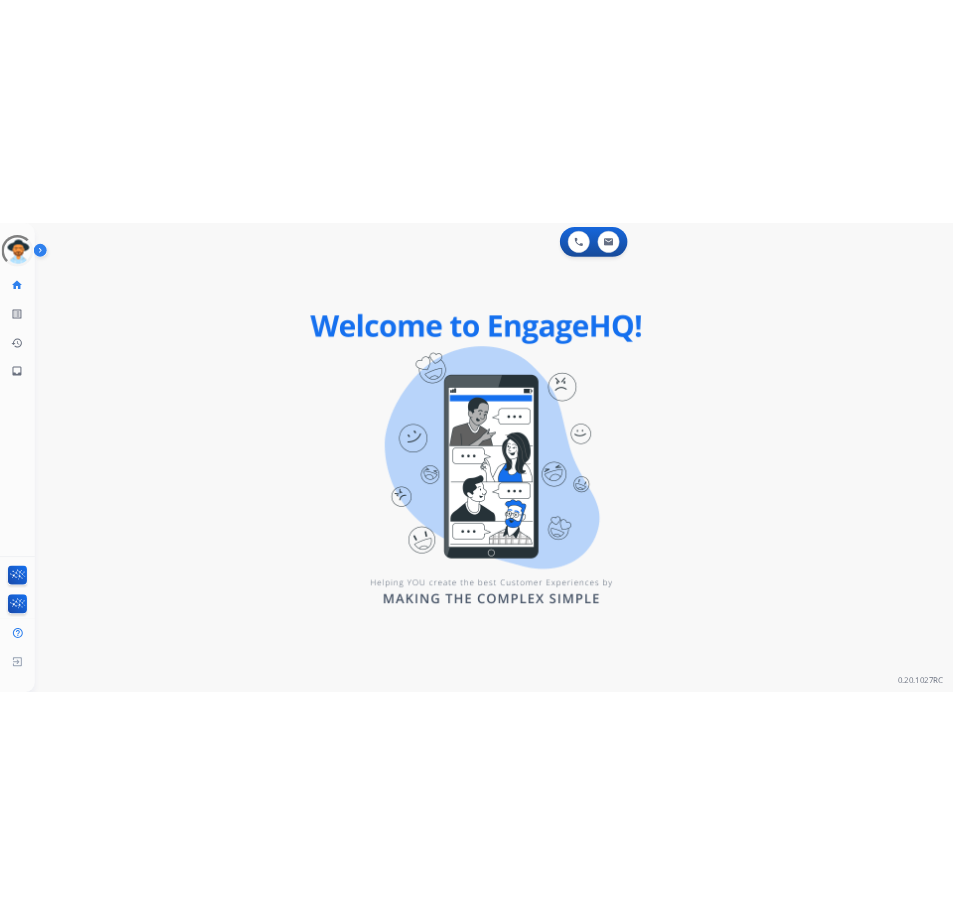 scroll, scrollTop: 0, scrollLeft: 0, axis: both 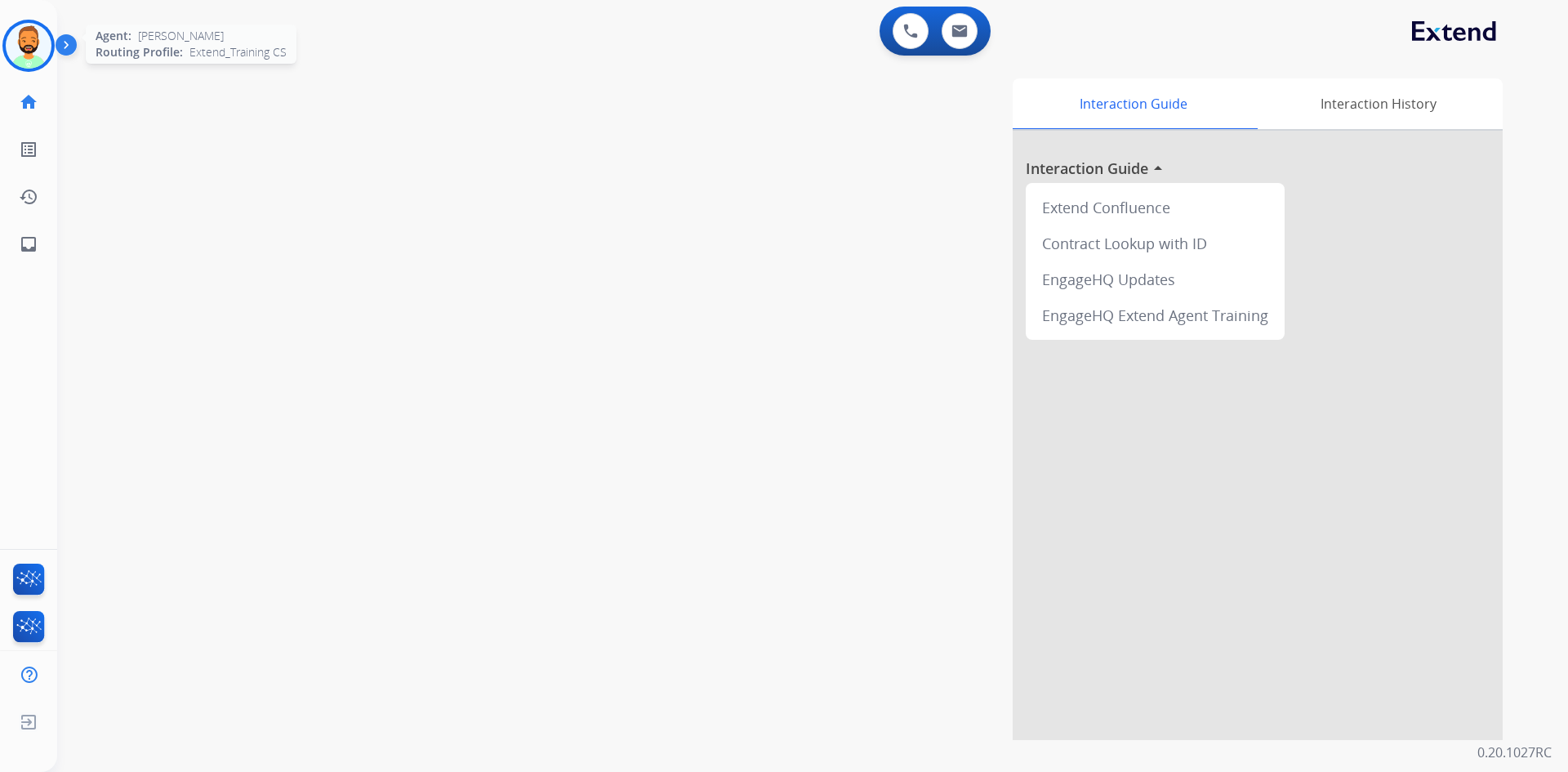 click at bounding box center (29, 46) 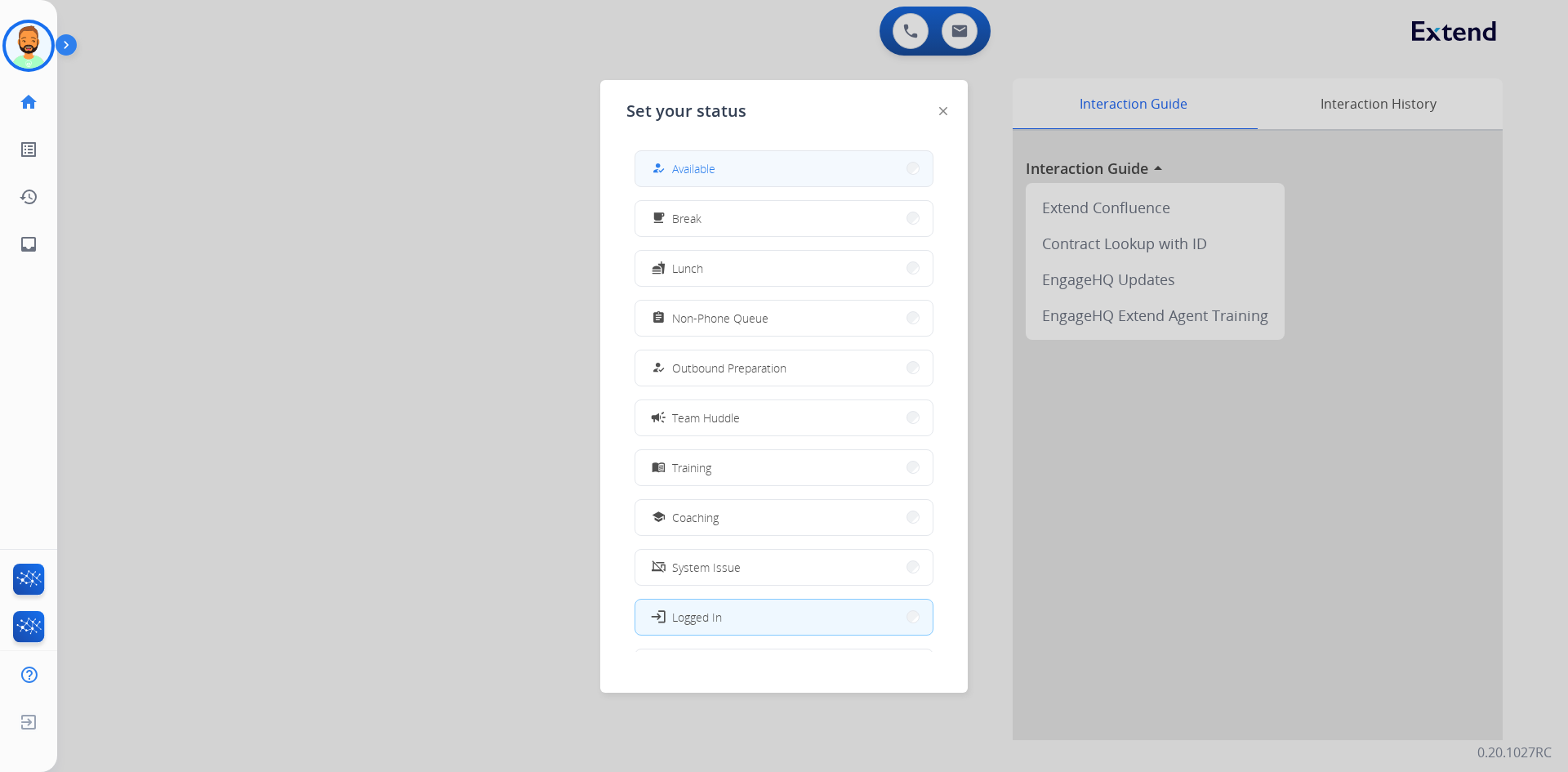 click on "Available" at bounding box center [693, 168] 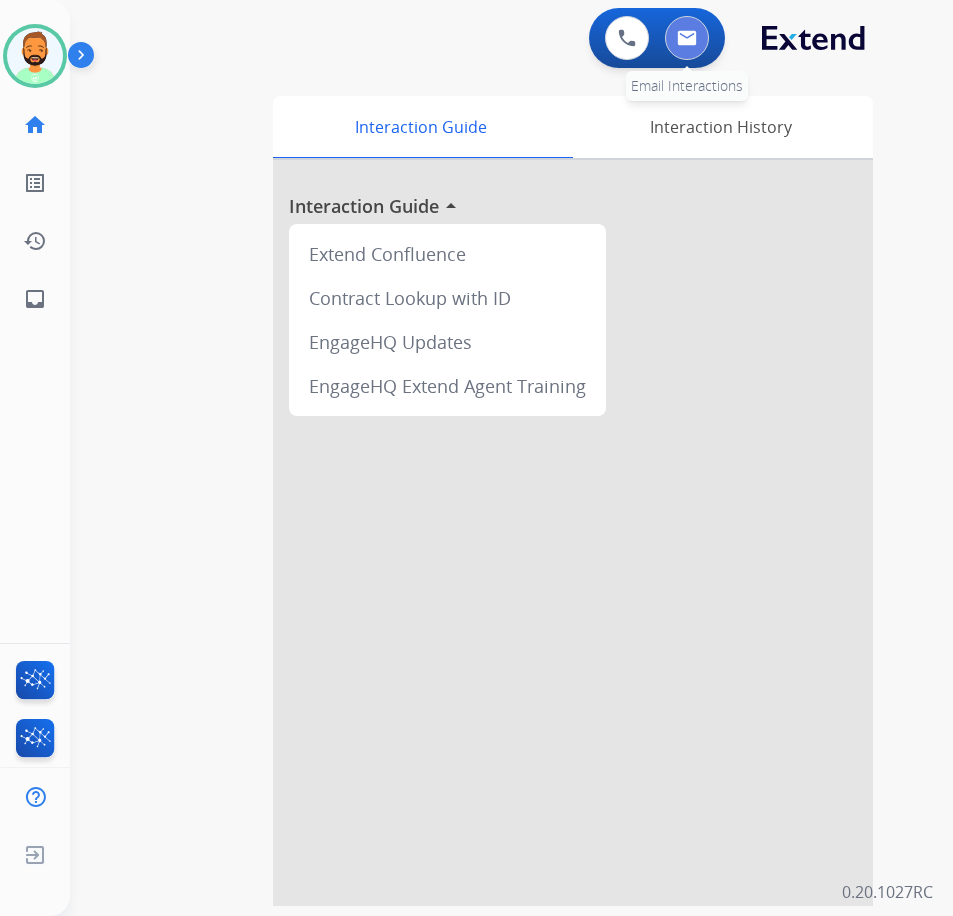 click at bounding box center [687, 38] 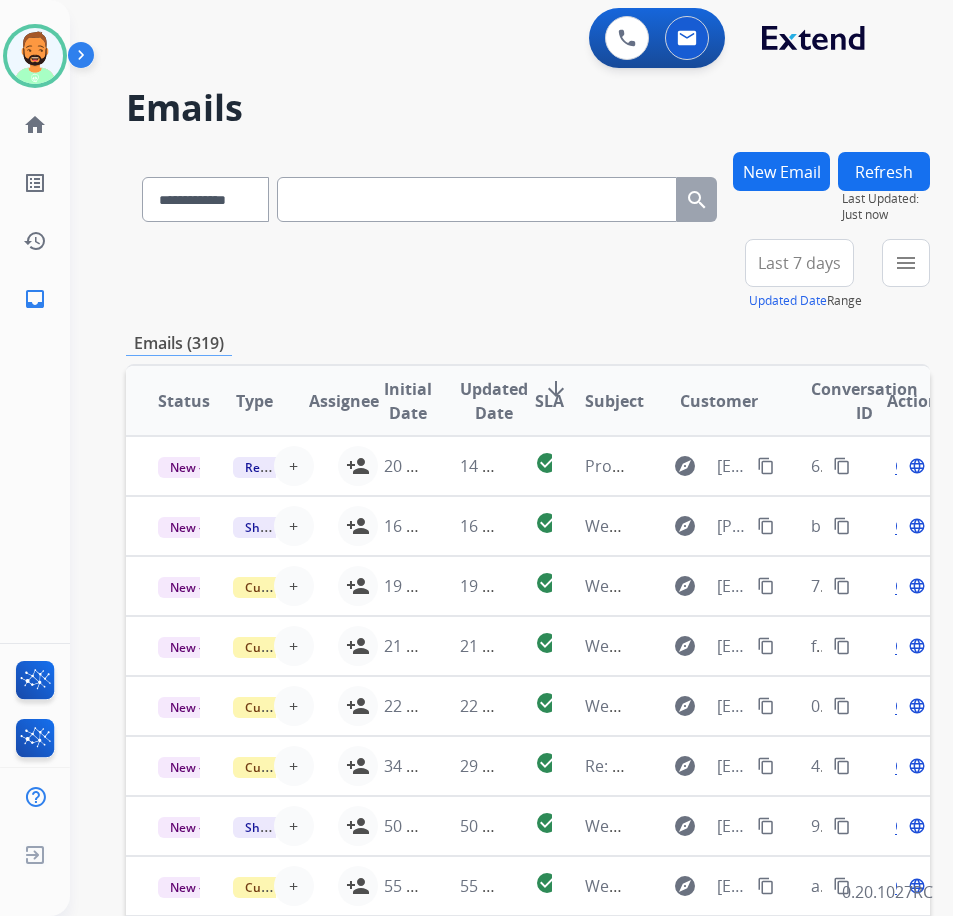 click on "Last 7 days" at bounding box center (799, 263) 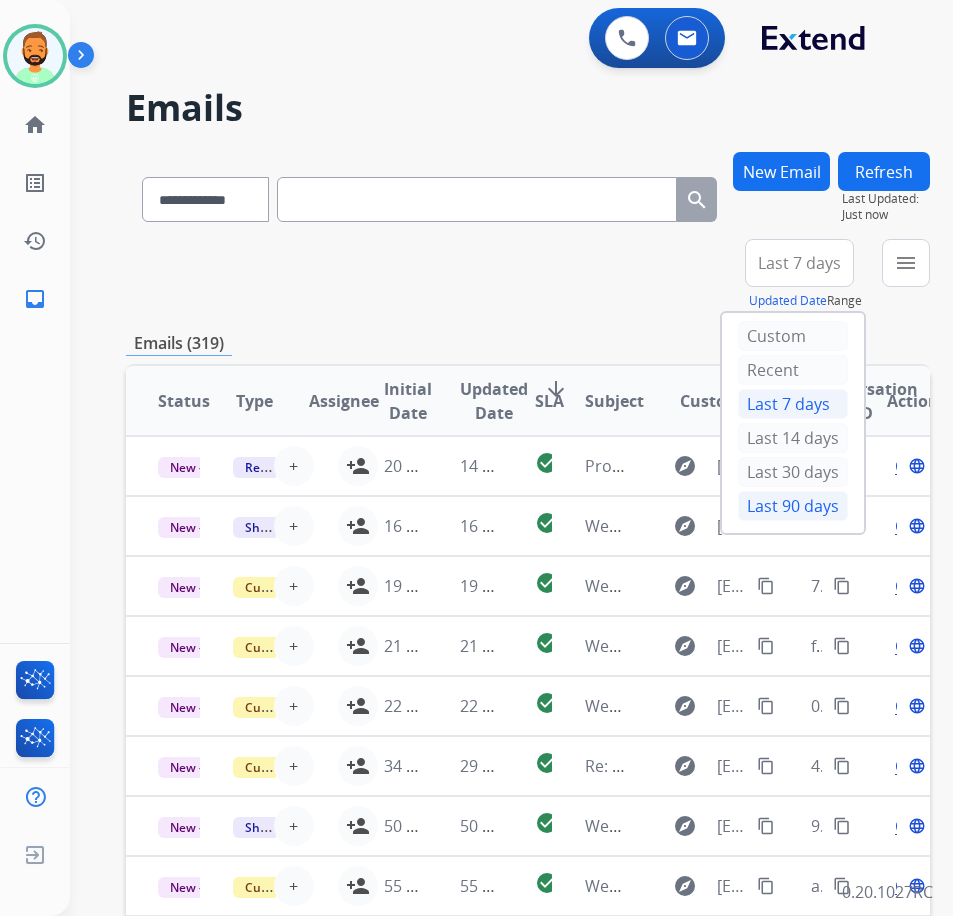 click on "Last 90 days" at bounding box center [793, 506] 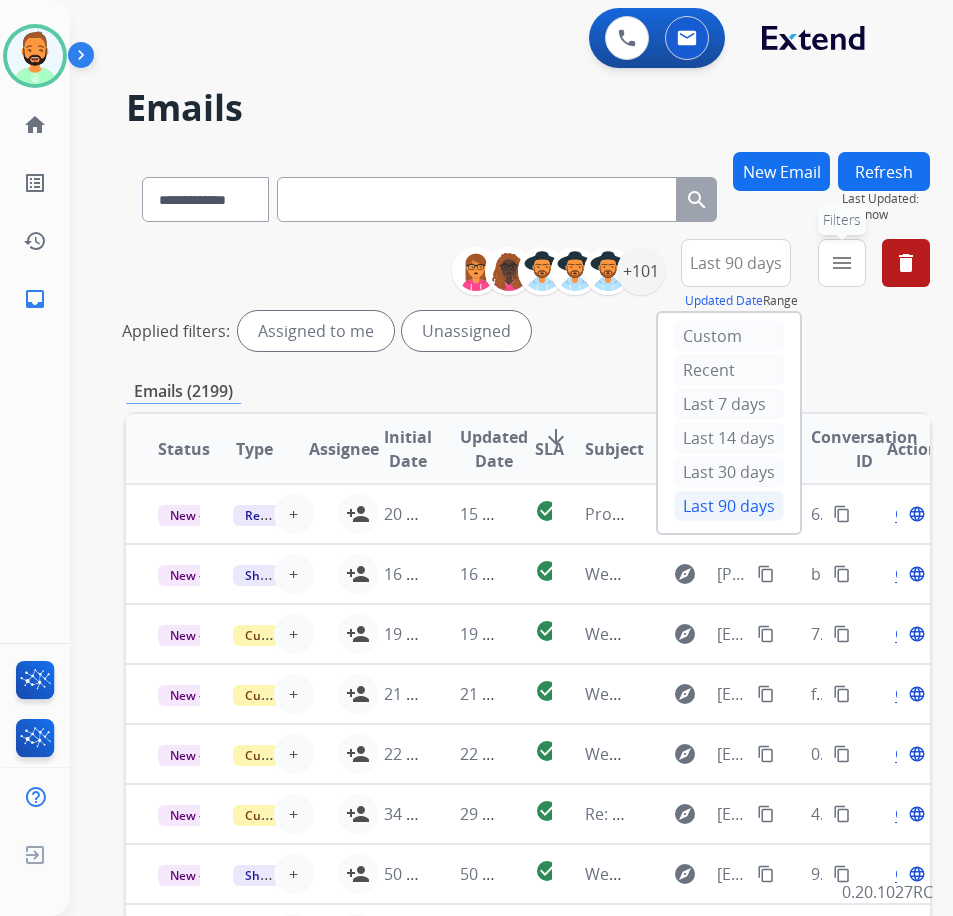 click on "menu" at bounding box center [842, 263] 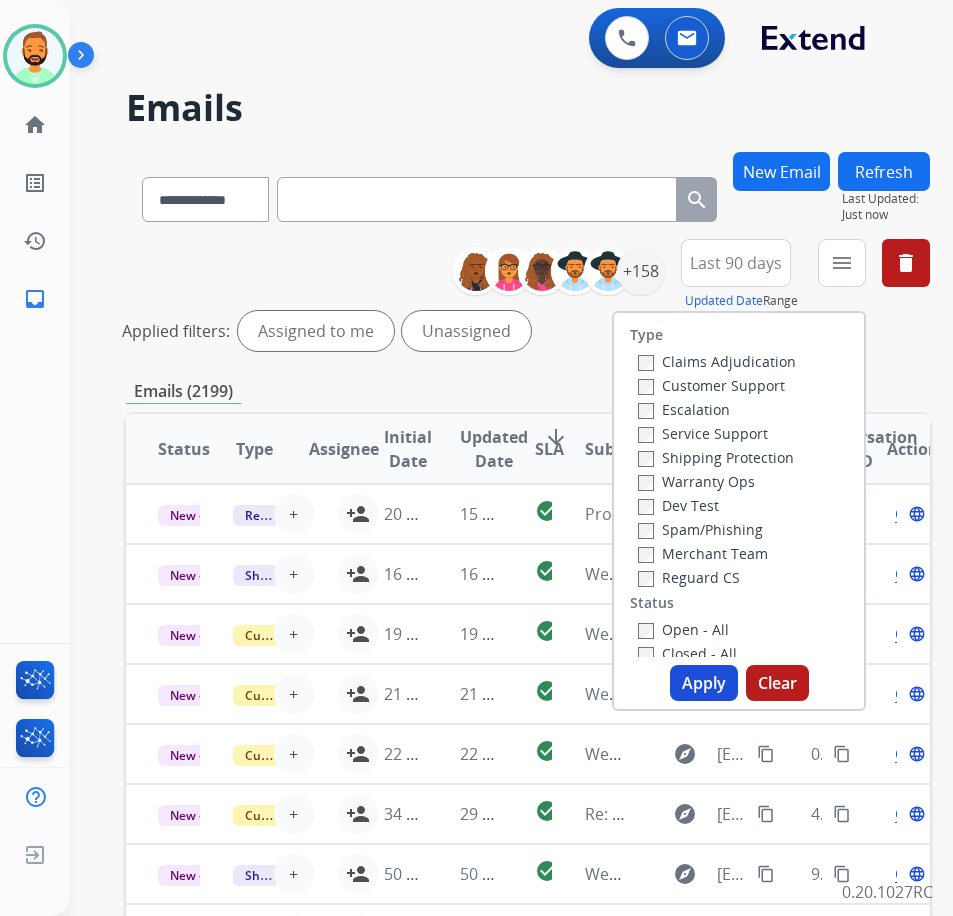 click on "Customer Support" at bounding box center (711, 385) 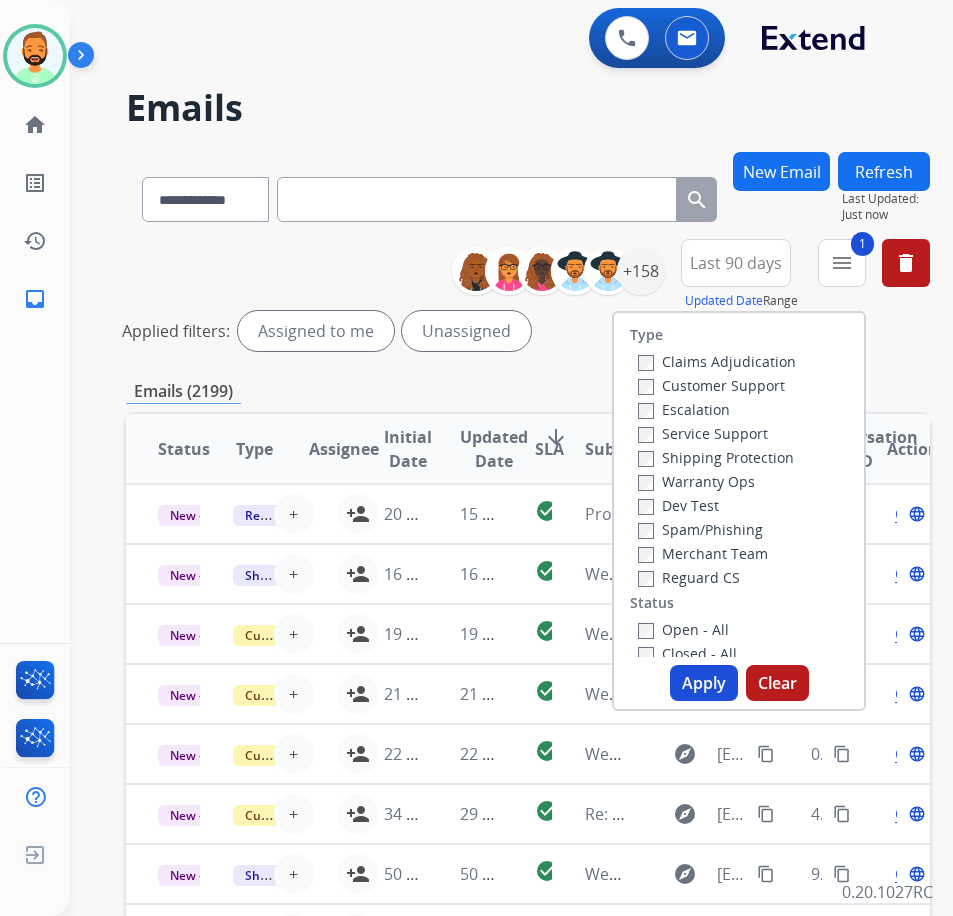click on "Shipping Protection" at bounding box center (716, 457) 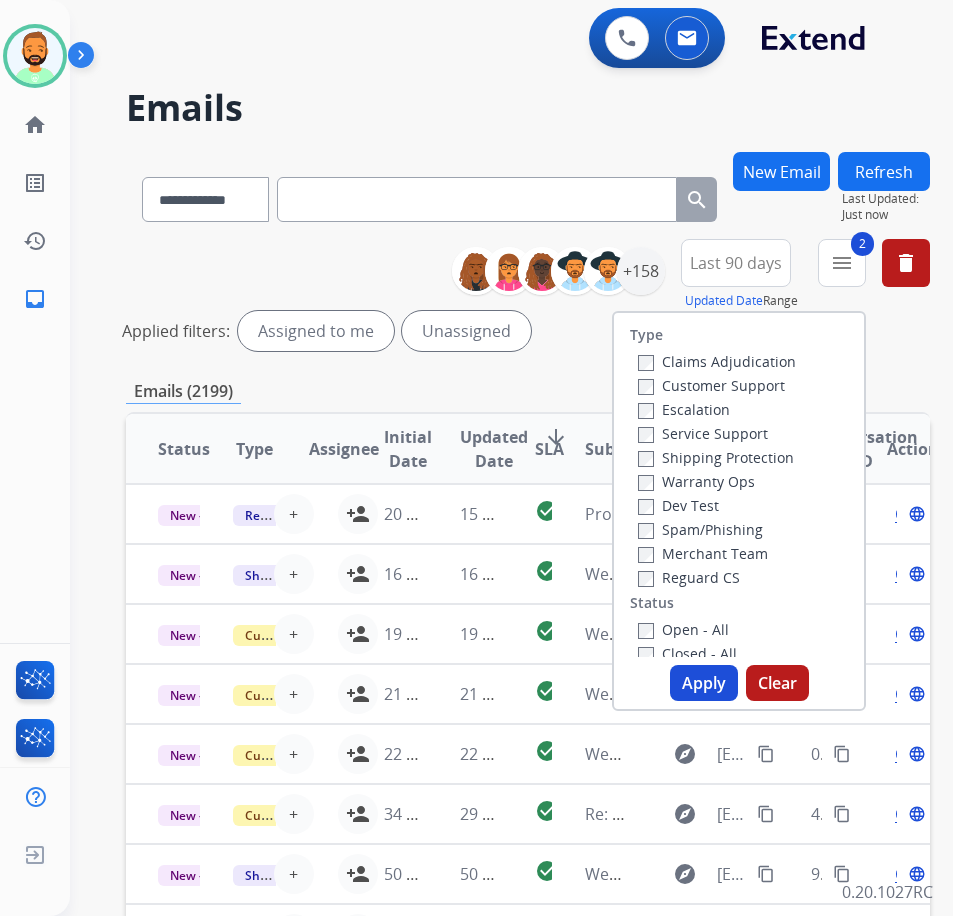 click on "Open - All" at bounding box center (683, 629) 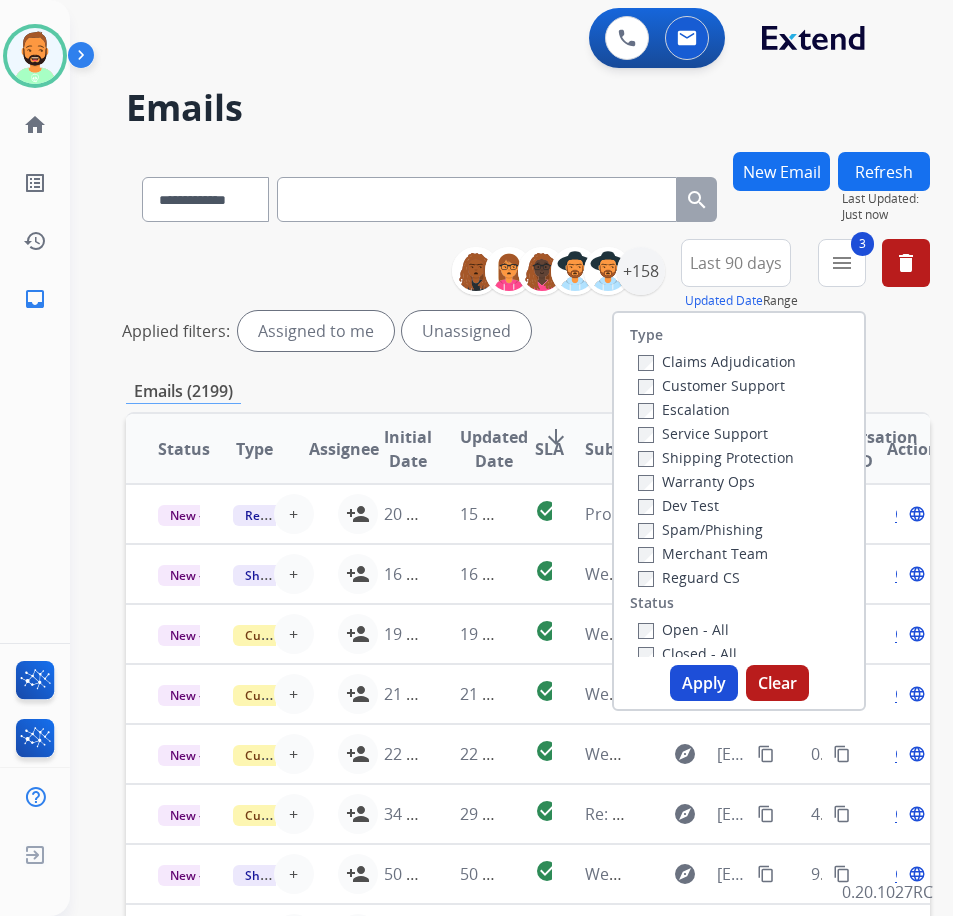 click on "Apply" at bounding box center [704, 683] 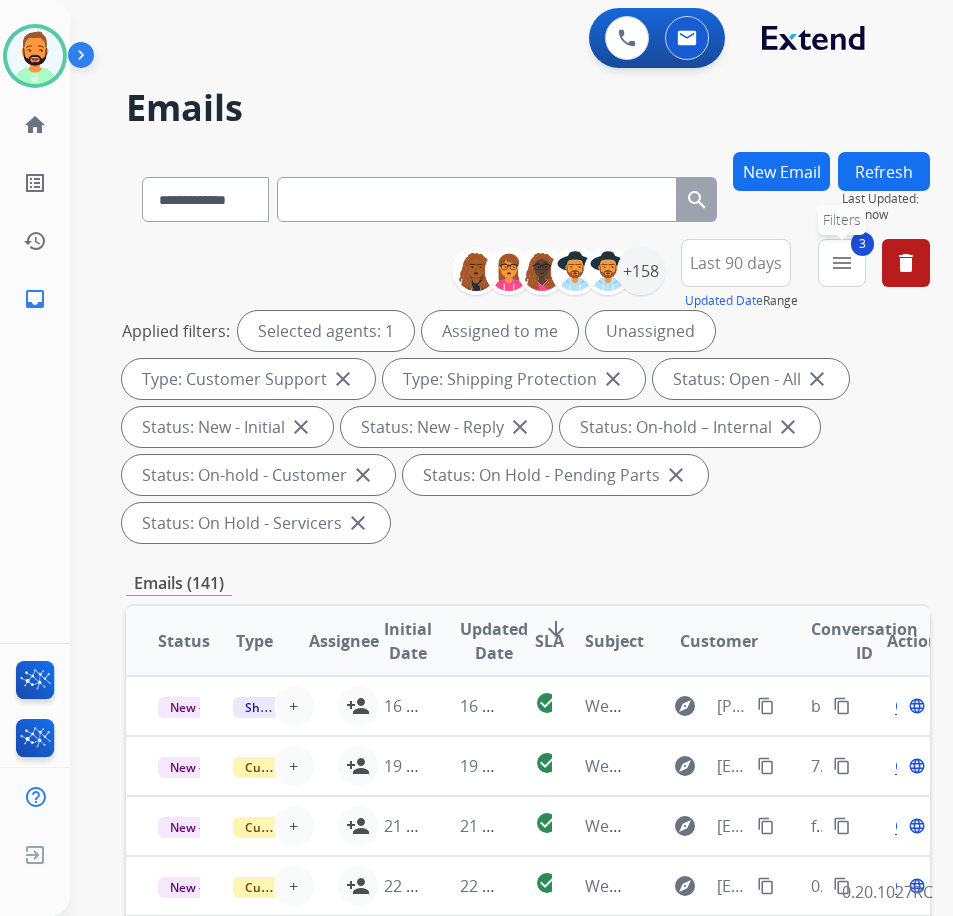 click on "menu" at bounding box center [842, 263] 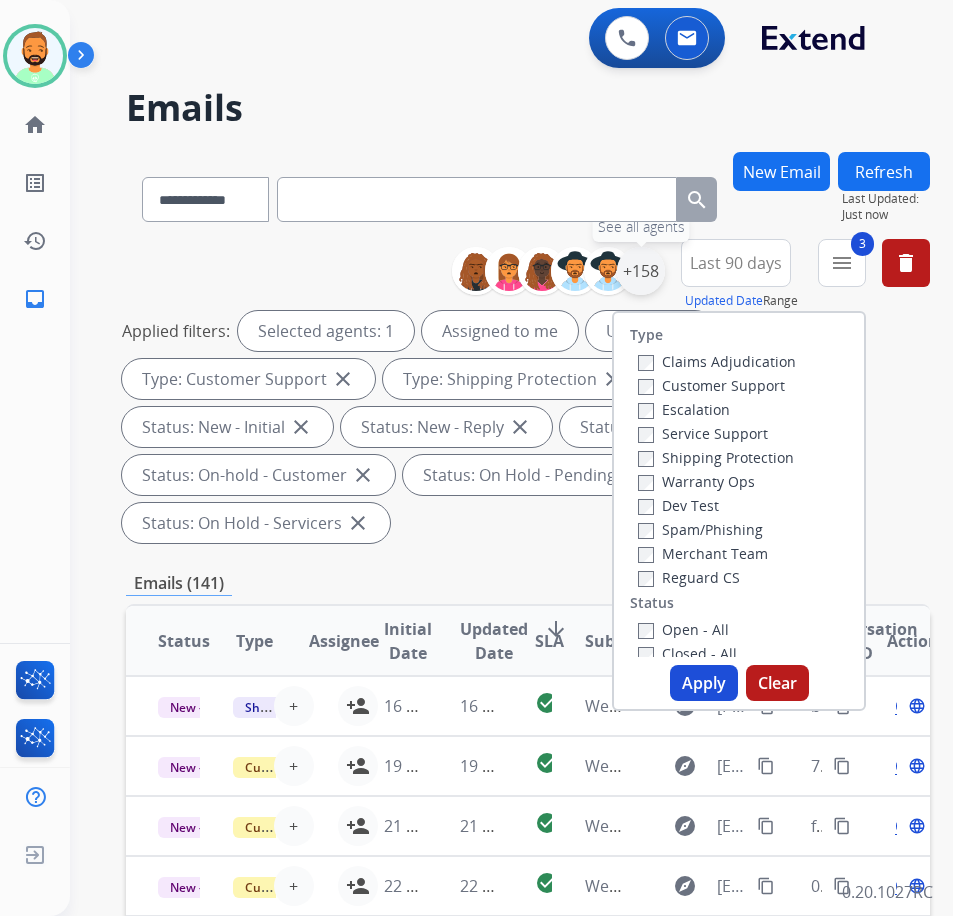 click on "+158" at bounding box center [641, 271] 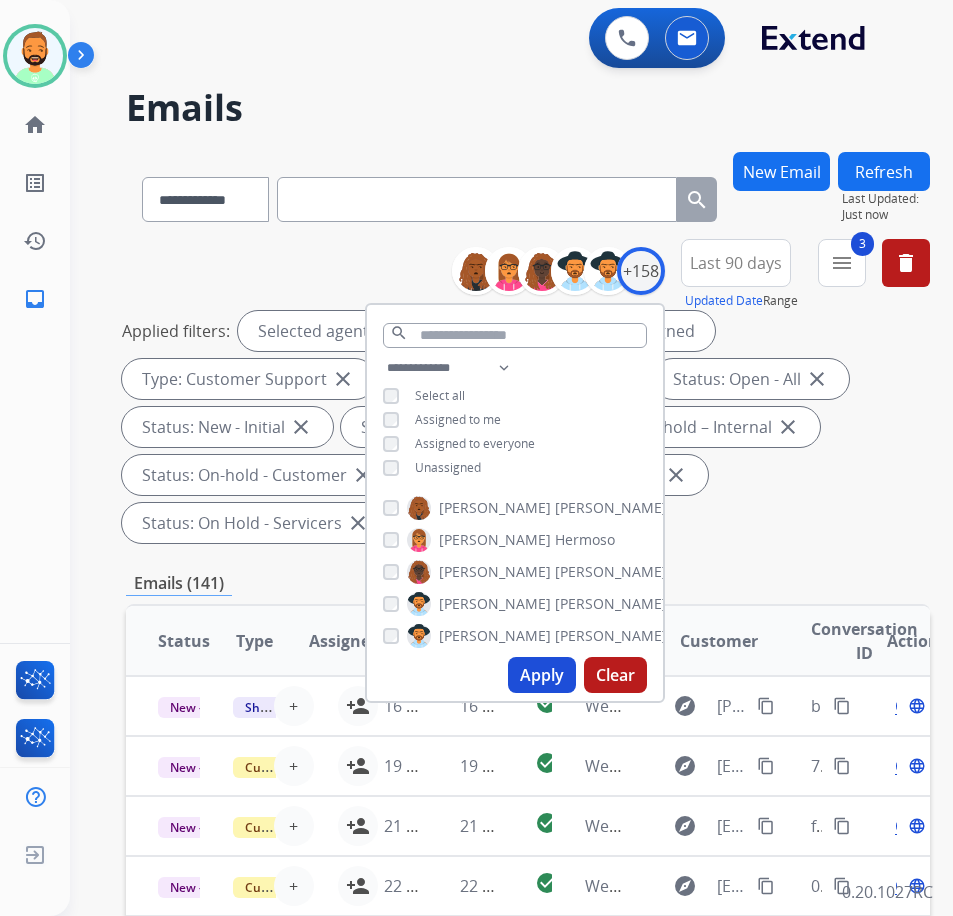 click on "Unassigned" at bounding box center [448, 467] 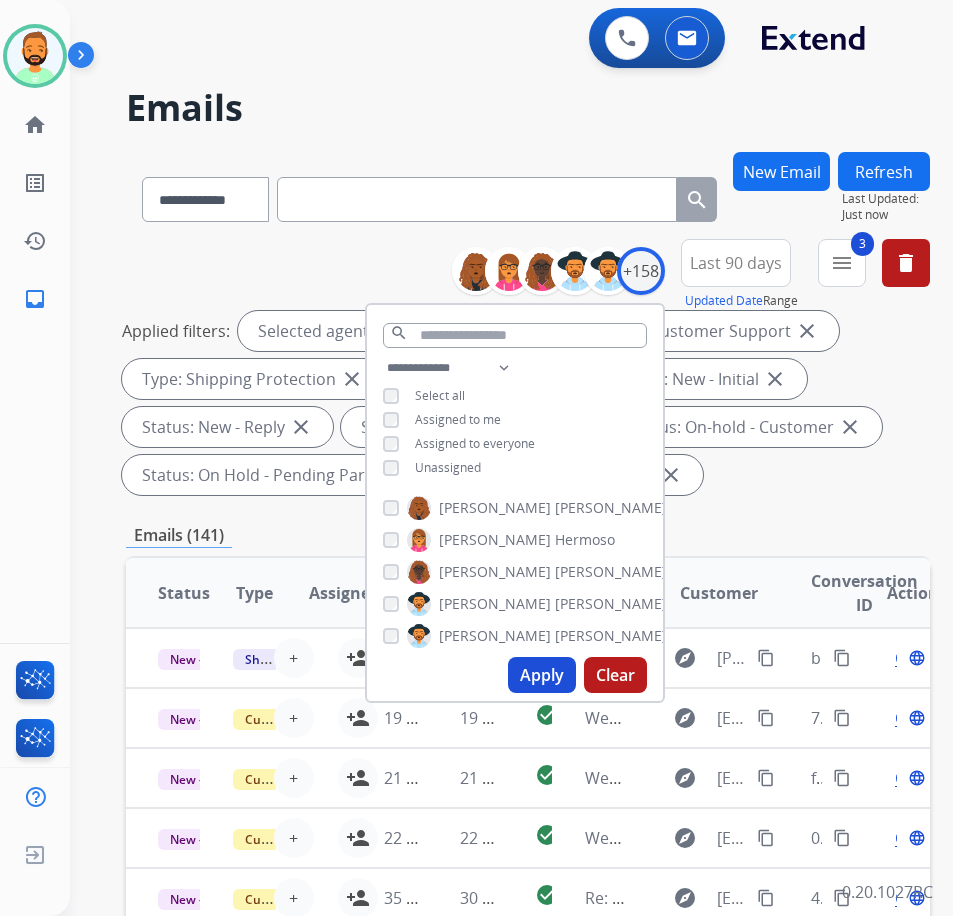 click on "Apply" at bounding box center (542, 675) 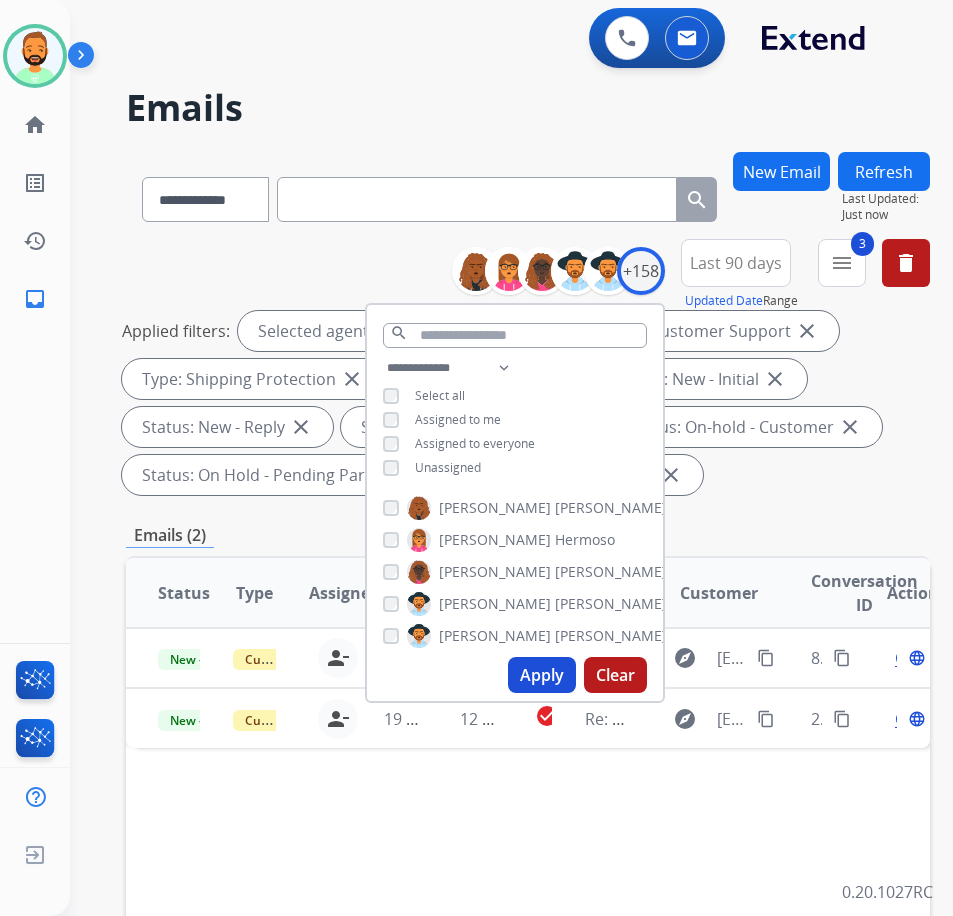 click on "Emails (2)" at bounding box center [528, 535] 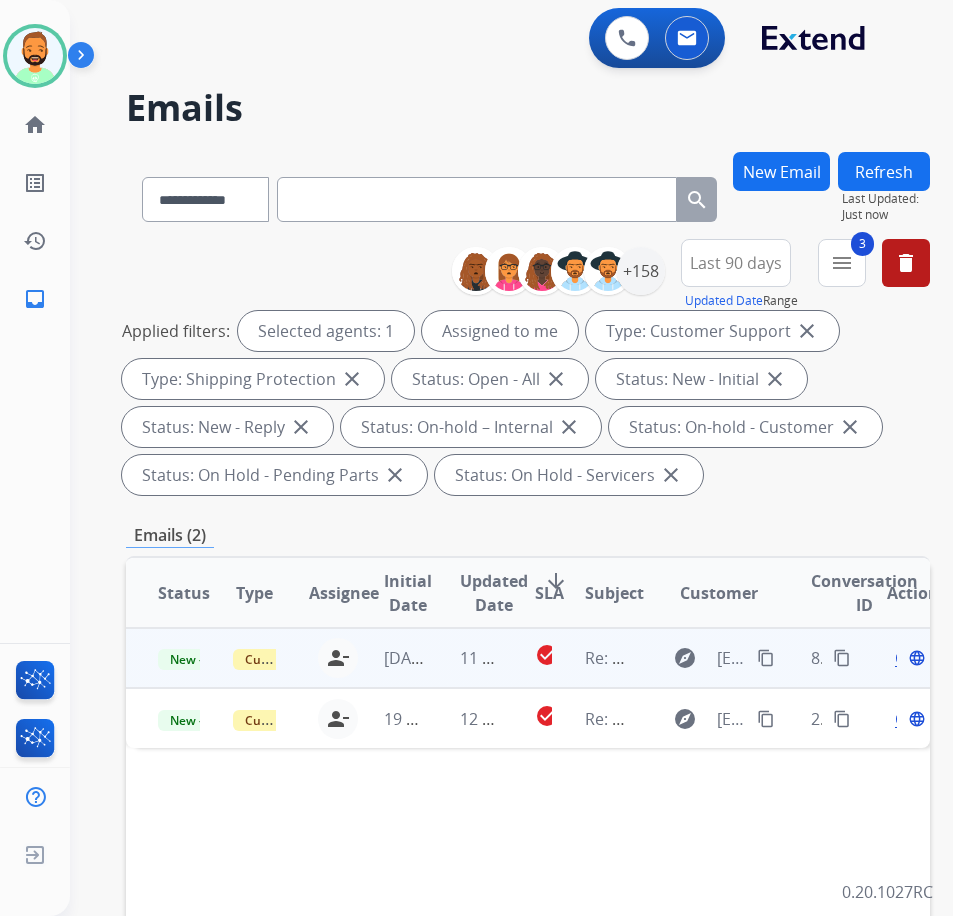 click on "11 hours ago" at bounding box center (465, 658) 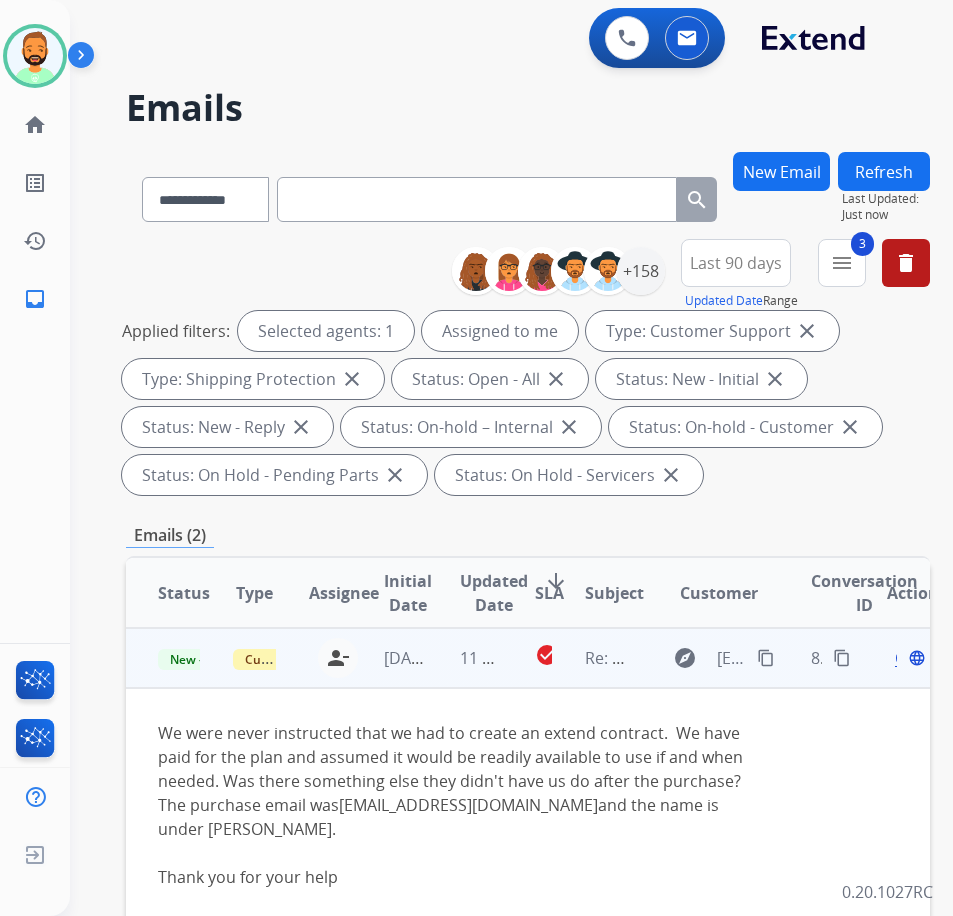 click on "We were never instructed that we had to create an extend contract.  We have paid for the plan and assumed it would be readily available to use if and when needed. Was there something else they didn't have us do after the purchase?  The purchase email was  silverado9502@gmail.com  and the name is under John Thibault.   Thank you for your help" at bounding box center (452, 805) 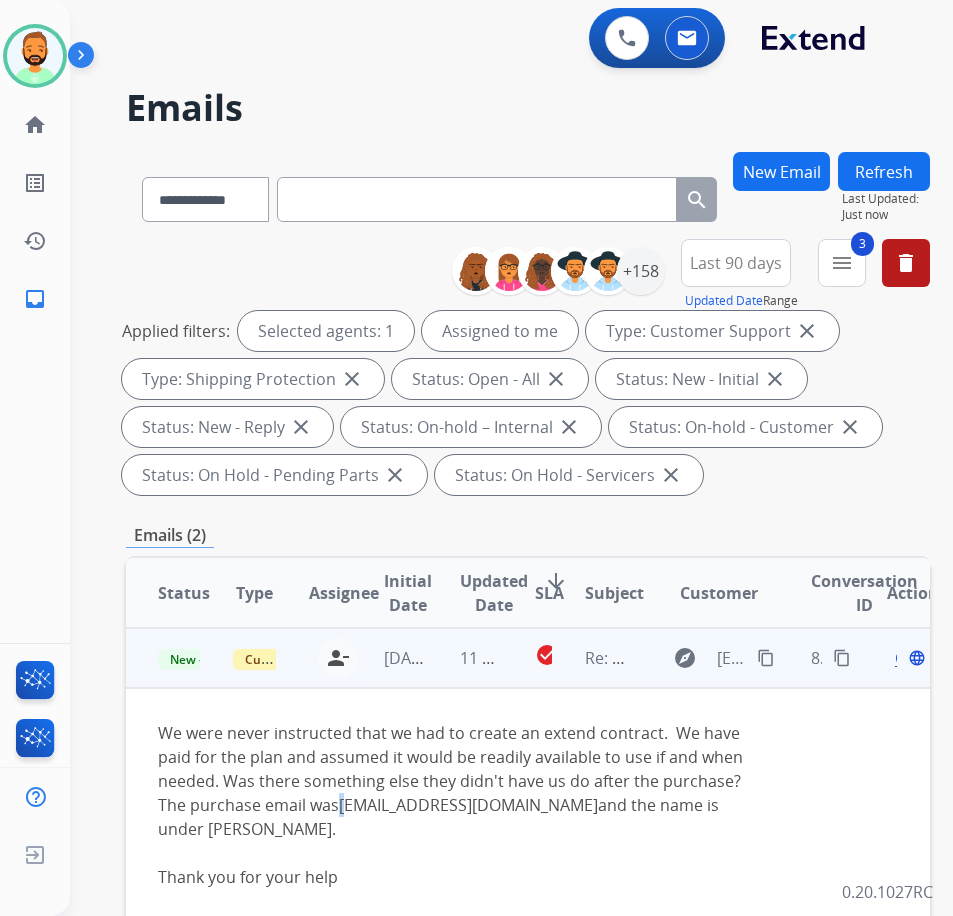 click on "We were never instructed that we had to create an extend contract.  We have paid for the plan and assumed it would be readily available to use if and when needed. Was there something else they didn't have us do after the purchase?  The purchase email was  silverado9502@gmail.com  and the name is under John Thibault.   Thank you for your help" at bounding box center (452, 805) 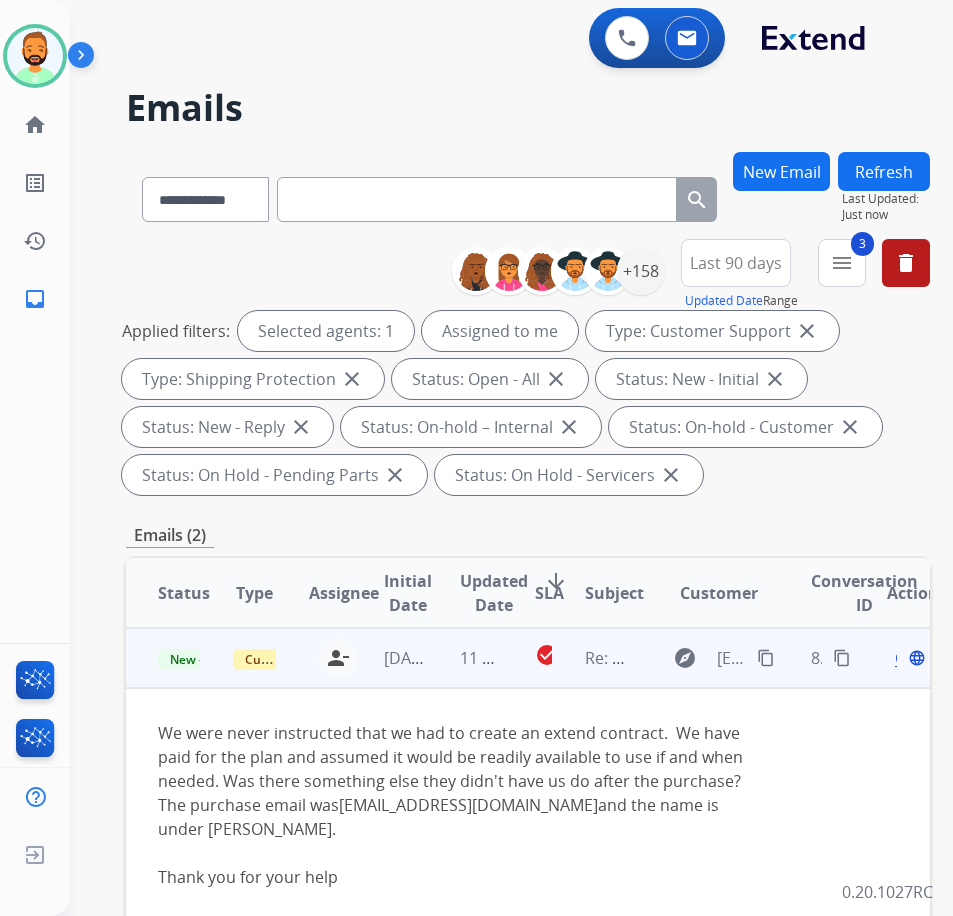 drag, startPoint x: 773, startPoint y: 835, endPoint x: 672, endPoint y: 831, distance: 101.07918 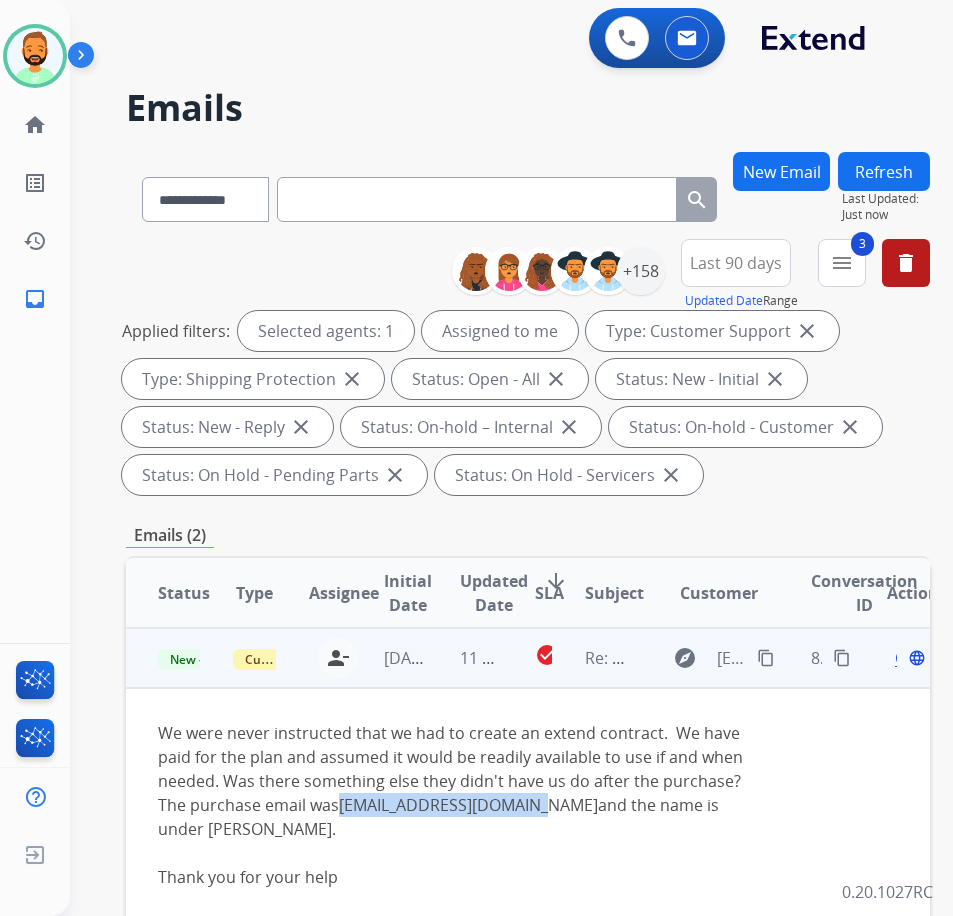 drag, startPoint x: 339, startPoint y: 807, endPoint x: 531, endPoint y: 816, distance: 192.21082 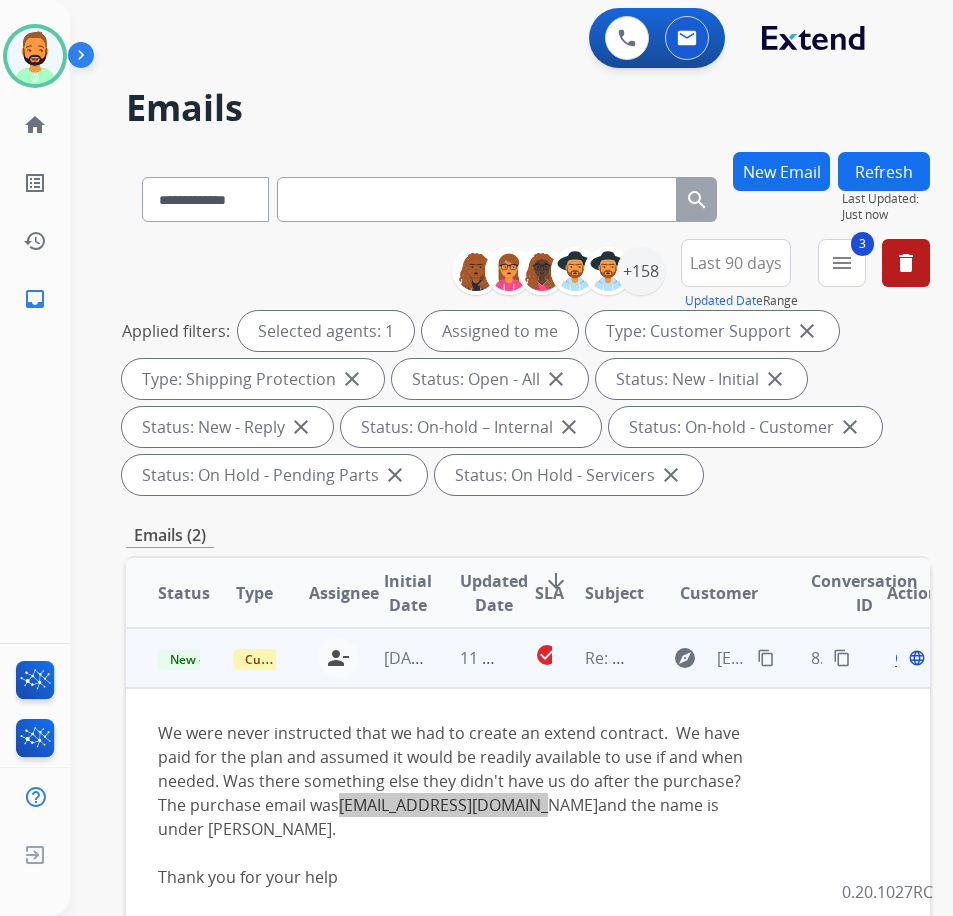 click on "We were never instructed that we had to create an extend contract.  We have paid for the plan and assumed it would be readily available to use if and when needed. Was there something else they didn't have us do after the purchase?  The purchase email was  silverado9502@gmail.com  and the name is under John Thibault.   Thank you for your help" at bounding box center [452, 817] 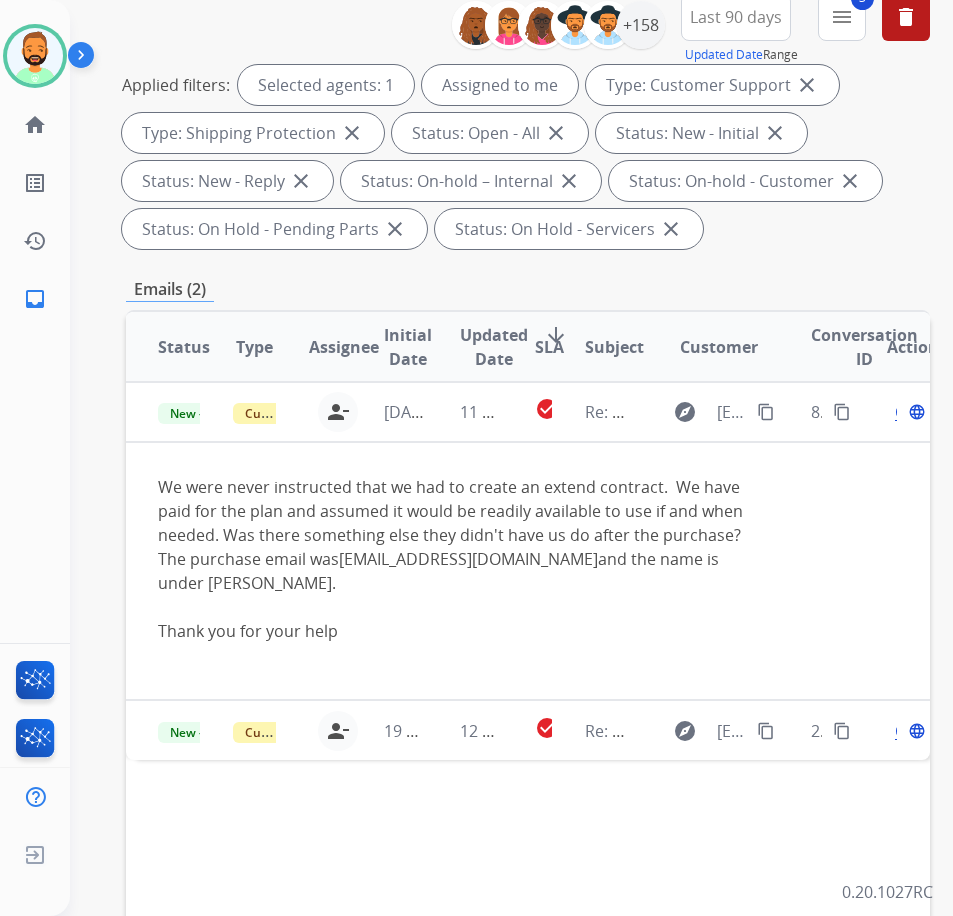 scroll, scrollTop: 200, scrollLeft: 0, axis: vertical 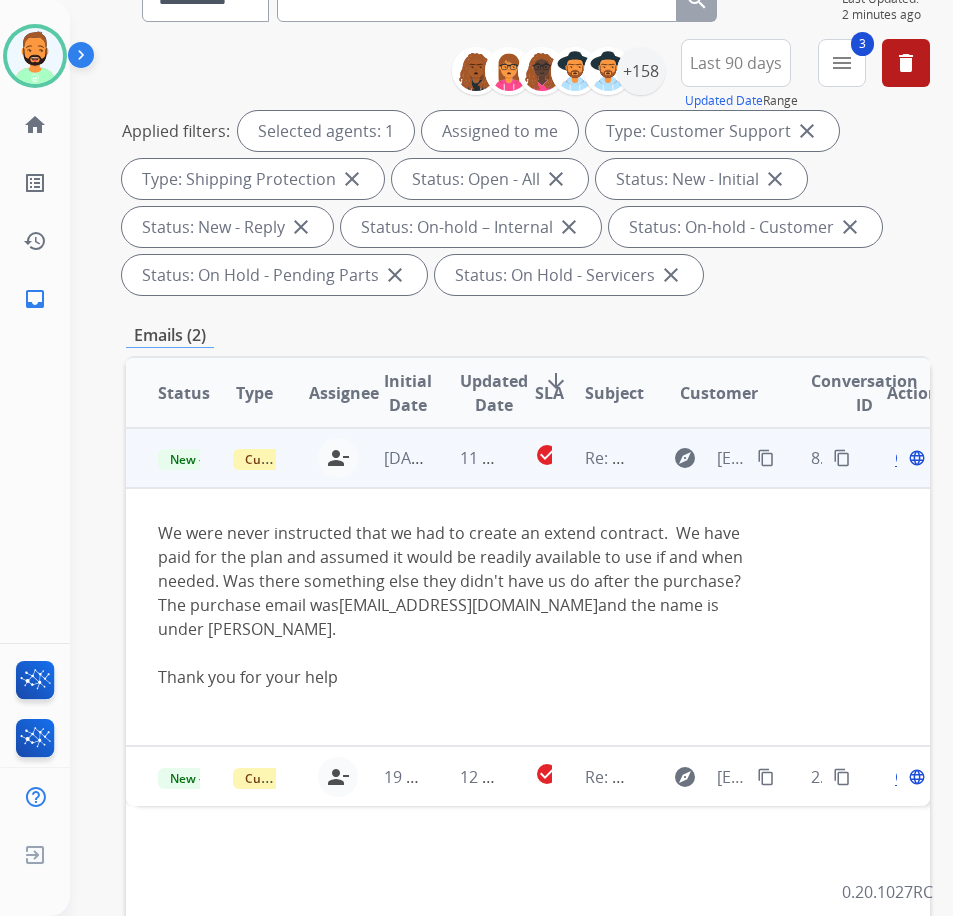 click on "Open" at bounding box center [915, 458] 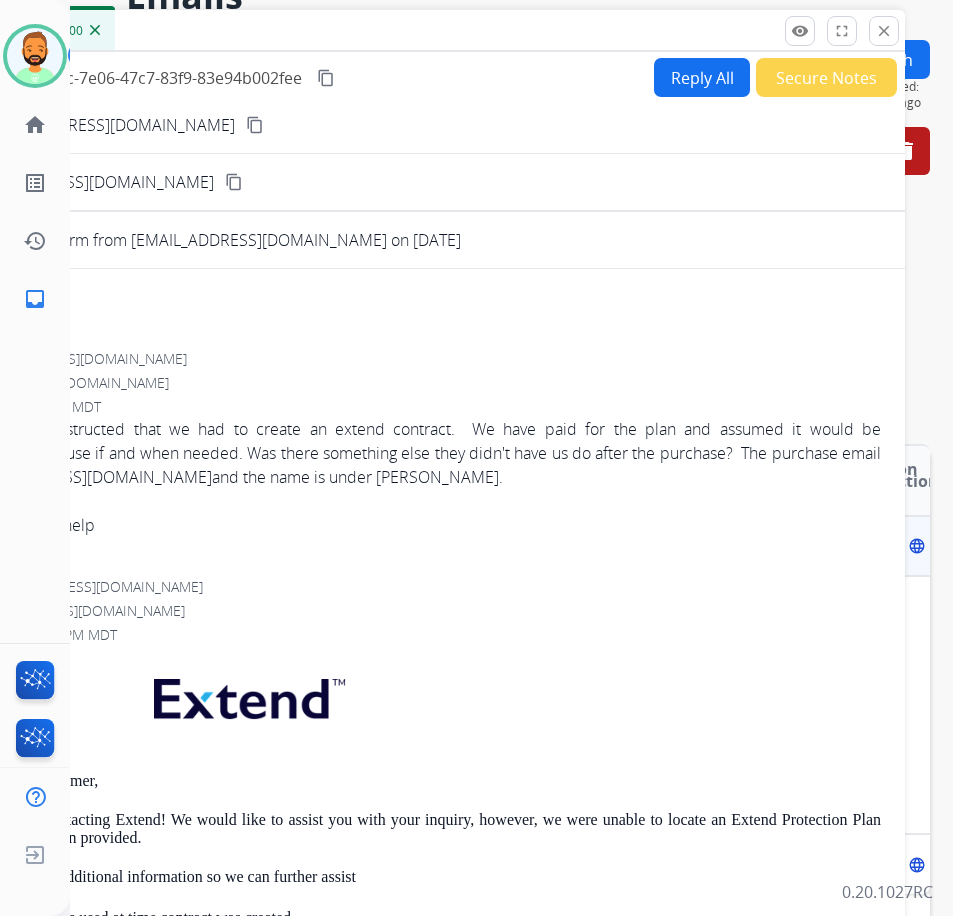 scroll, scrollTop: 0, scrollLeft: 0, axis: both 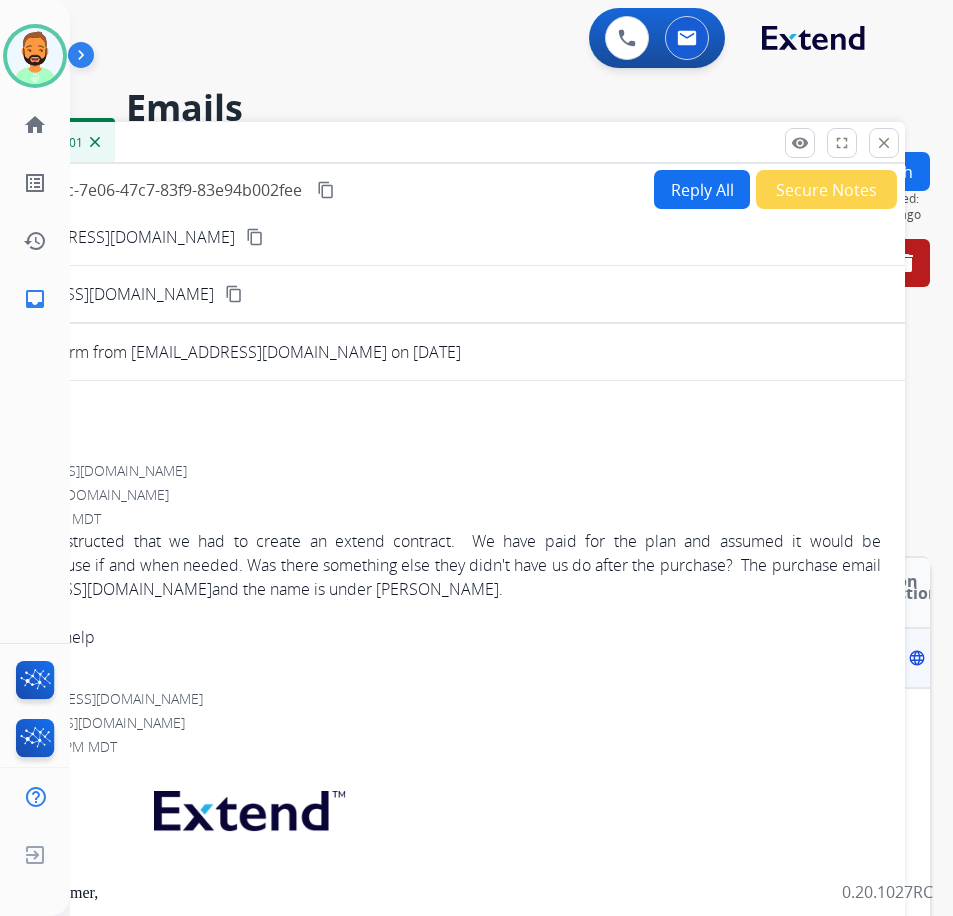 click on "Inbox  00:00:01" at bounding box center (405, 143) 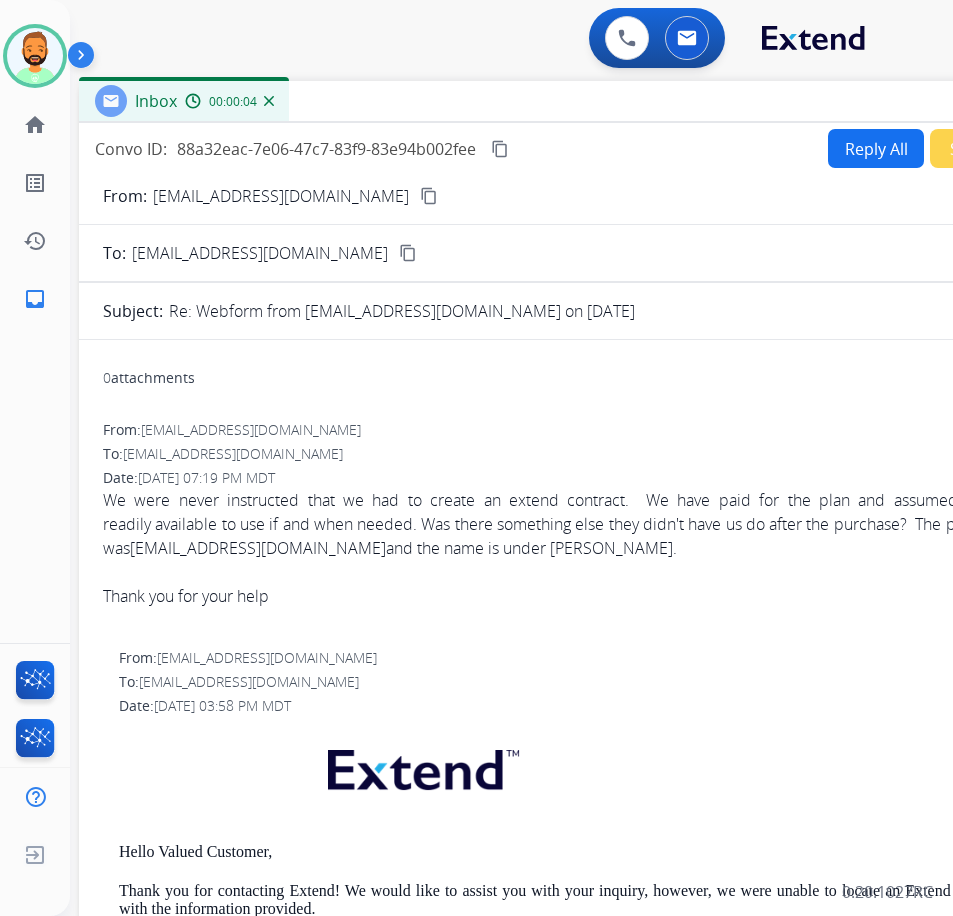 drag, startPoint x: 290, startPoint y: 137, endPoint x: 462, endPoint y: 95, distance: 177.05367 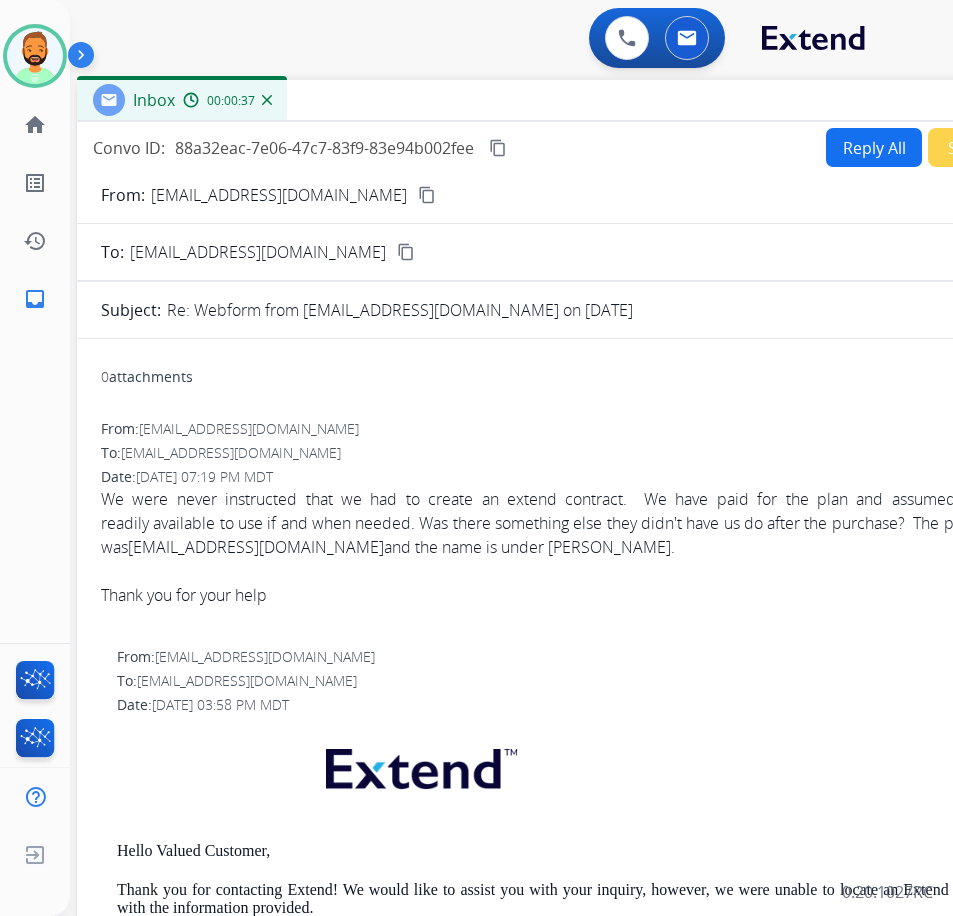 click on "Reply All" at bounding box center (874, 147) 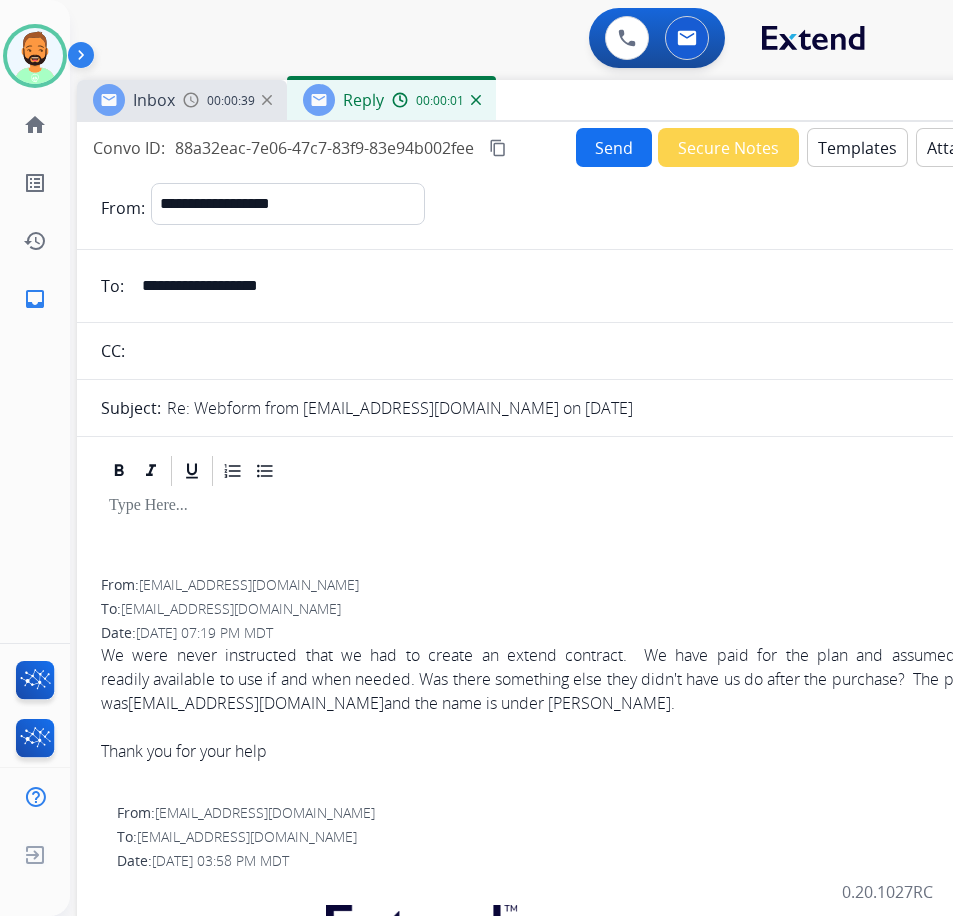 click at bounding box center (577, 506) 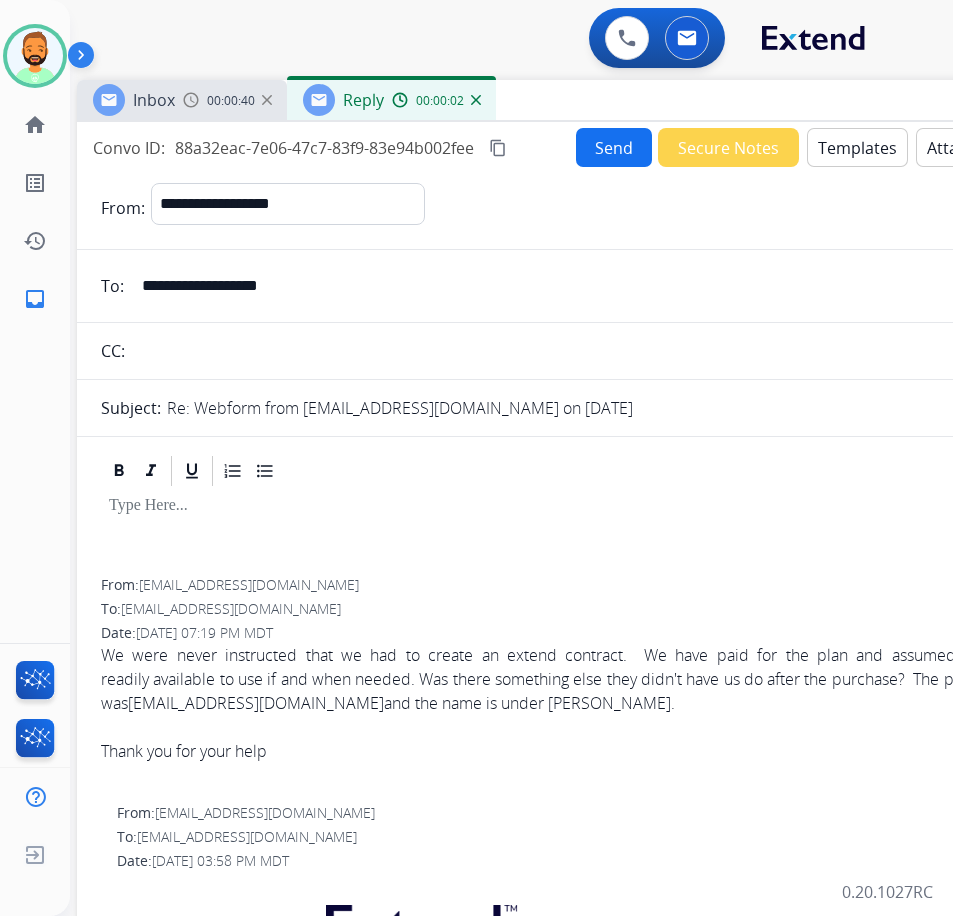 click on "Templates" at bounding box center (857, 147) 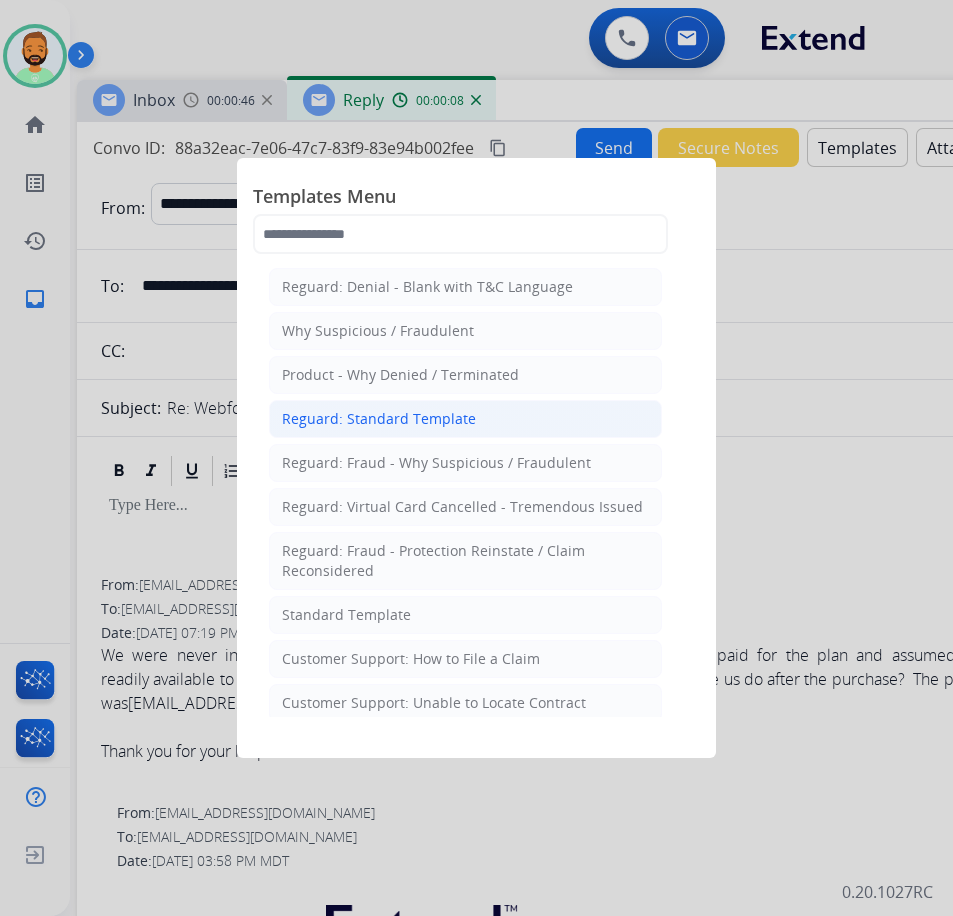 click on "Reguard: Standard Template" 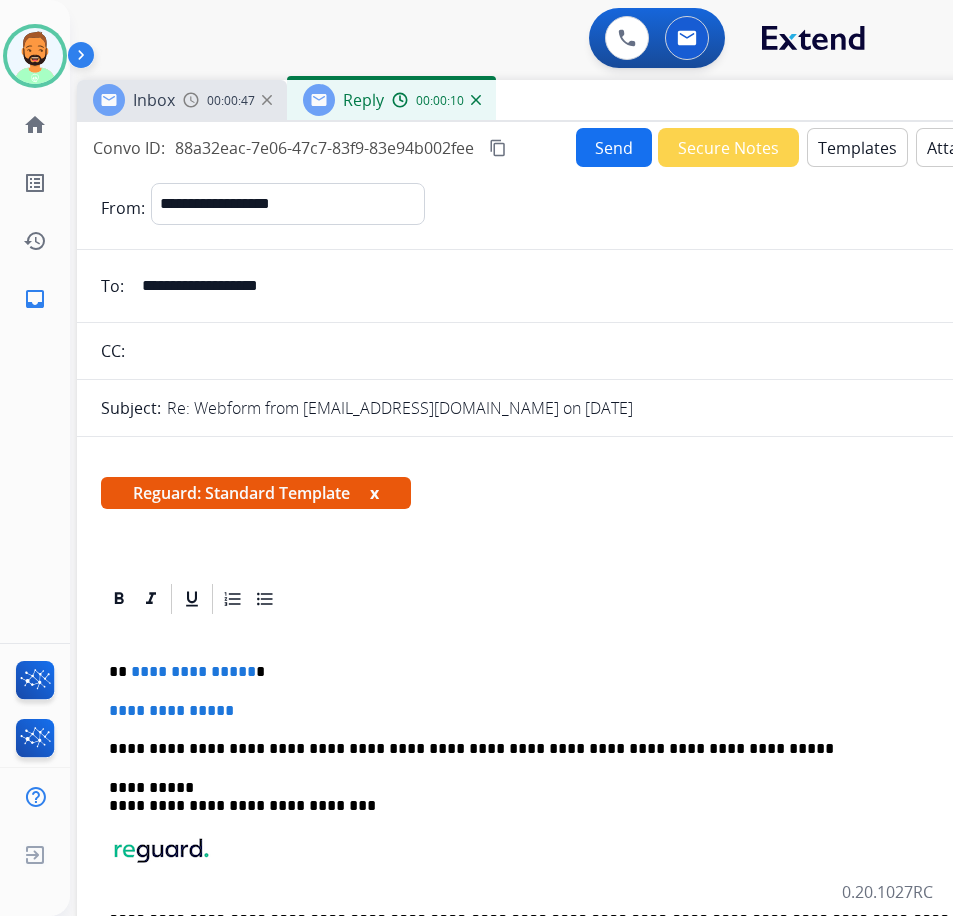 click on "Templates" at bounding box center [857, 147] 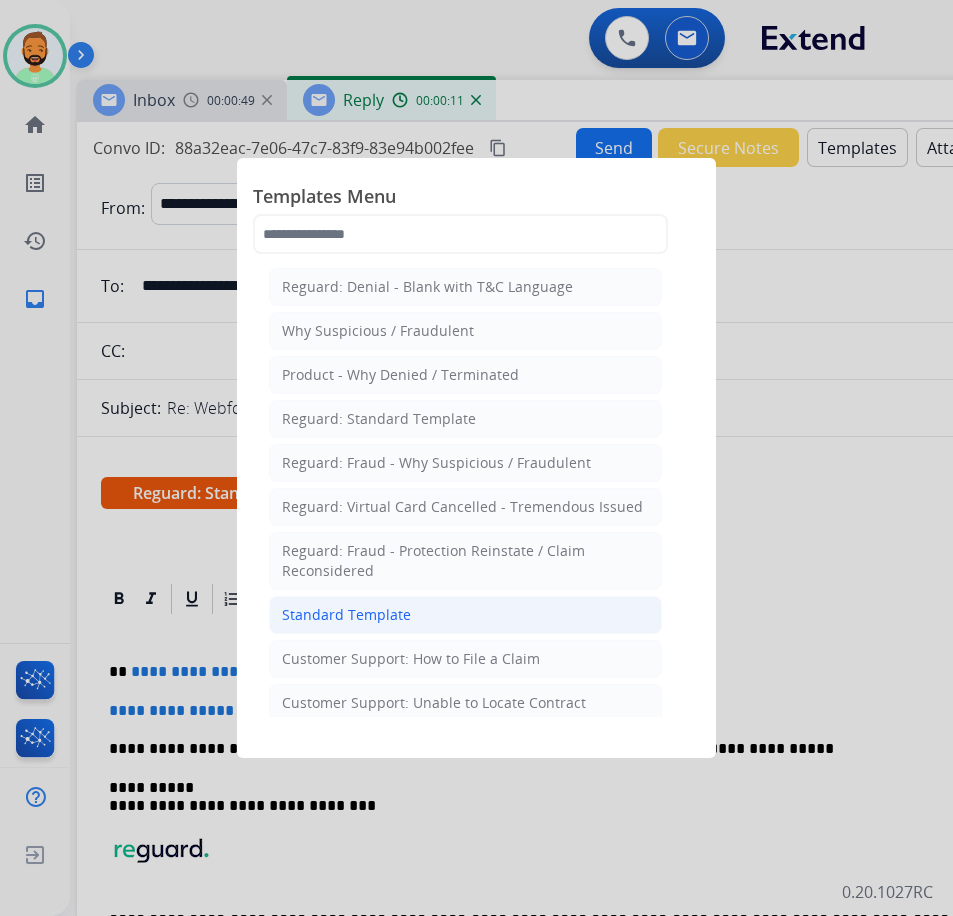 click on "Standard Template" 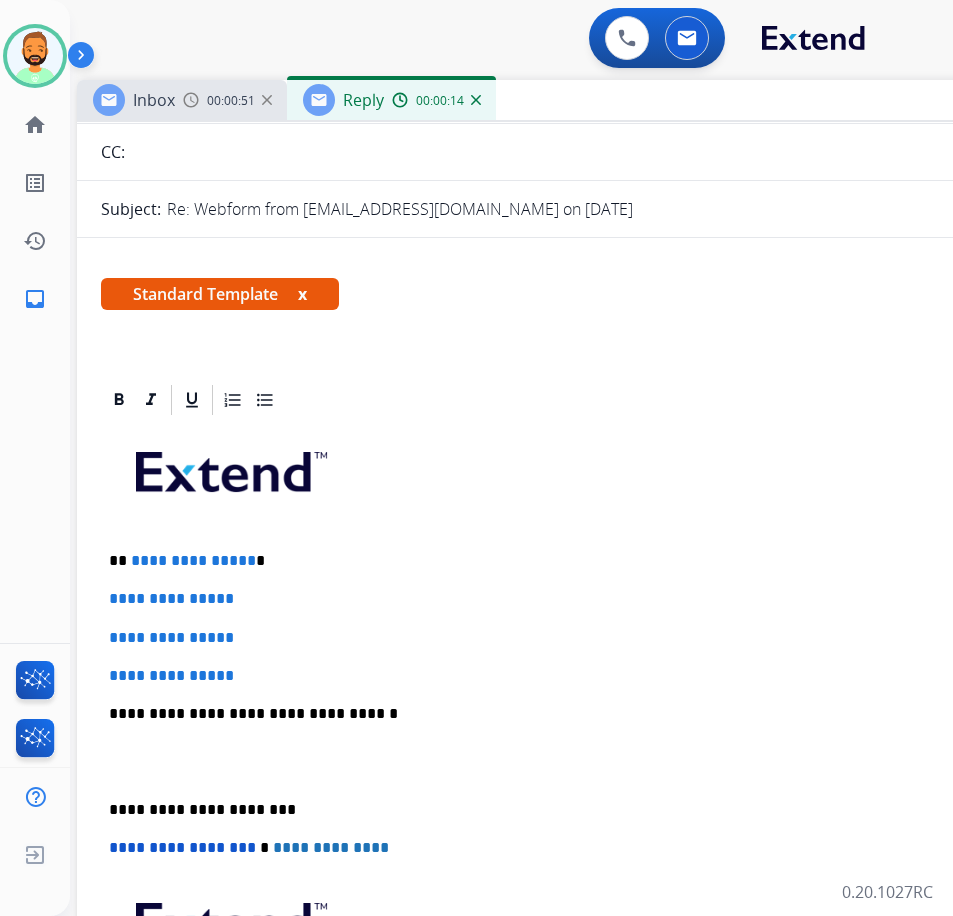 scroll, scrollTop: 200, scrollLeft: 0, axis: vertical 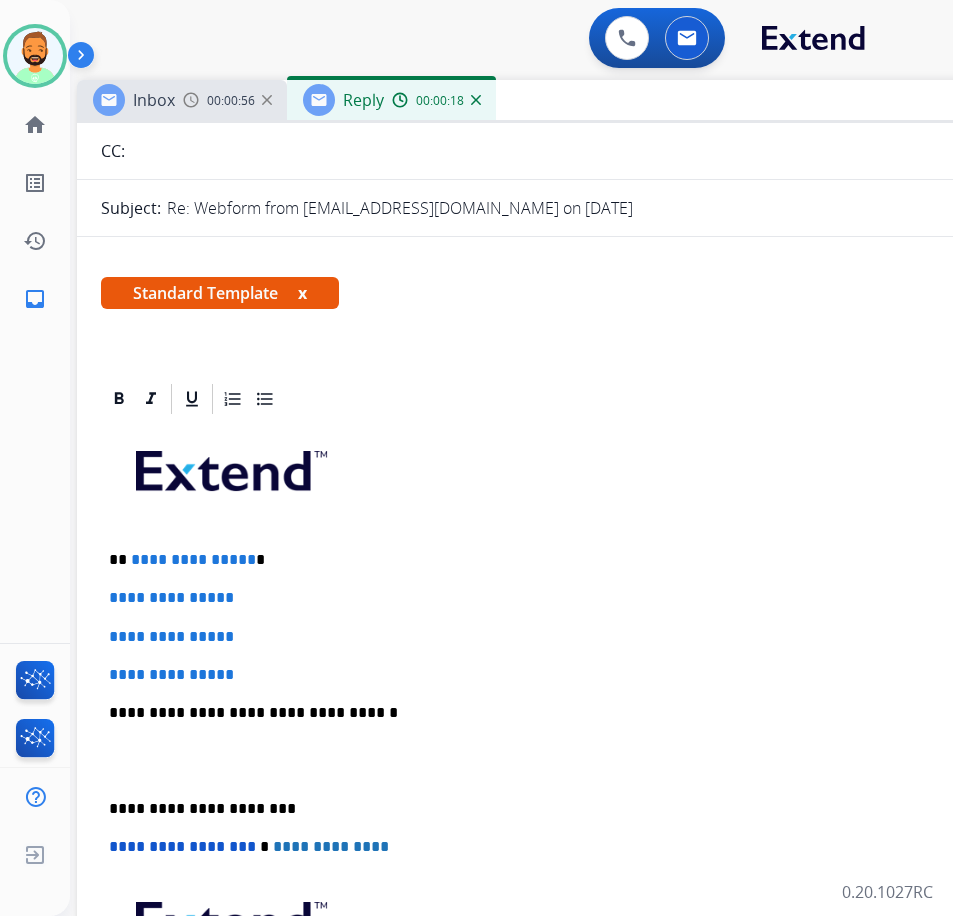 click on "**********" at bounding box center [577, 760] 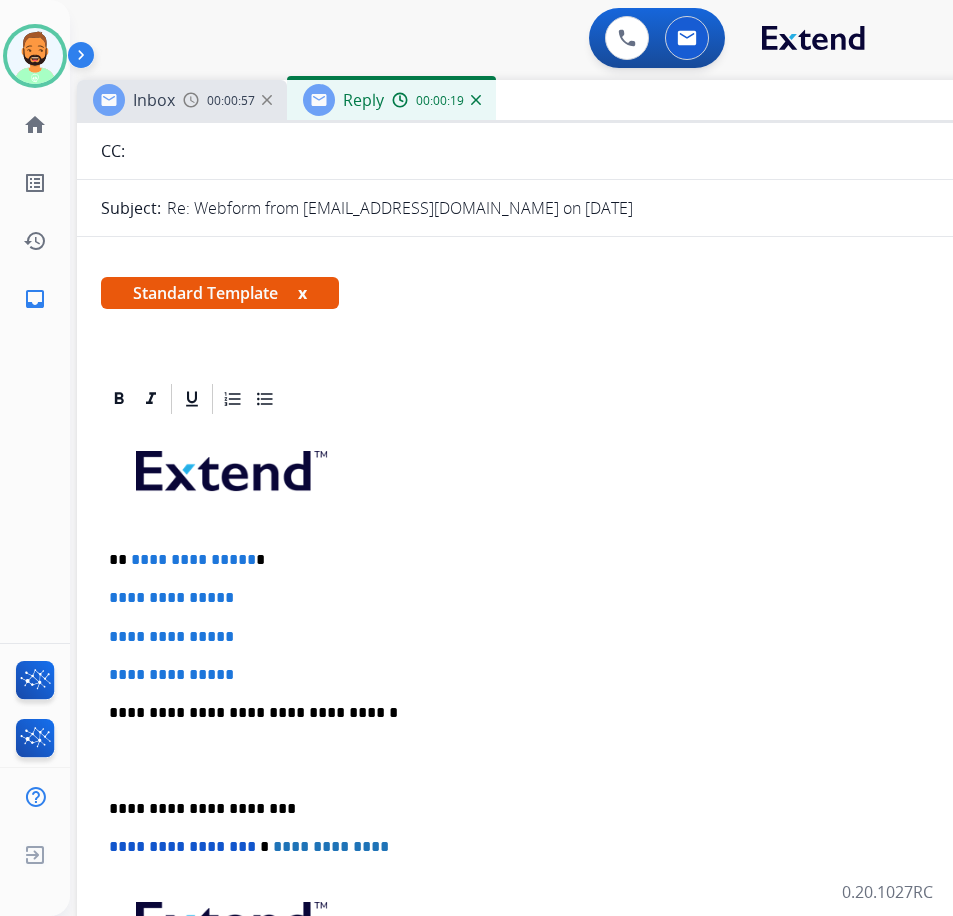type 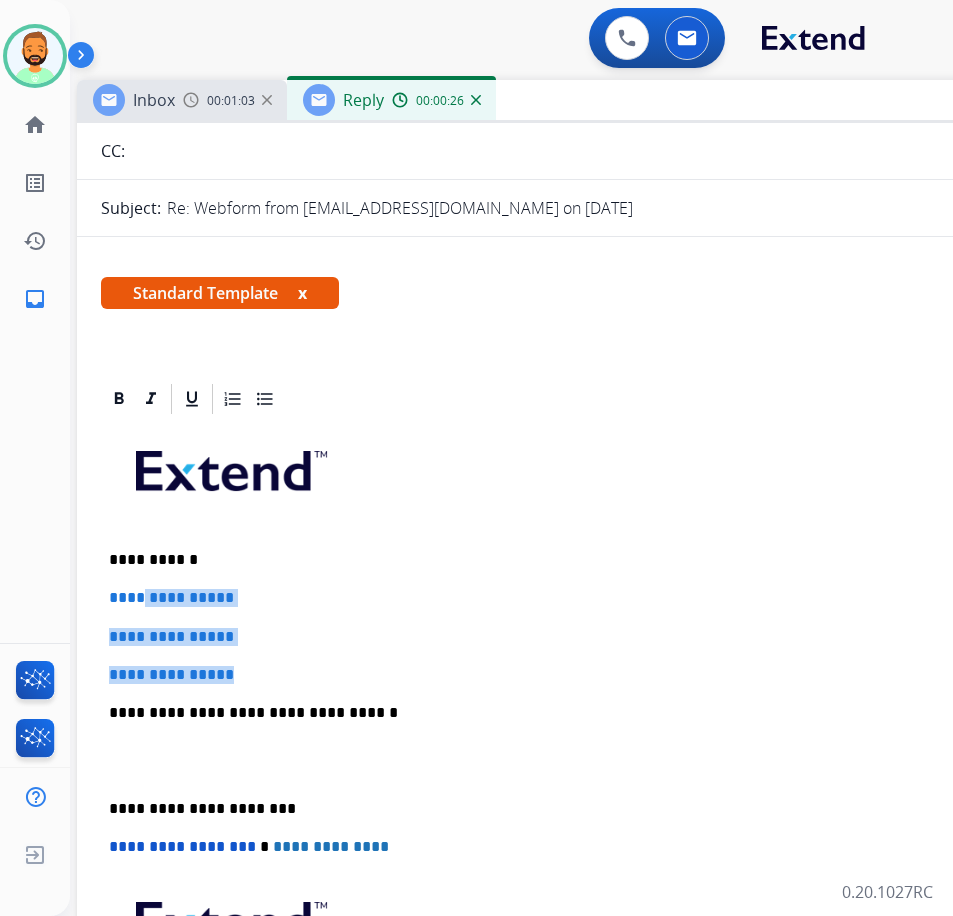 drag, startPoint x: 274, startPoint y: 675, endPoint x: 153, endPoint y: 603, distance: 140.80128 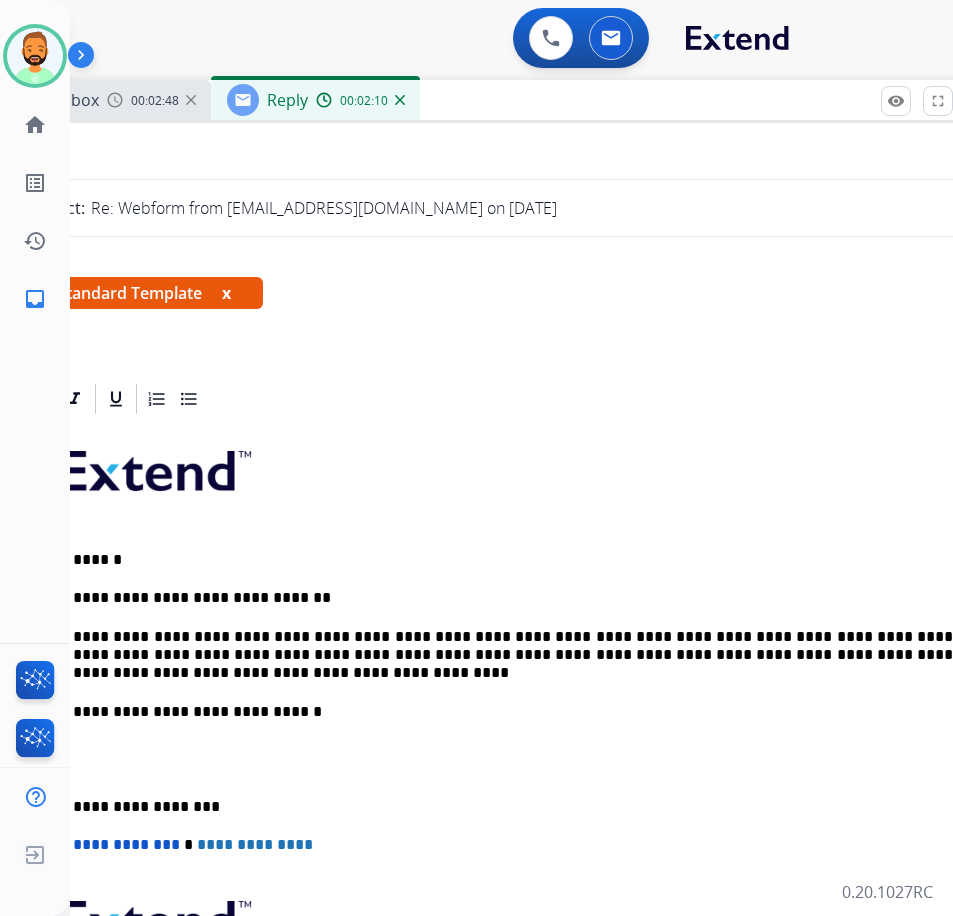 scroll, scrollTop: 0, scrollLeft: 45, axis: horizontal 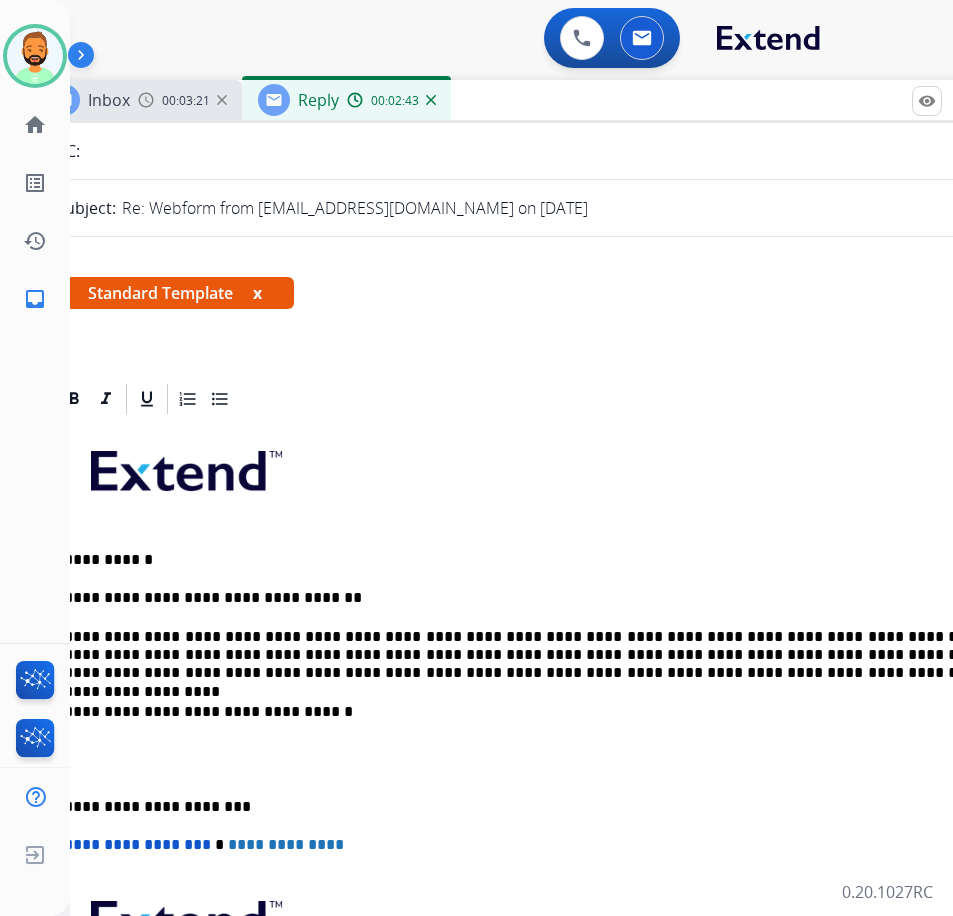 drag, startPoint x: 101, startPoint y: 781, endPoint x: 129, endPoint y: 811, distance: 41.036568 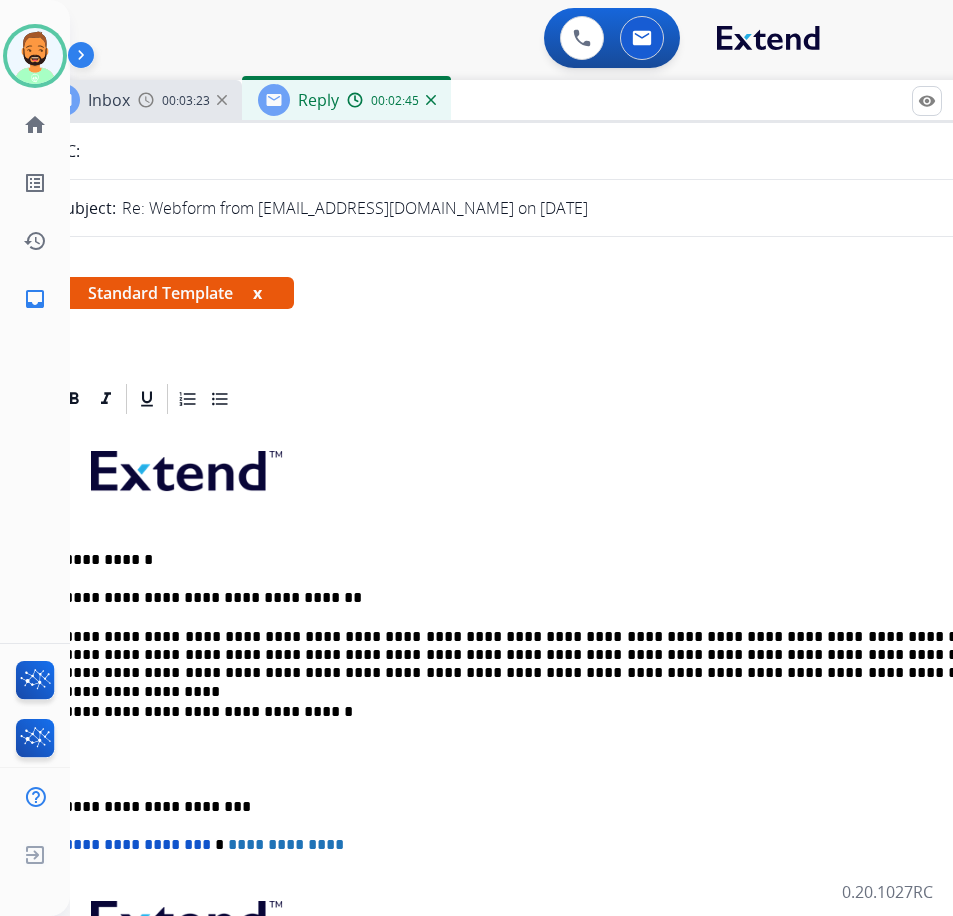 scroll, scrollTop: 0, scrollLeft: 34, axis: horizontal 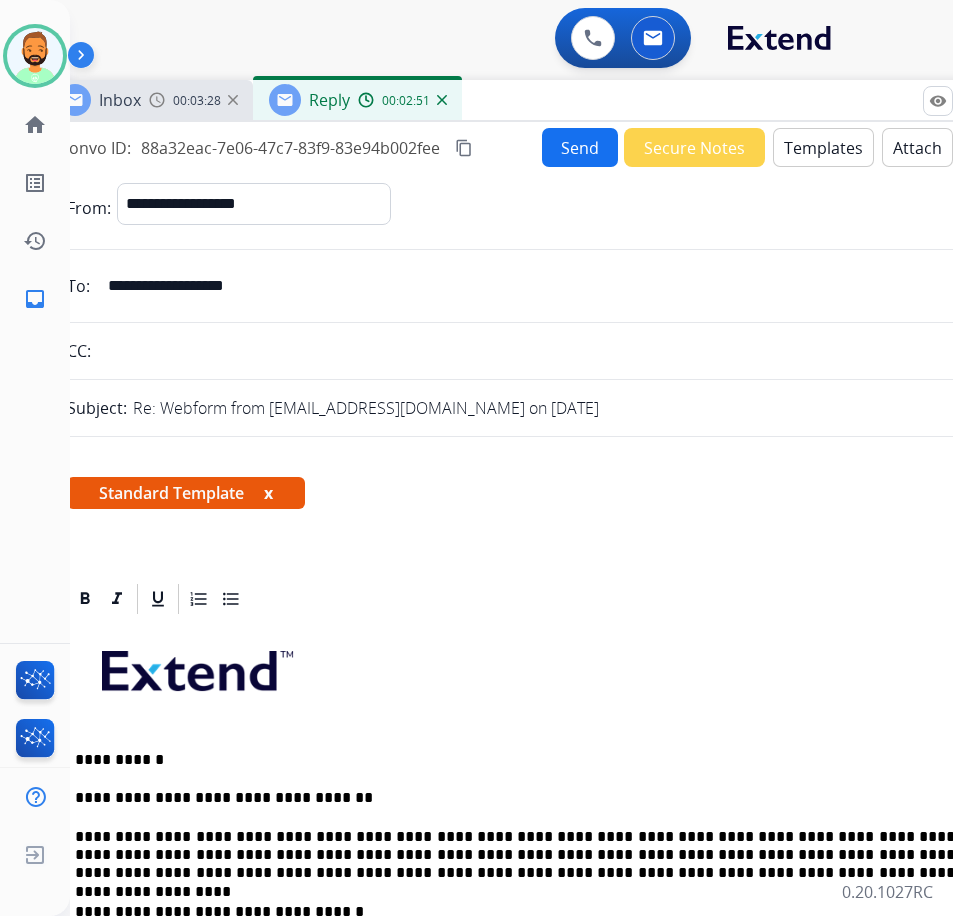 click on "Send" at bounding box center (580, 147) 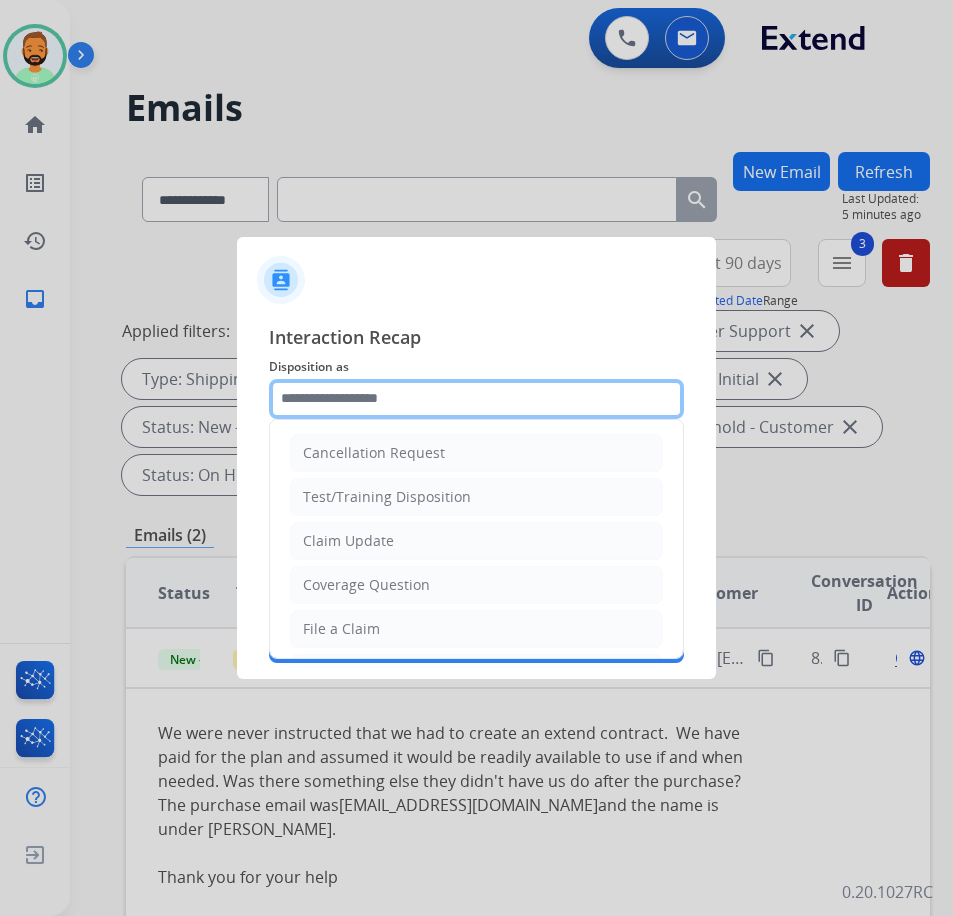 click 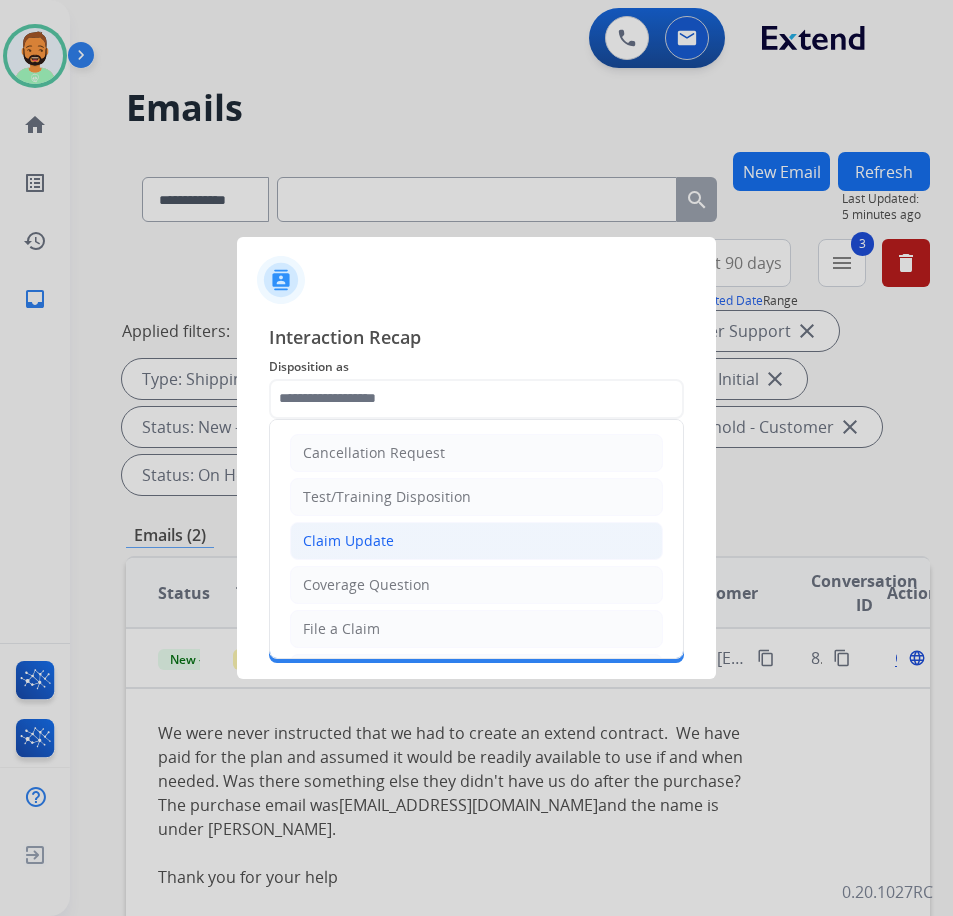 click on "Claim Update" 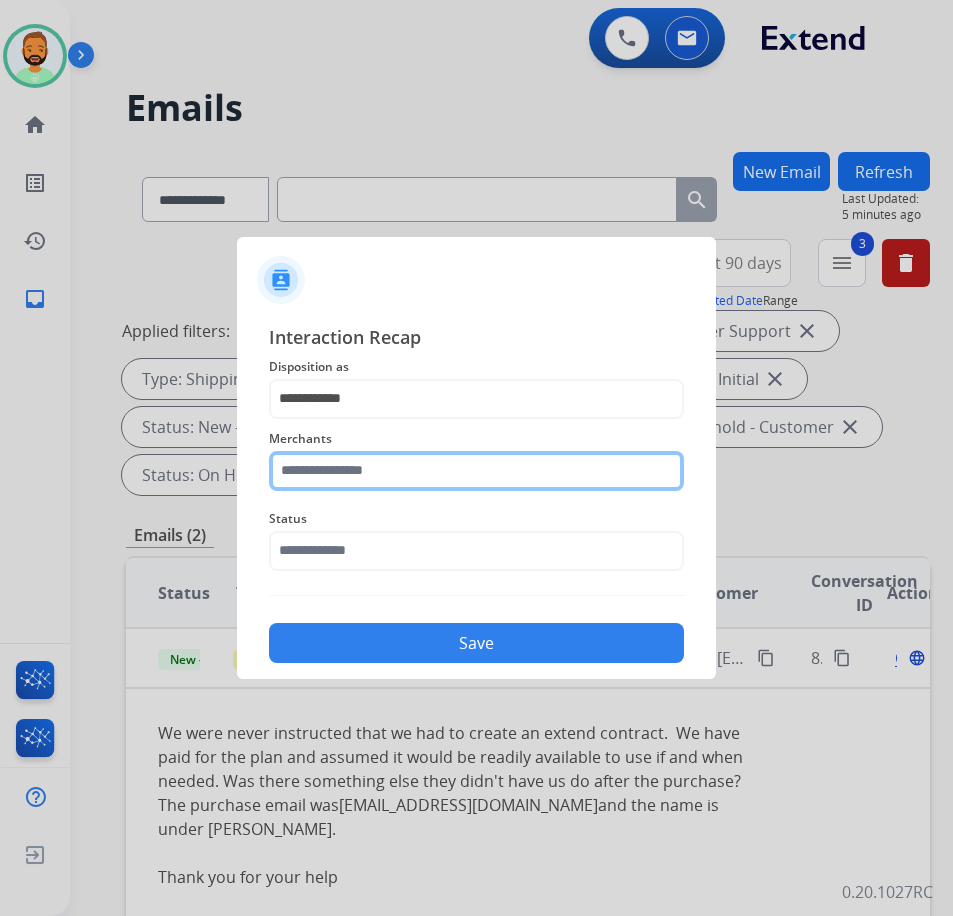 click 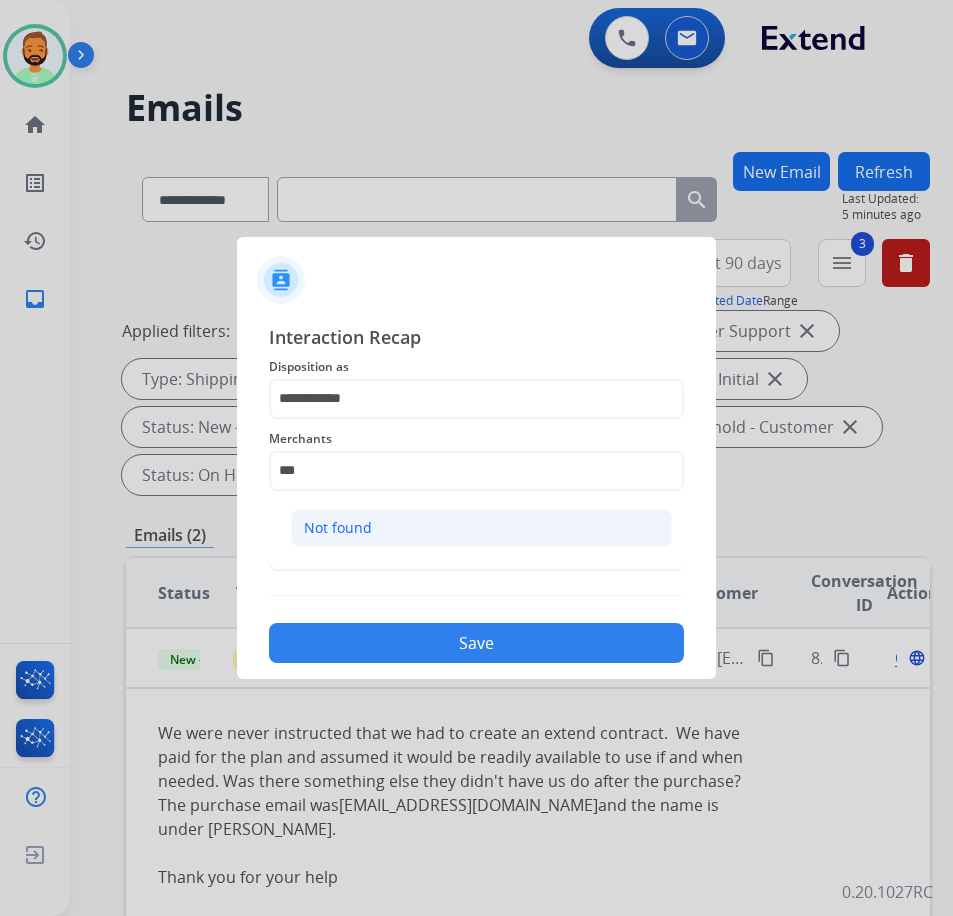 click on "Not found" 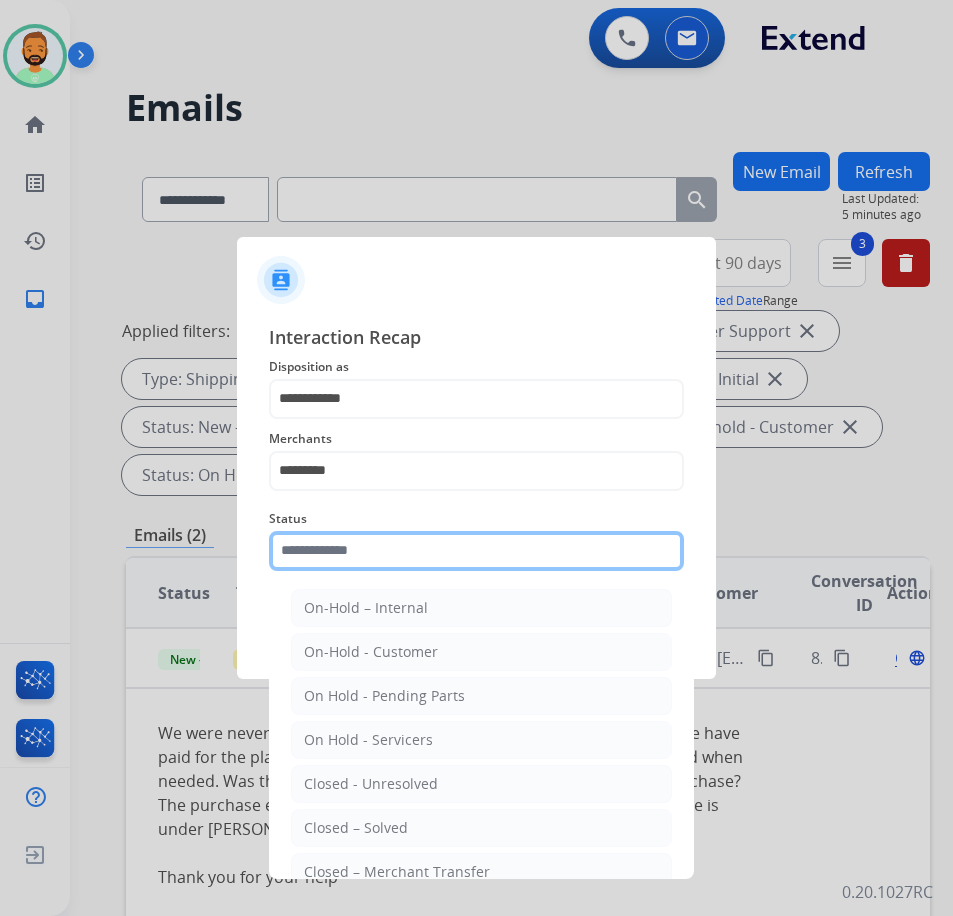 click 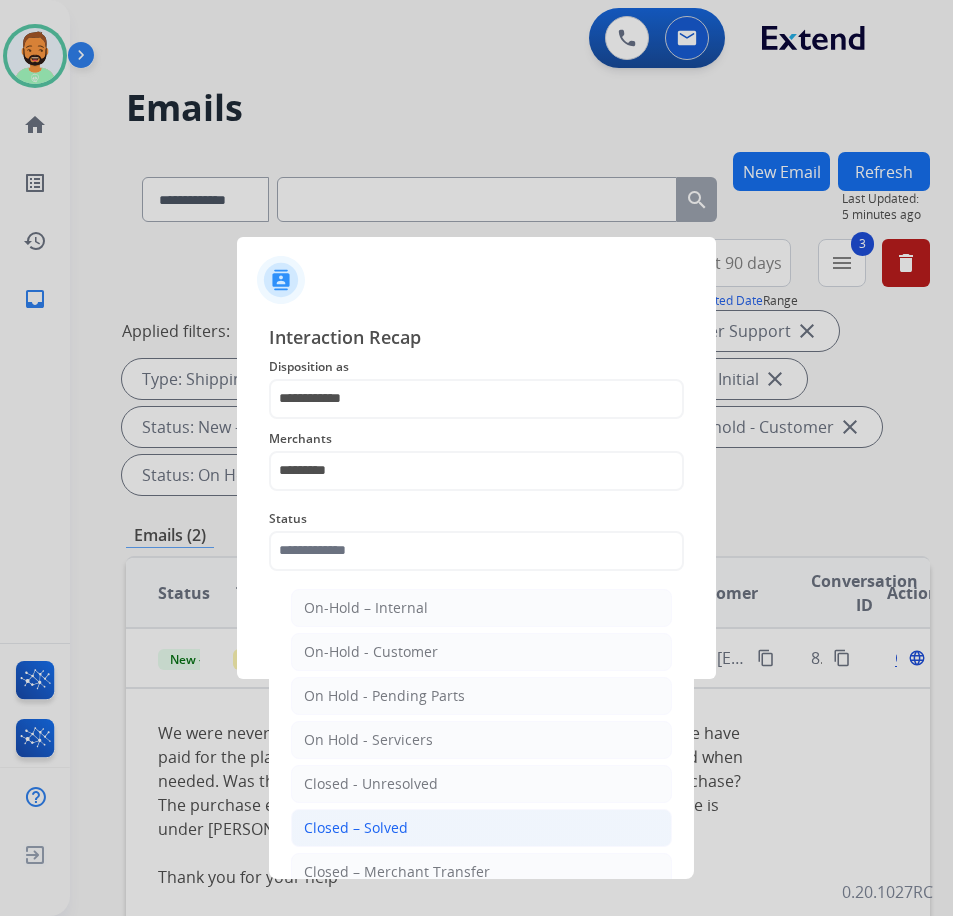 click on "Closed – Solved" 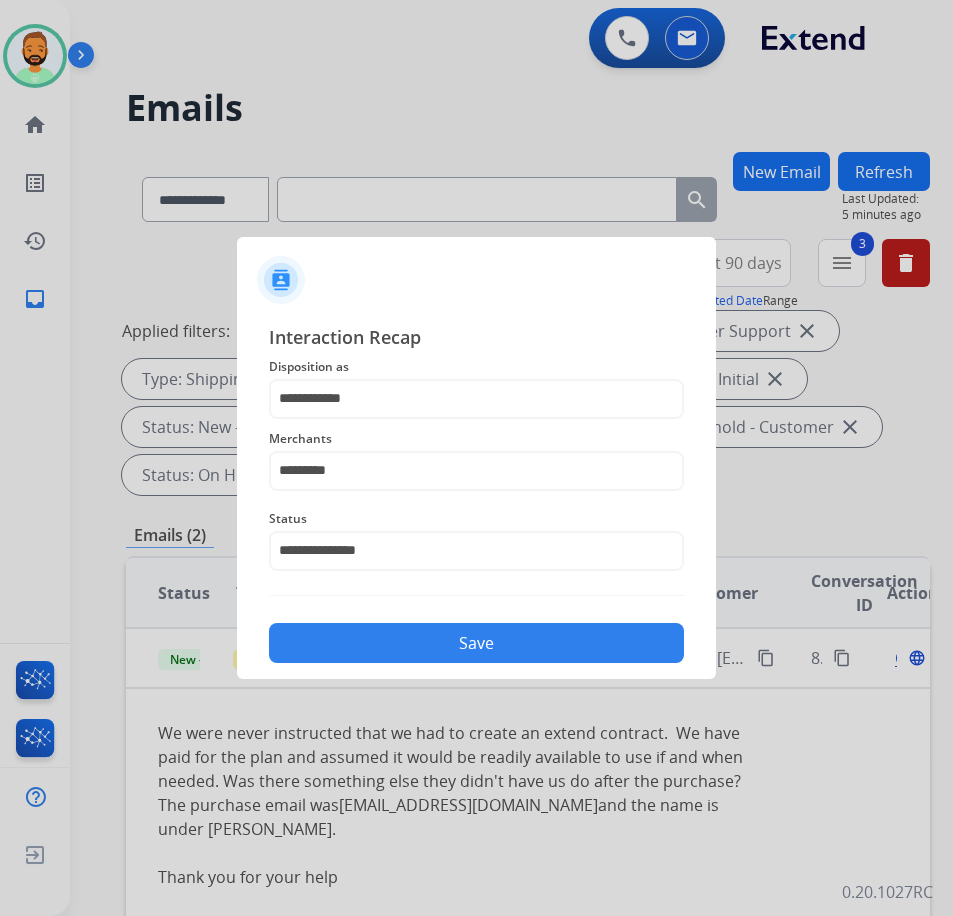click on "Save" 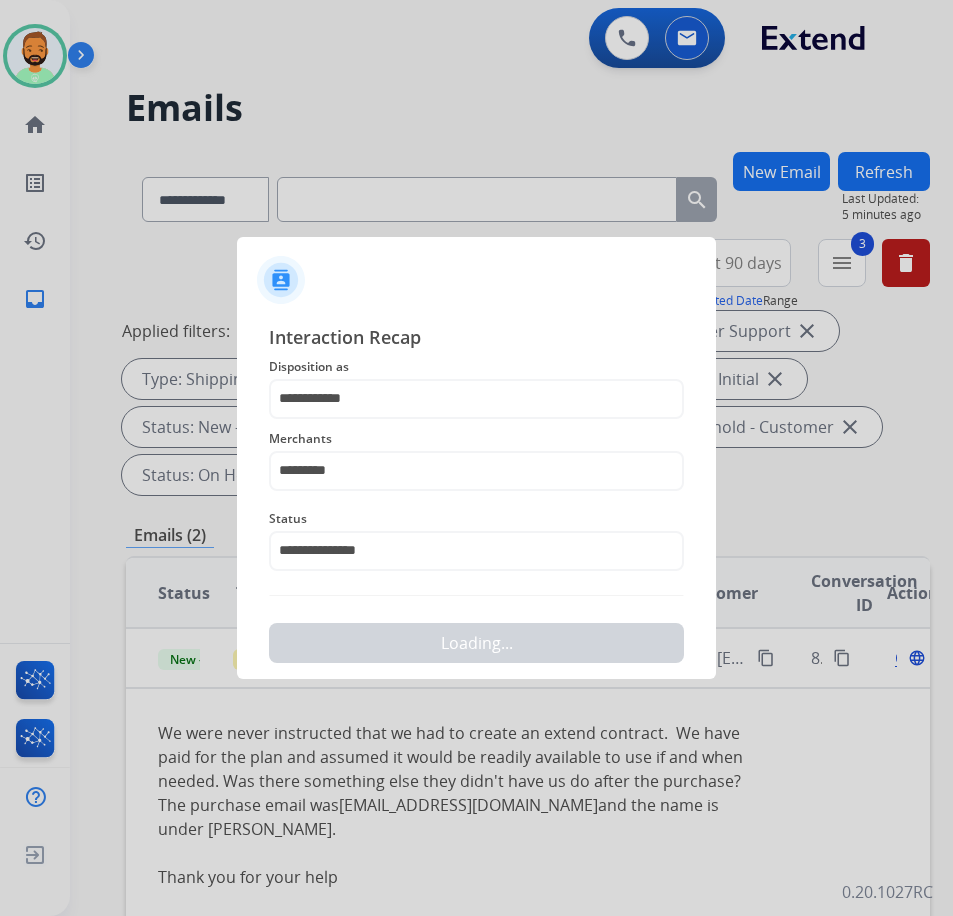 scroll, scrollTop: 0, scrollLeft: 0, axis: both 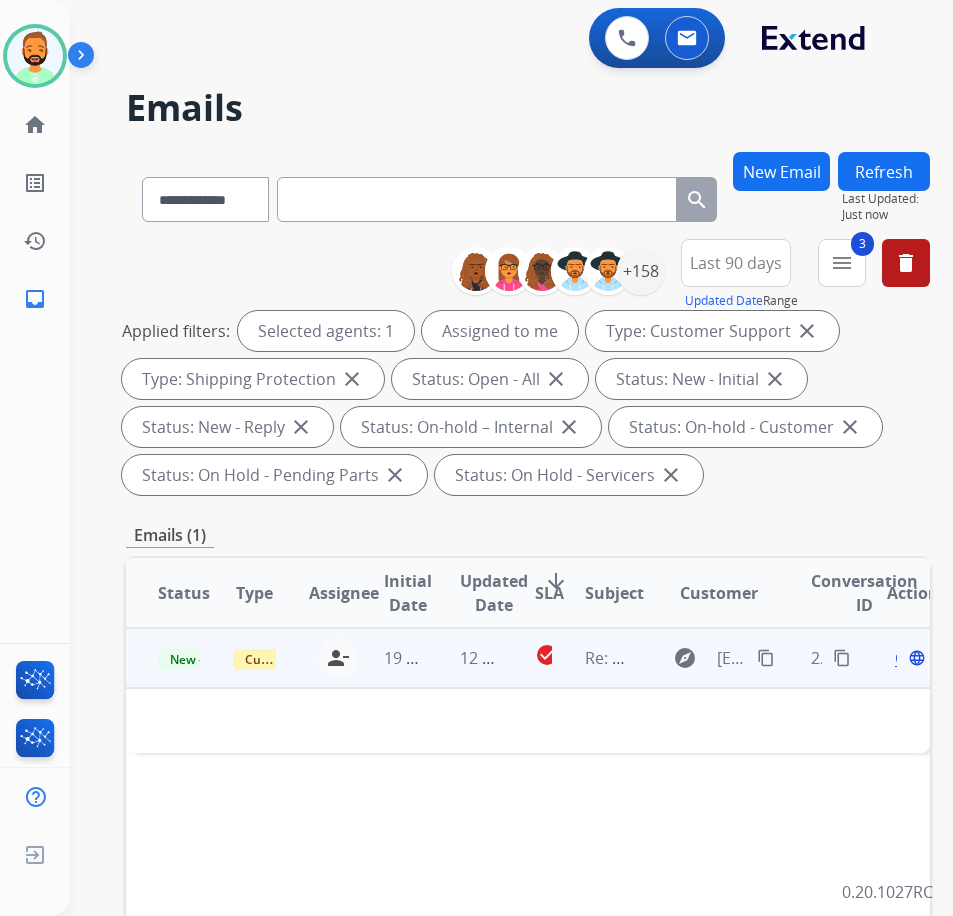 click on "12 hours ago" at bounding box center (465, 658) 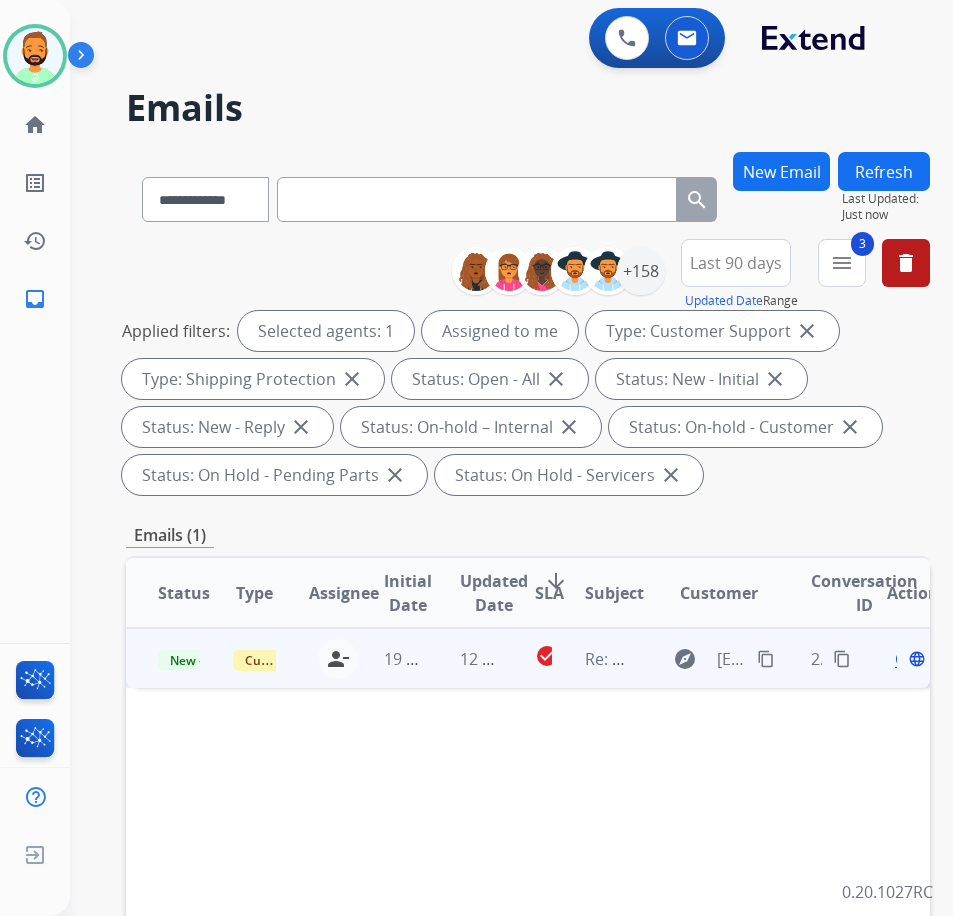 click on "12 hours ago" at bounding box center (465, 658) 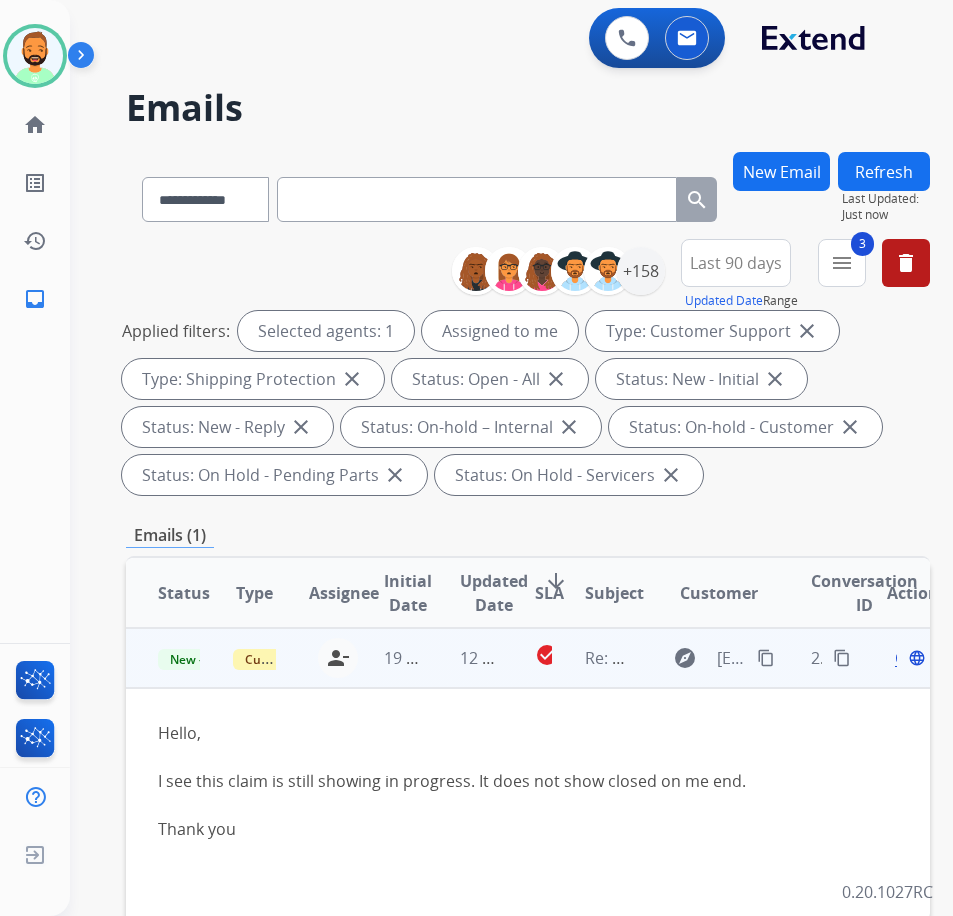 click on "content_copy" at bounding box center [766, 658] 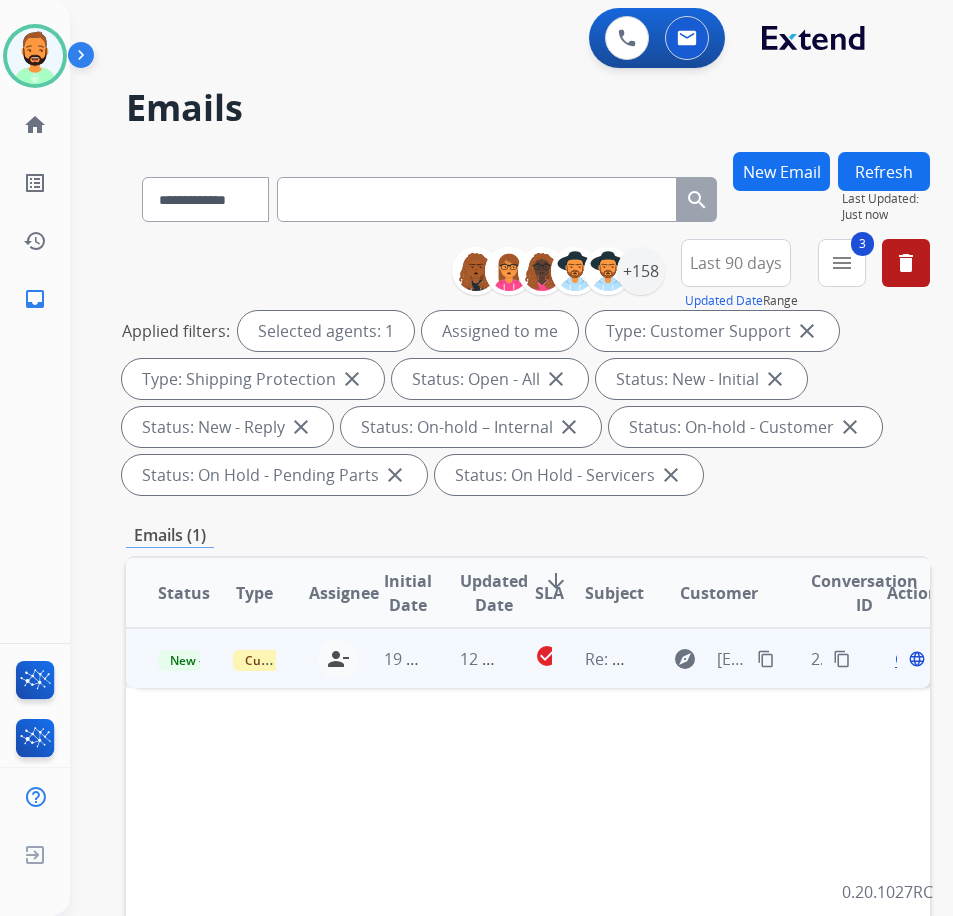 click on "Open" at bounding box center (915, 659) 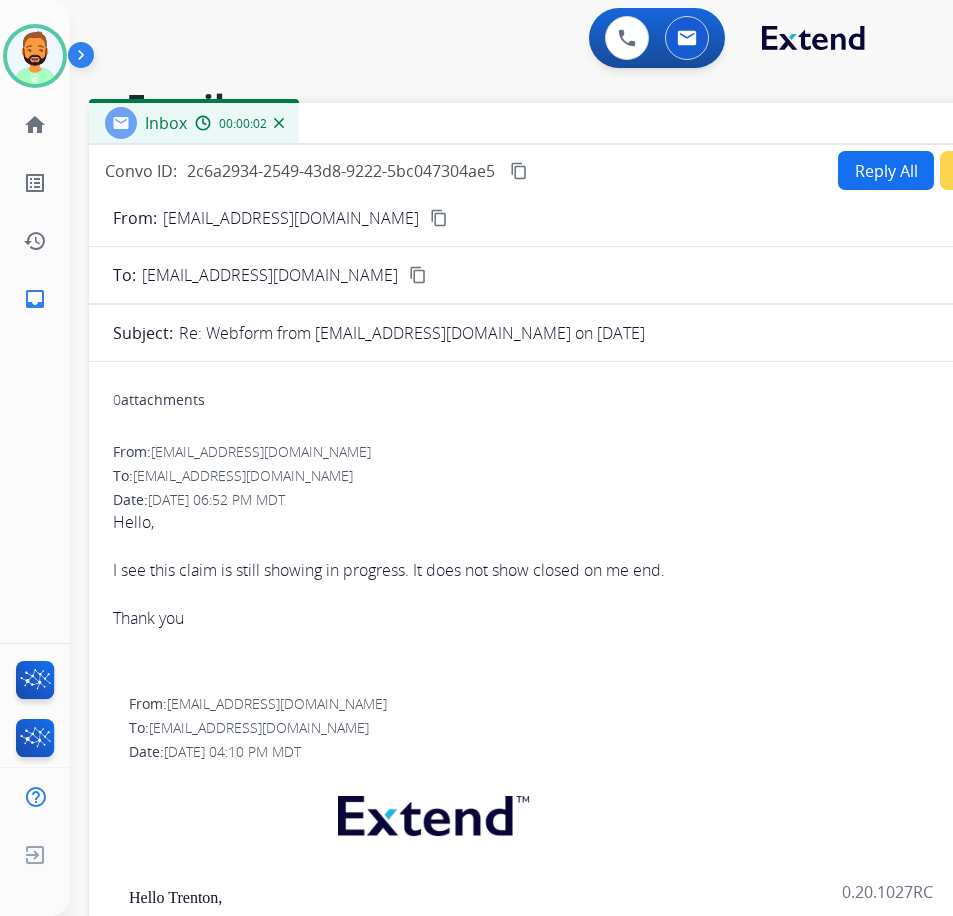 drag, startPoint x: 373, startPoint y: 141, endPoint x: 555, endPoint y: 121, distance: 183.0956 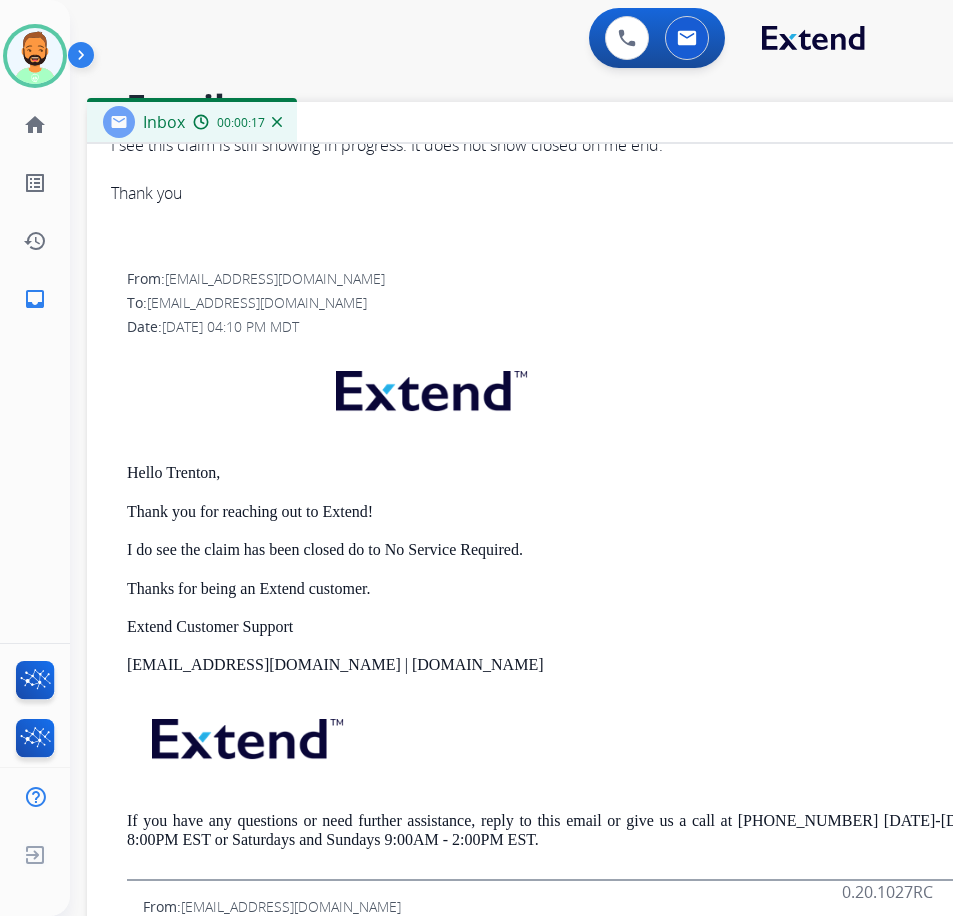 scroll, scrollTop: 425, scrollLeft: 0, axis: vertical 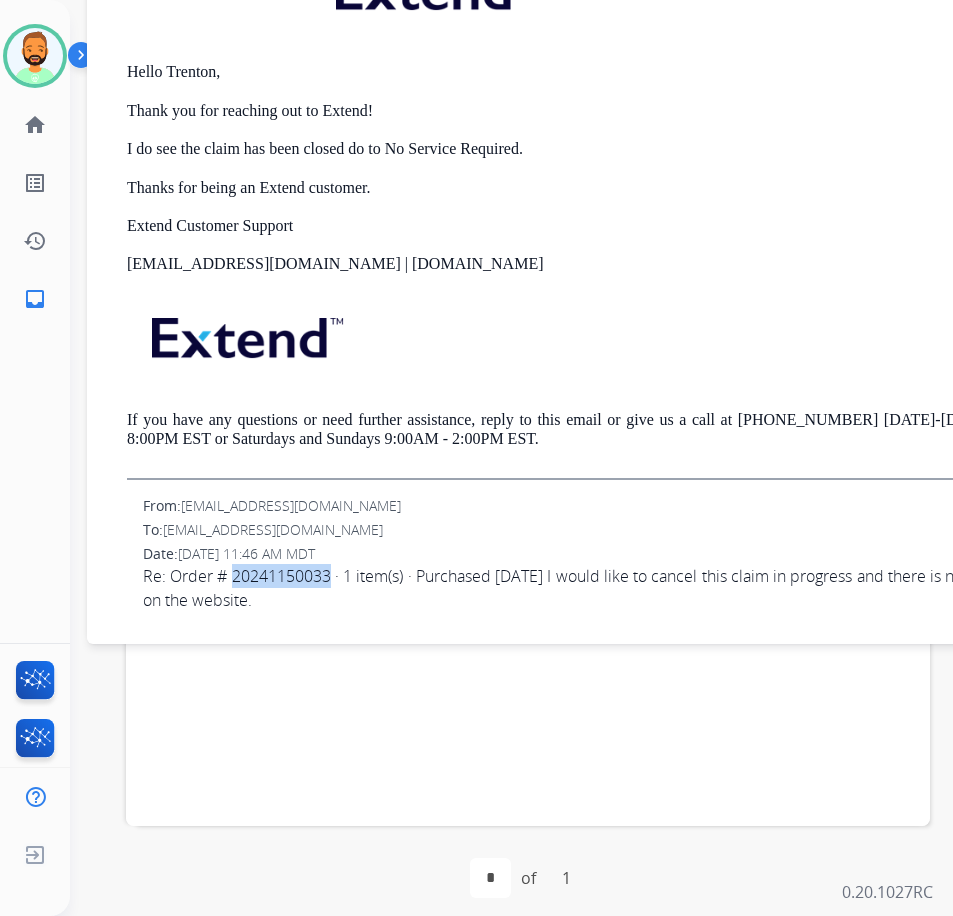 drag, startPoint x: 232, startPoint y: 575, endPoint x: 328, endPoint y: 570, distance: 96.13012 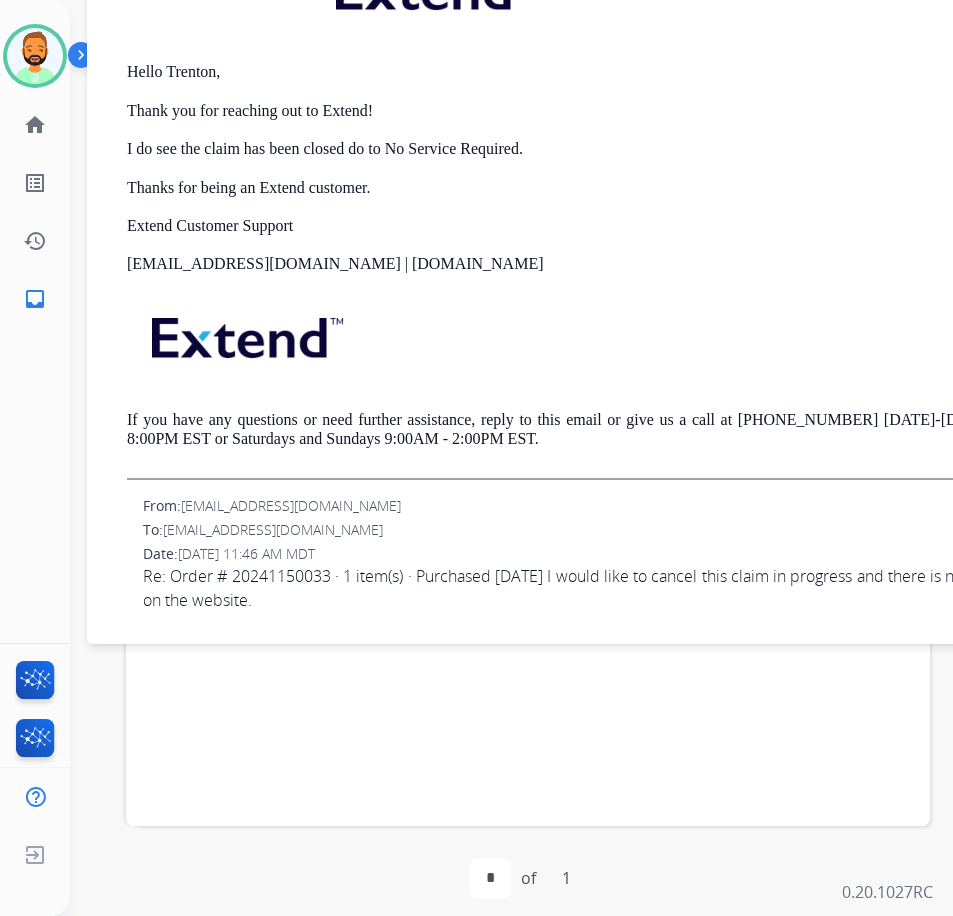 click on "From:  geerlinghc@gmail.com   To:  support@extend.com  Date:  07/29/2025 - 11:46 AM MDT Re: Order # 20241150033 · 1 item(s) · Purchased January 27, 2024
I would like to cancel this claim in progress and there is no way to cancel on the website." at bounding box center [587, 554] 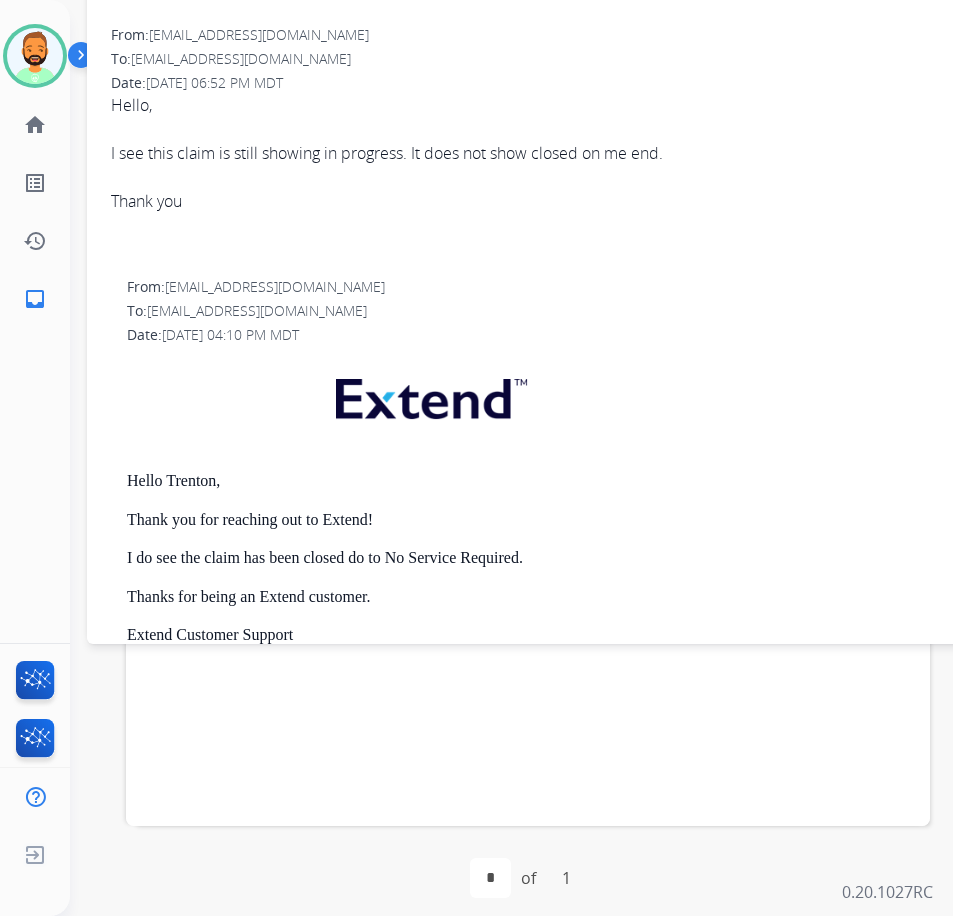 scroll, scrollTop: 0, scrollLeft: 0, axis: both 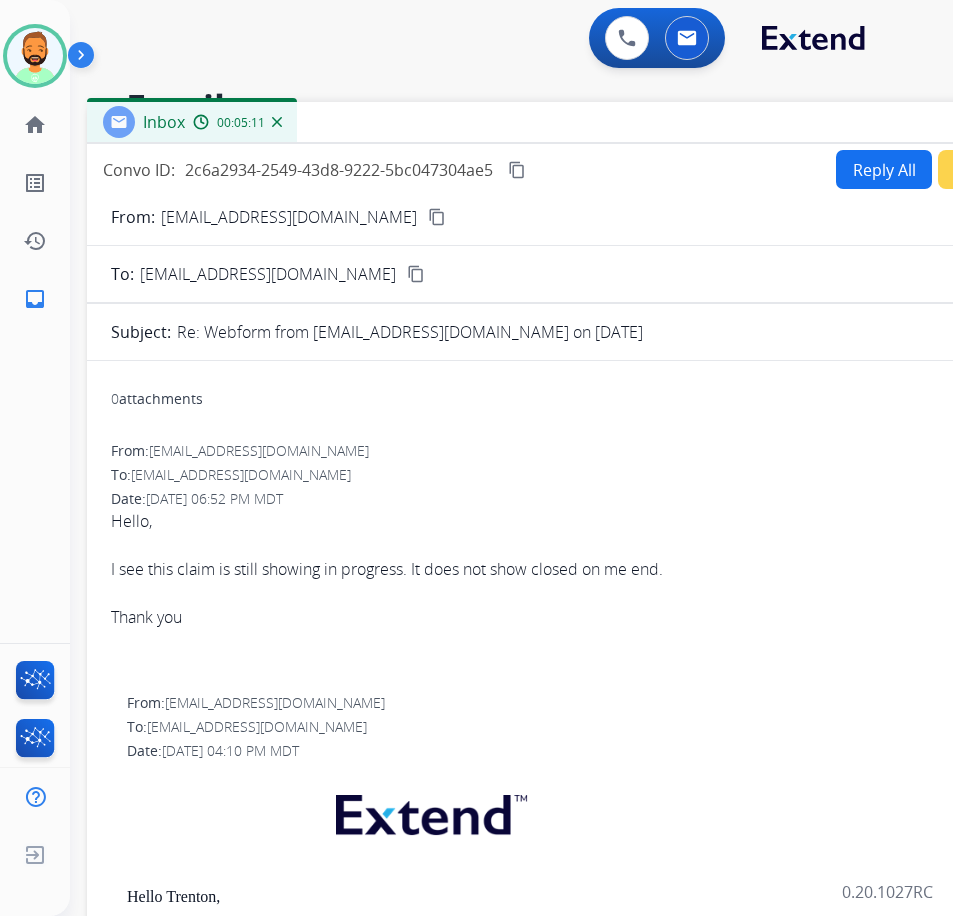 click on "Reply All" at bounding box center [884, 169] 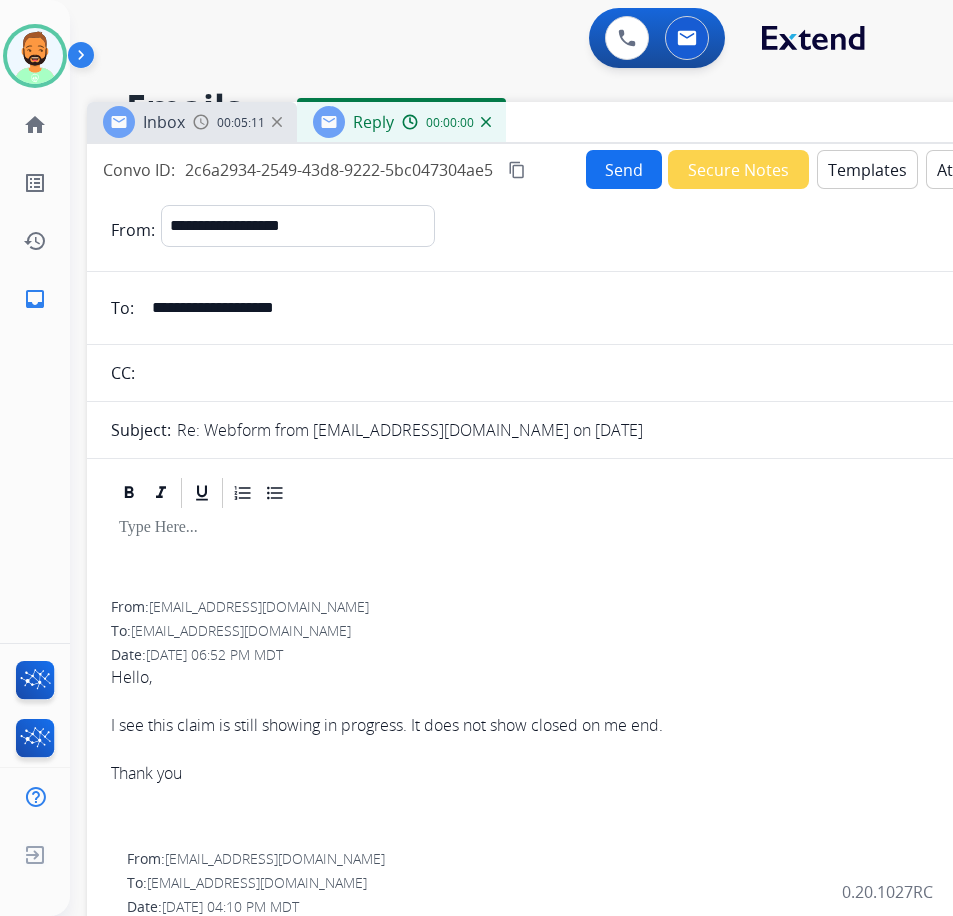click on "Templates" at bounding box center [867, 169] 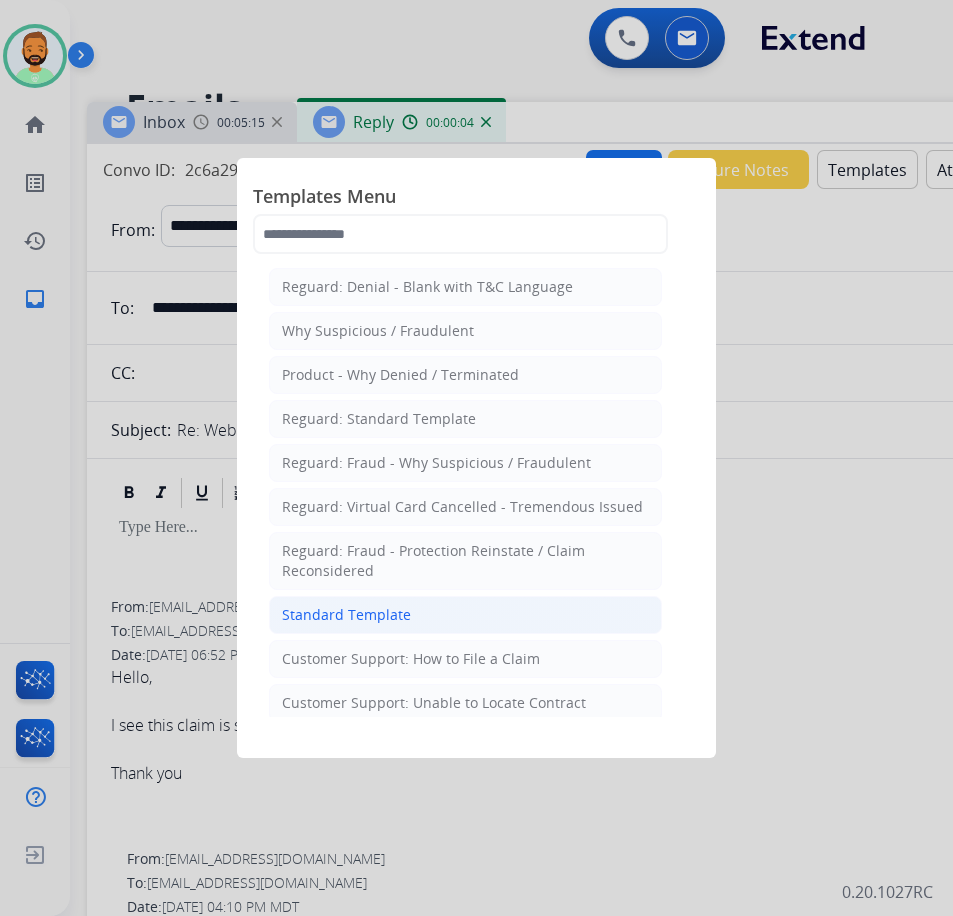 click on "Standard Template" 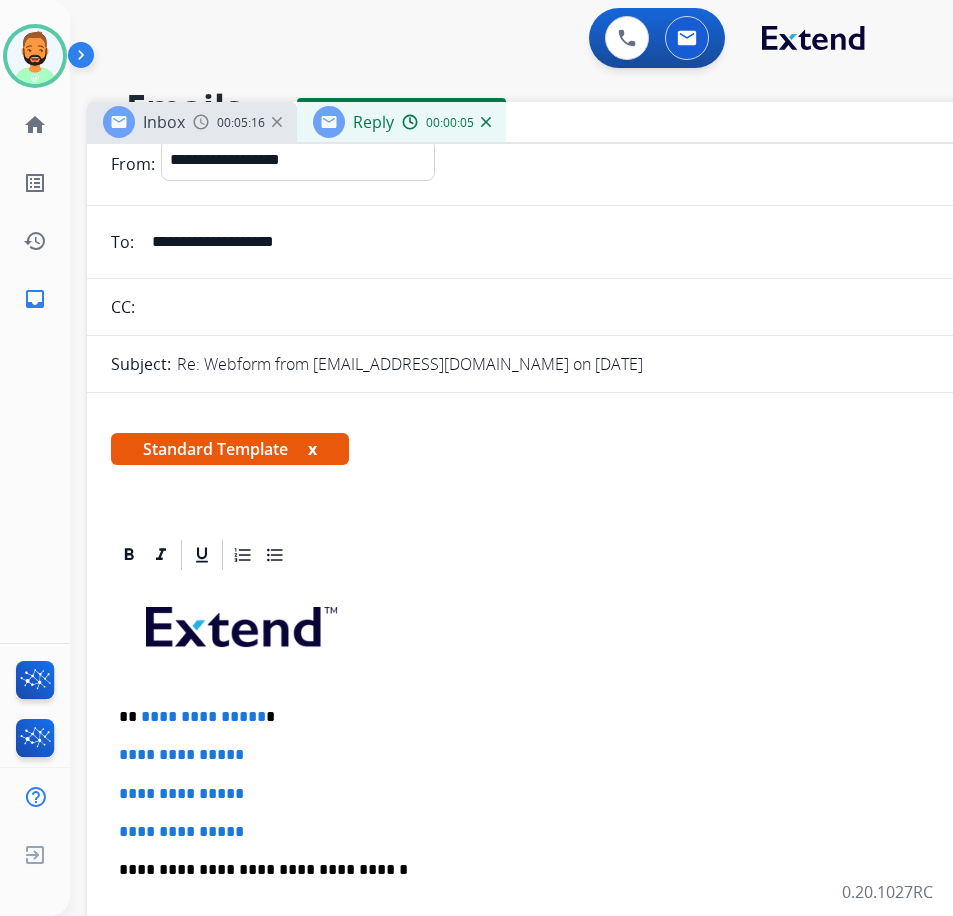 scroll, scrollTop: 100, scrollLeft: 0, axis: vertical 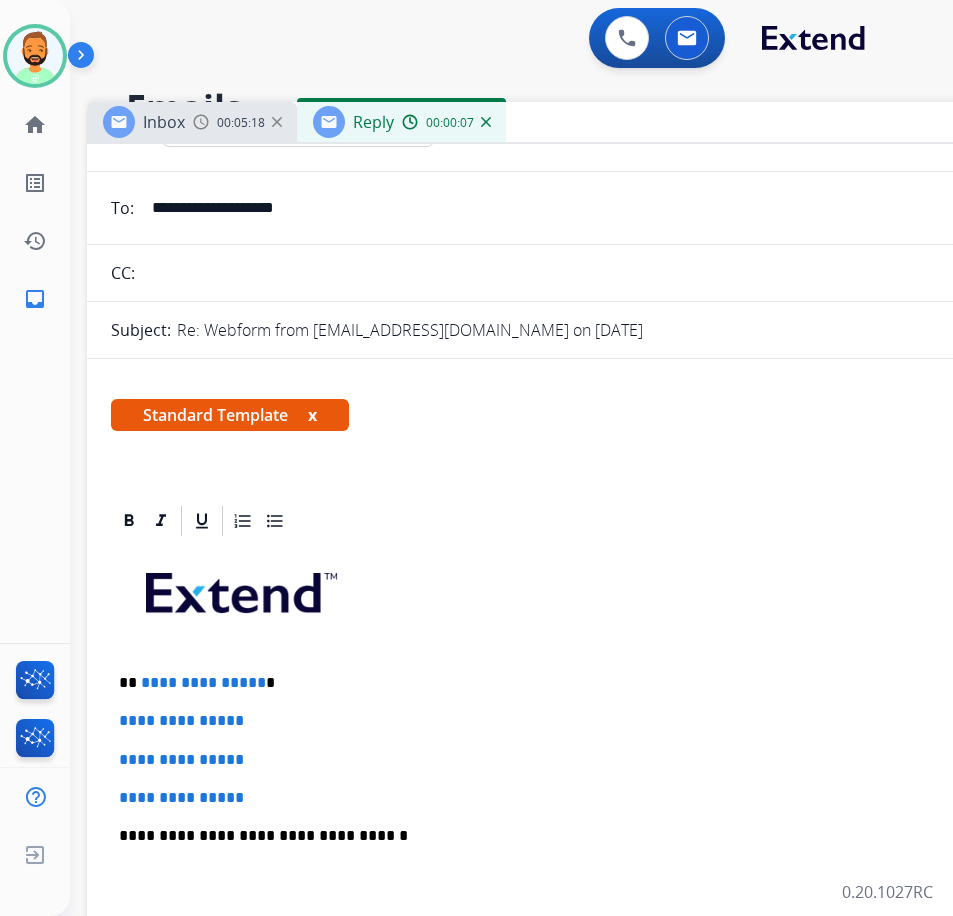 click on "**********" at bounding box center [579, 683] 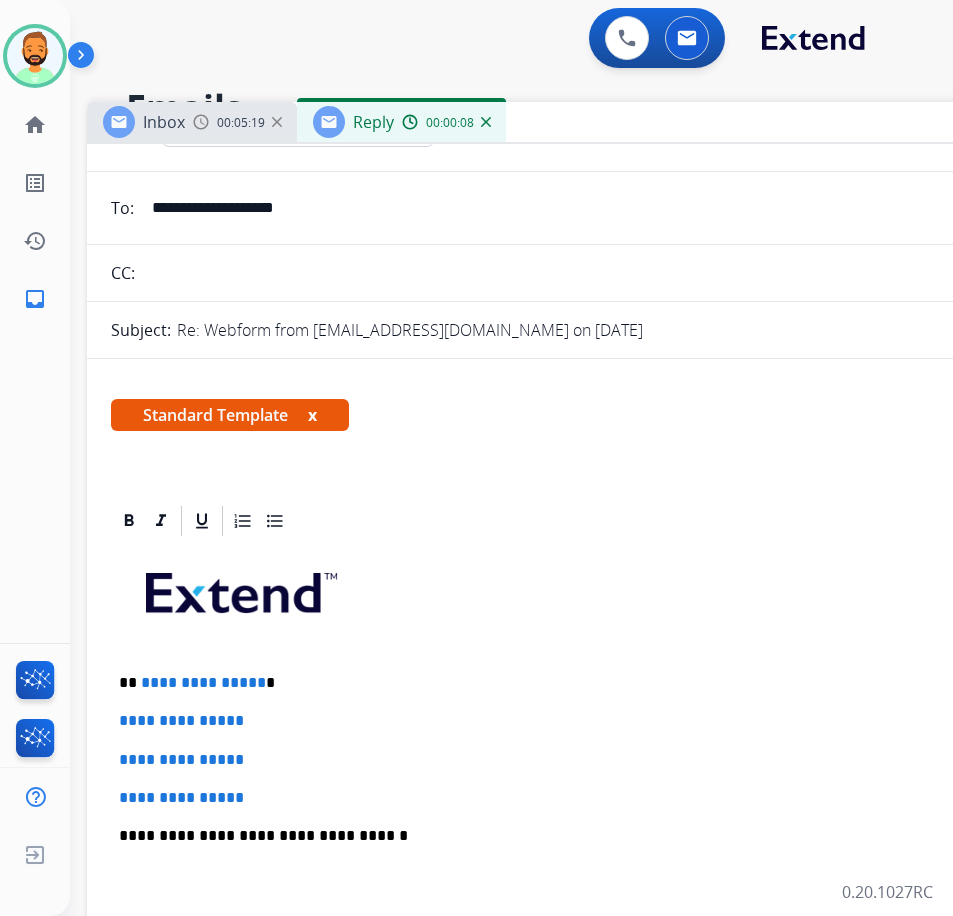 type 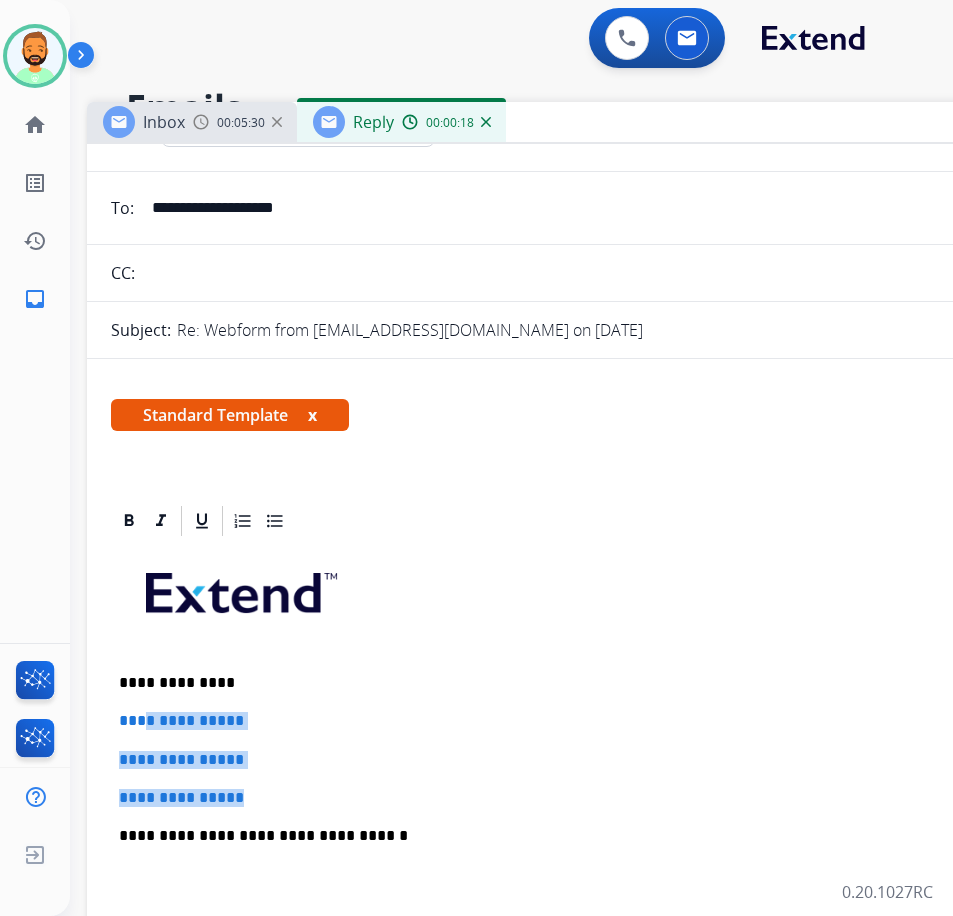 drag, startPoint x: 276, startPoint y: 798, endPoint x: 145, endPoint y: 719, distance: 152.97713 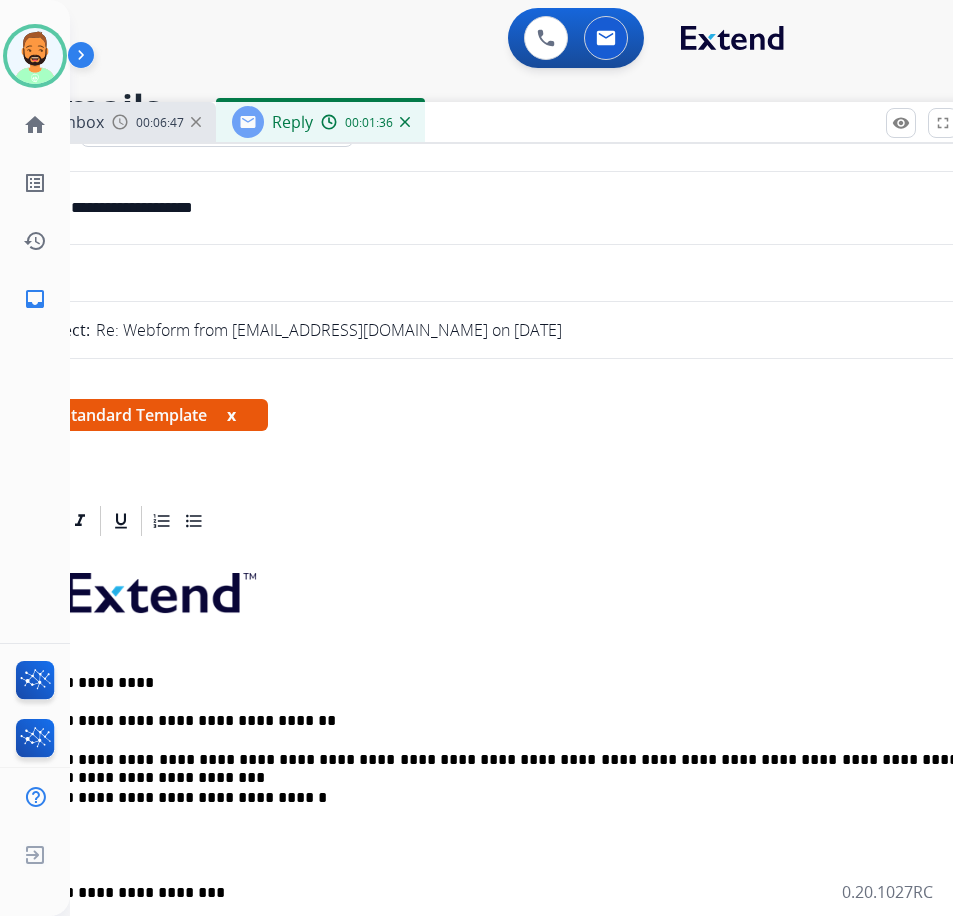 scroll, scrollTop: 0, scrollLeft: 64, axis: horizontal 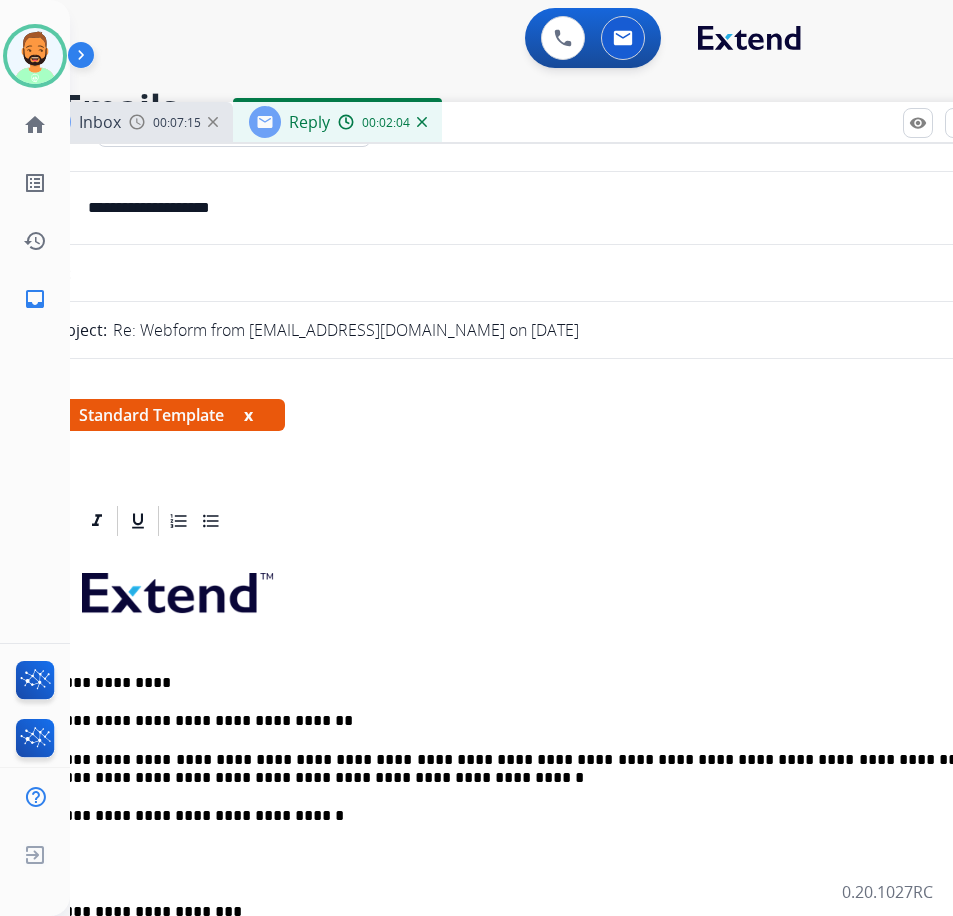 click on "**********" at bounding box center (515, 769) 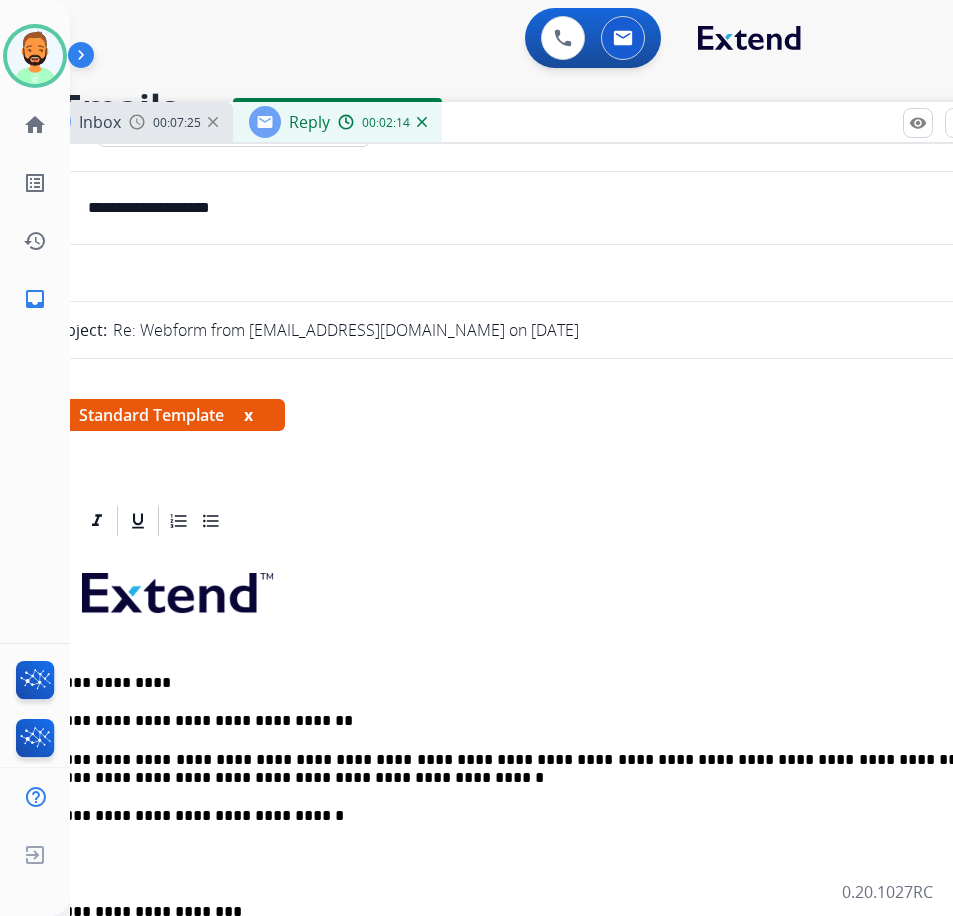 click on "**********" at bounding box center [523, 873] 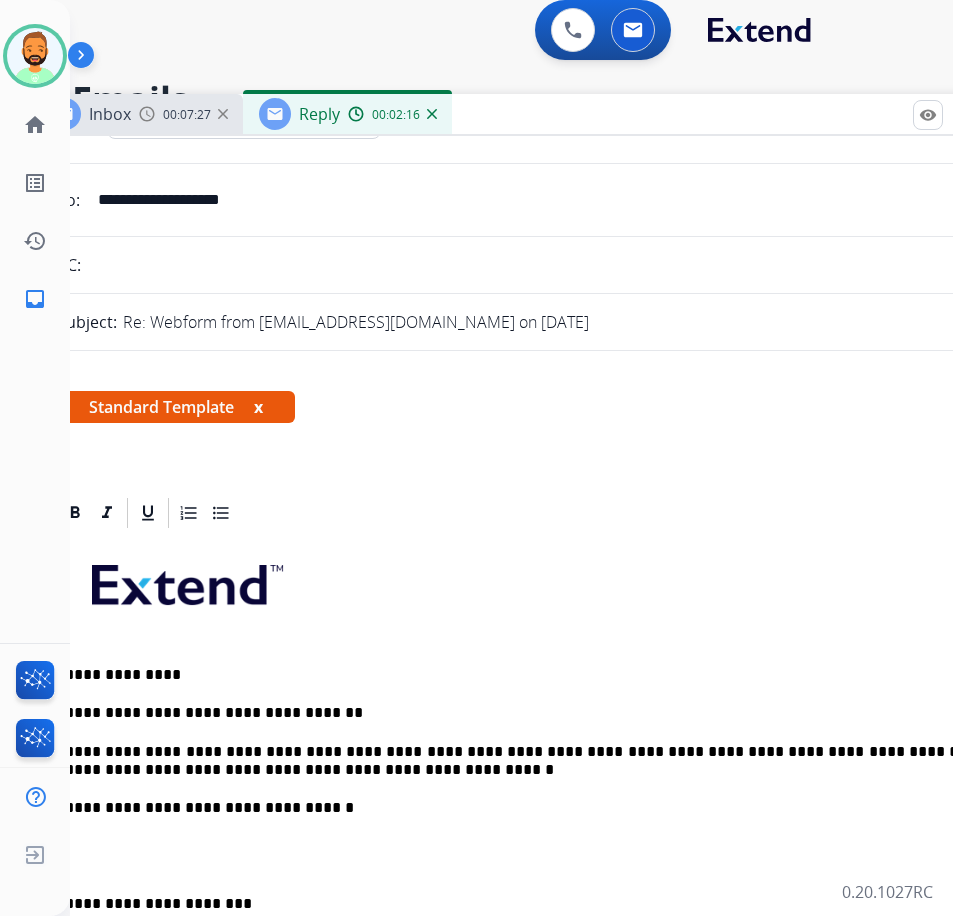 scroll, scrollTop: 8, scrollLeft: 44, axis: both 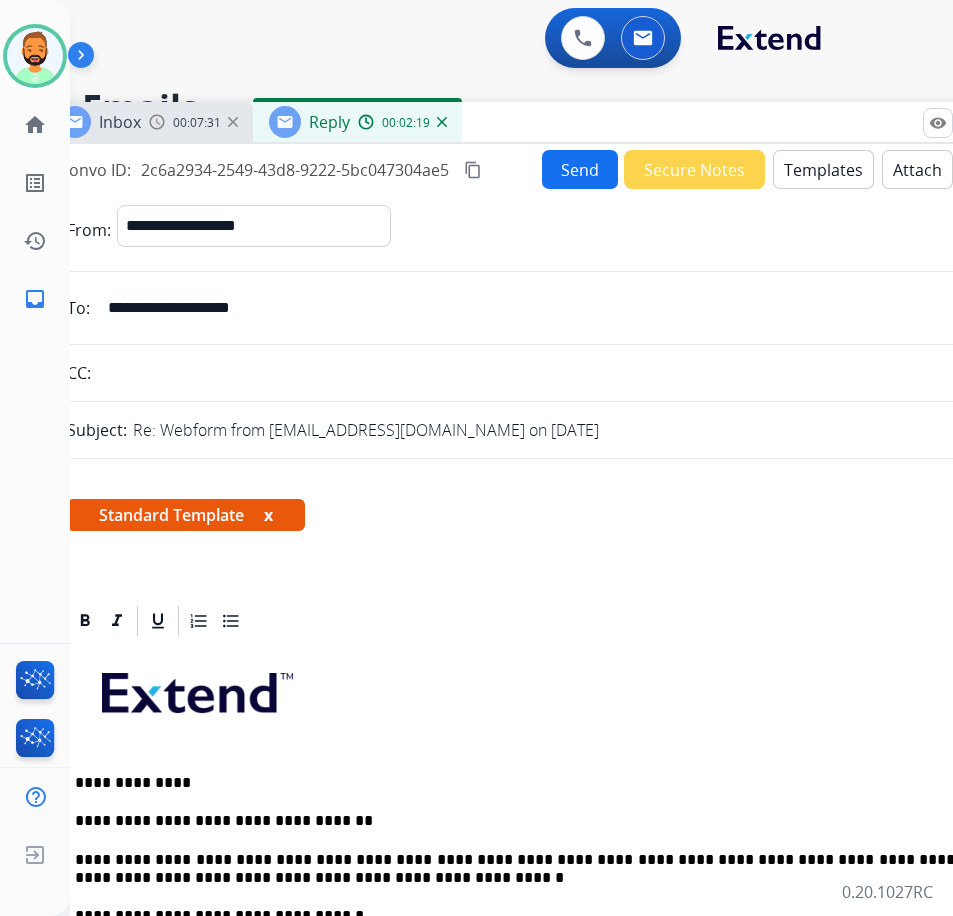 click on "Send" at bounding box center (580, 169) 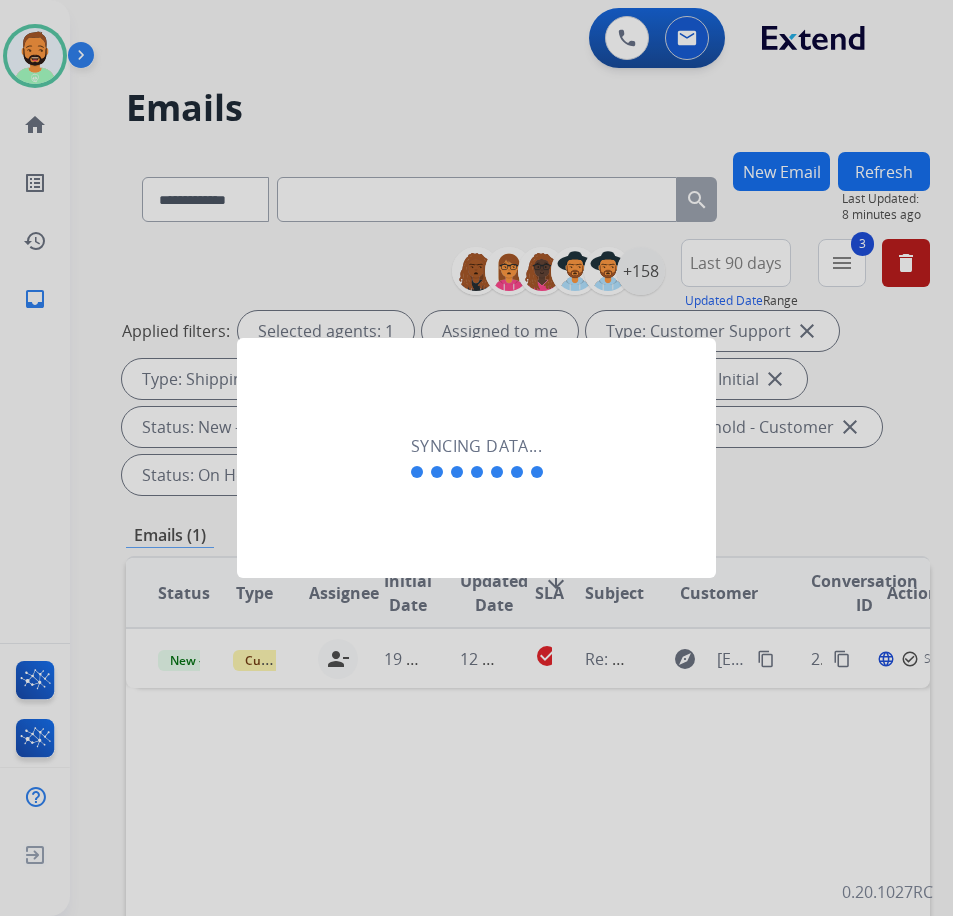 scroll, scrollTop: 0, scrollLeft: 3, axis: horizontal 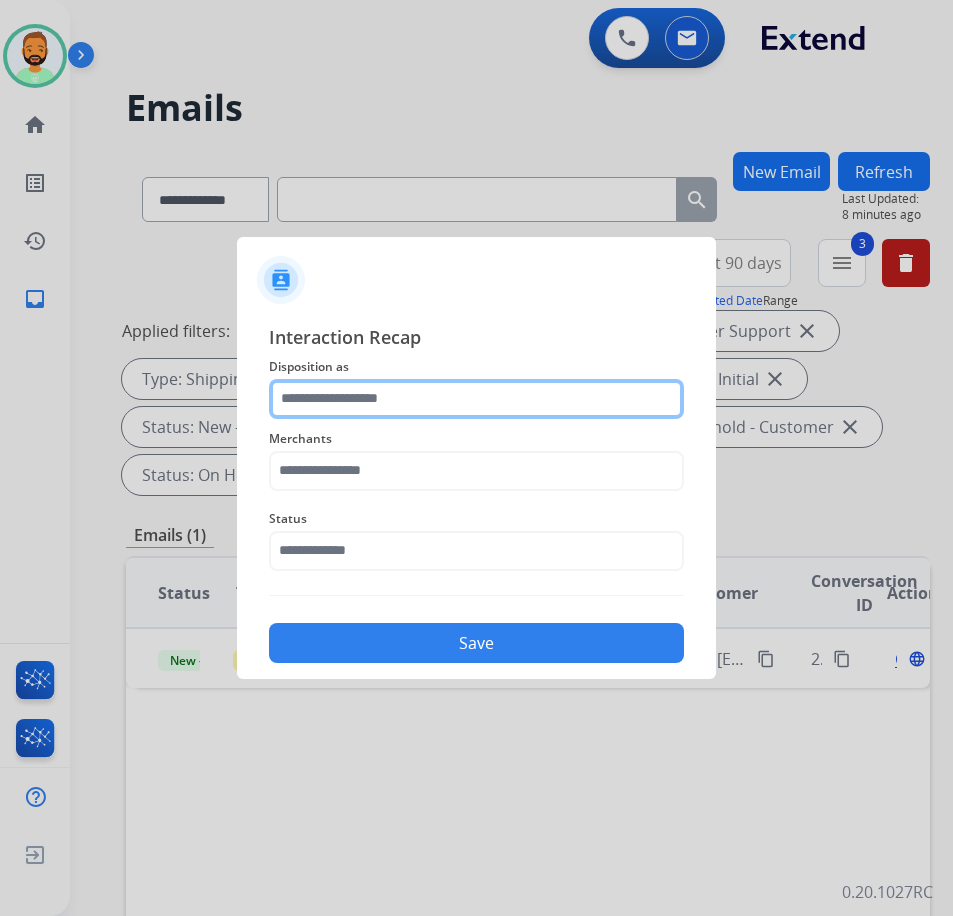 click 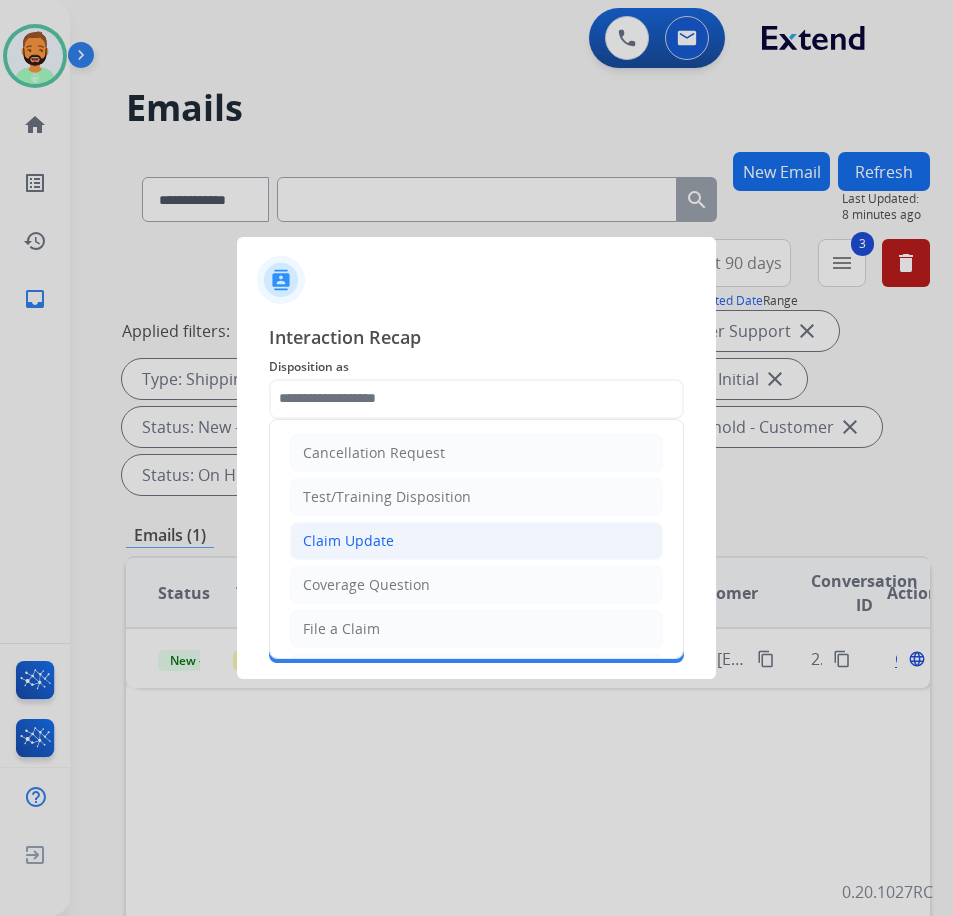 click on "Claim Update" 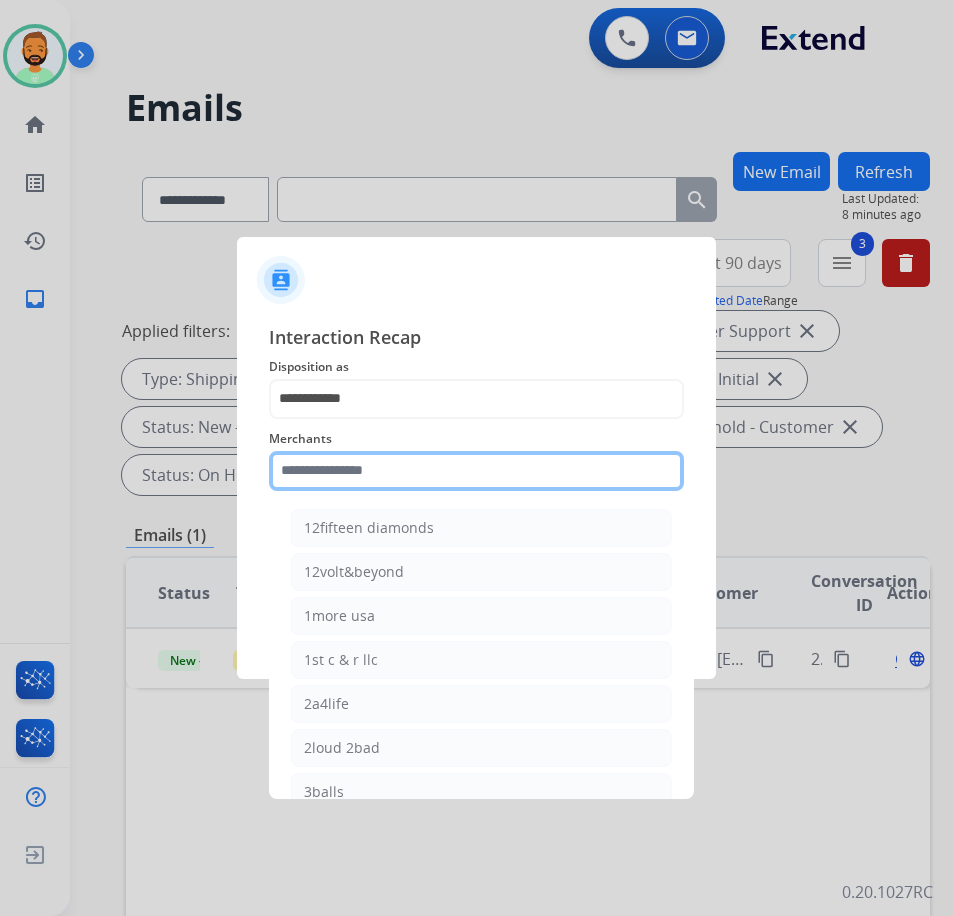 click 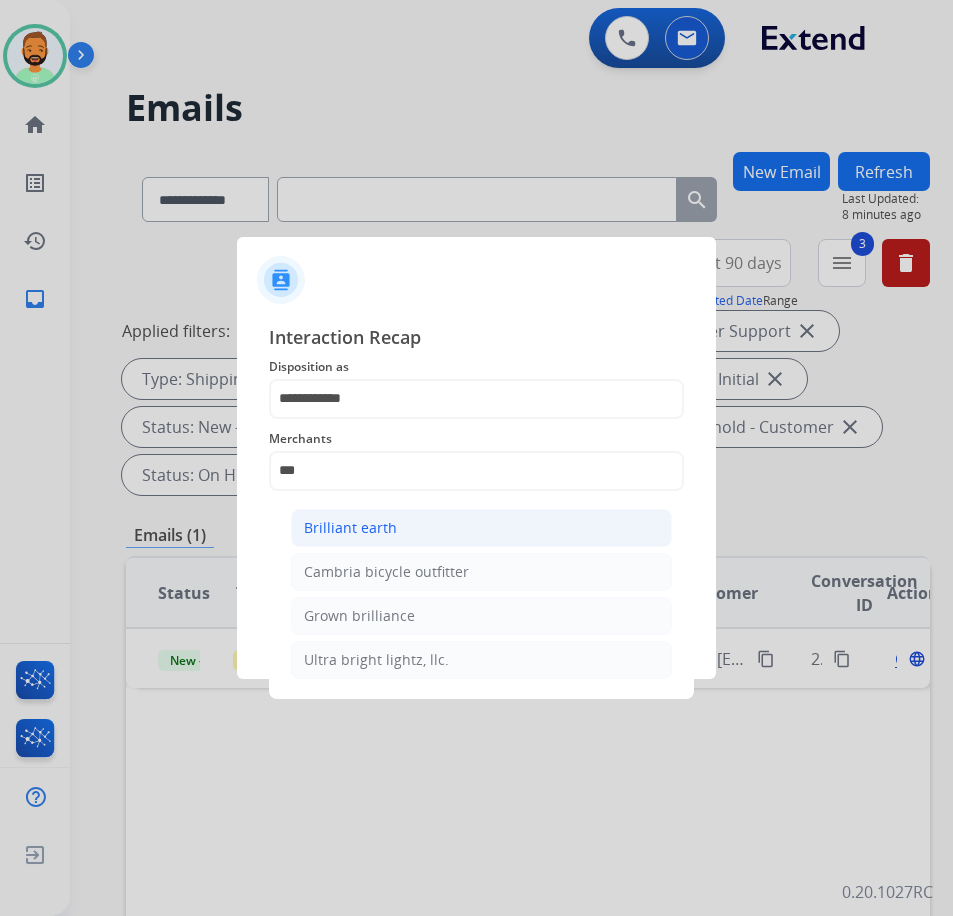 click on "Brilliant earth" 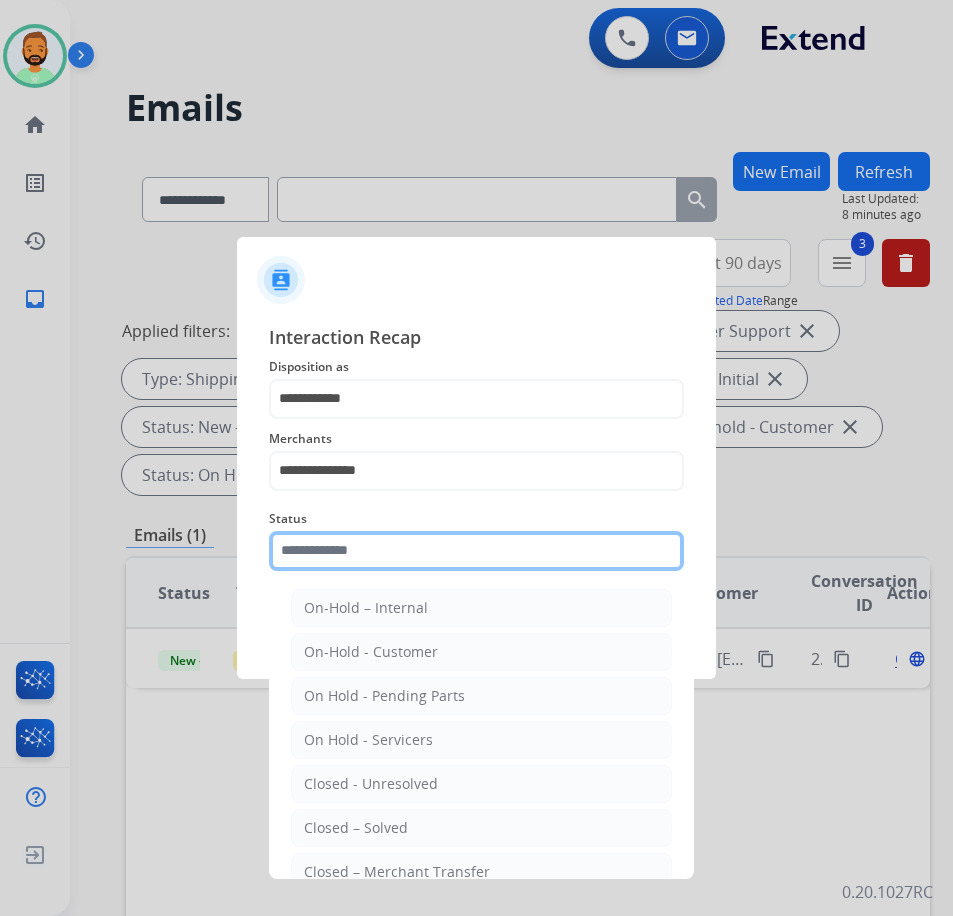 click 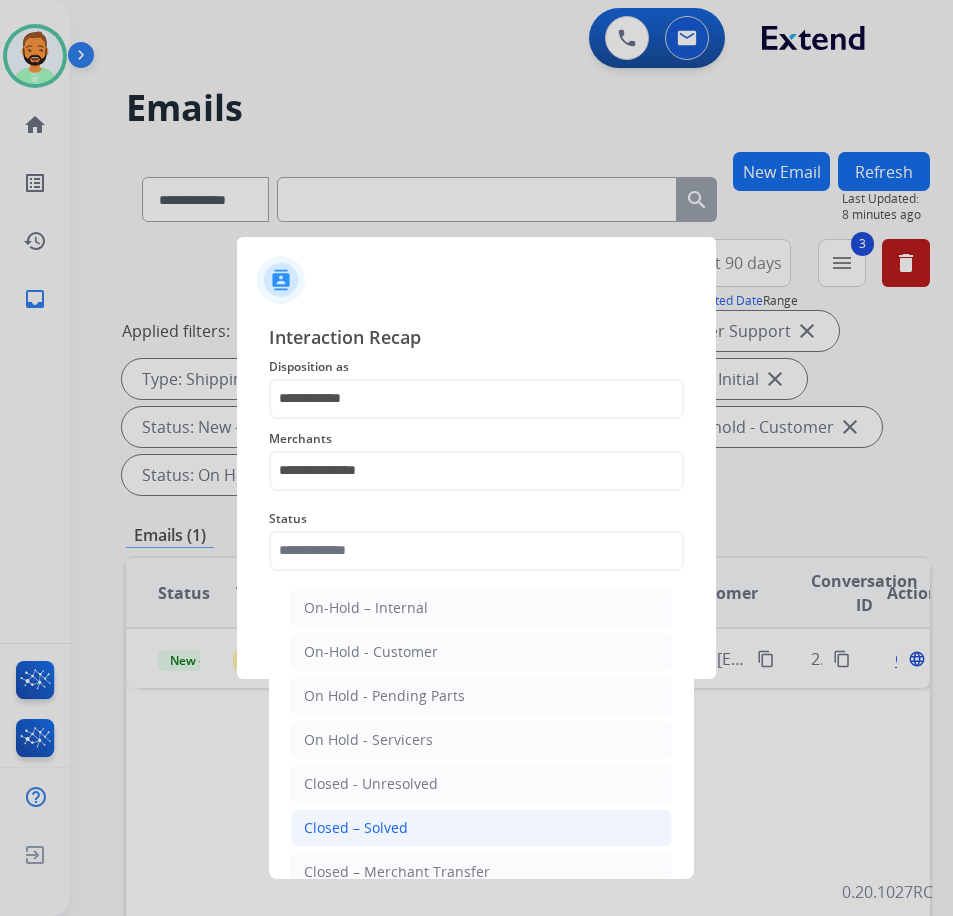 click on "Closed – Solved" 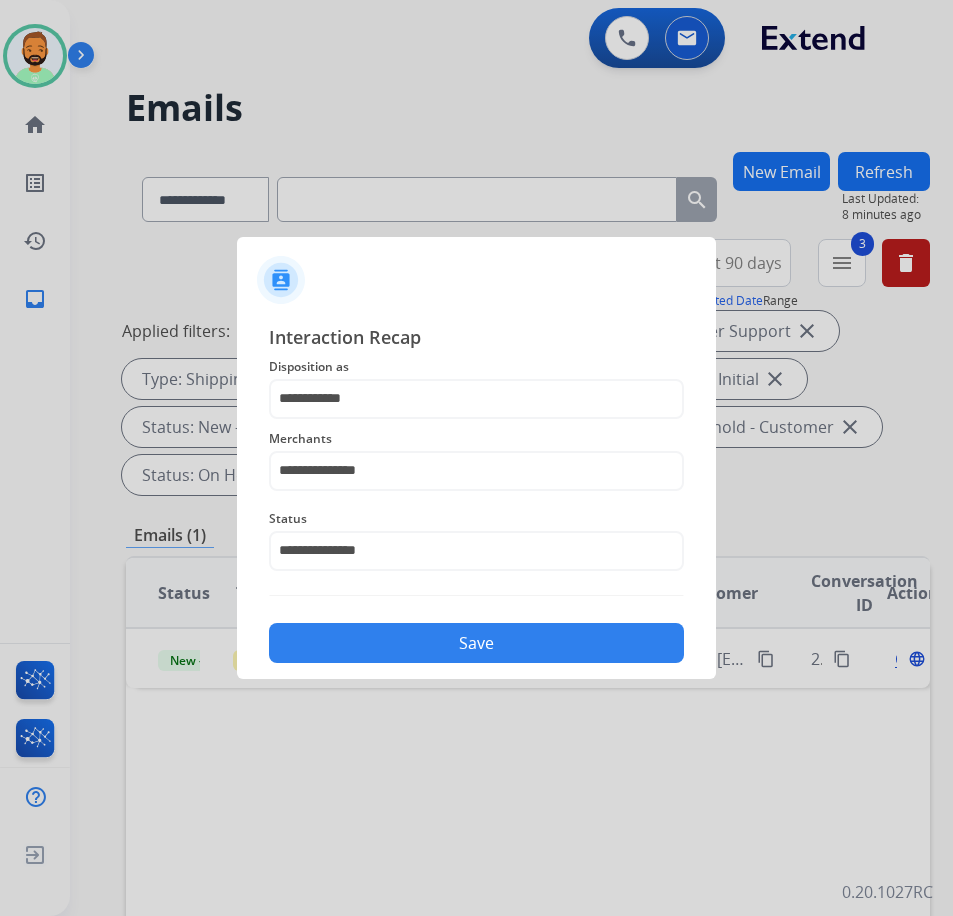 click on "Save" 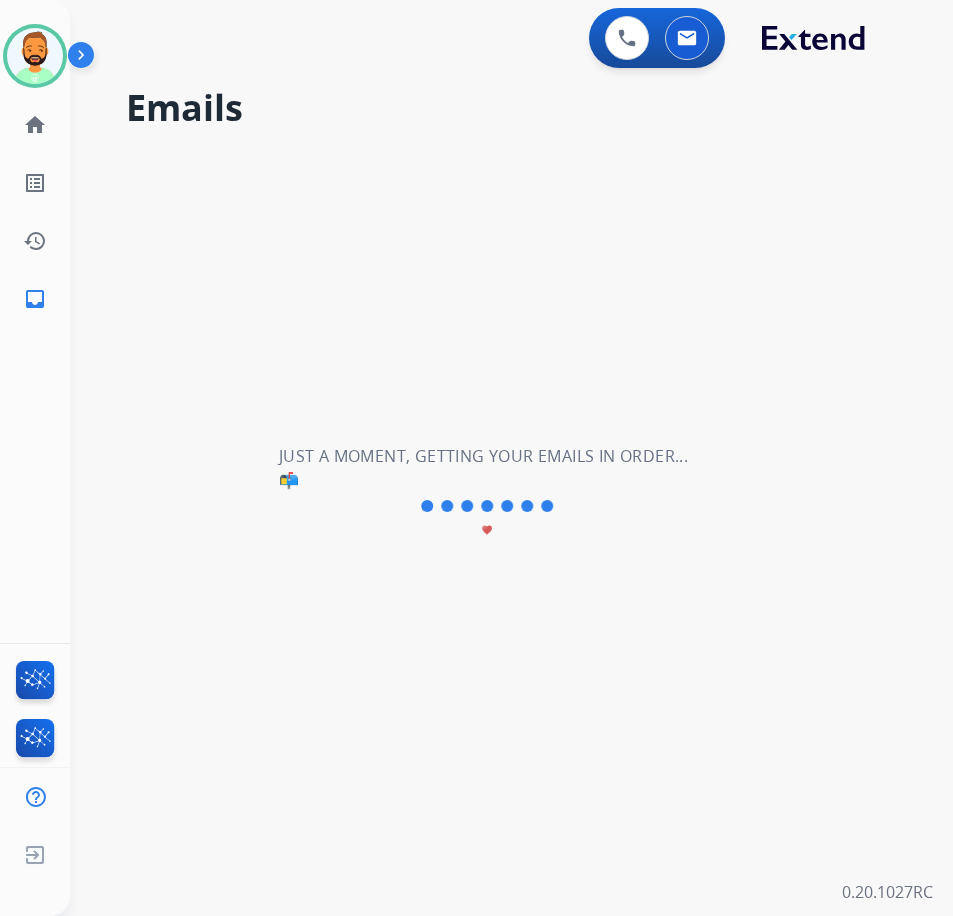 scroll, scrollTop: 0, scrollLeft: 0, axis: both 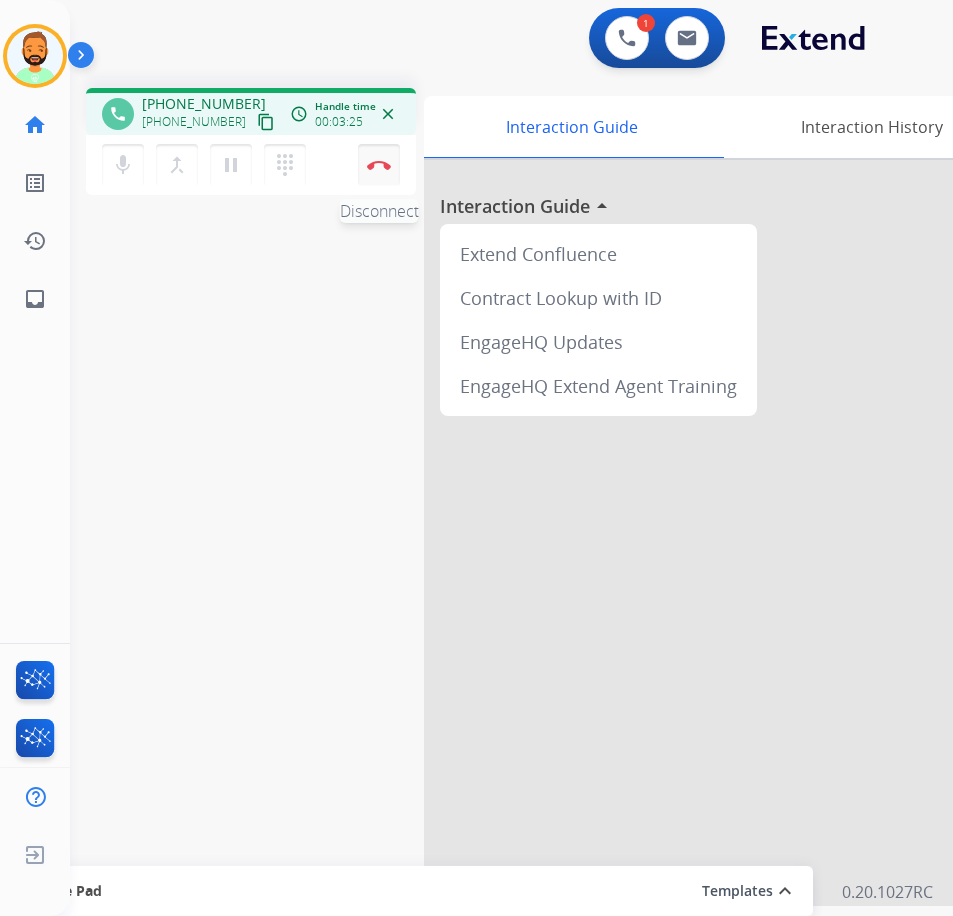 click at bounding box center [379, 165] 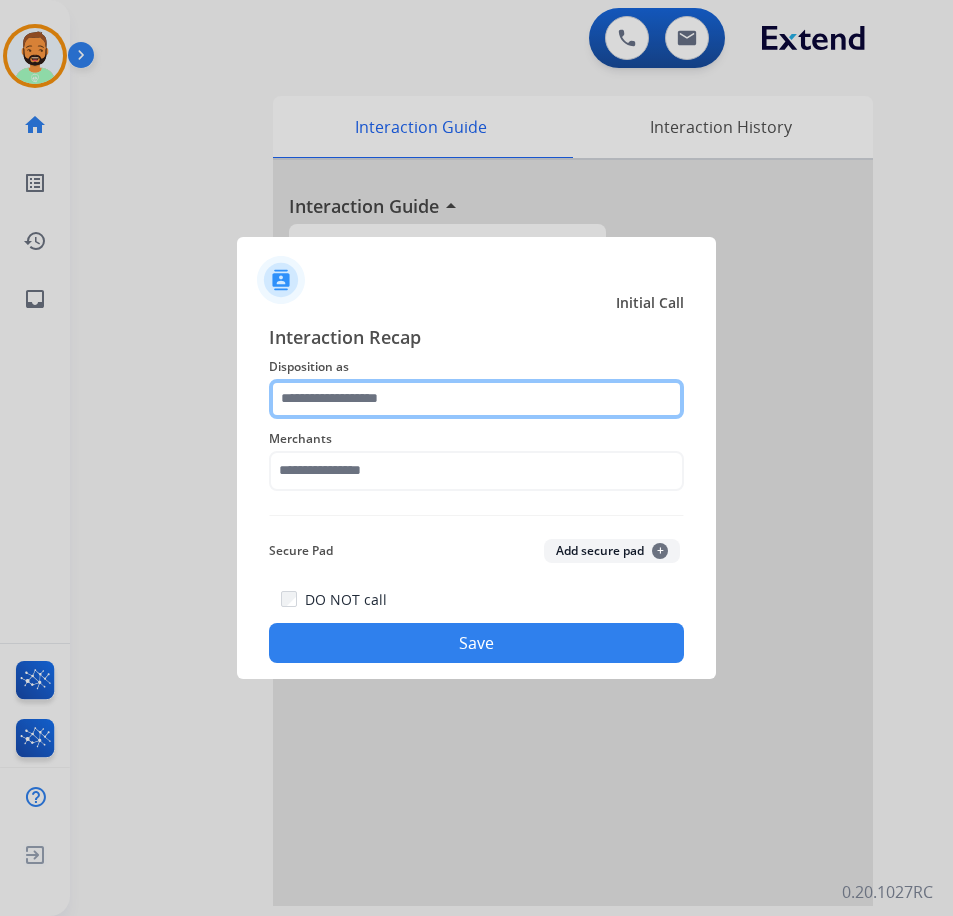 click 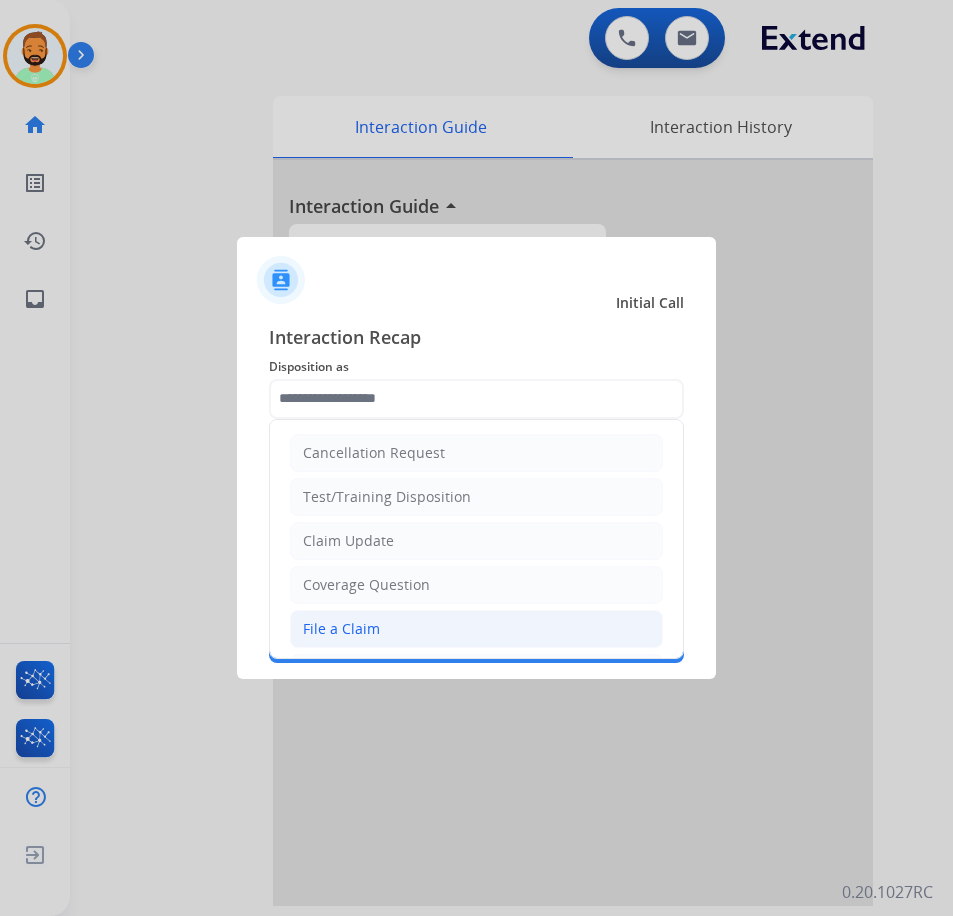click on "File a Claim" 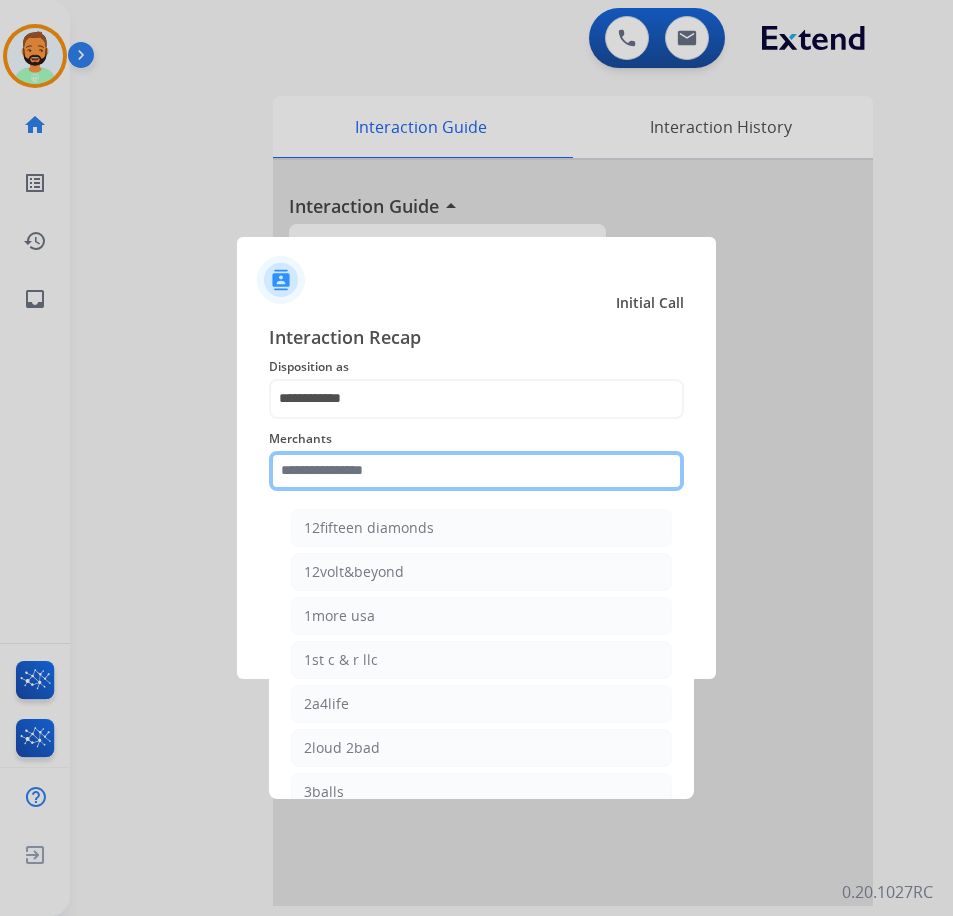 click 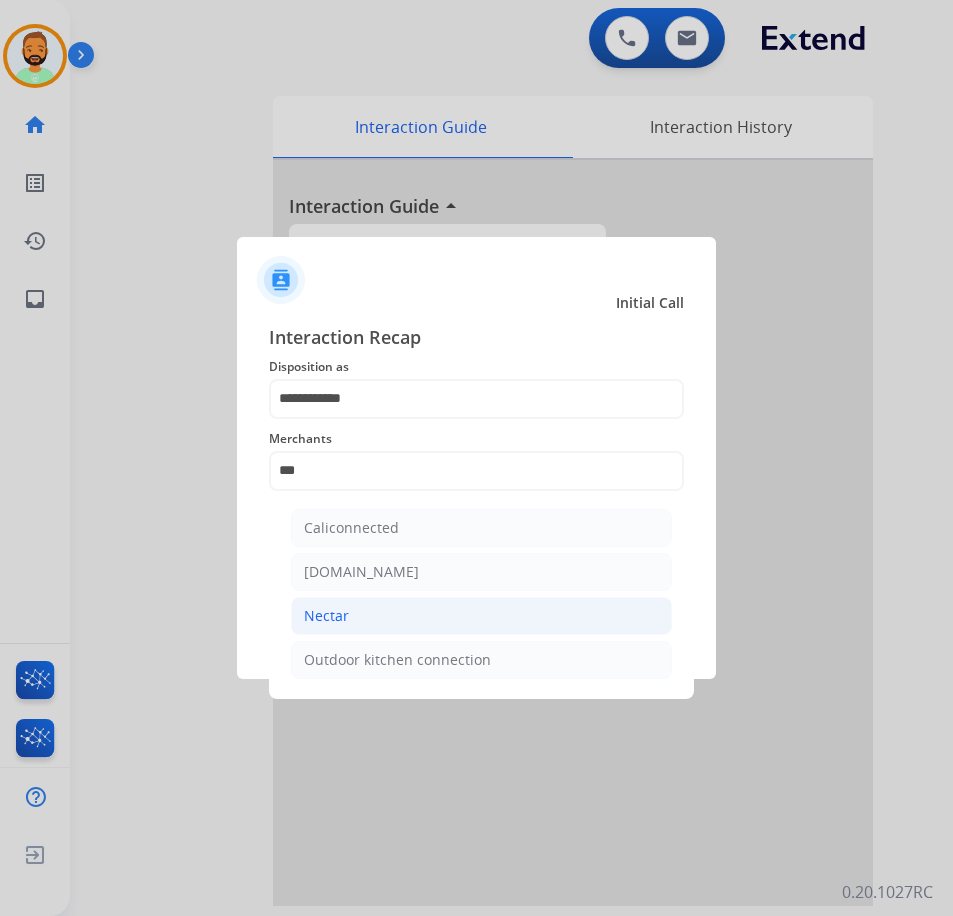 click on "Nectar" 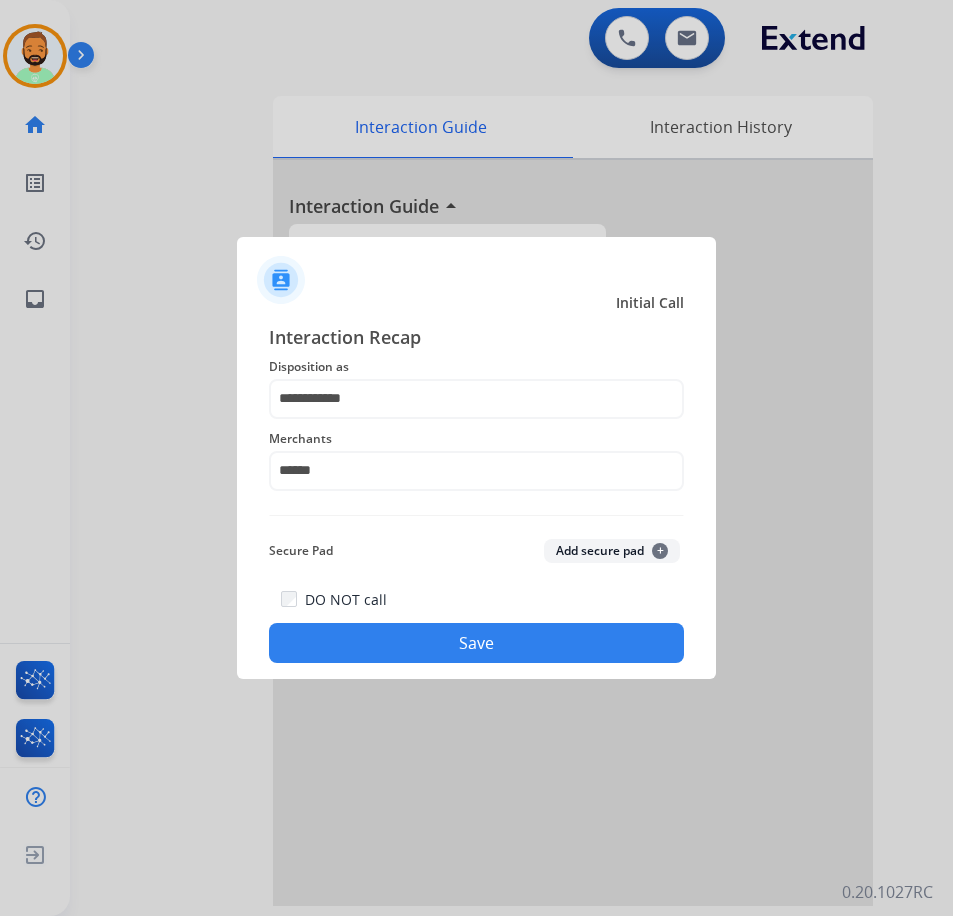 click on "Save" 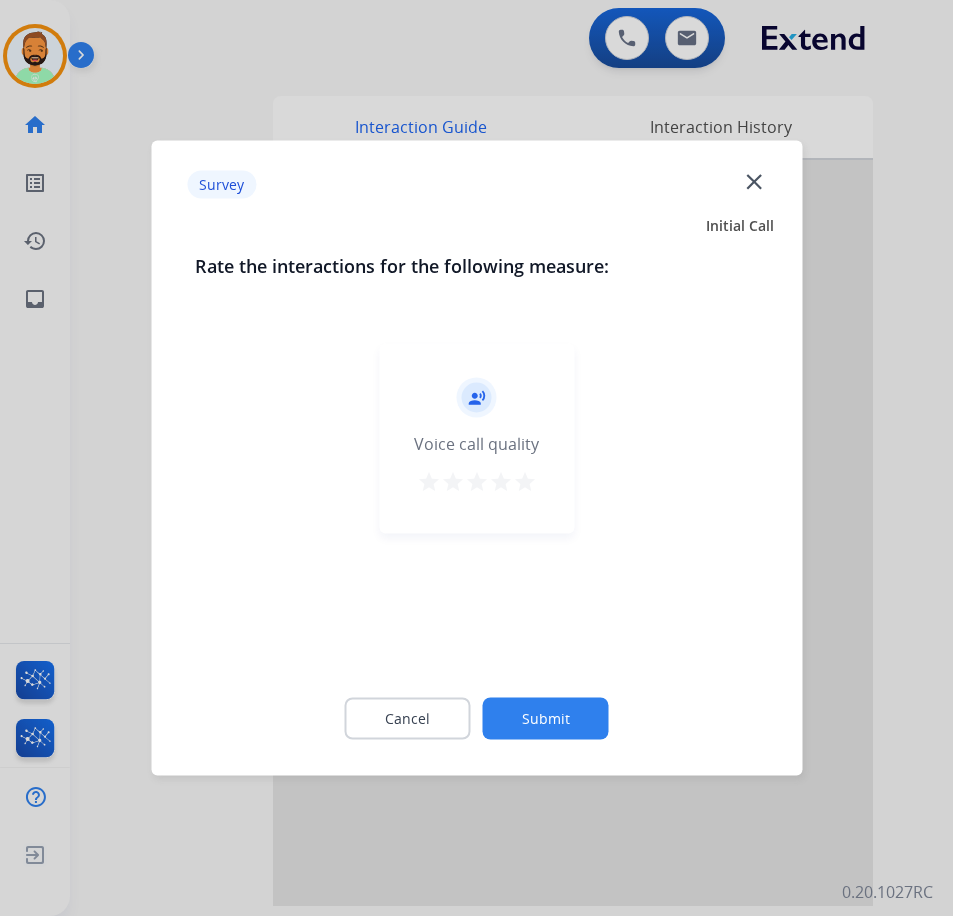click on "Submit" 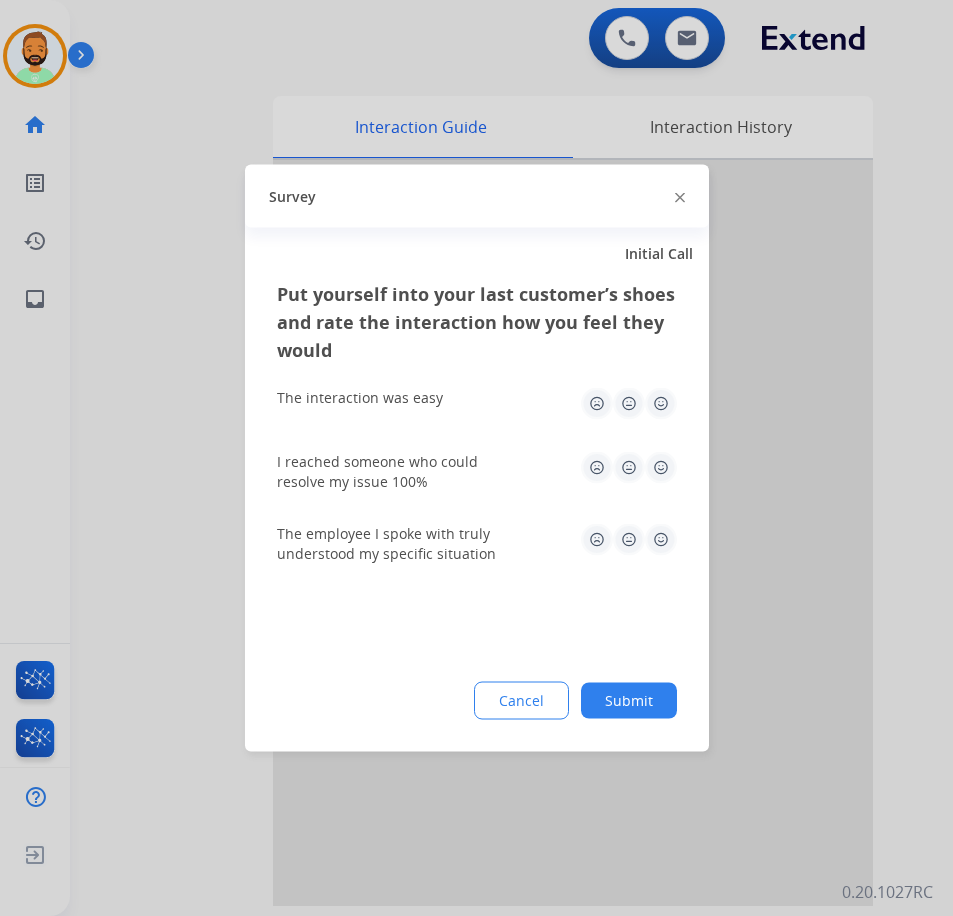 click on "Submit" 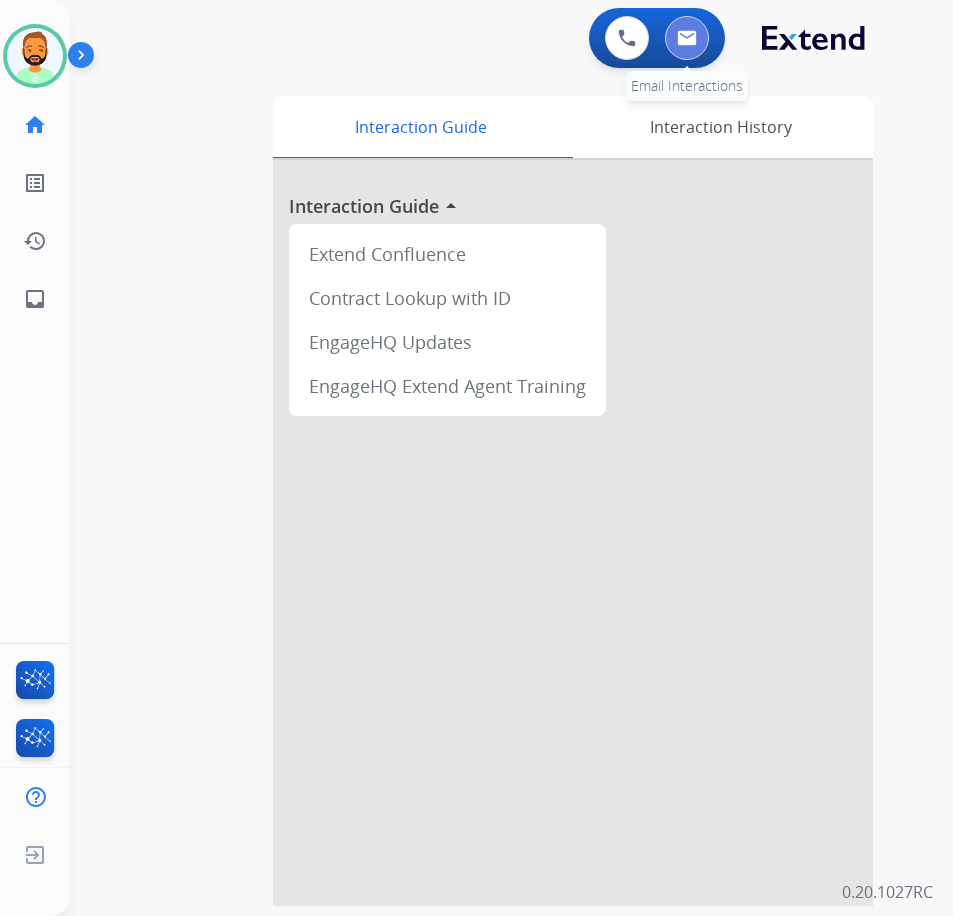 click at bounding box center [687, 38] 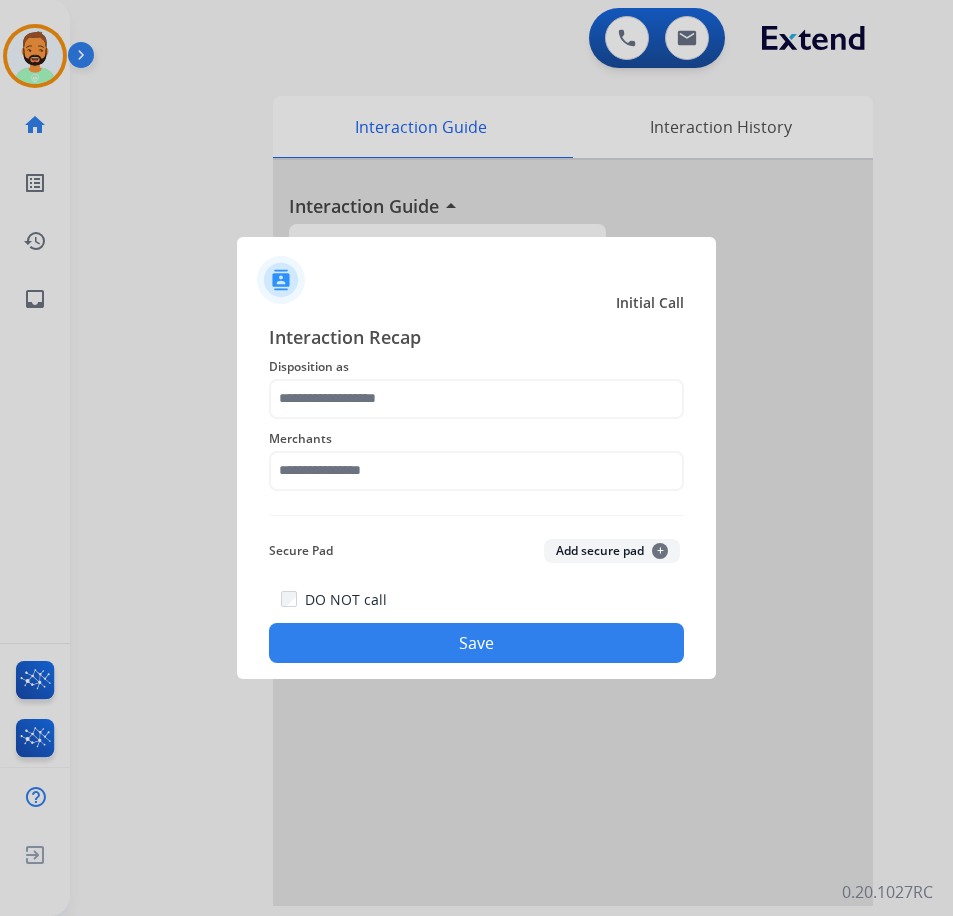 click on "Disposition as" 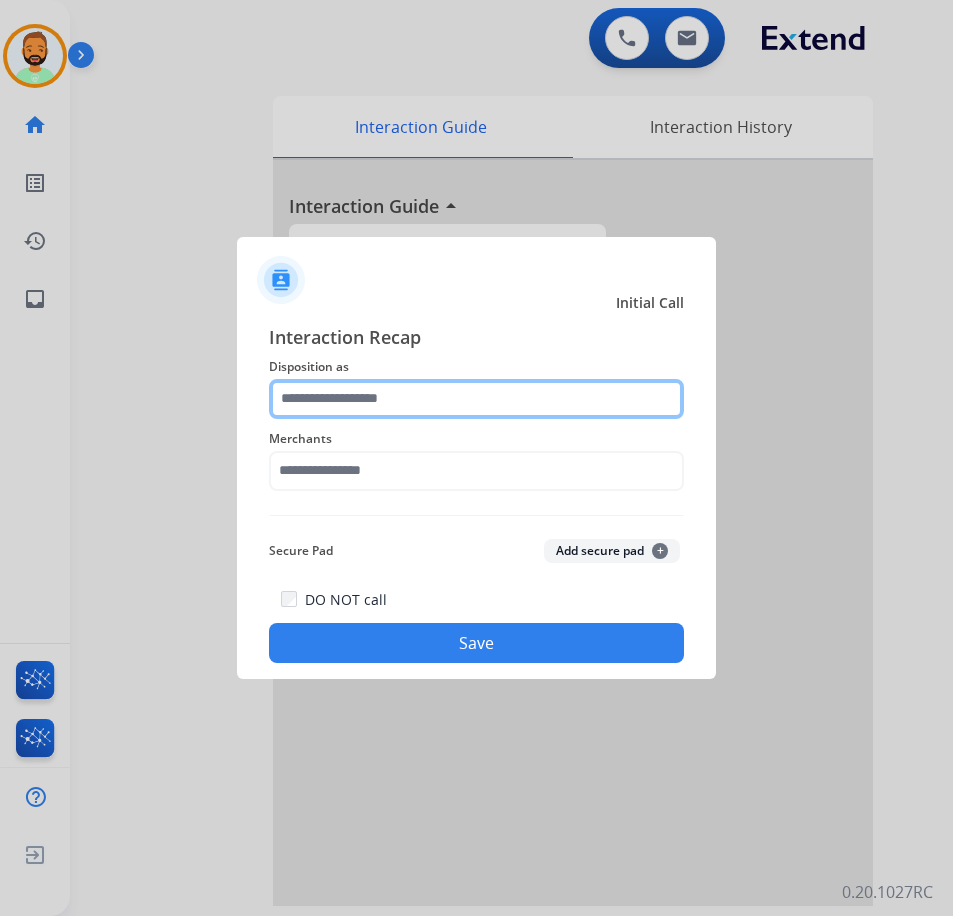 click 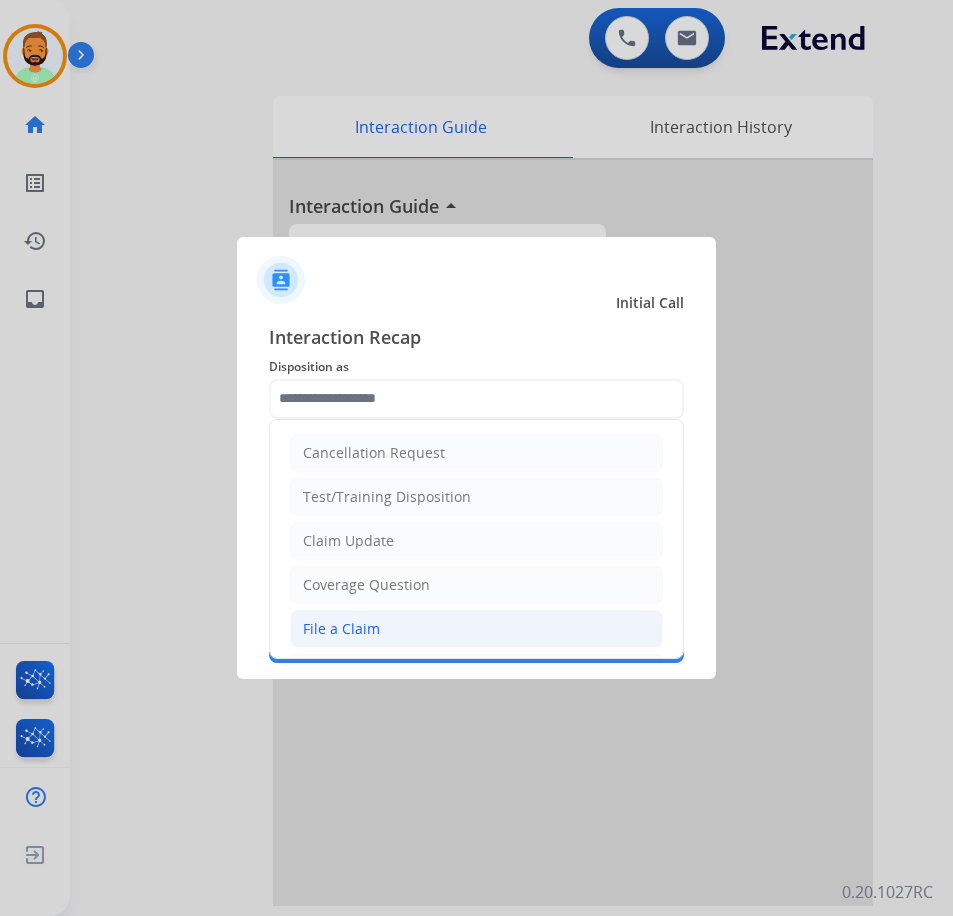 click on "File a Claim" 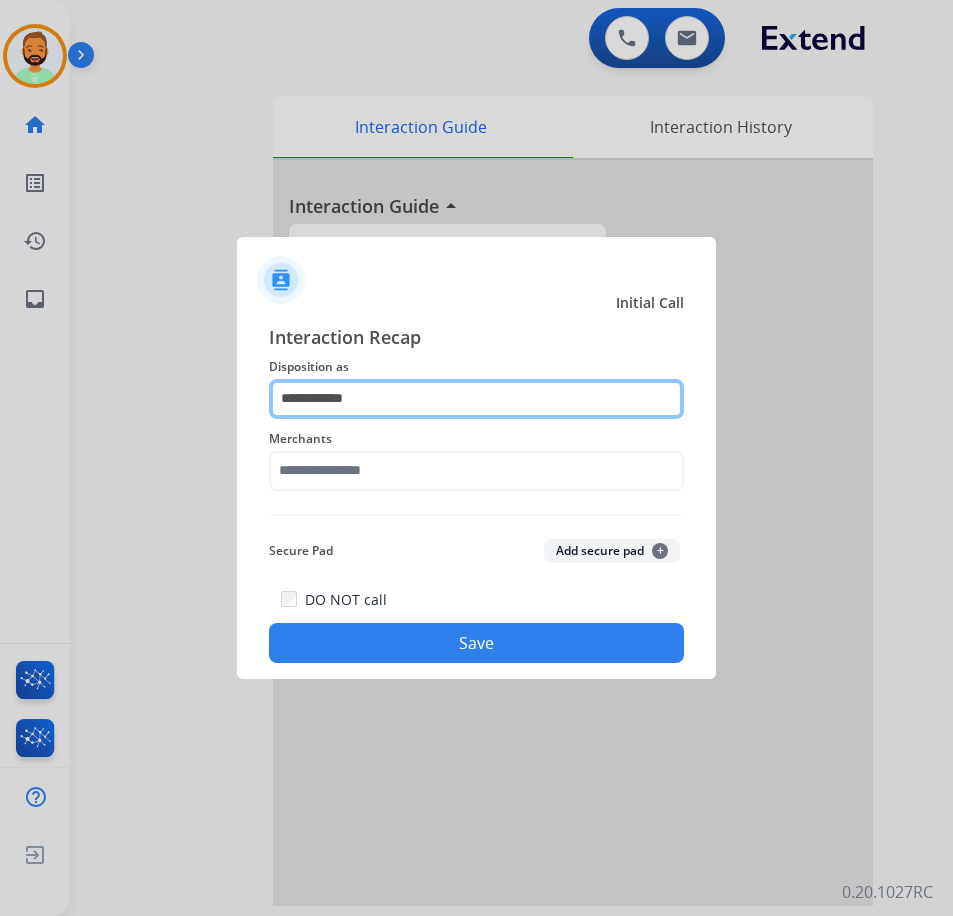 click on "**********" 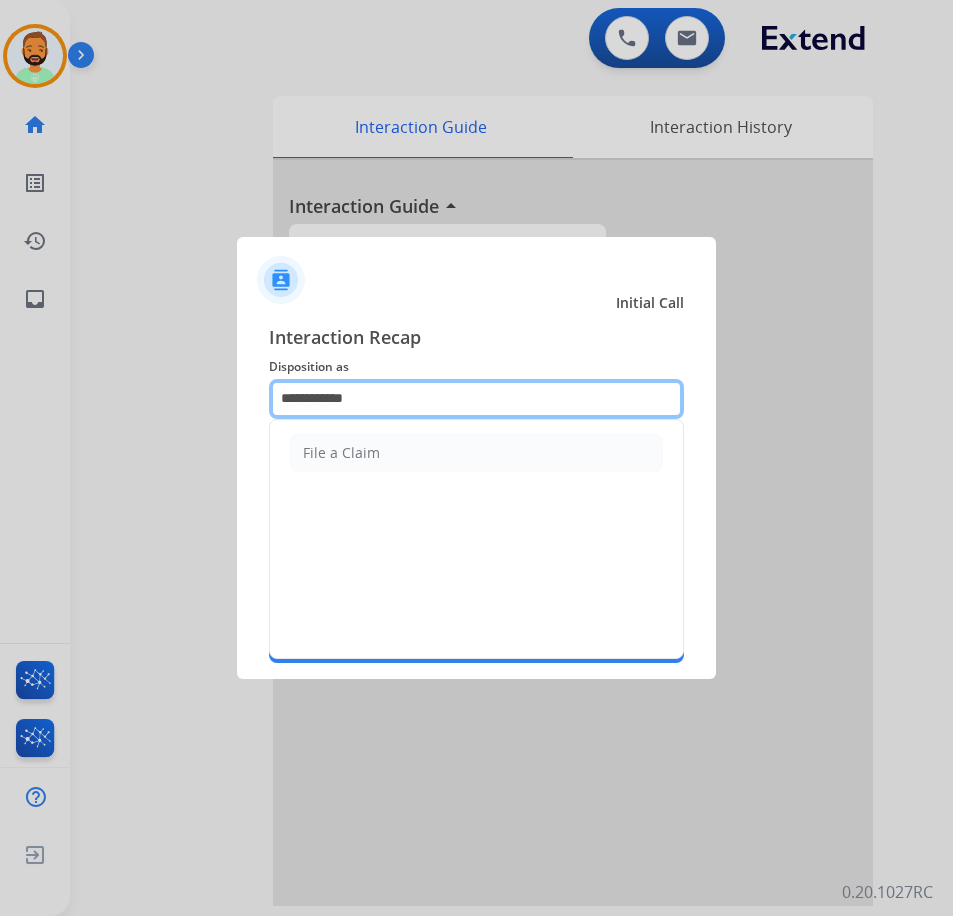 drag, startPoint x: 445, startPoint y: 397, endPoint x: 160, endPoint y: 408, distance: 285.2122 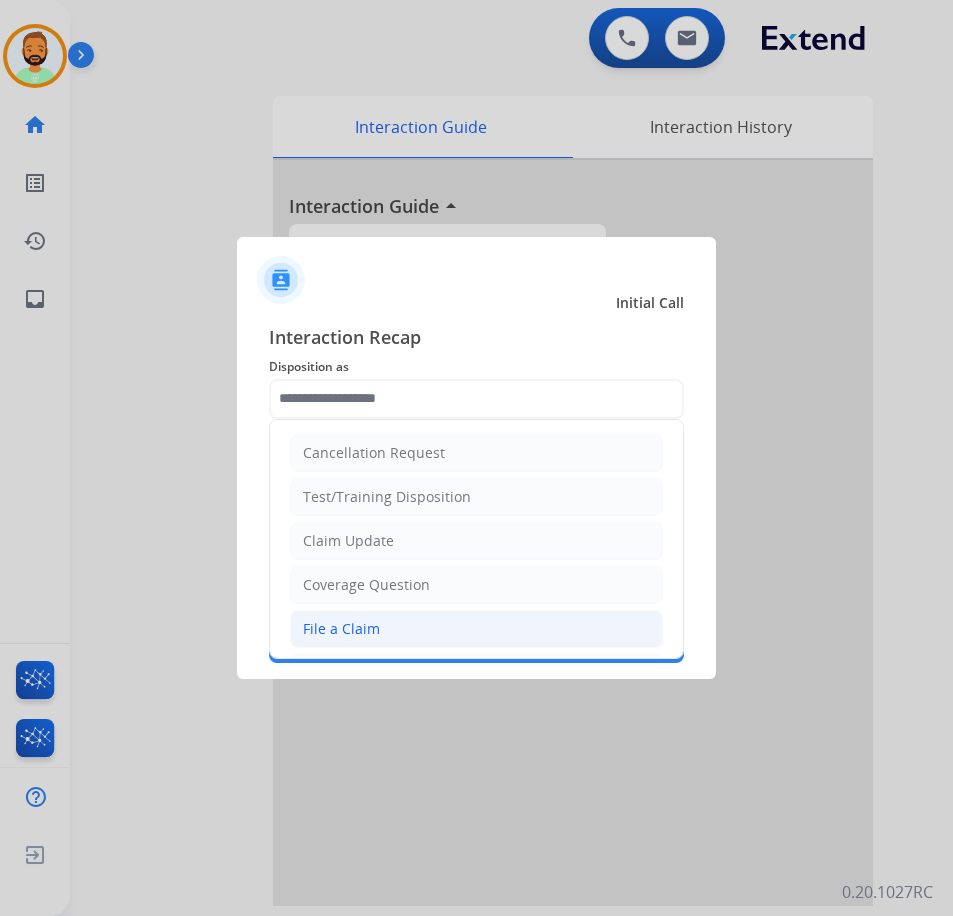 click on "File a Claim" 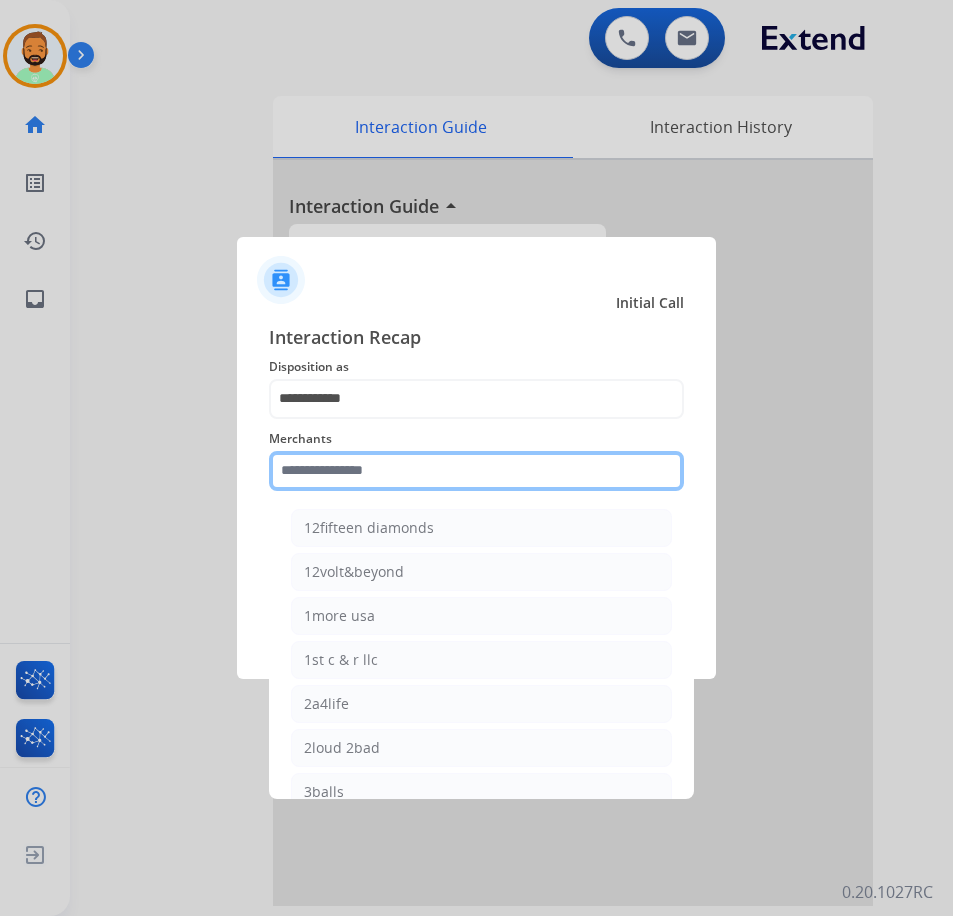 click 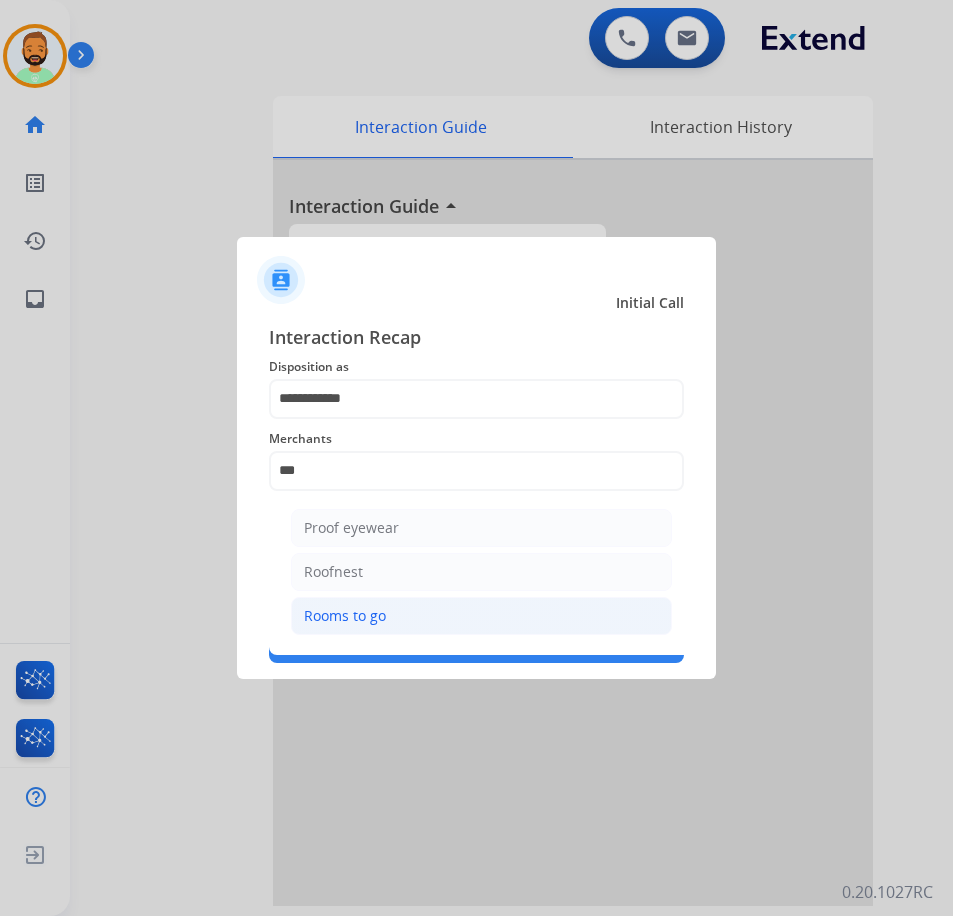 click on "Rooms to go" 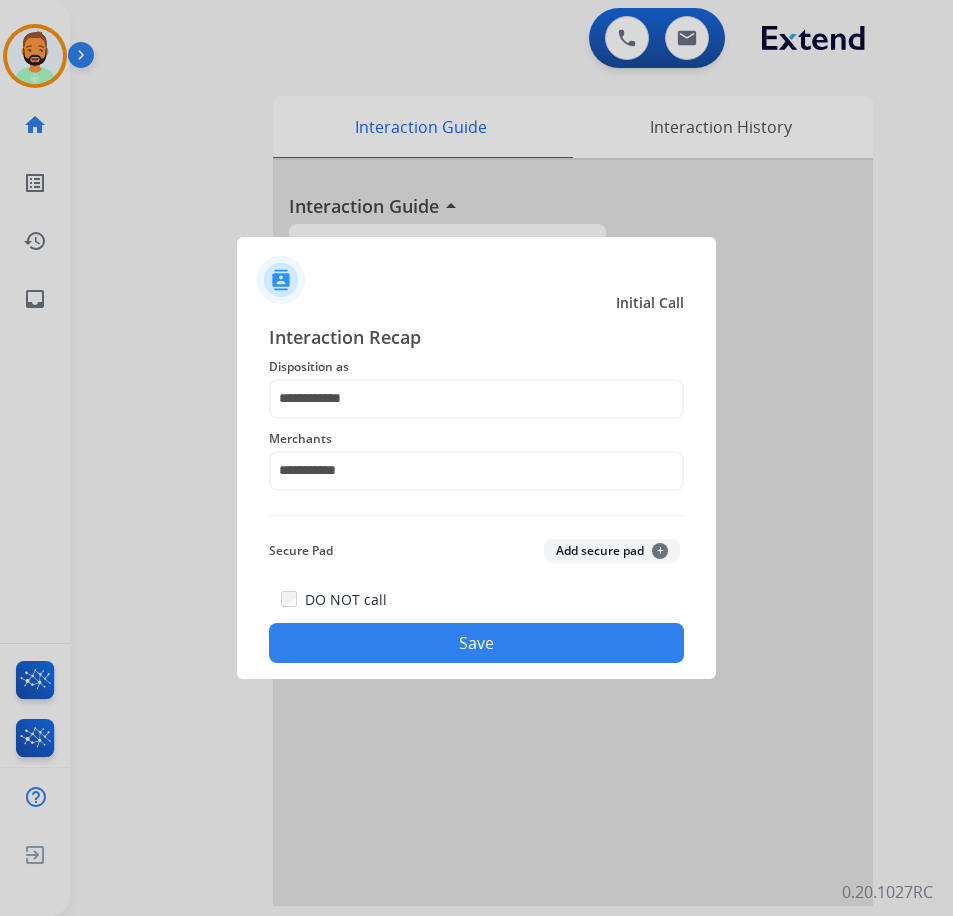 click on "Save" 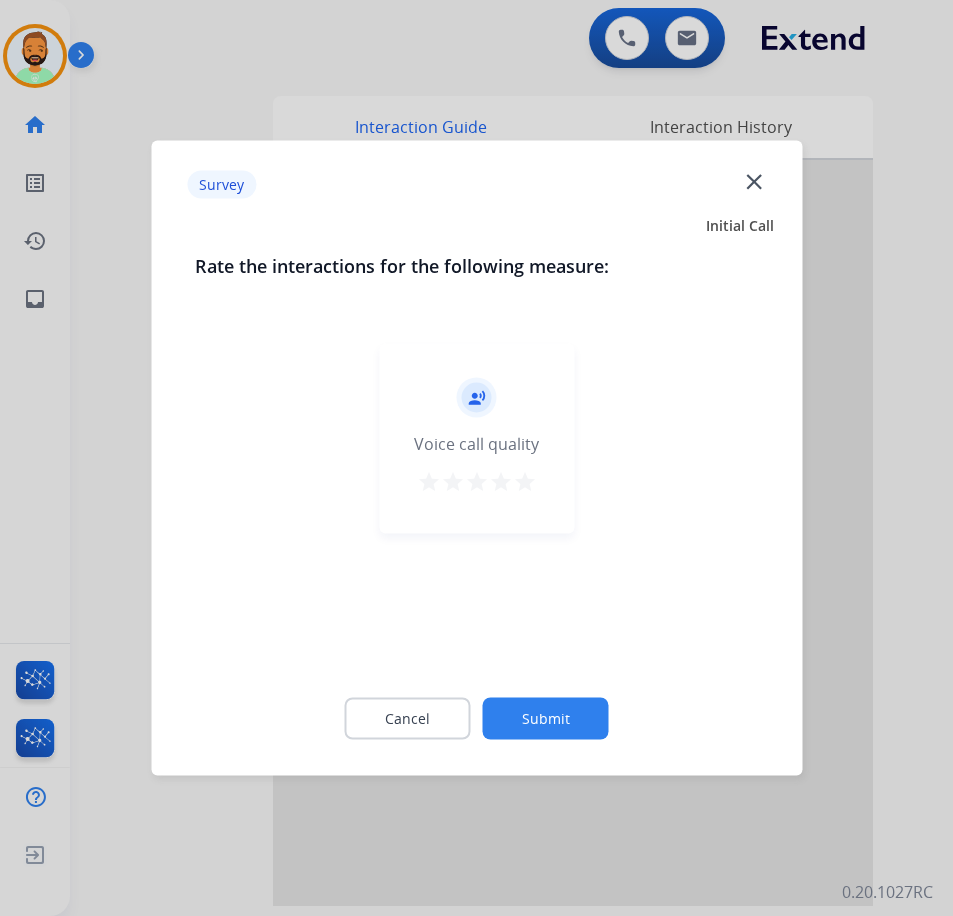 click on "Submit" 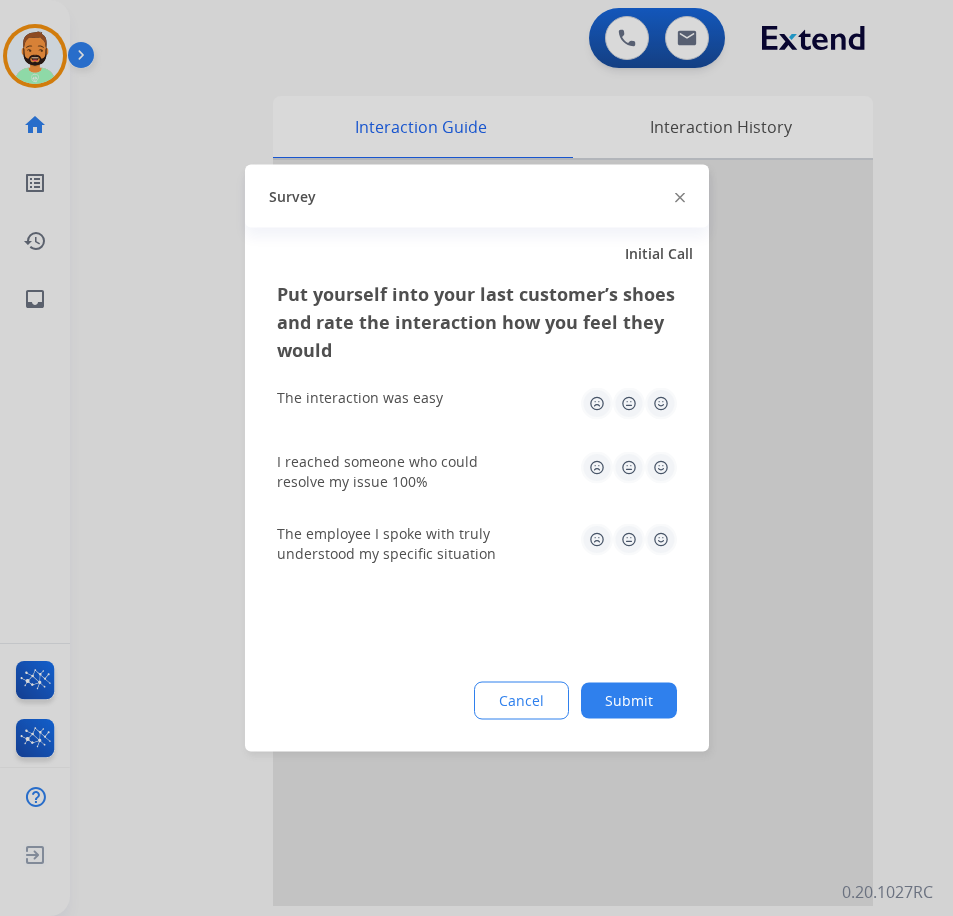 click on "Submit" 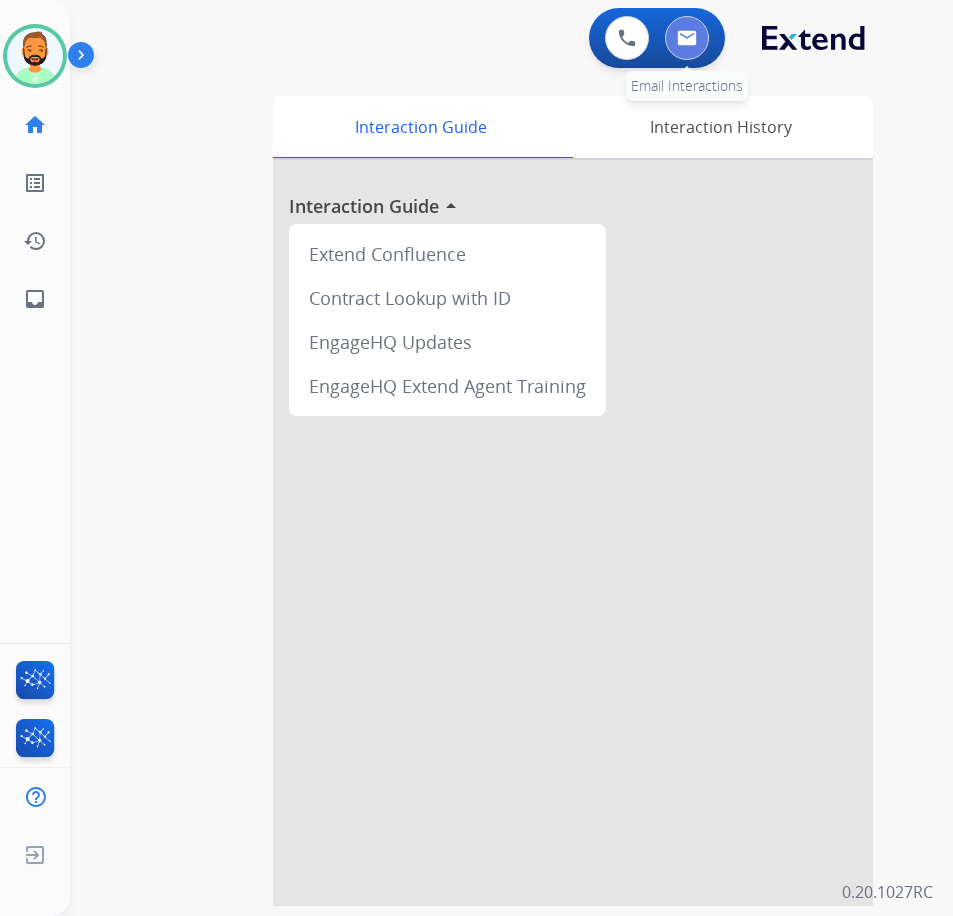 click at bounding box center (687, 38) 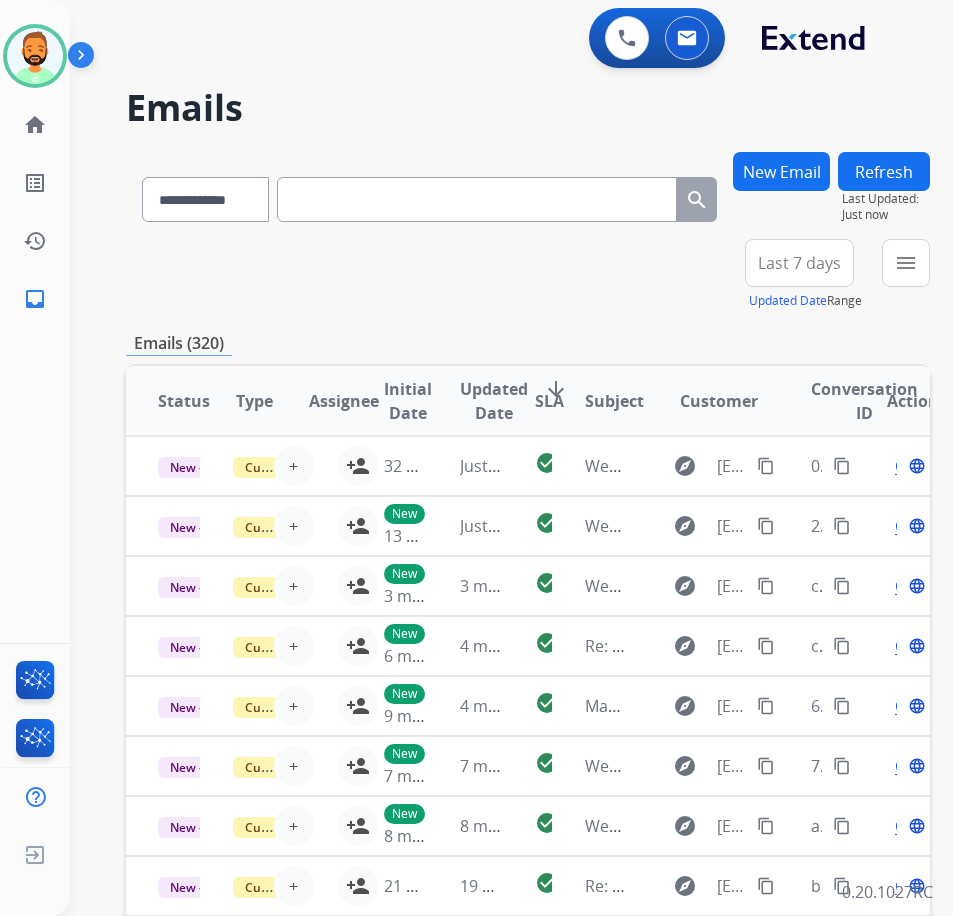 click on "Last 7 days" at bounding box center (799, 263) 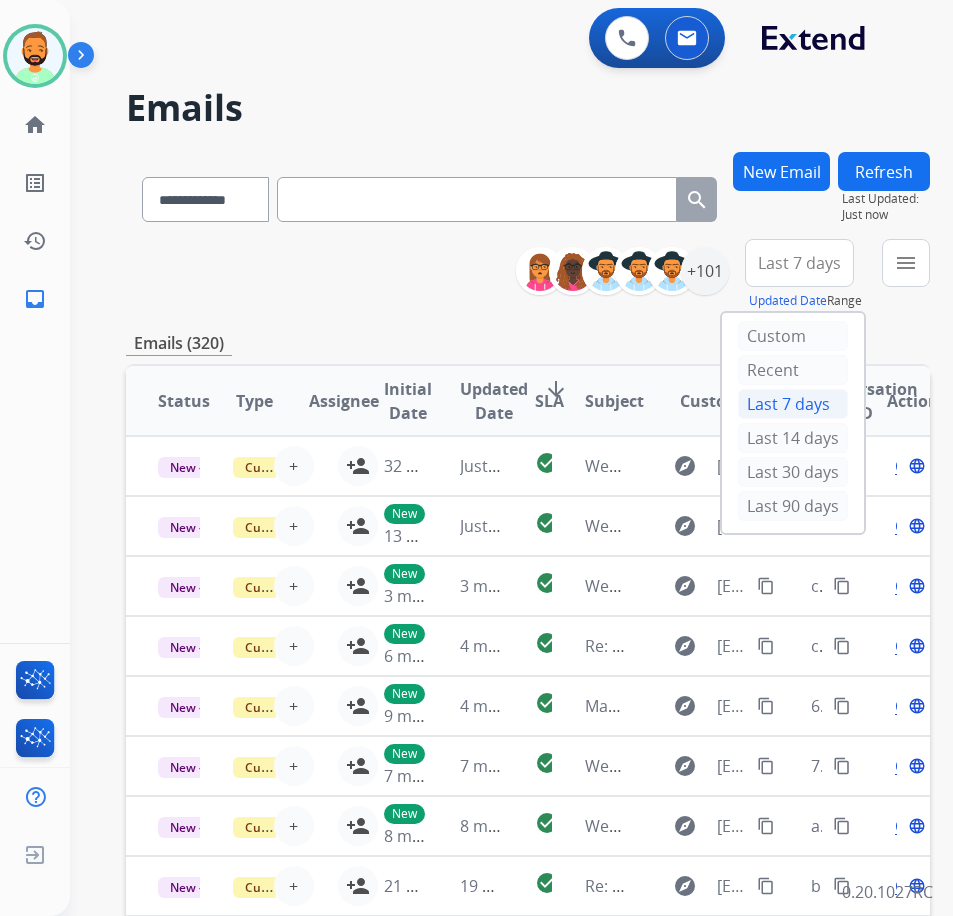 click on "New Email" at bounding box center [781, 171] 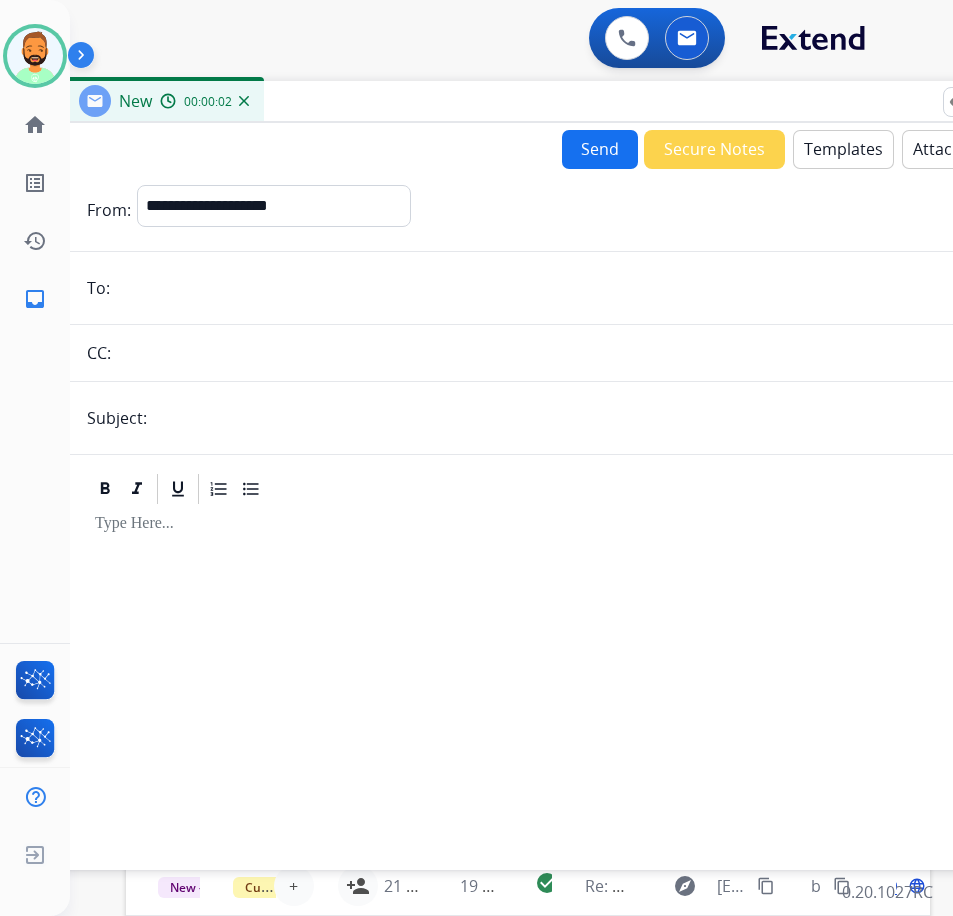 drag, startPoint x: 532, startPoint y: 147, endPoint x: 683, endPoint y: 106, distance: 156.46725 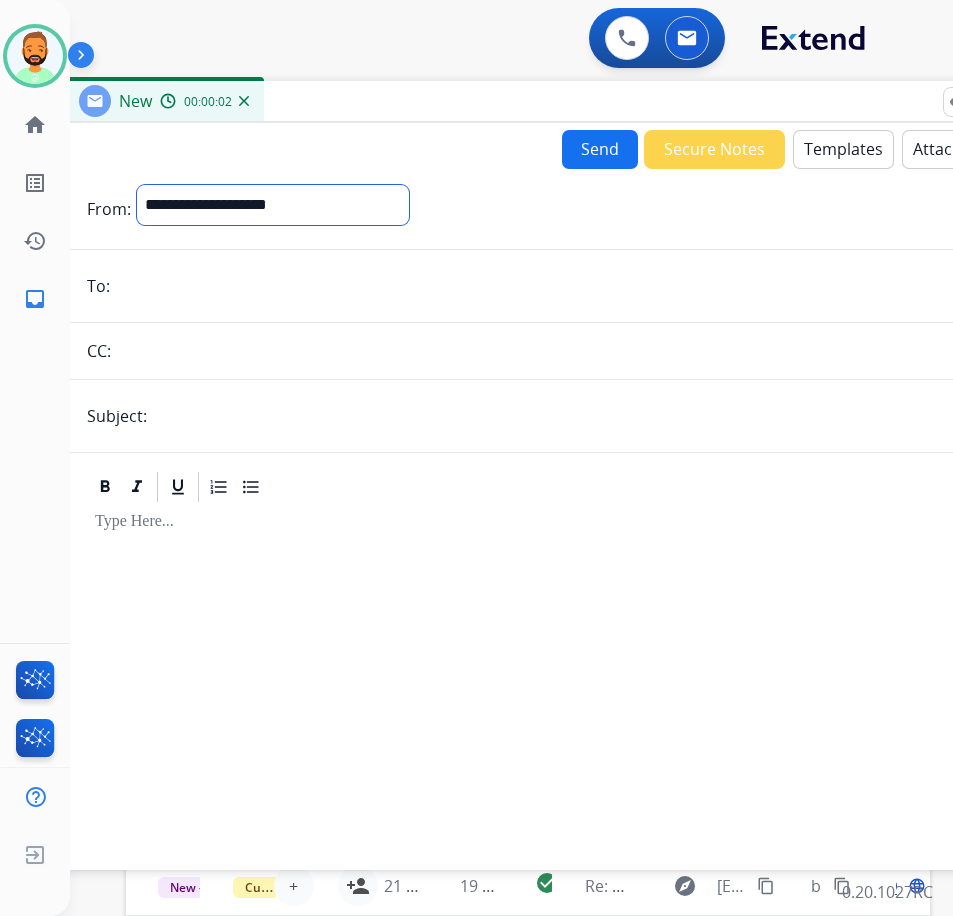 click on "**********" at bounding box center (273, 205) 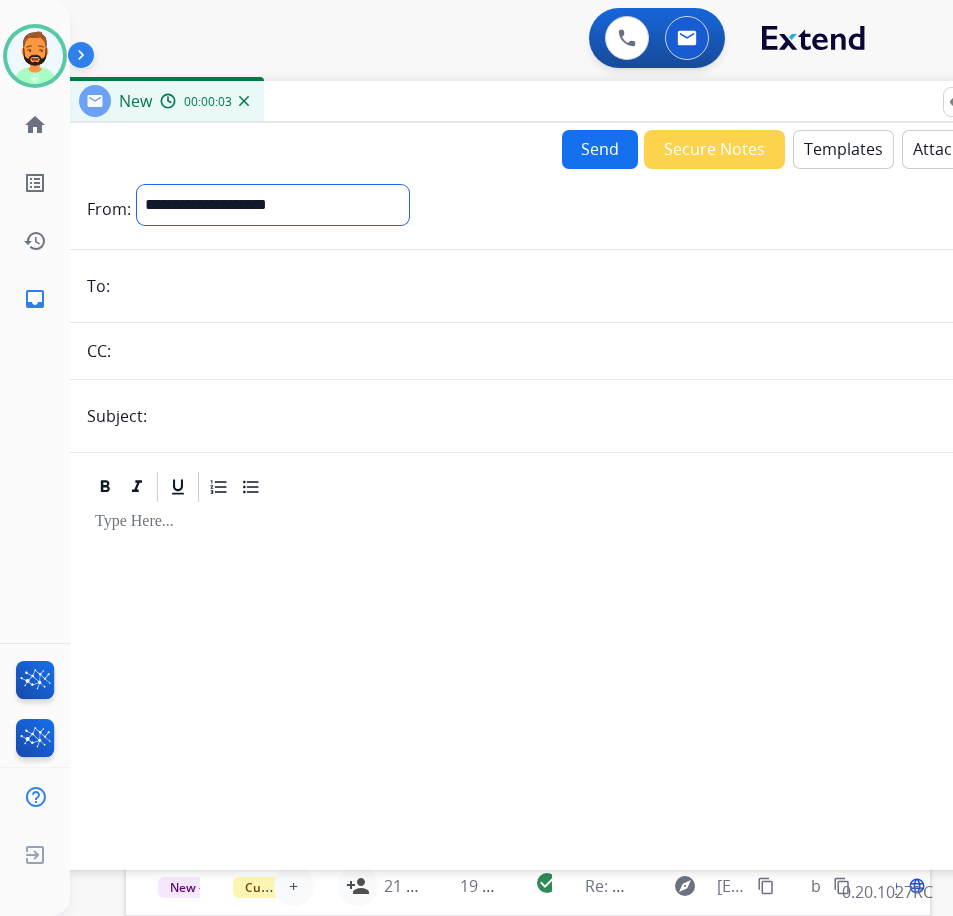 select on "**********" 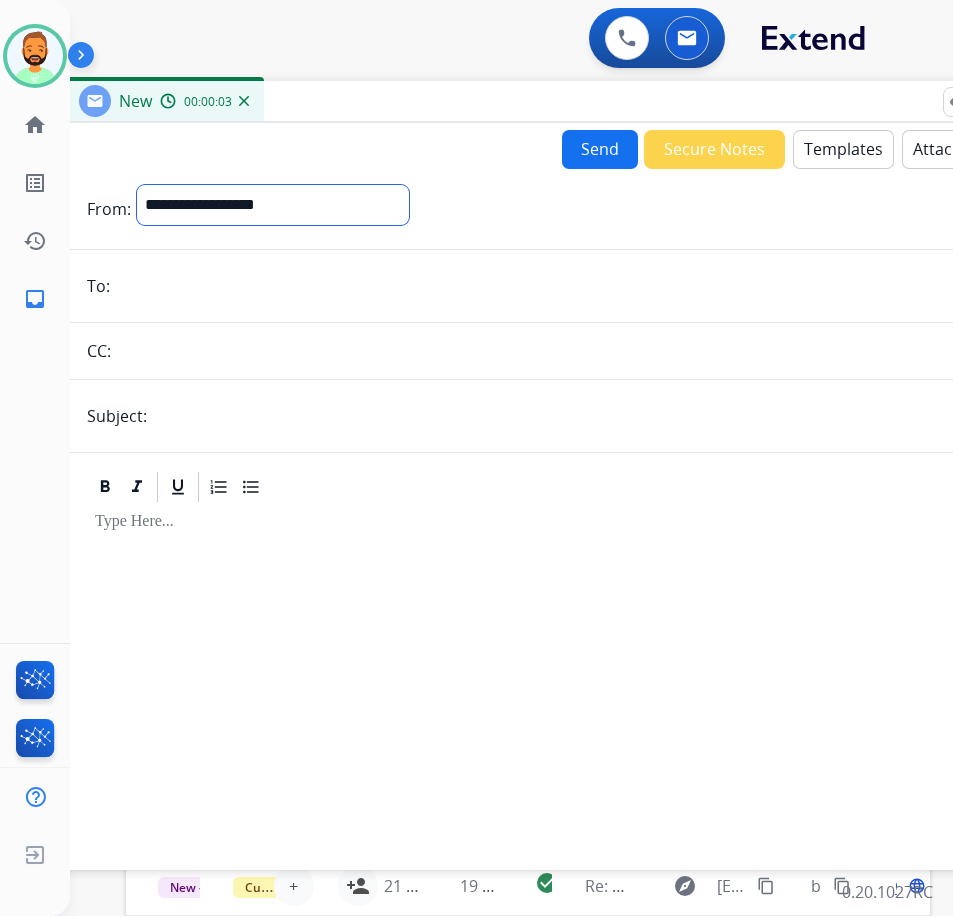 click on "**********" at bounding box center [273, 205] 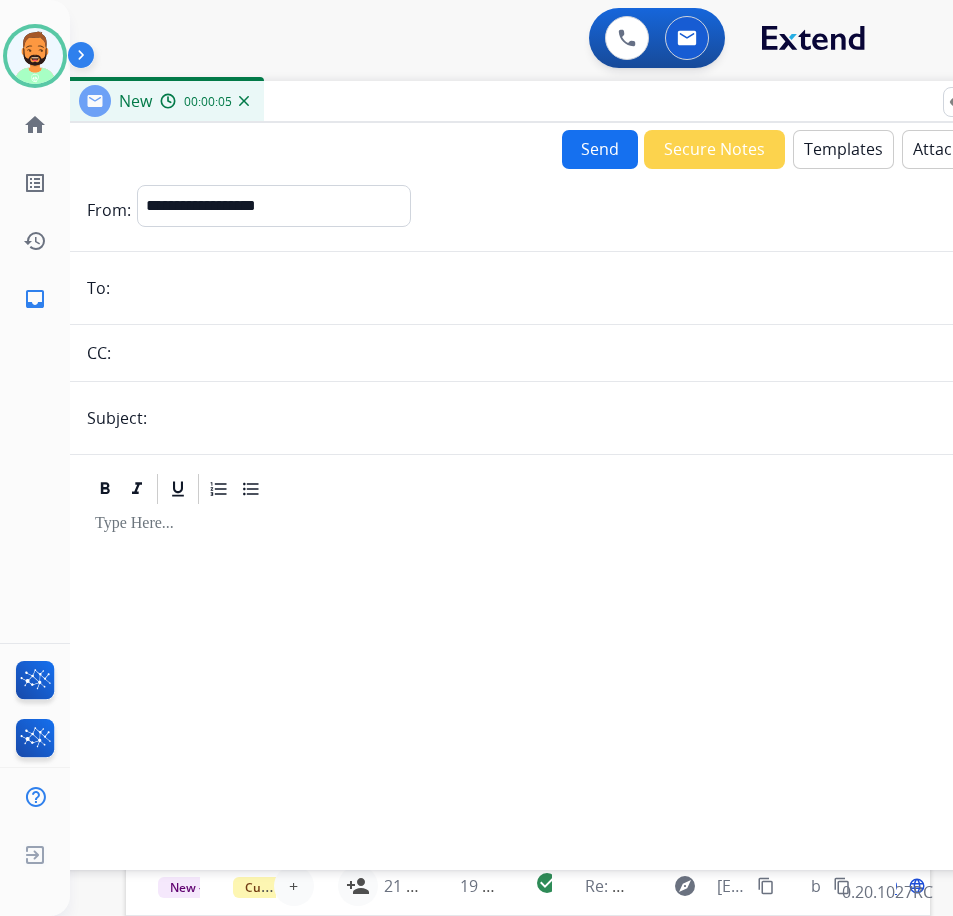 paste on "**********" 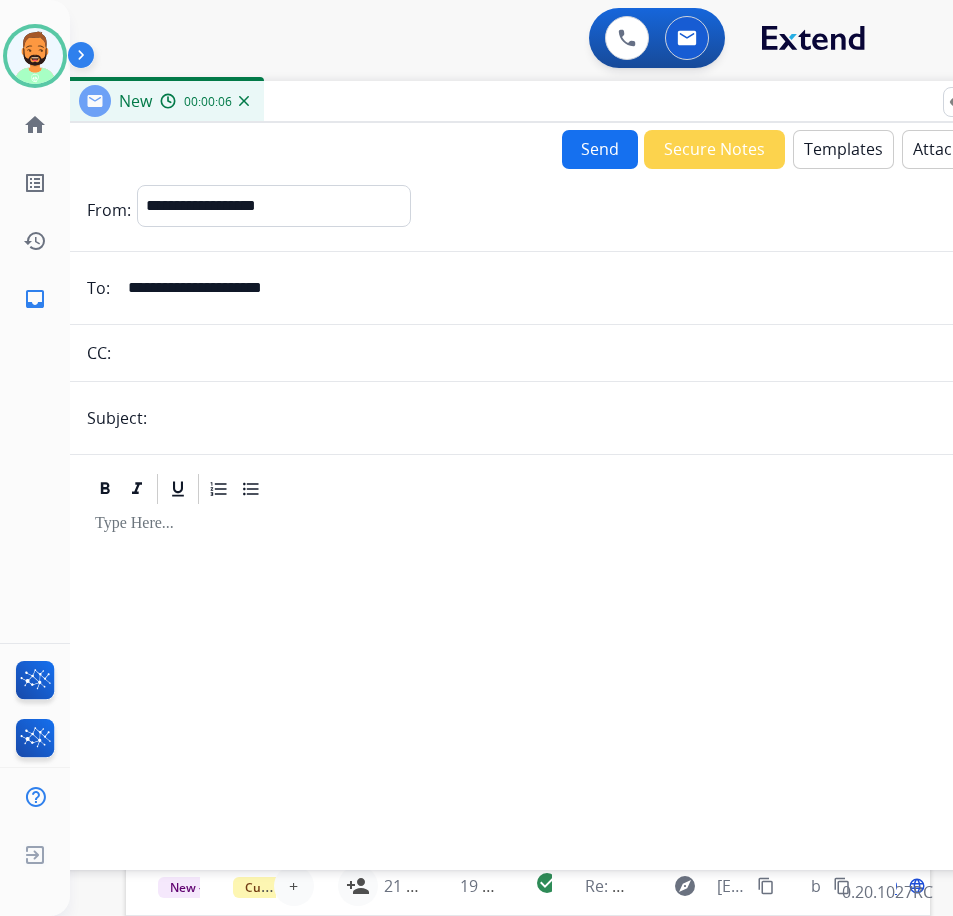 type on "**********" 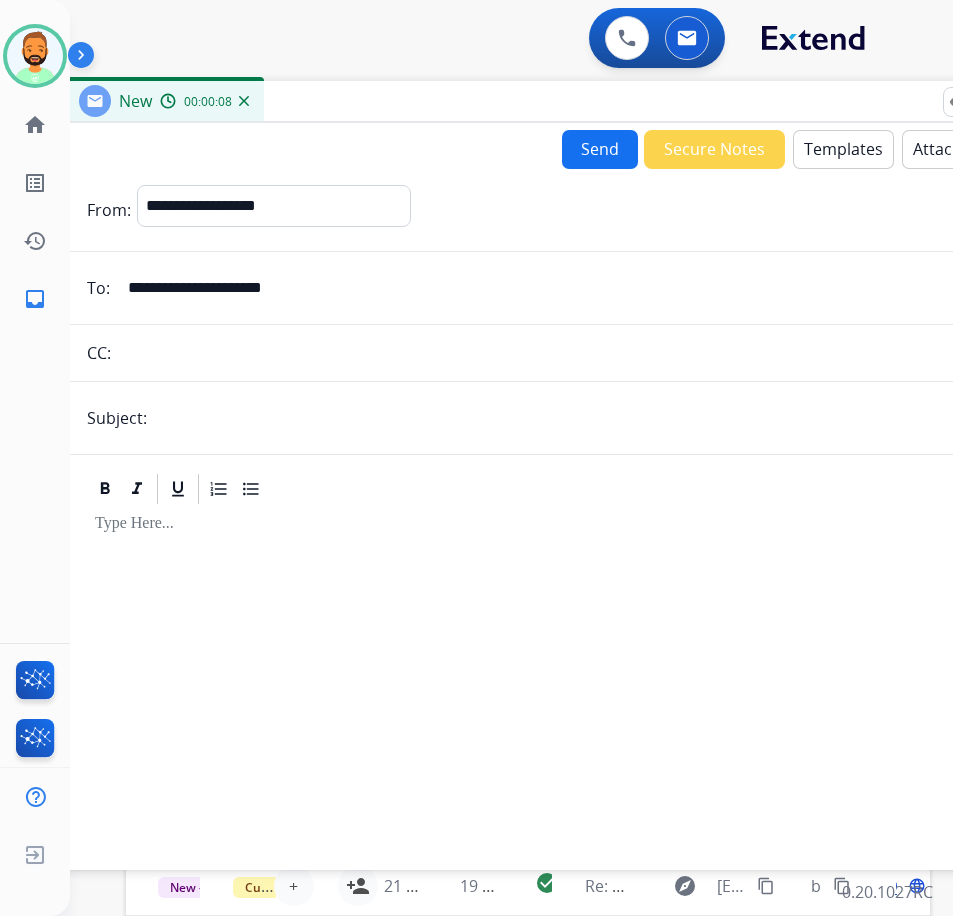 type on "*****" 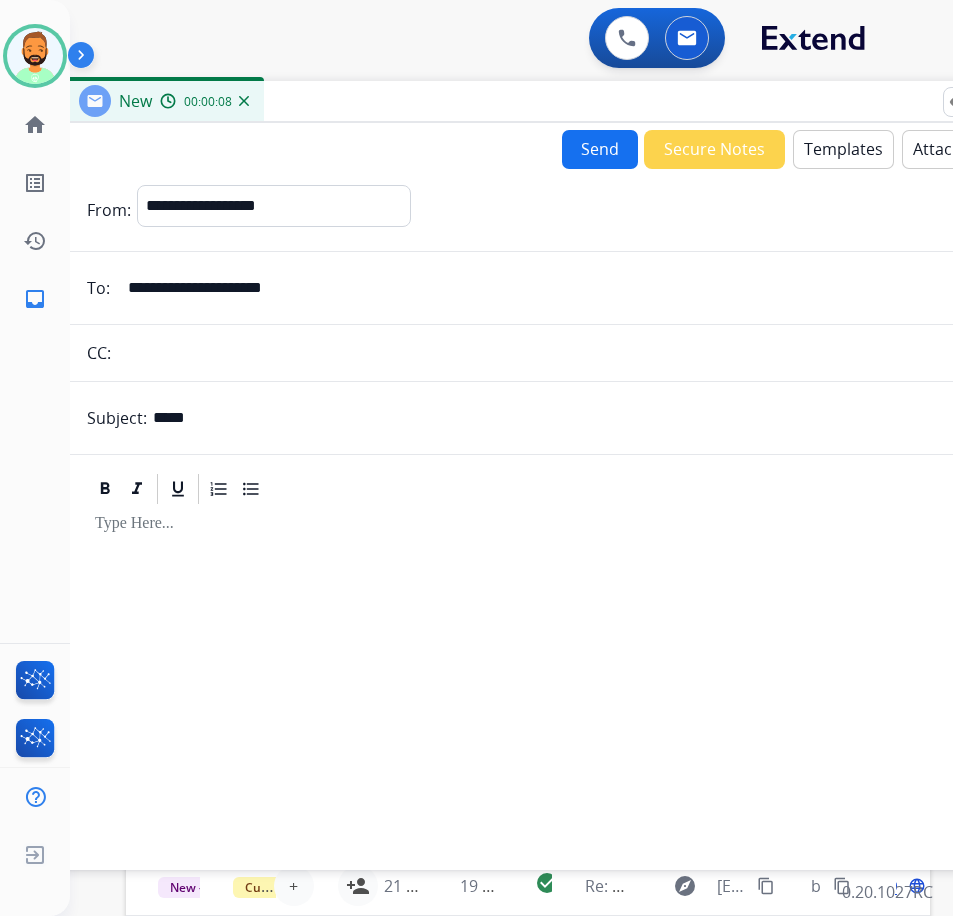 click at bounding box center (563, 678) 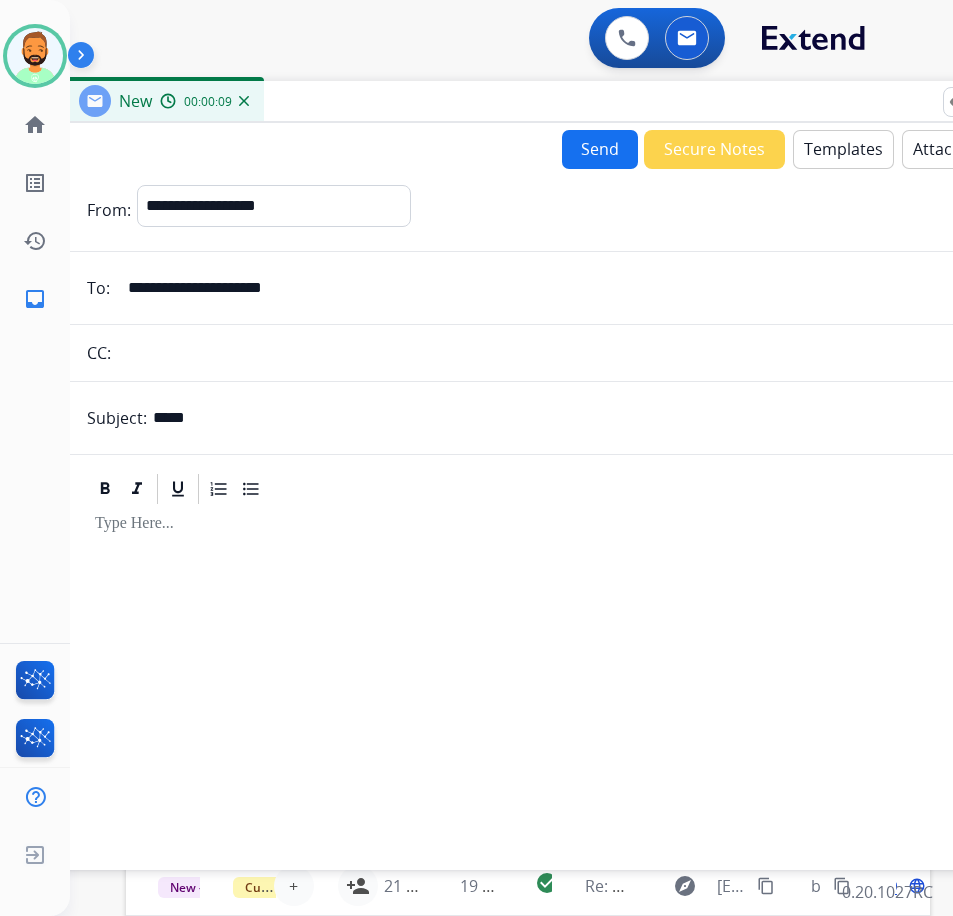 click on "Templates" at bounding box center (843, 149) 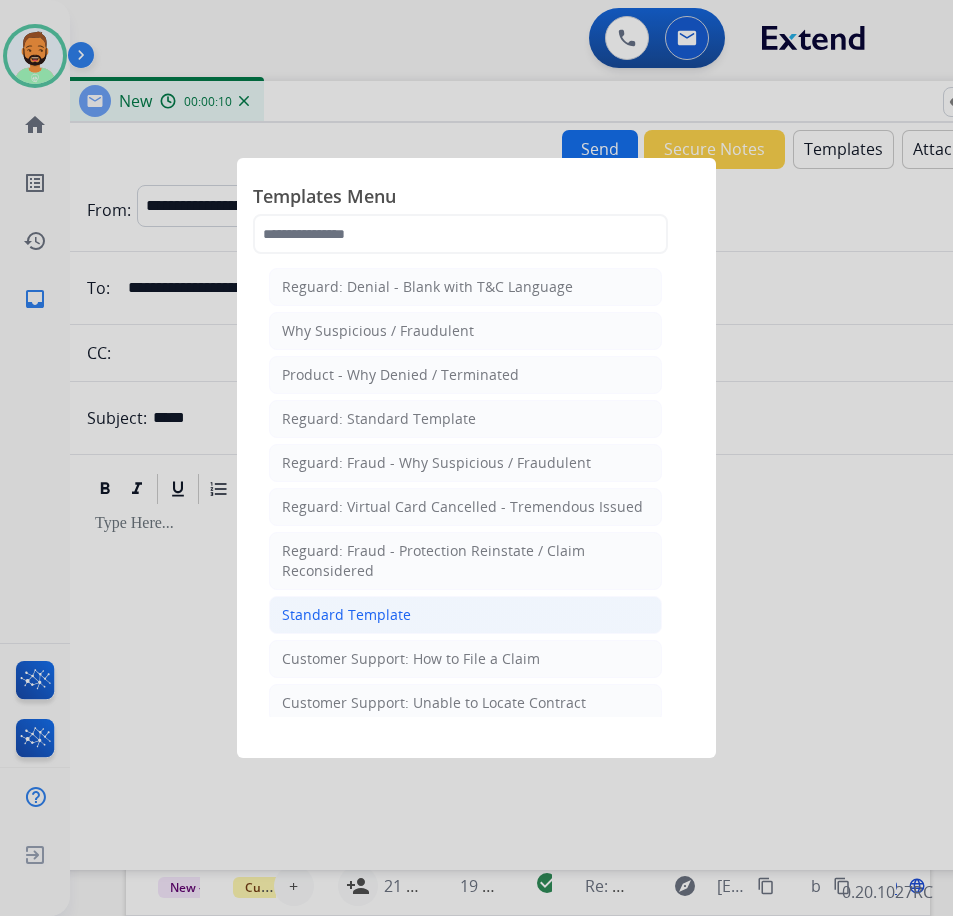 click on "Standard Template" 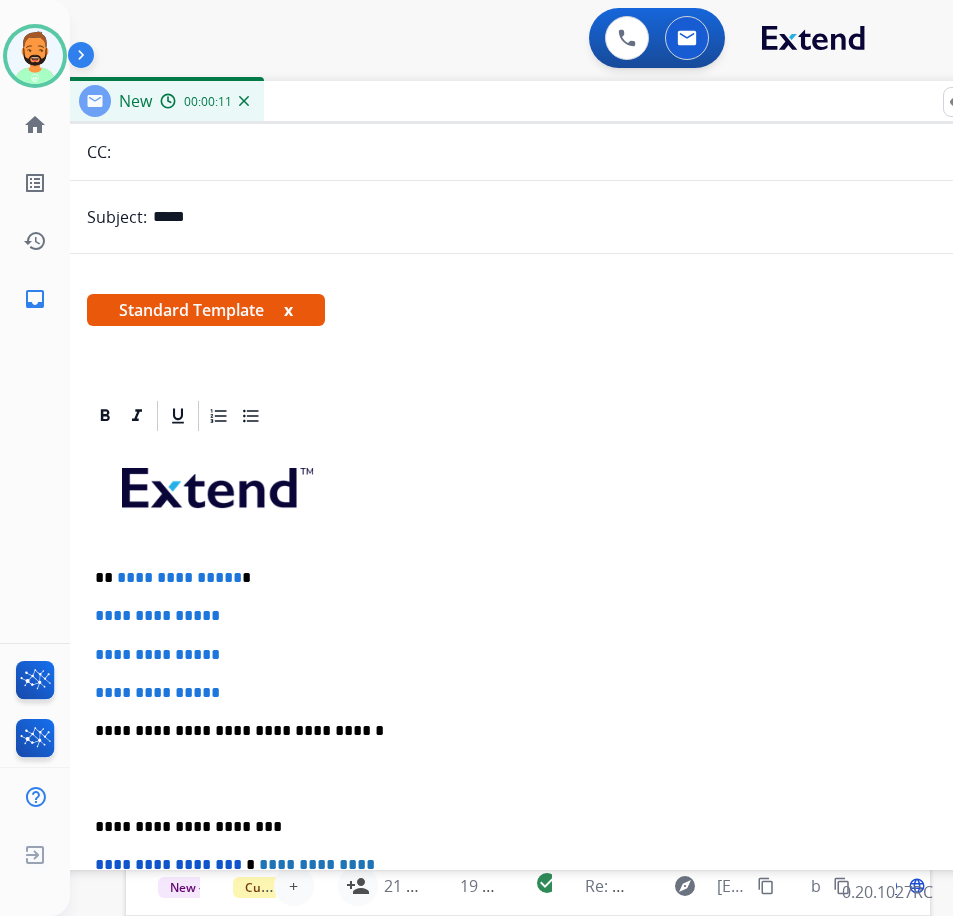 scroll, scrollTop: 300, scrollLeft: 0, axis: vertical 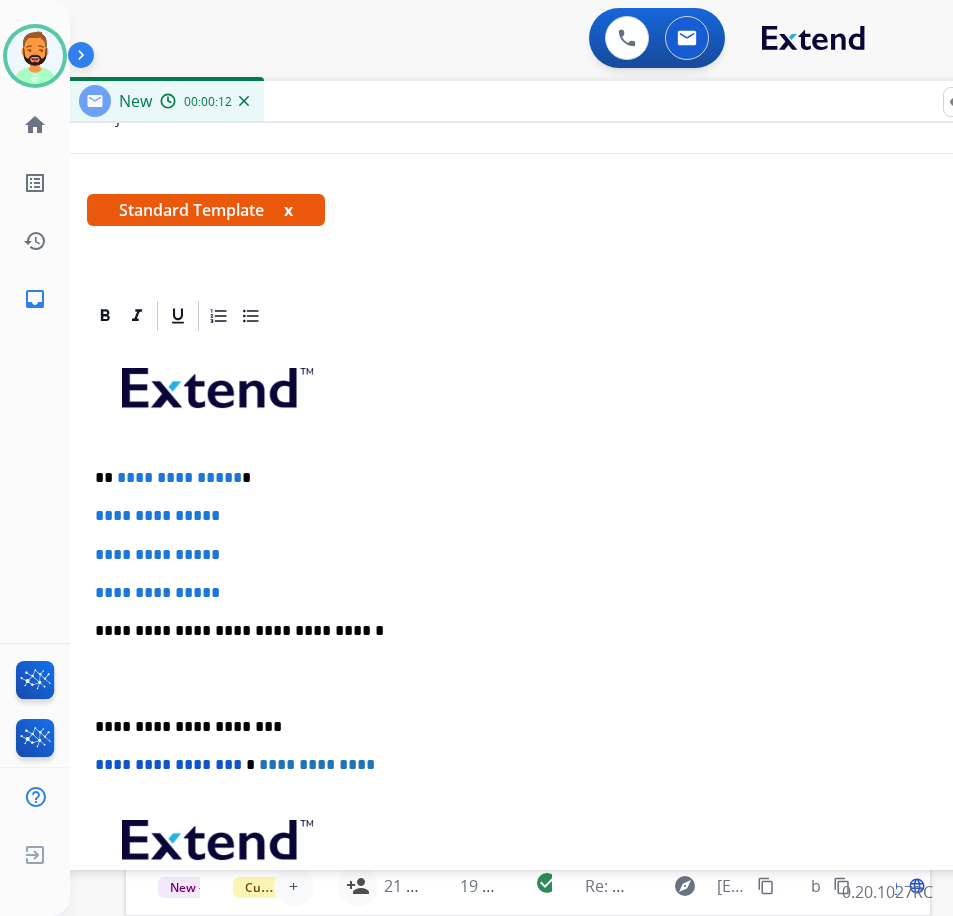 click on "**********" at bounding box center [555, 478] 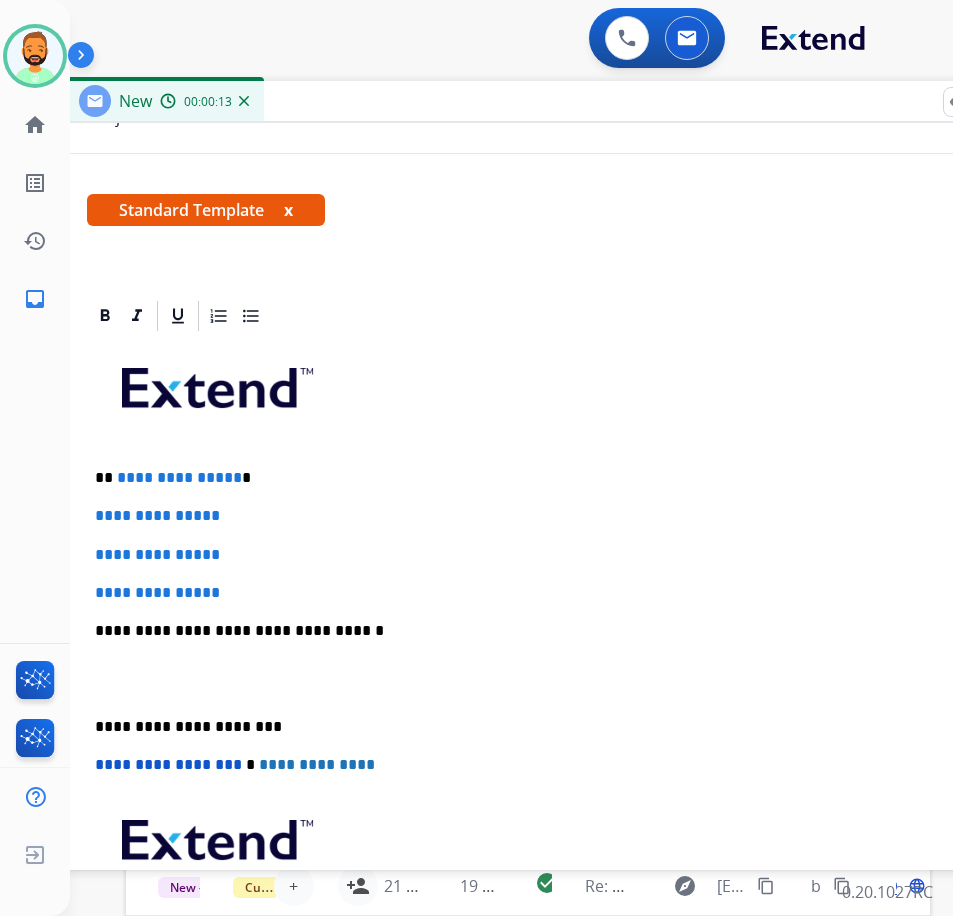 type 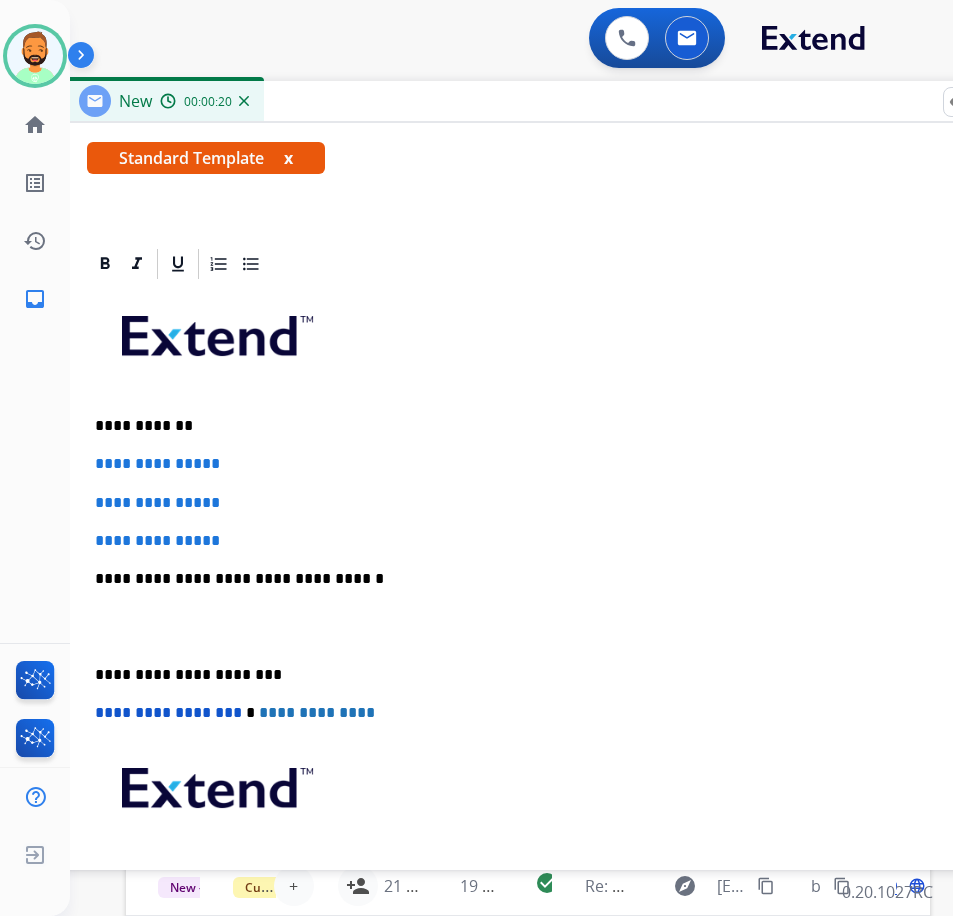 scroll, scrollTop: 400, scrollLeft: 0, axis: vertical 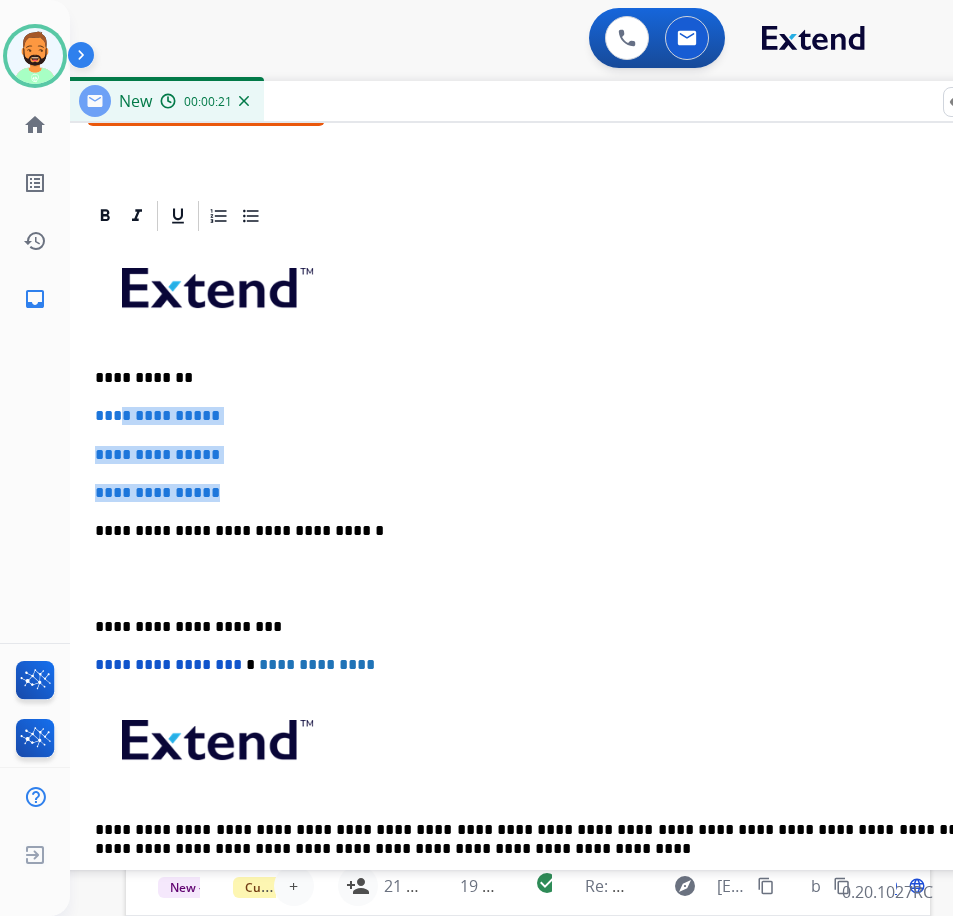 drag, startPoint x: 276, startPoint y: 491, endPoint x: 117, endPoint y: 411, distance: 177.99158 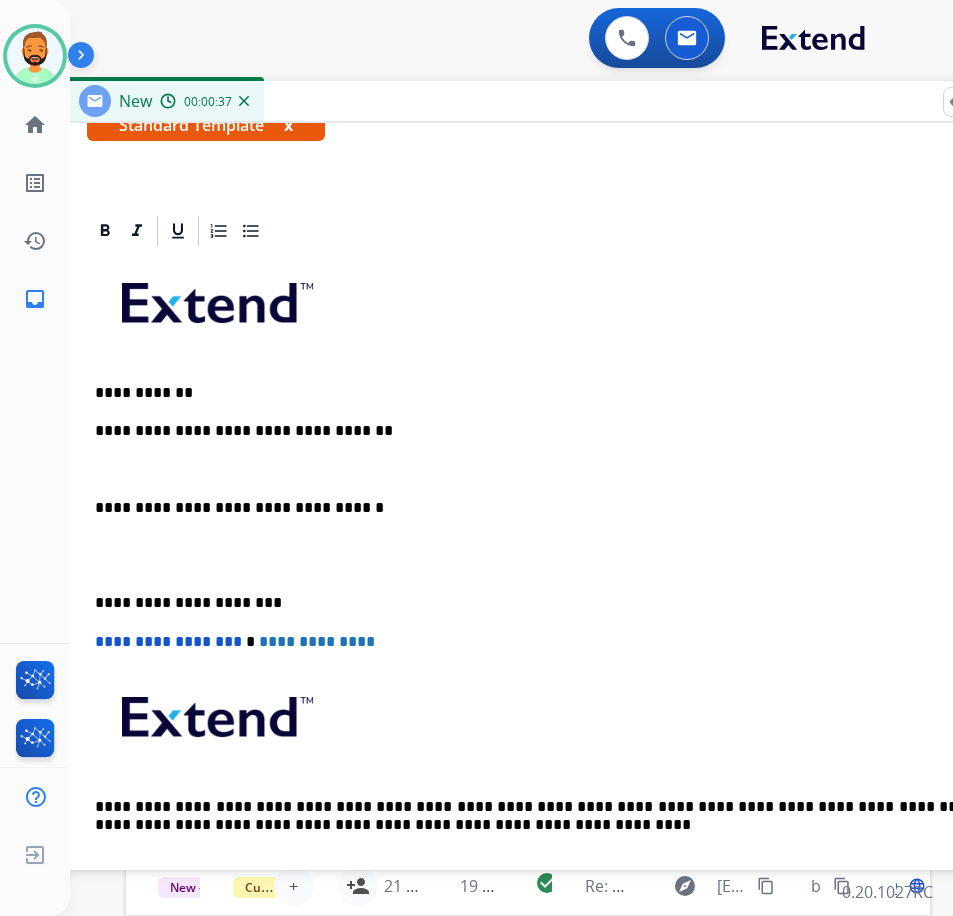 scroll, scrollTop: 400, scrollLeft: 0, axis: vertical 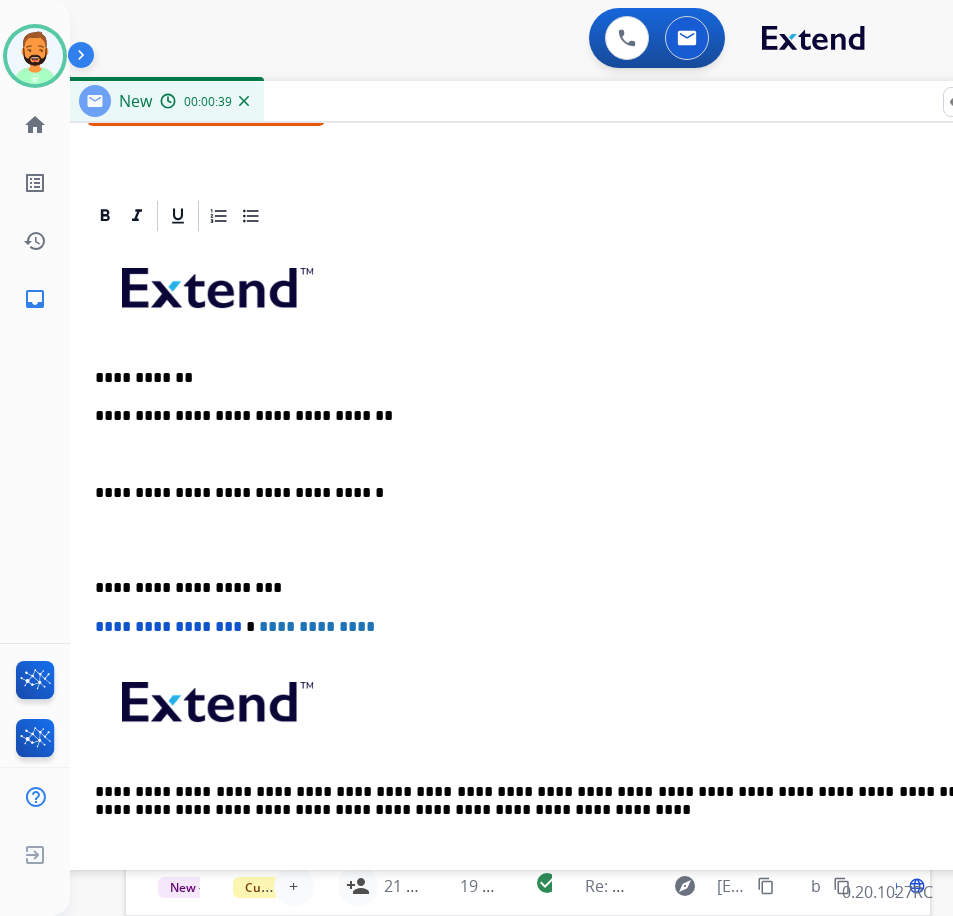 click on "**********" at bounding box center [563, 559] 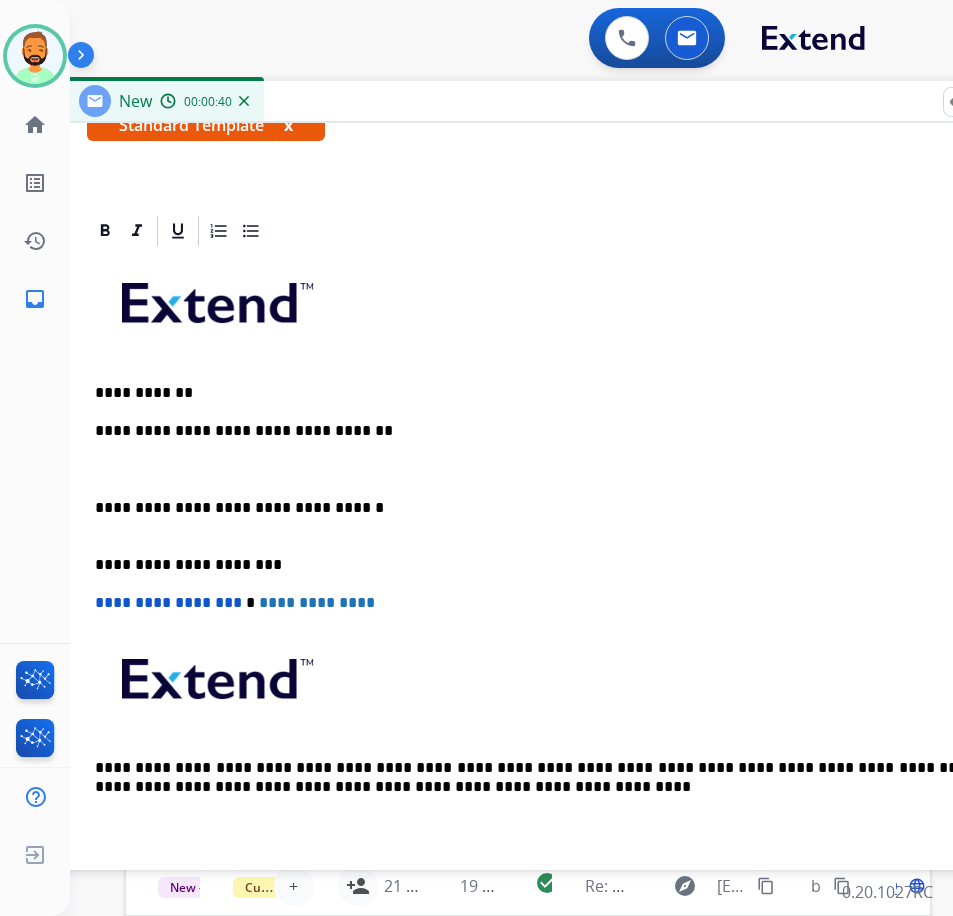 scroll, scrollTop: 367, scrollLeft: 0, axis: vertical 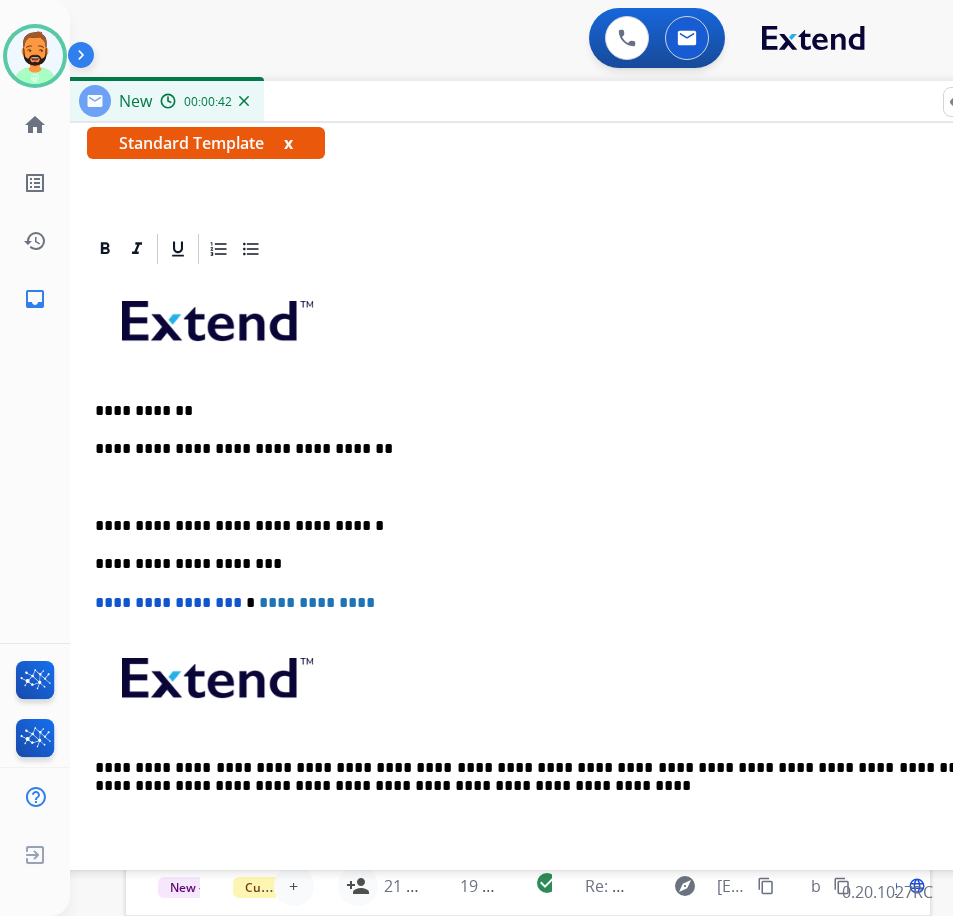 click at bounding box center [563, 488] 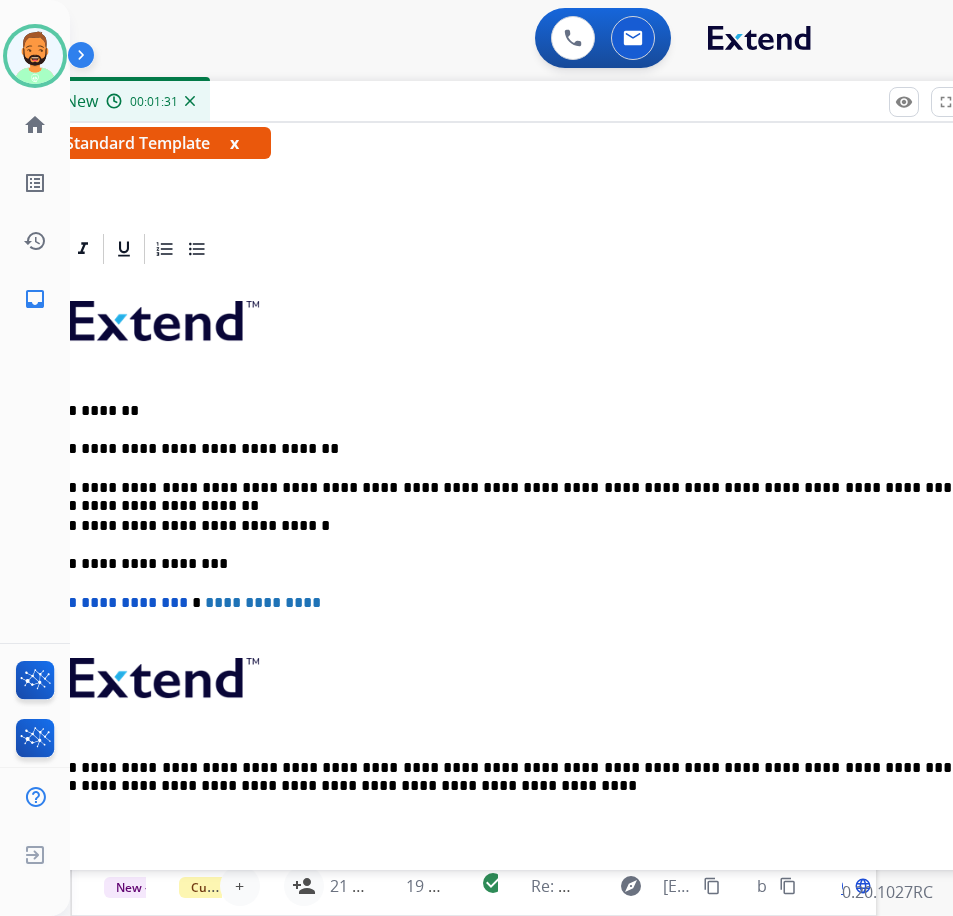 scroll, scrollTop: 0, scrollLeft: 62, axis: horizontal 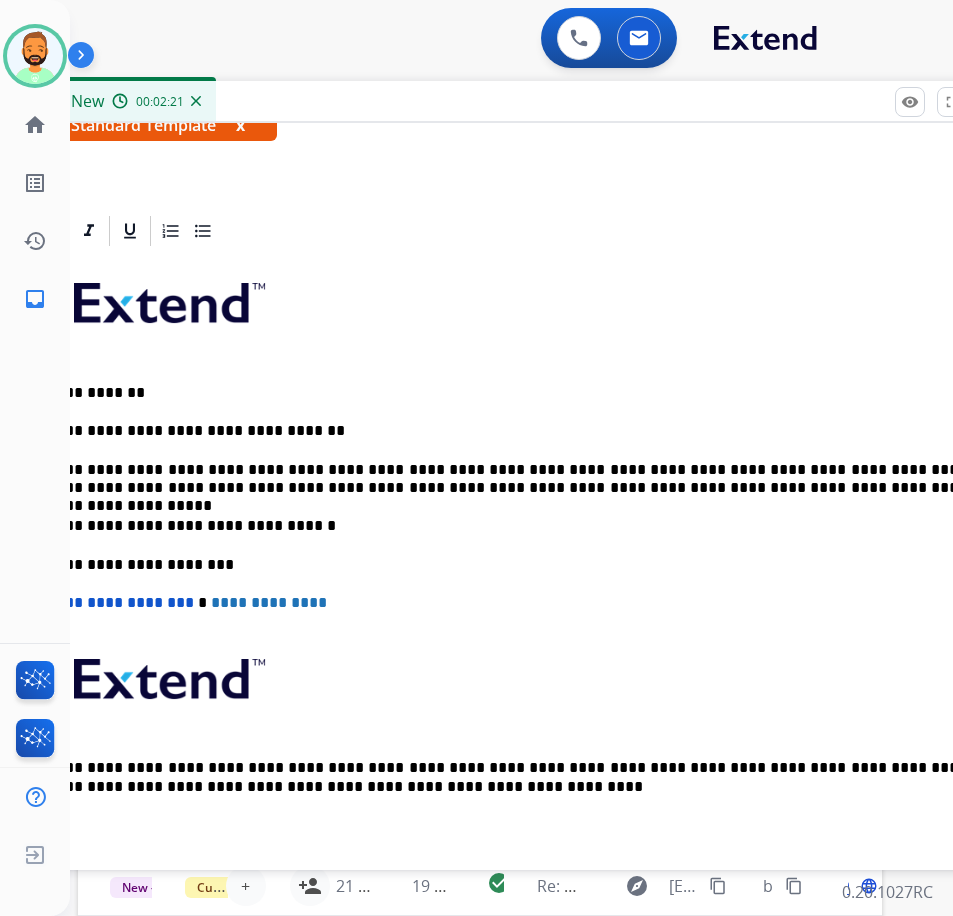 click on "**********" at bounding box center (507, 479) 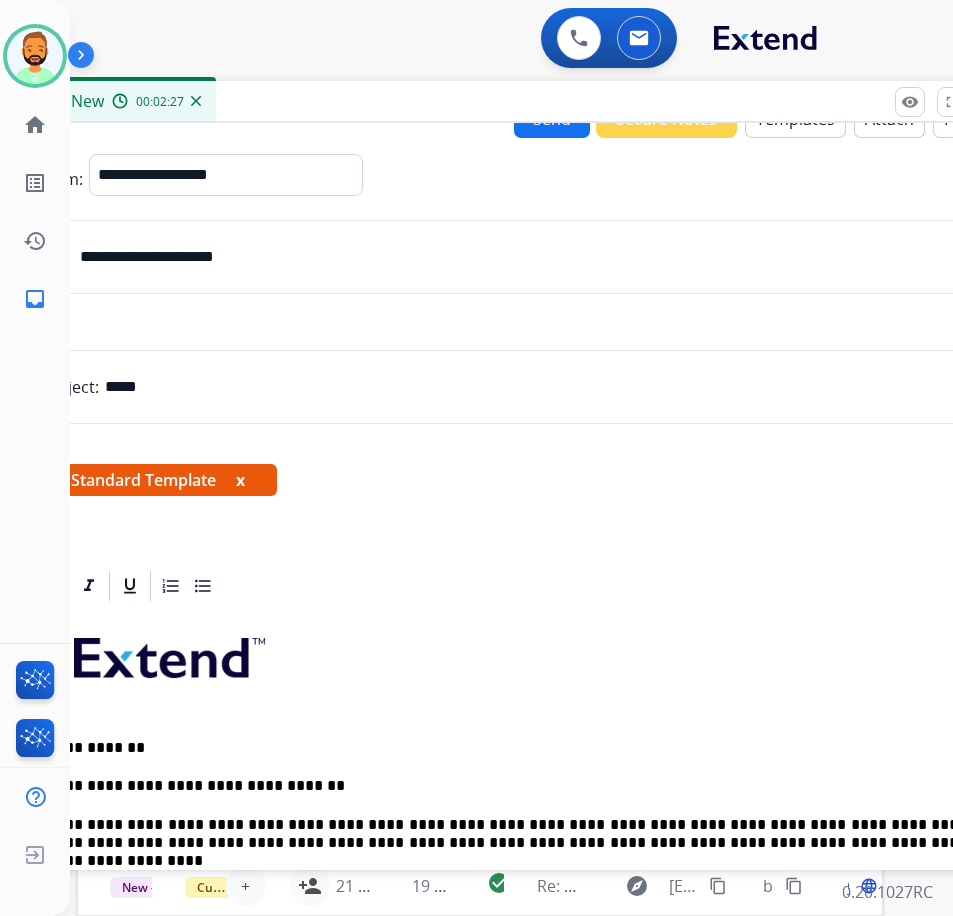 scroll, scrollTop: 0, scrollLeft: 0, axis: both 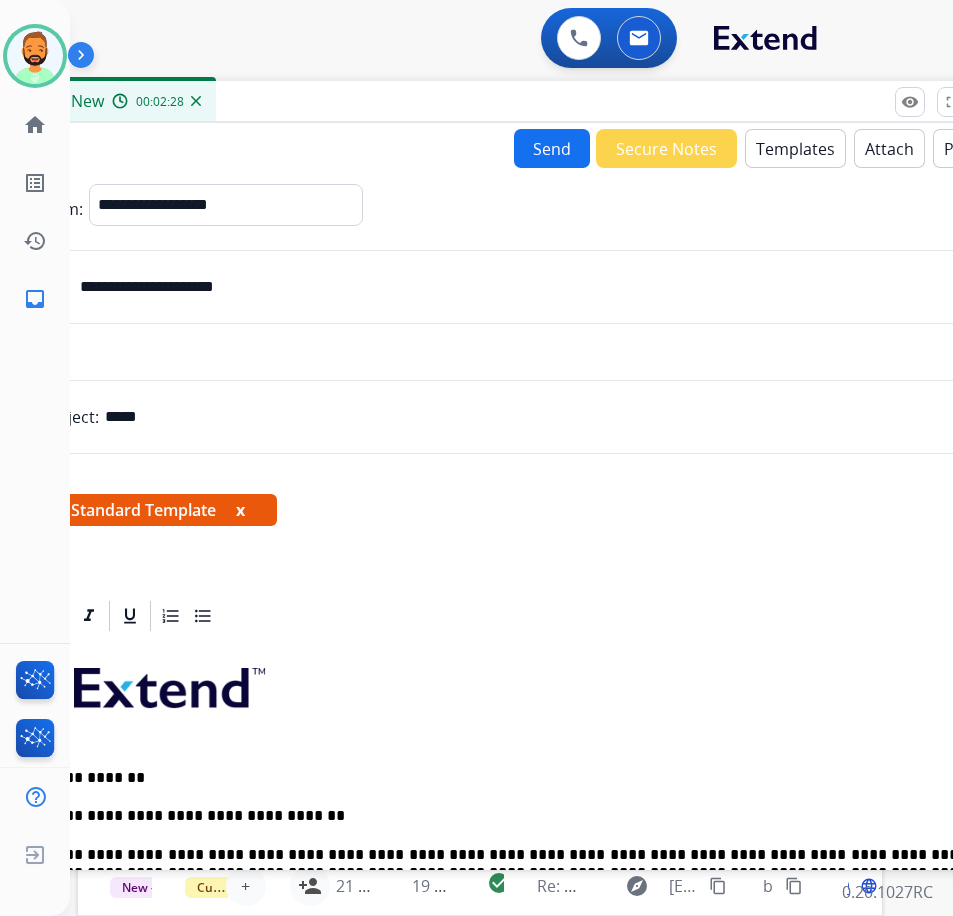 click on "Send" at bounding box center [552, 148] 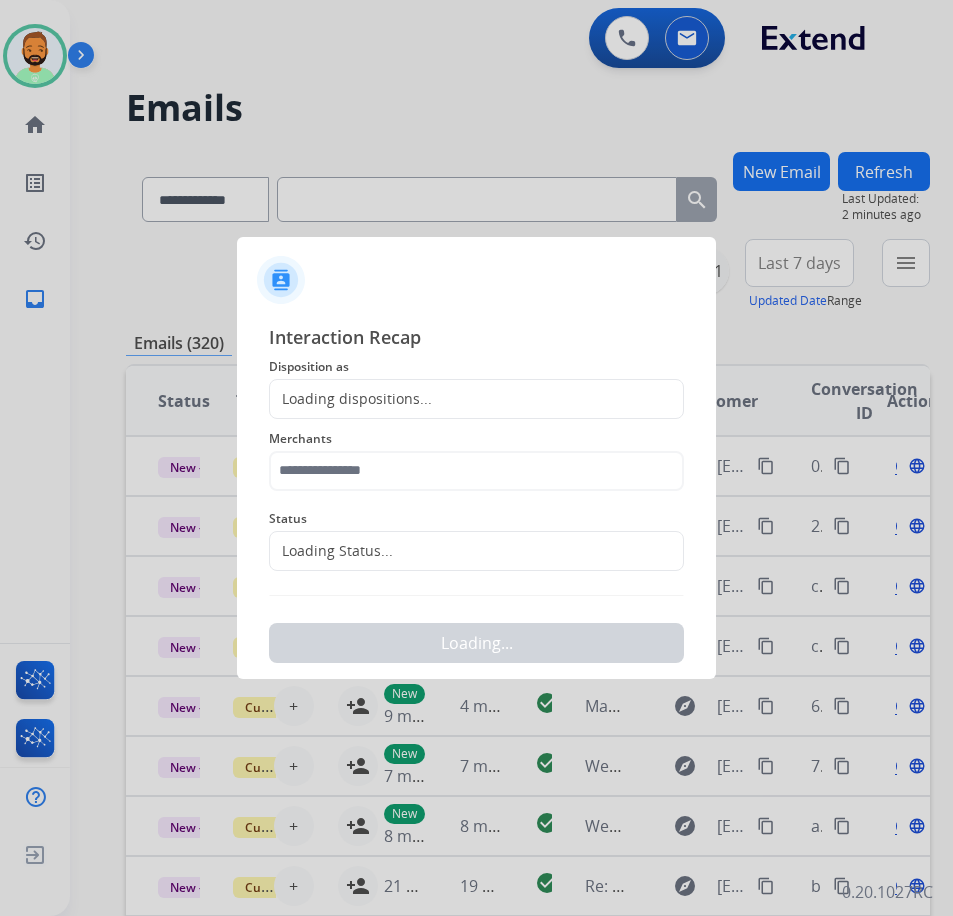 scroll, scrollTop: 0, scrollLeft: 3, axis: horizontal 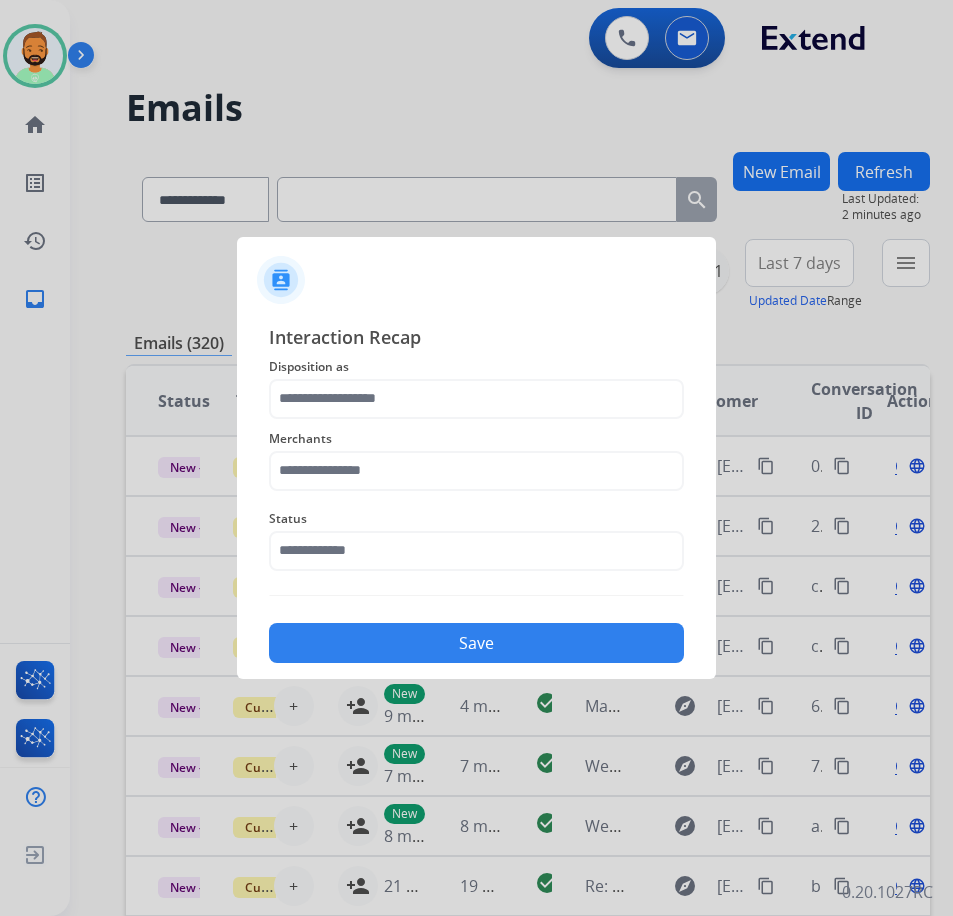 click on "Disposition as" 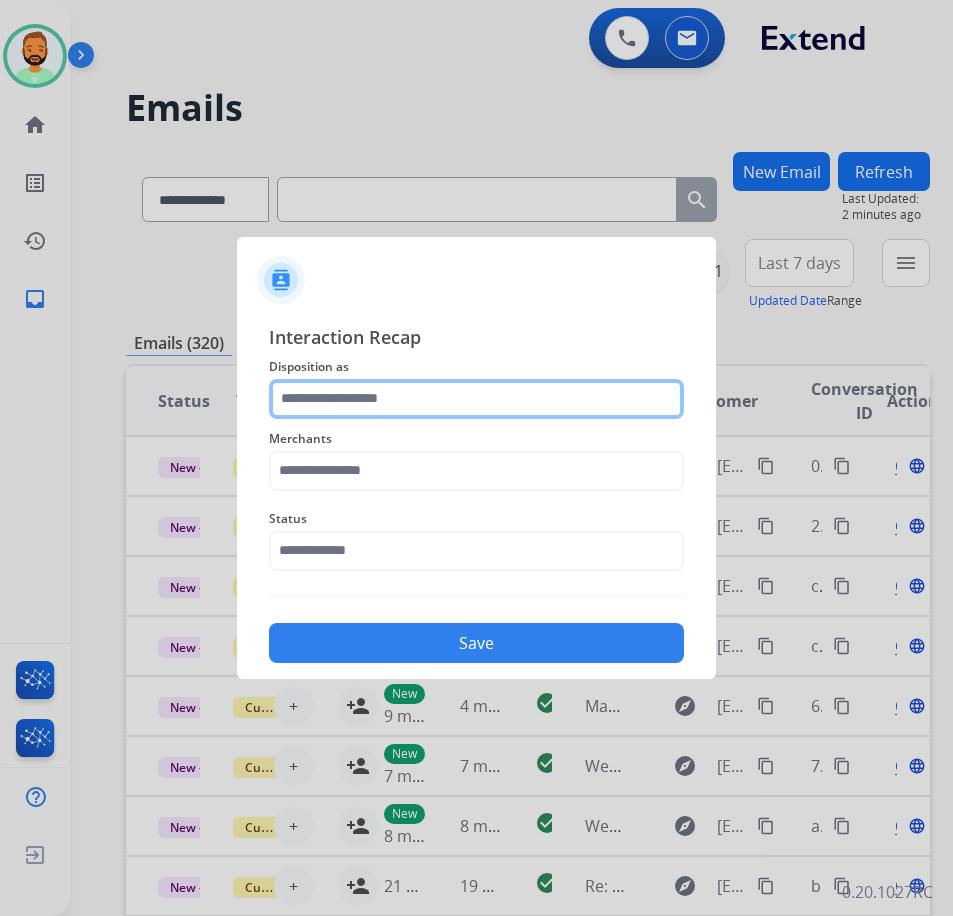 click 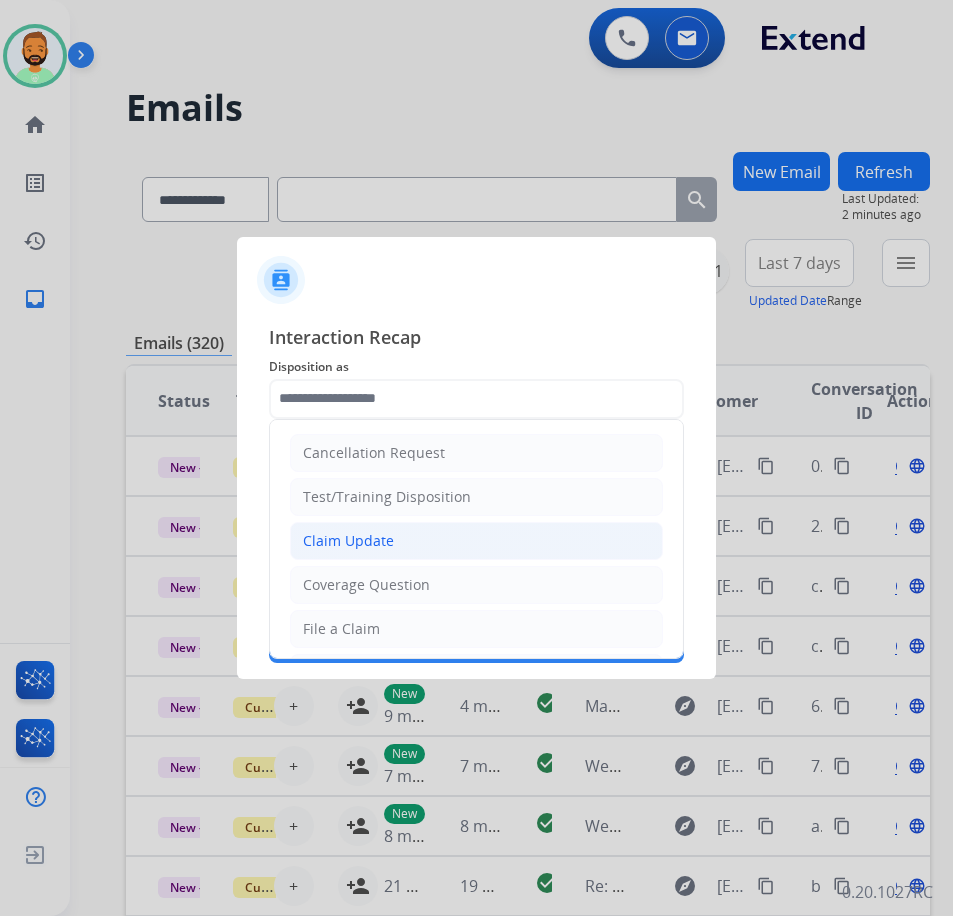 click on "Claim Update" 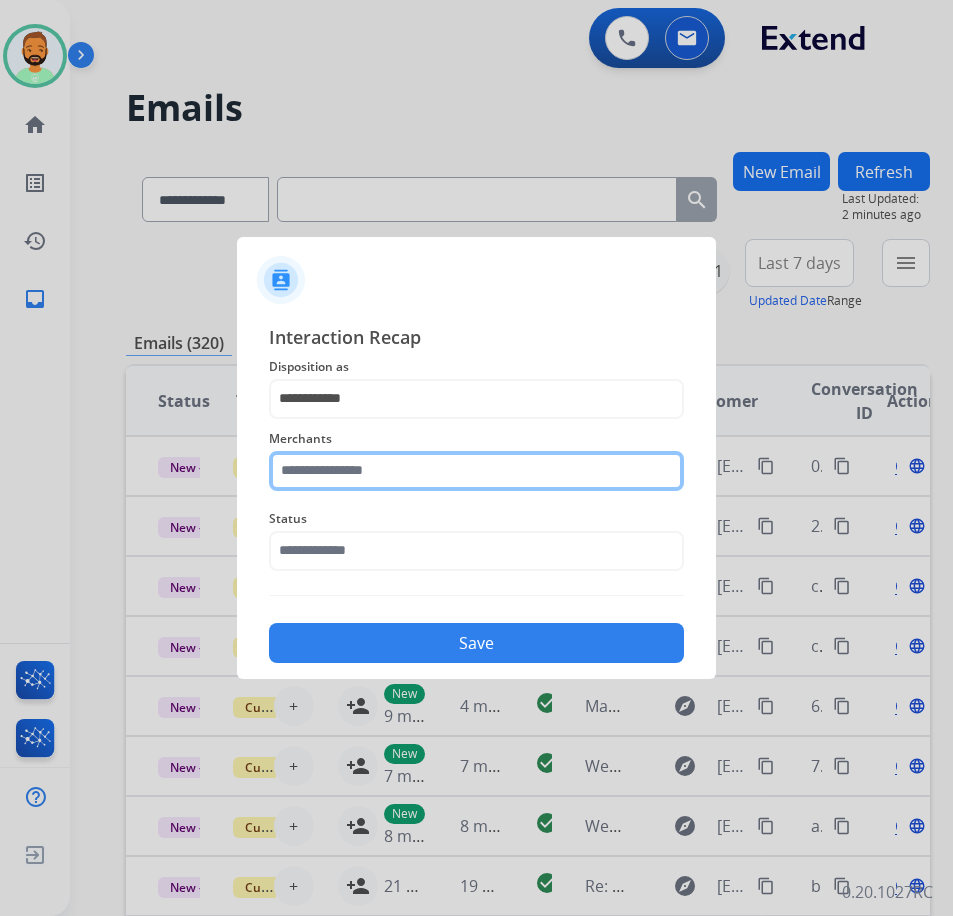 click 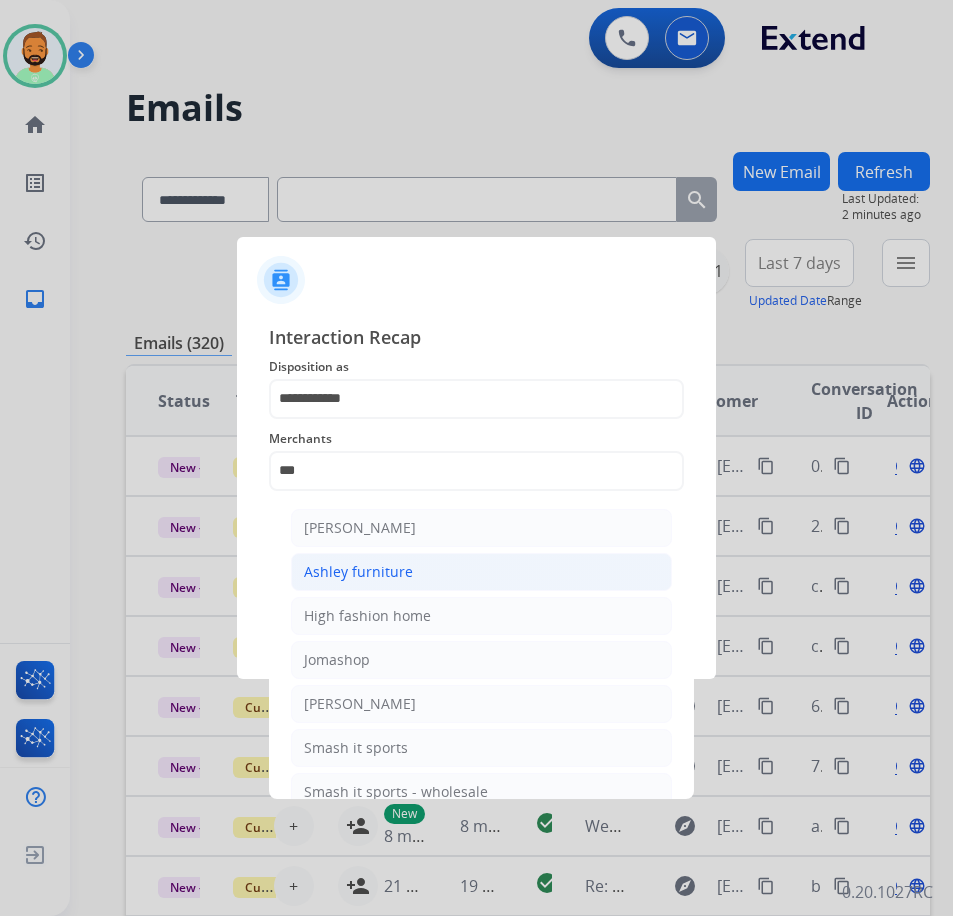 click on "Ashley furniture" 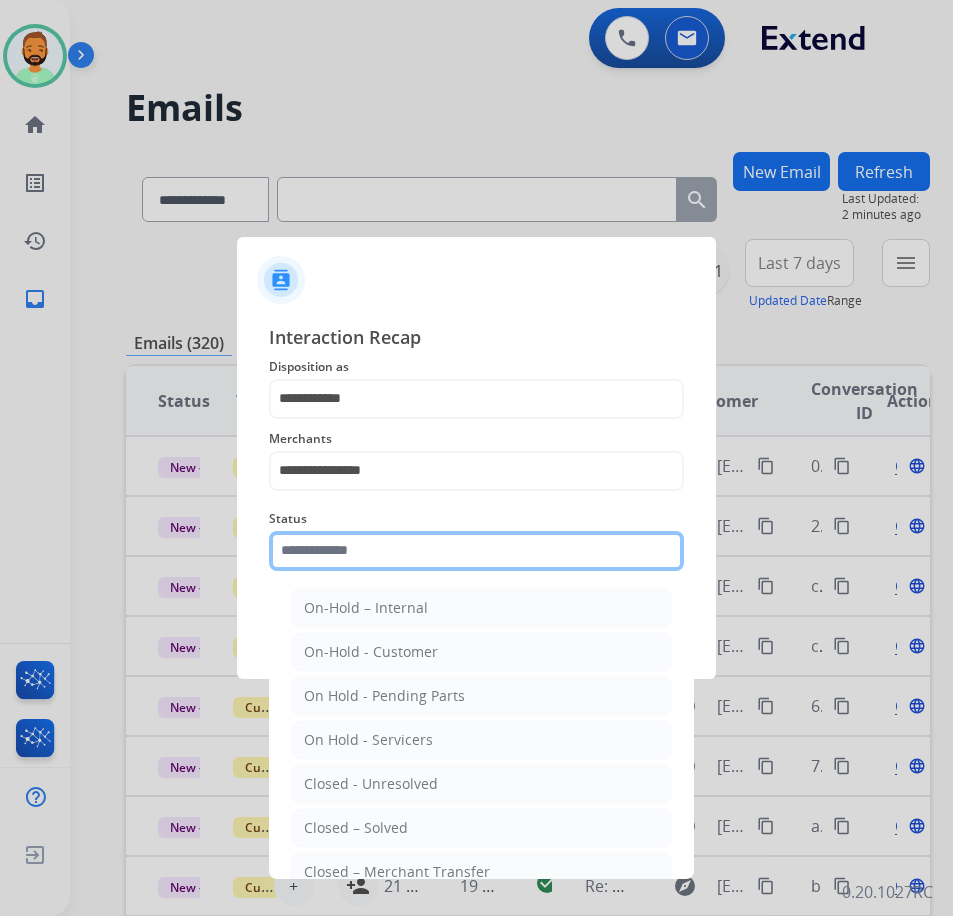 click 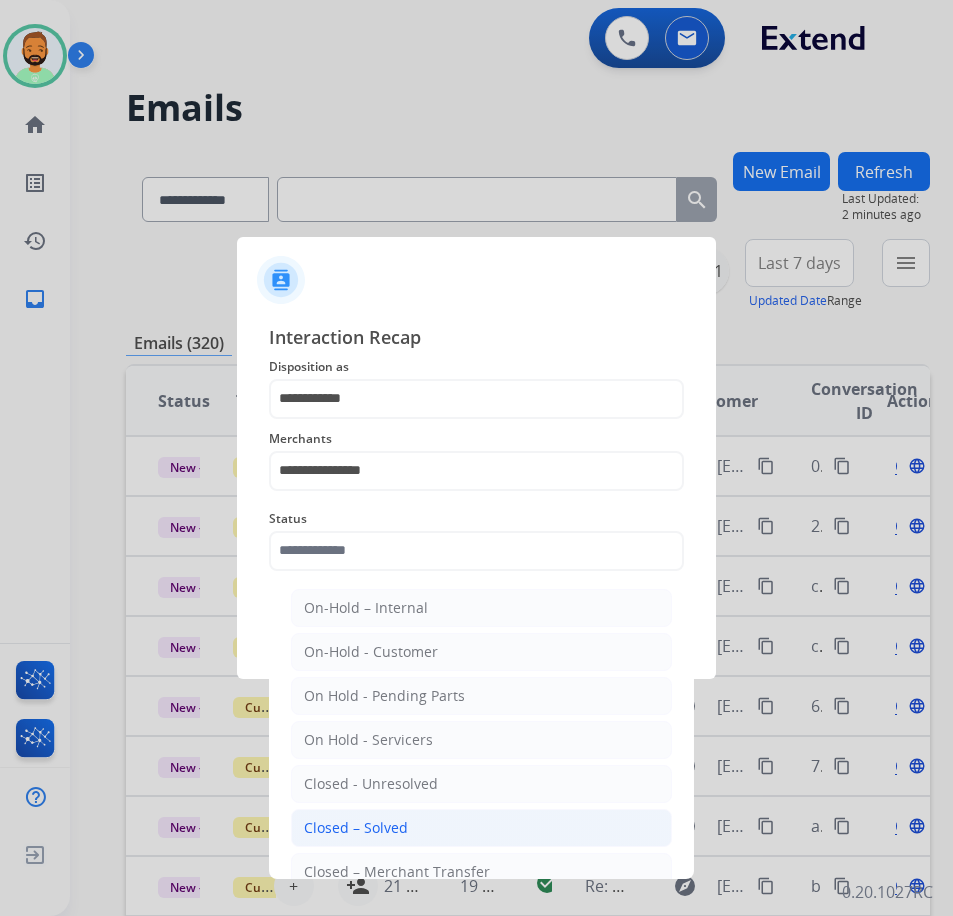 click on "Closed – Solved" 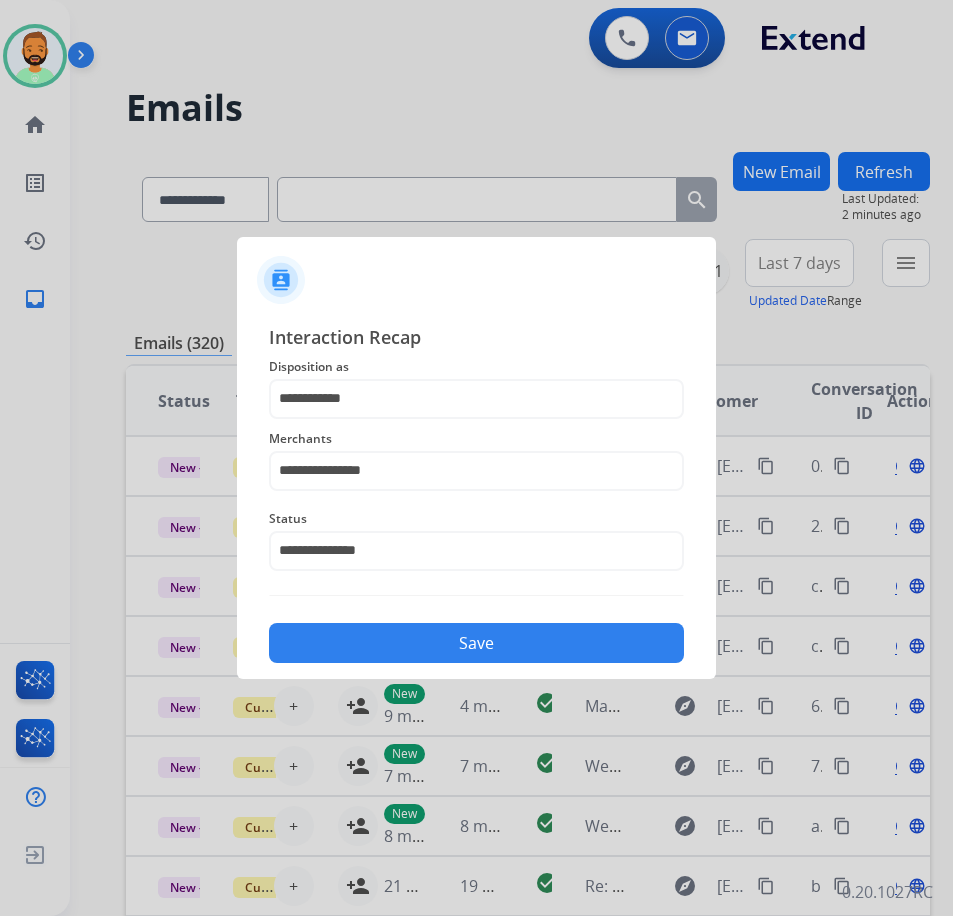click on "Save" 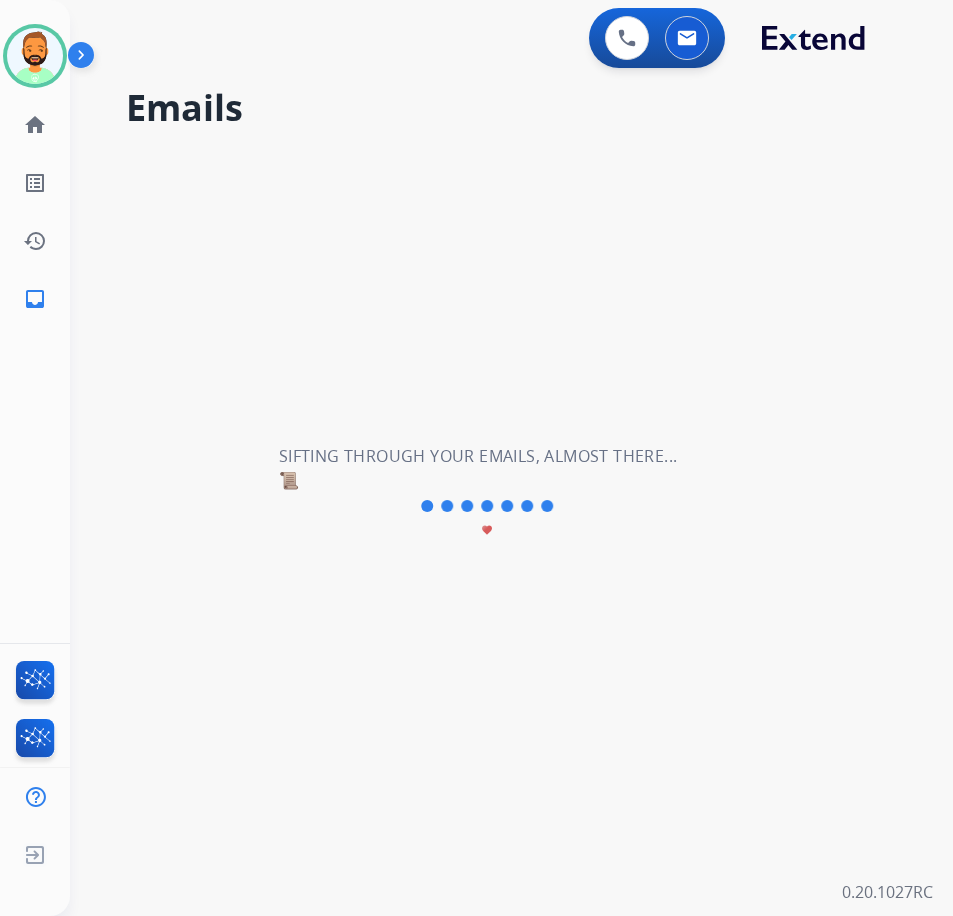 scroll, scrollTop: 0, scrollLeft: 0, axis: both 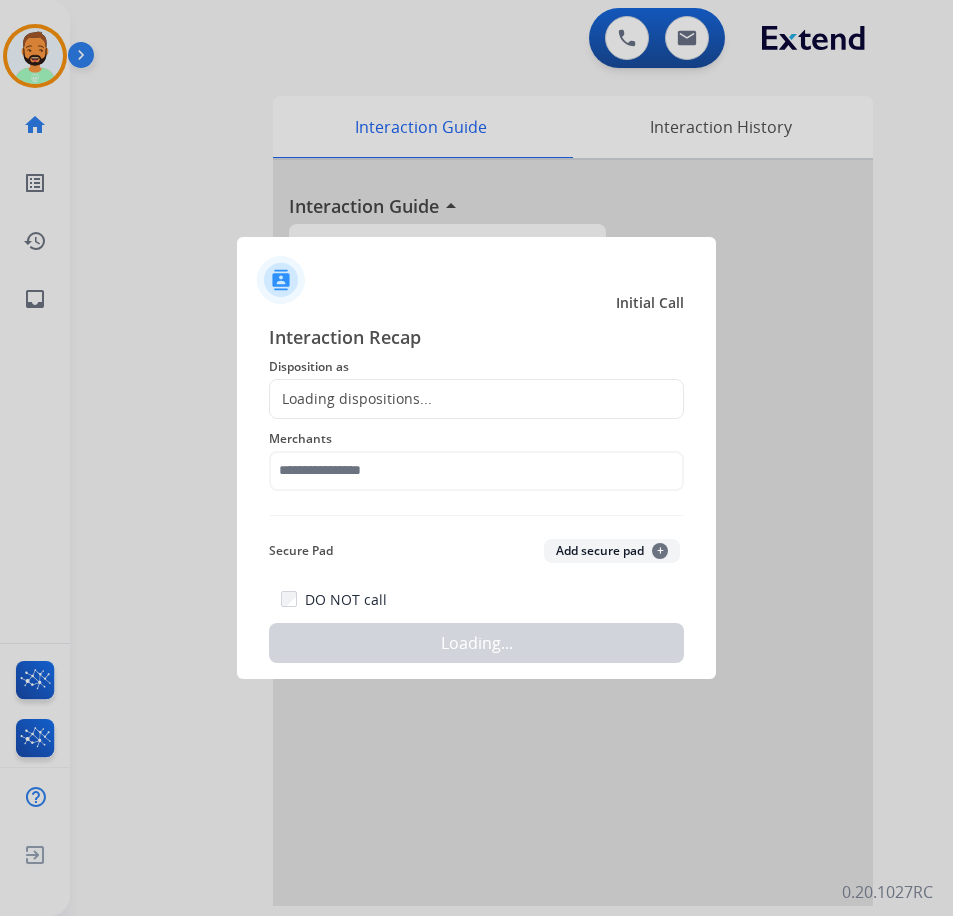 click at bounding box center (476, 458) 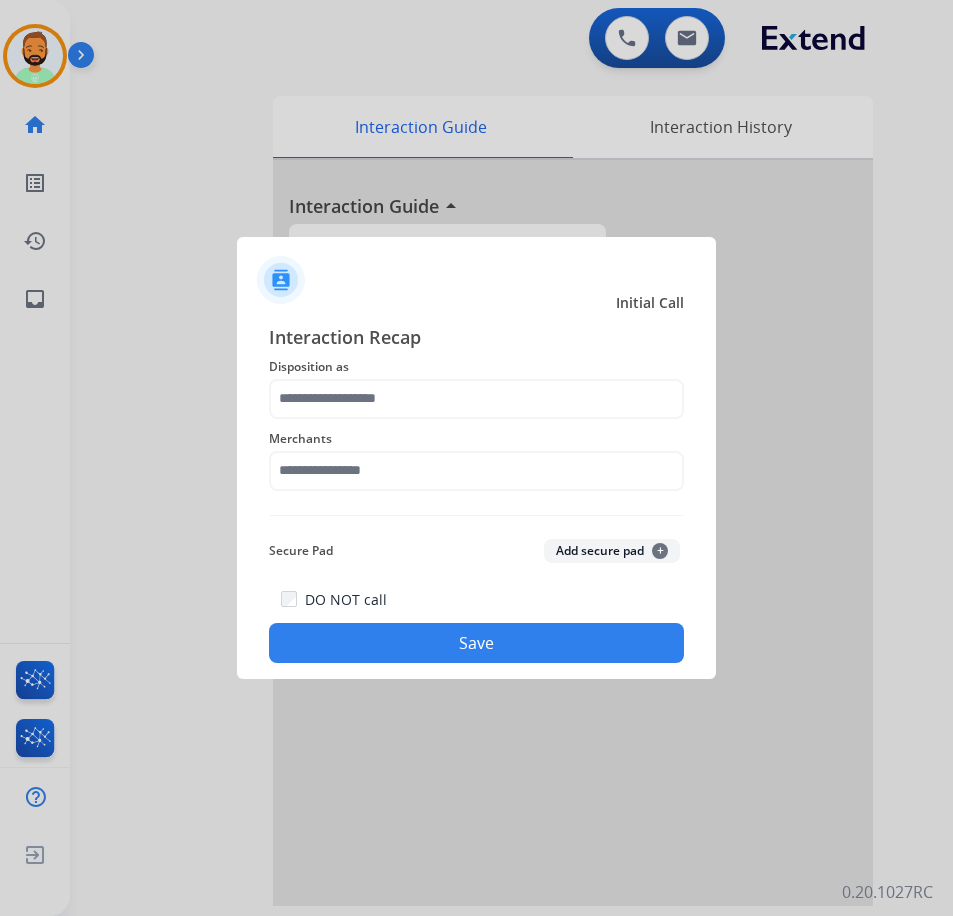 click on "Disposition as" 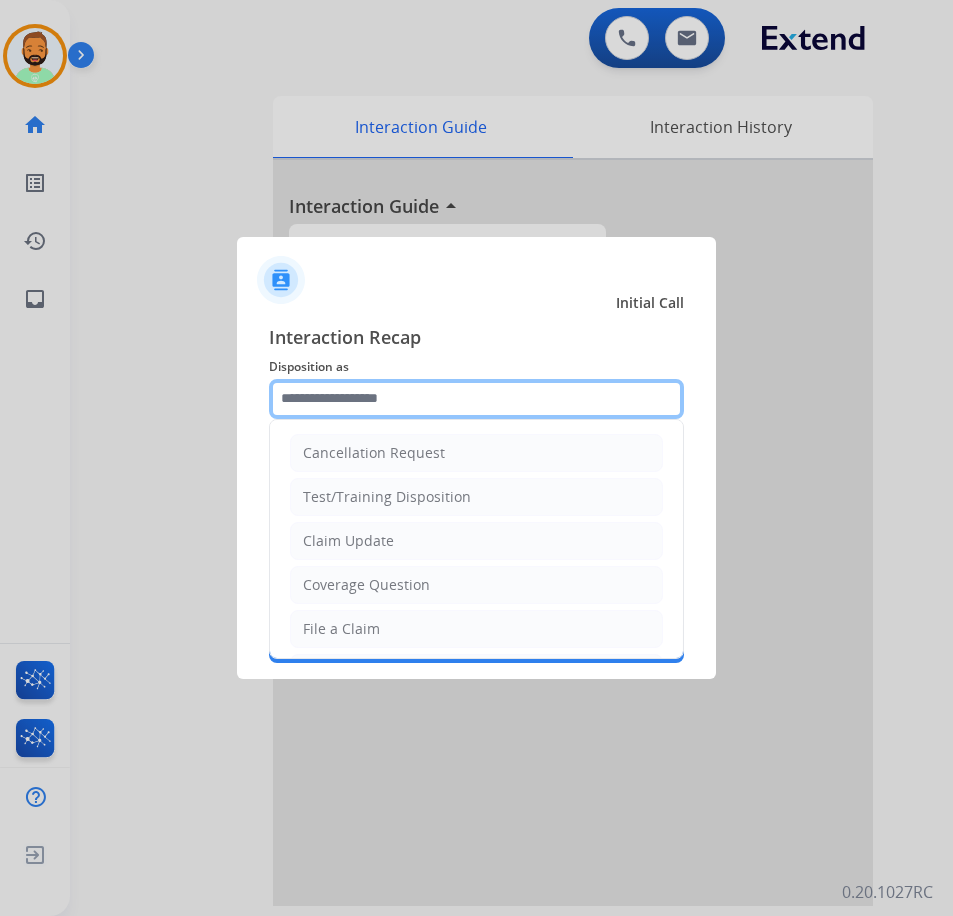 click 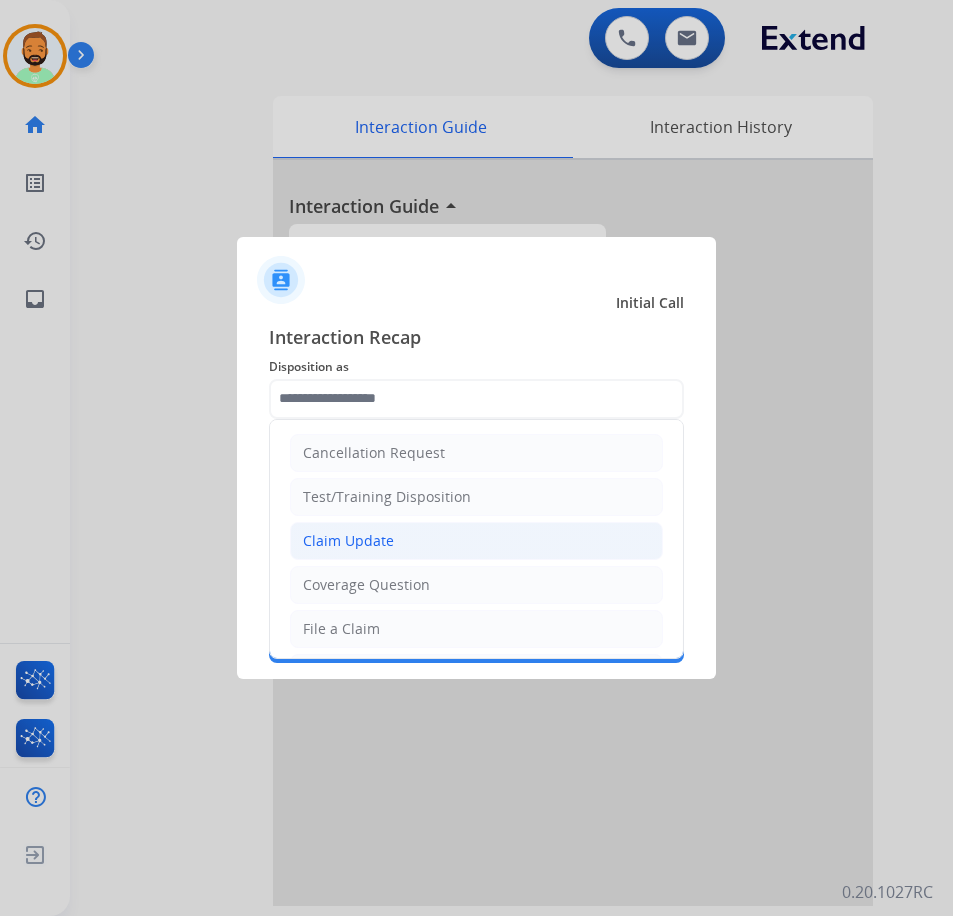click on "Claim Update" 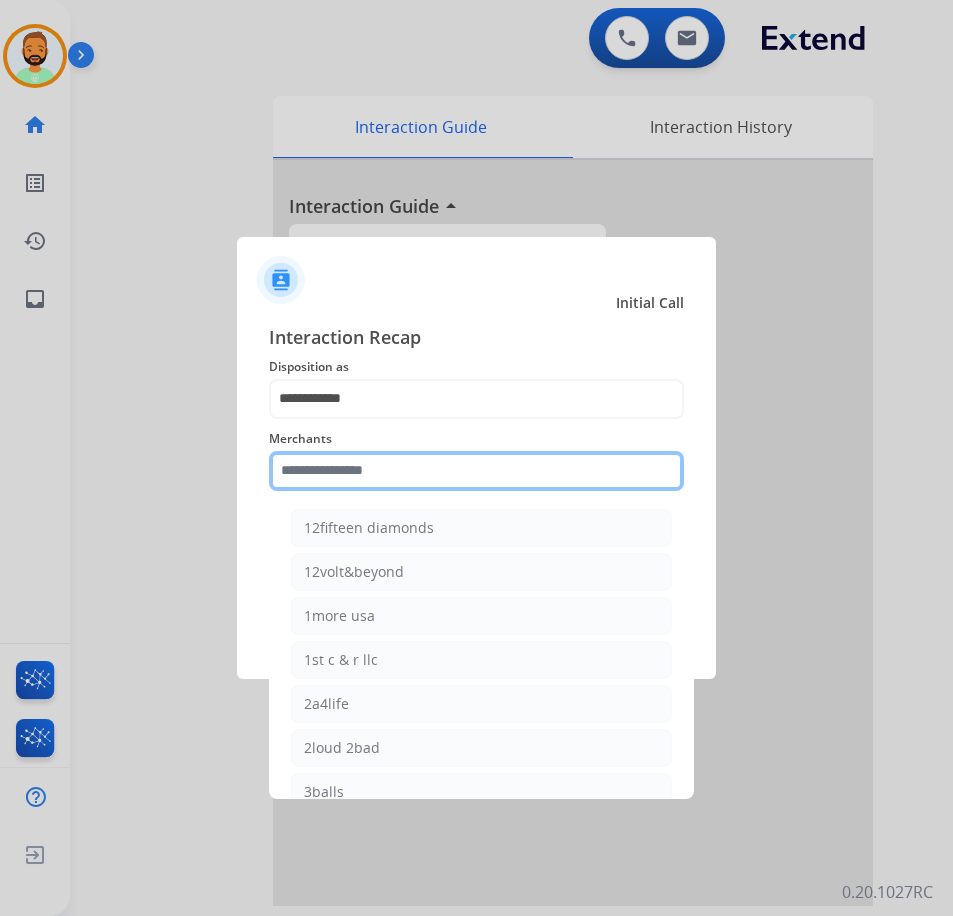 click 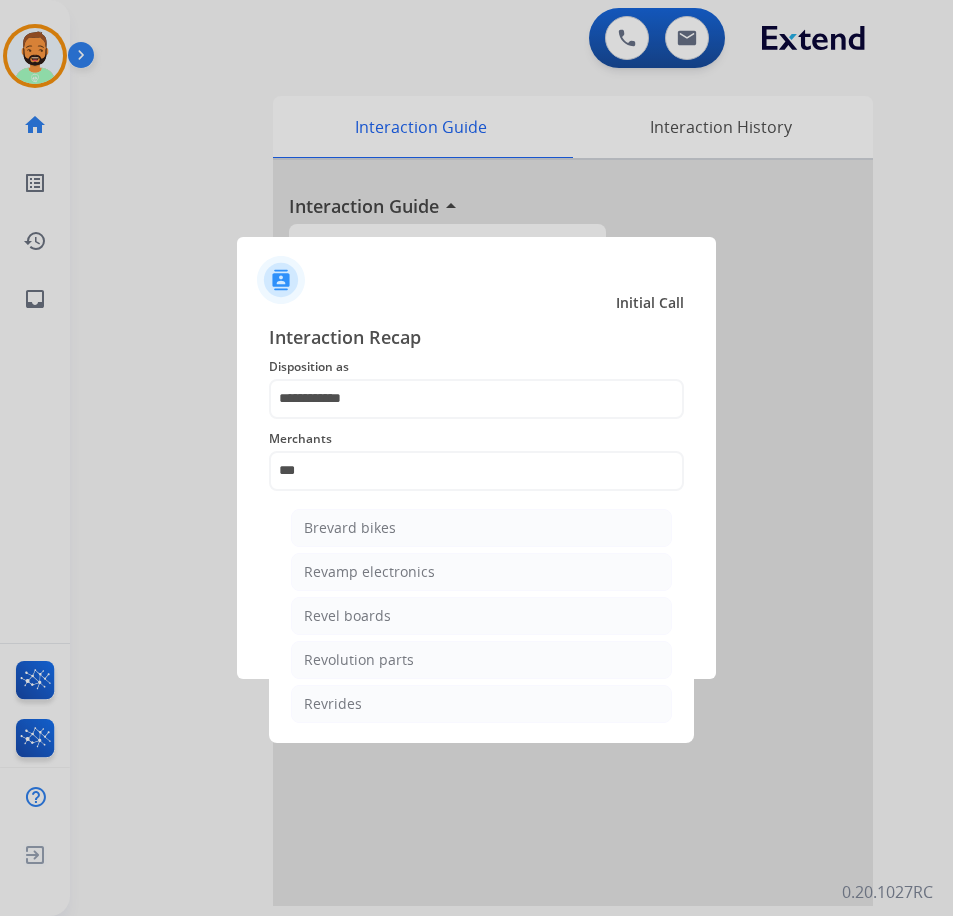click on "Revolution parts" 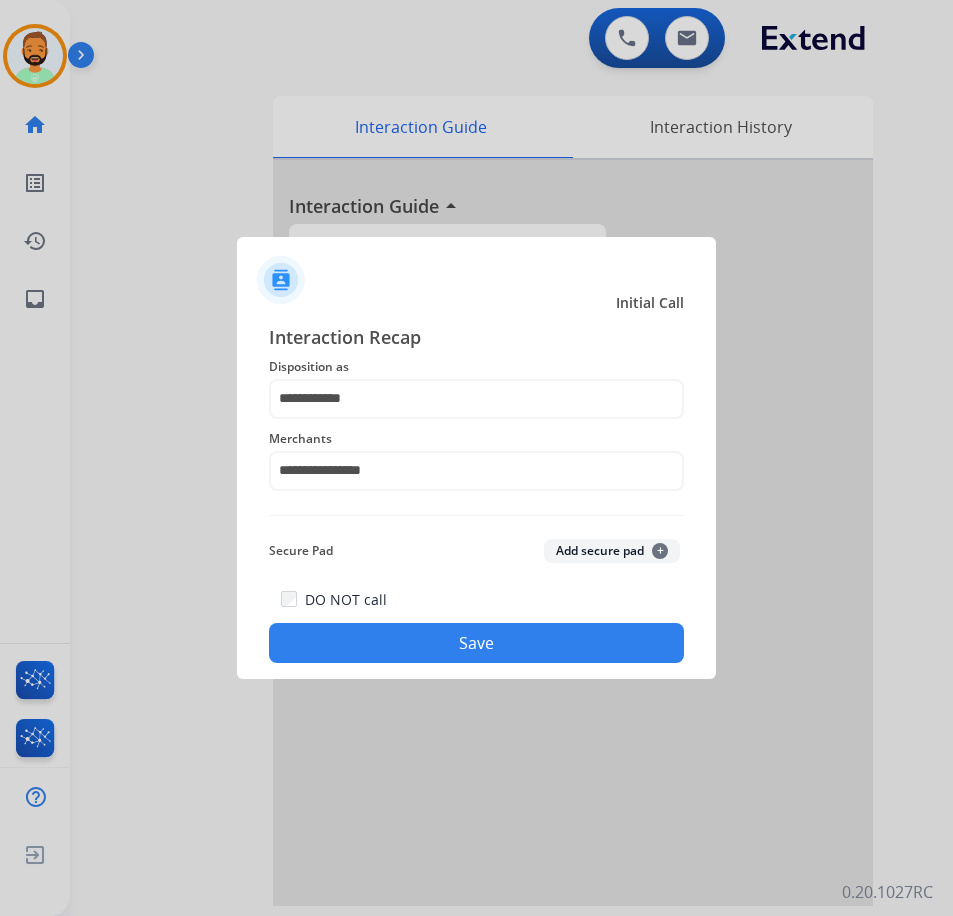 click on "Save" 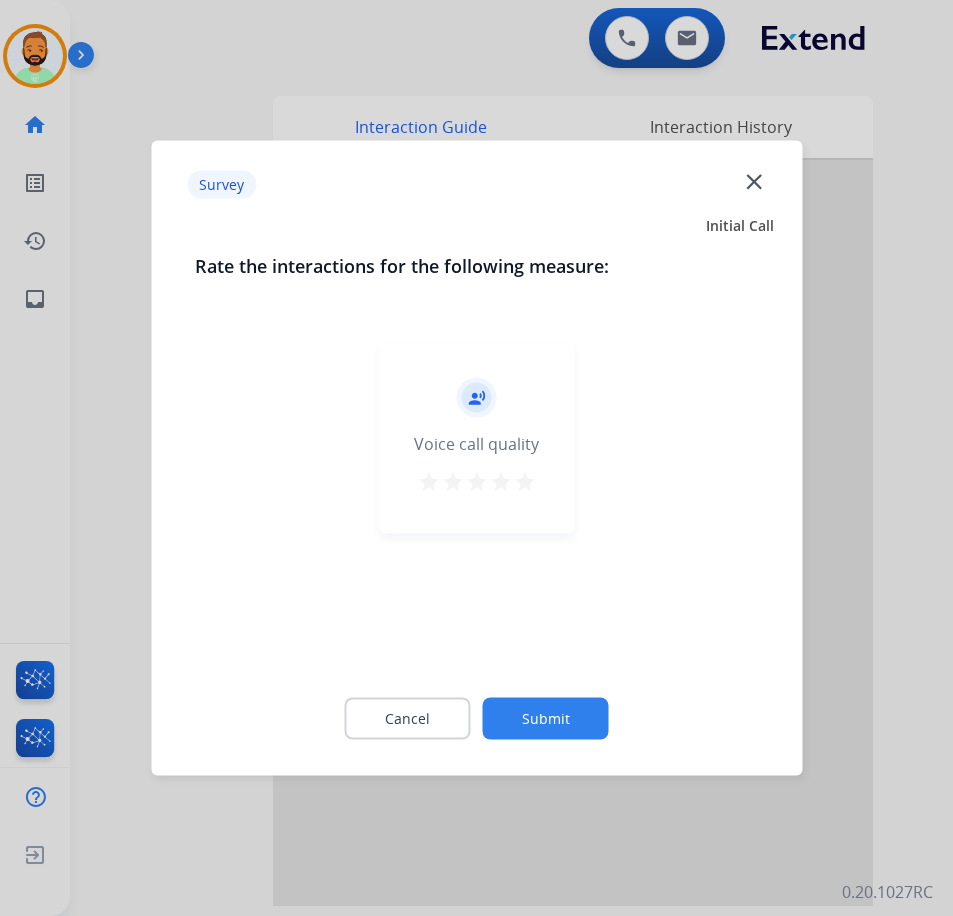 click on "Submit" 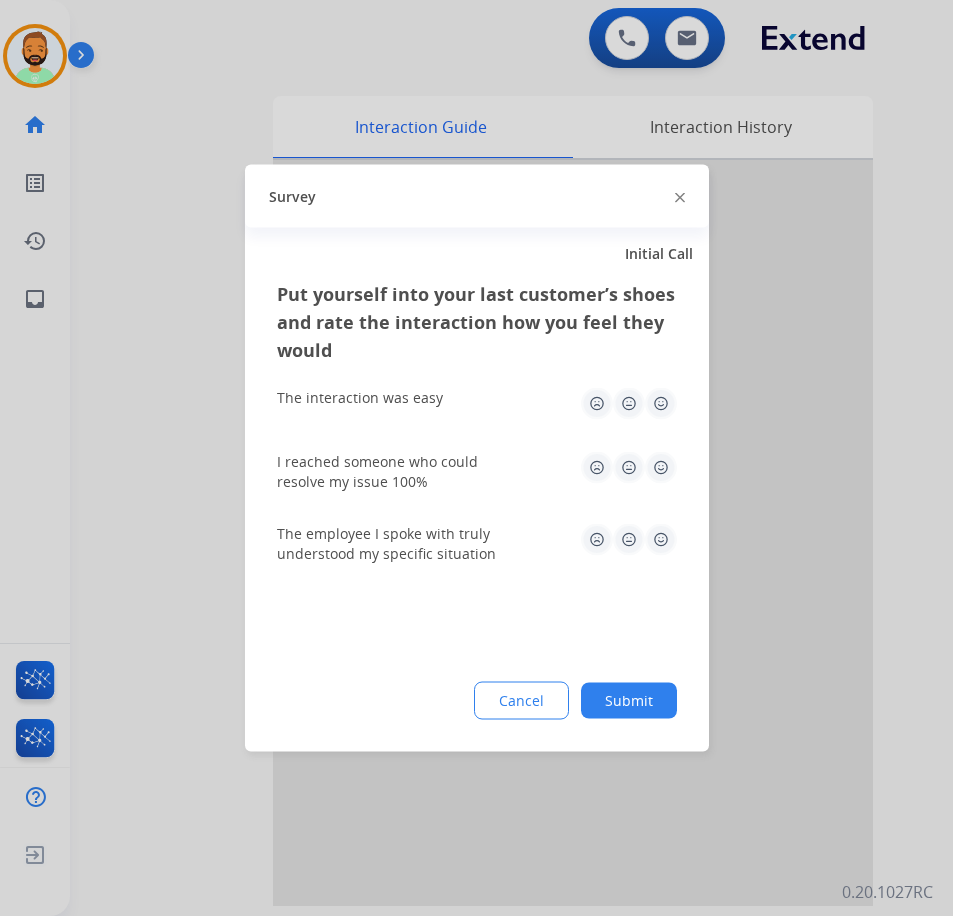 click on "Submit" 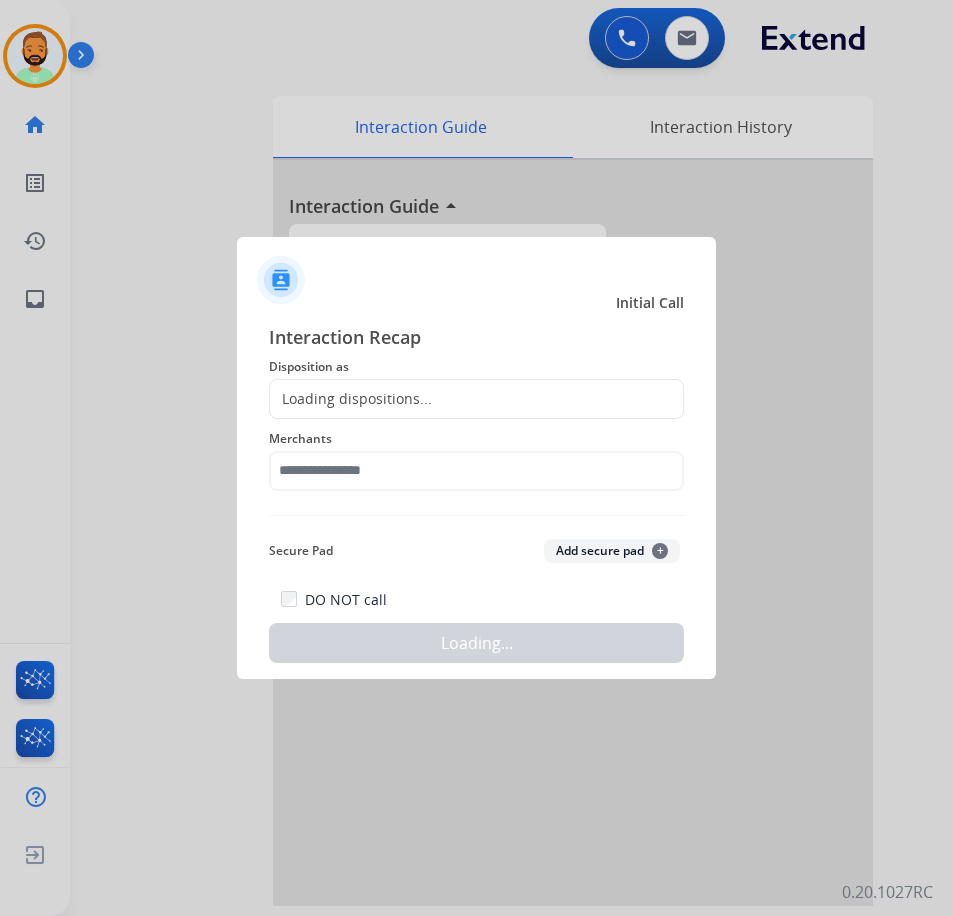 click on "Loading dispositions..." 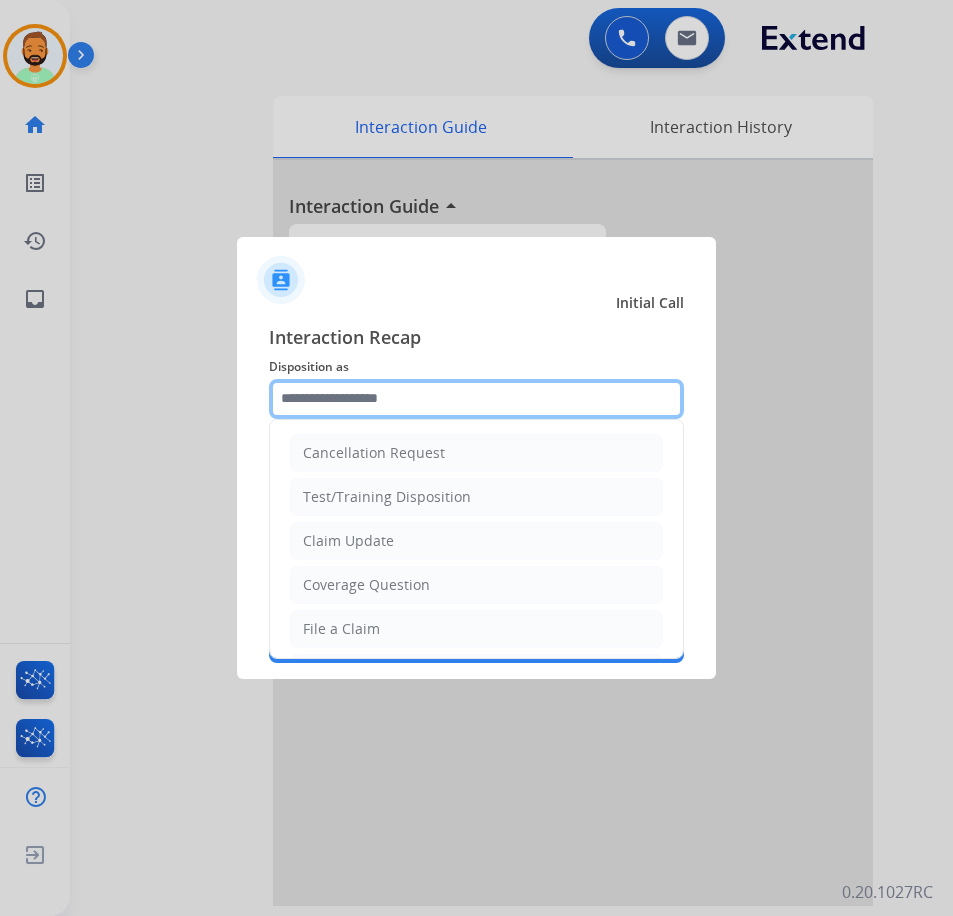 click 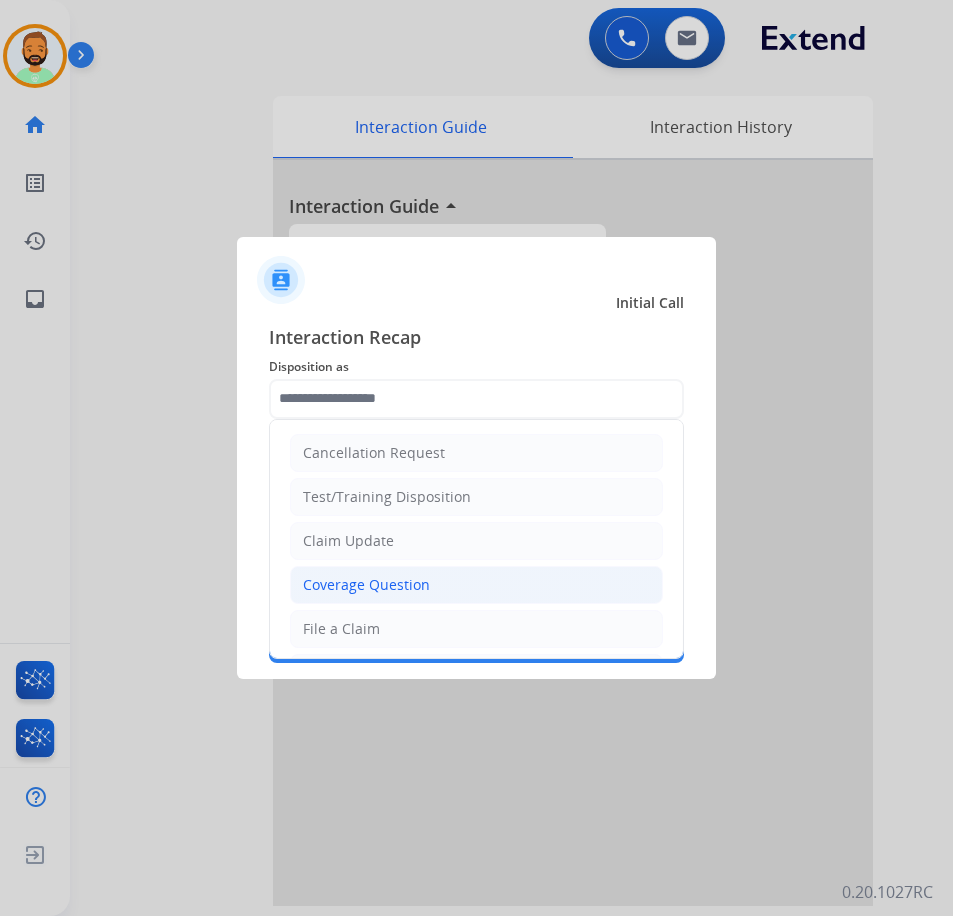 click on "Coverage Question" 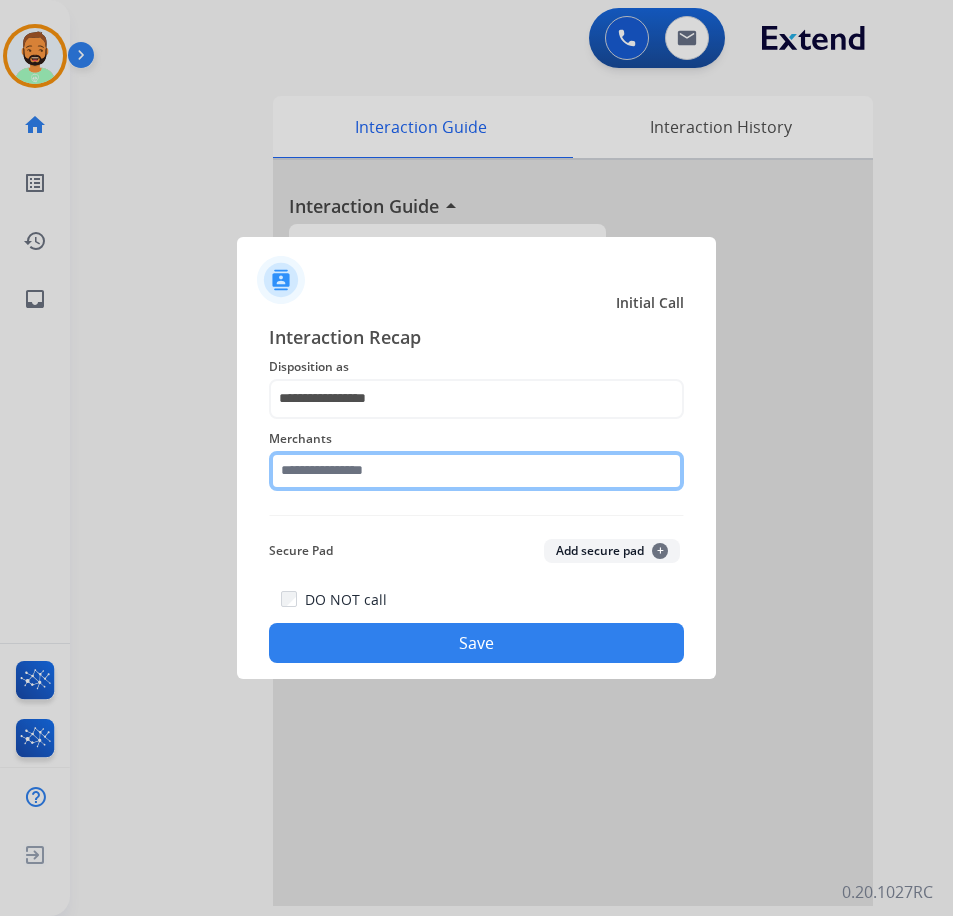 click 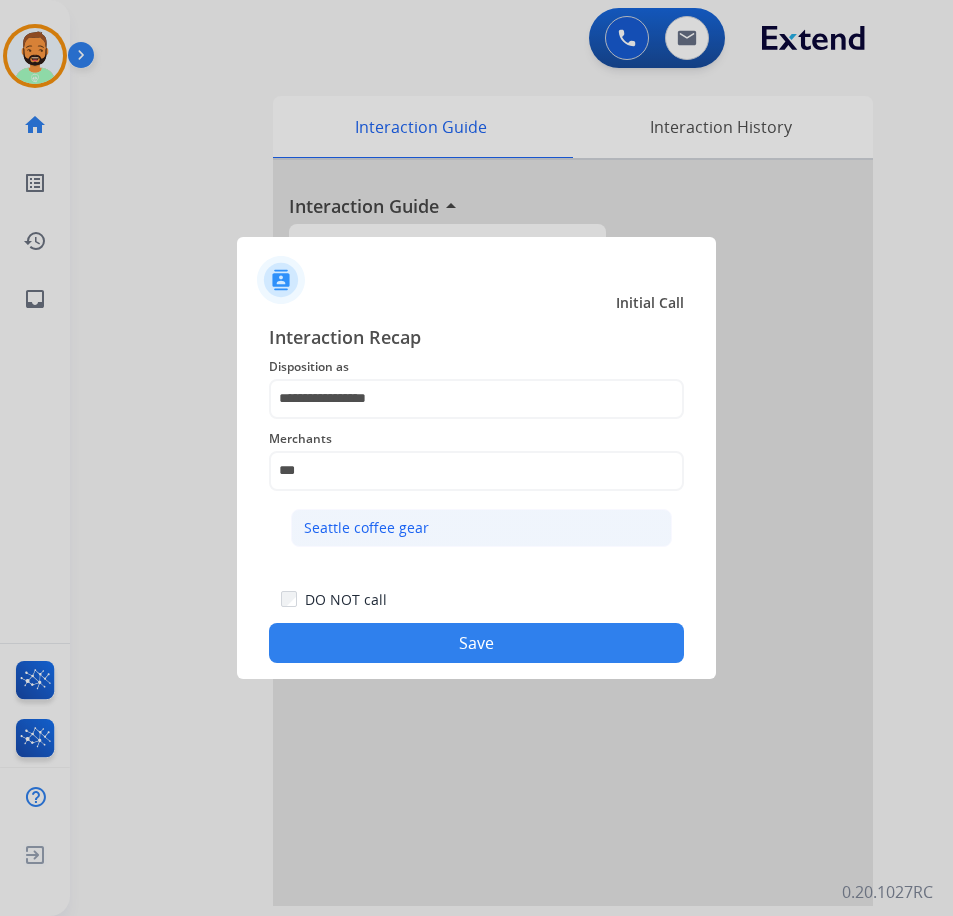click on "Seattle coffee gear" 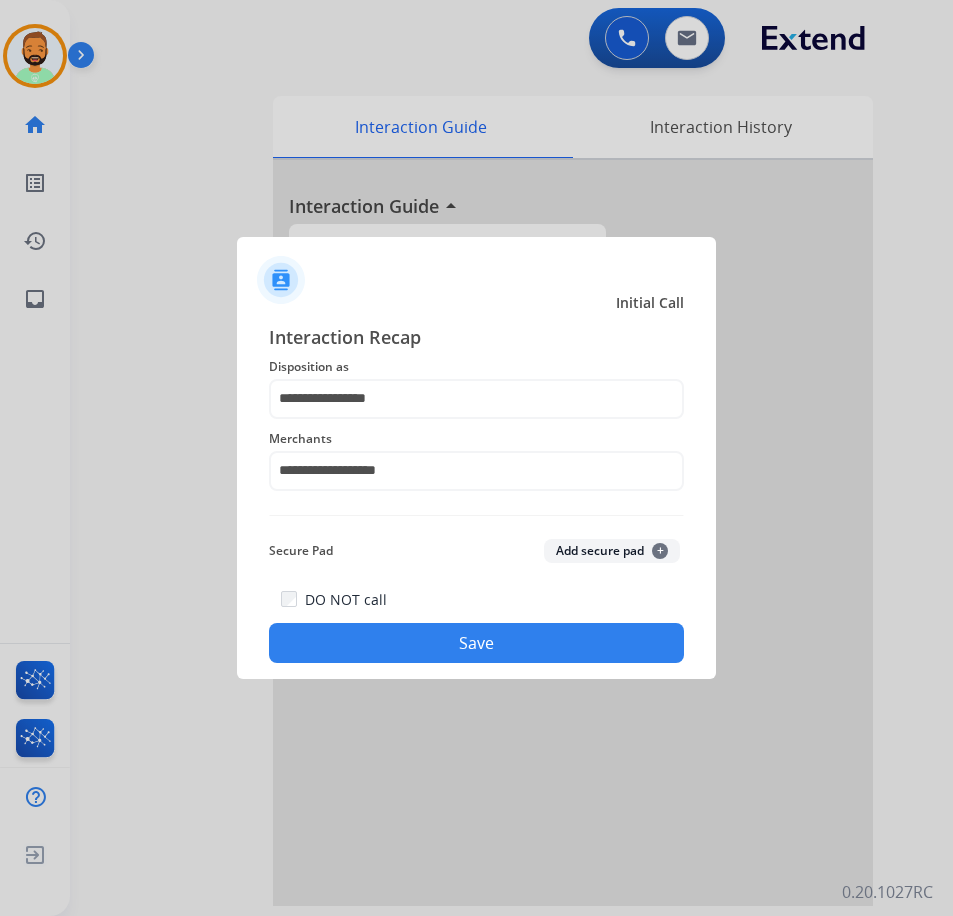 click on "Save" 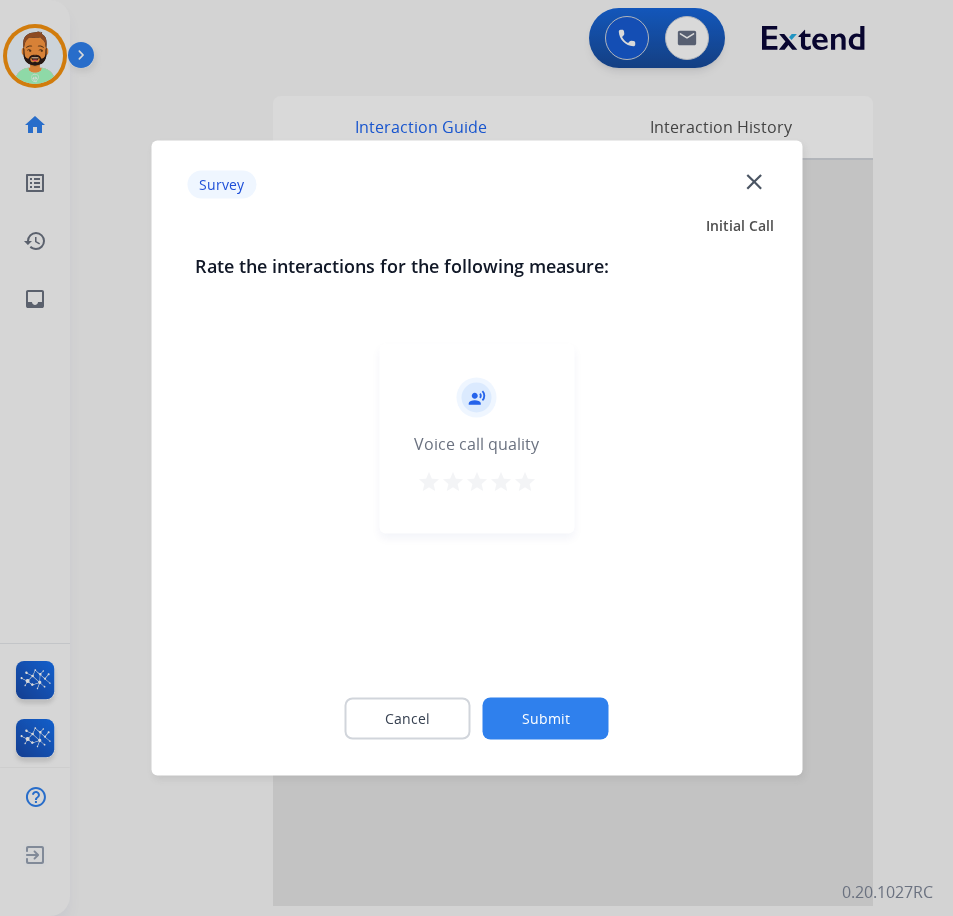 click on "Submit" 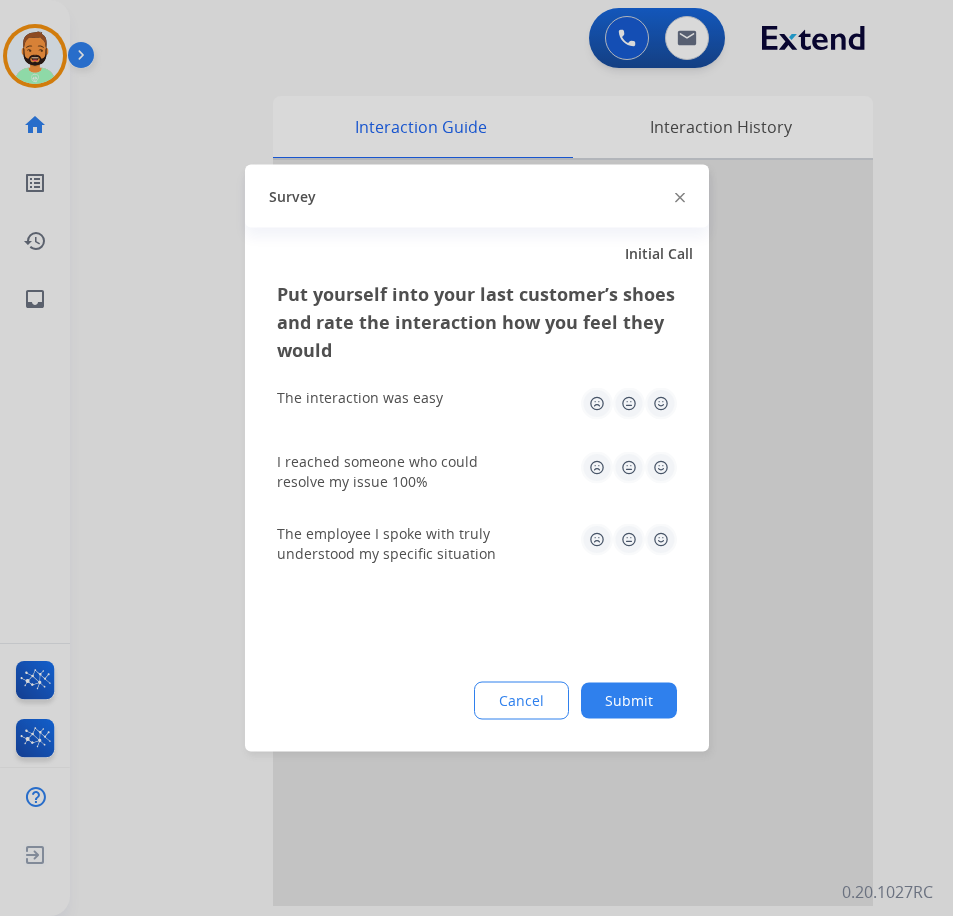 click on "Submit" 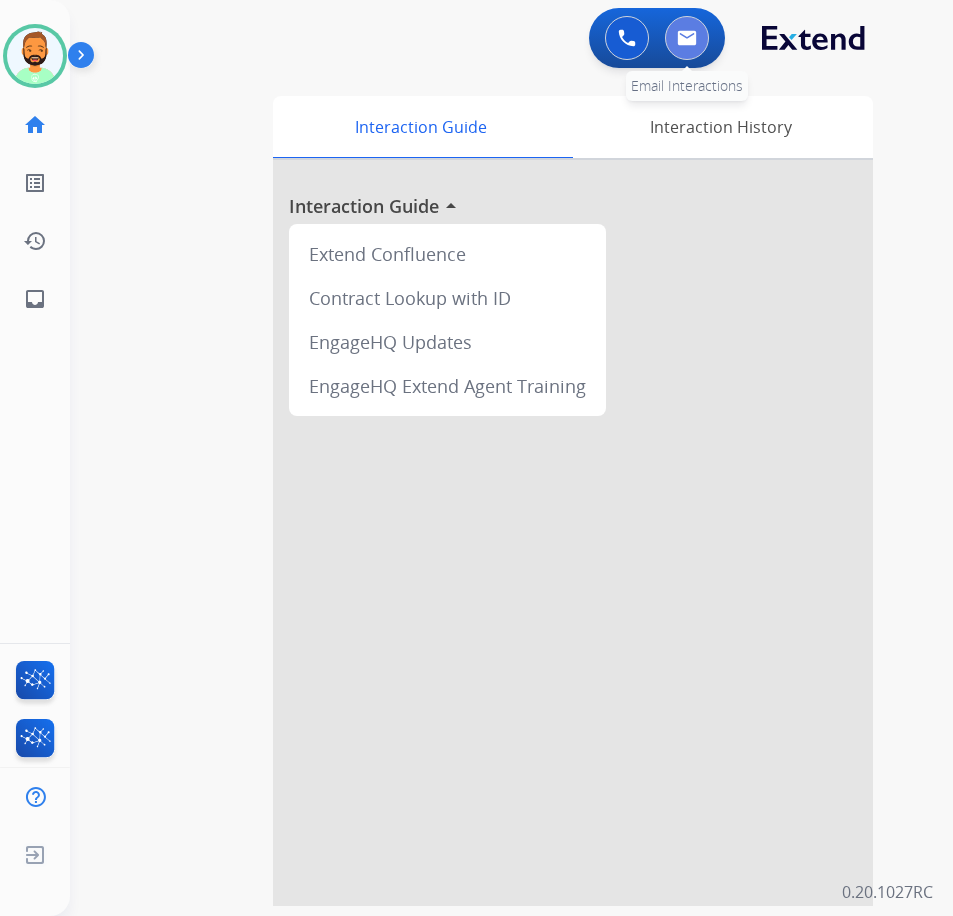 click at bounding box center [687, 38] 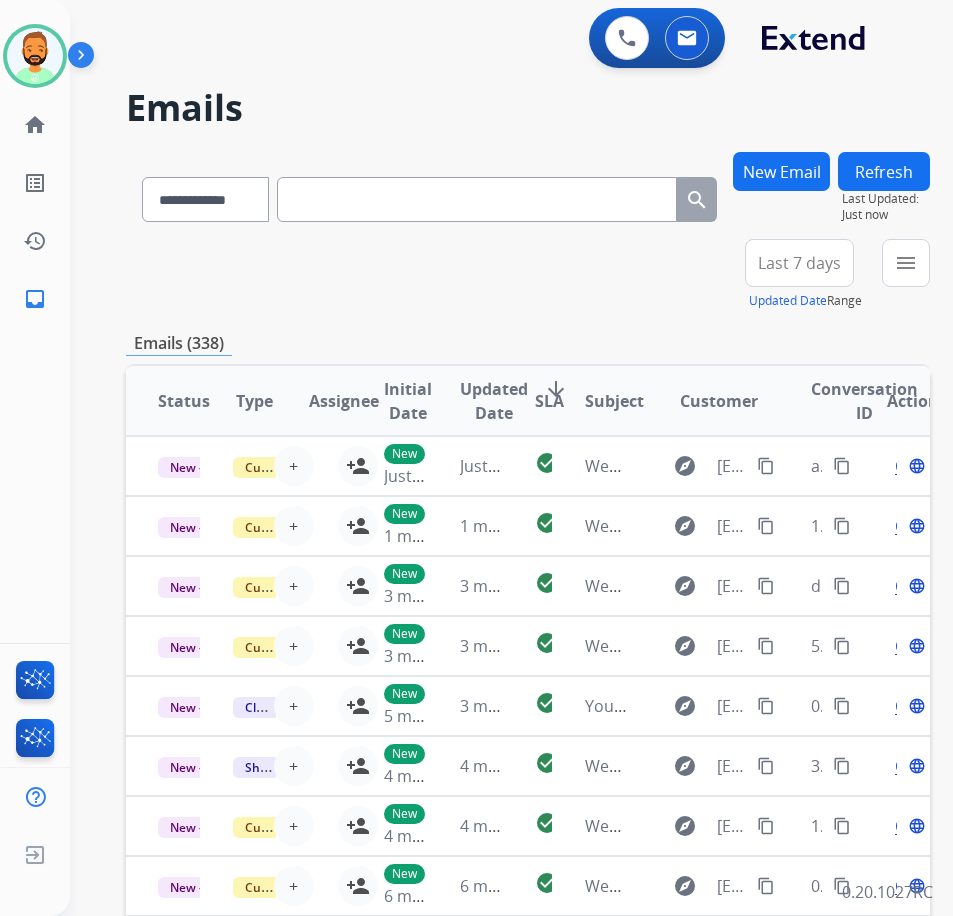 paste on "**********" 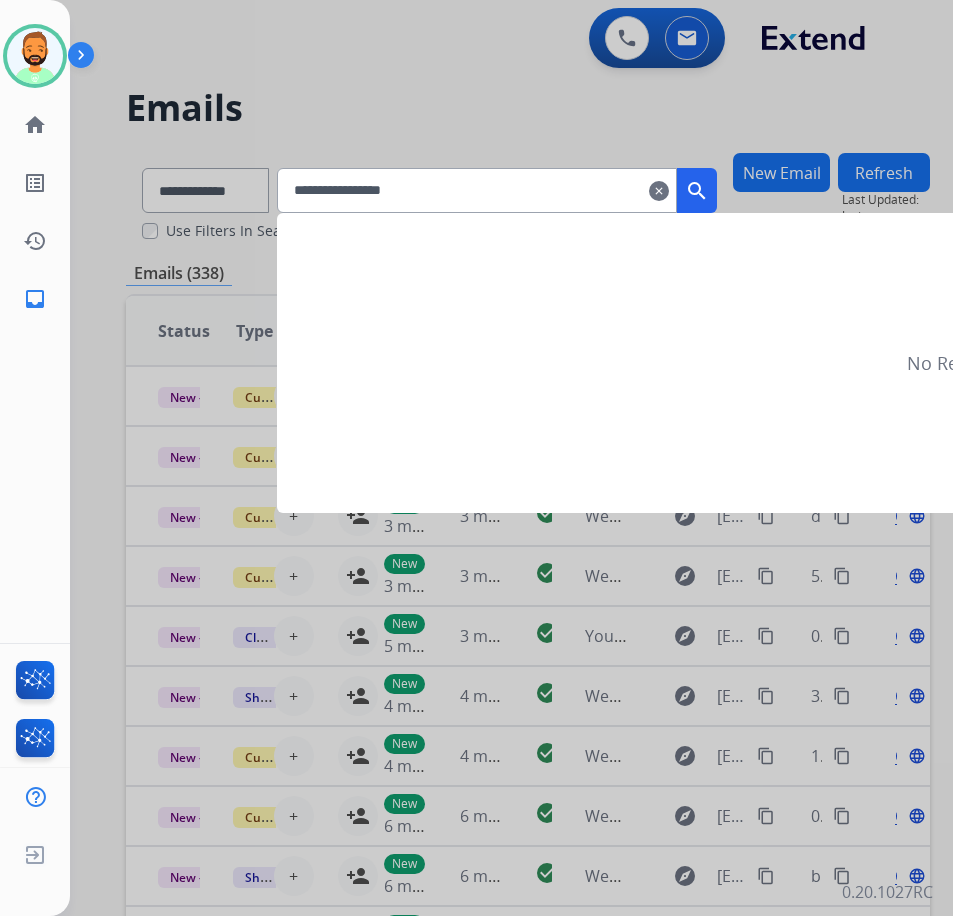 type on "**********" 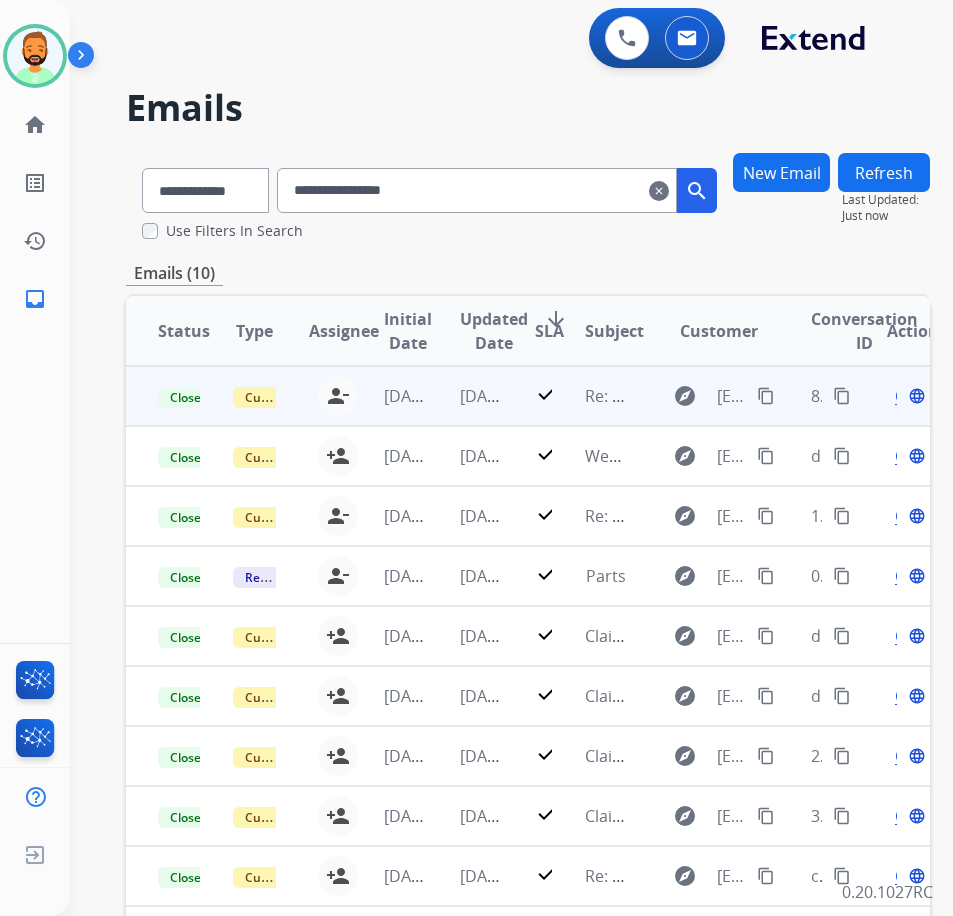 click on "6 days ago" at bounding box center (465, 396) 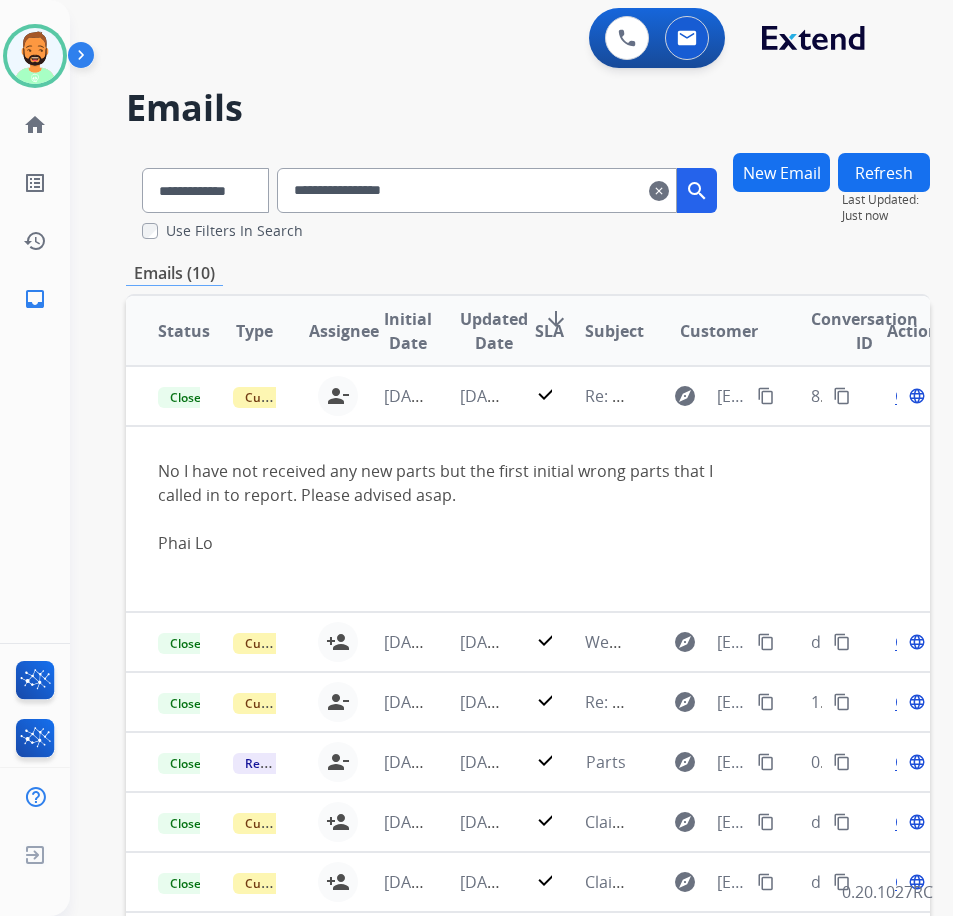 click on "clear" at bounding box center (659, 191) 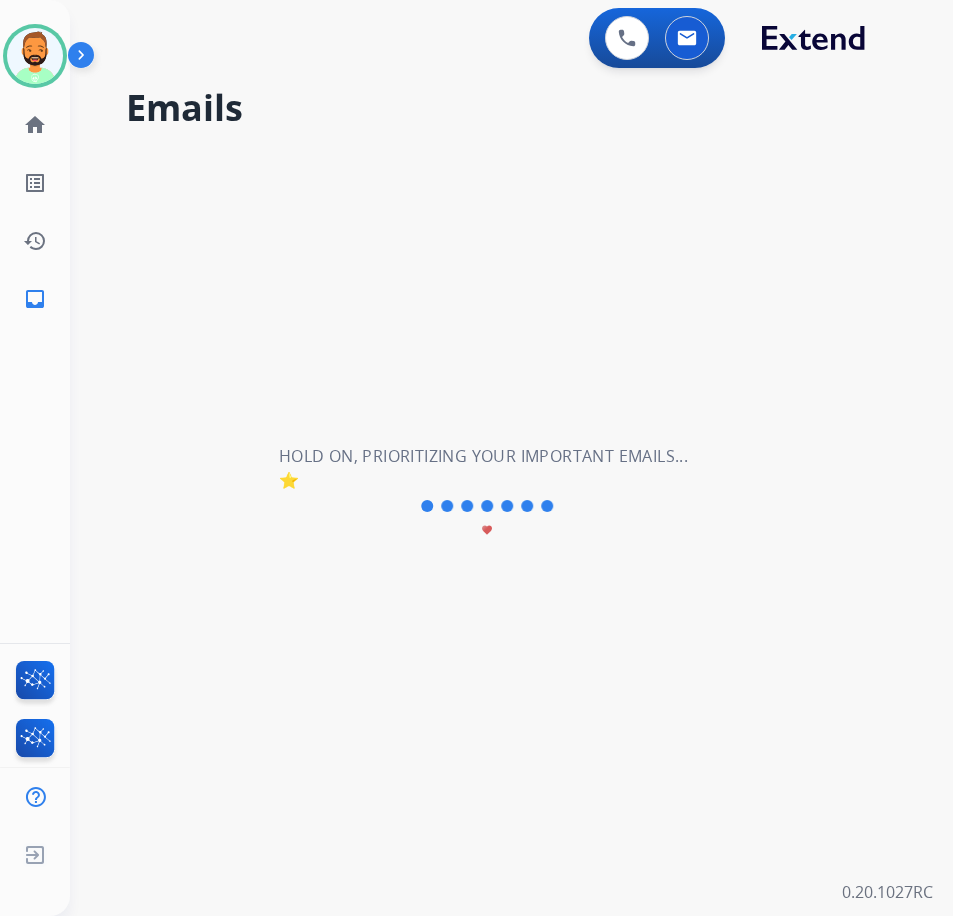 type 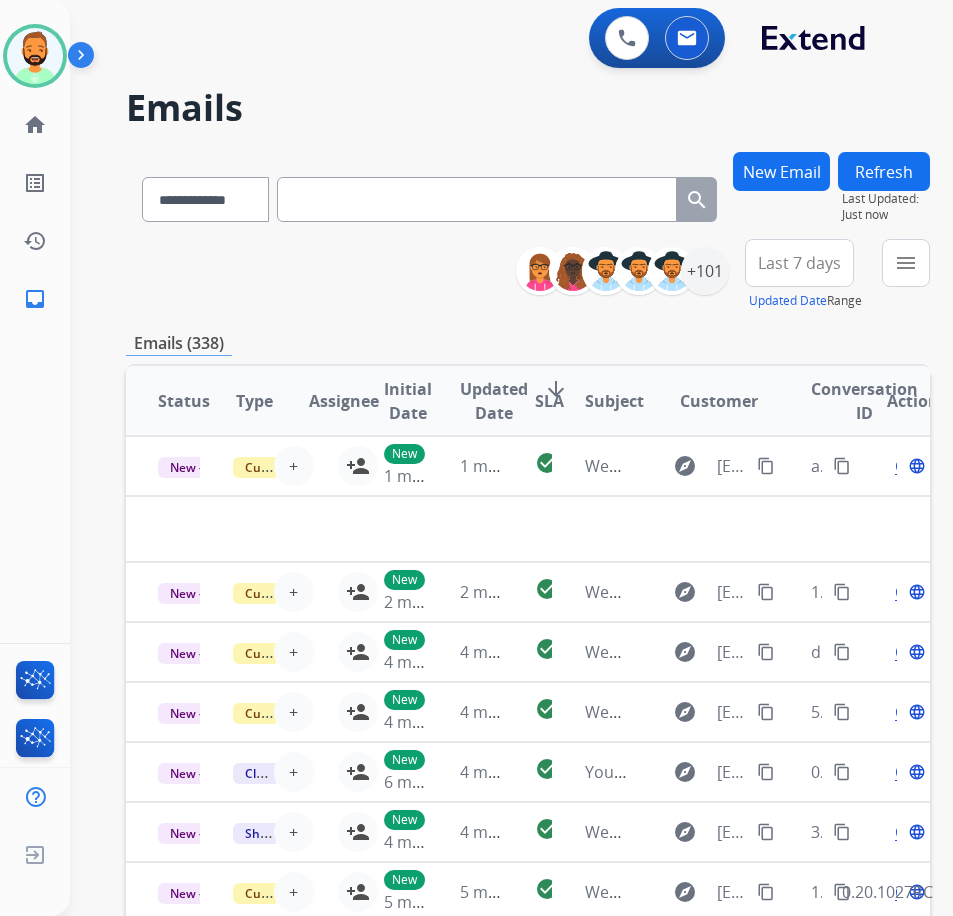 click on "New Email" at bounding box center (781, 171) 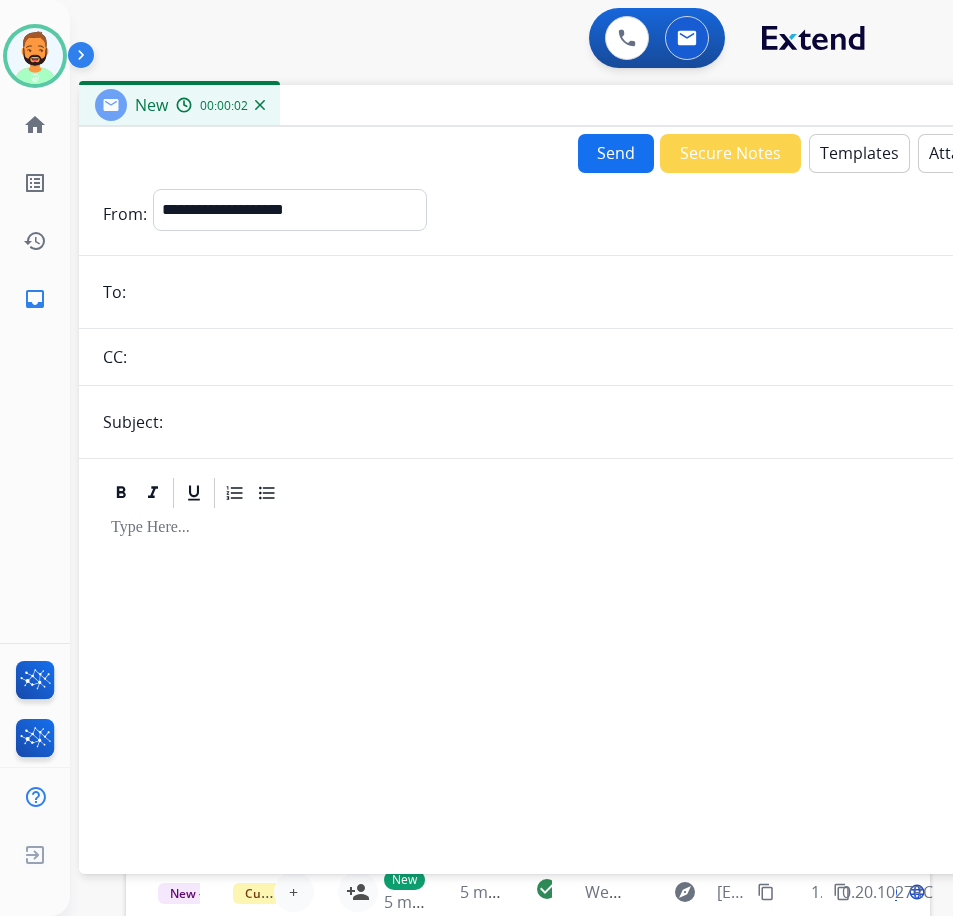 drag, startPoint x: 283, startPoint y: 145, endPoint x: 457, endPoint y: 108, distance: 177.89041 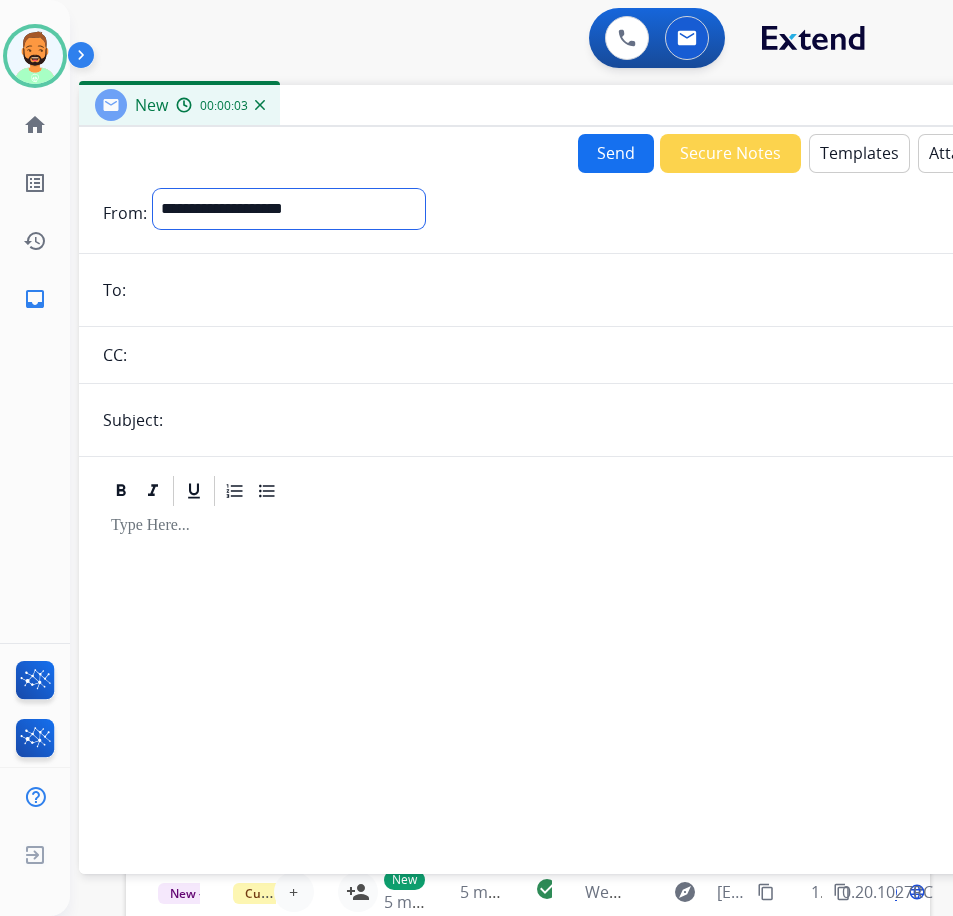 click on "**********" at bounding box center [289, 209] 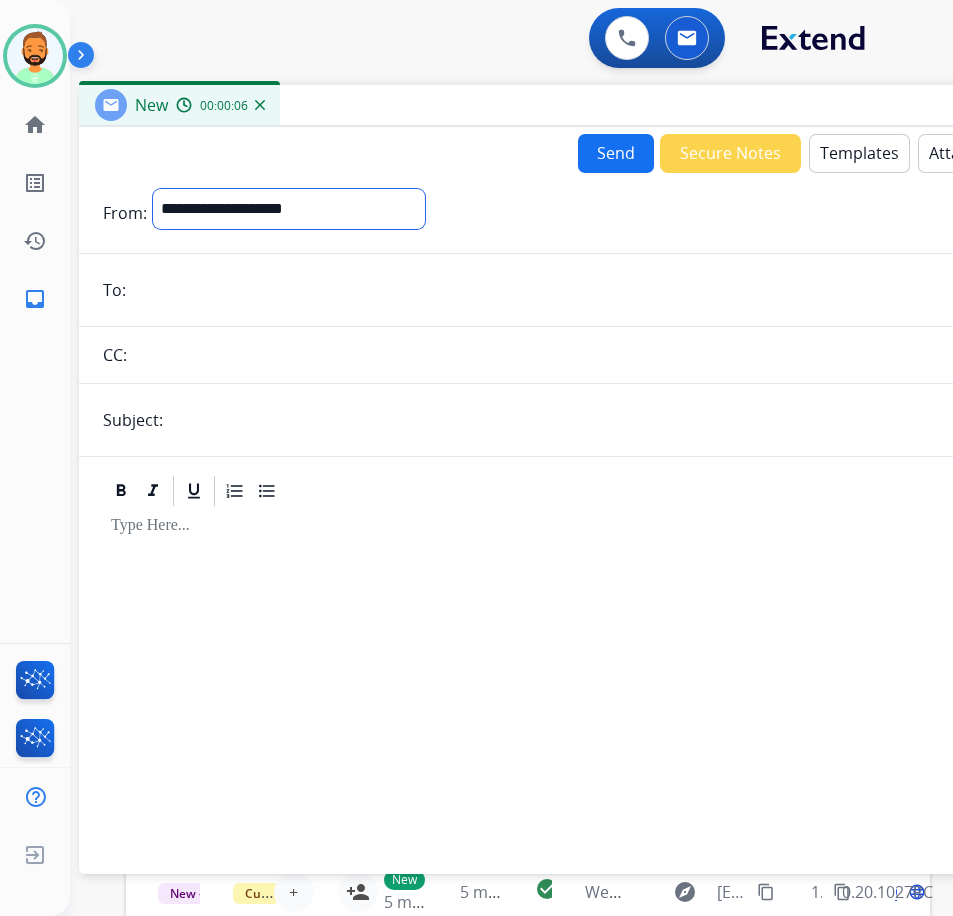 select on "**********" 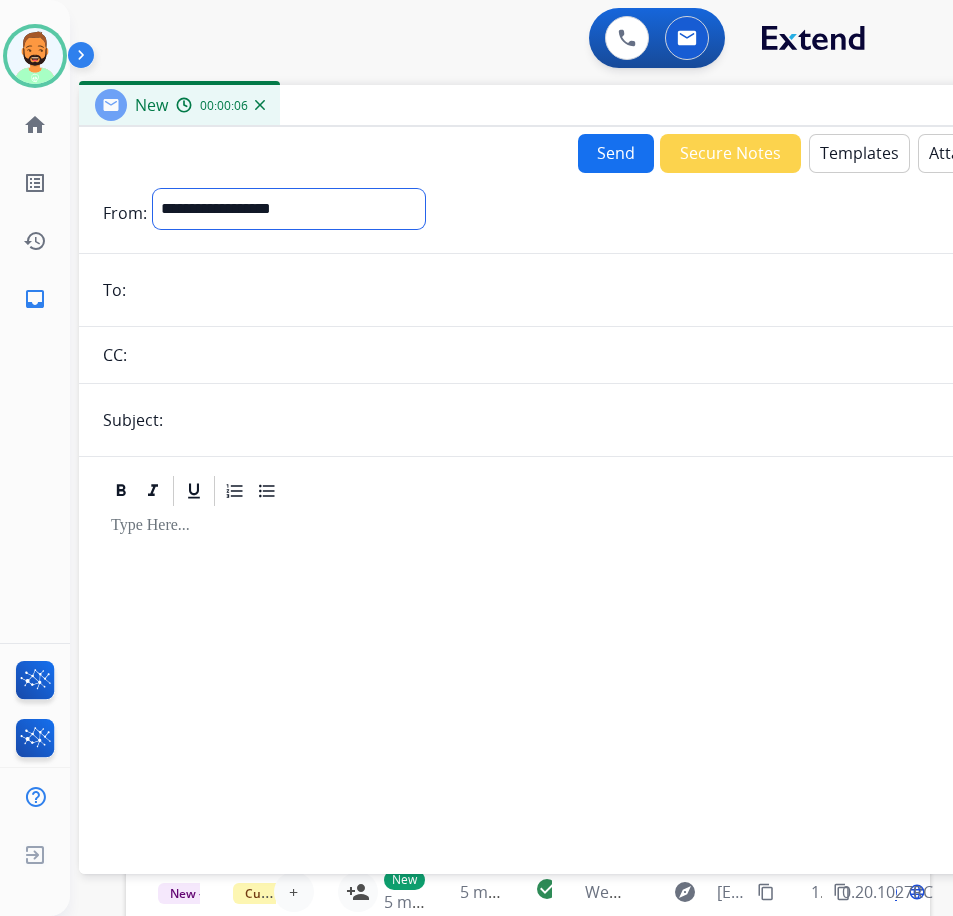 click on "**********" at bounding box center (289, 209) 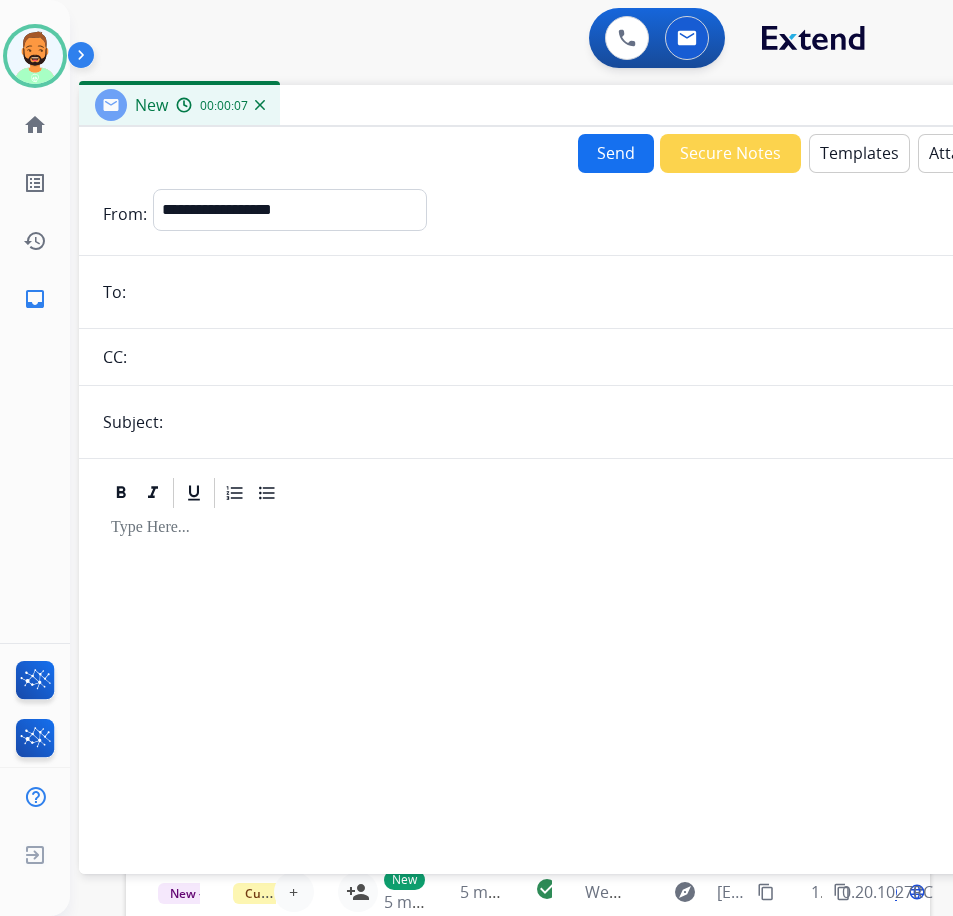 click at bounding box center (593, 292) 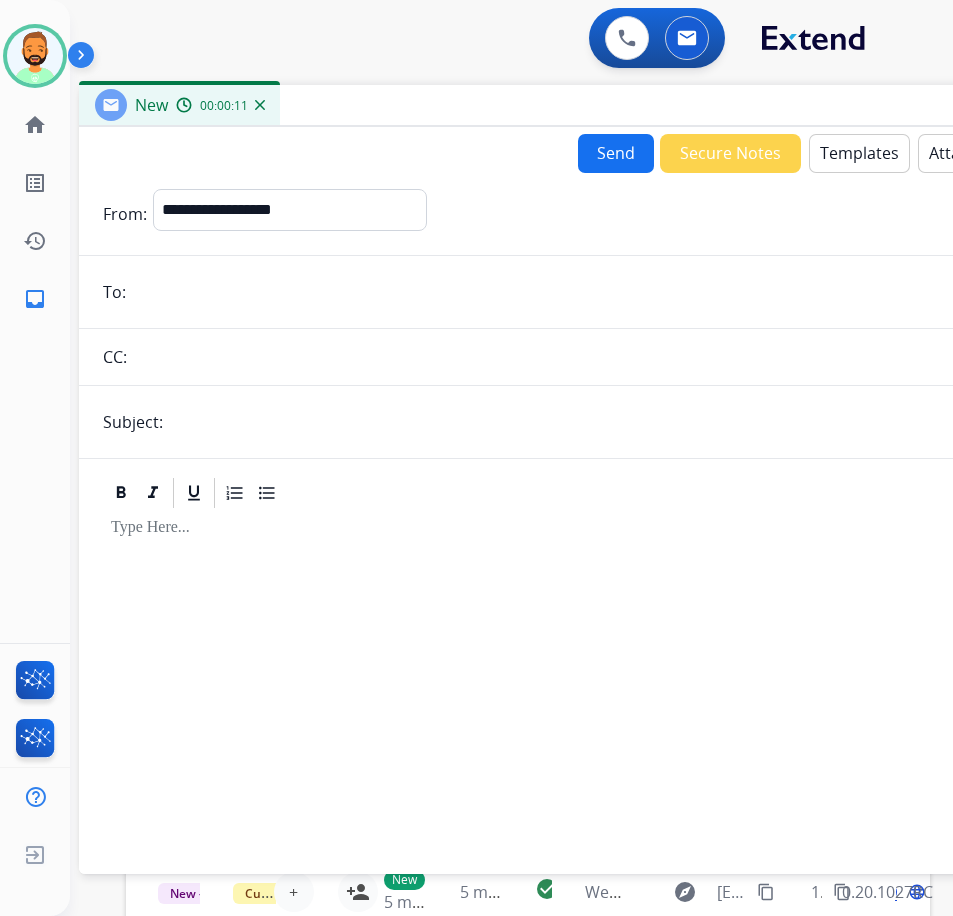 paste on "**********" 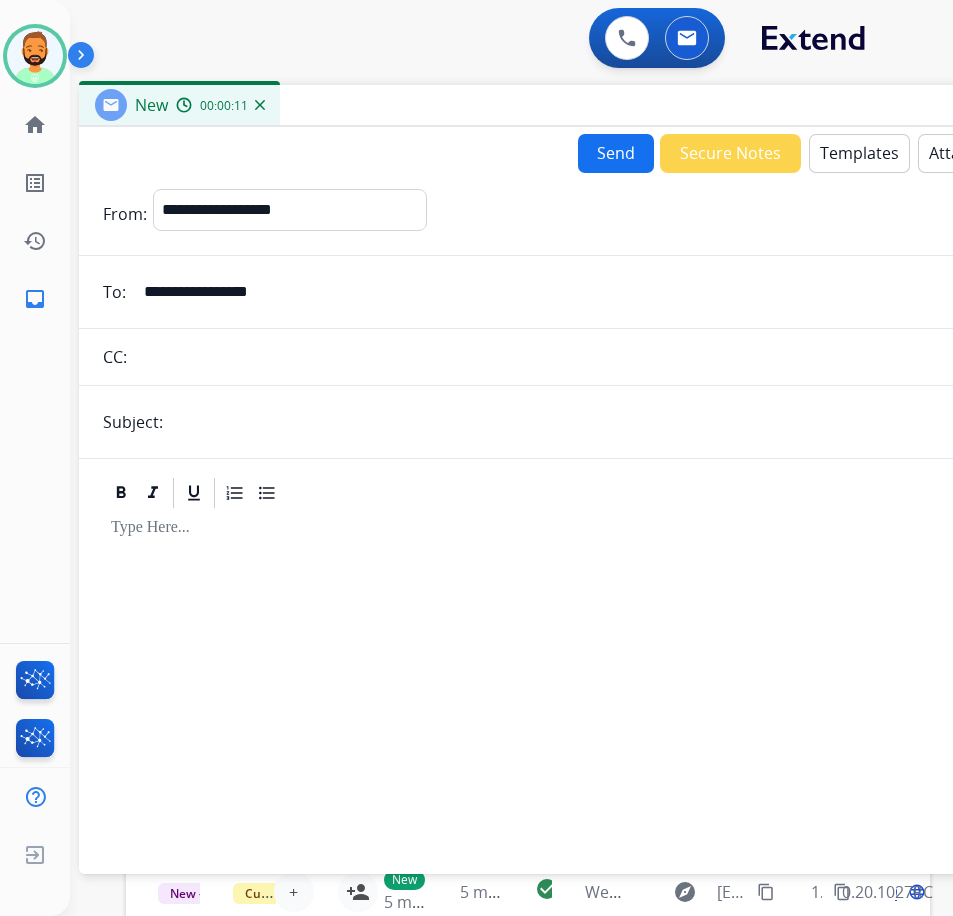 type on "**********" 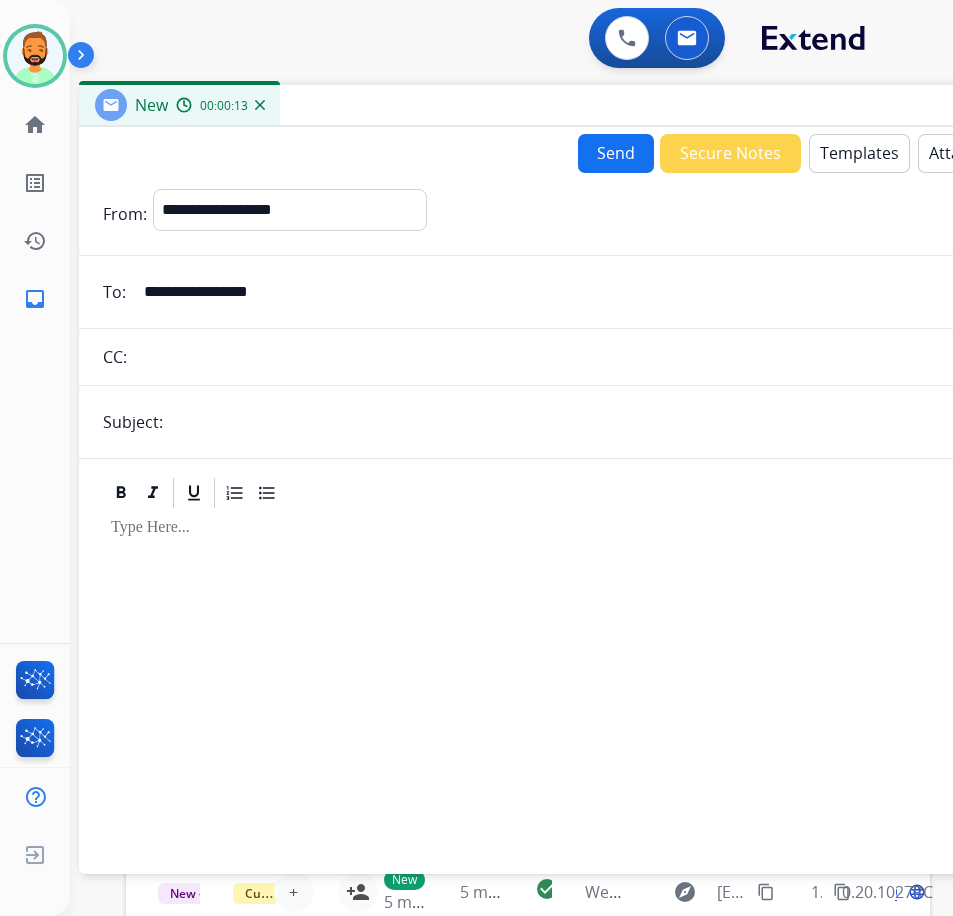 type on "*****" 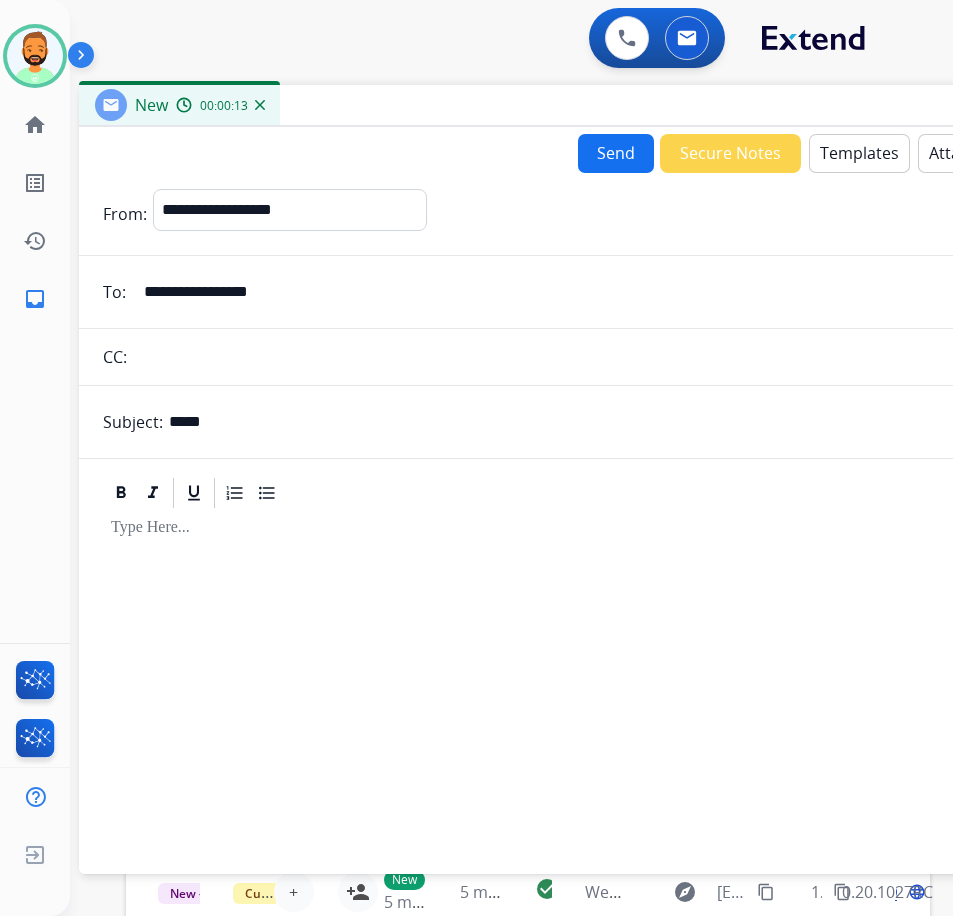 click at bounding box center (579, 682) 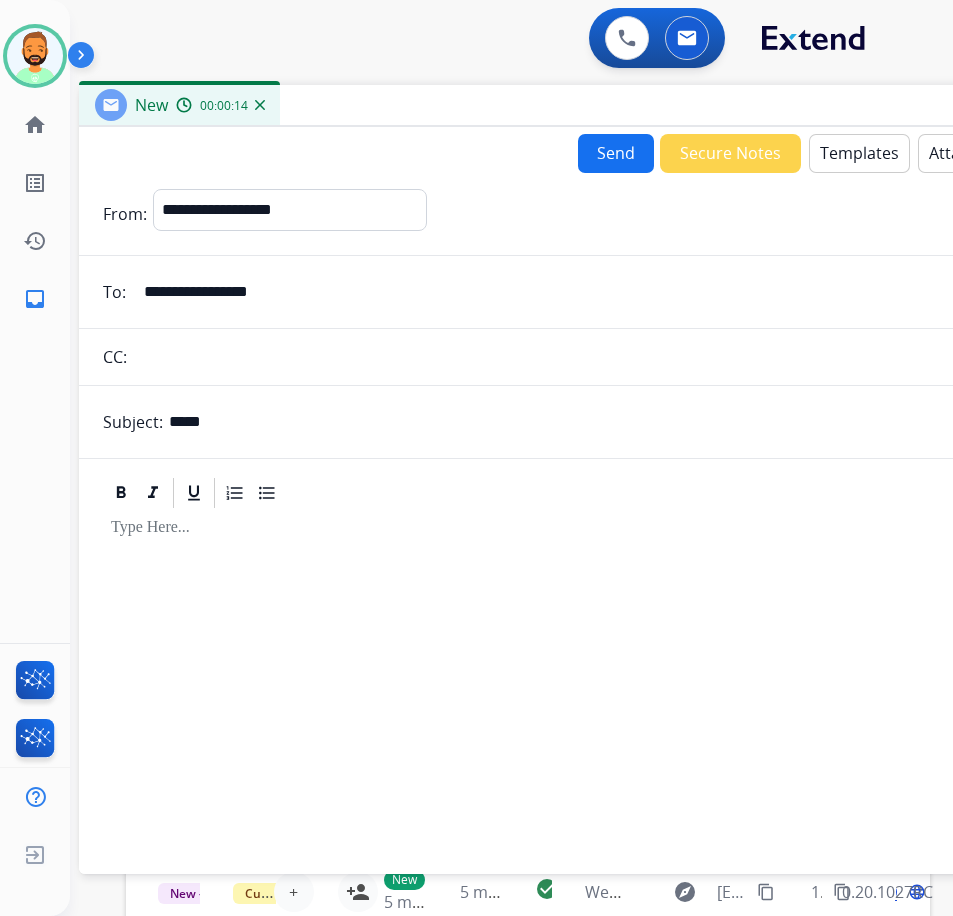 click on "Templates" at bounding box center (859, 153) 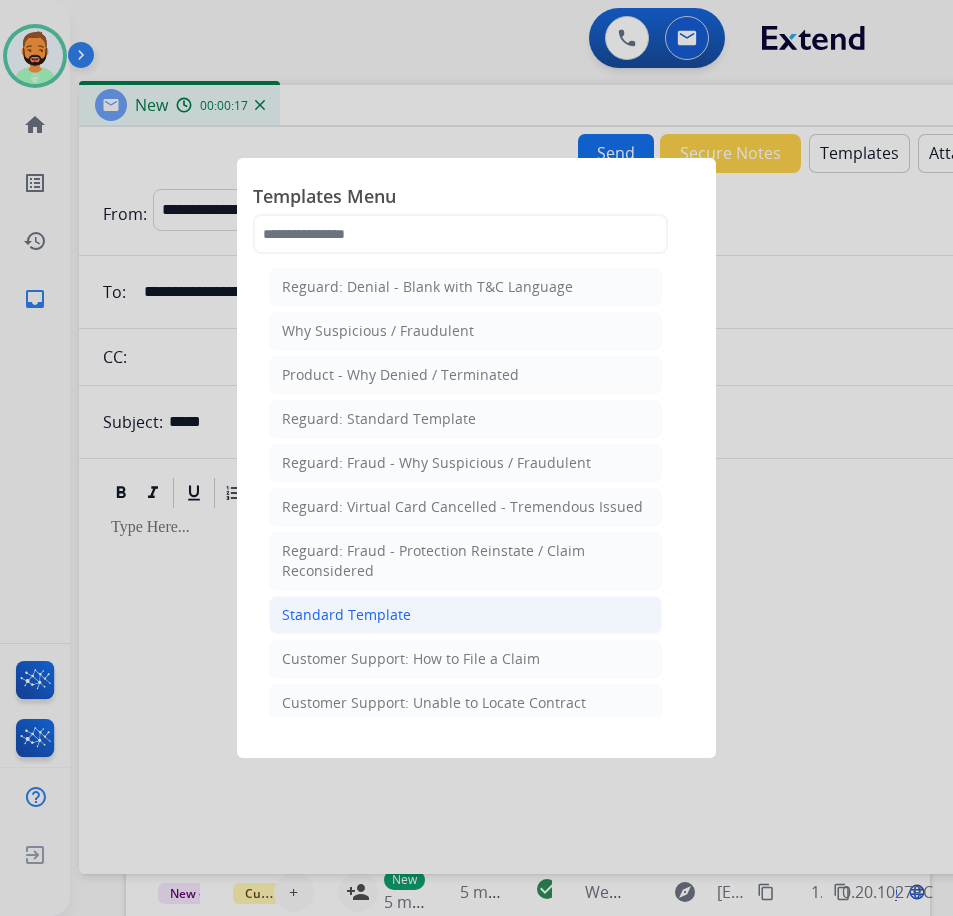 click on "Standard Template" 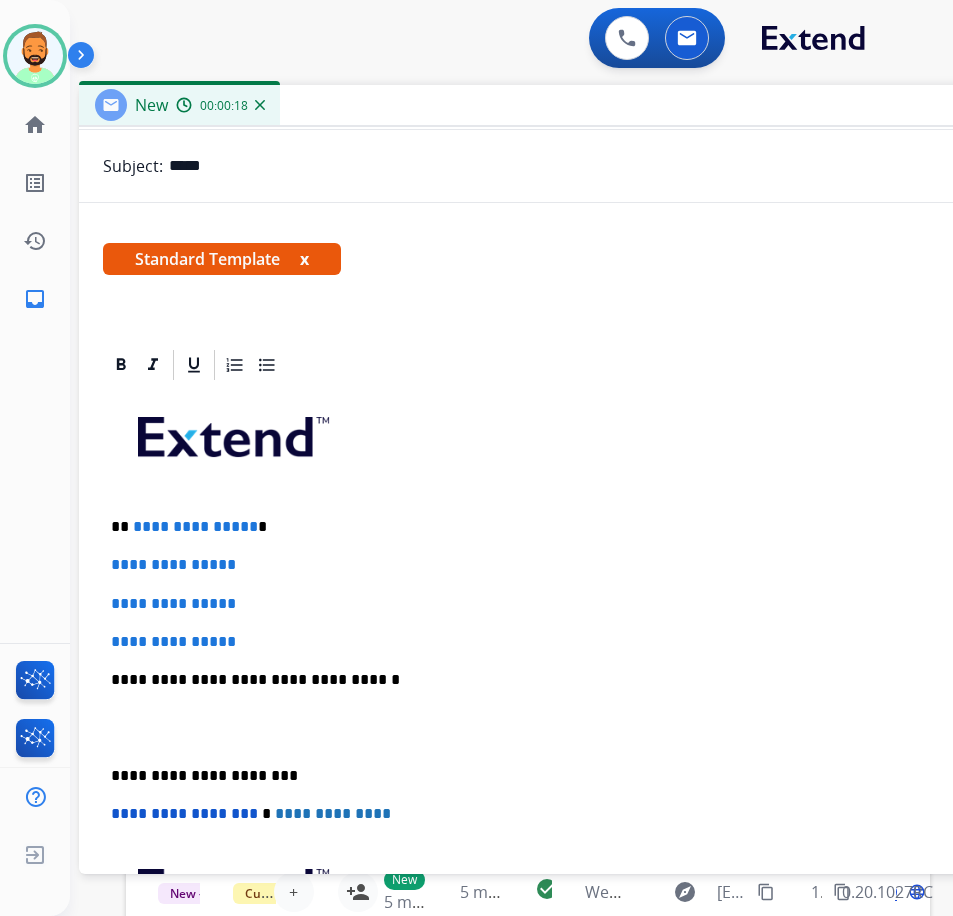 scroll, scrollTop: 300, scrollLeft: 0, axis: vertical 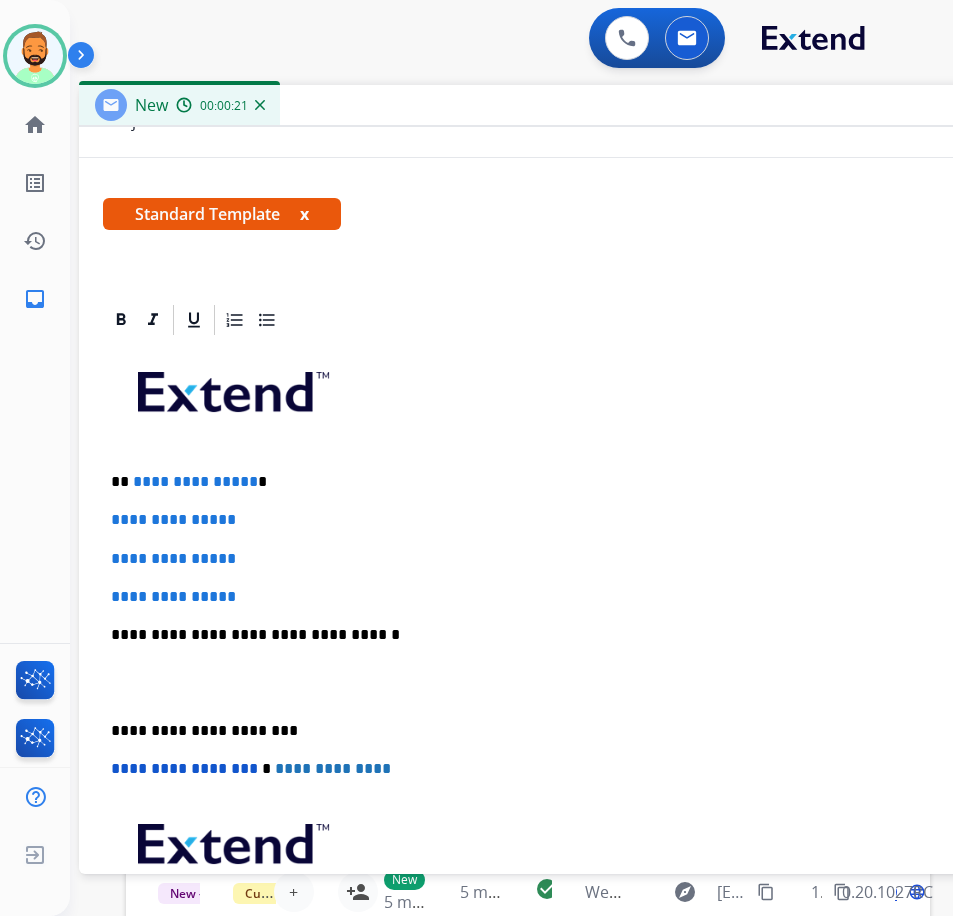 click on "**********" at bounding box center (571, 482) 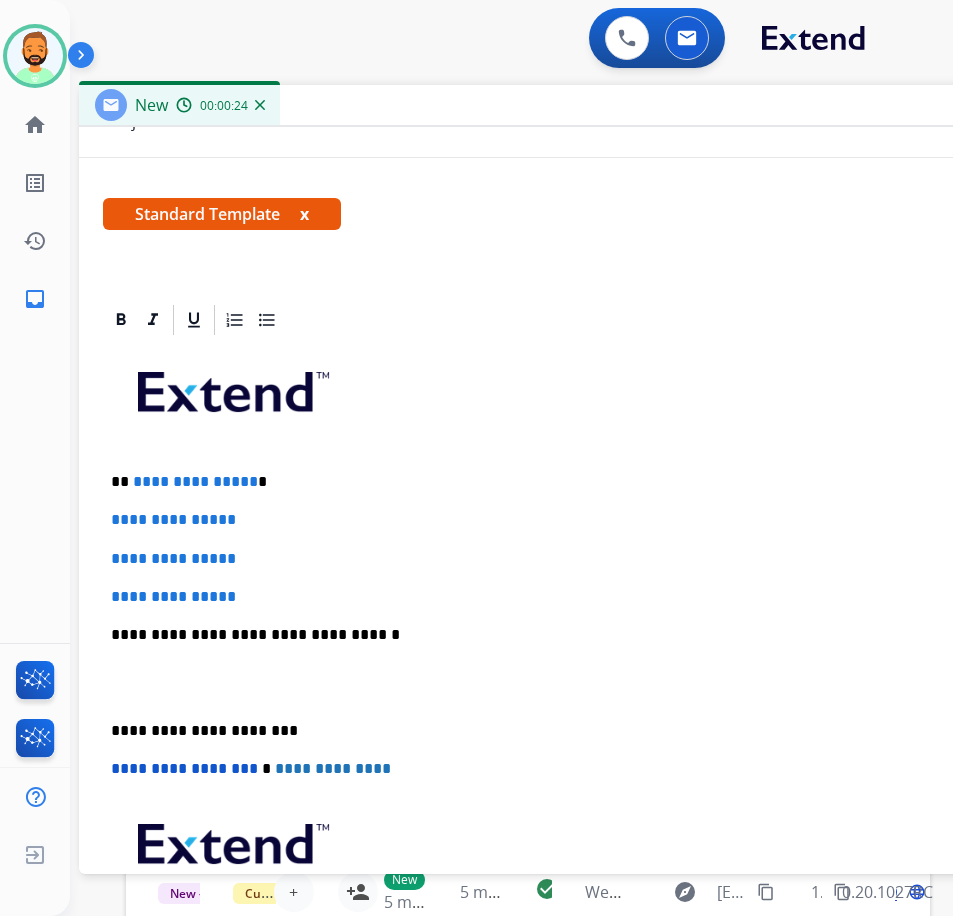 type 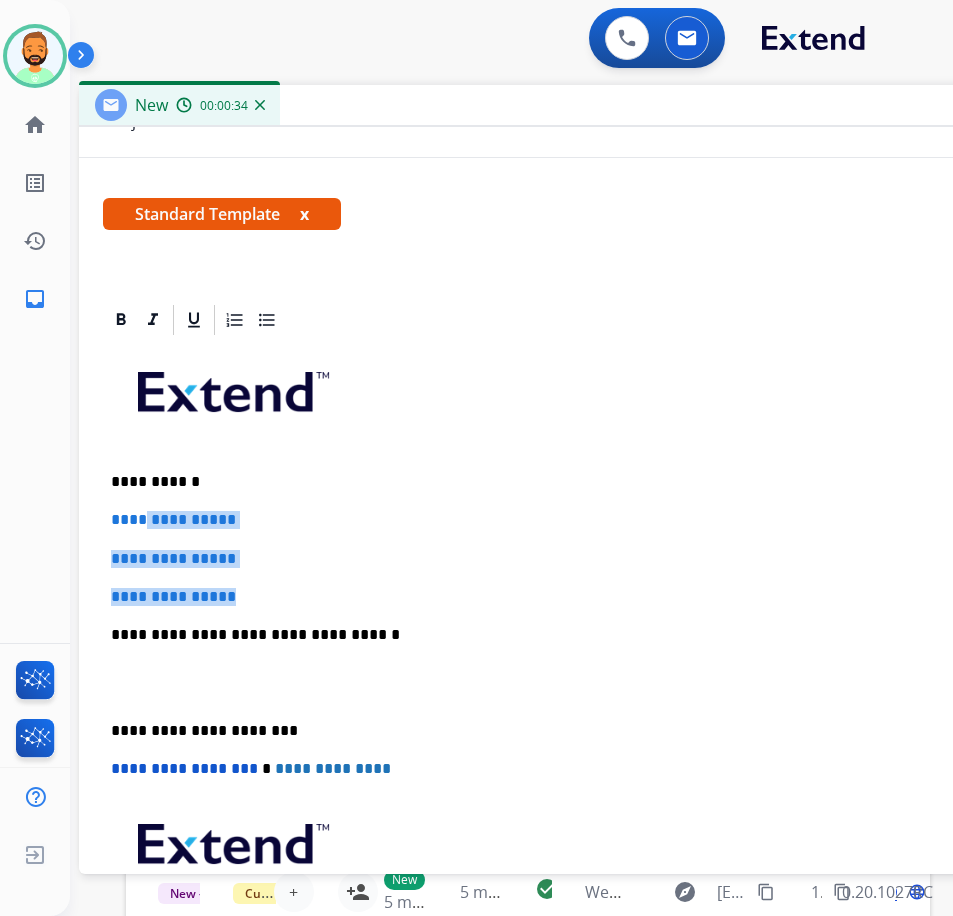 drag, startPoint x: 279, startPoint y: 598, endPoint x: 146, endPoint y: 519, distance: 154.69324 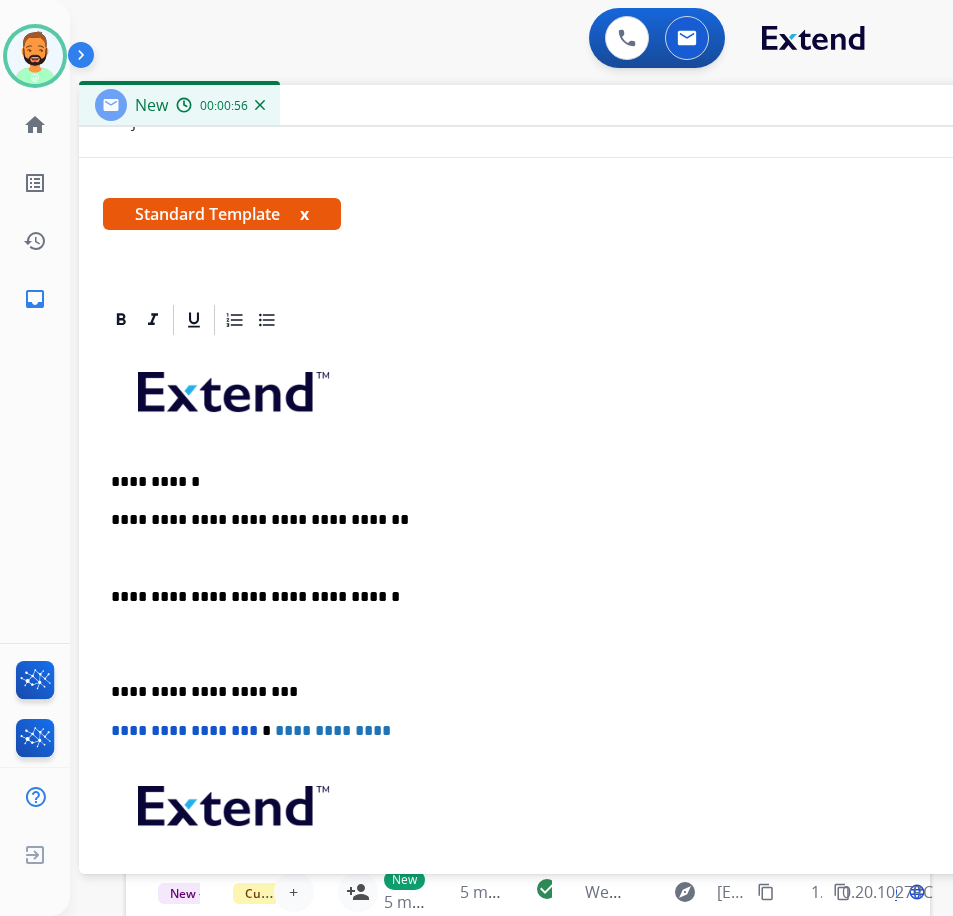 click on "**********" at bounding box center [571, 692] 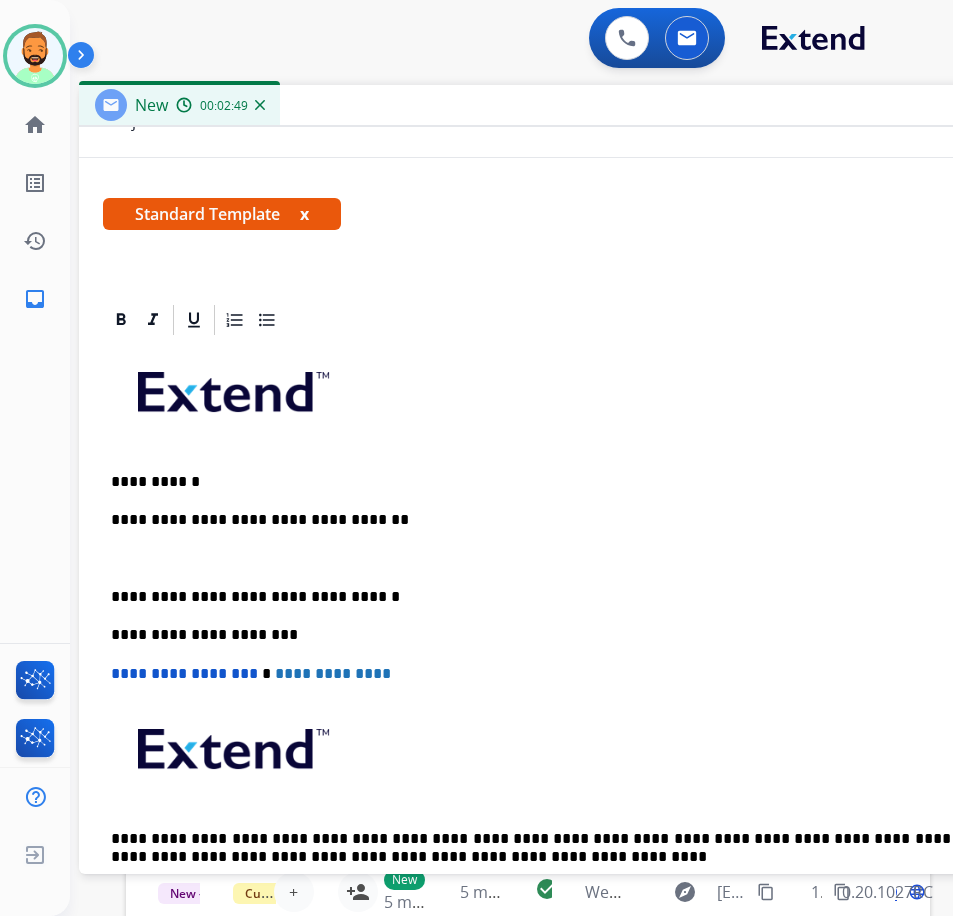 click at bounding box center [579, 559] 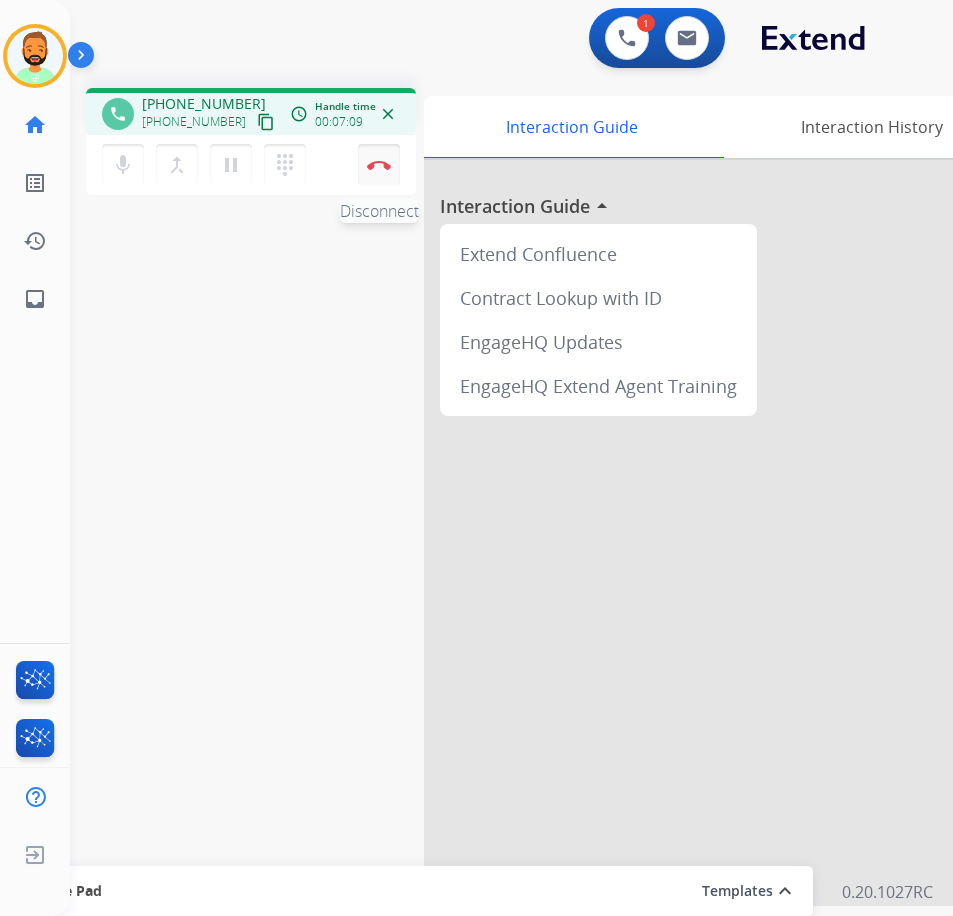 click on "Disconnect" at bounding box center (379, 165) 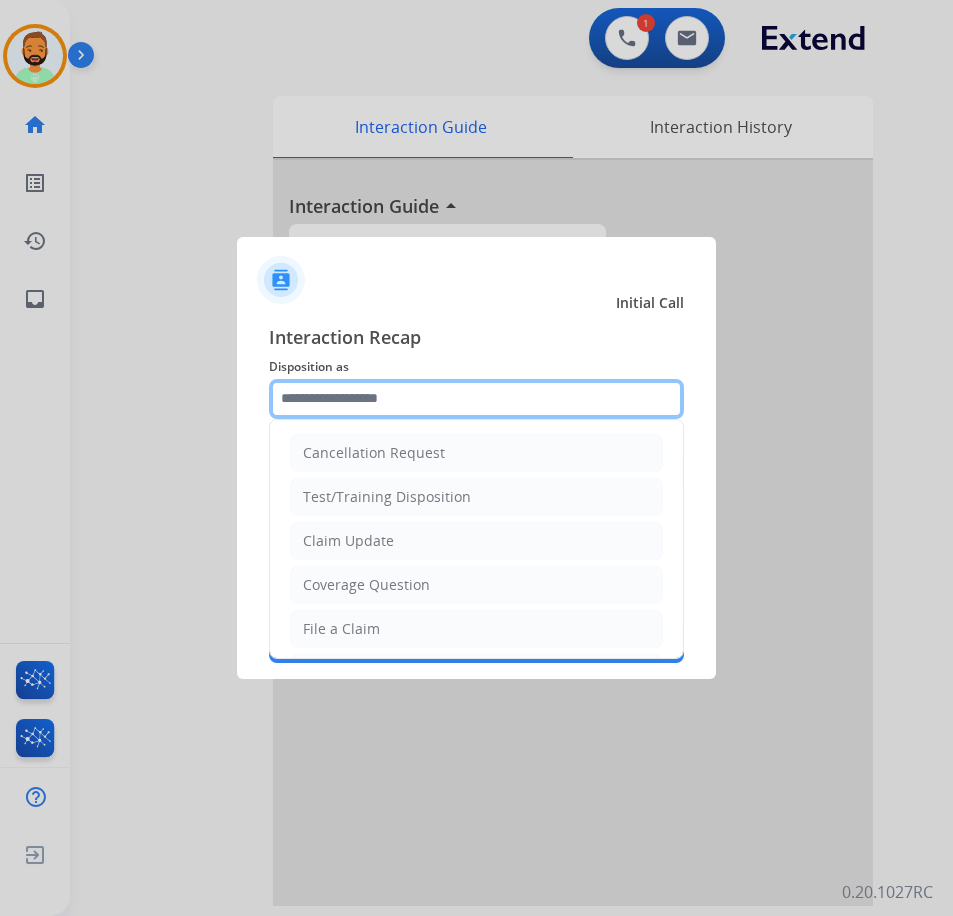 click 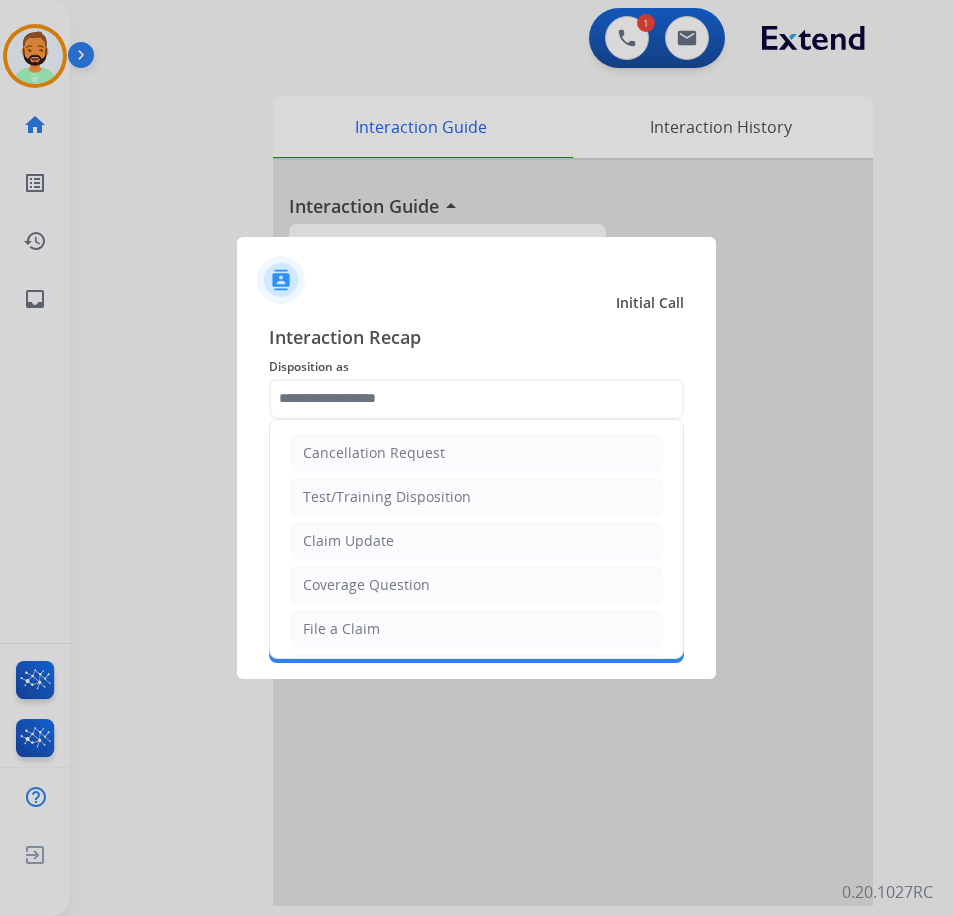 click on "Coverage Question" 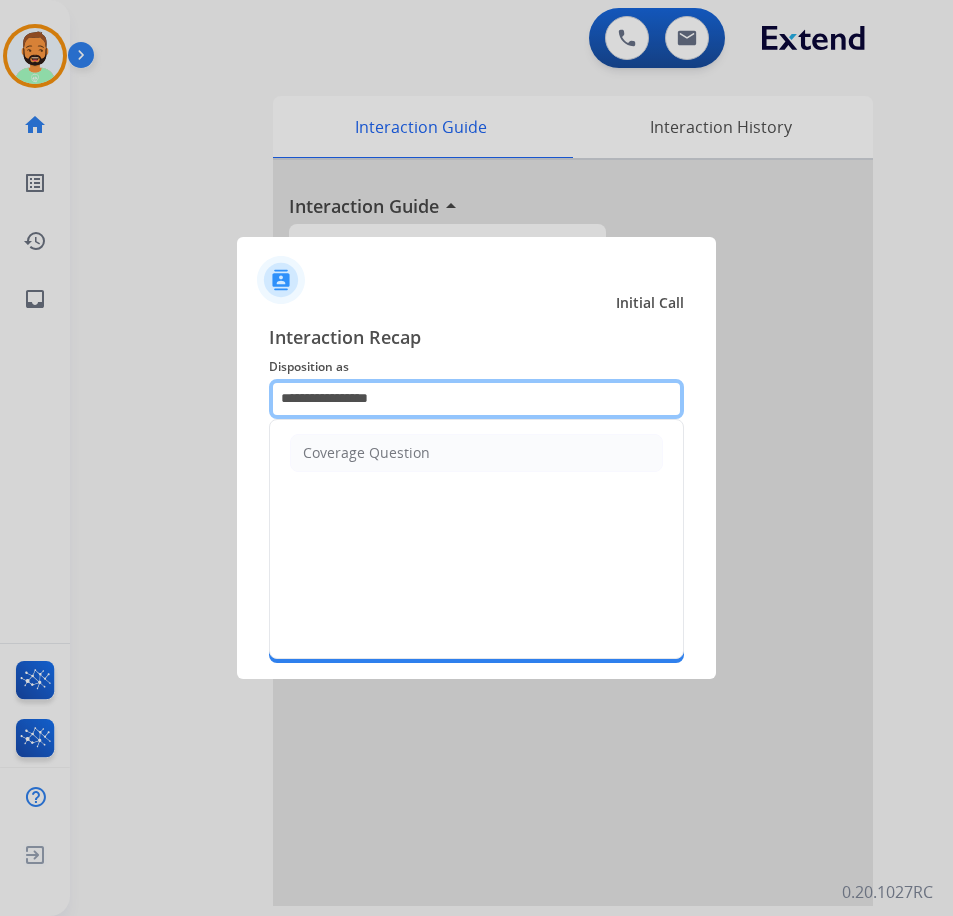 drag, startPoint x: 414, startPoint y: 405, endPoint x: 29, endPoint y: 454, distance: 388.10565 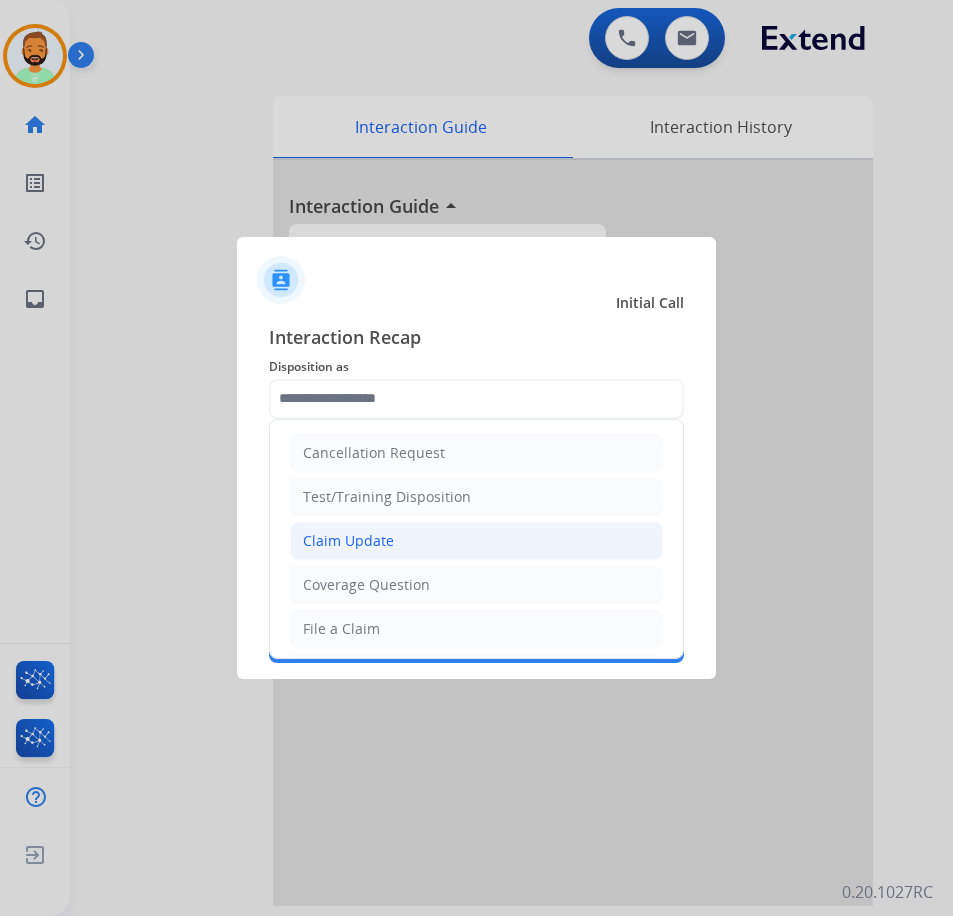 click on "Claim Update" 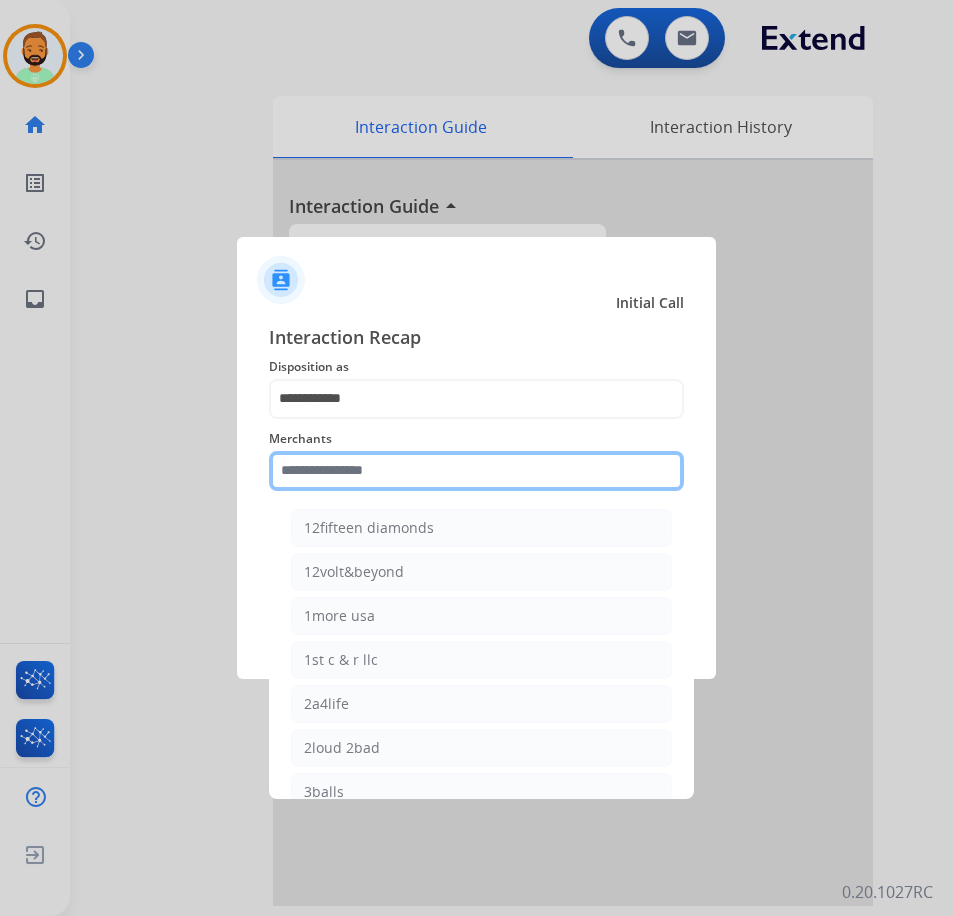 click 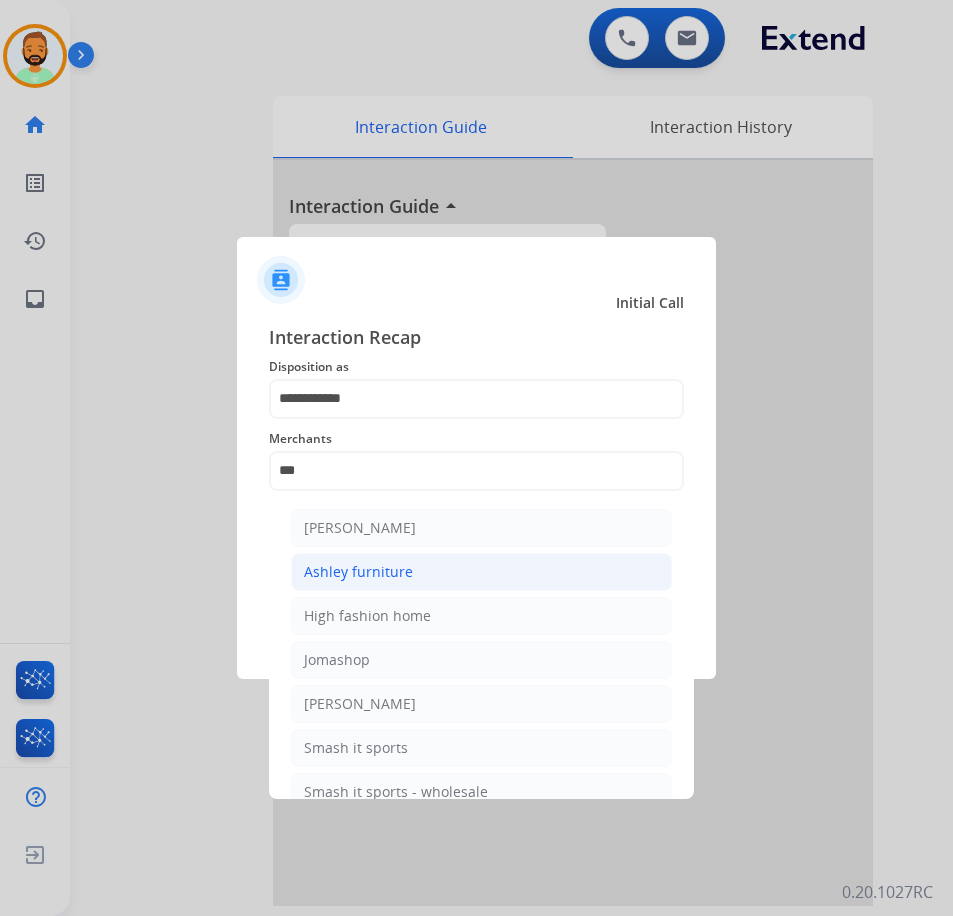 click on "Ashley furniture" 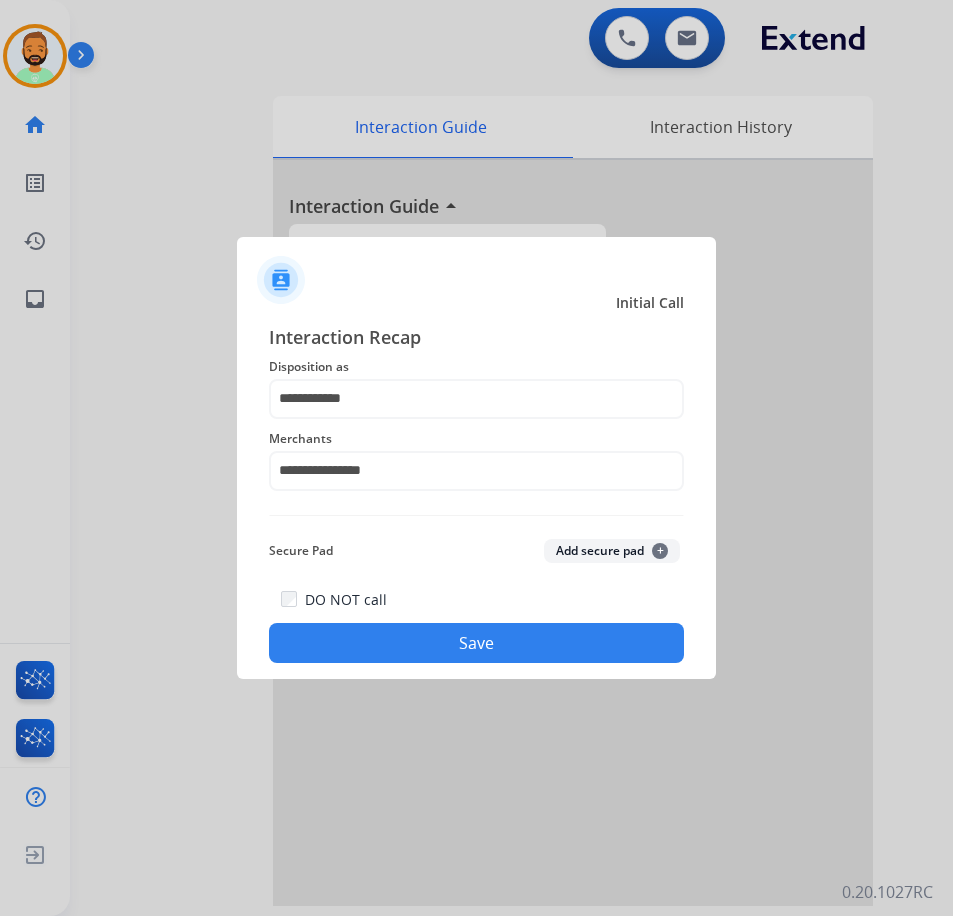 drag, startPoint x: 513, startPoint y: 621, endPoint x: 524, endPoint y: 638, distance: 20.248457 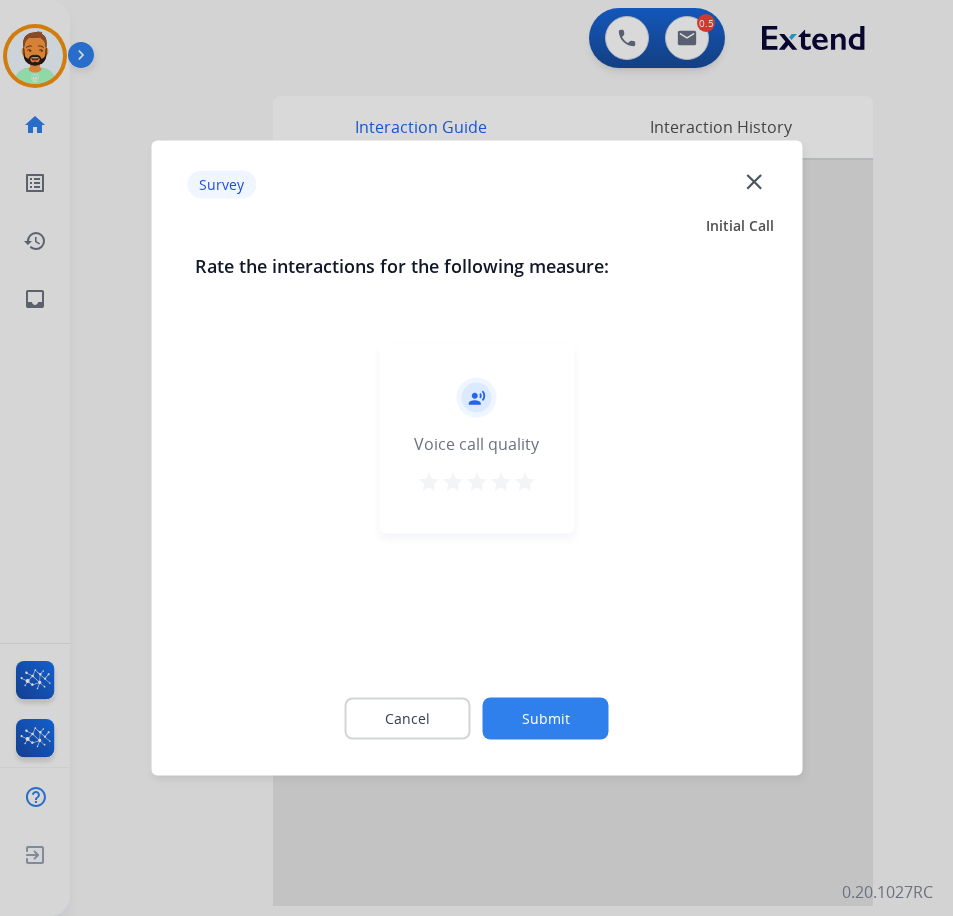 click on "Submit" 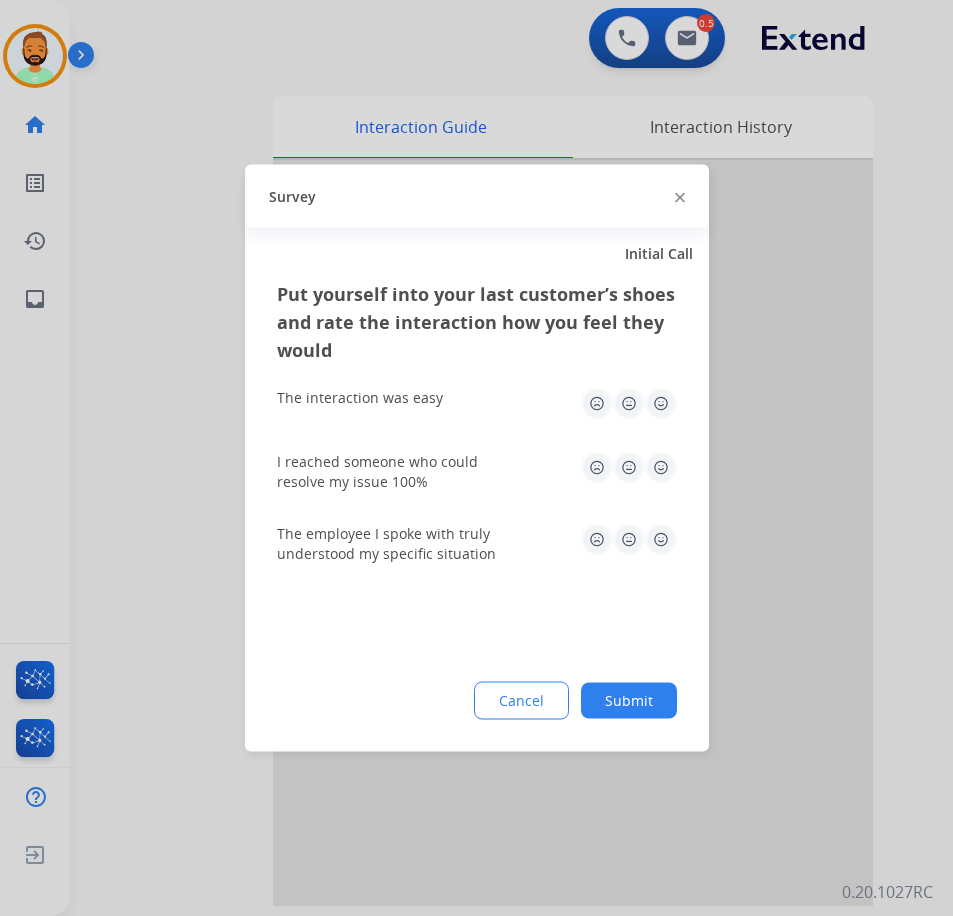 click on "Submit" 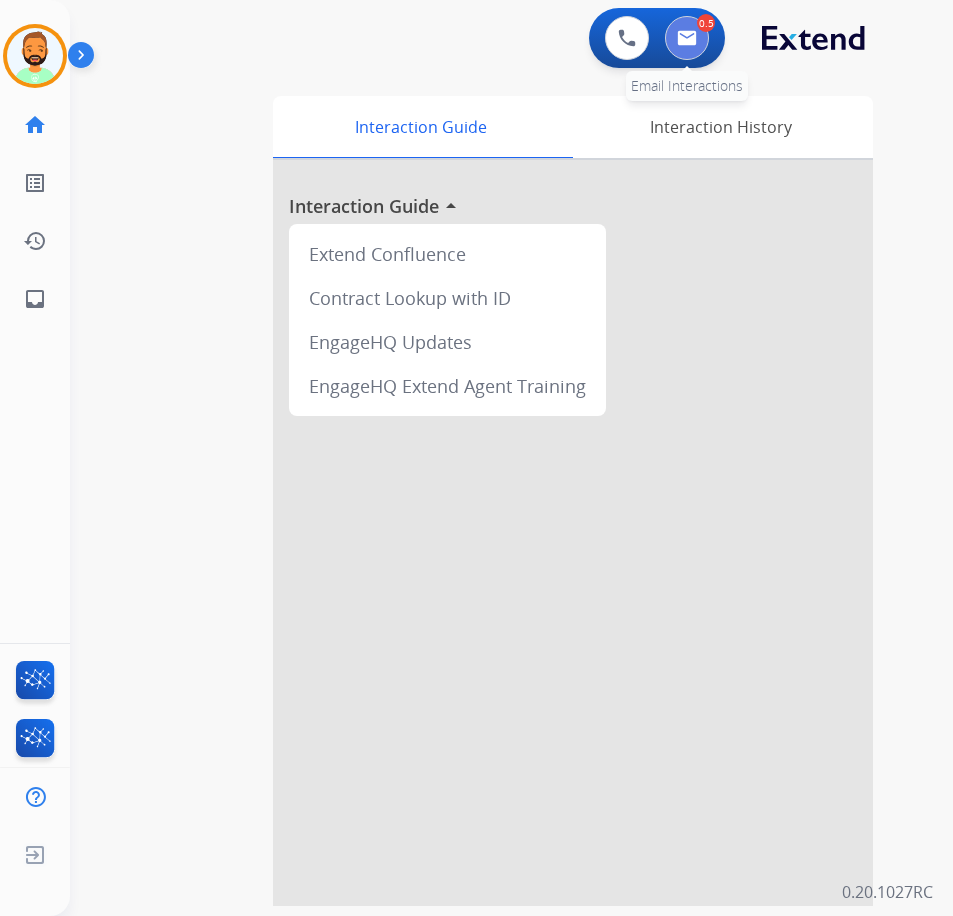 click at bounding box center [687, 38] 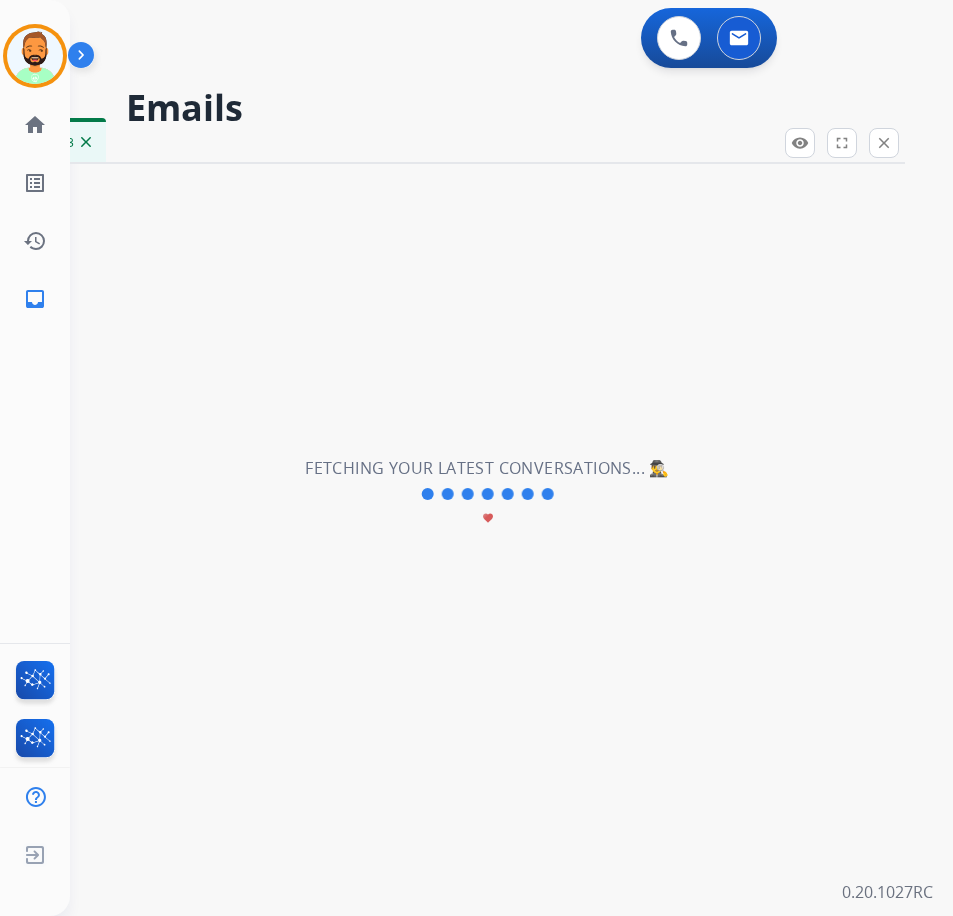 select on "**********" 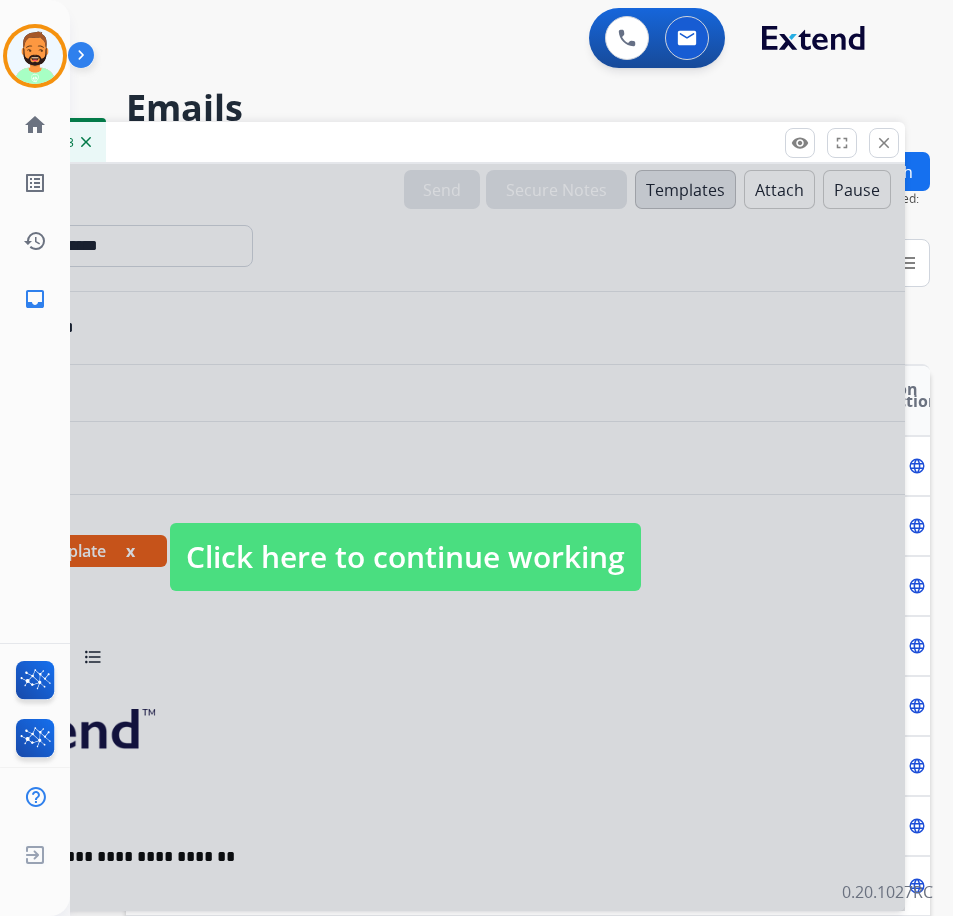 drag, startPoint x: 520, startPoint y: 556, endPoint x: 542, endPoint y: 565, distance: 23.769728 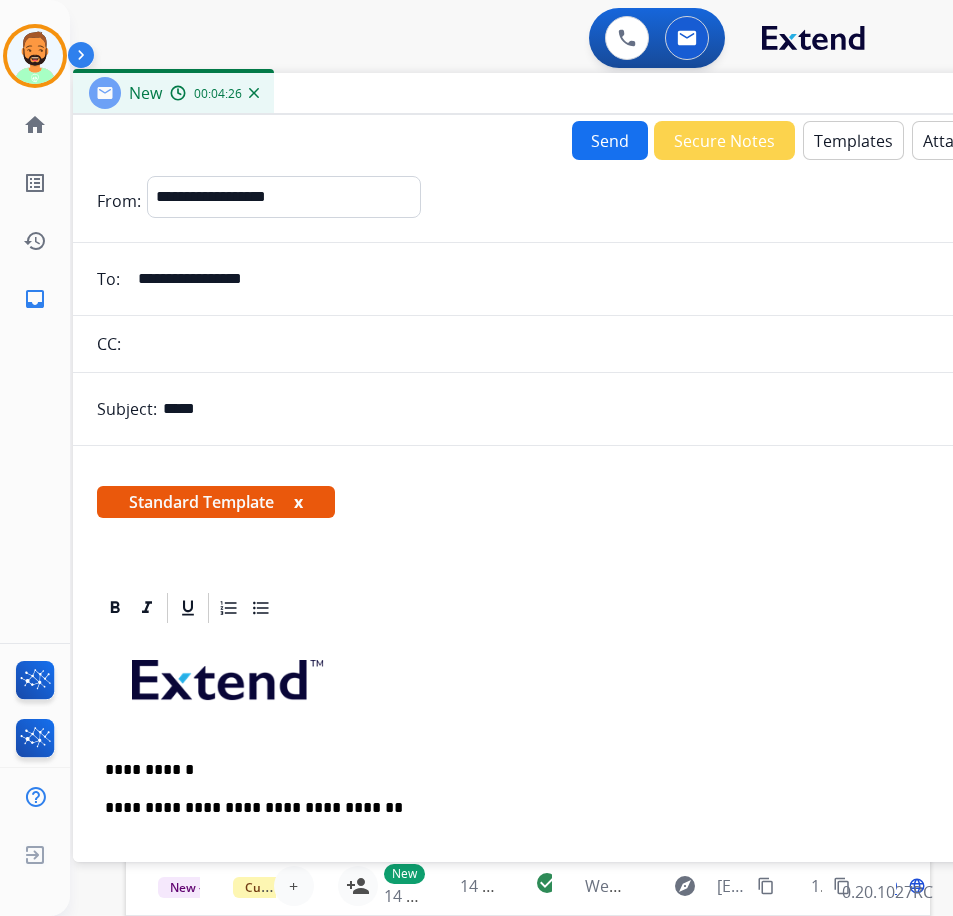 drag, startPoint x: 413, startPoint y: 148, endPoint x: 563, endPoint y: 104, distance: 156.32019 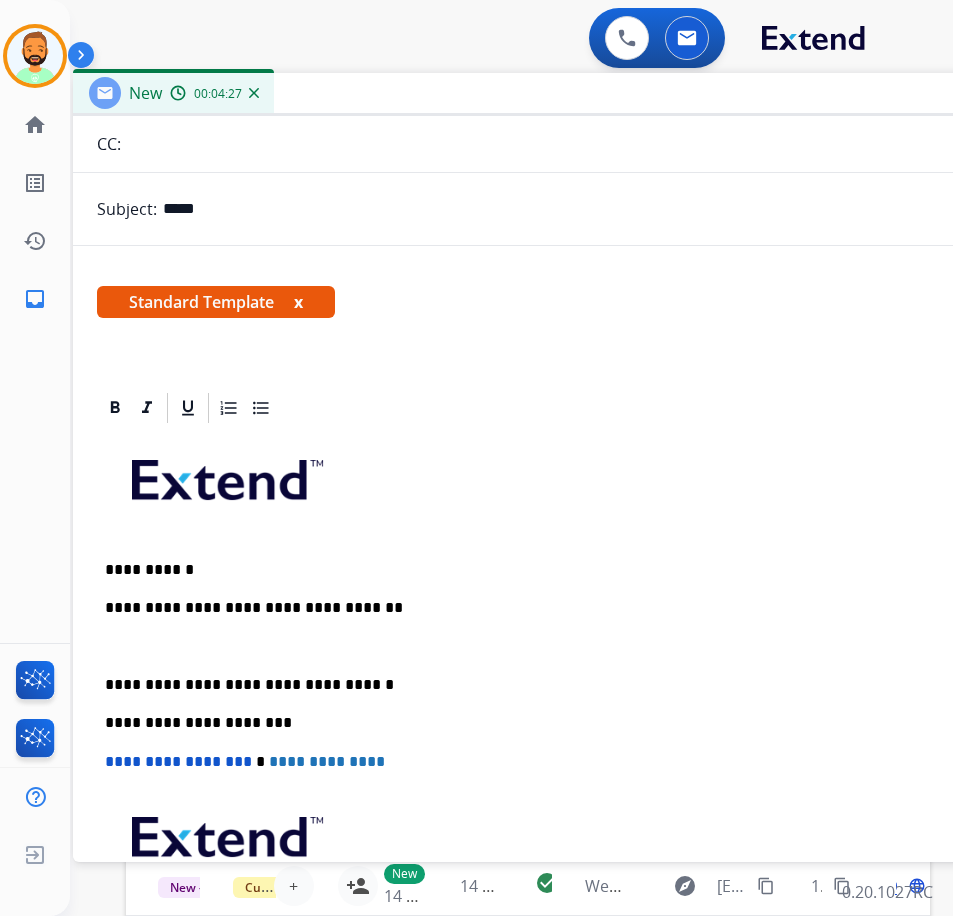 scroll, scrollTop: 300, scrollLeft: 0, axis: vertical 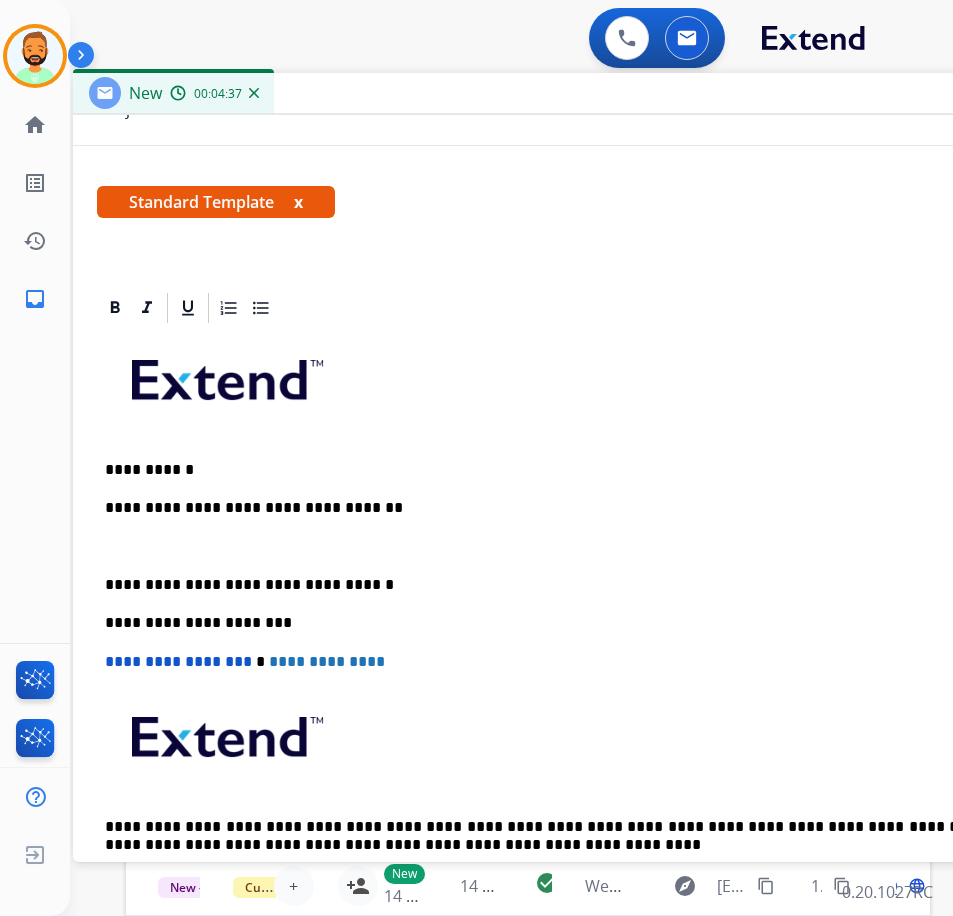 click at bounding box center (573, 547) 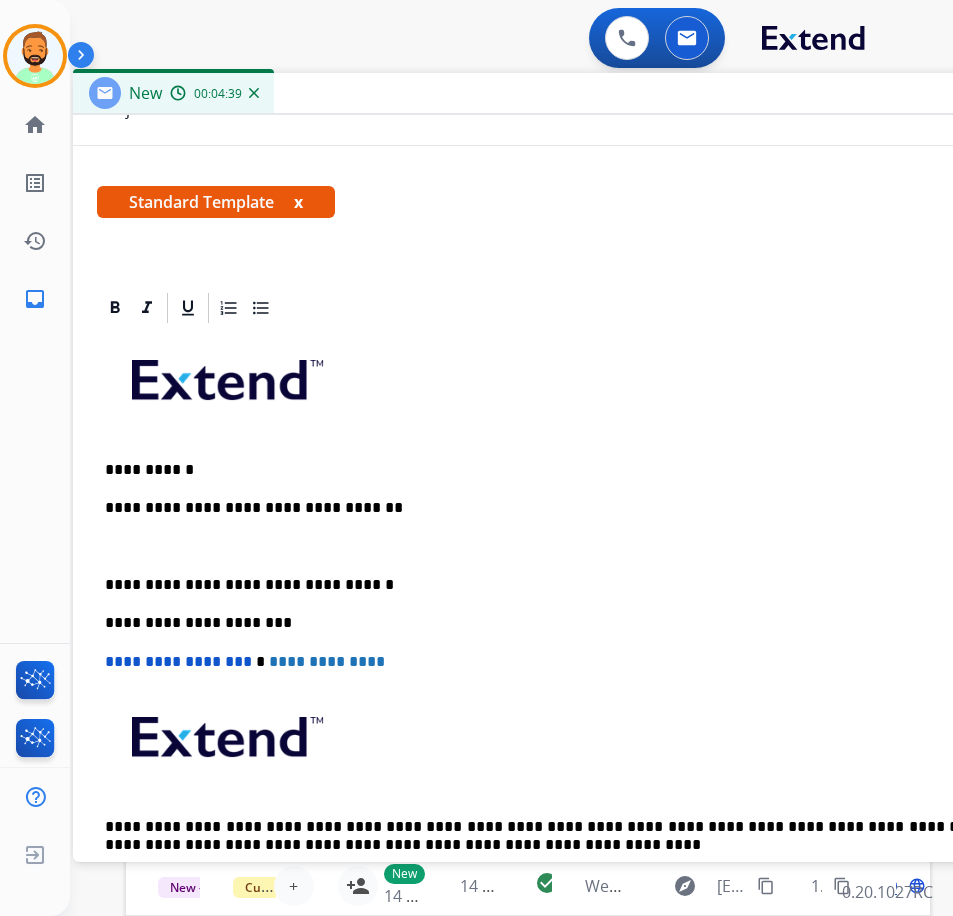 type 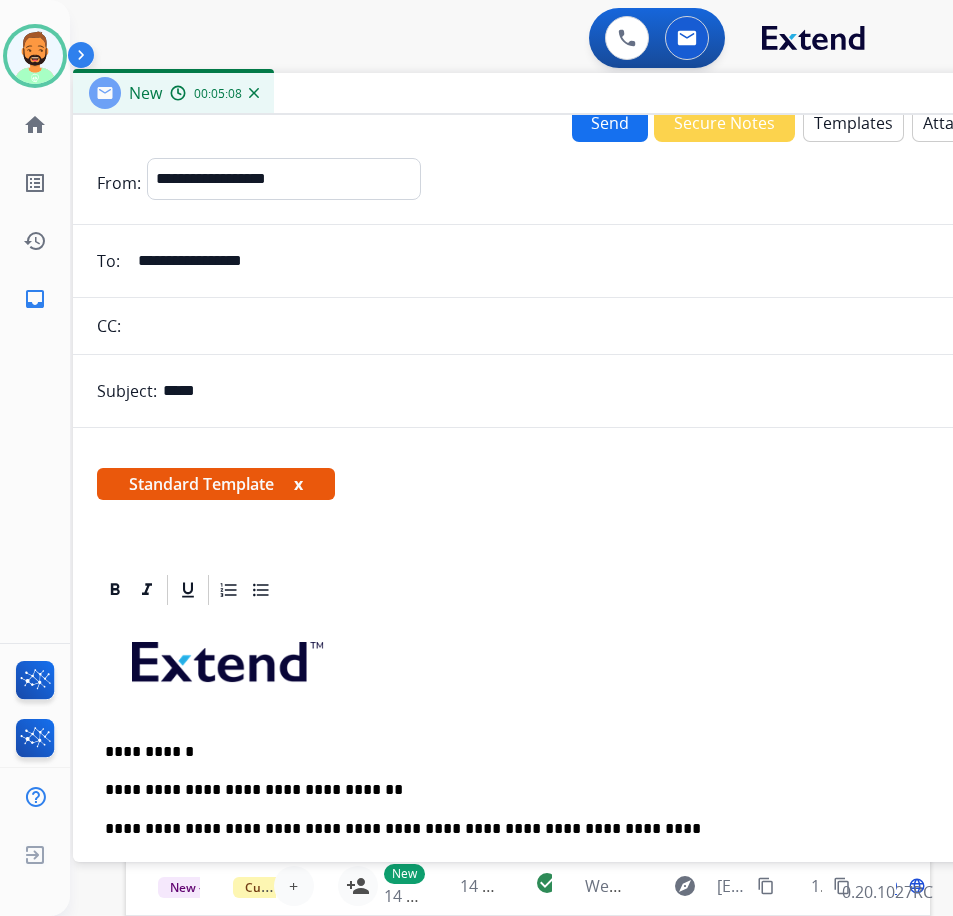 scroll, scrollTop: 0, scrollLeft: 0, axis: both 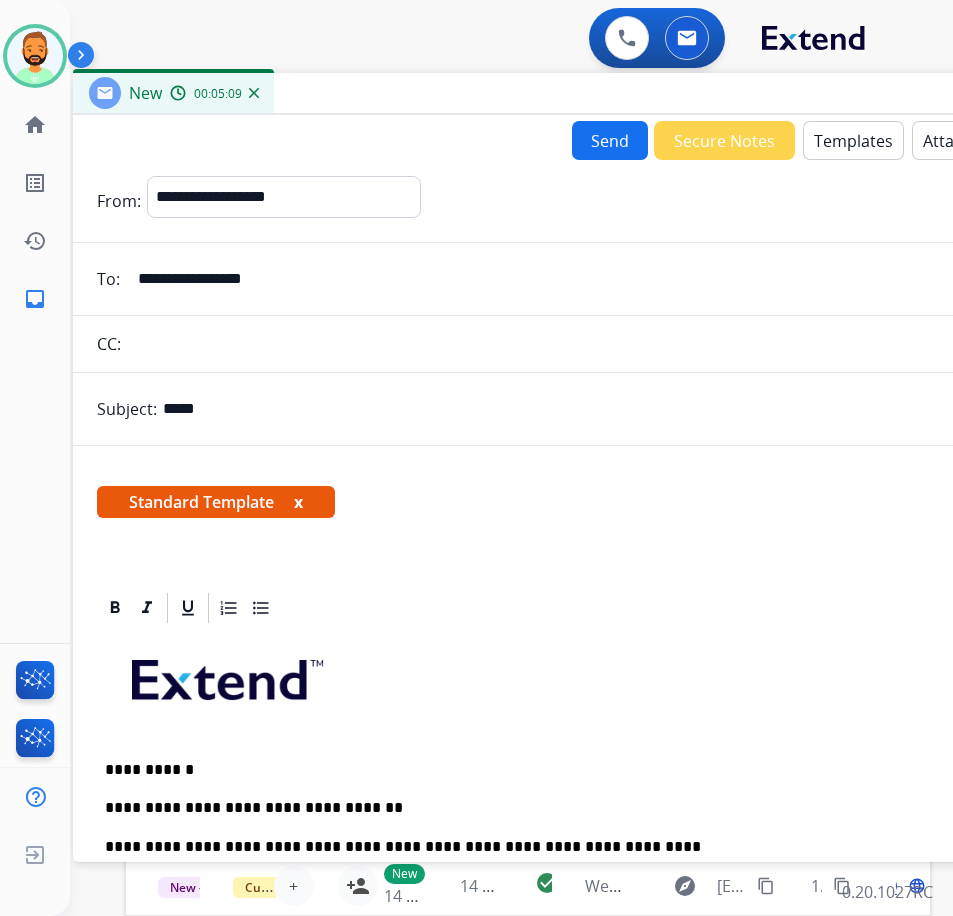 click on "Send" at bounding box center [610, 140] 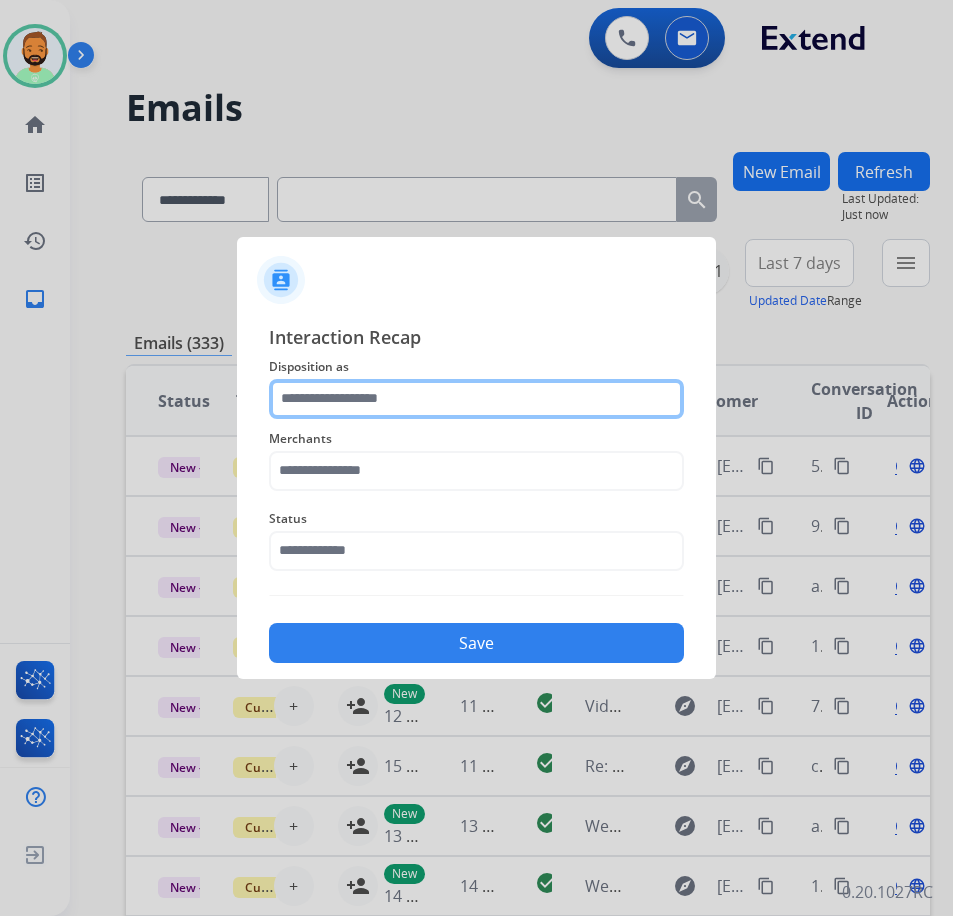 click 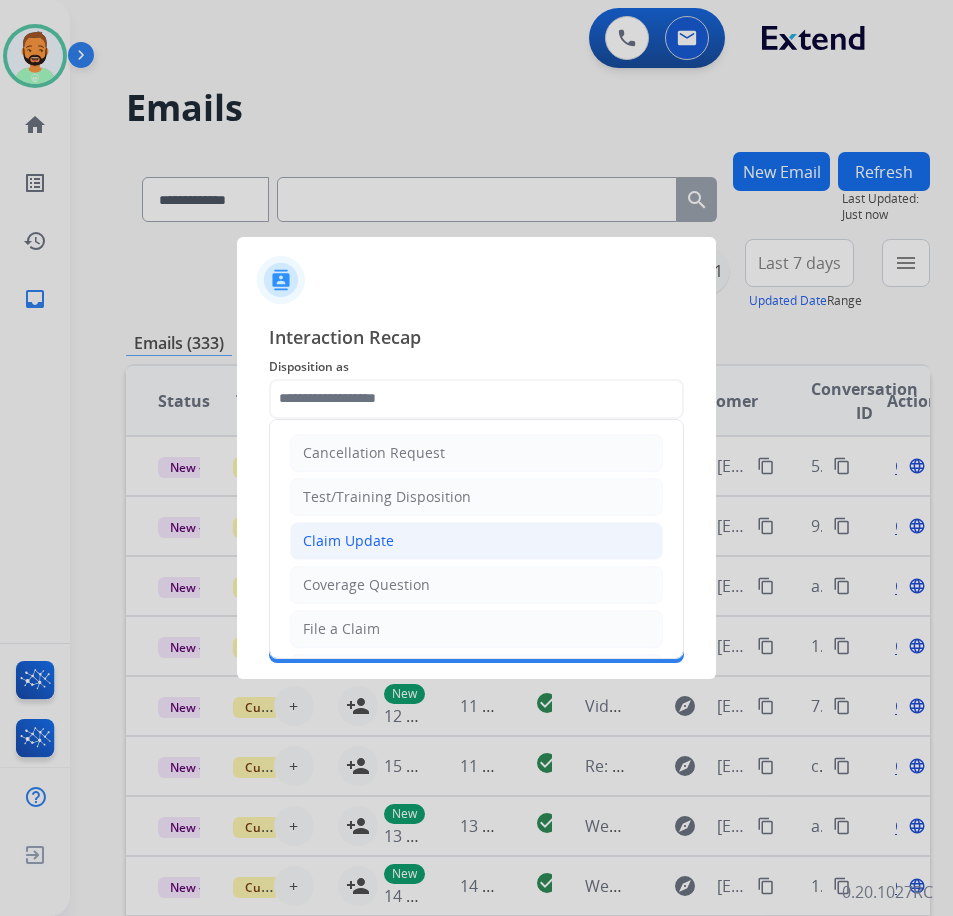 click on "Claim Update" 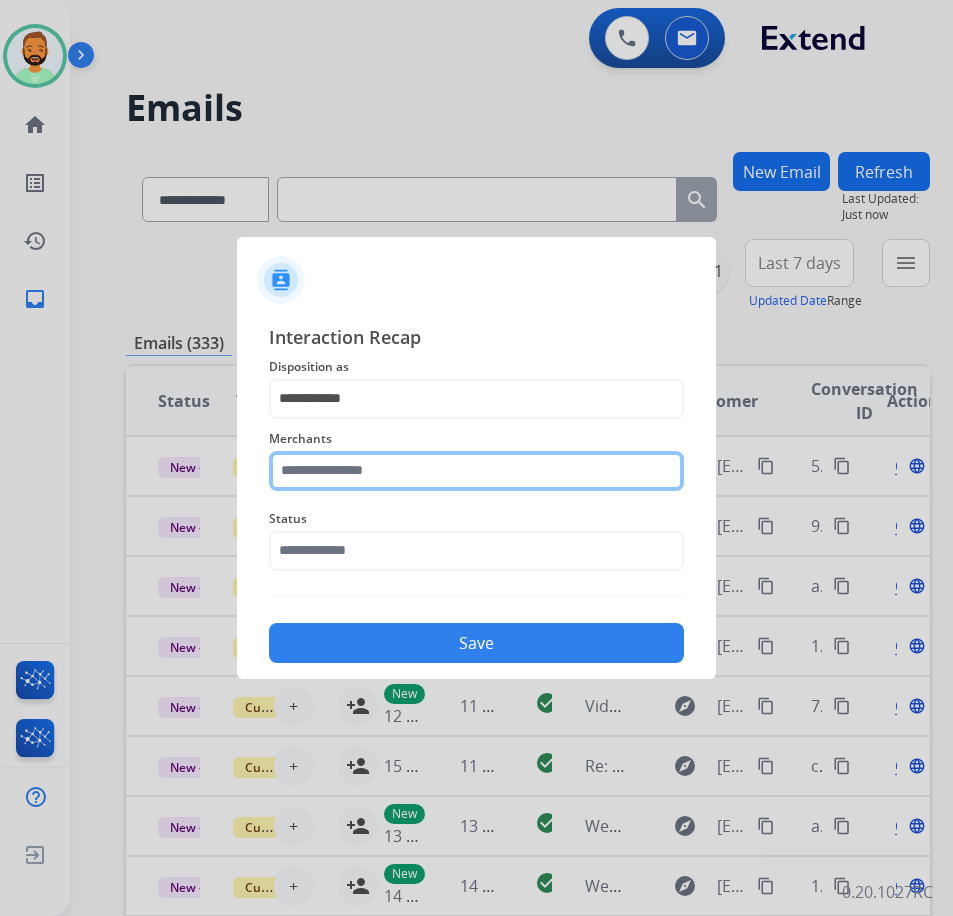 click 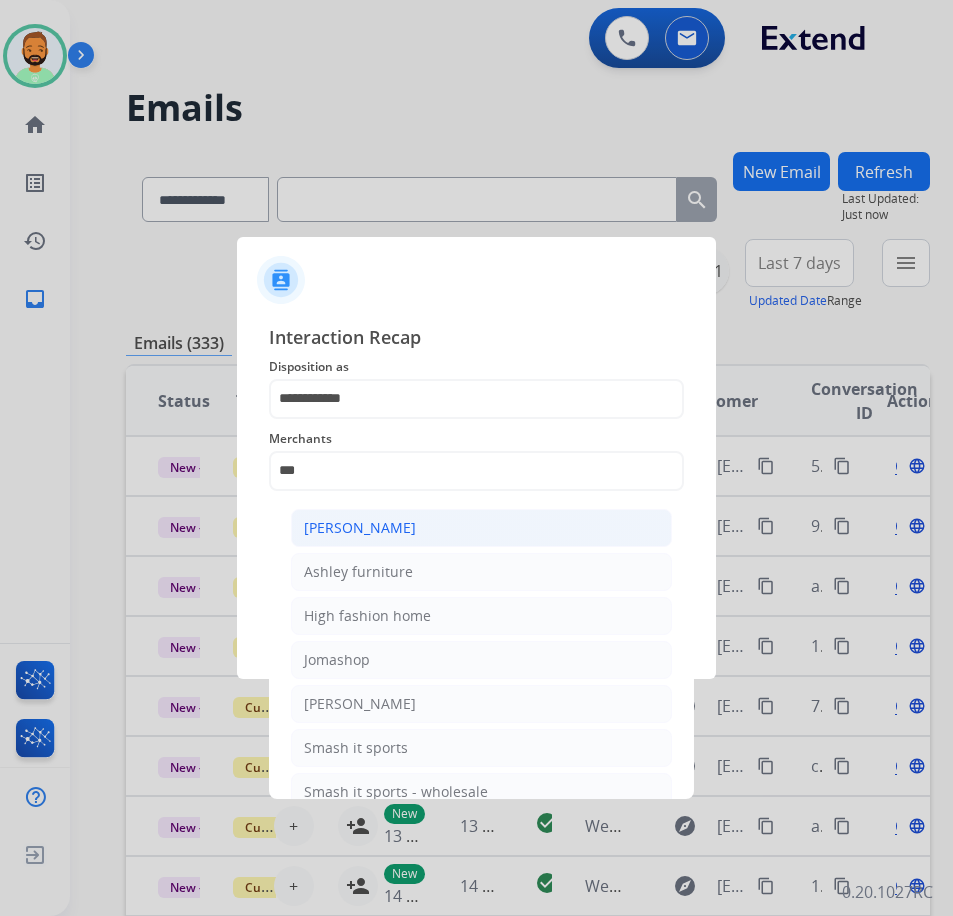 click on "[PERSON_NAME]" 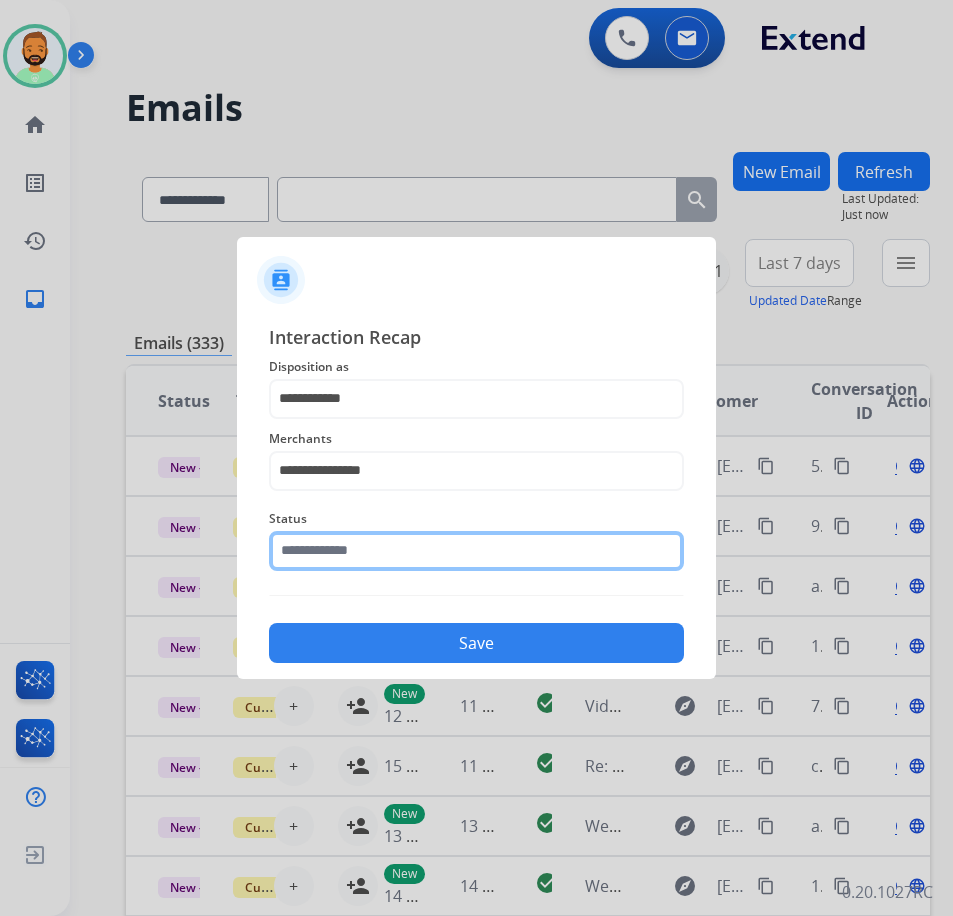 click 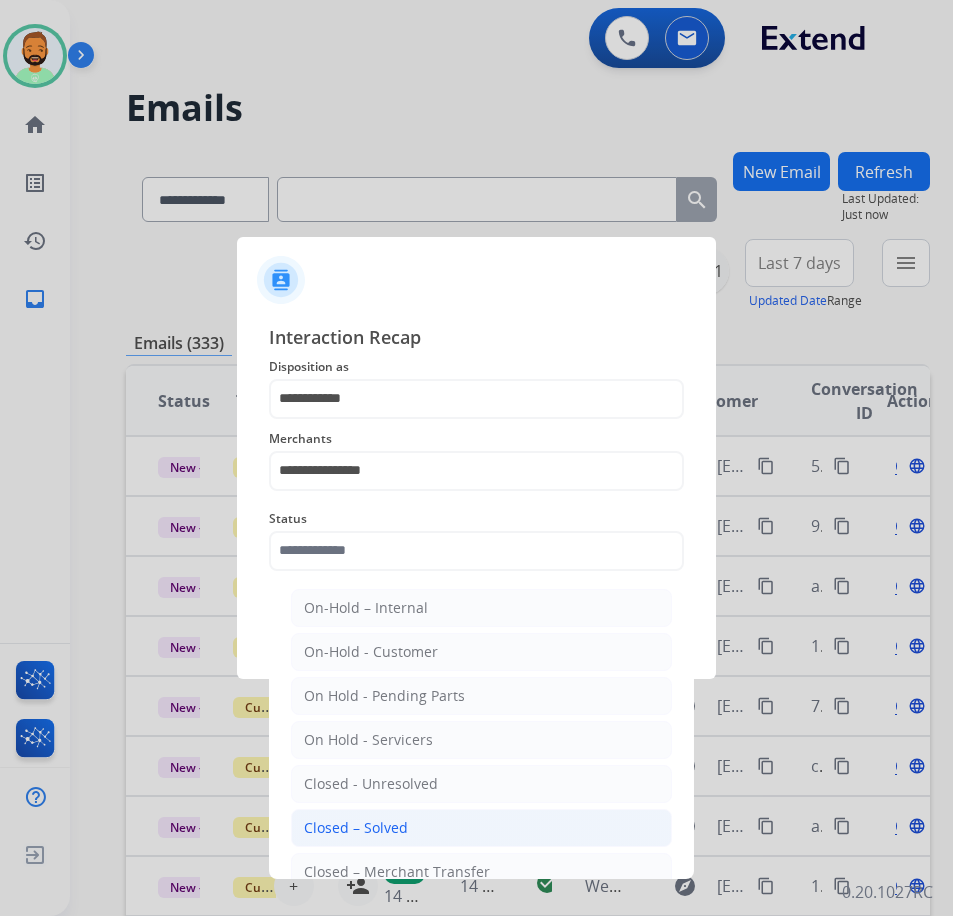 click on "Closed – Solved" 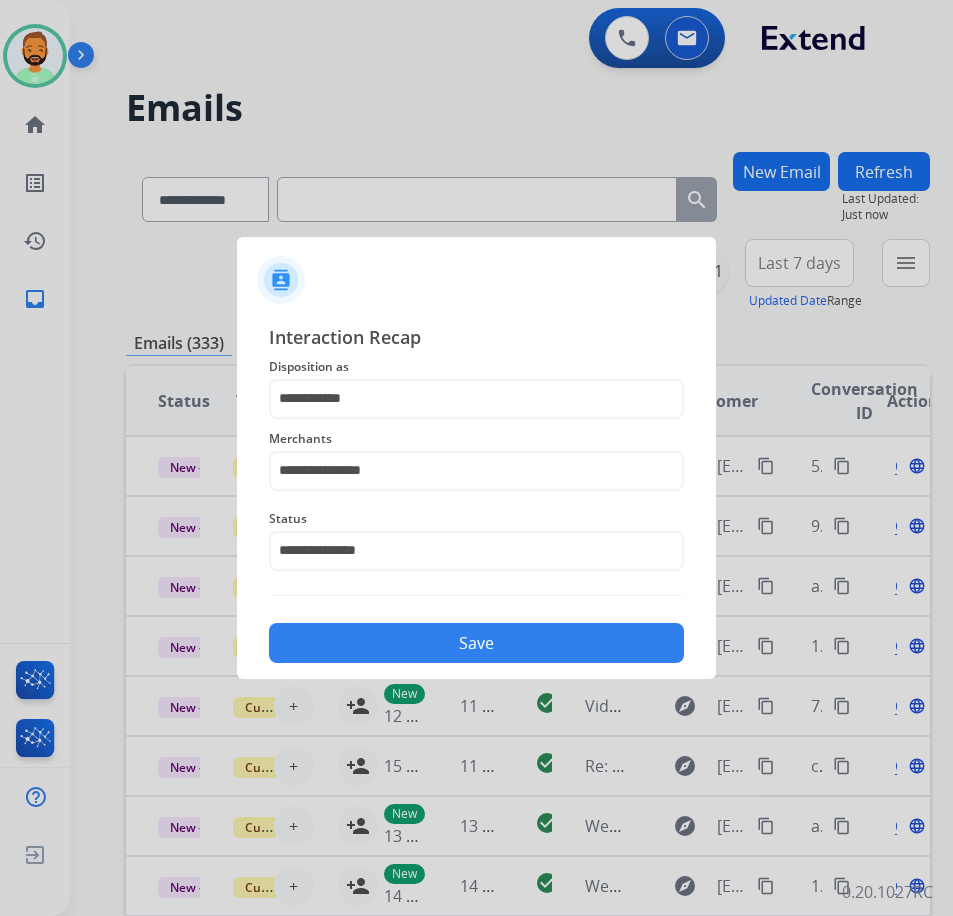 click on "Save" 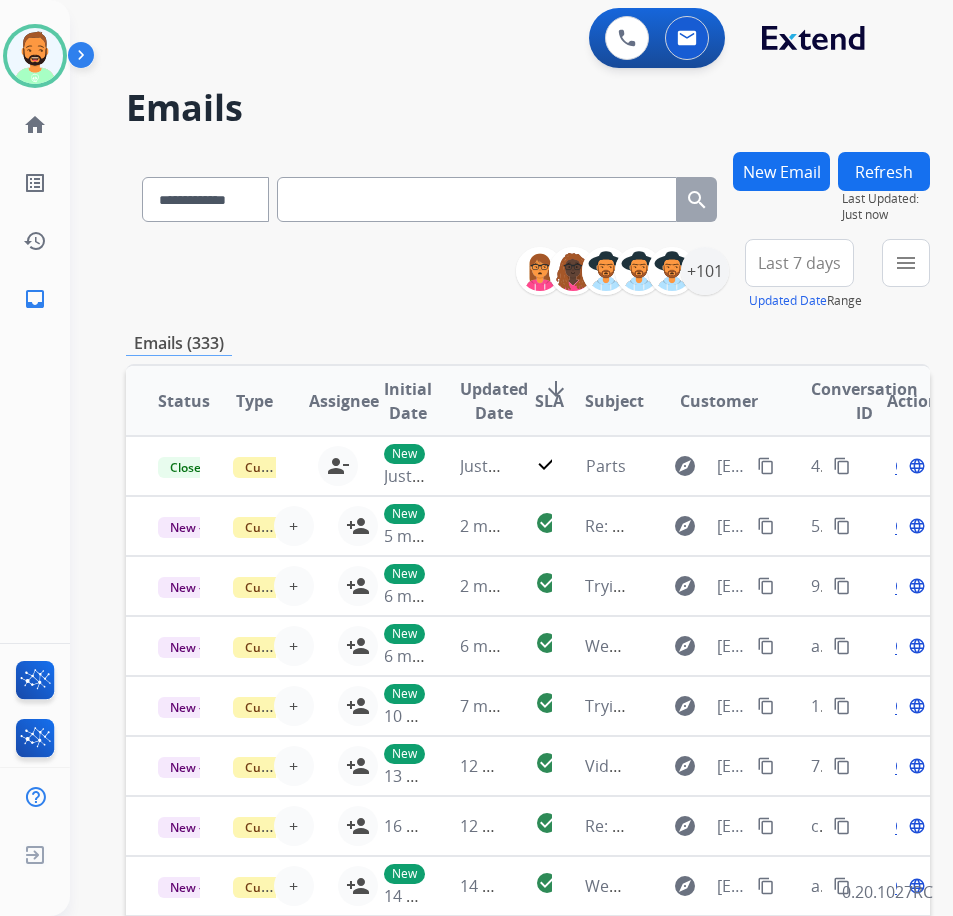 drag, startPoint x: 513, startPoint y: 318, endPoint x: 564, endPoint y: 358, distance: 64.815125 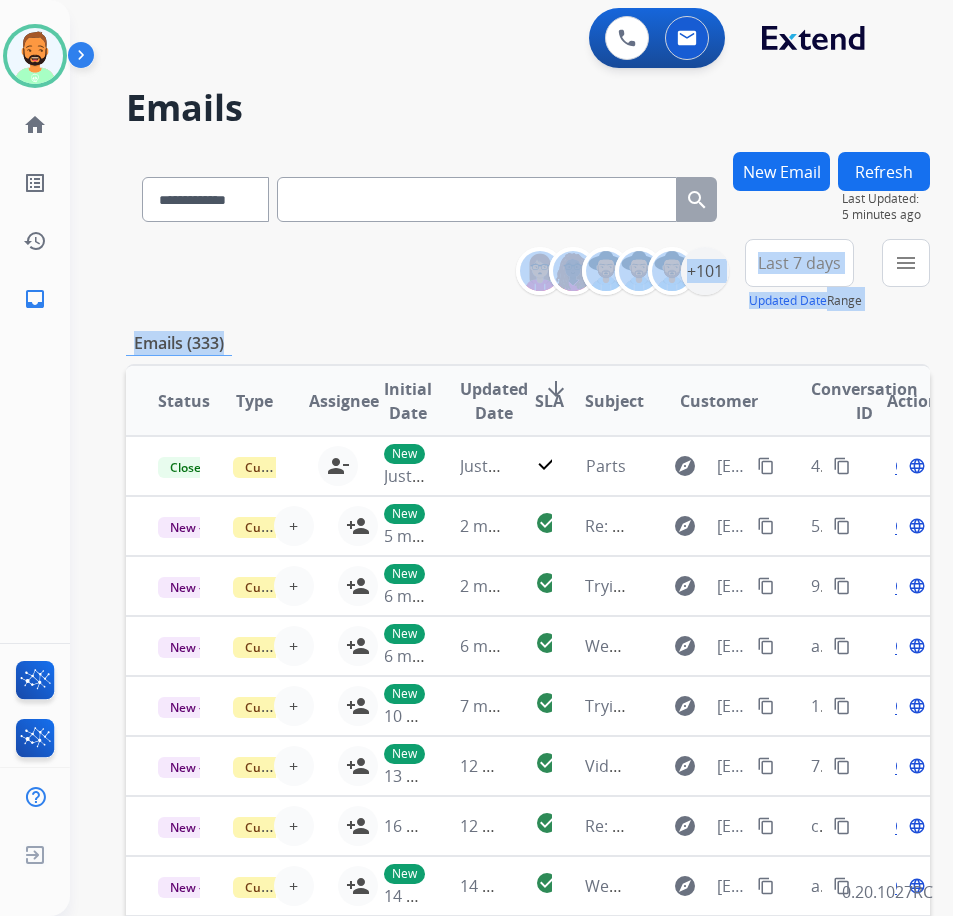 click on "New Email" at bounding box center [781, 171] 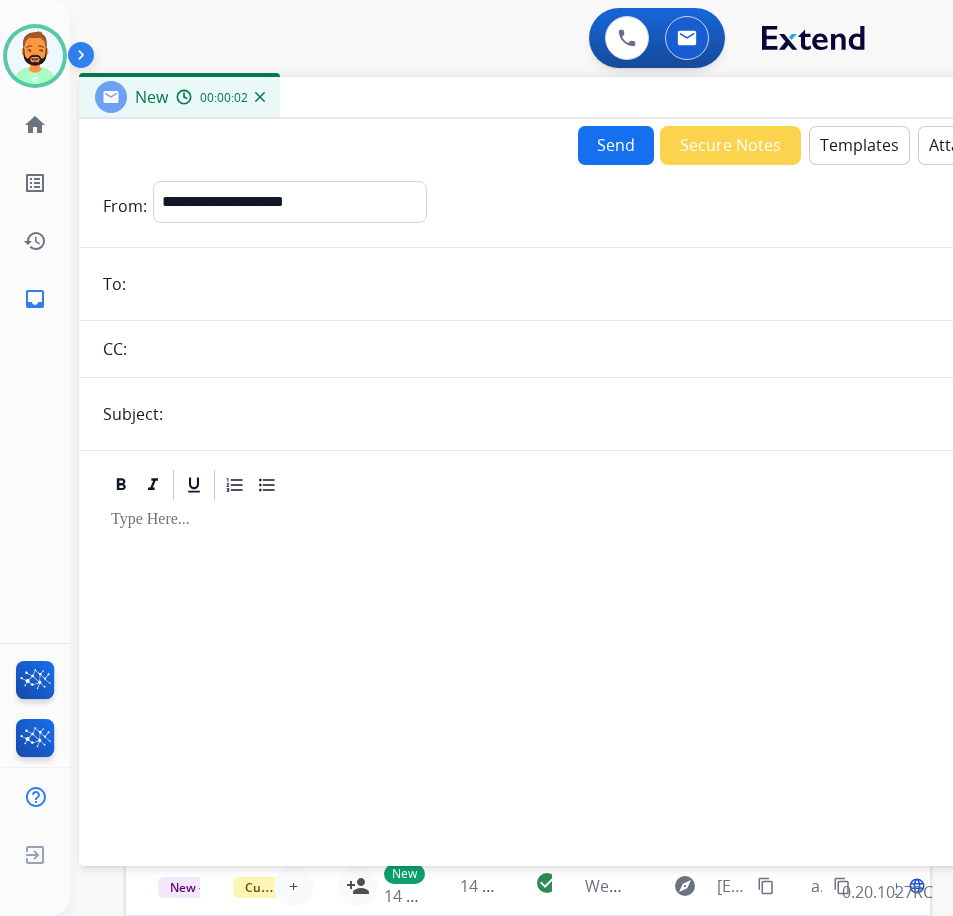 drag, startPoint x: 468, startPoint y: 142, endPoint x: 634, endPoint y: 99, distance: 171.47887 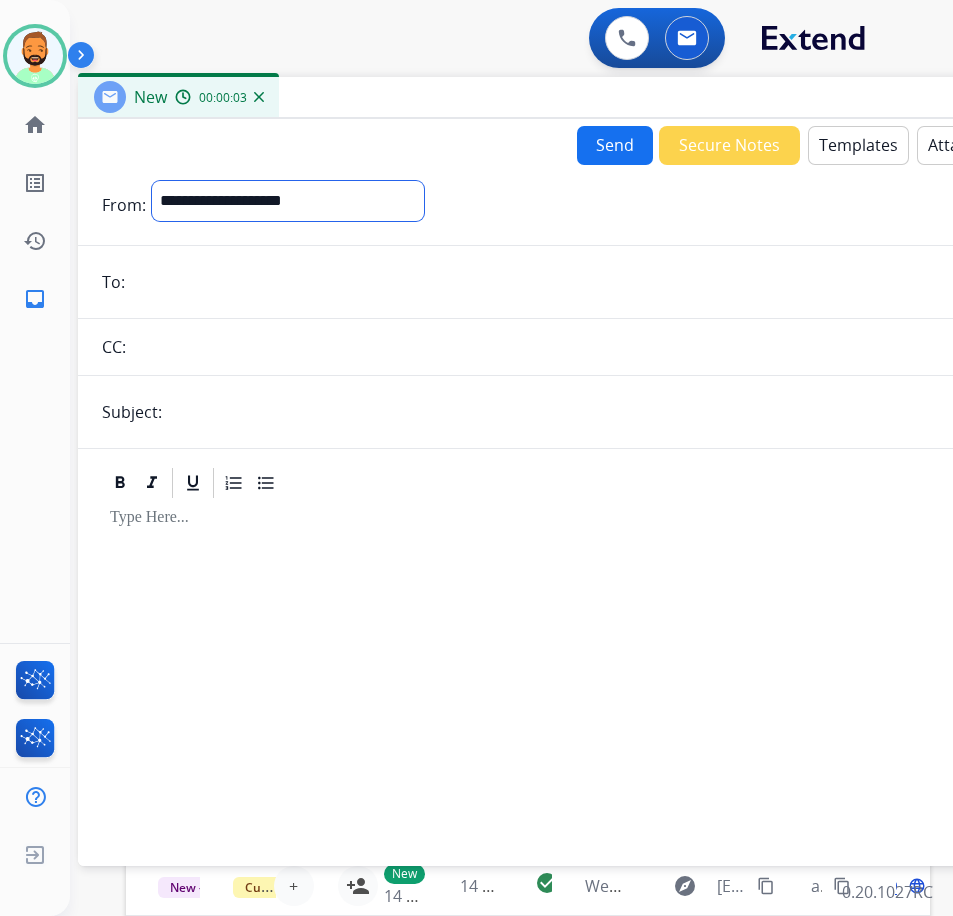 click on "**********" at bounding box center [288, 201] 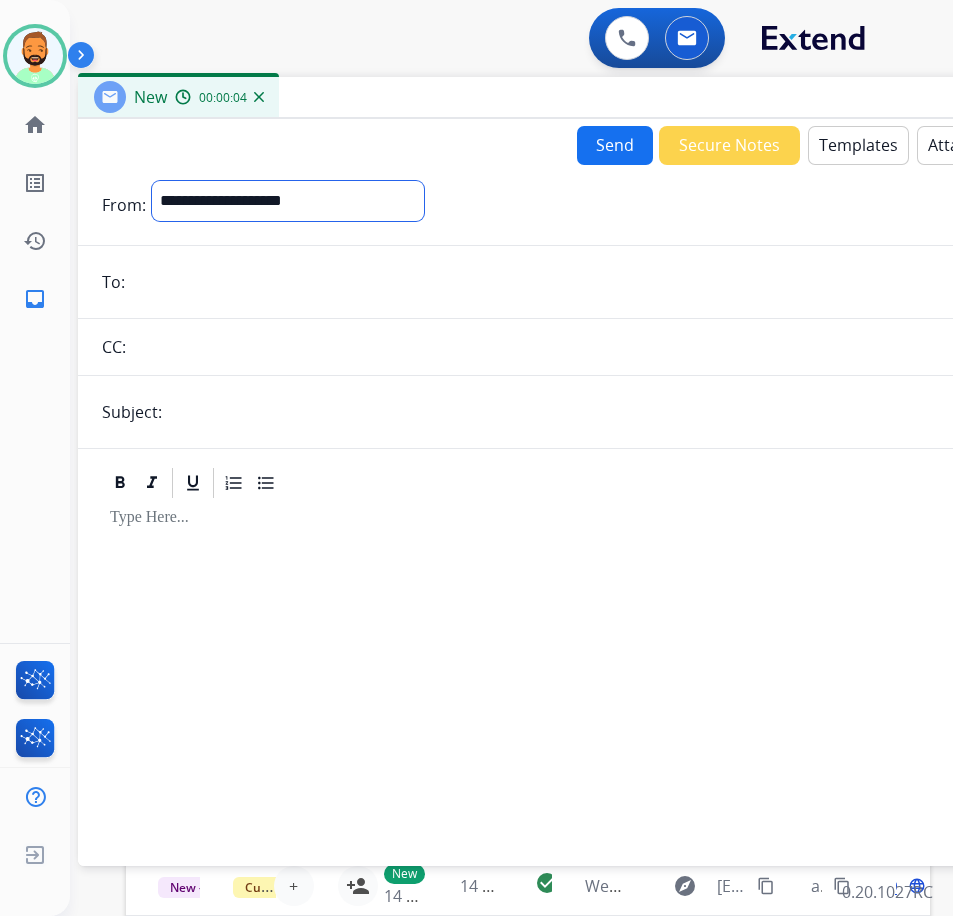 select on "**********" 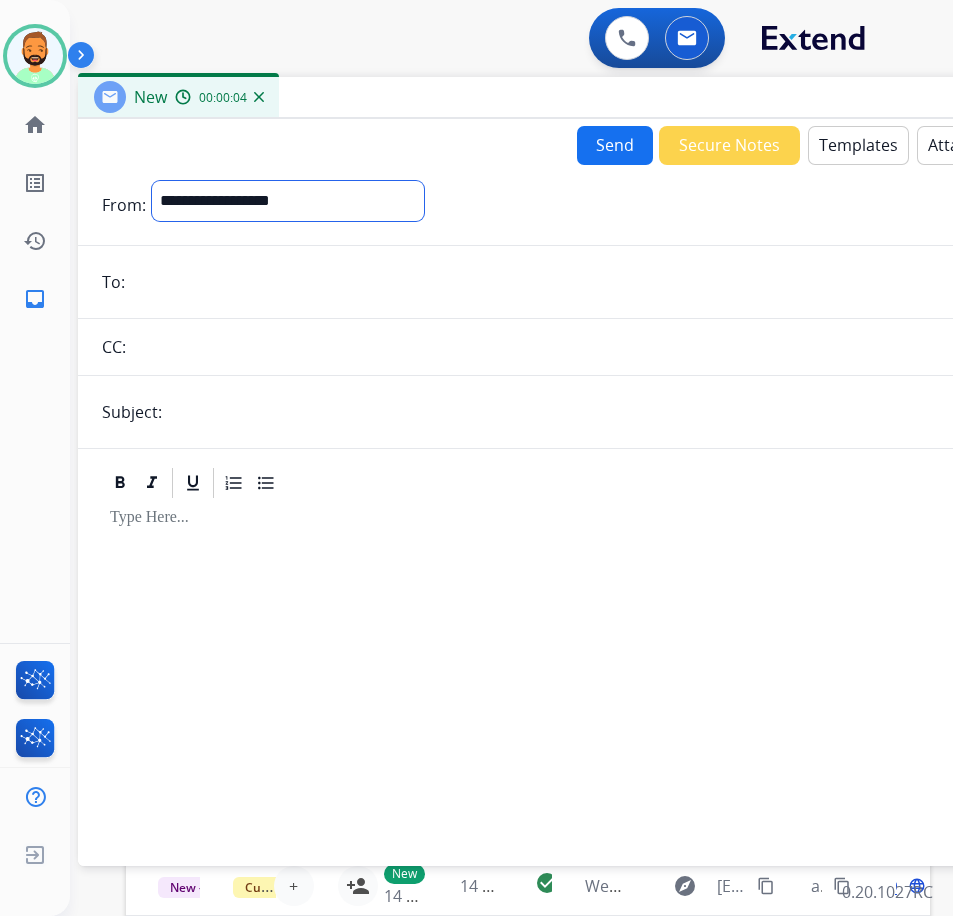 click on "**********" at bounding box center (288, 201) 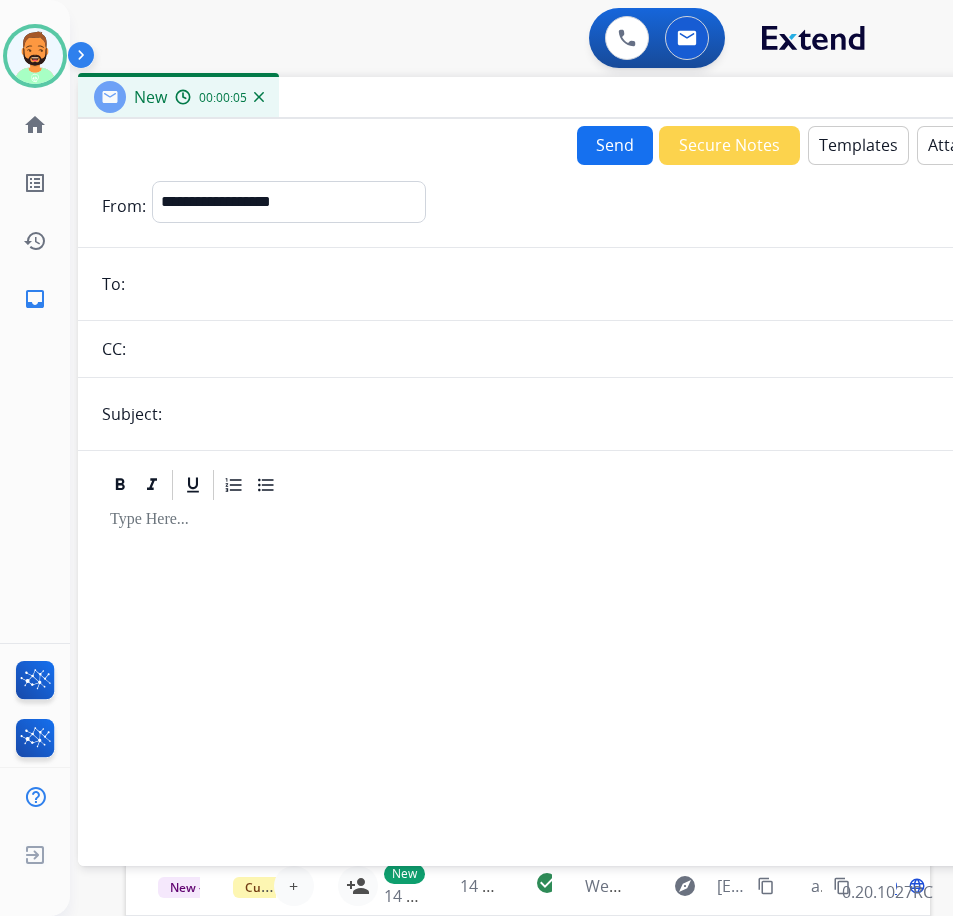 click on "**********" at bounding box center (578, 511) 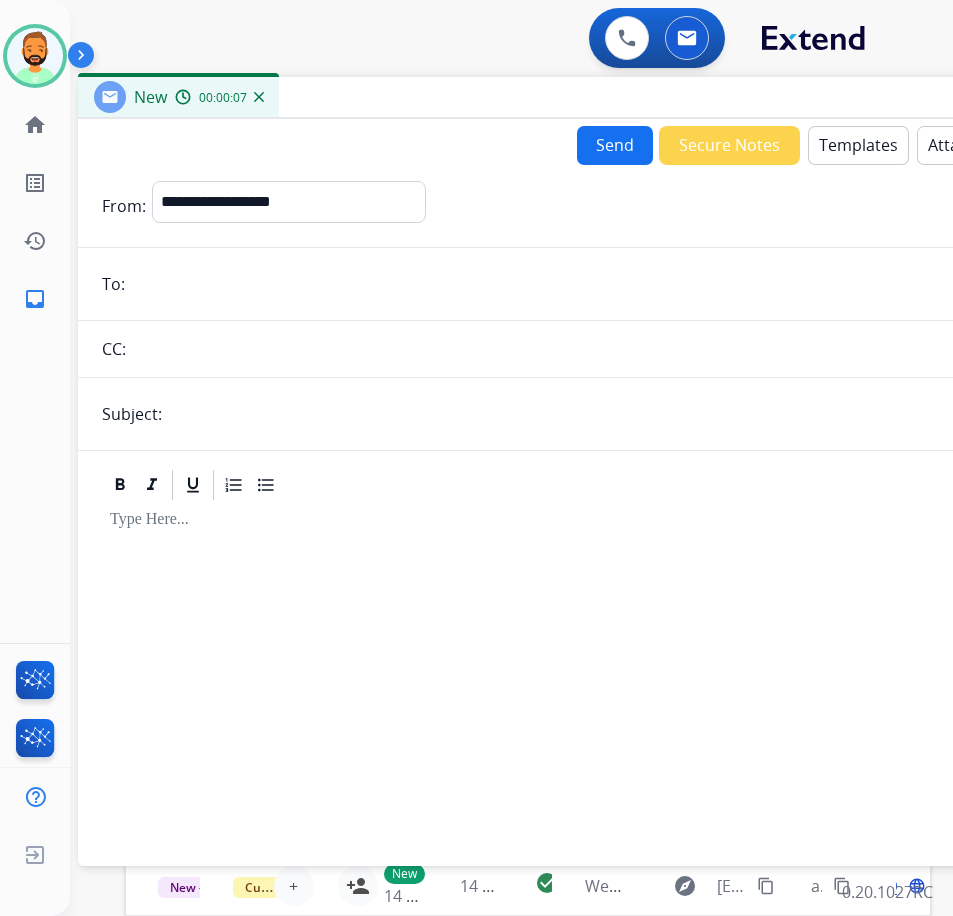 paste on "**********" 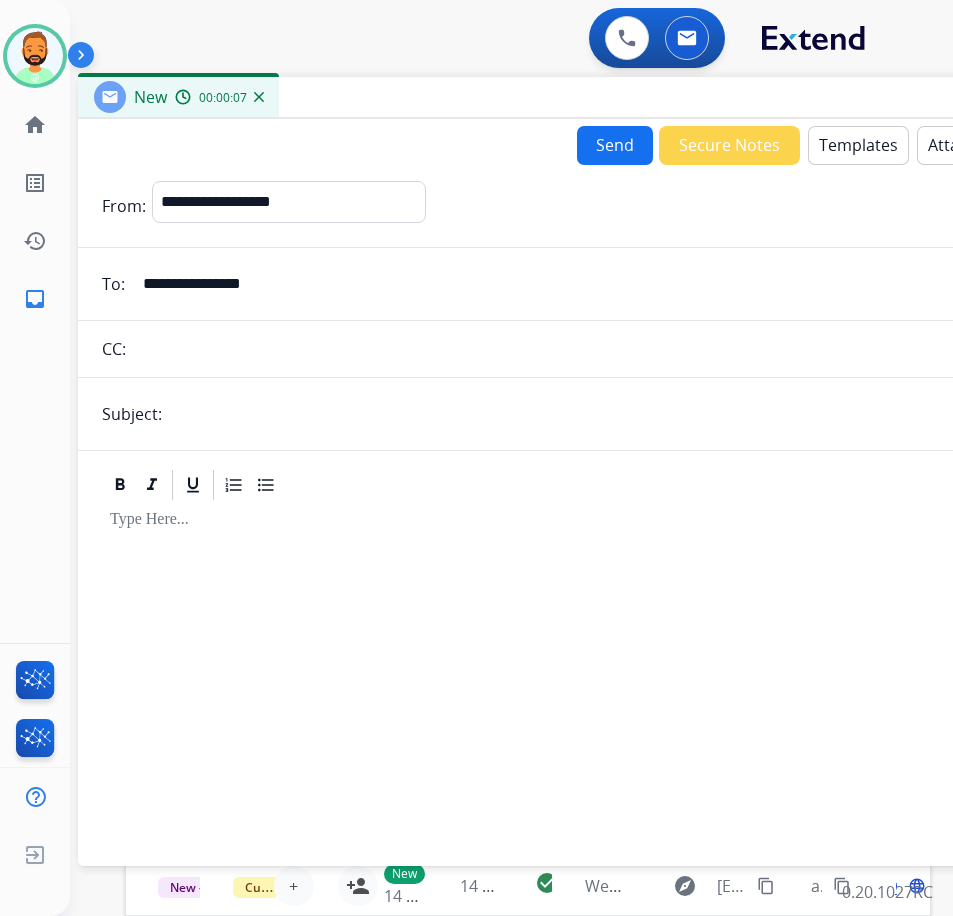 type on "**********" 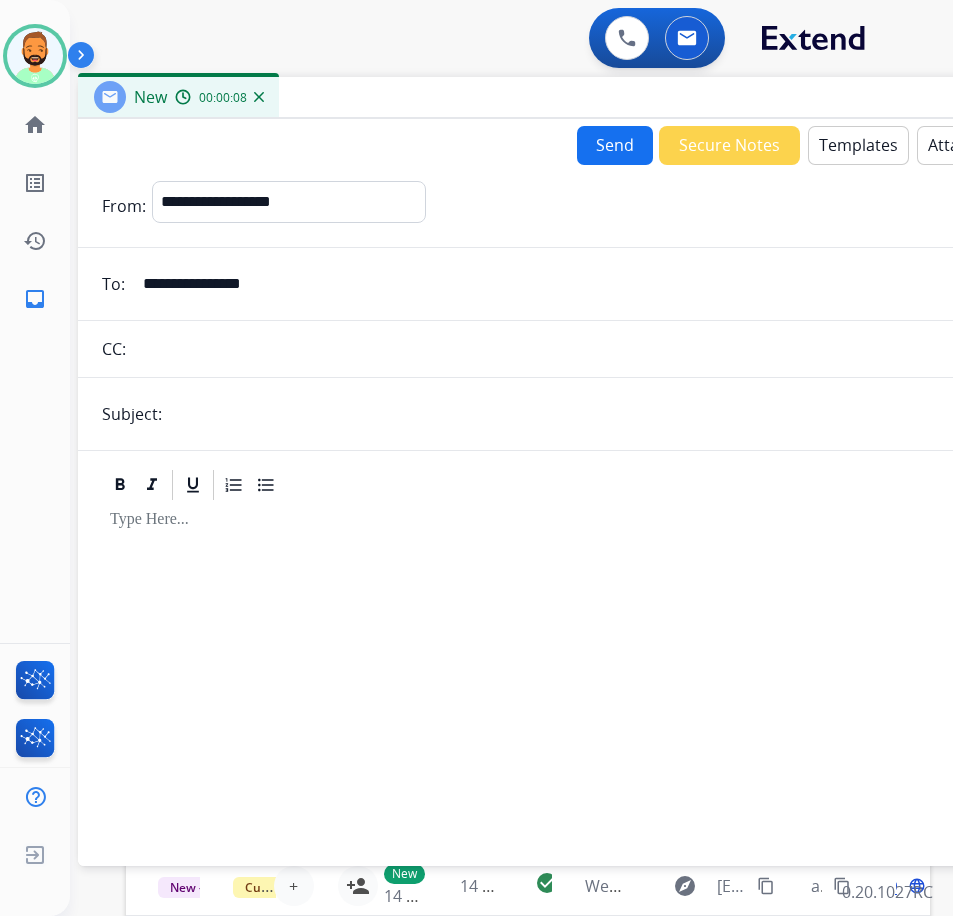 click at bounding box center [611, 414] 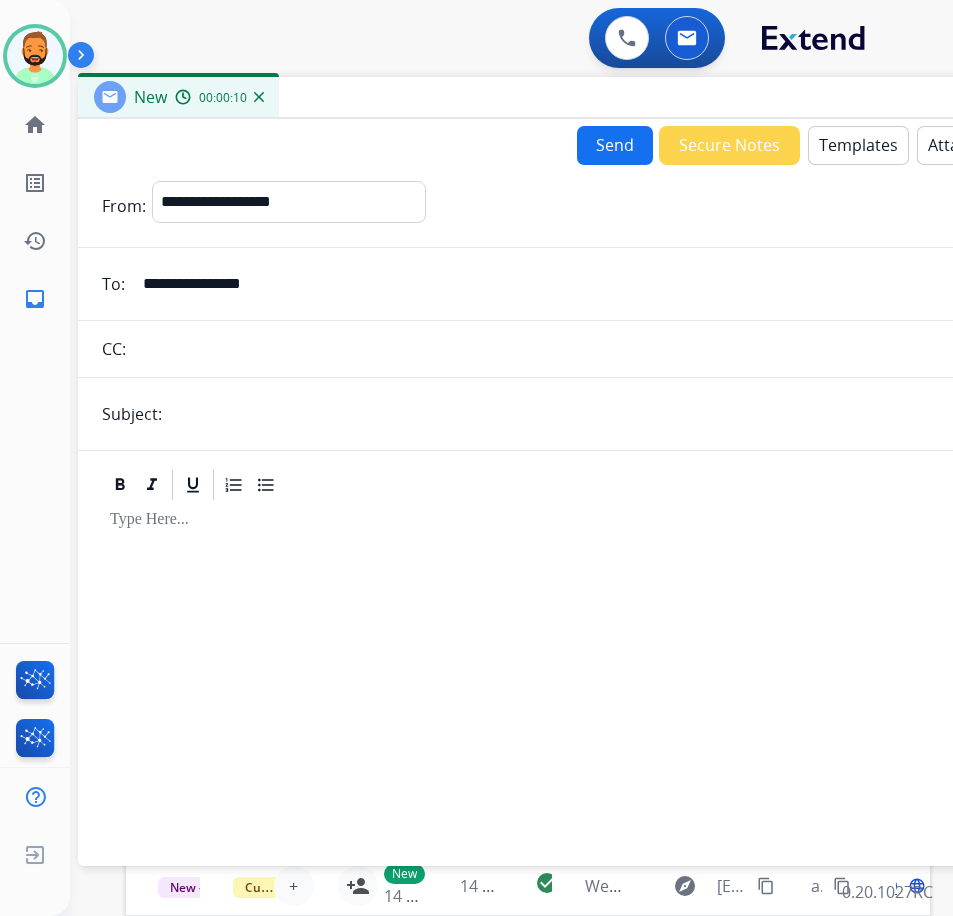 type on "*****" 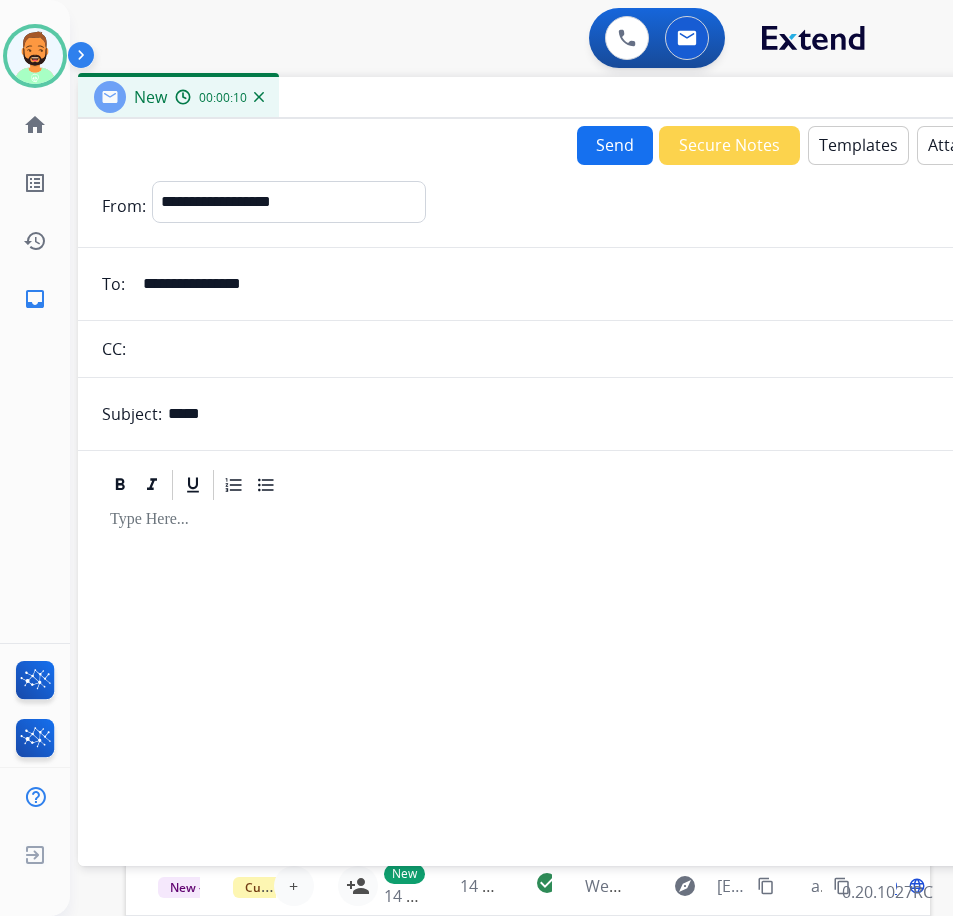 click at bounding box center (578, 674) 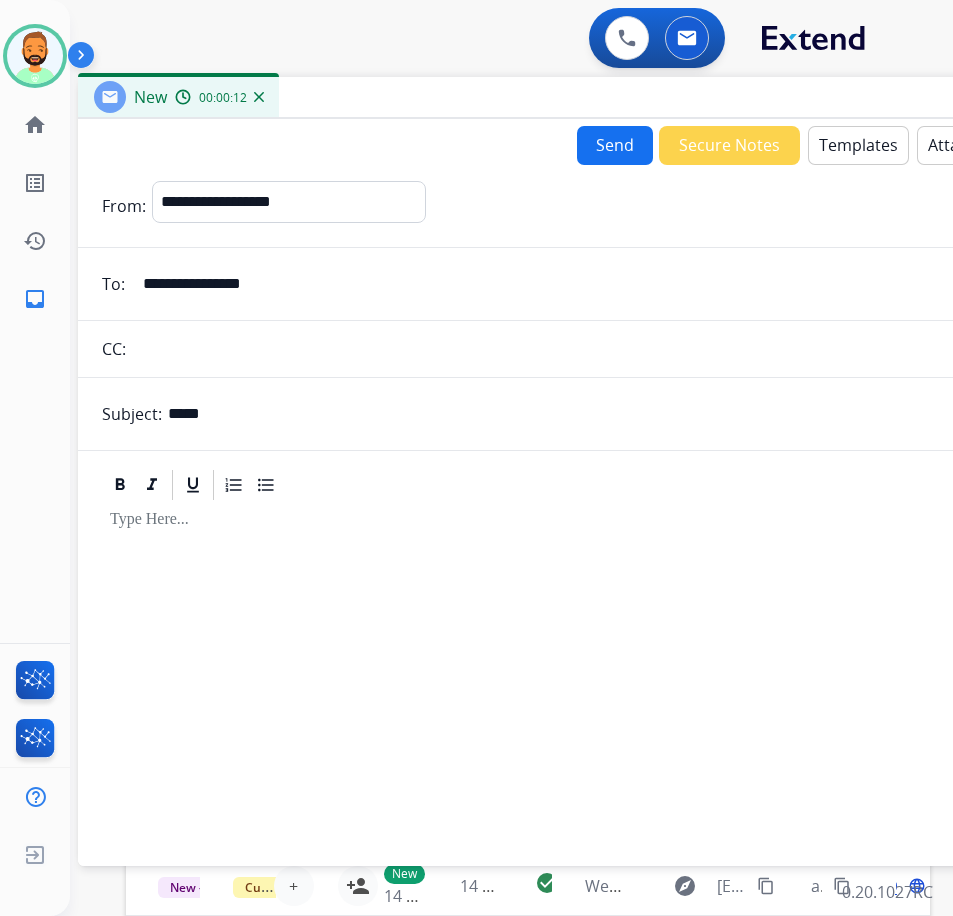 click on "Templates" at bounding box center [858, 145] 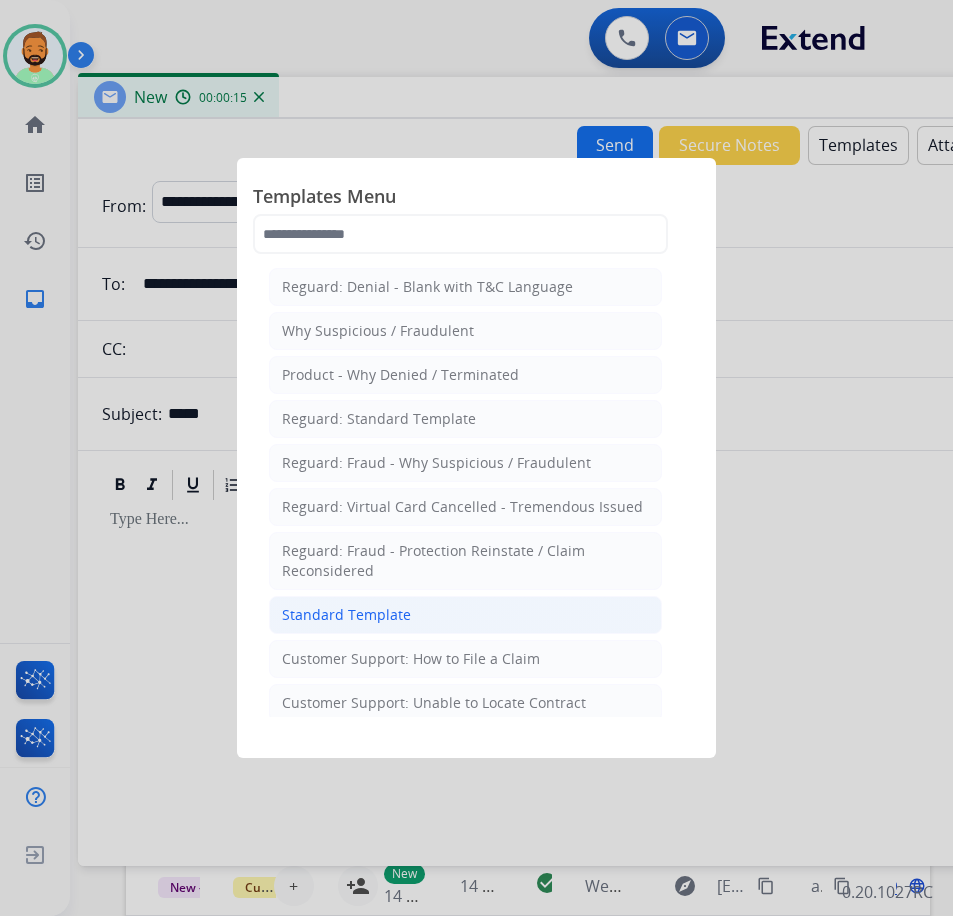click on "Standard Template" 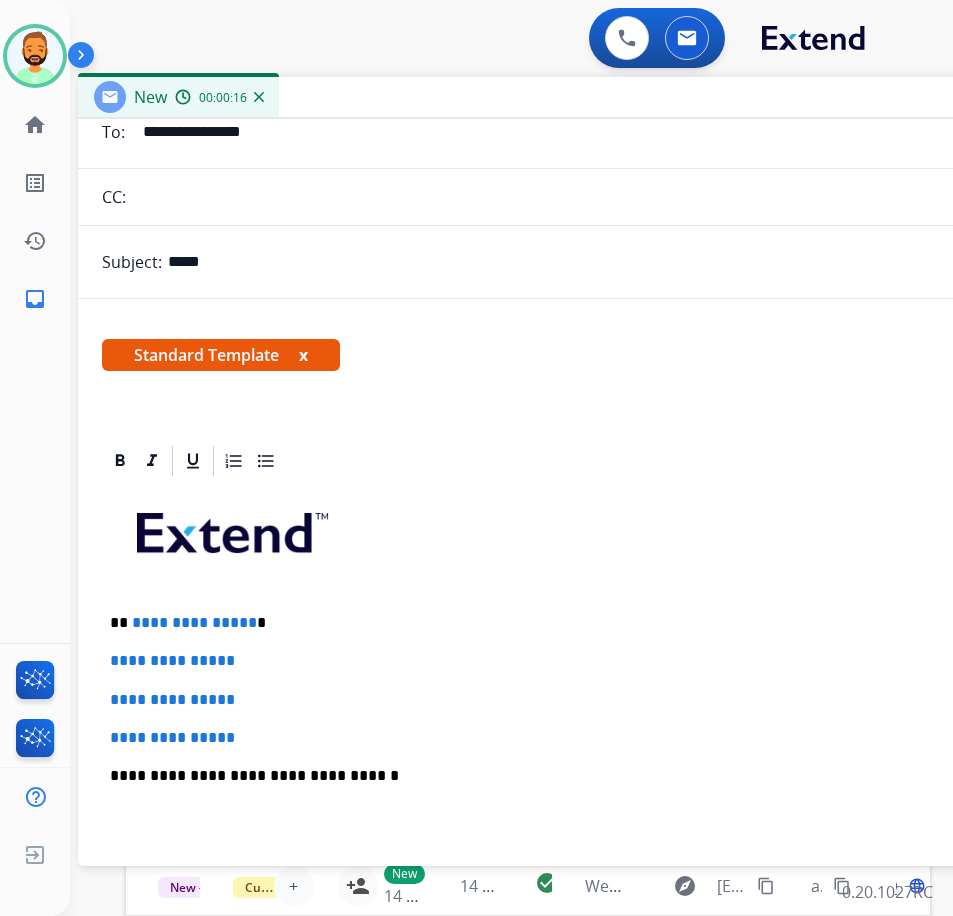 scroll, scrollTop: 200, scrollLeft: 0, axis: vertical 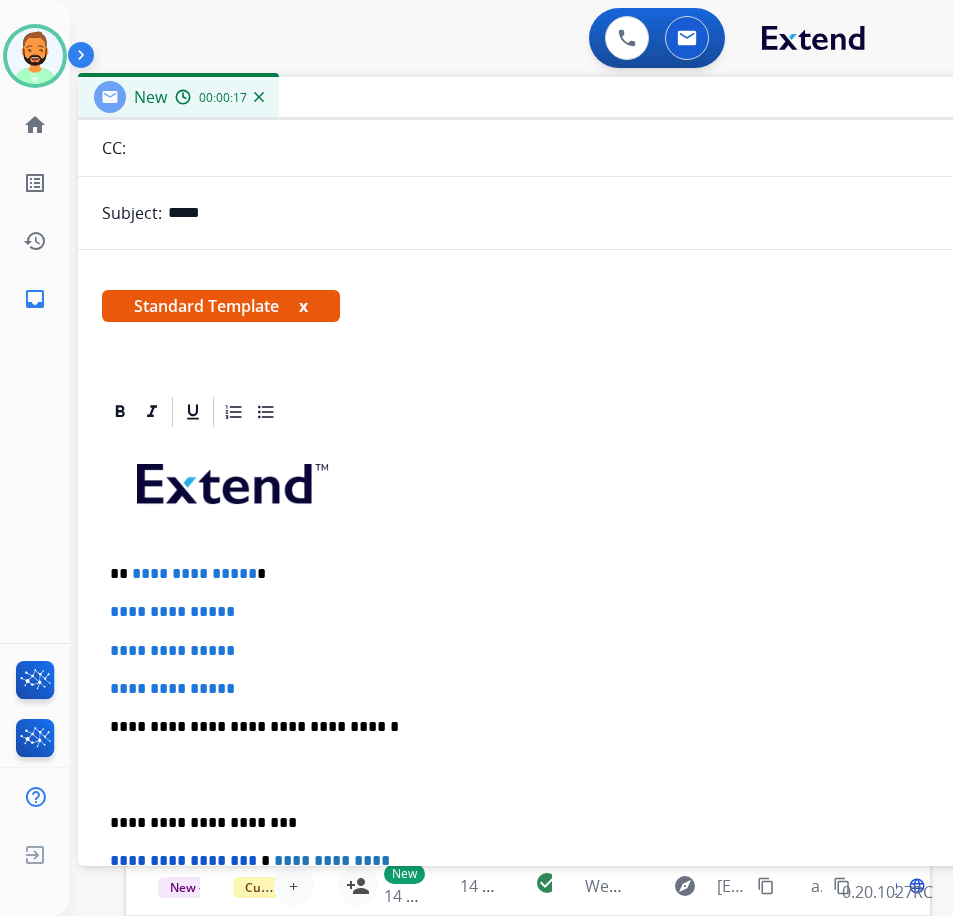 click on "**********" at bounding box center (570, 574) 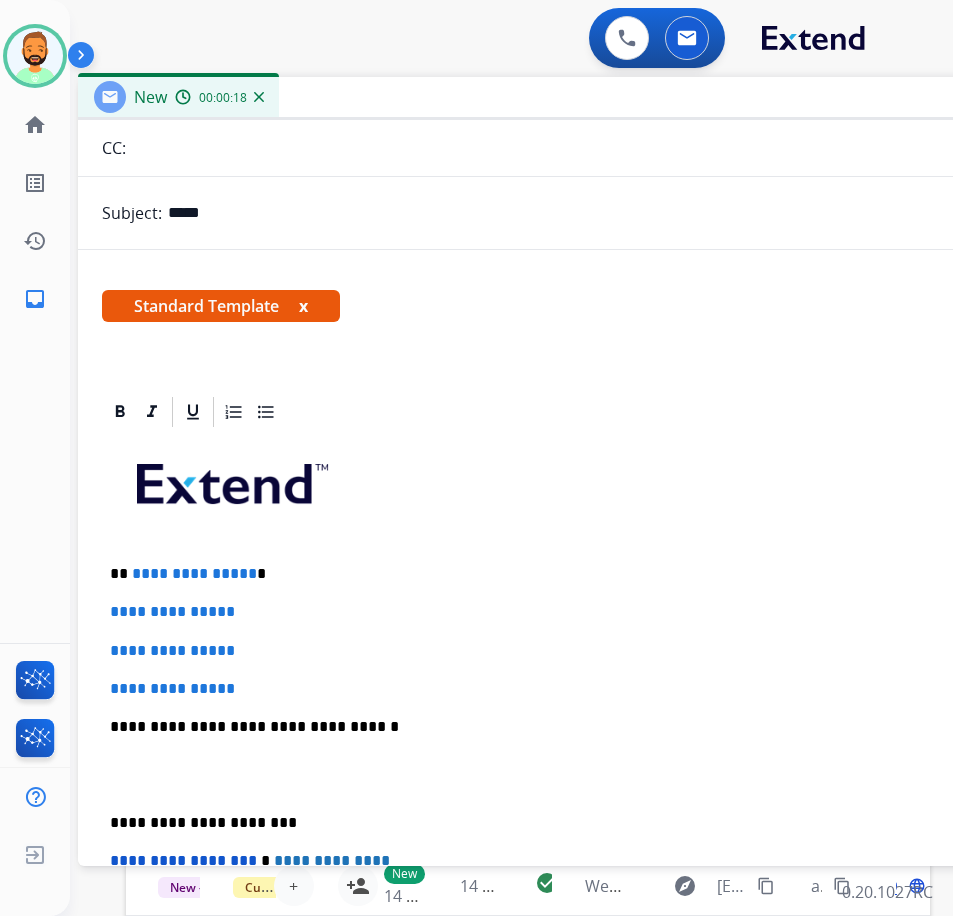 type 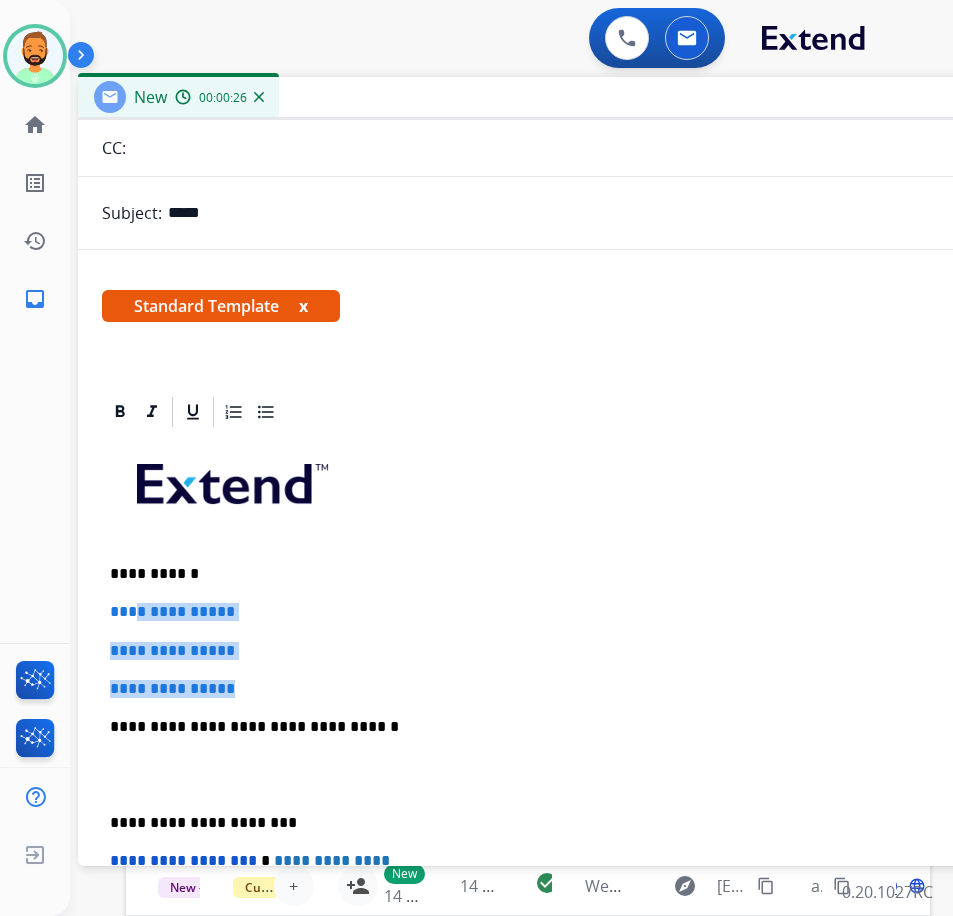 drag, startPoint x: 259, startPoint y: 678, endPoint x: 135, endPoint y: 608, distance: 142.39381 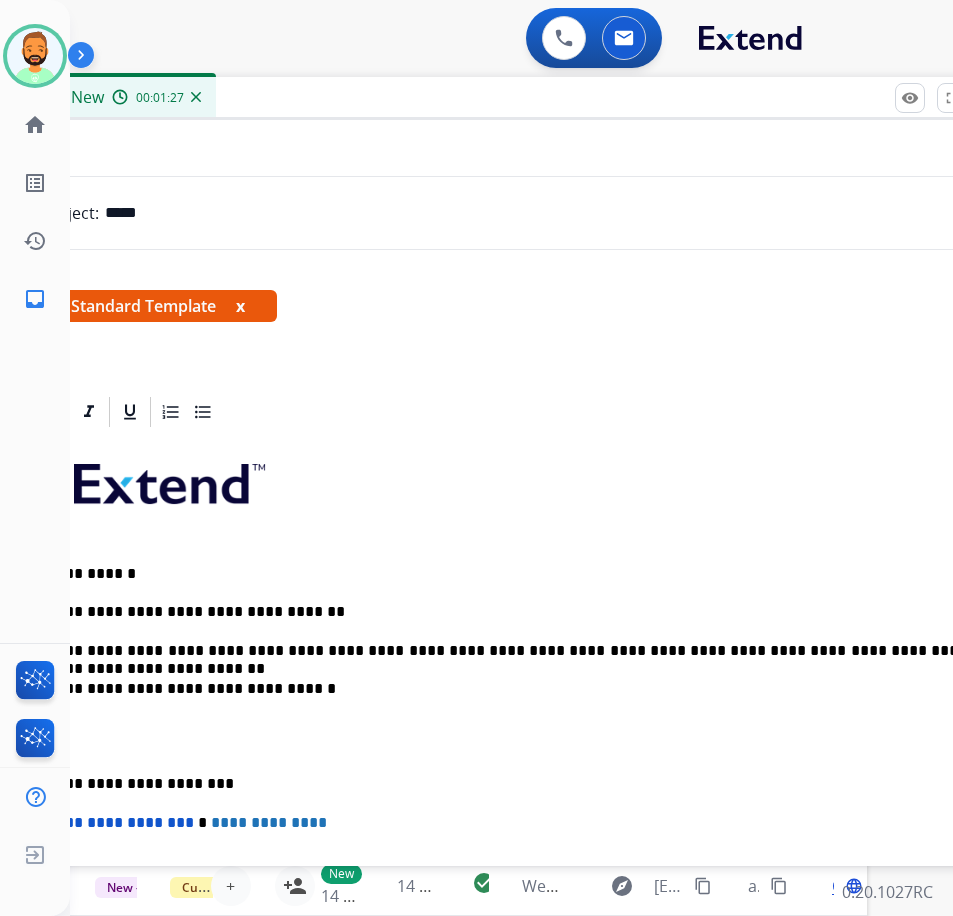 scroll, scrollTop: 0, scrollLeft: 75, axis: horizontal 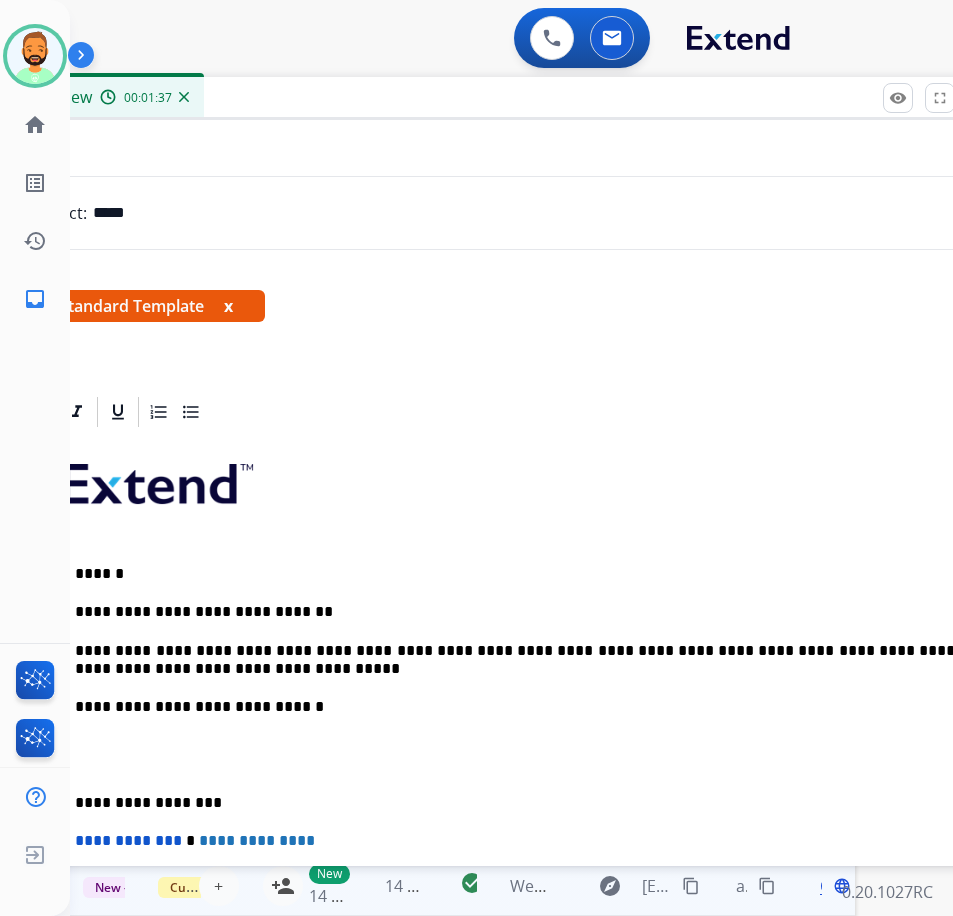 drag, startPoint x: 96, startPoint y: 802, endPoint x: 184, endPoint y: 874, distance: 113.70136 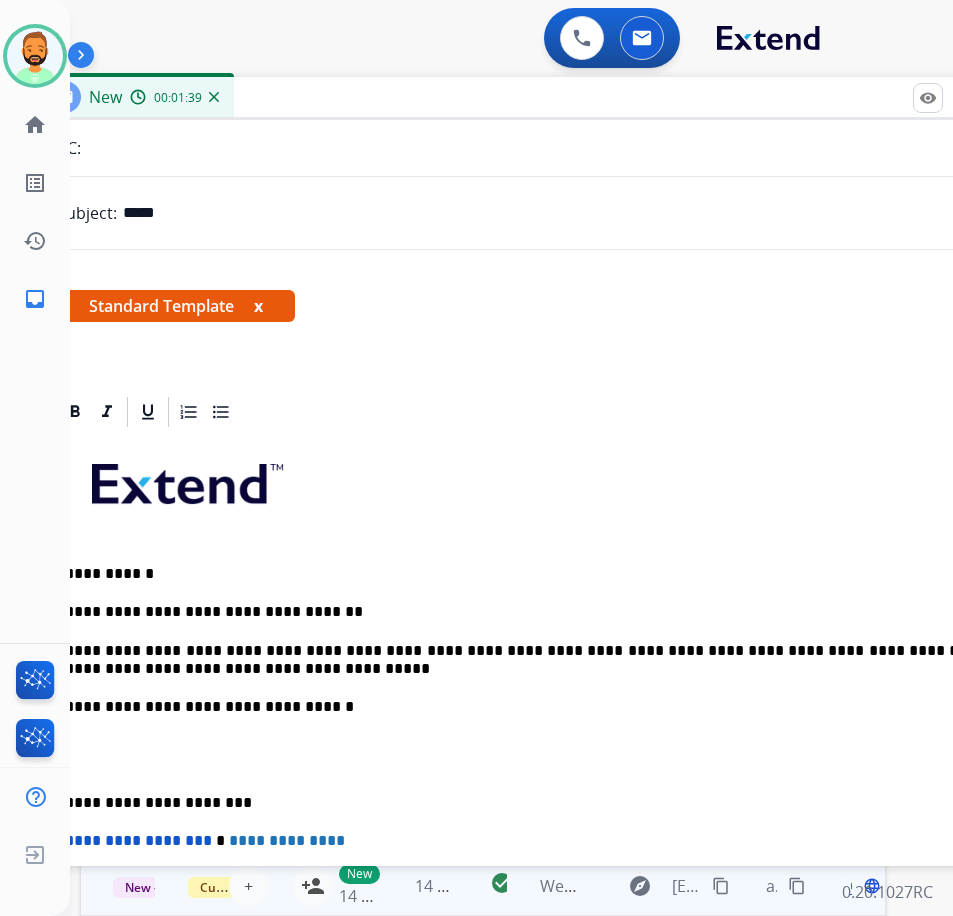 scroll, scrollTop: 0, scrollLeft: 35, axis: horizontal 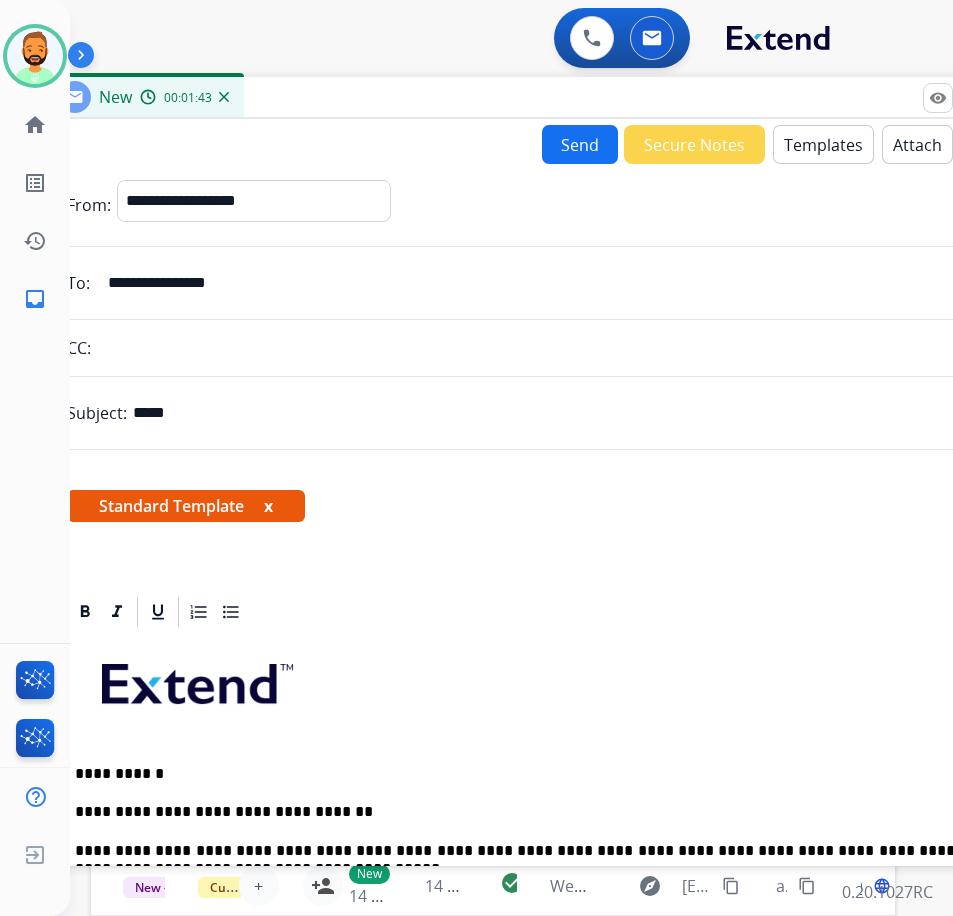 click on "Send" at bounding box center [580, 144] 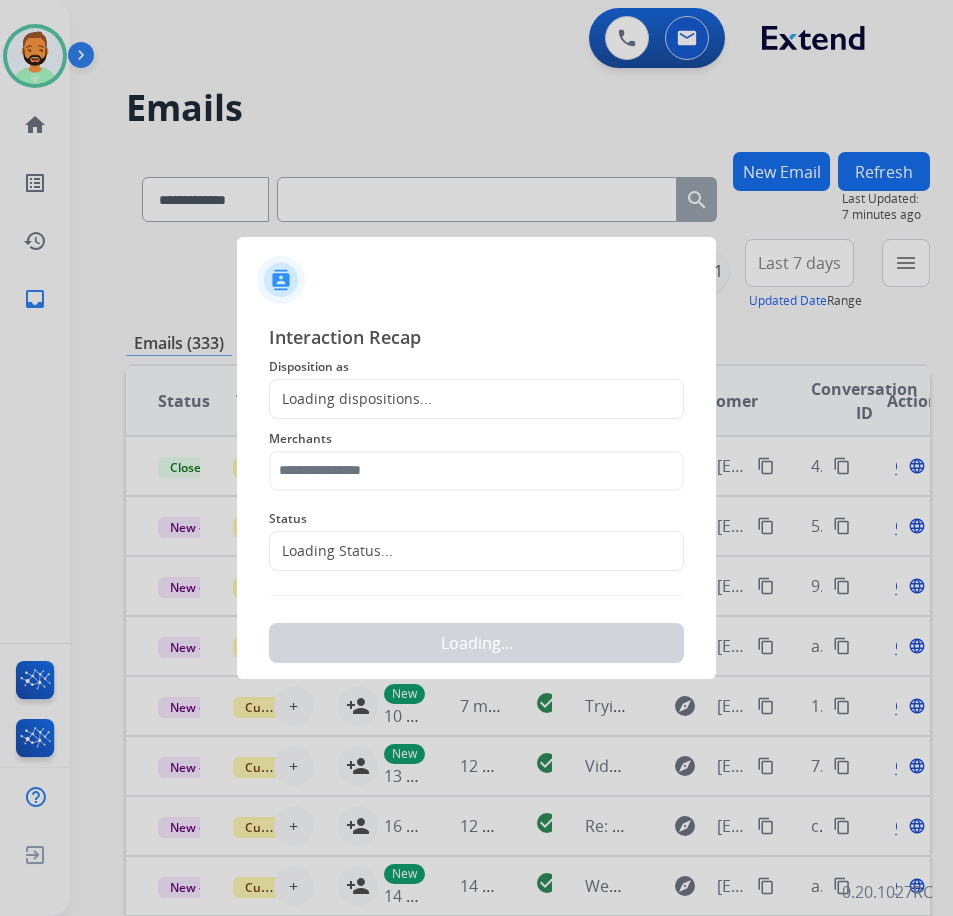 scroll, scrollTop: 0, scrollLeft: 3, axis: horizontal 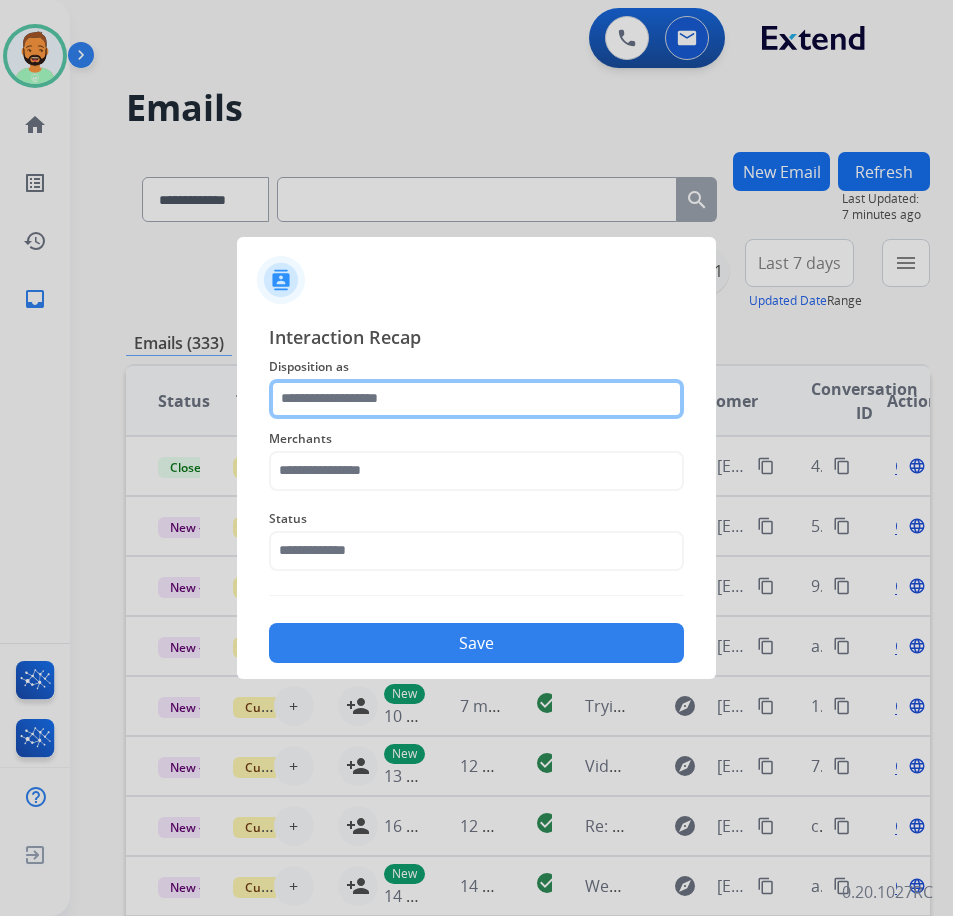 click 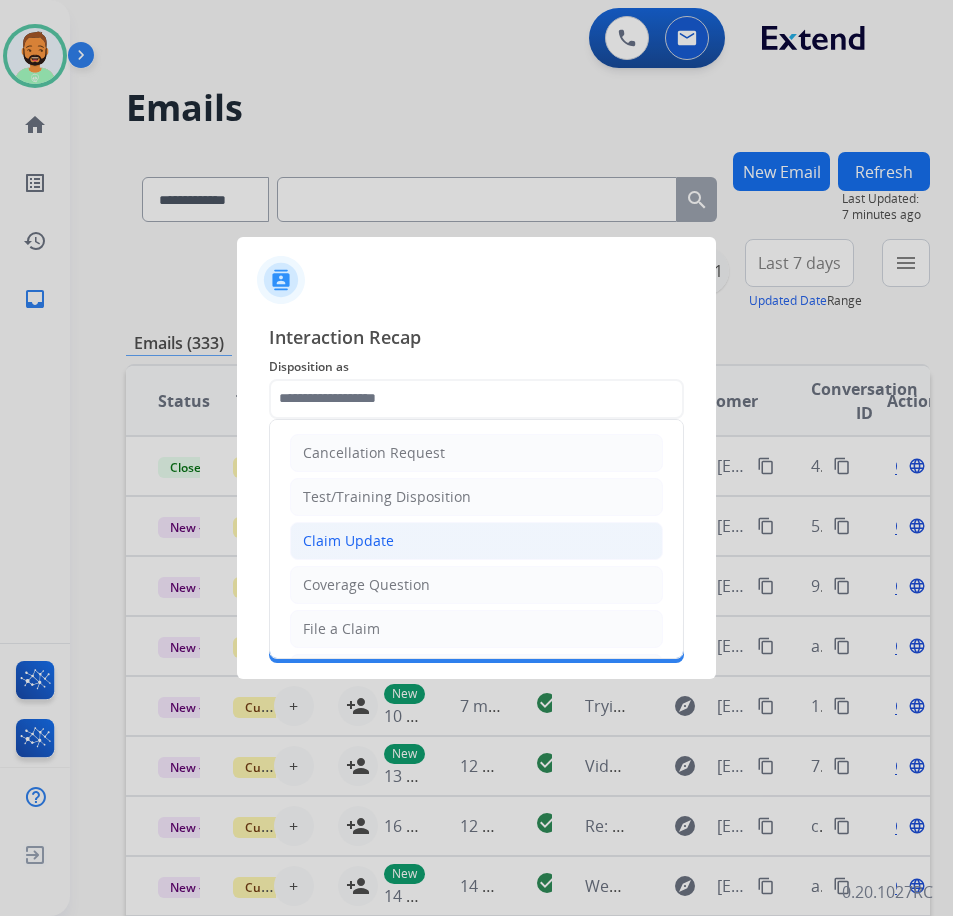click on "Claim Update" 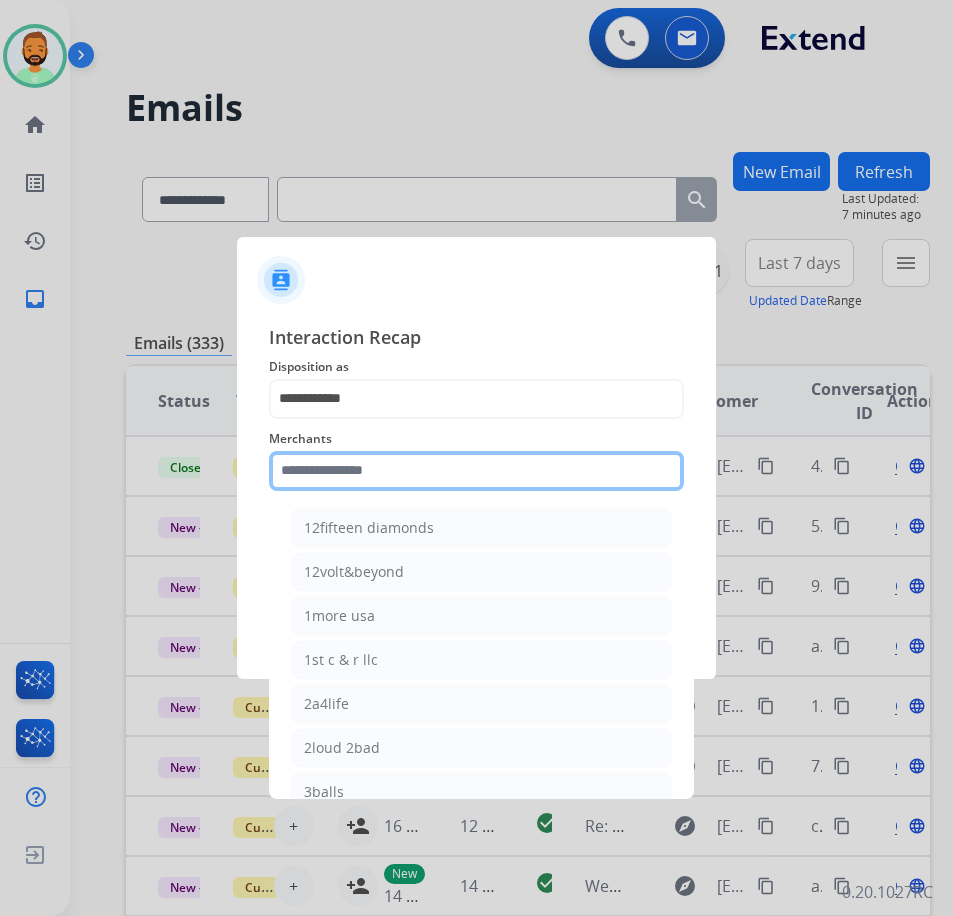 click 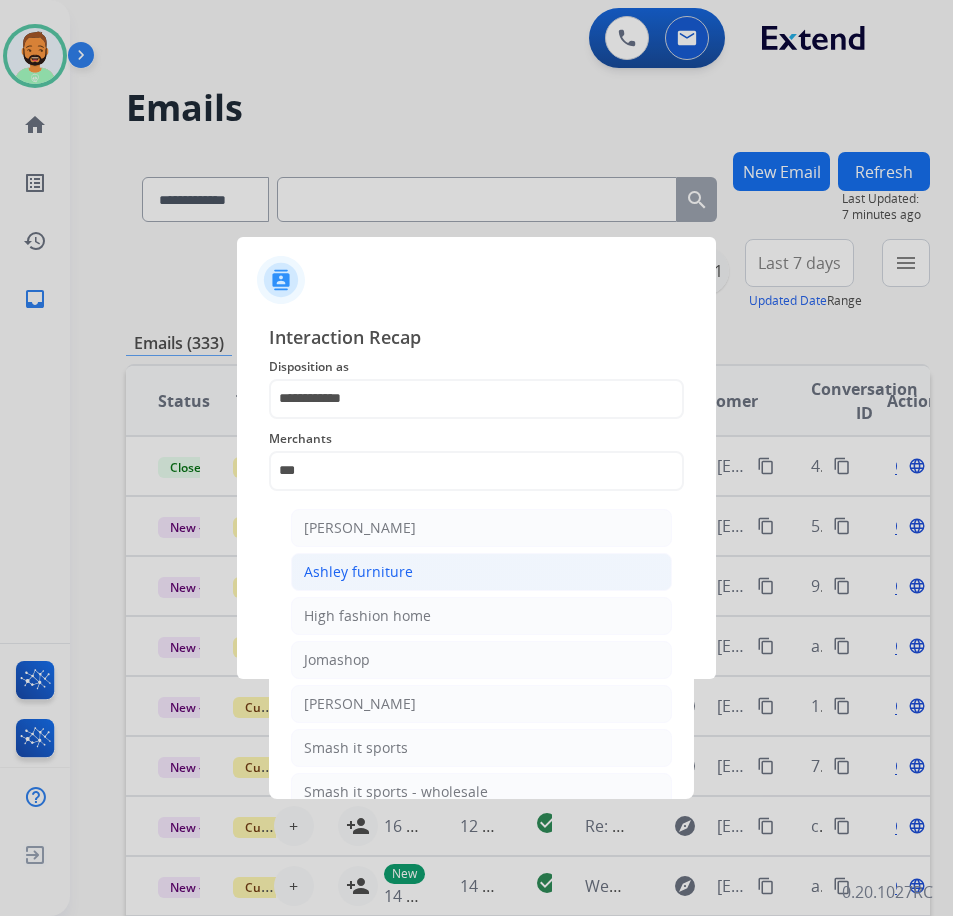 click on "Ashley furniture" 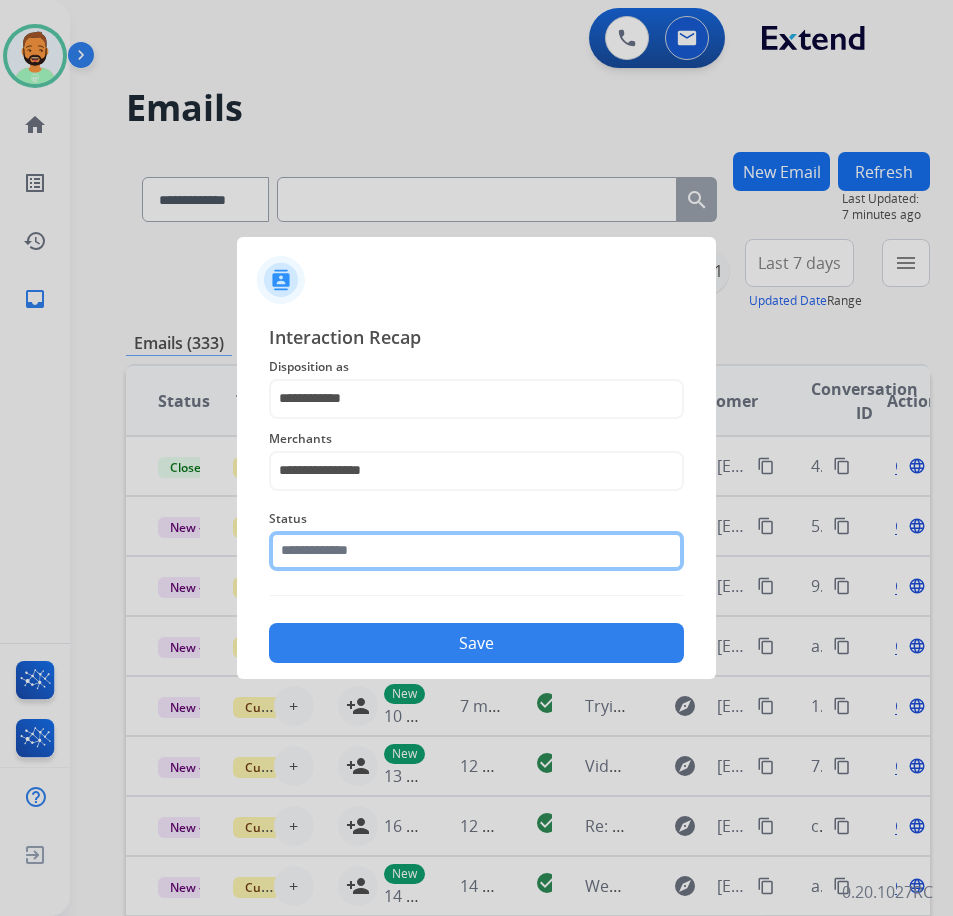 click 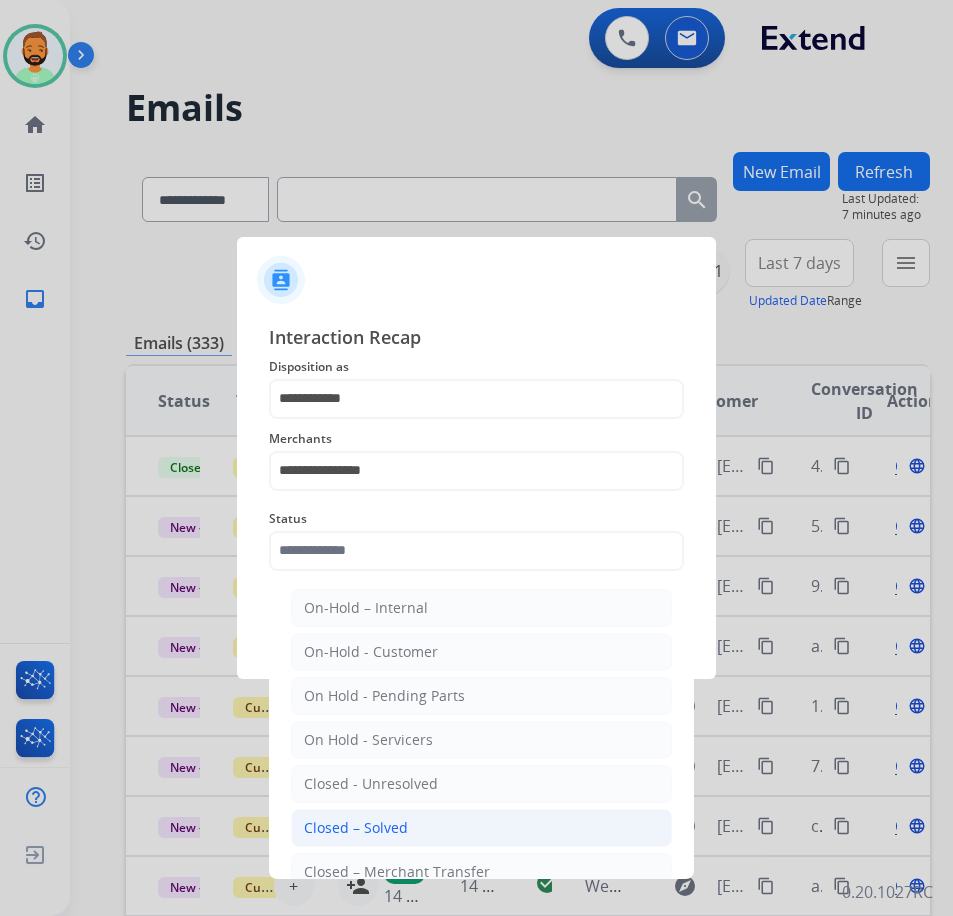 click on "Closed – Solved" 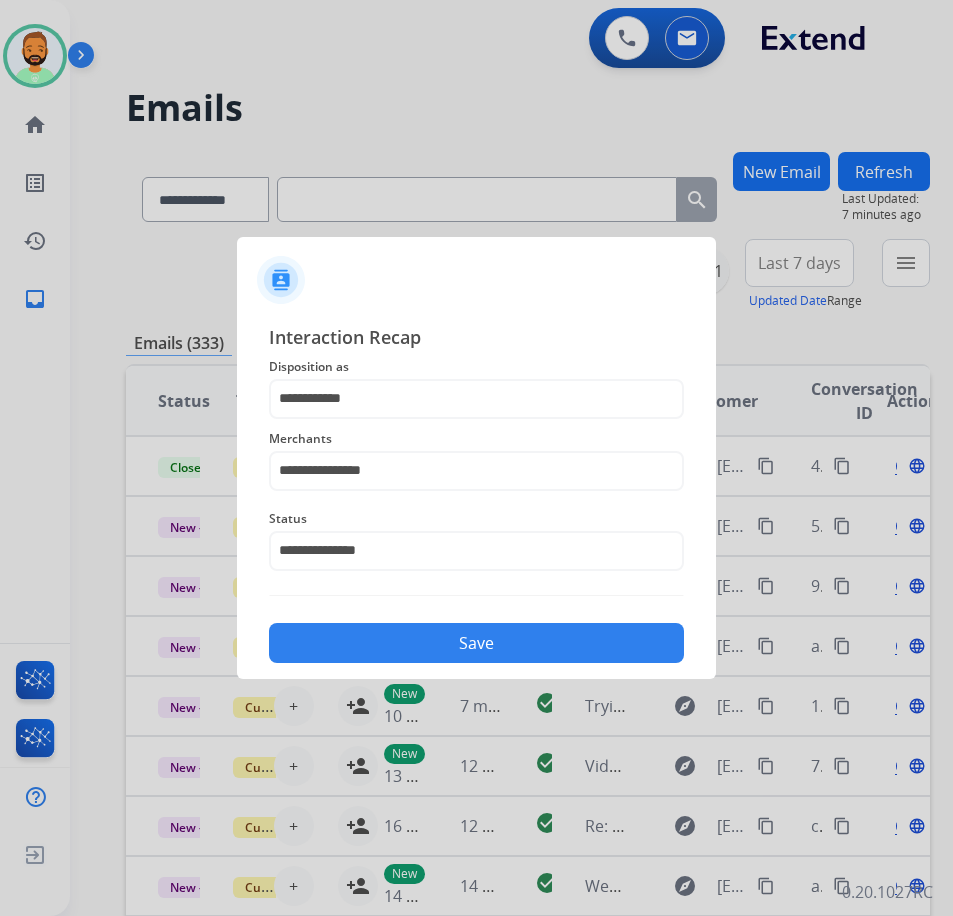click on "Save" 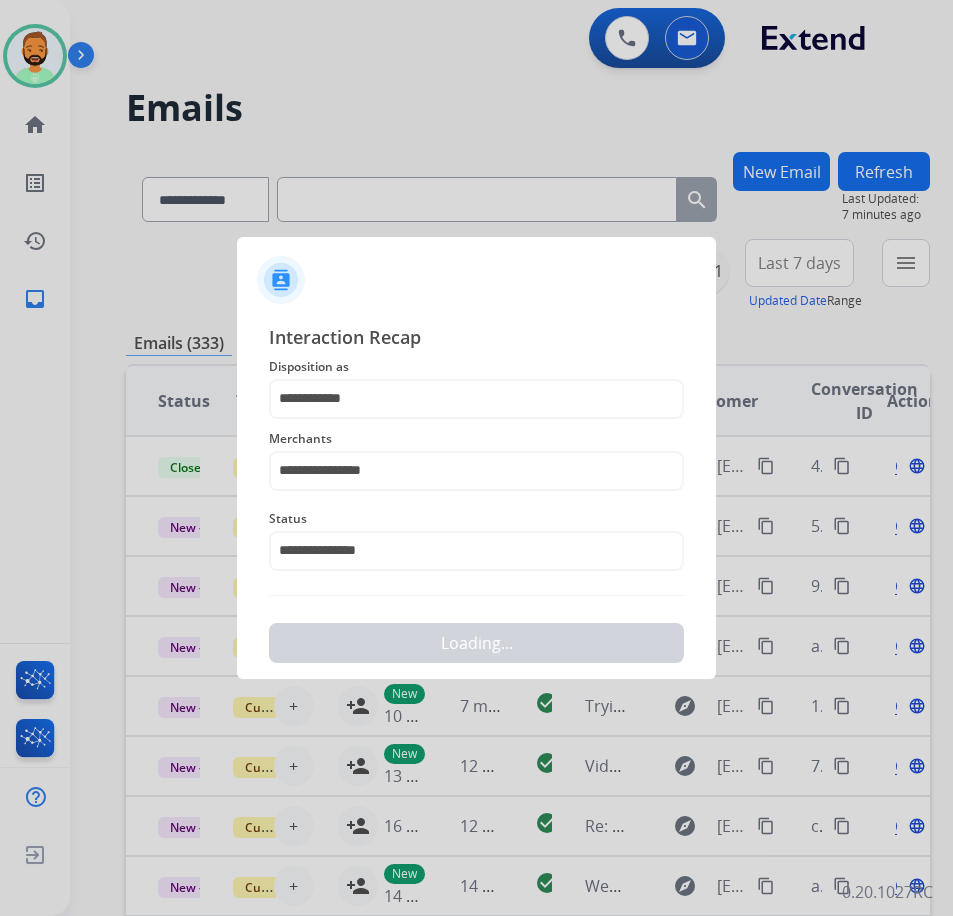 scroll, scrollTop: 0, scrollLeft: 0, axis: both 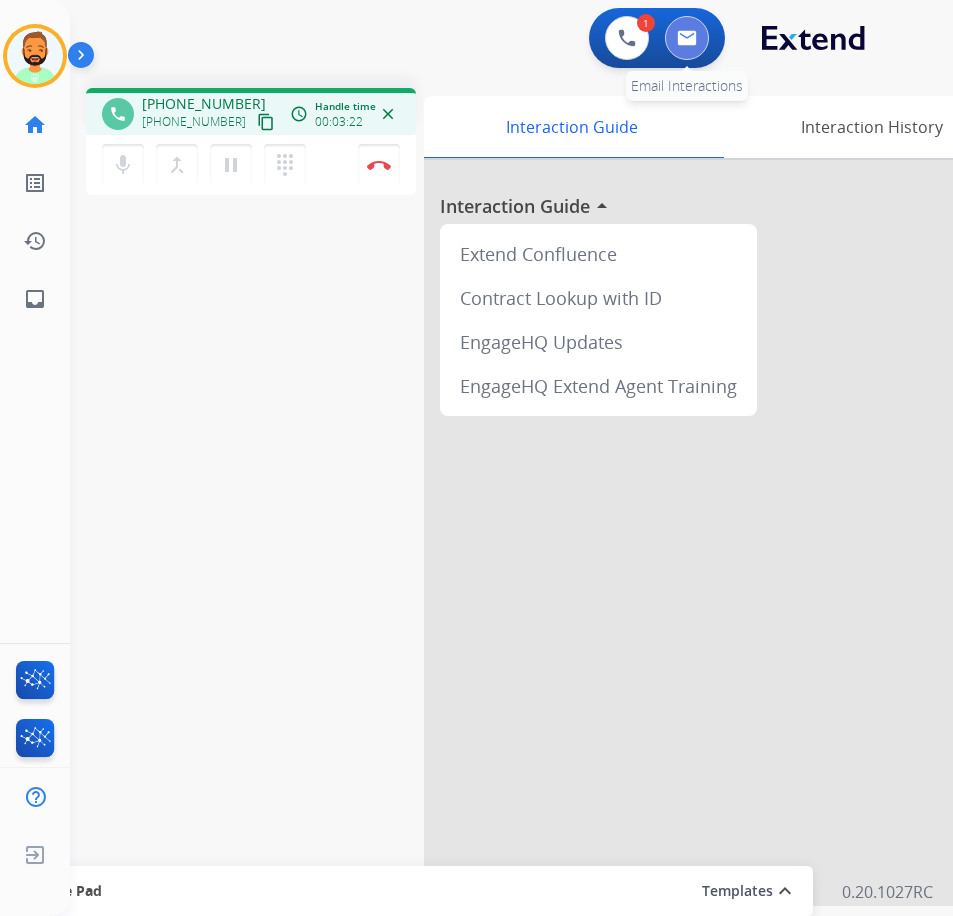click at bounding box center (687, 38) 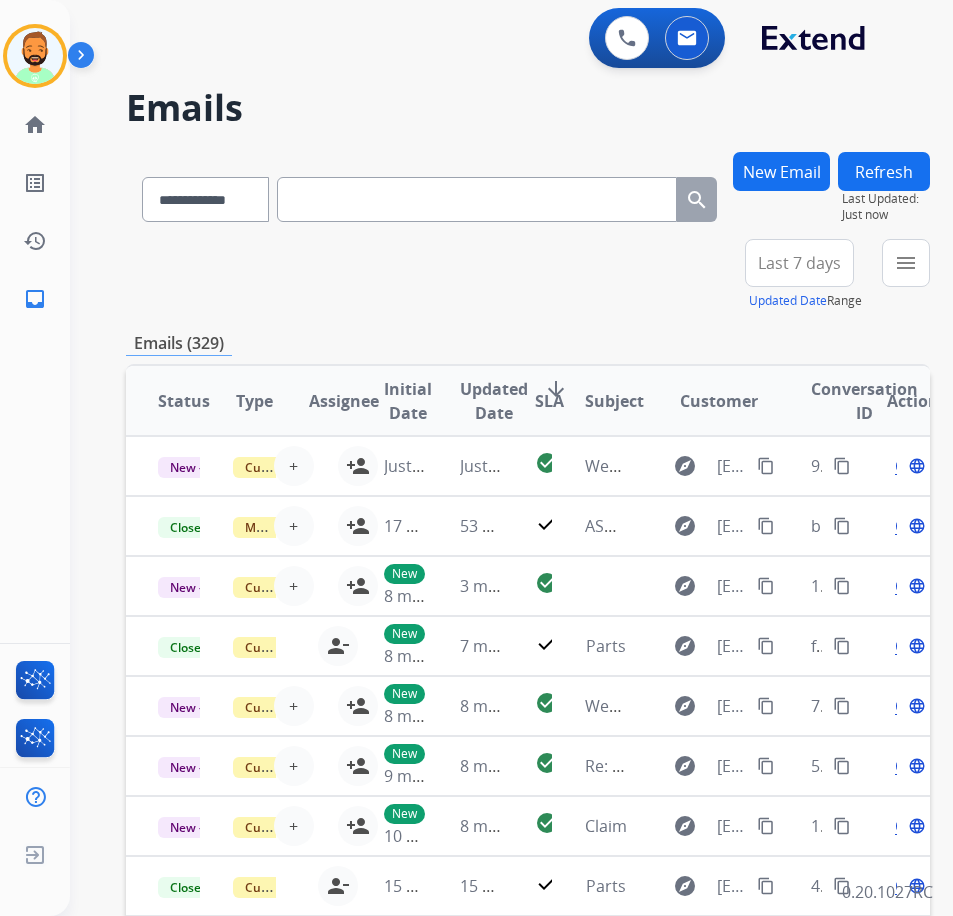 click on "New Email" at bounding box center (781, 171) 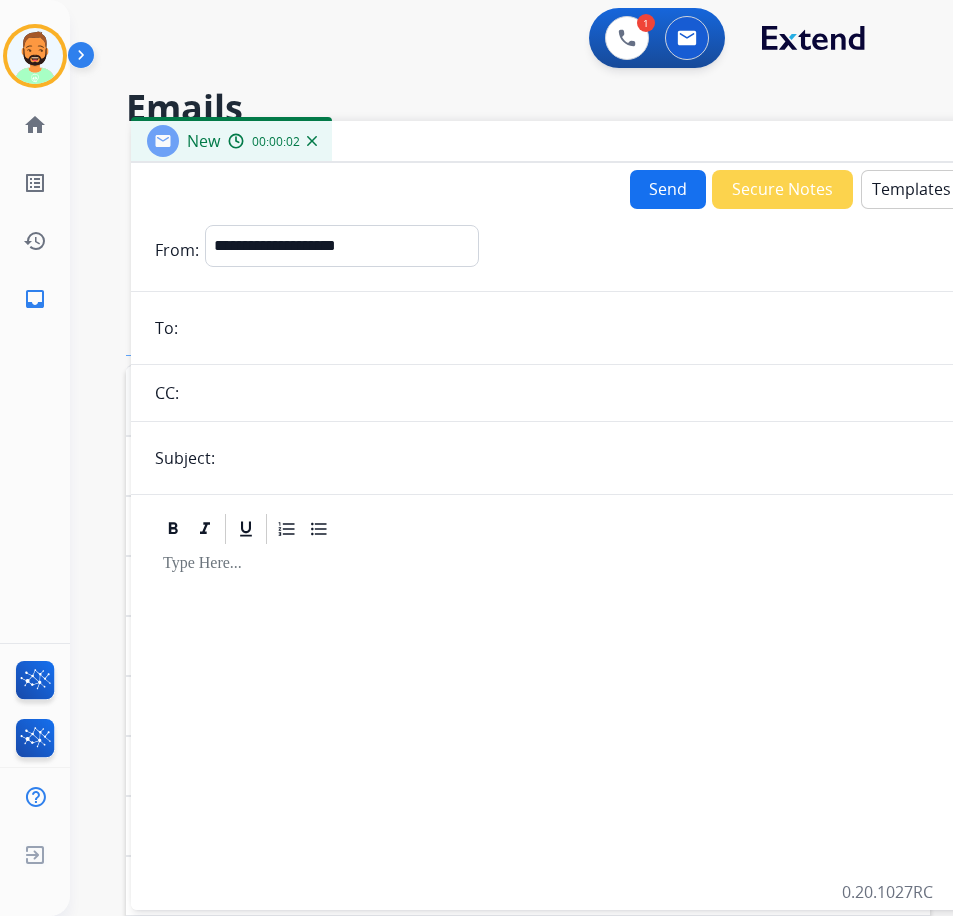drag, startPoint x: 289, startPoint y: 134, endPoint x: 515, endPoint y: 133, distance: 226.00221 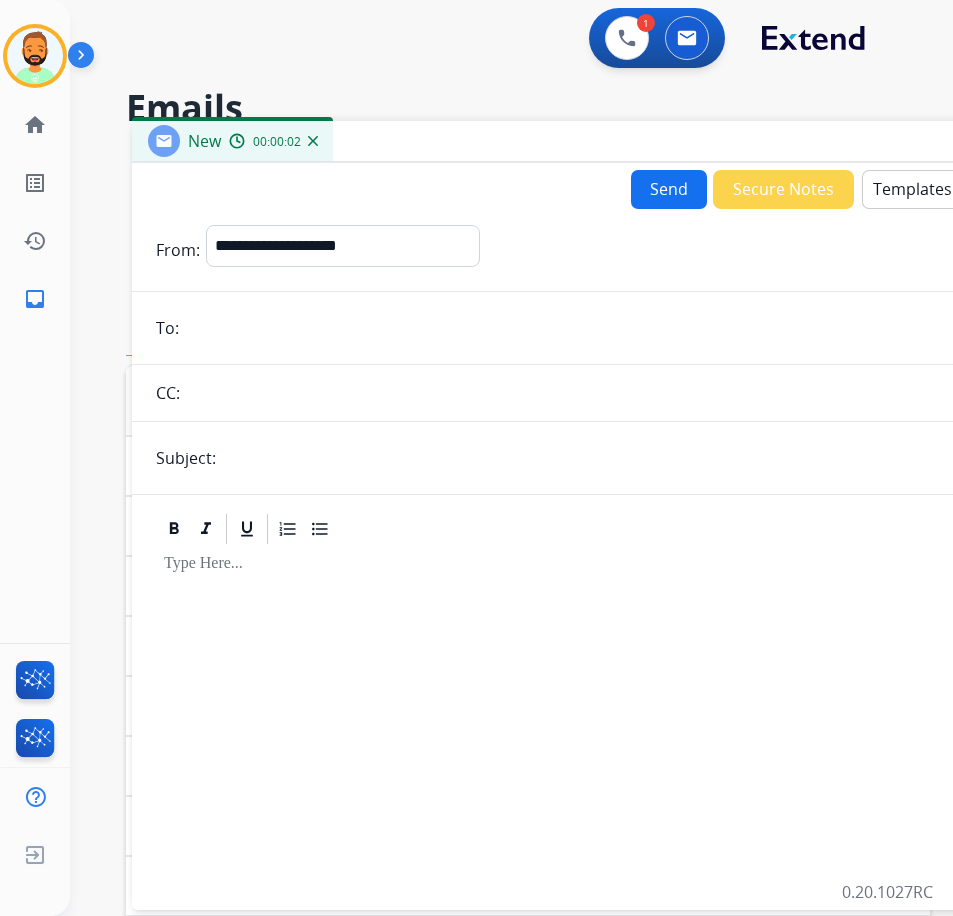 click on "**********" at bounding box center [632, 555] 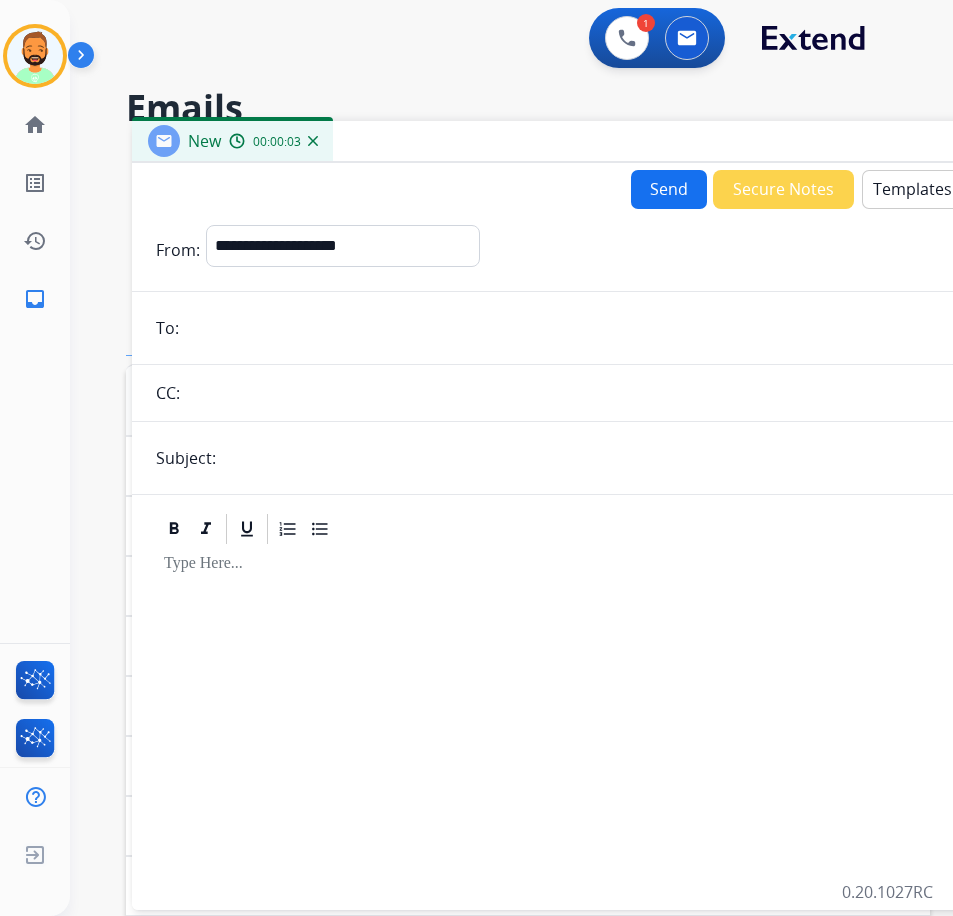 click at bounding box center (646, 328) 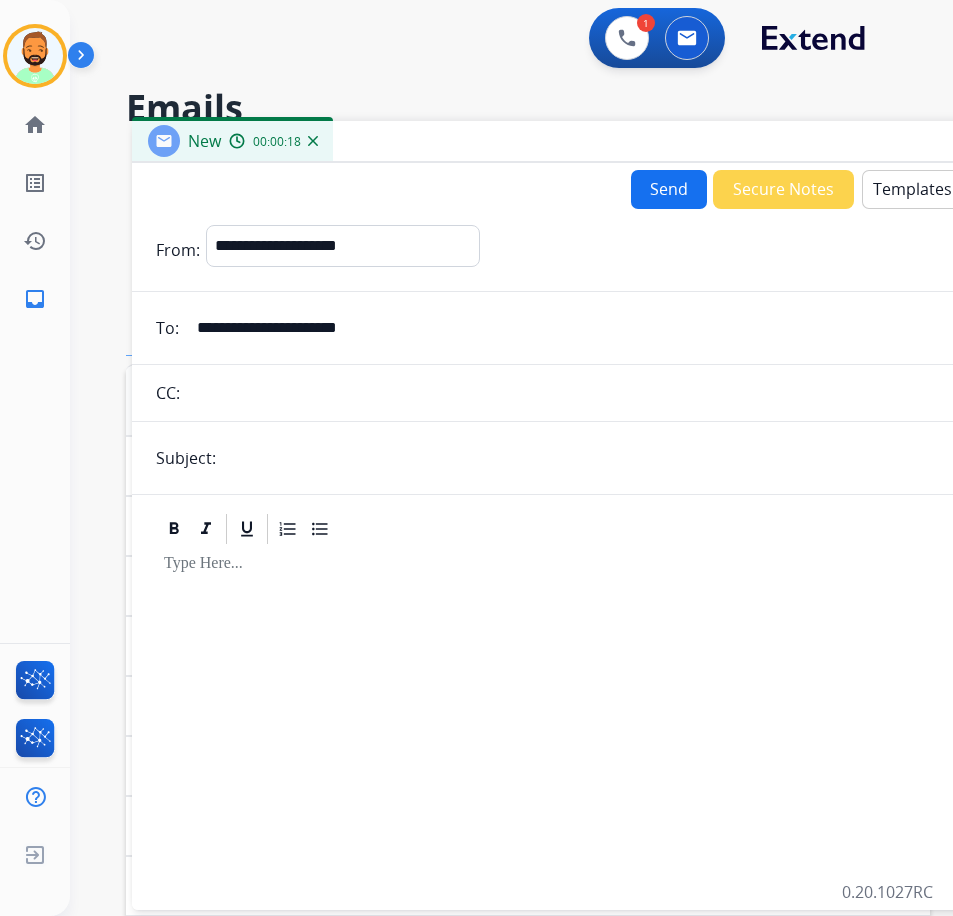 type on "**********" 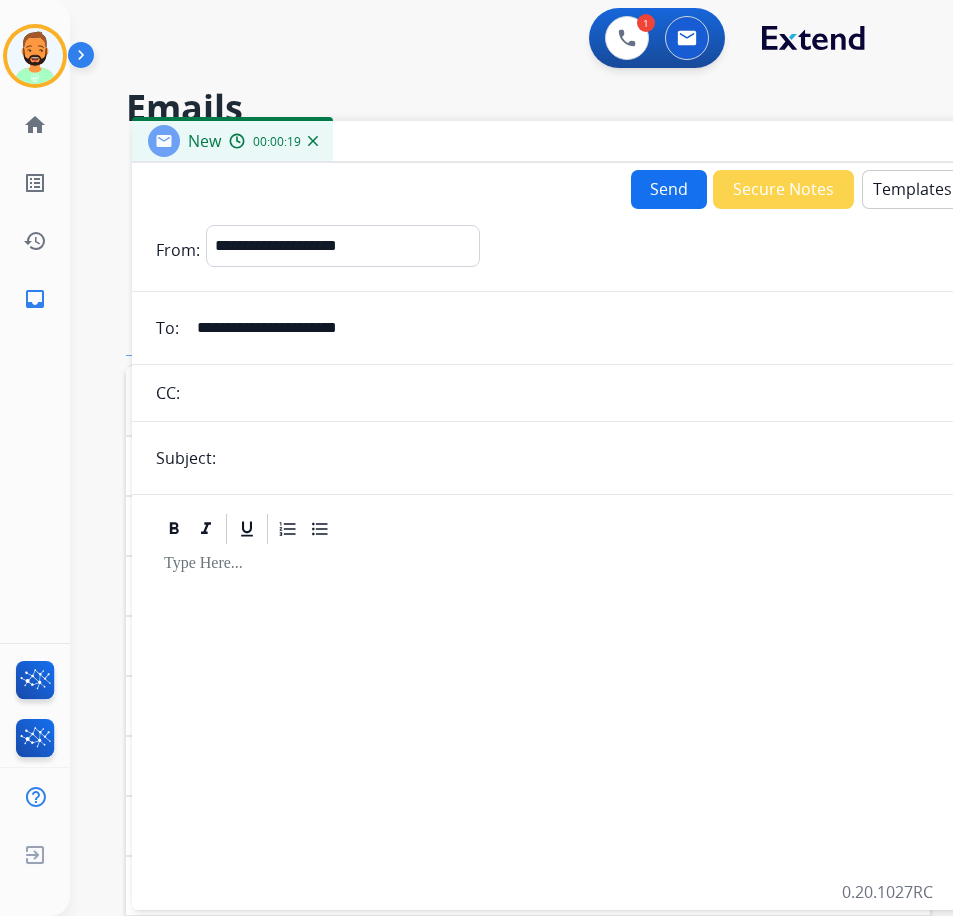 type on "**********" 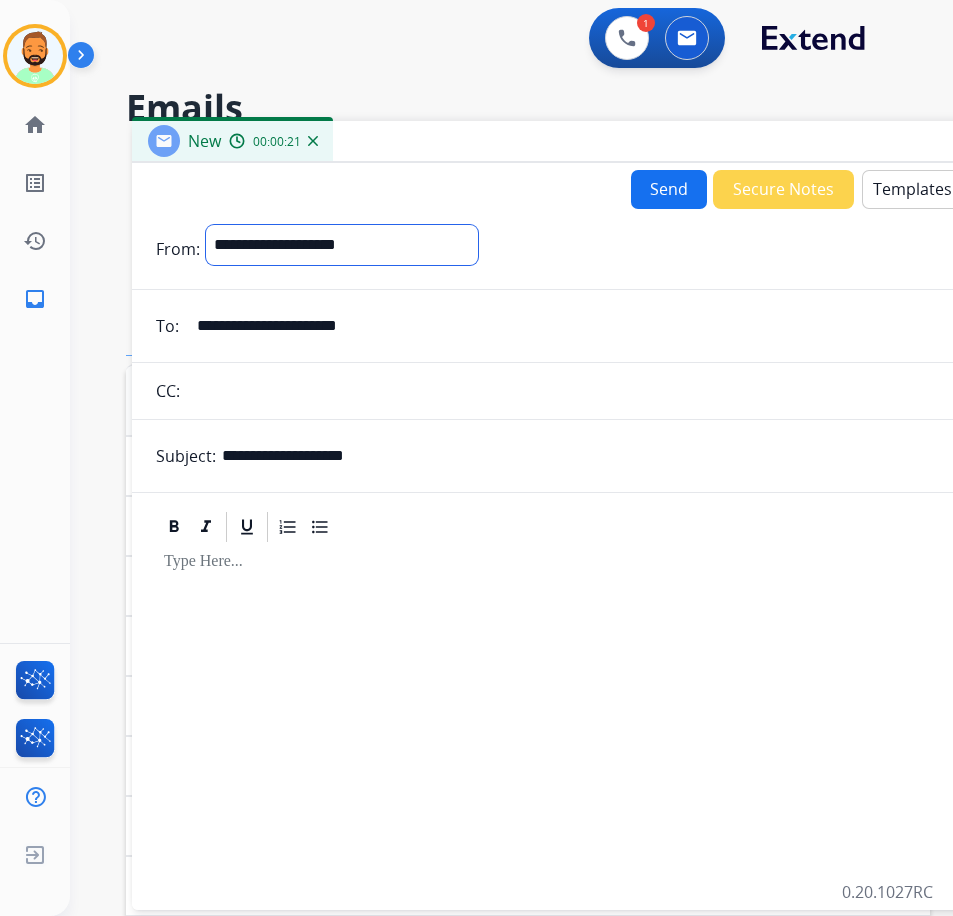 click on "**********" at bounding box center [342, 245] 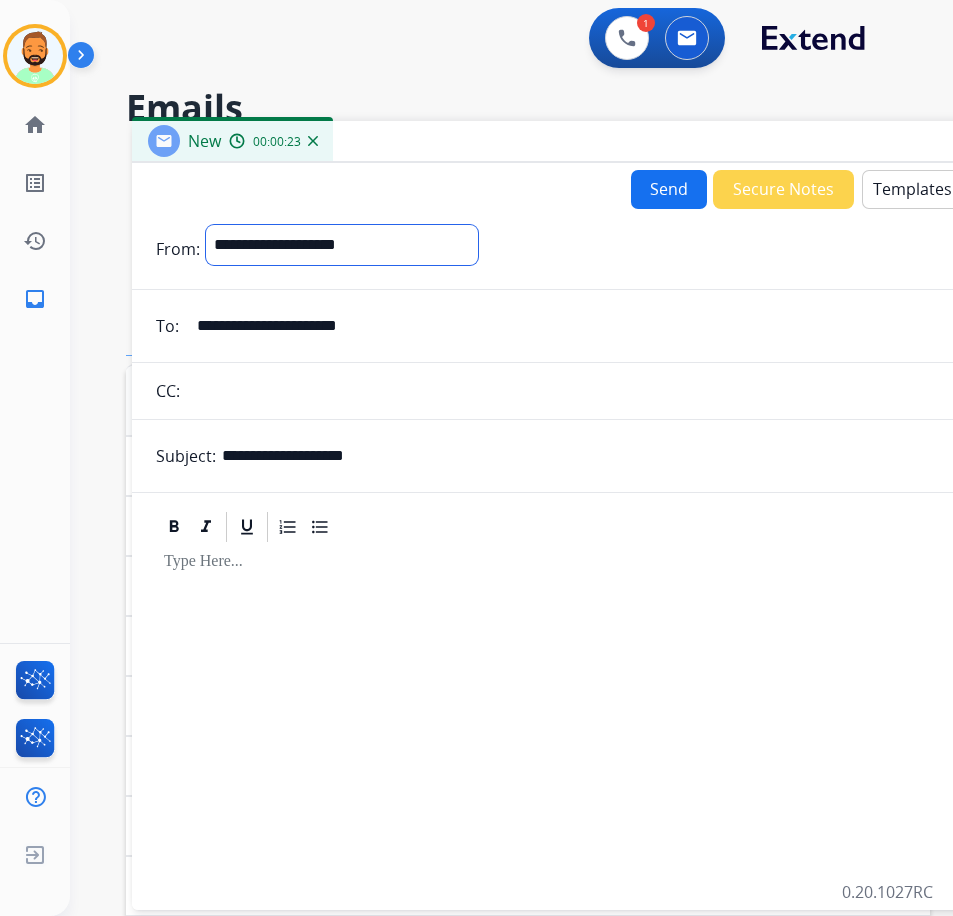 select on "**********" 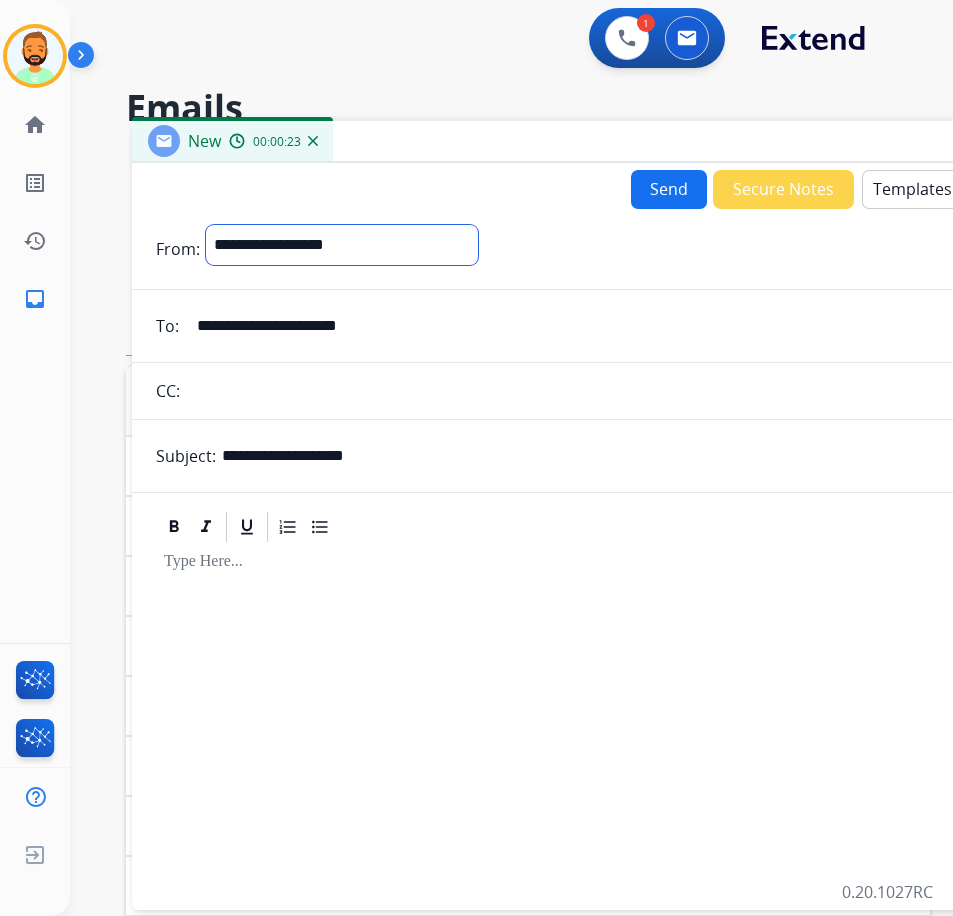 click on "**********" at bounding box center (342, 245) 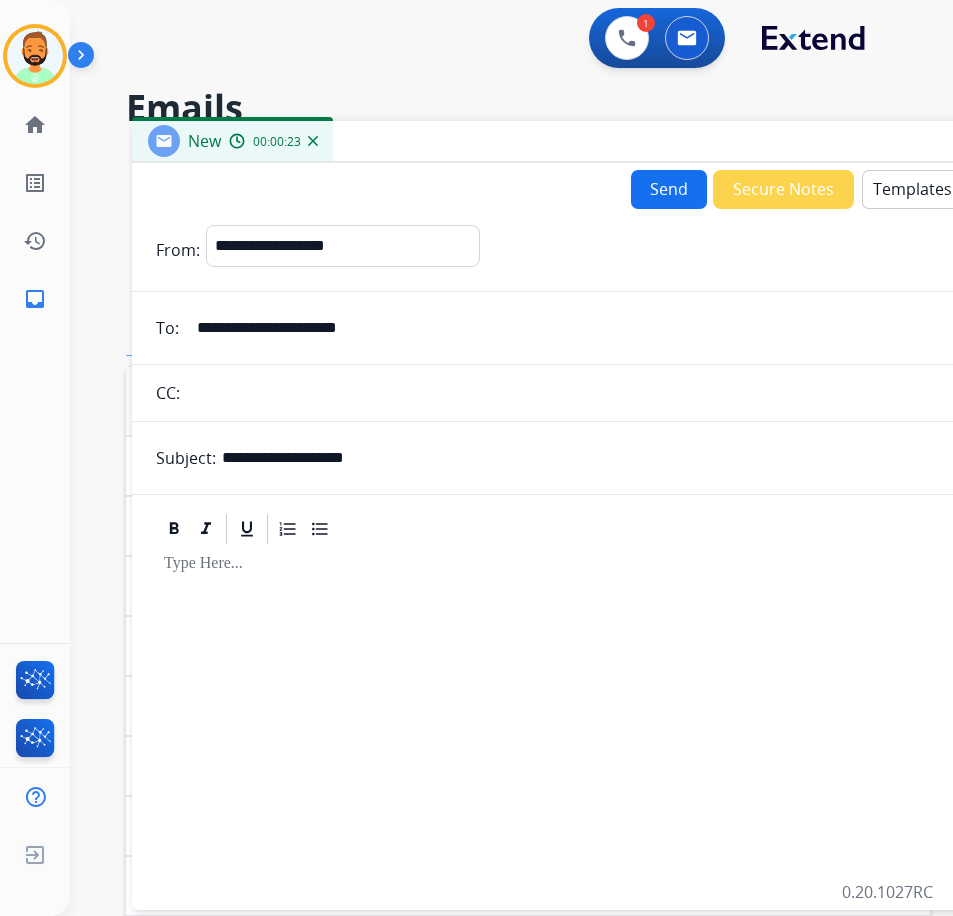 click at bounding box center (632, 718) 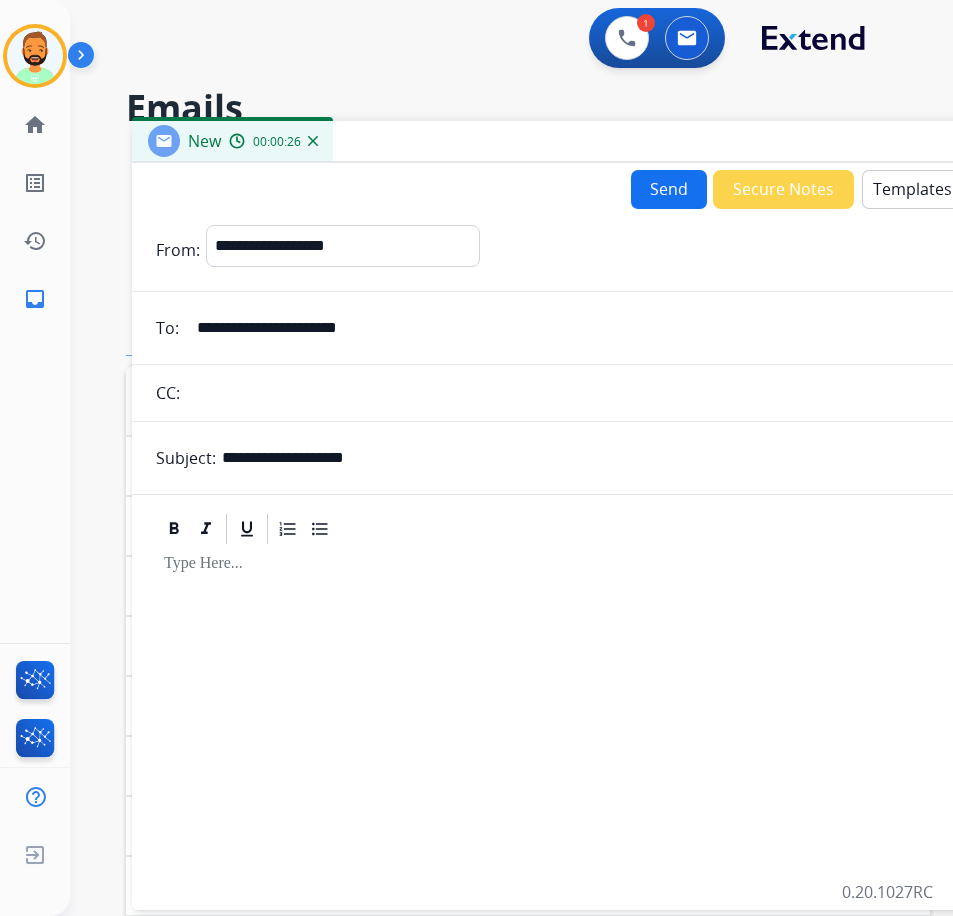 click on "Templates" at bounding box center [912, 189] 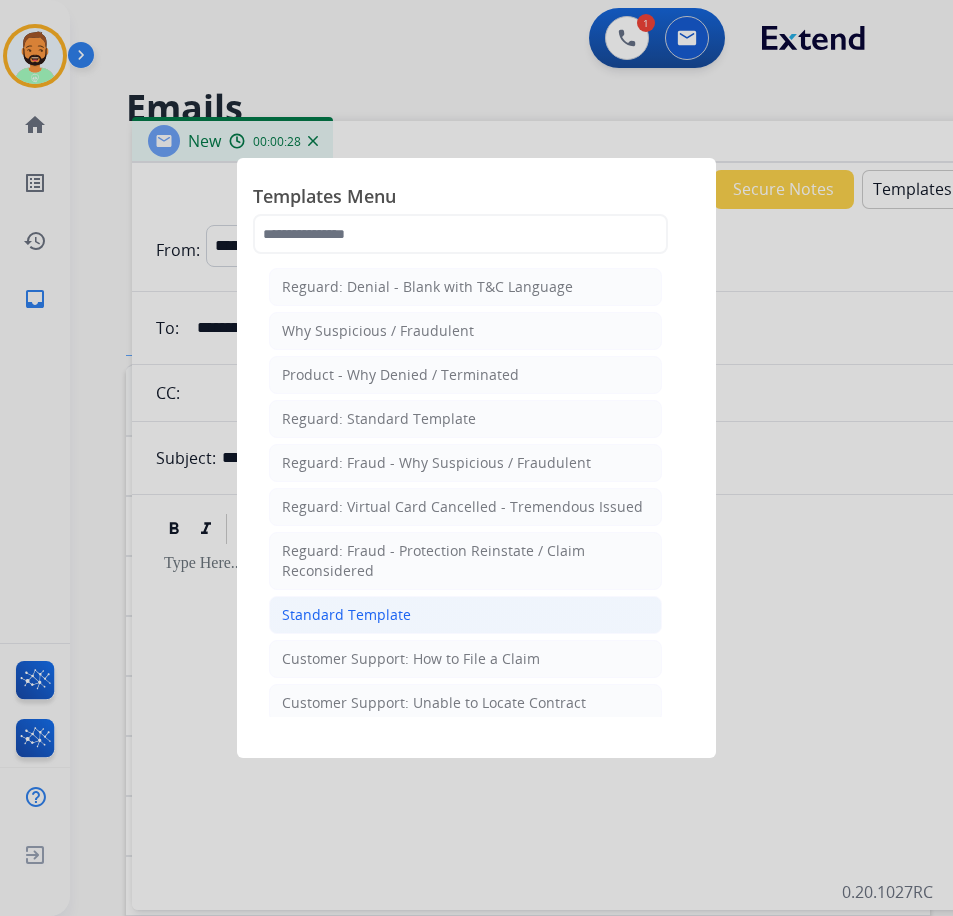 click on "Standard Template" 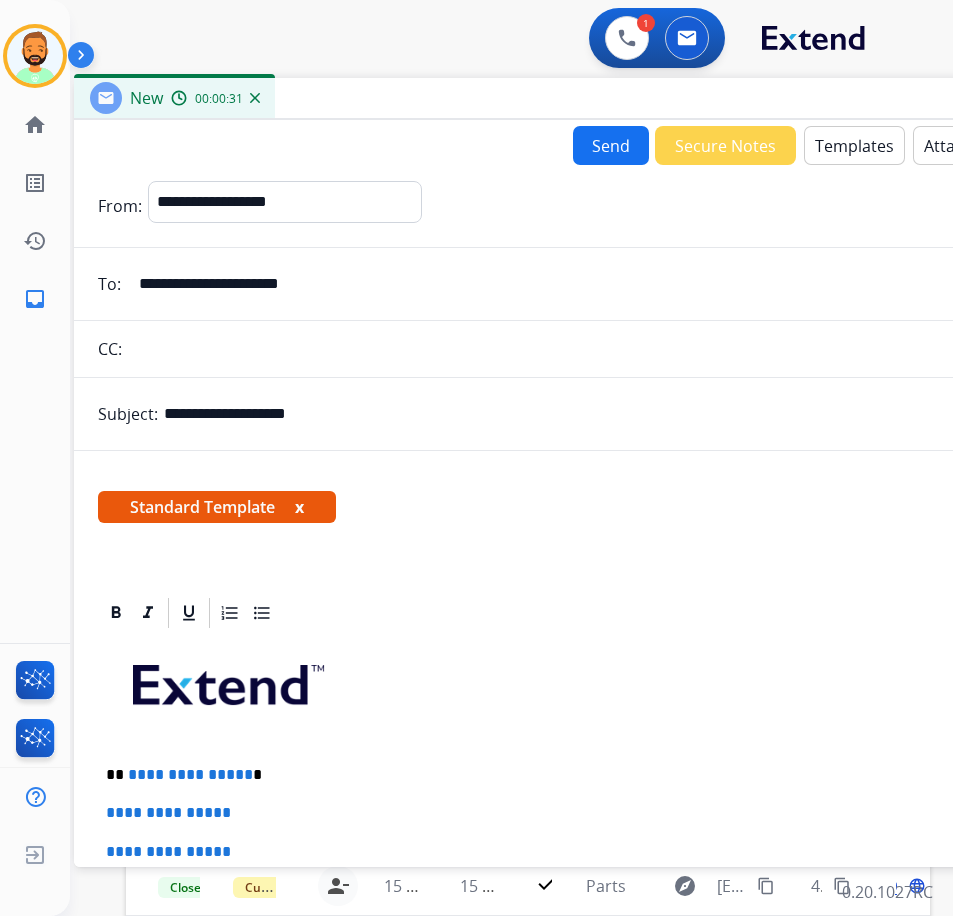 drag, startPoint x: 557, startPoint y: 137, endPoint x: 500, endPoint y: 94, distance: 71.40028 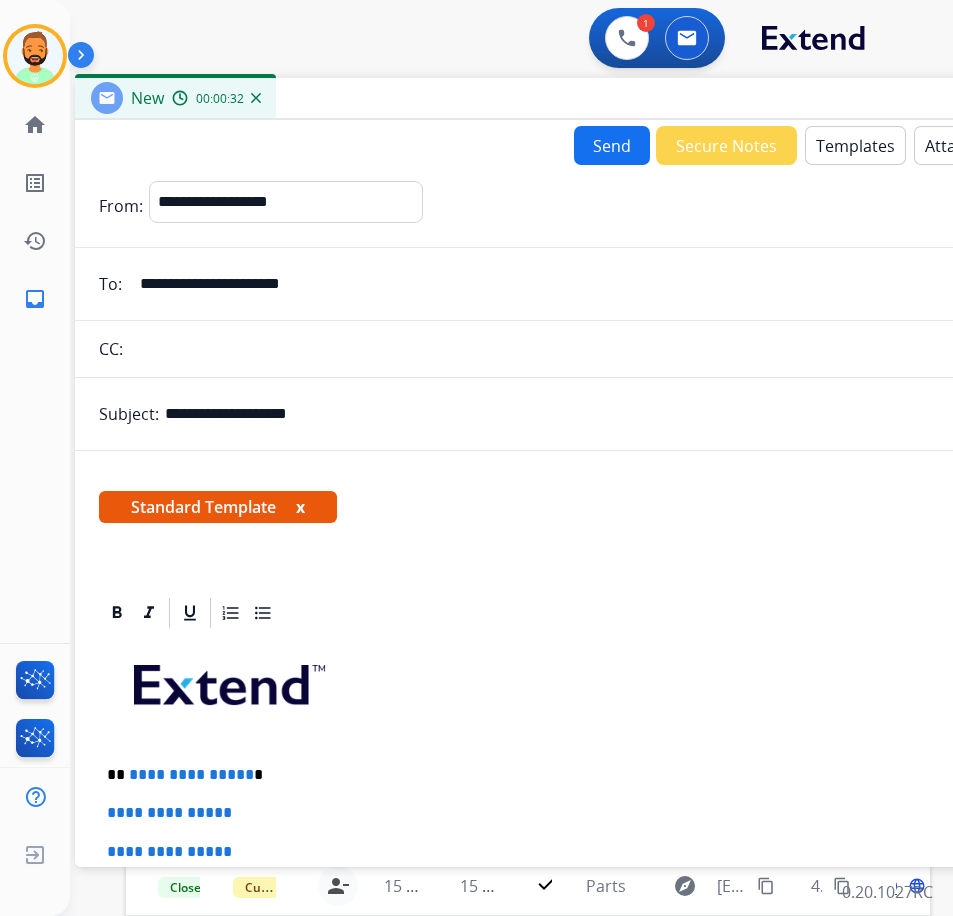 click on "Attach" at bounding box center (949, 145) 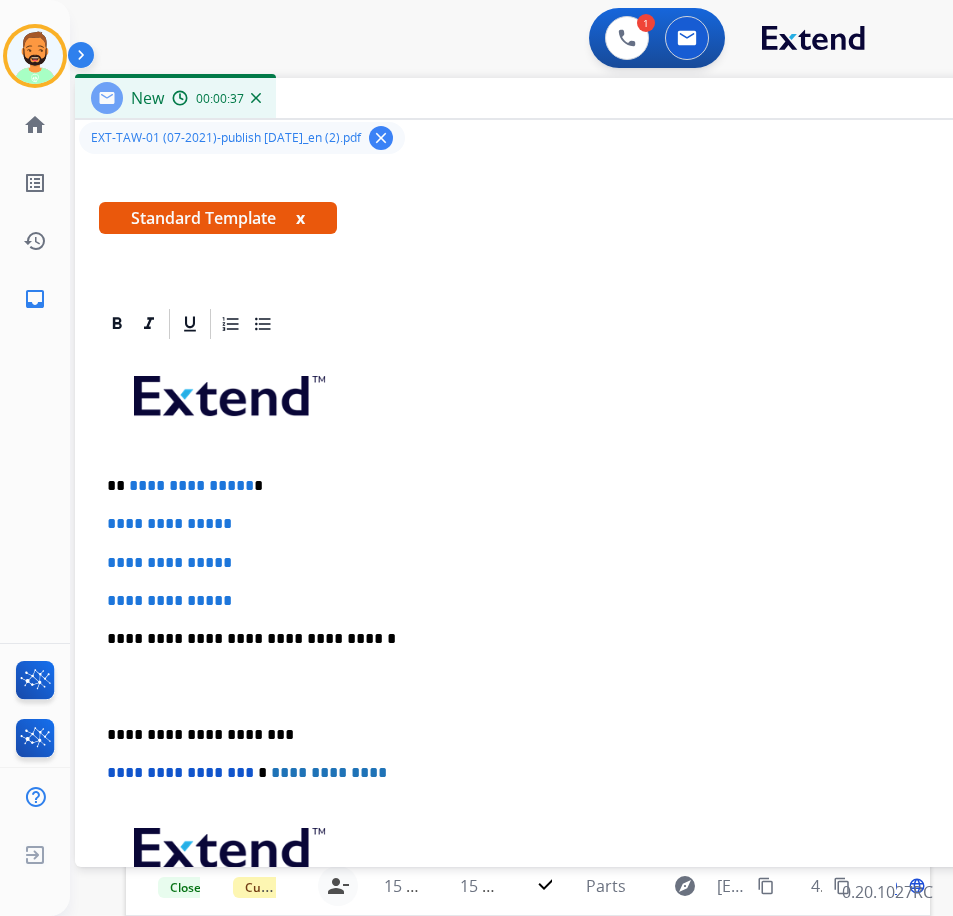 scroll, scrollTop: 400, scrollLeft: 0, axis: vertical 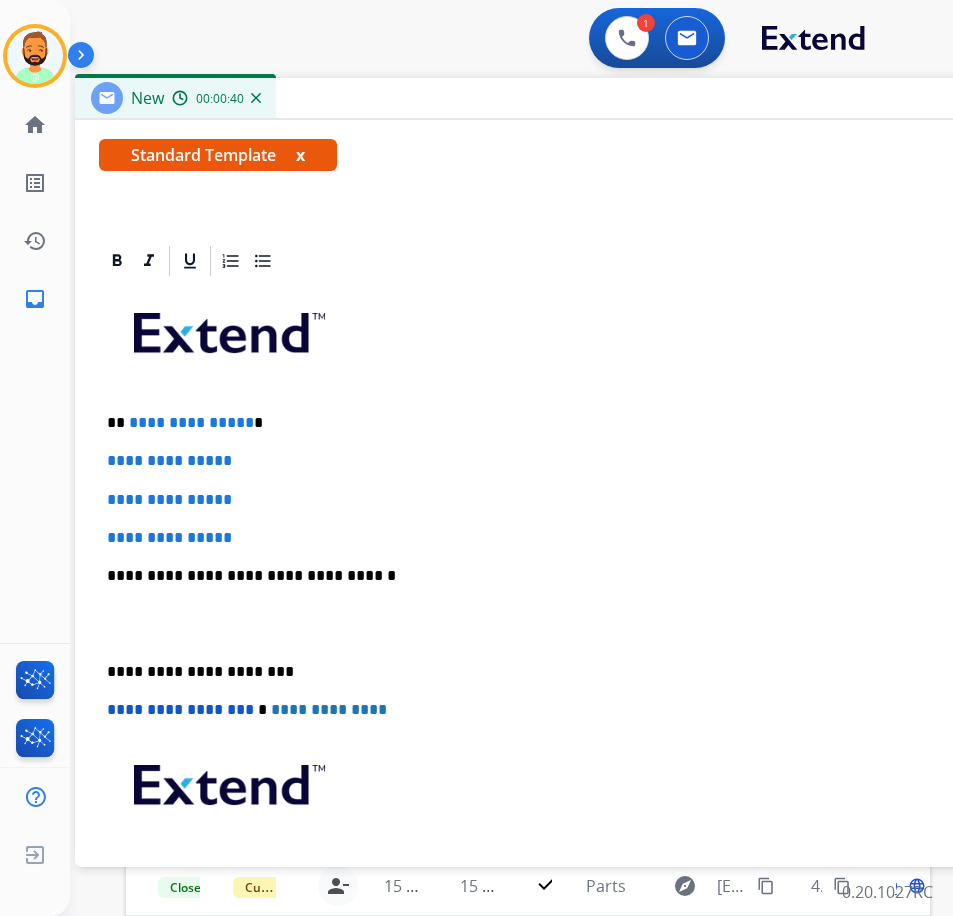click on "**********" at bounding box center [575, 623] 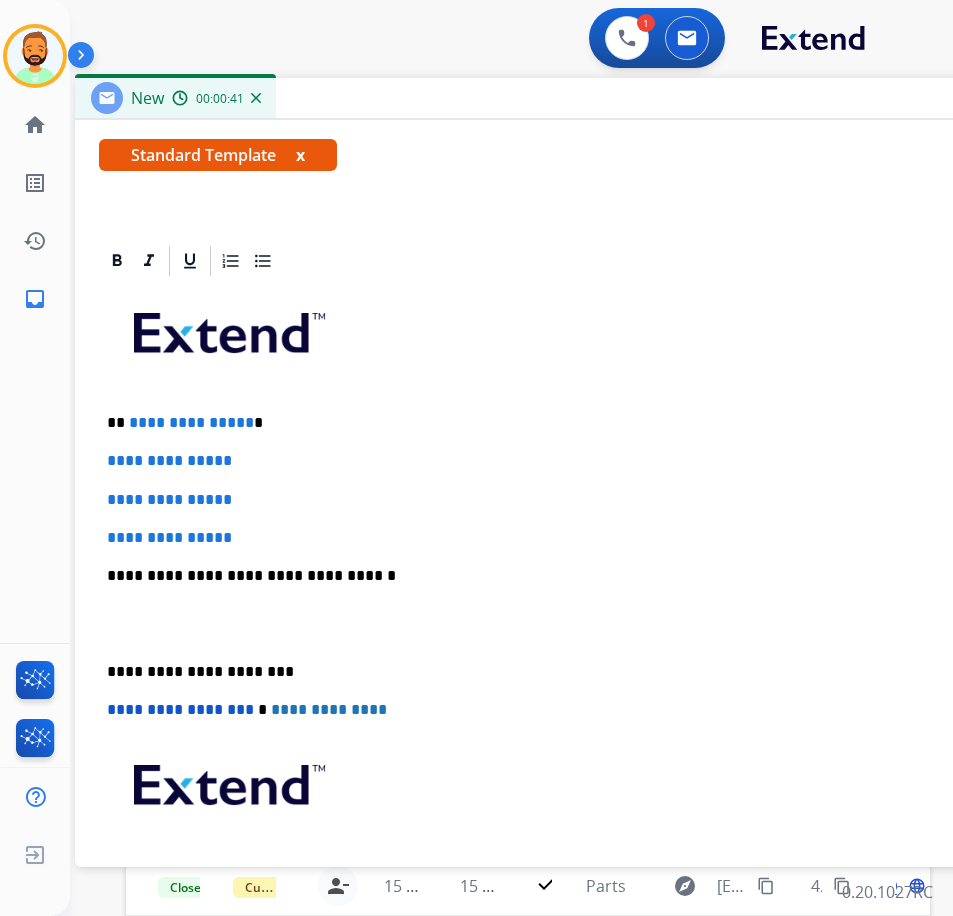 click on "**********" at bounding box center (575, 623) 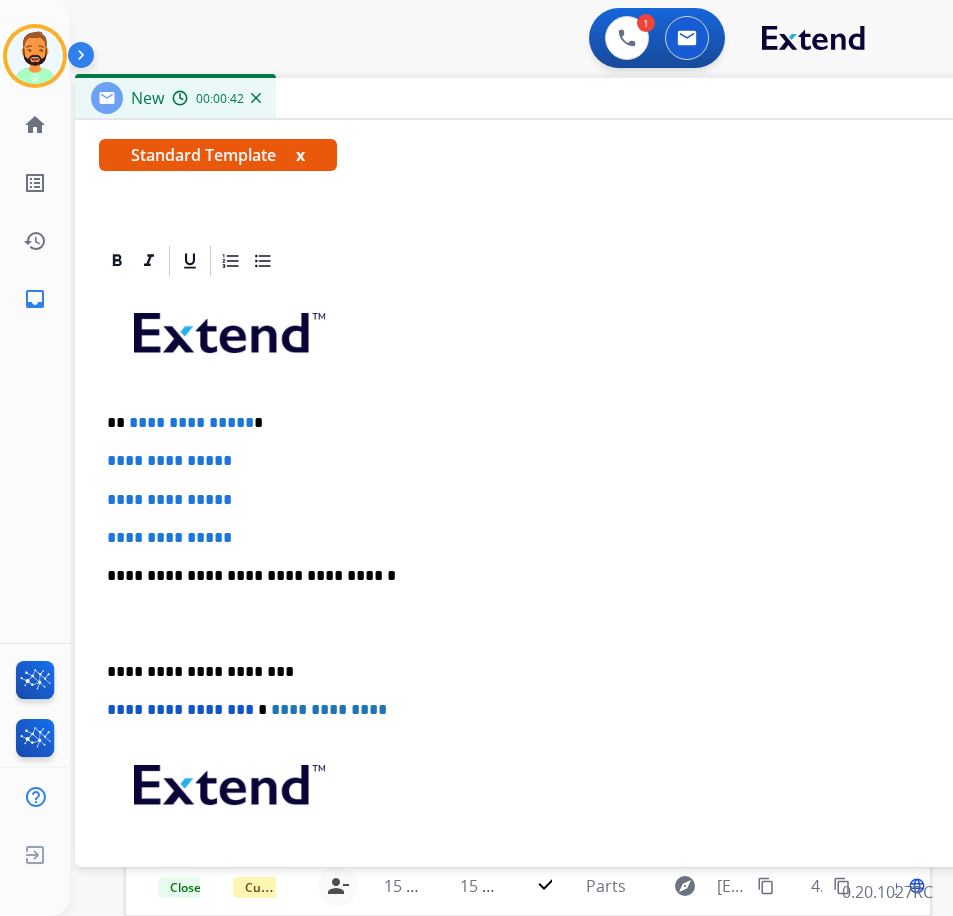 type 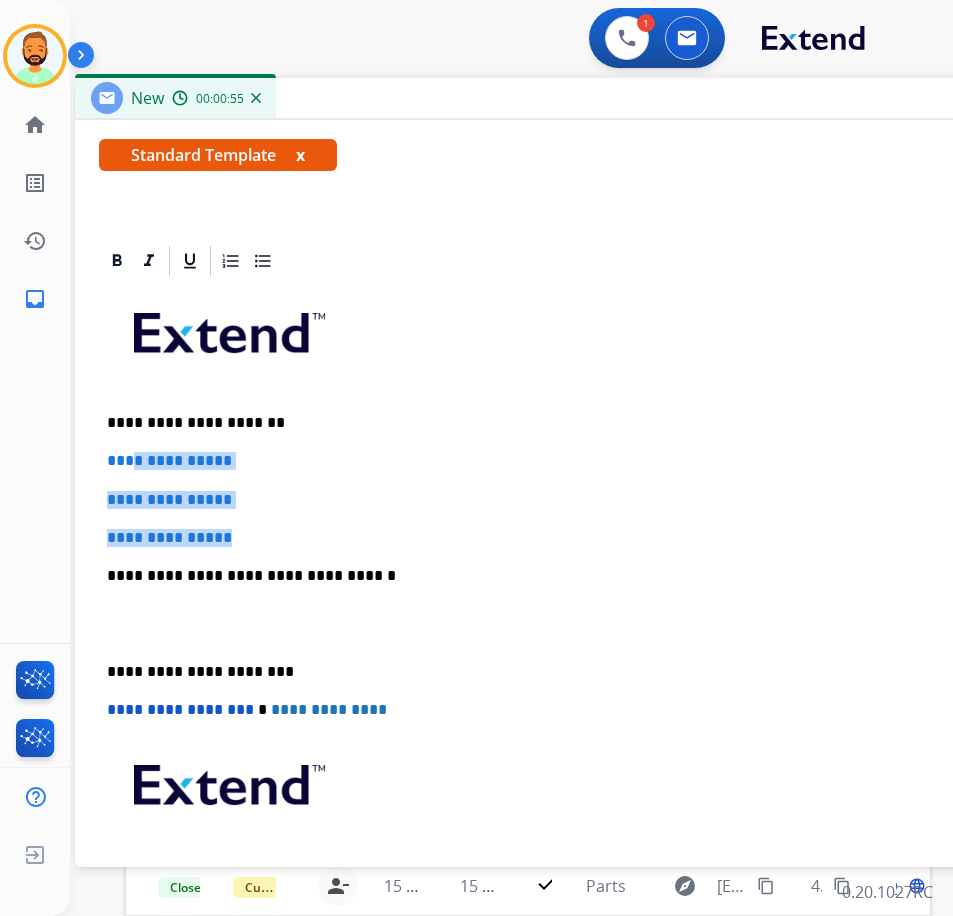 drag, startPoint x: 273, startPoint y: 536, endPoint x: 138, endPoint y: 461, distance: 154.43445 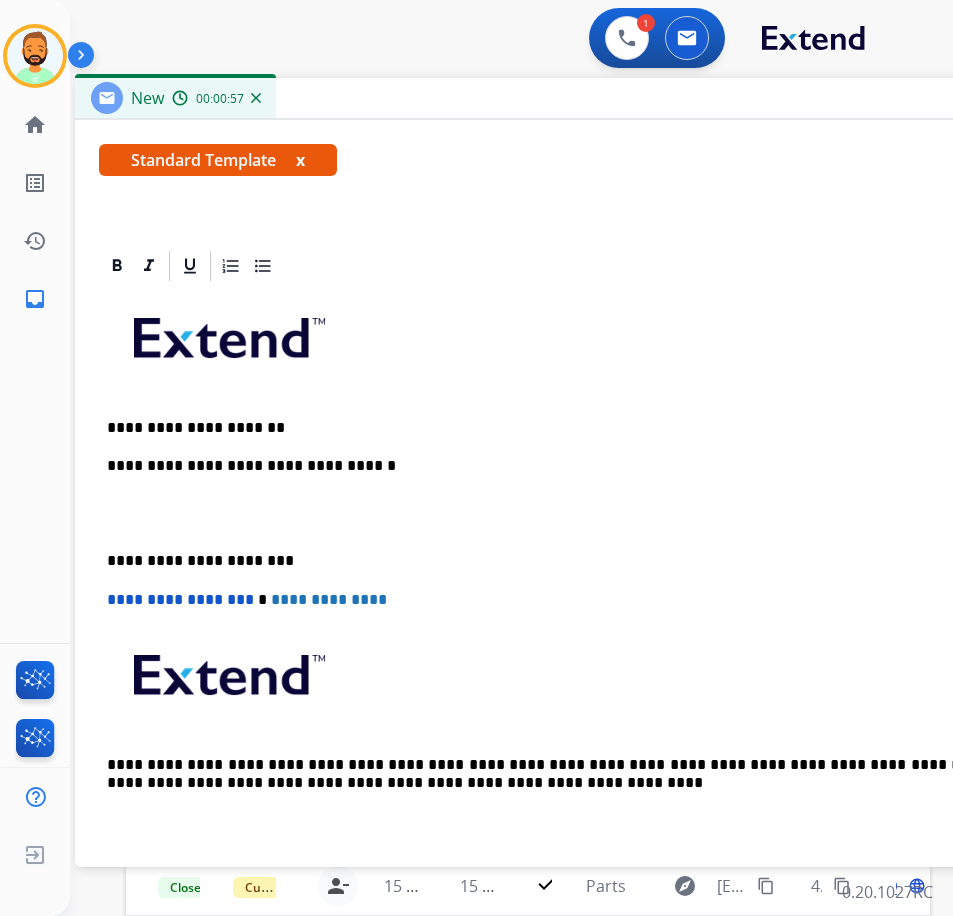 scroll, scrollTop: 400, scrollLeft: 0, axis: vertical 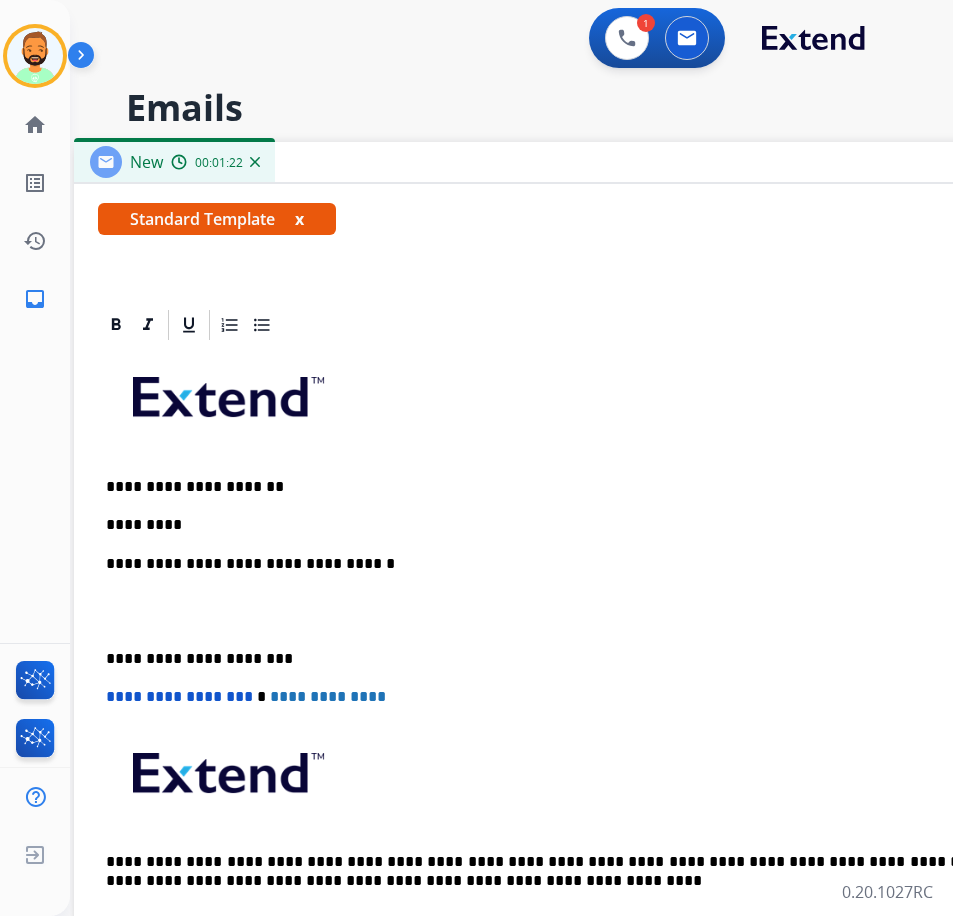 drag, startPoint x: 502, startPoint y: 101, endPoint x: 486, endPoint y: 186, distance: 86.492775 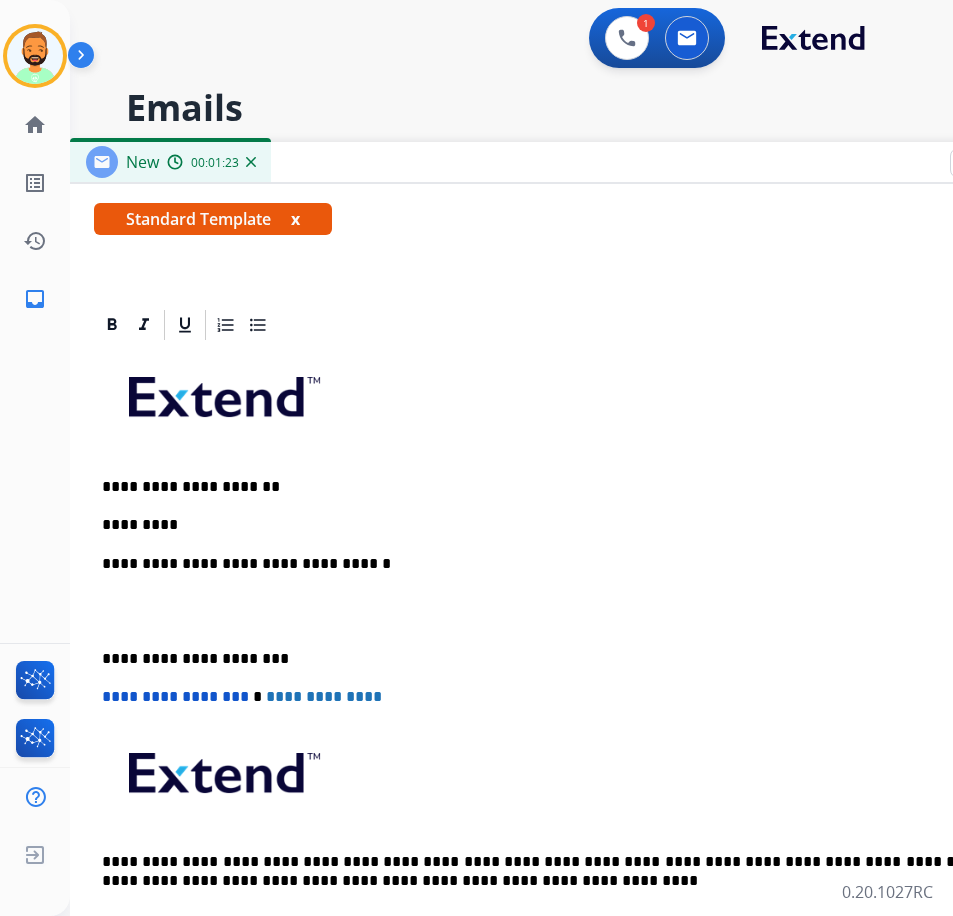 click on "*********" at bounding box center (562, 525) 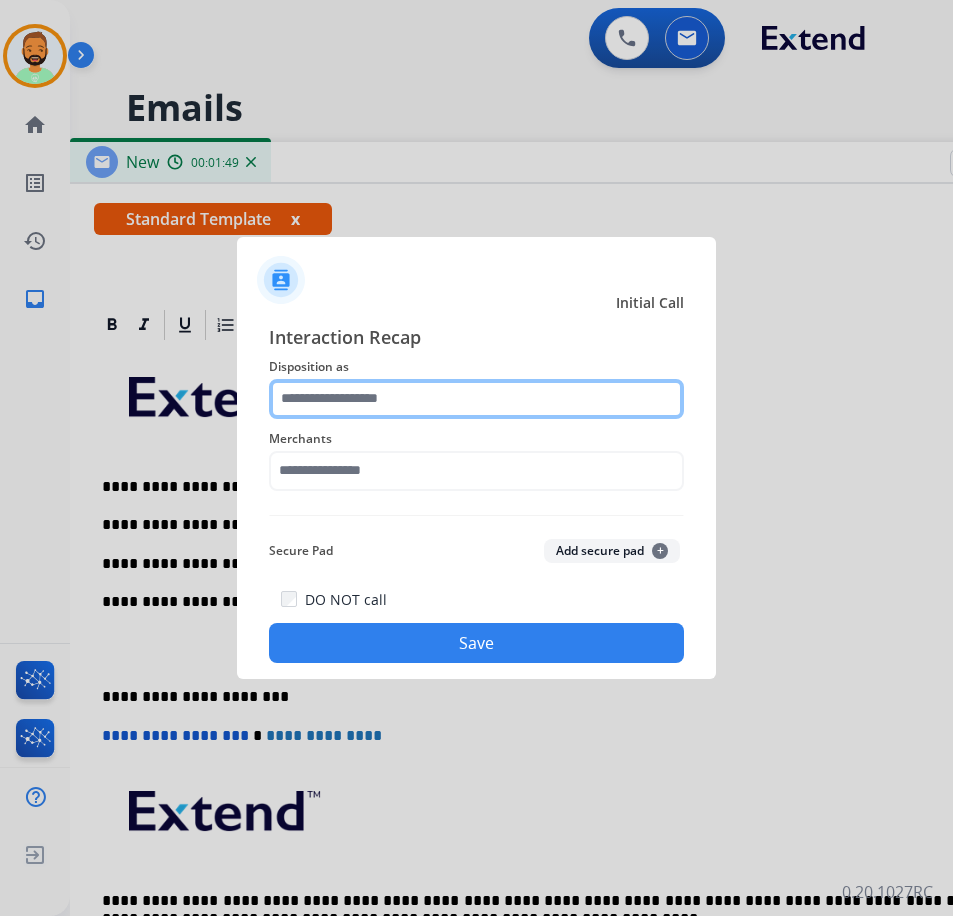 click 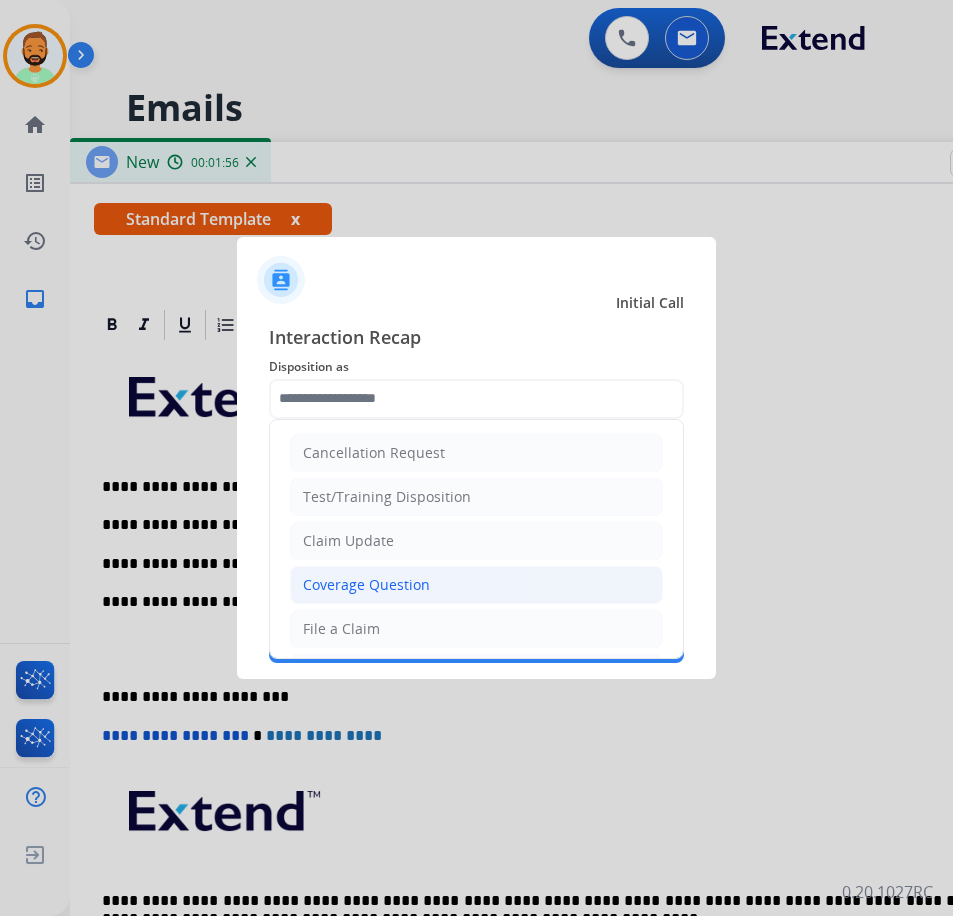 click on "Coverage Question" 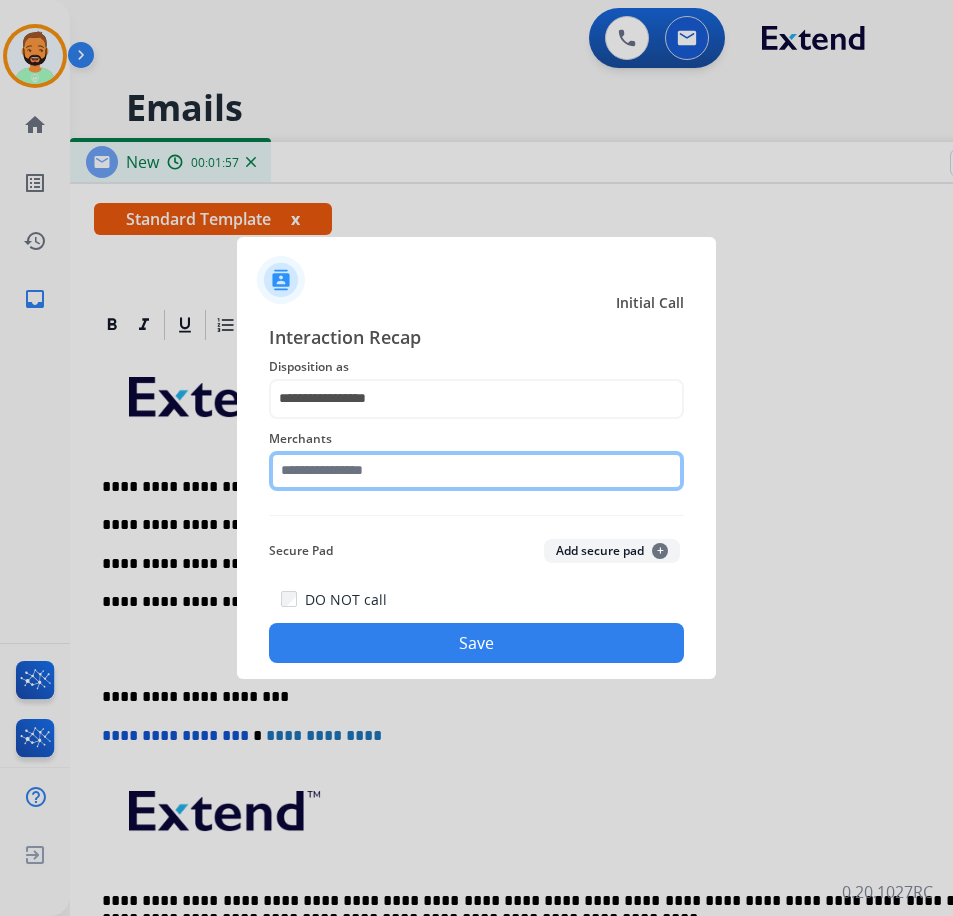 click 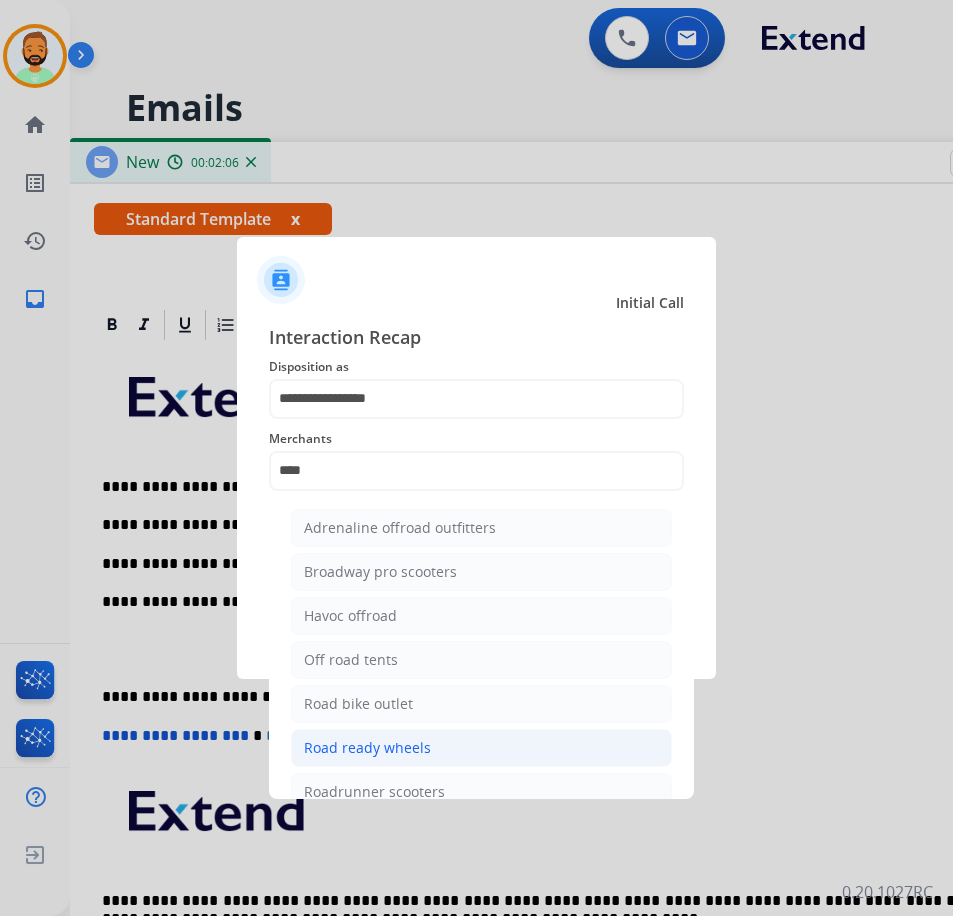 click on "Road ready wheels" 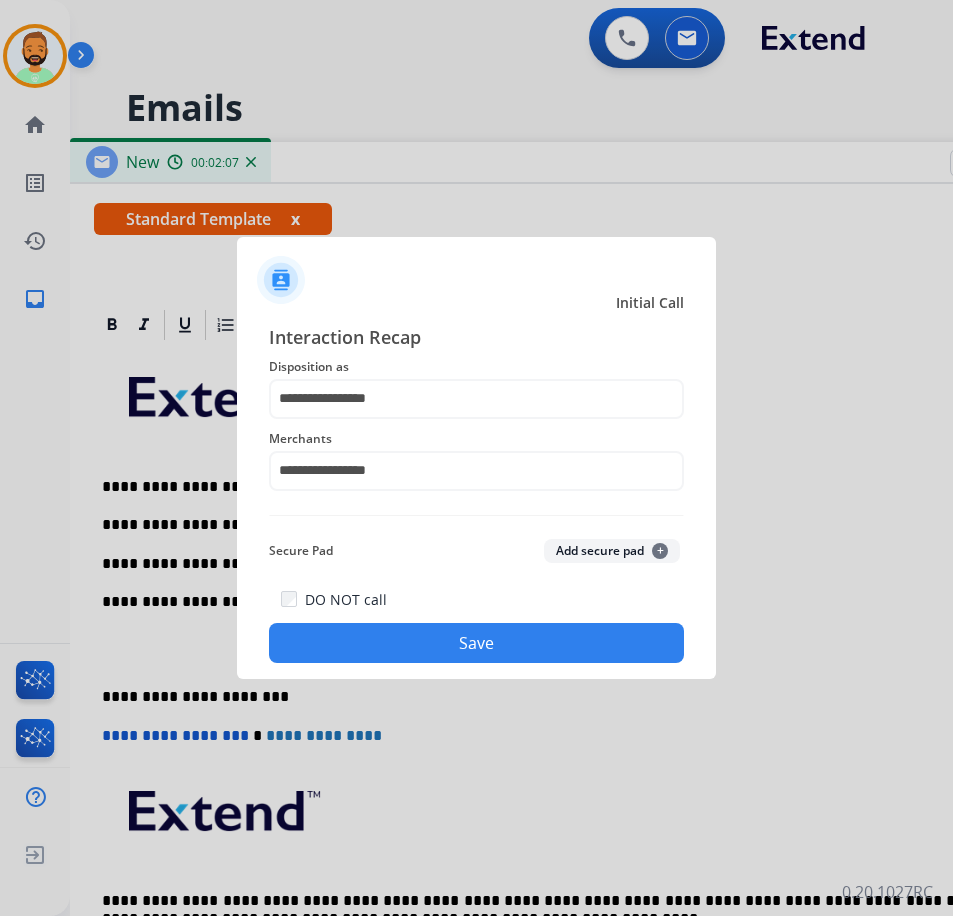 click on "Save" 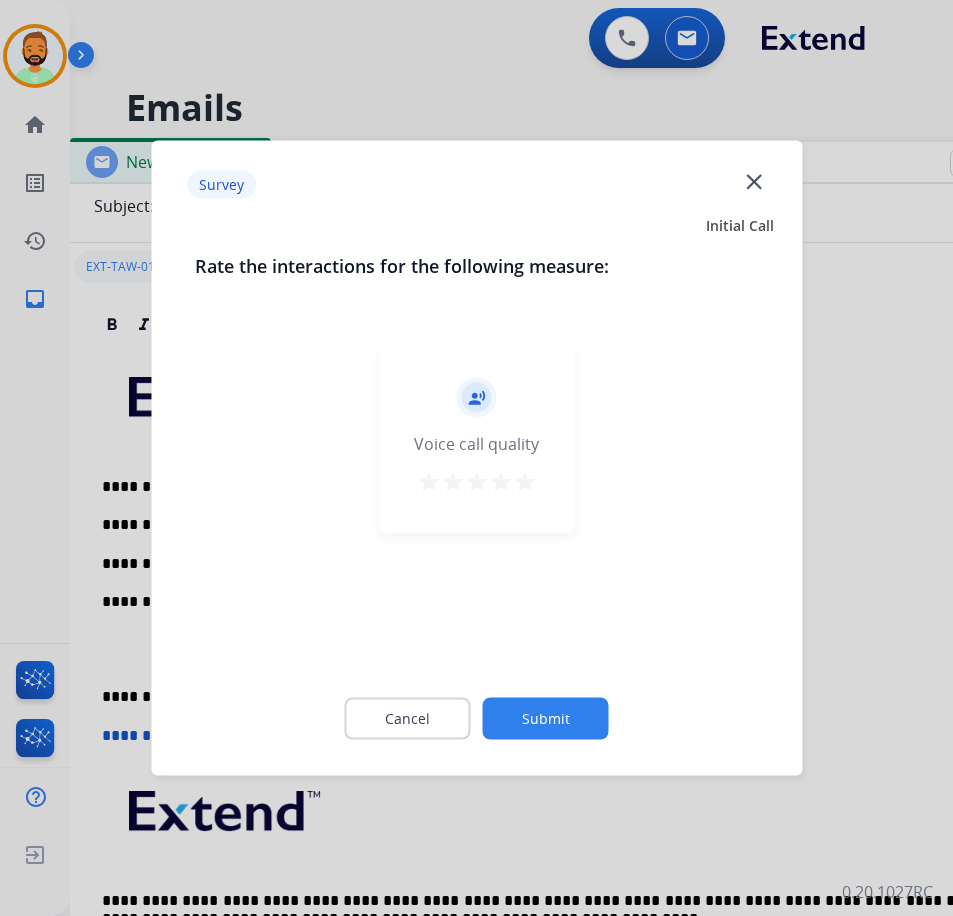 click on "Submit" 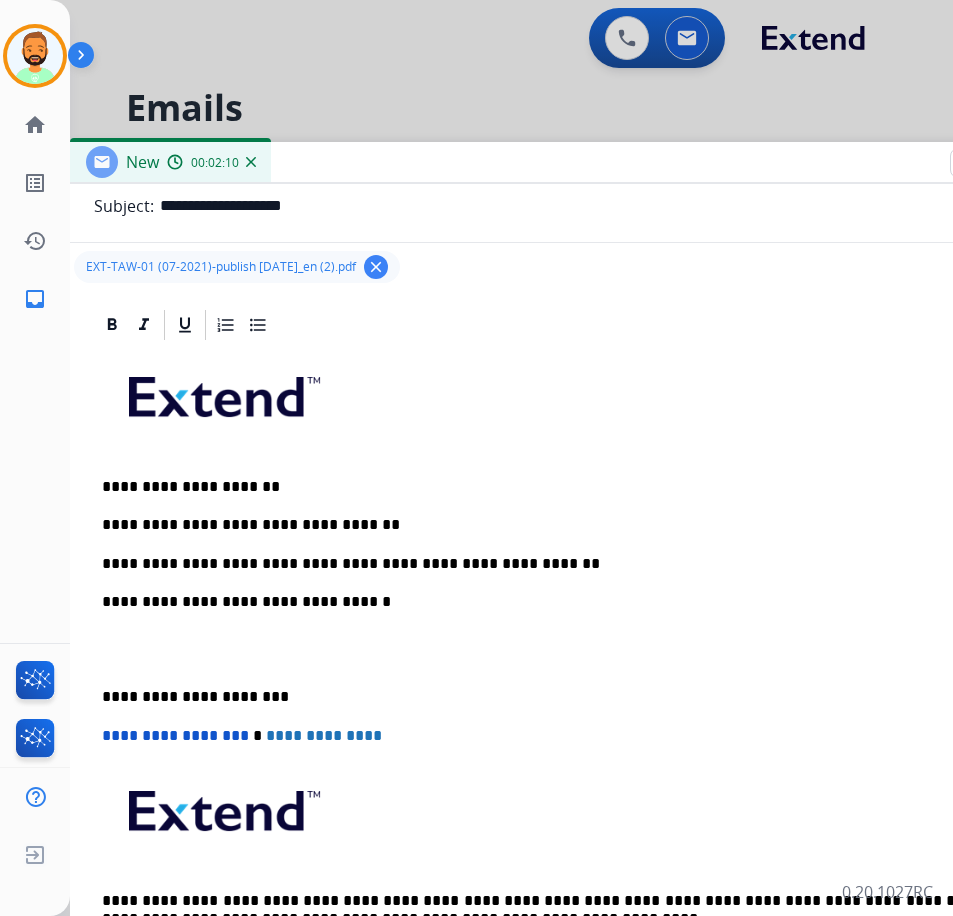 click on "**********" at bounding box center [562, 697] 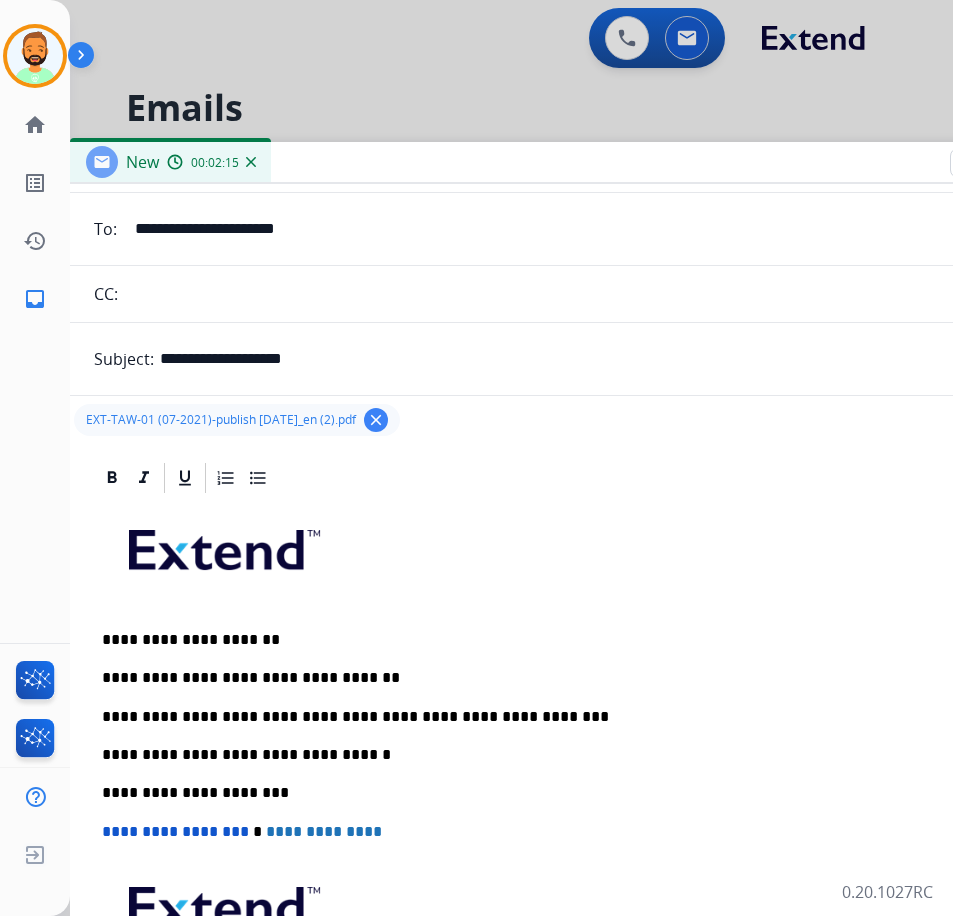 scroll, scrollTop: 0, scrollLeft: 0, axis: both 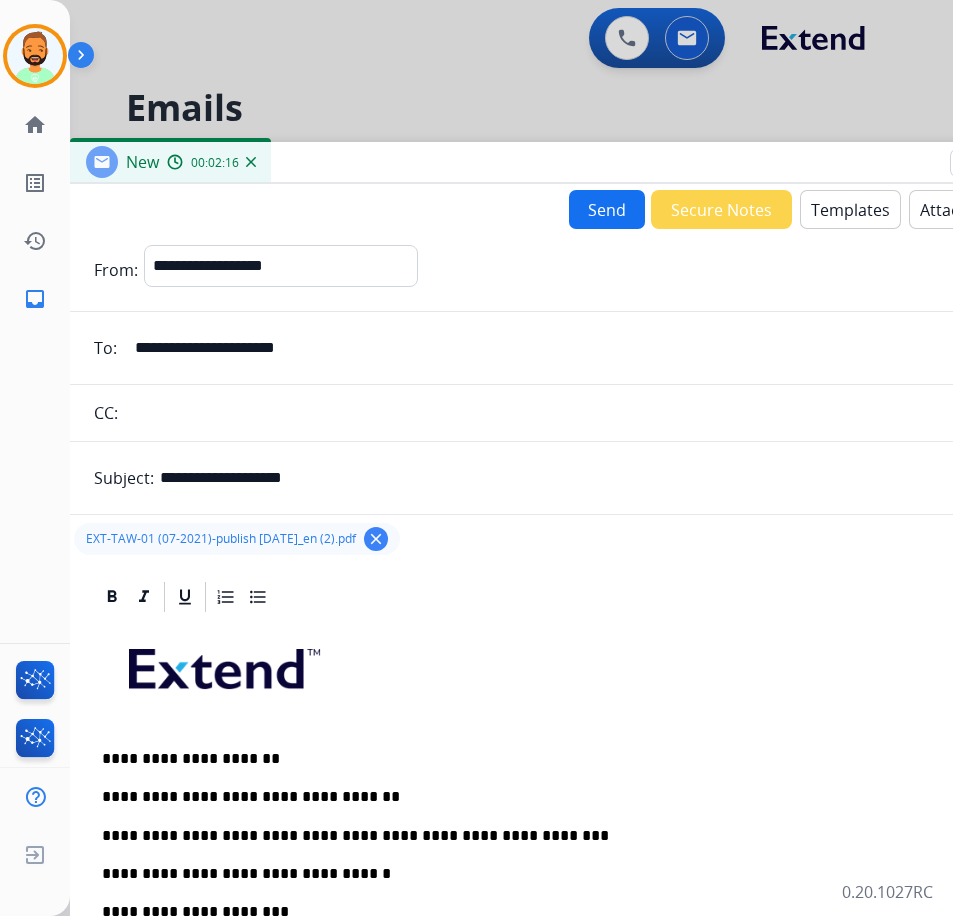 click on "Send" at bounding box center [607, 209] 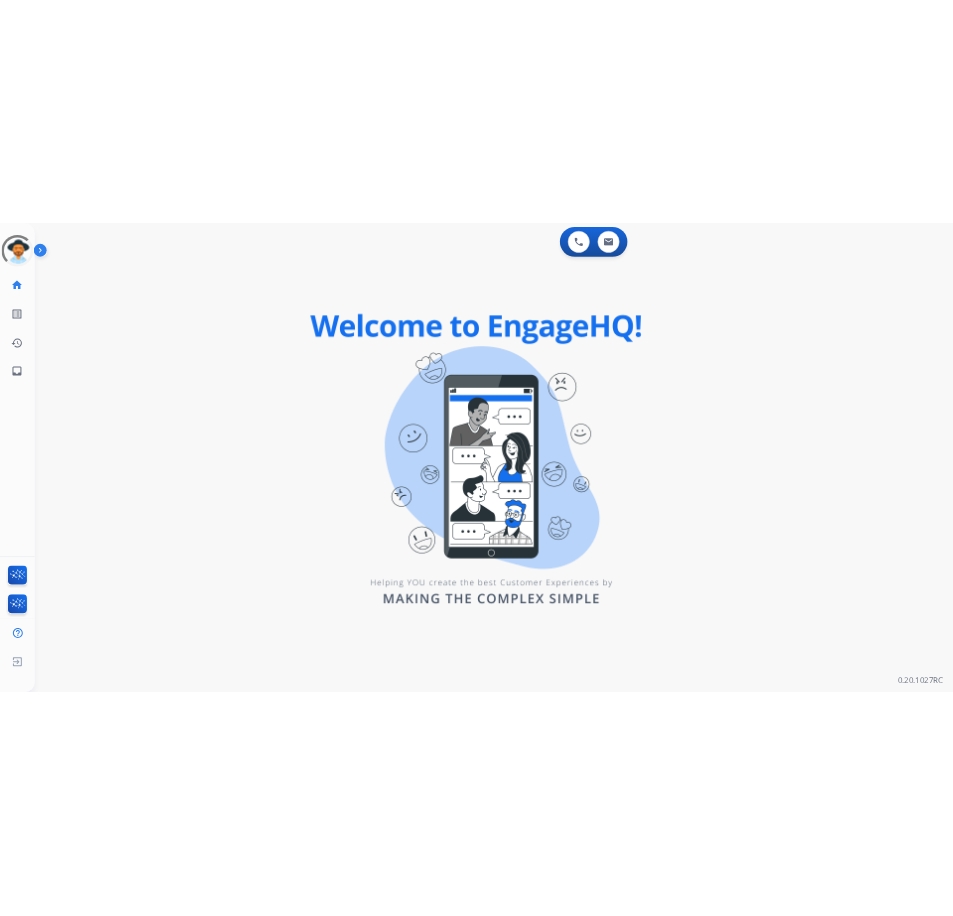 scroll, scrollTop: 0, scrollLeft: 0, axis: both 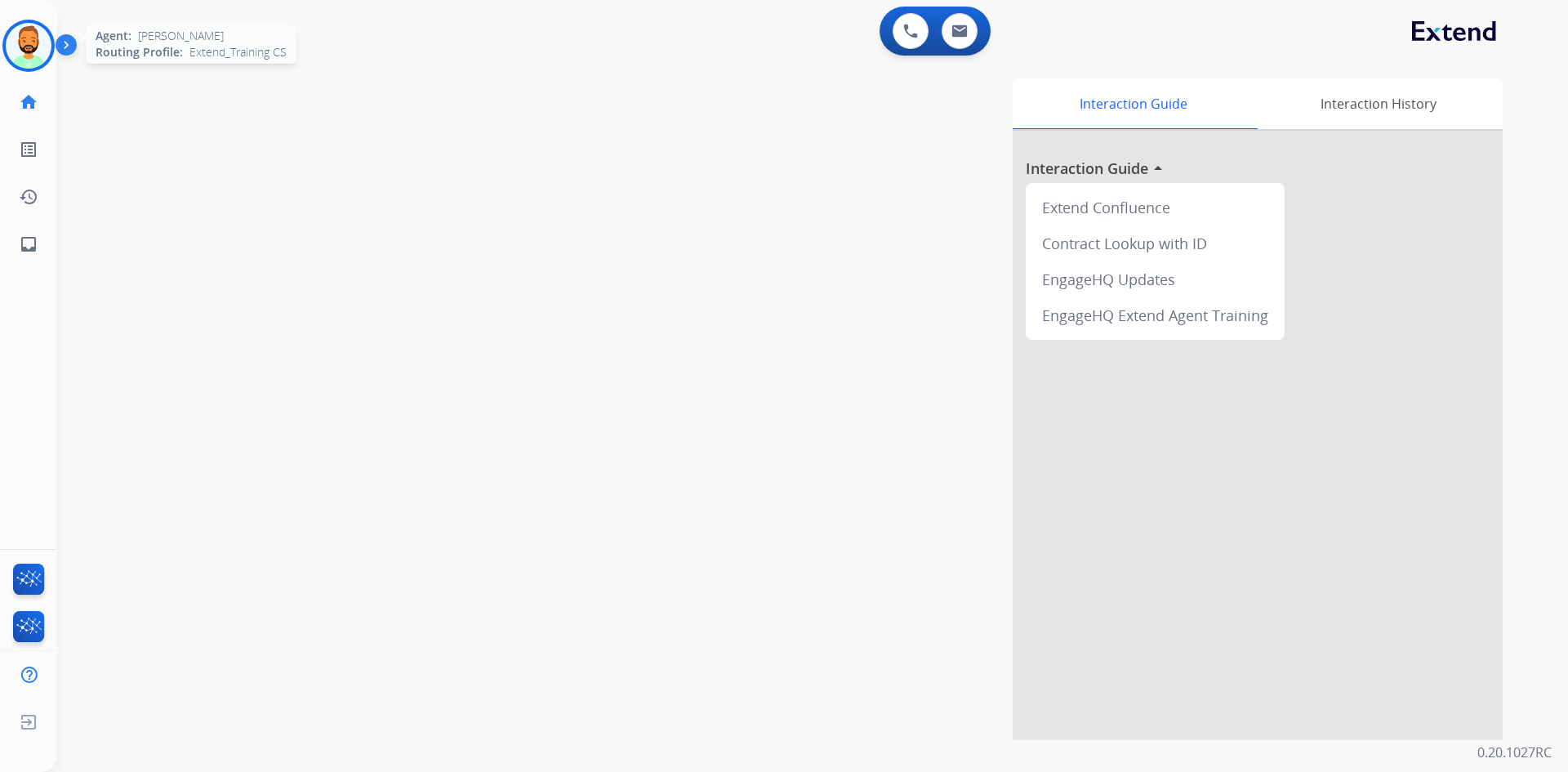 click at bounding box center (29, 46) 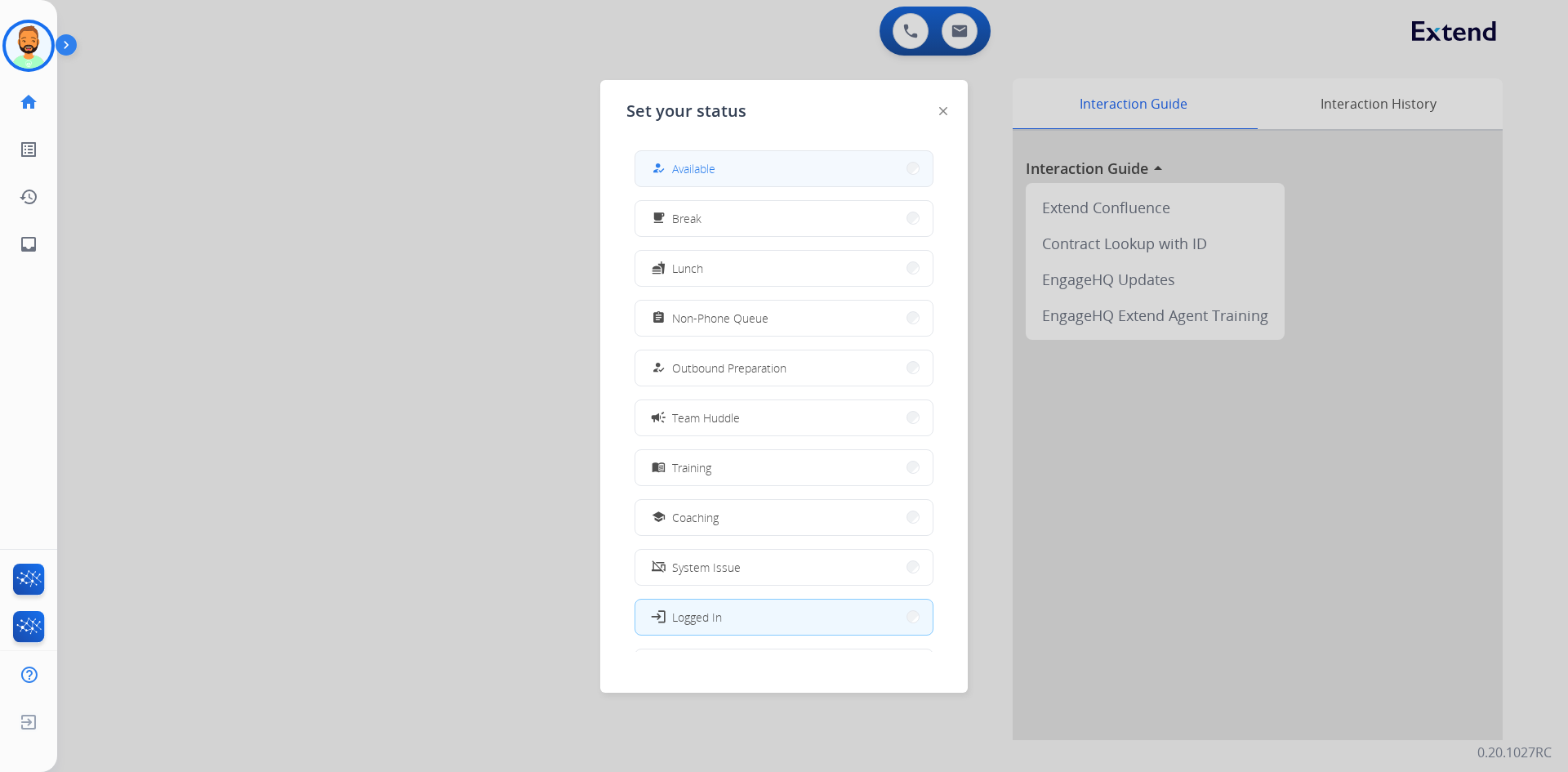 click on "how_to_reg Available" at bounding box center [784, 168] 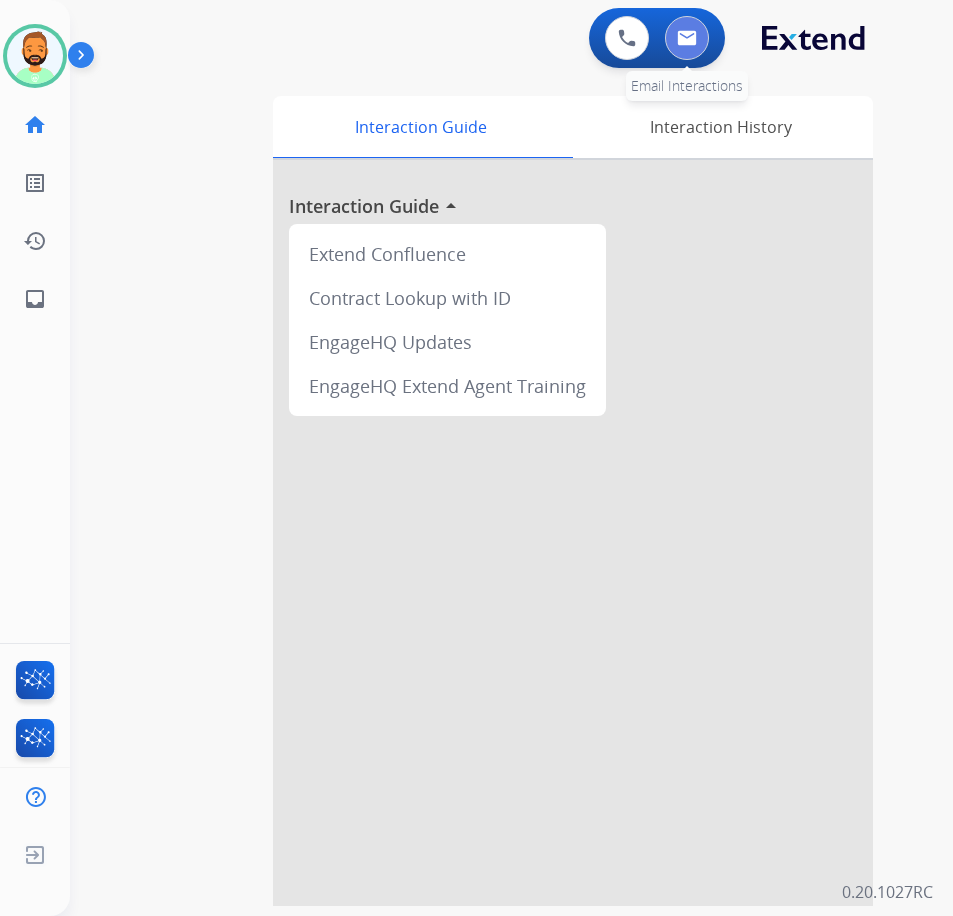 click at bounding box center (687, 38) 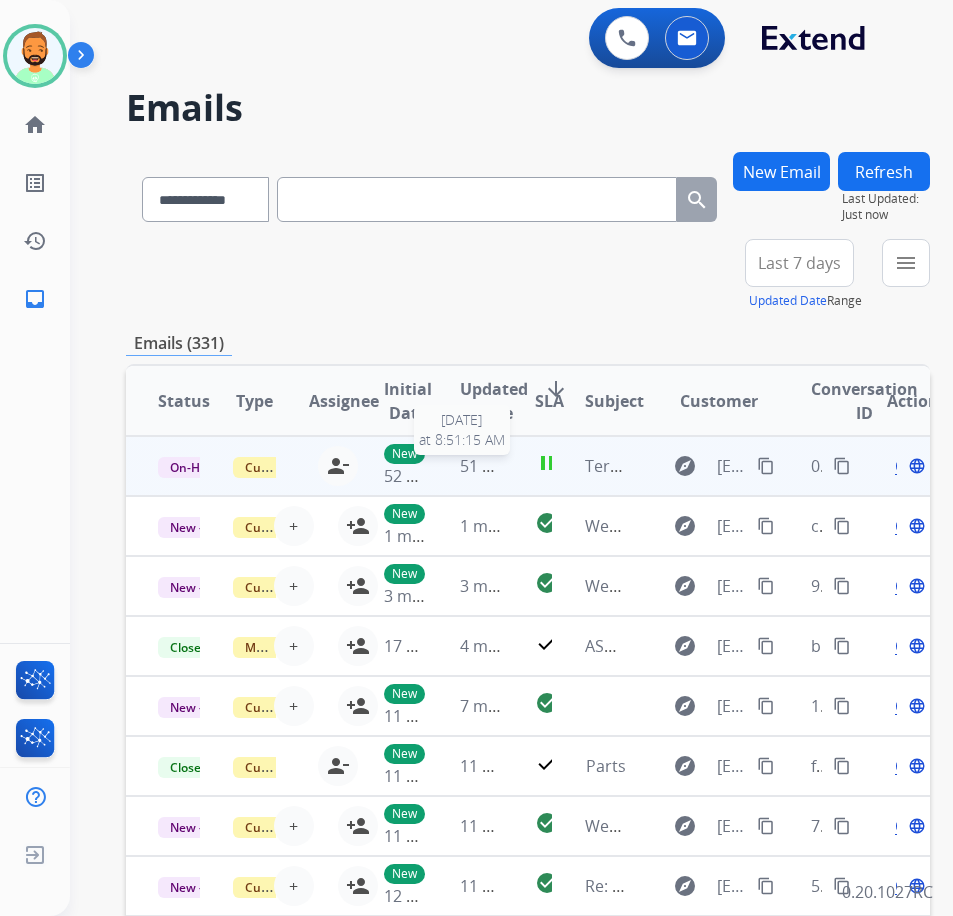 click on "51 seconds ago" at bounding box center (518, 466) 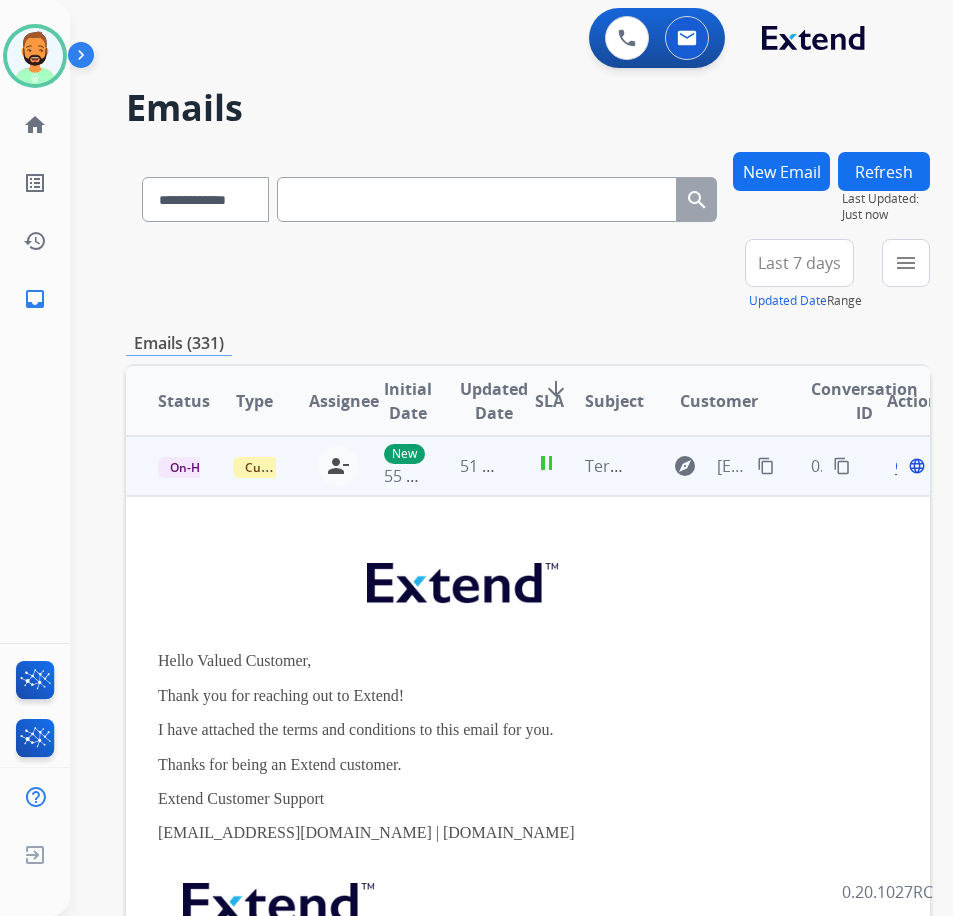 click on "Open" at bounding box center (915, 466) 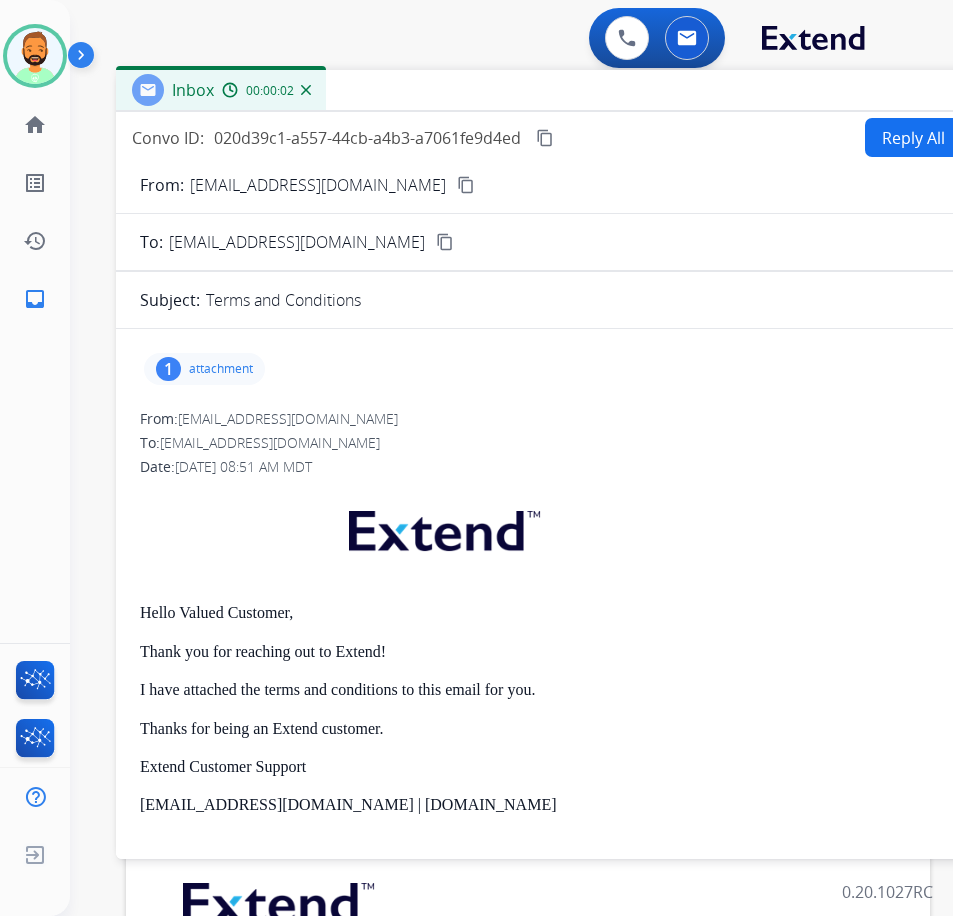 drag, startPoint x: 379, startPoint y: 152, endPoint x: 590, endPoint y: 101, distance: 217.07602 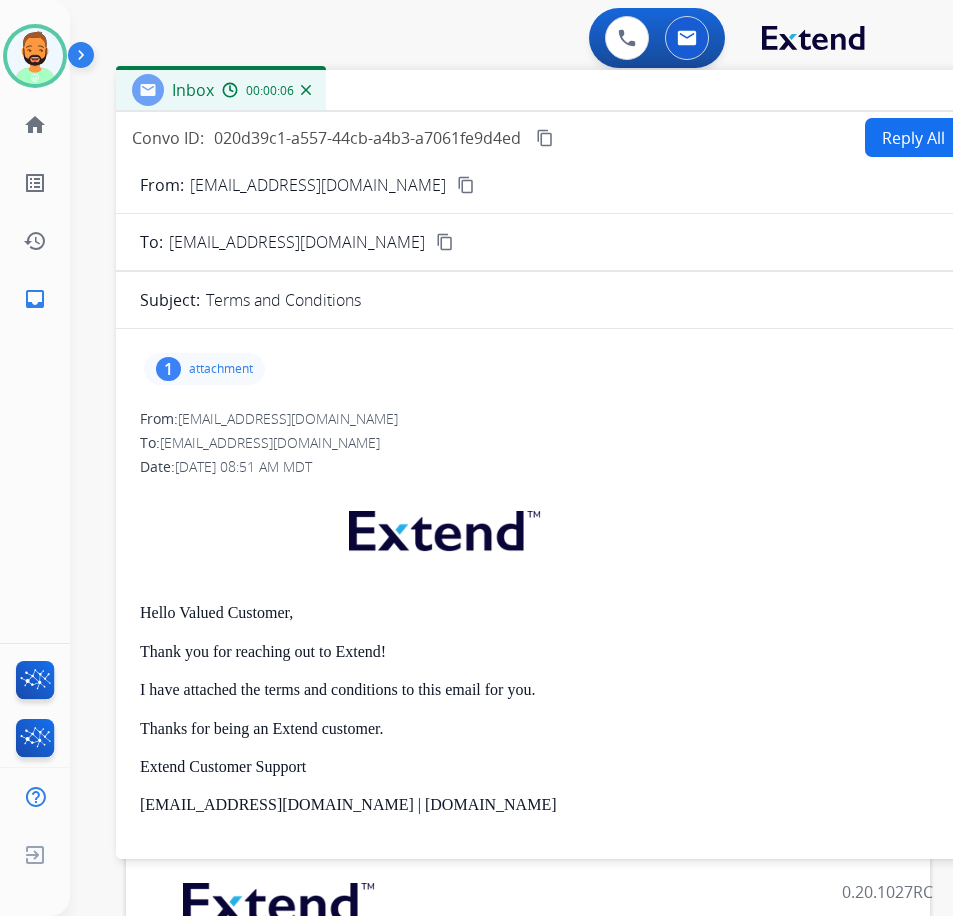 click on "[EMAIL_ADDRESS][DOMAIN_NAME]" at bounding box center [297, 242] 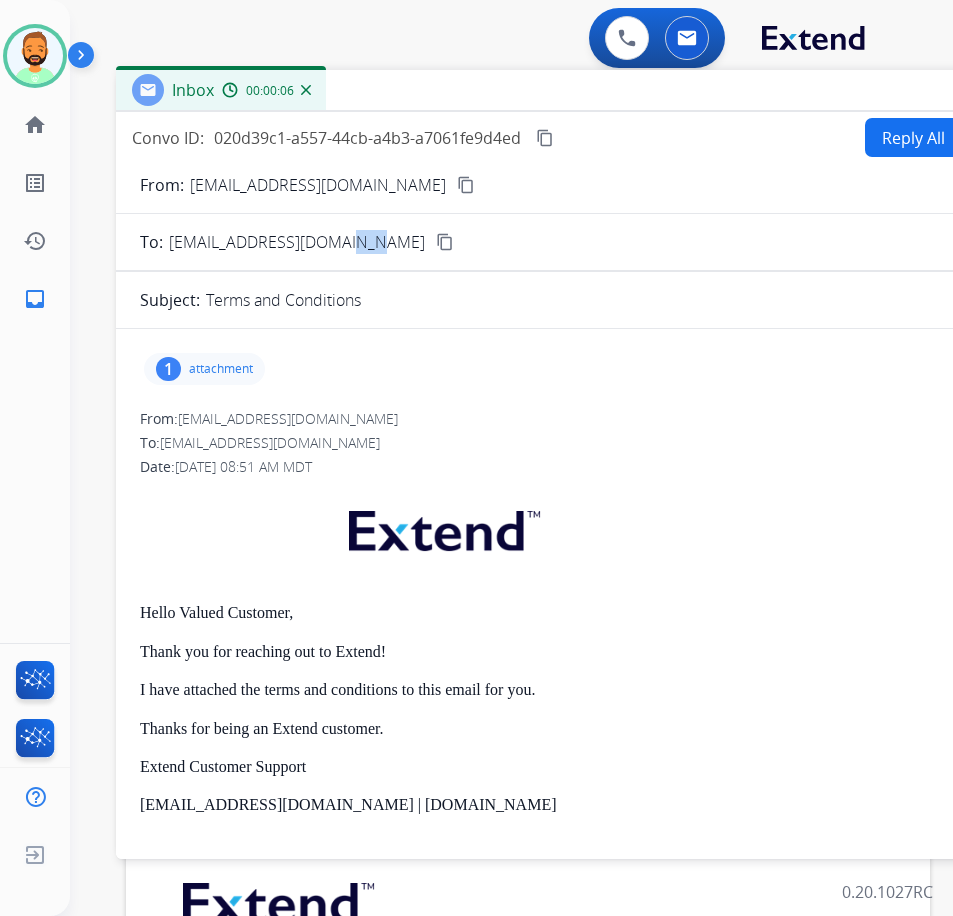 click on "[EMAIL_ADDRESS][DOMAIN_NAME]" at bounding box center [297, 242] 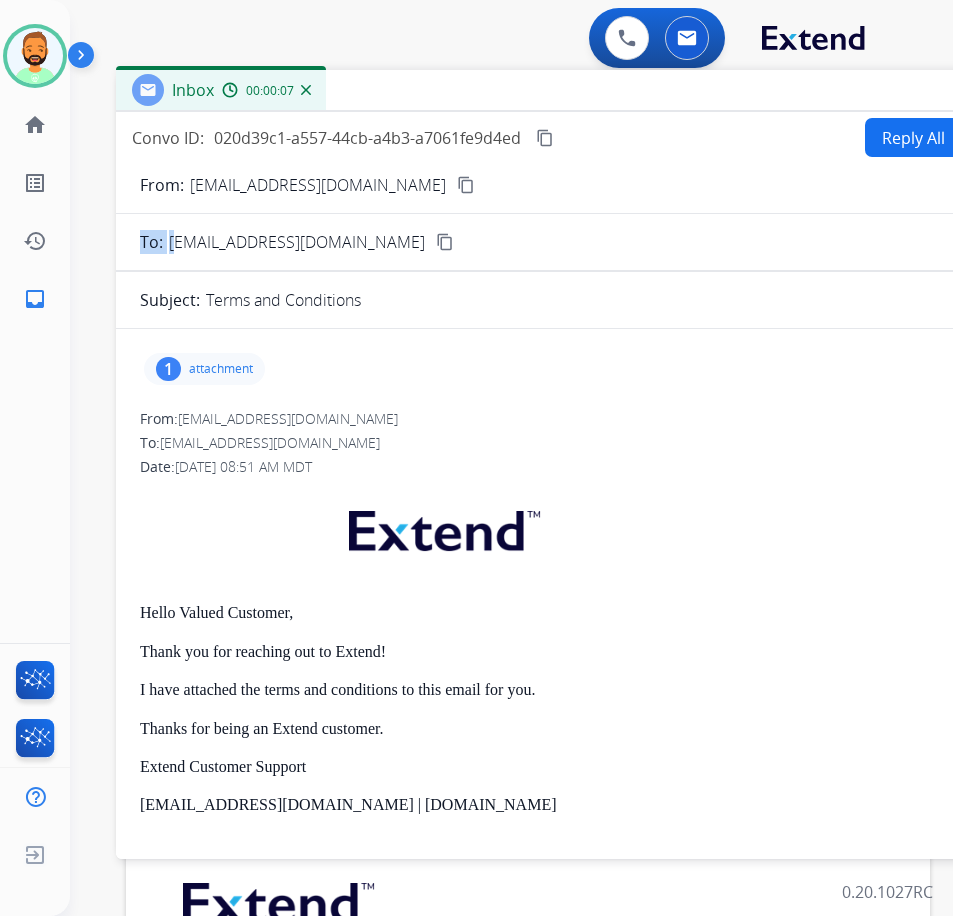 click on "[EMAIL_ADDRESS][DOMAIN_NAME]" at bounding box center [297, 242] 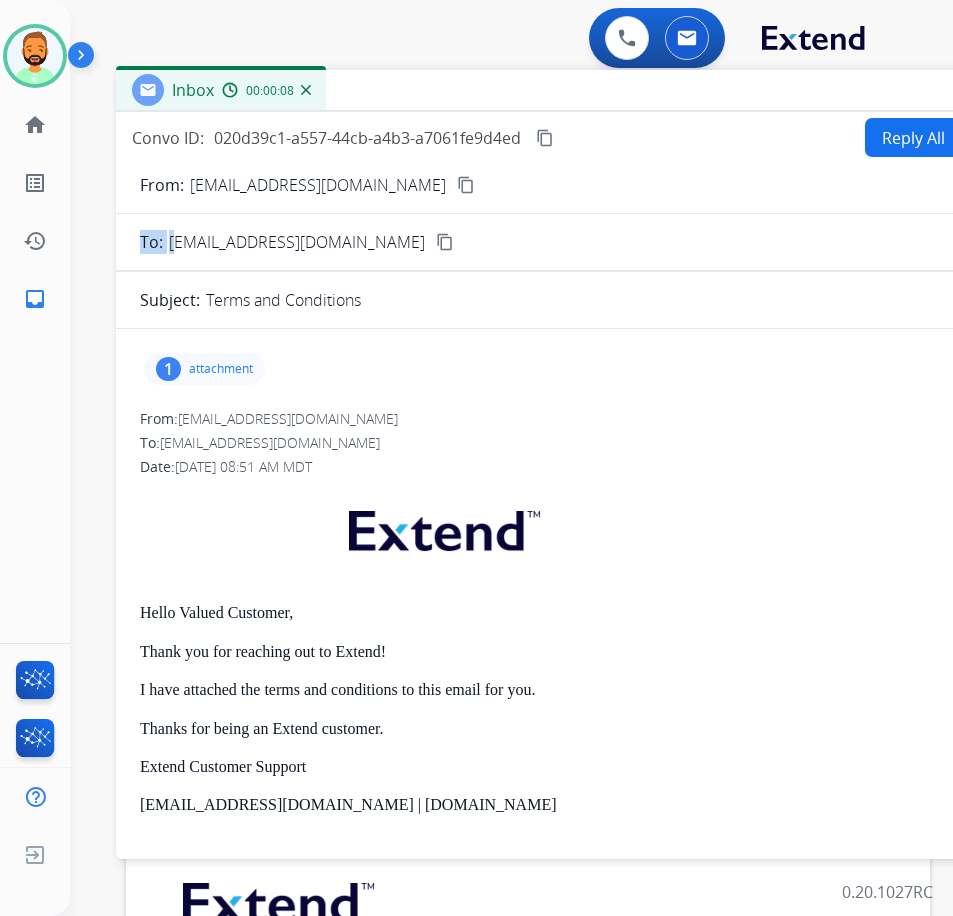 click on "Reply All" at bounding box center [913, 137] 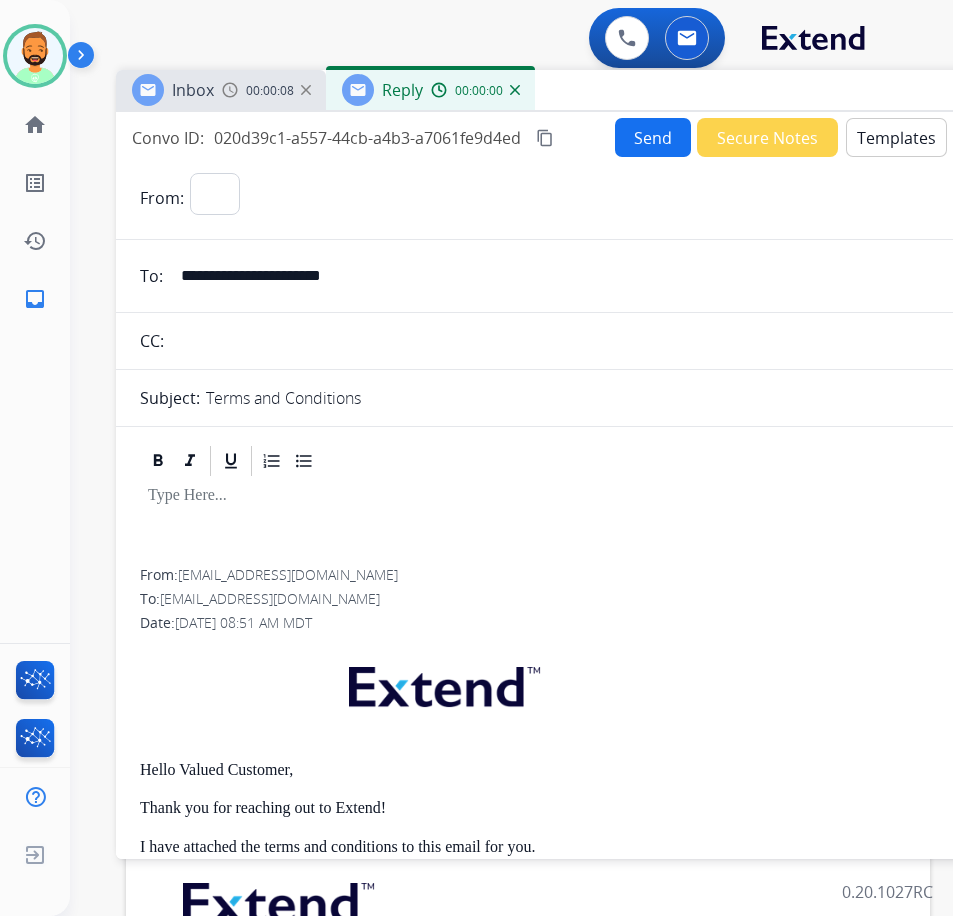 select on "**********" 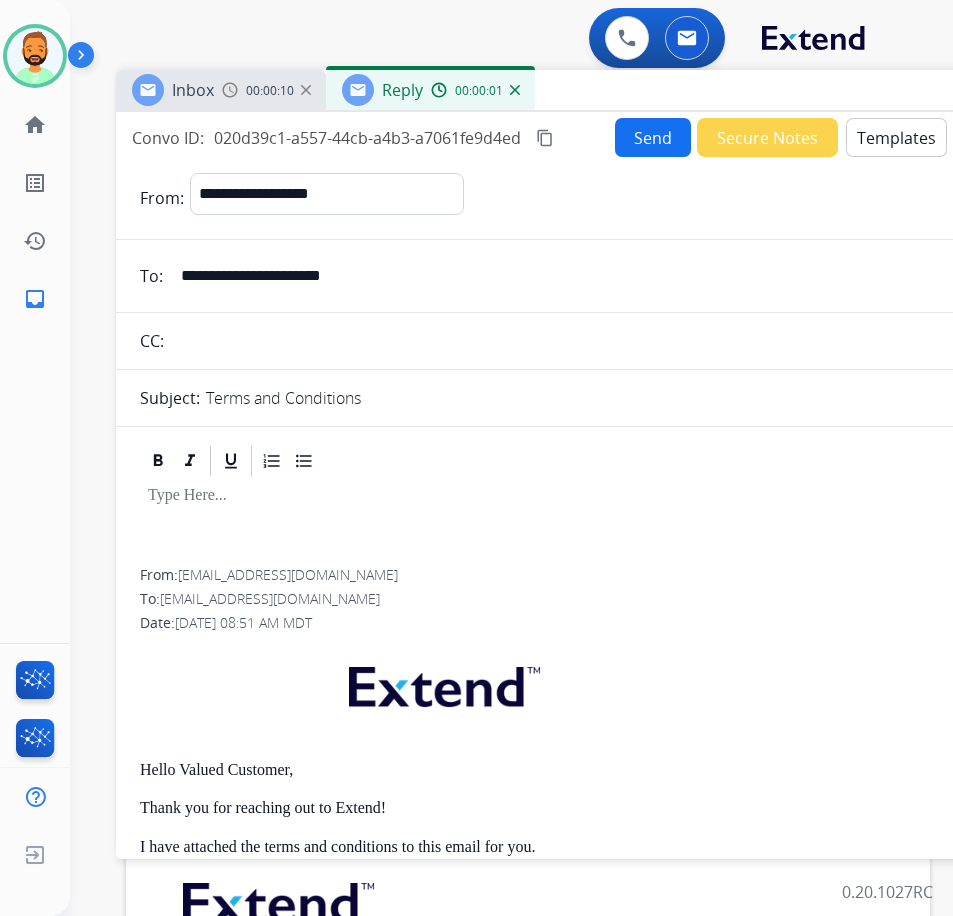 drag, startPoint x: 274, startPoint y: 280, endPoint x: 307, endPoint y: 321, distance: 52.63079 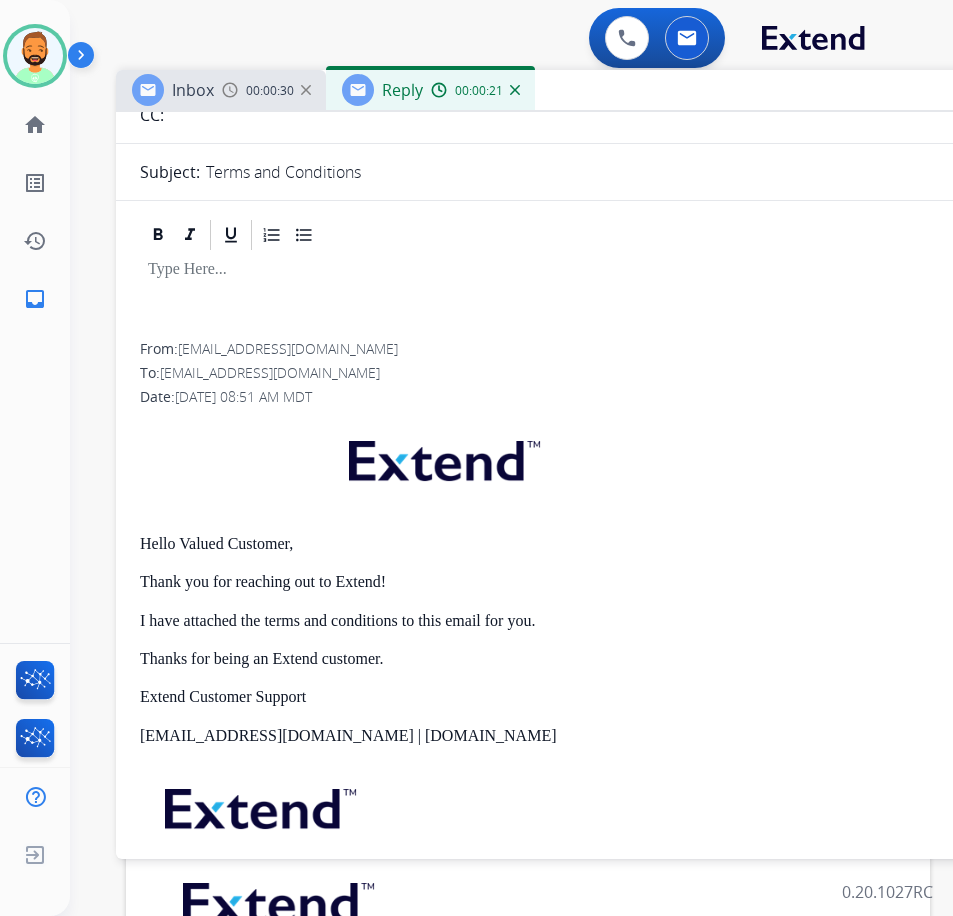 scroll, scrollTop: 0, scrollLeft: 0, axis: both 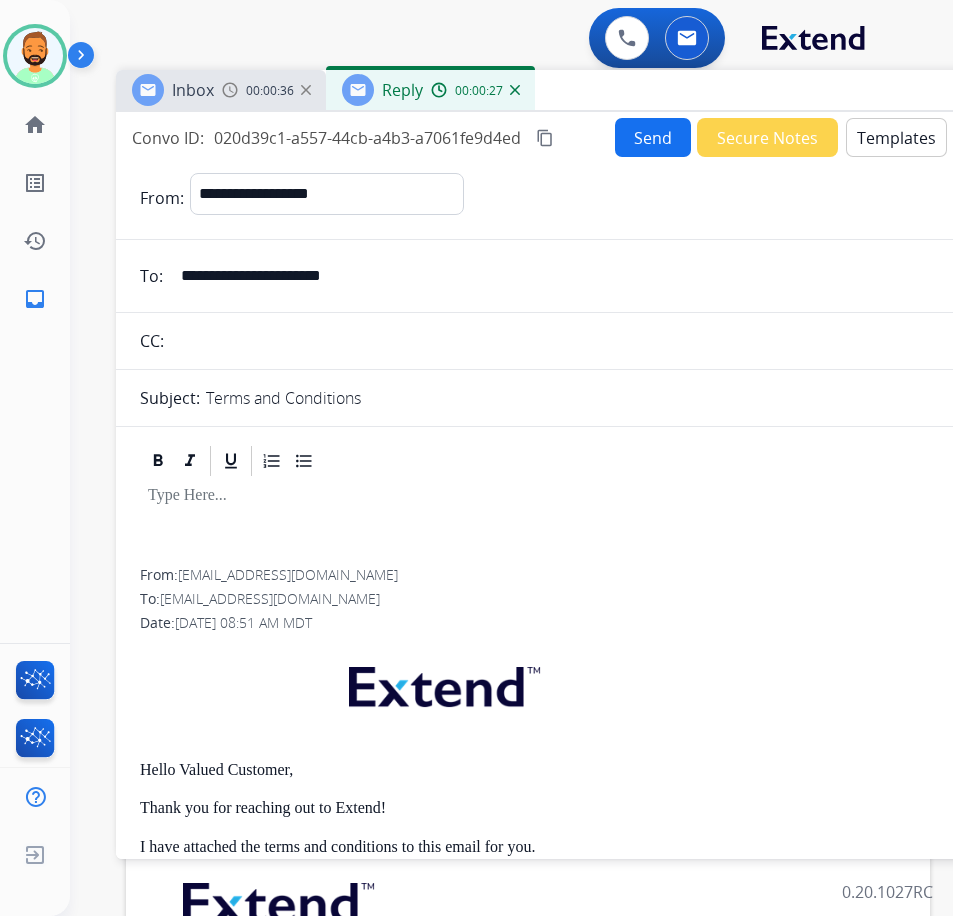 type on "**********" 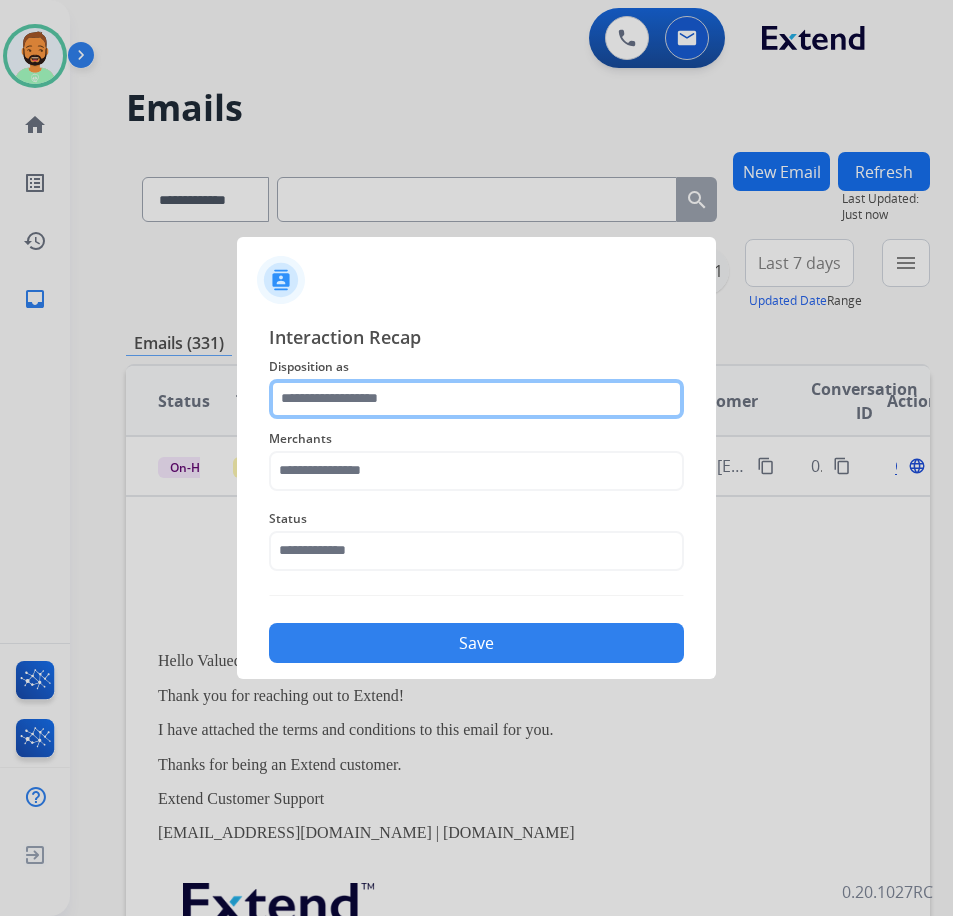 click 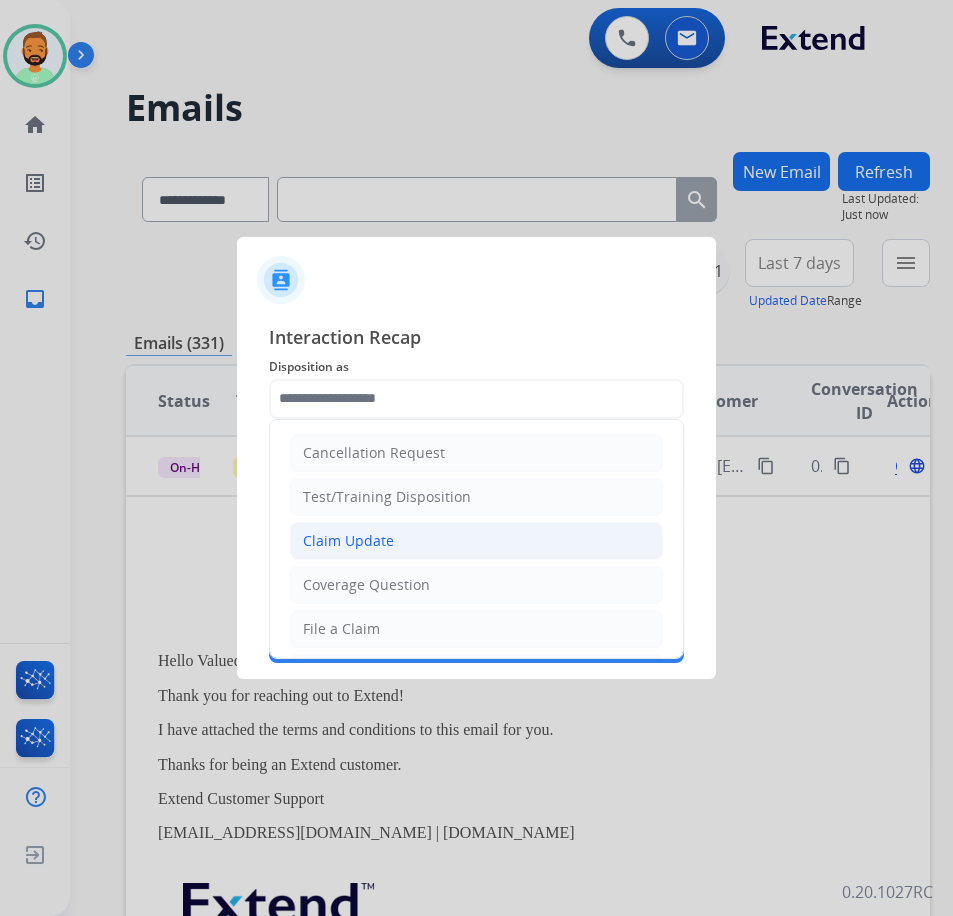 click on "Claim Update" 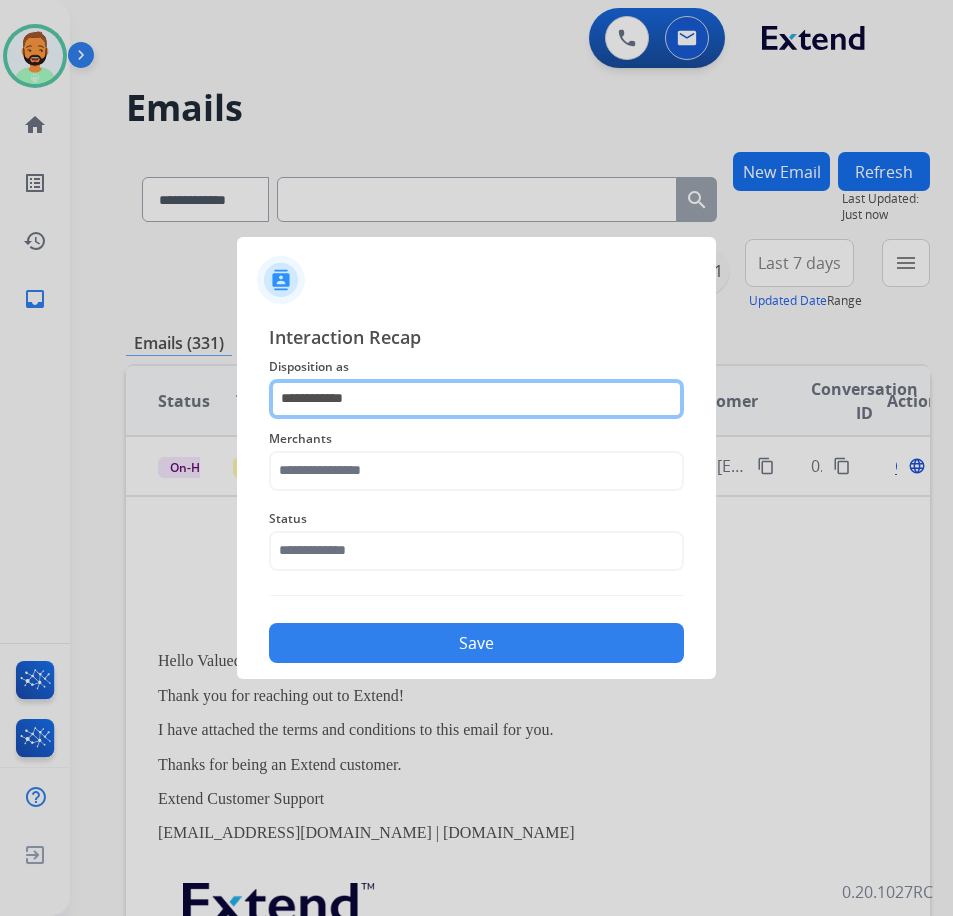 drag, startPoint x: 410, startPoint y: 380, endPoint x: 117, endPoint y: 427, distance: 296.7457 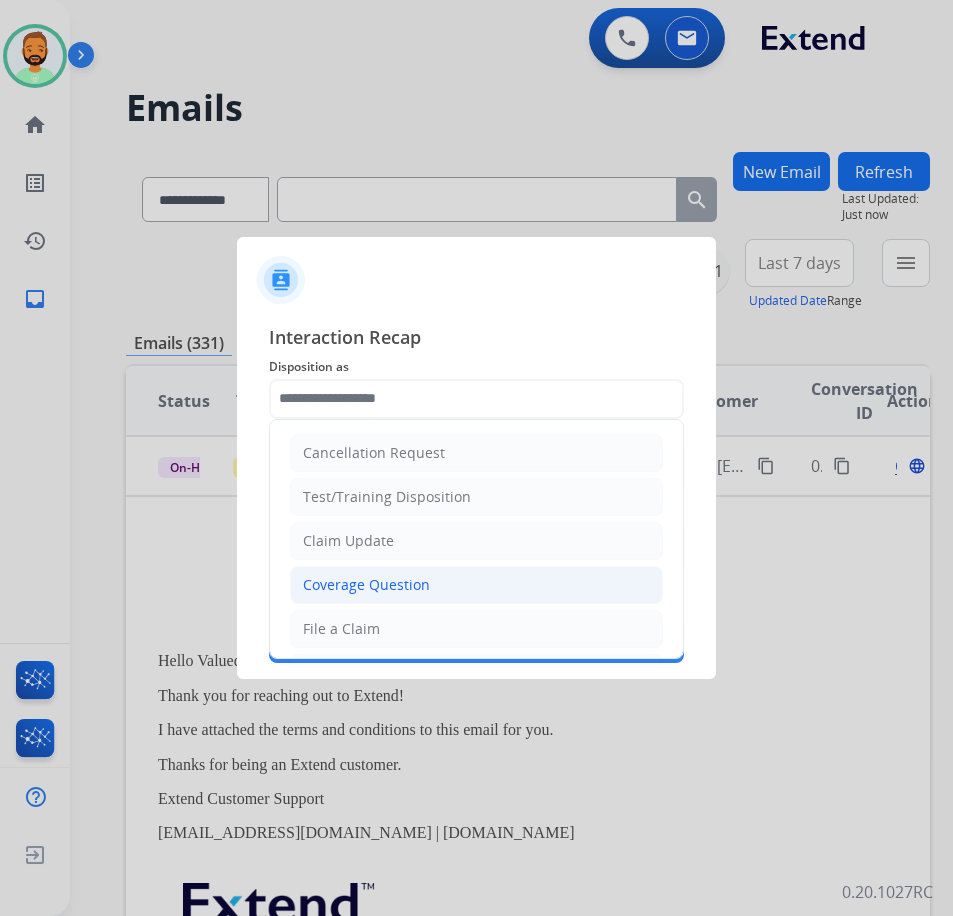 click on "Coverage Question" 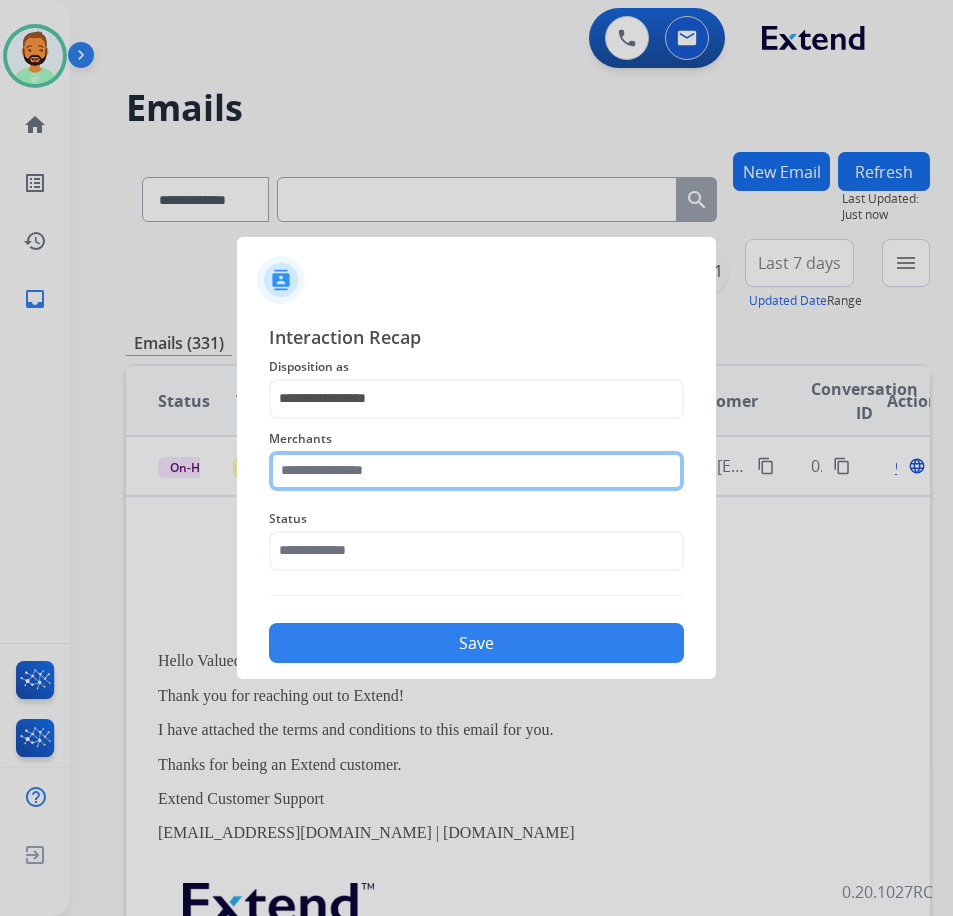 click 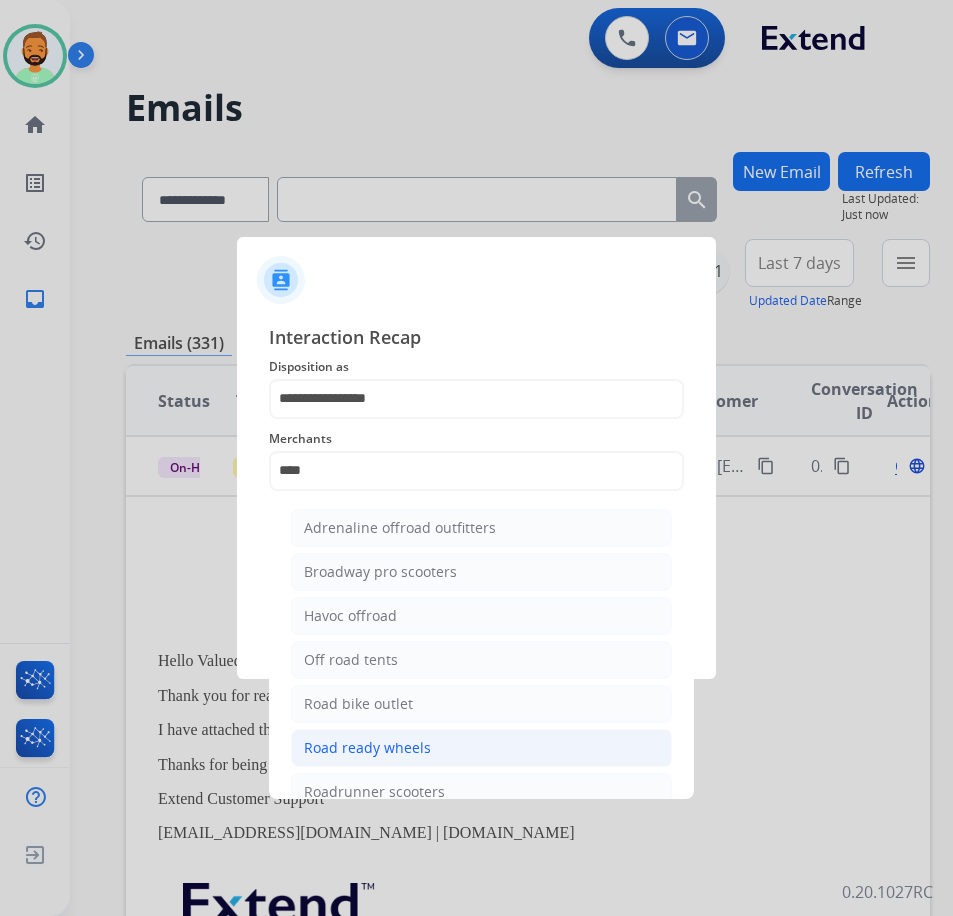 click on "Road ready wheels" 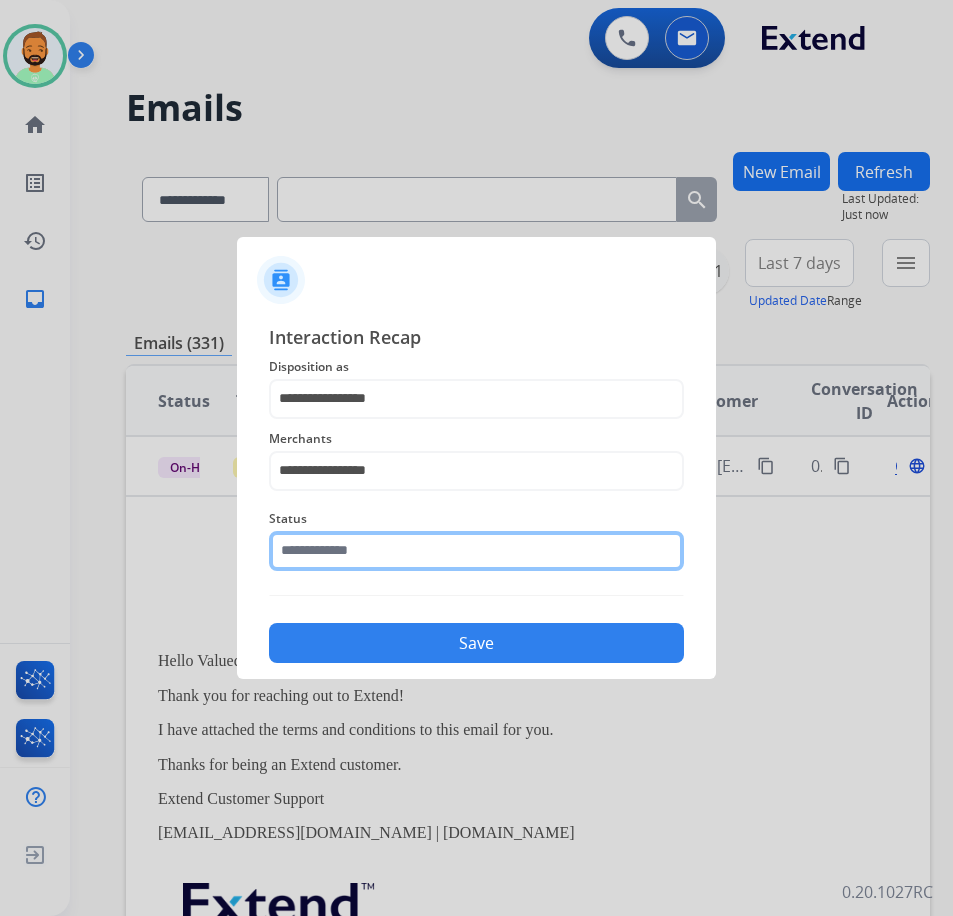 click 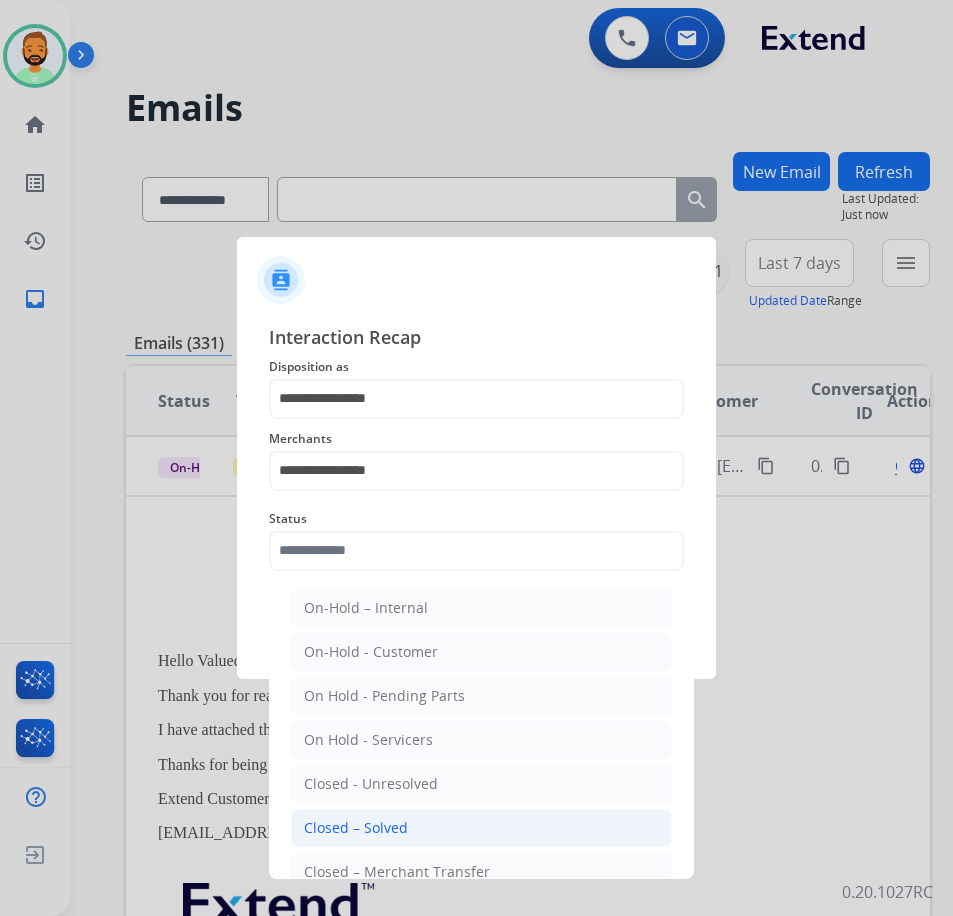 click on "Closed – Solved" 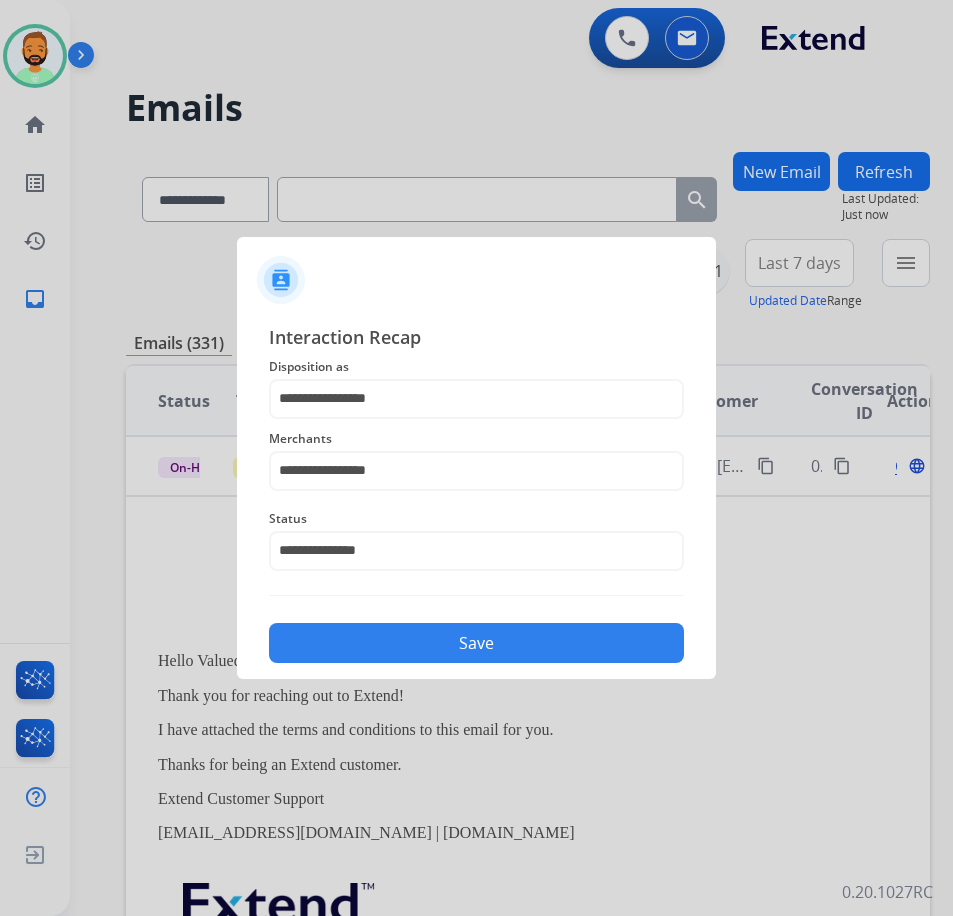 click on "Save" 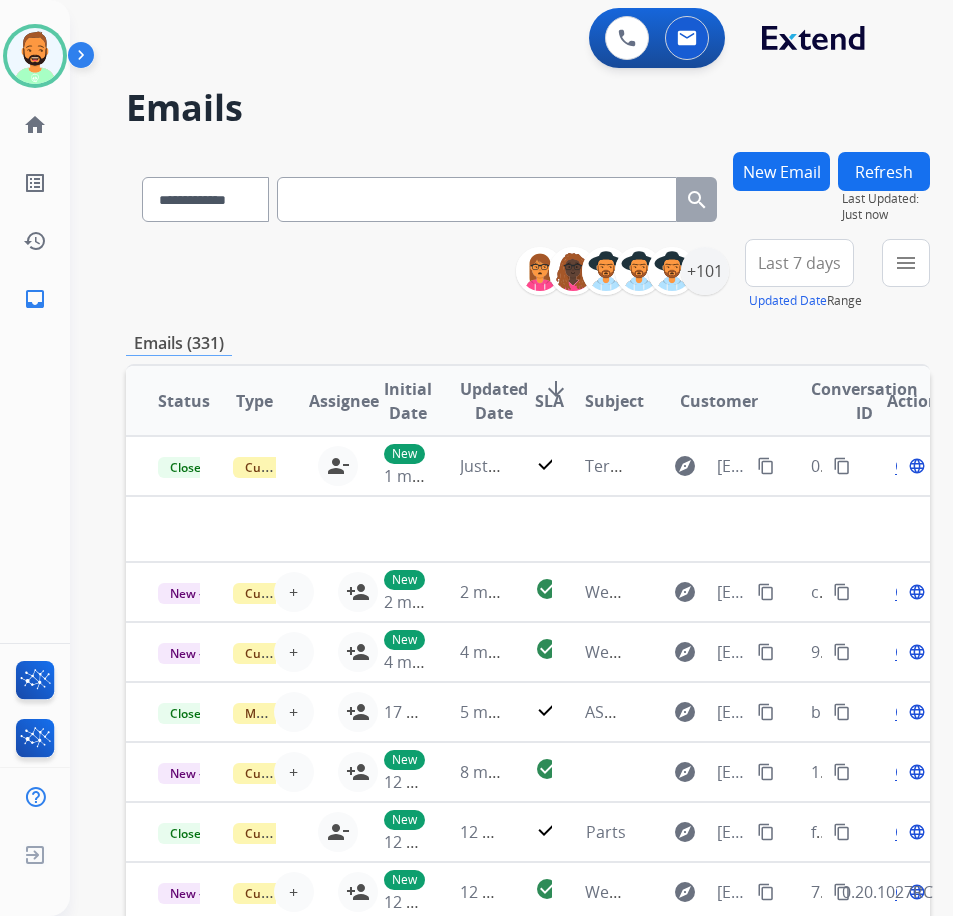 click on "Last 7 days" at bounding box center (799, 263) 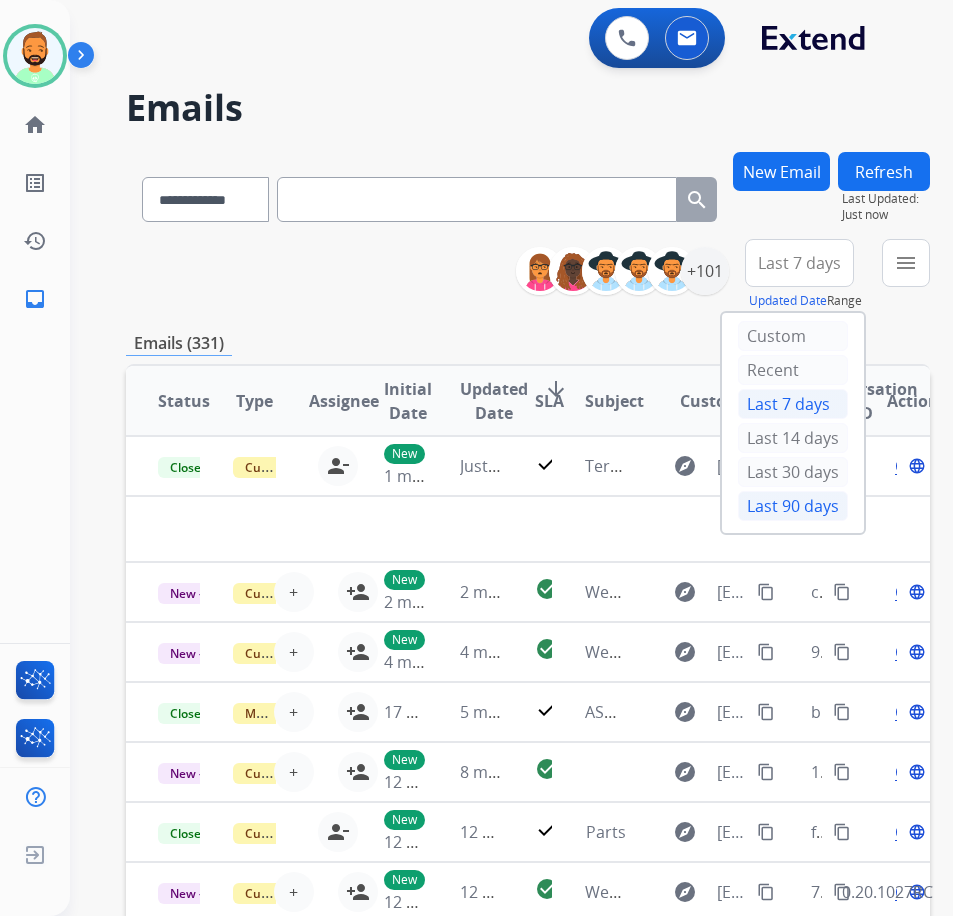click on "Last 90 days" at bounding box center [793, 506] 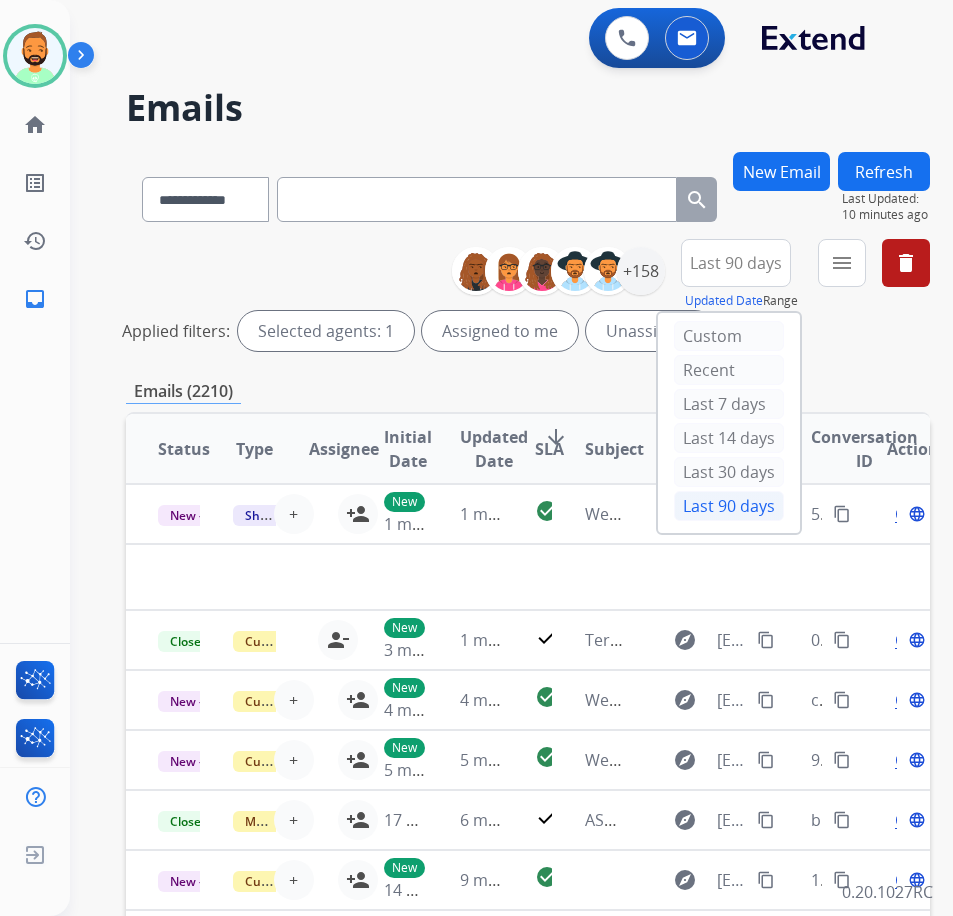 click on "New Email" at bounding box center [781, 171] 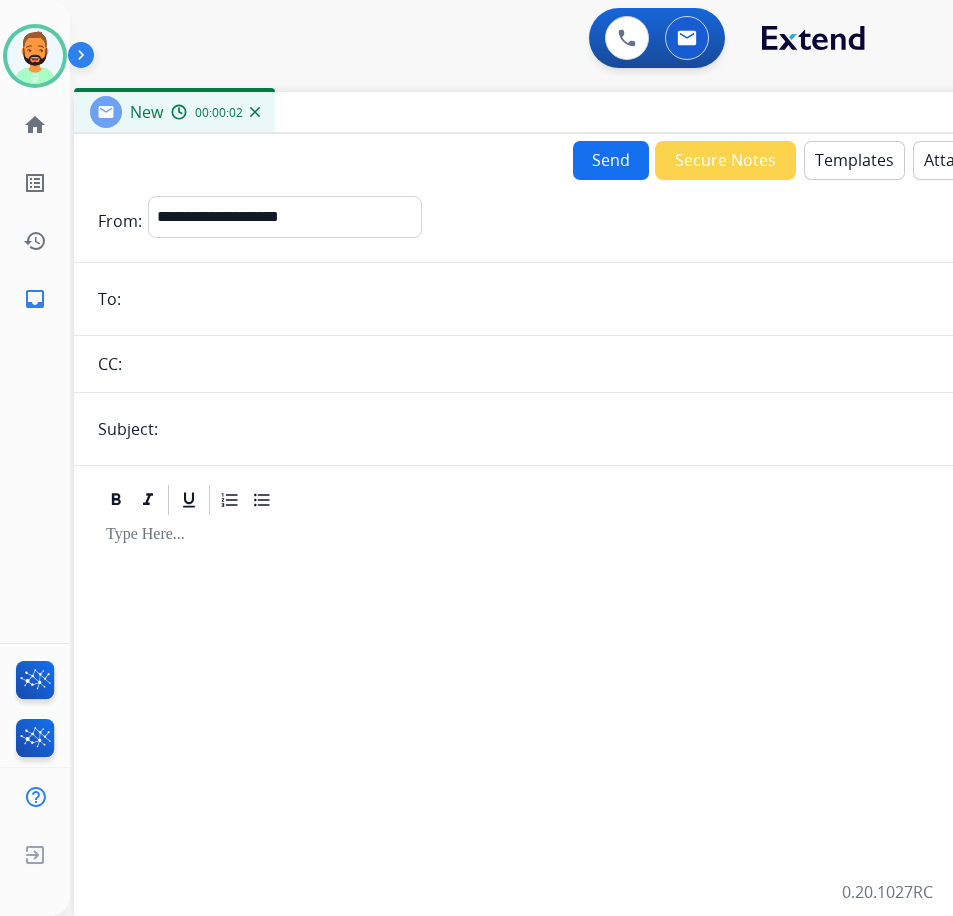 drag, startPoint x: 443, startPoint y: 145, endPoint x: 609, endPoint y: 109, distance: 169.85876 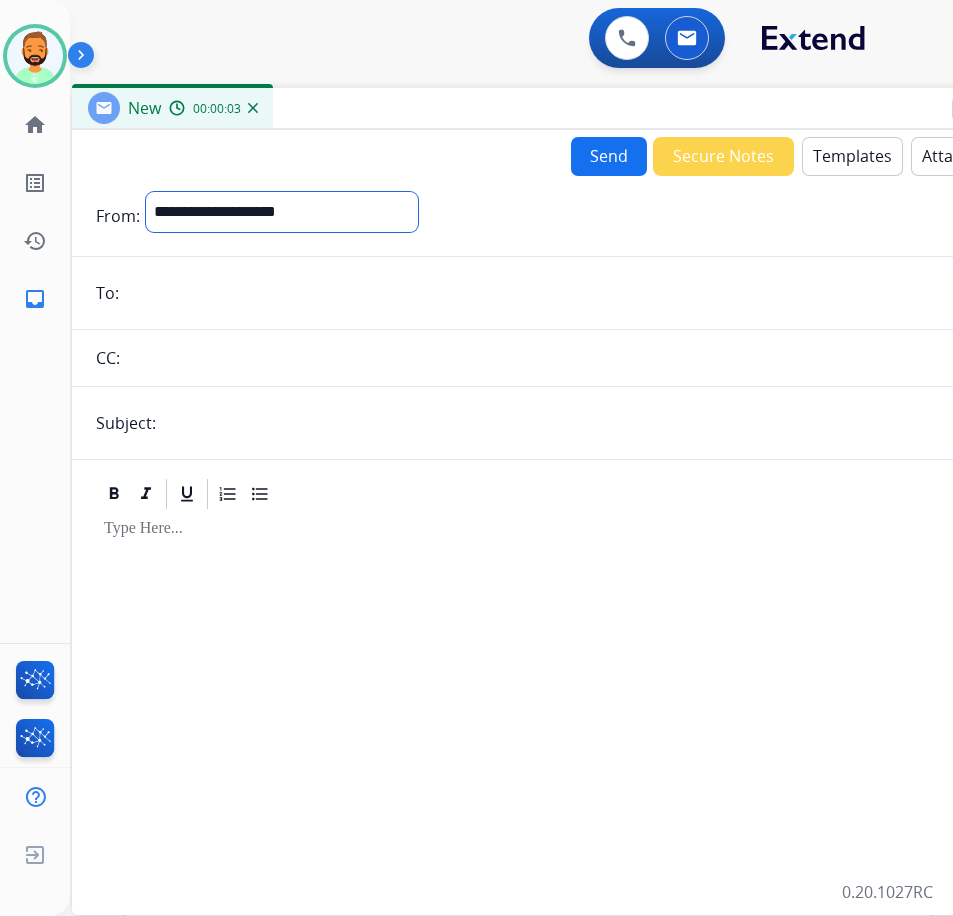 click on "**********" at bounding box center (282, 212) 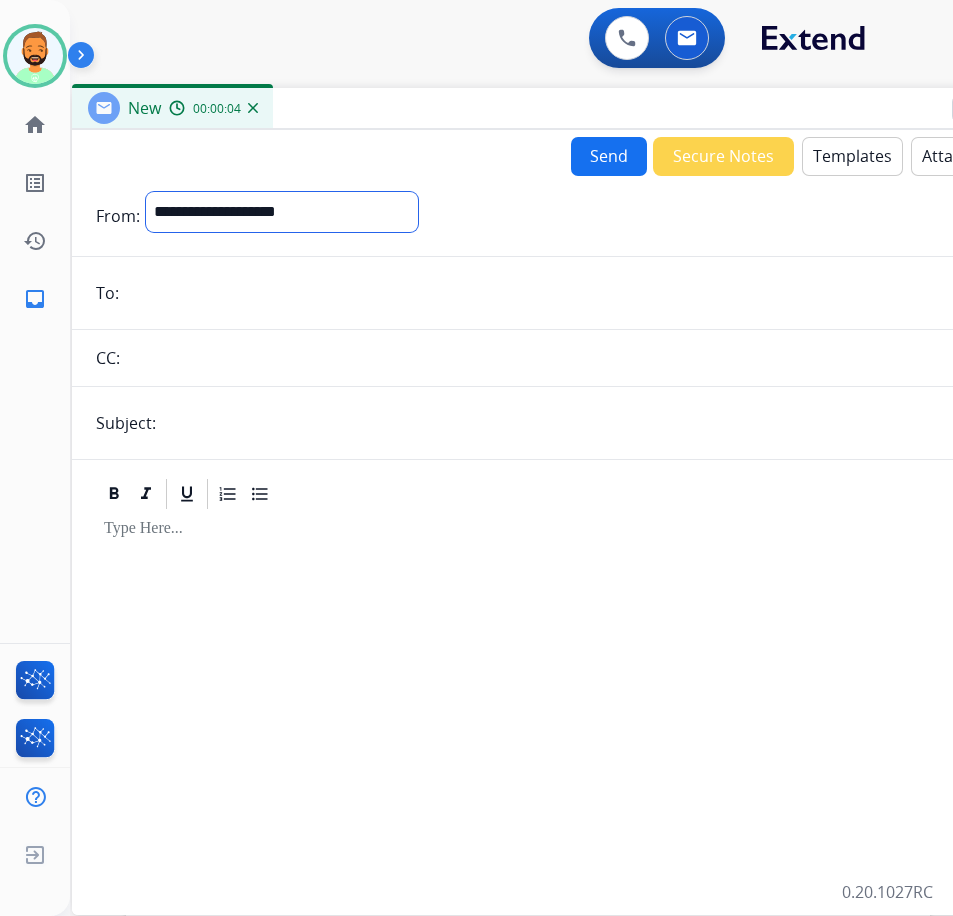 select on "**********" 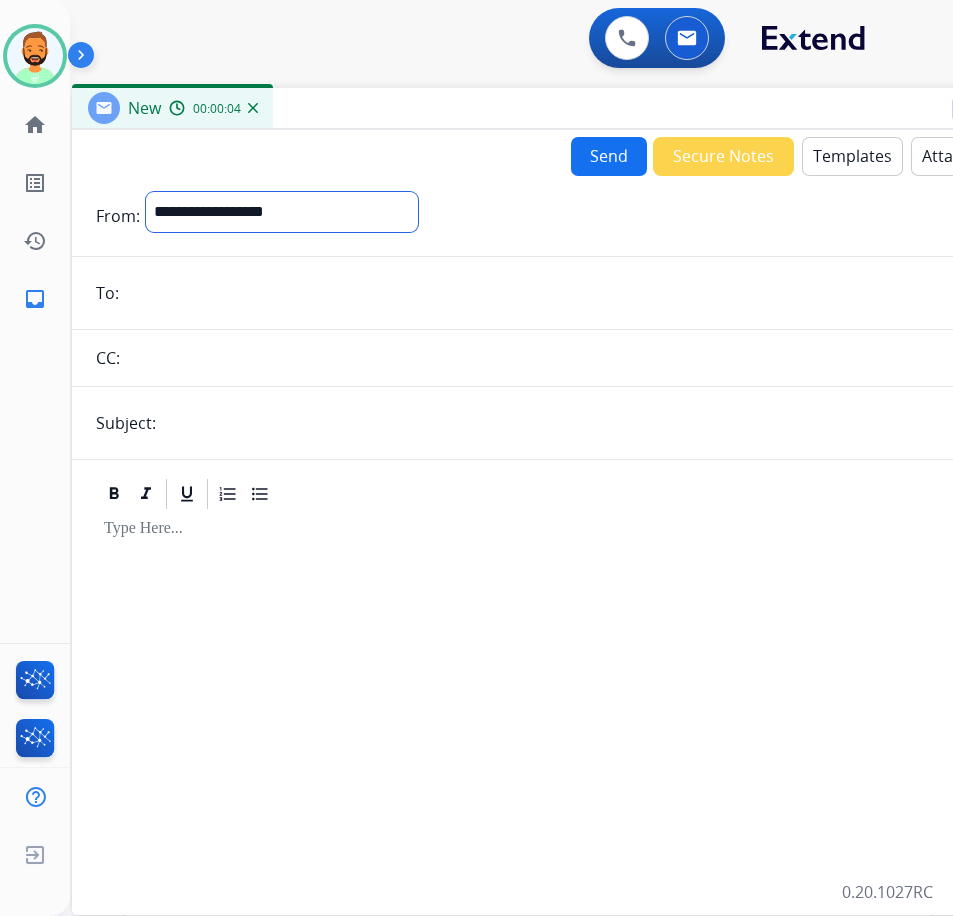click on "**********" at bounding box center (282, 212) 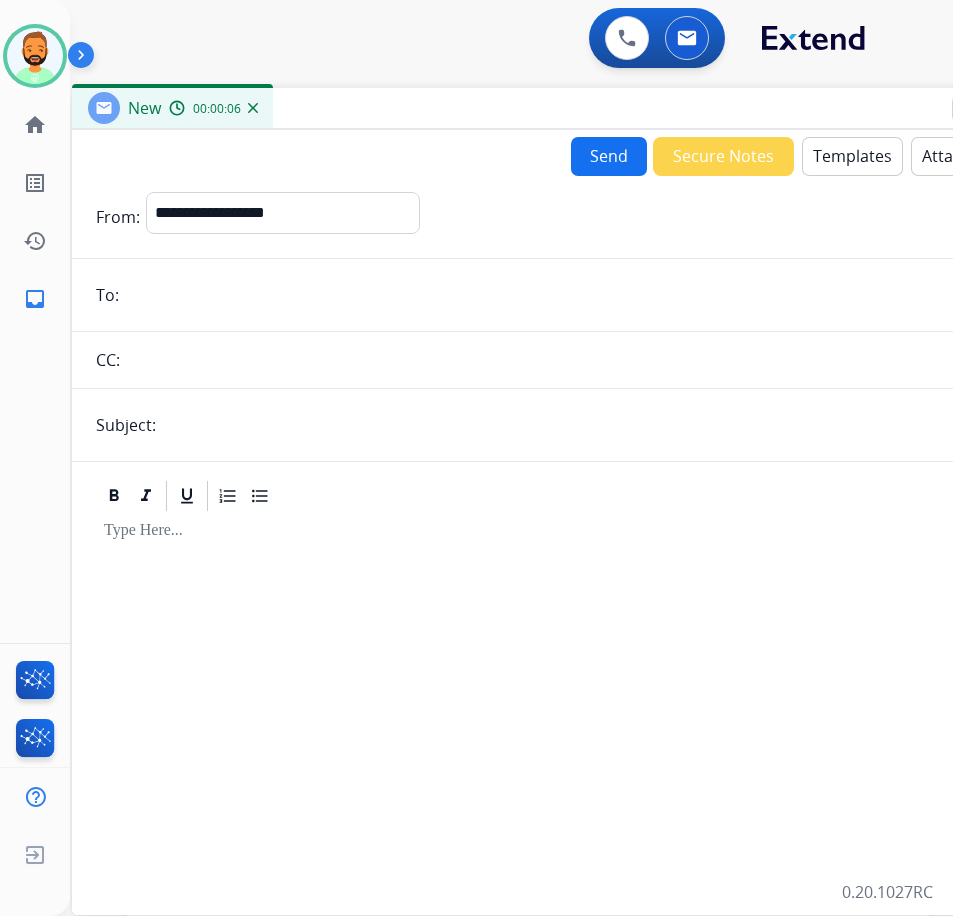 paste on "**********" 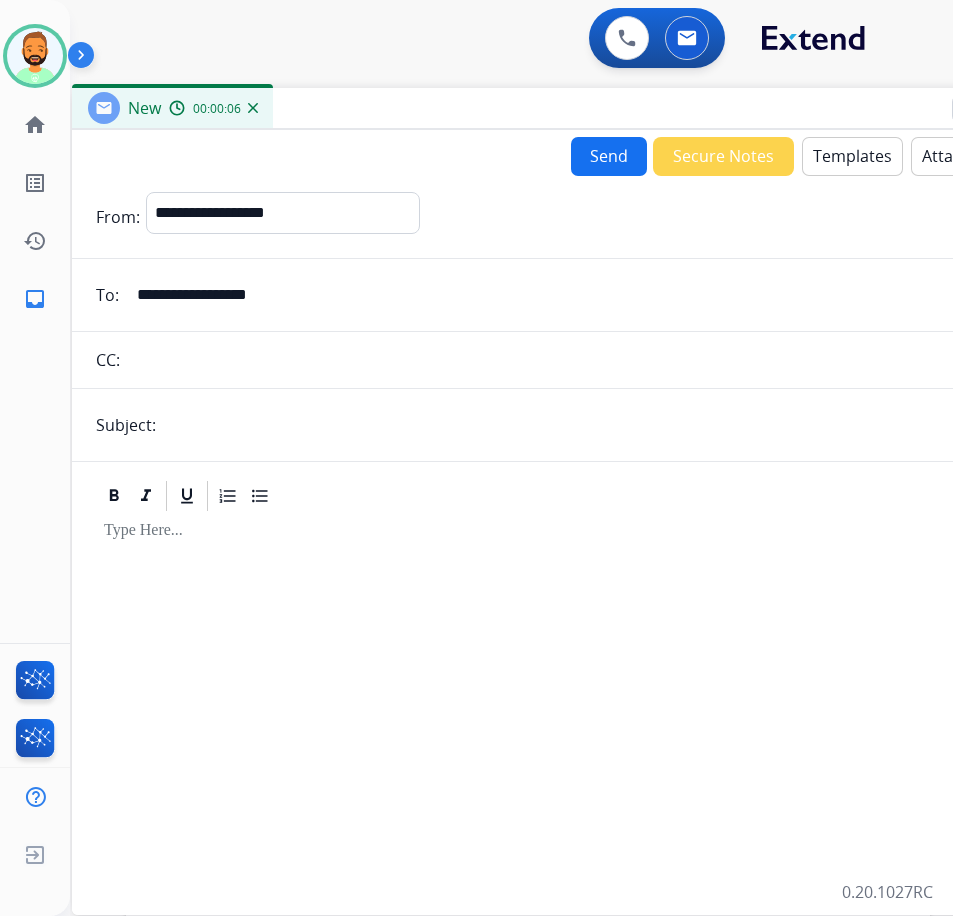 type on "**********" 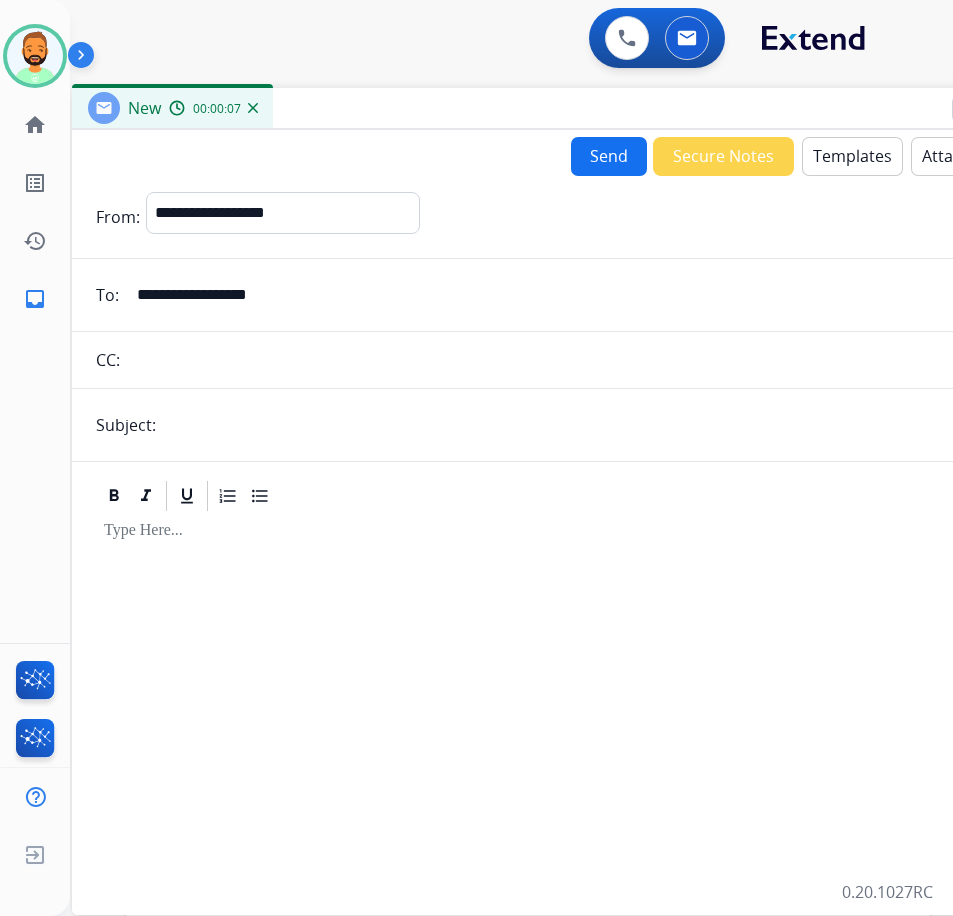 type on "*******" 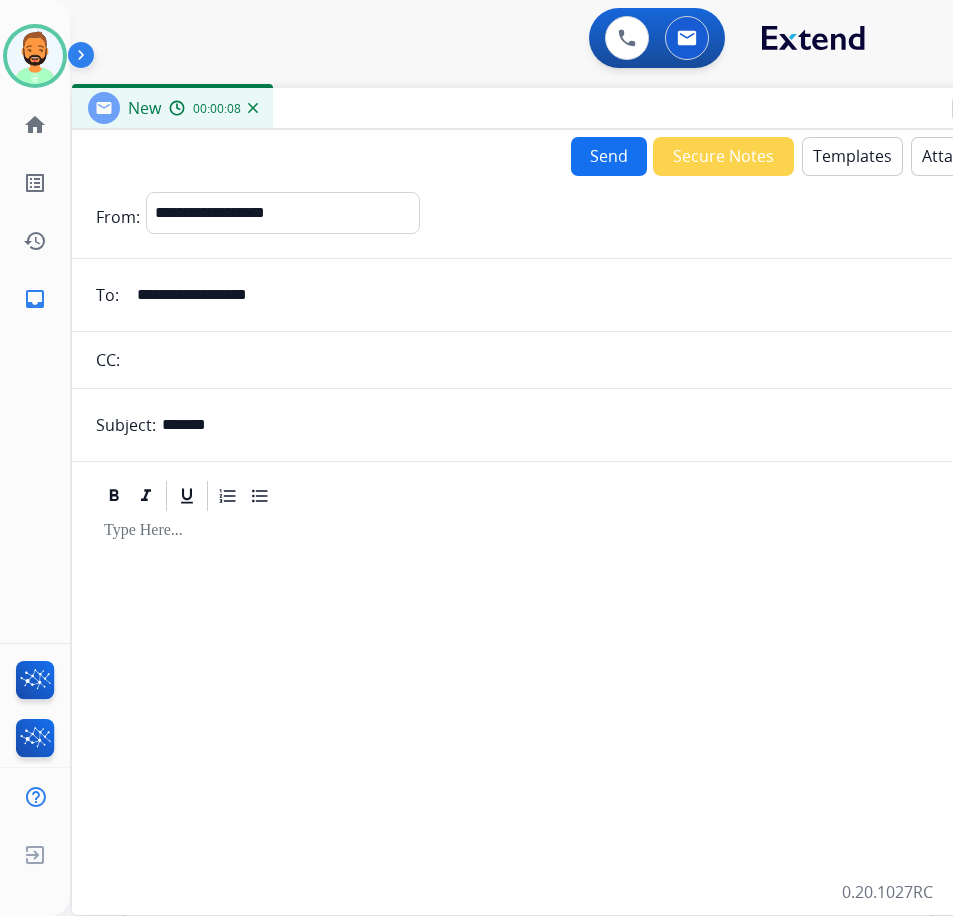 click at bounding box center [572, 704] 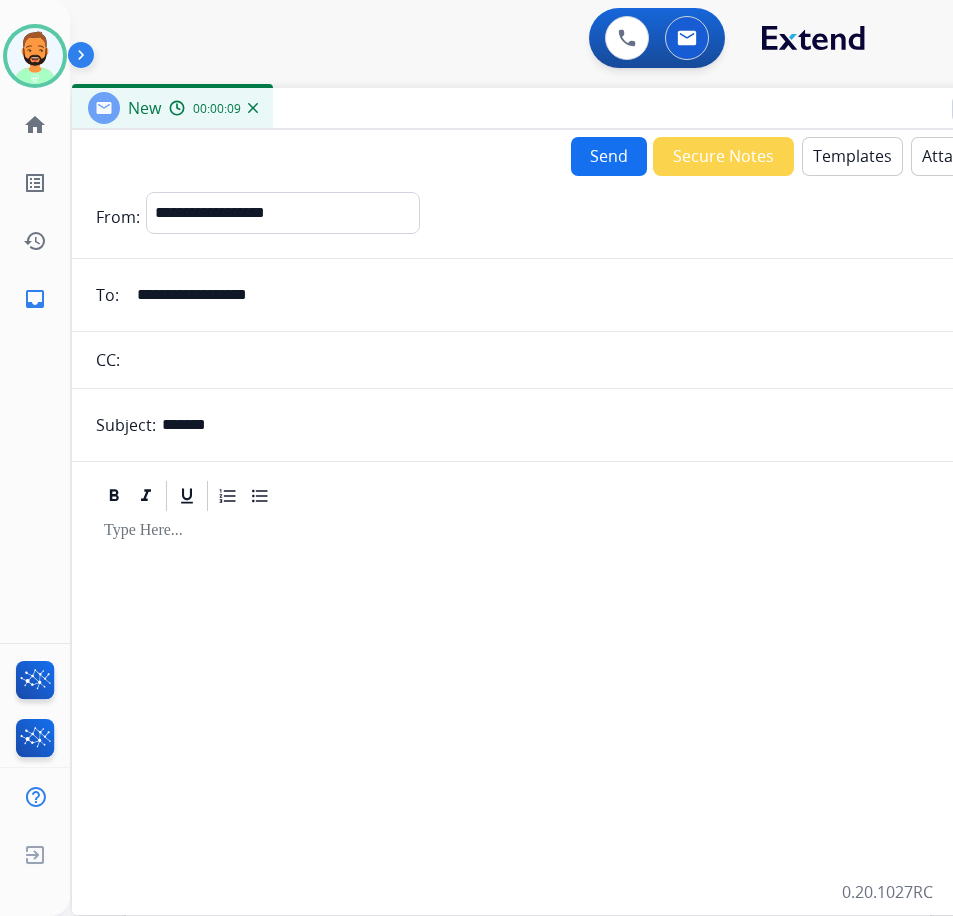 click on "New  00:00:09" at bounding box center [572, 109] 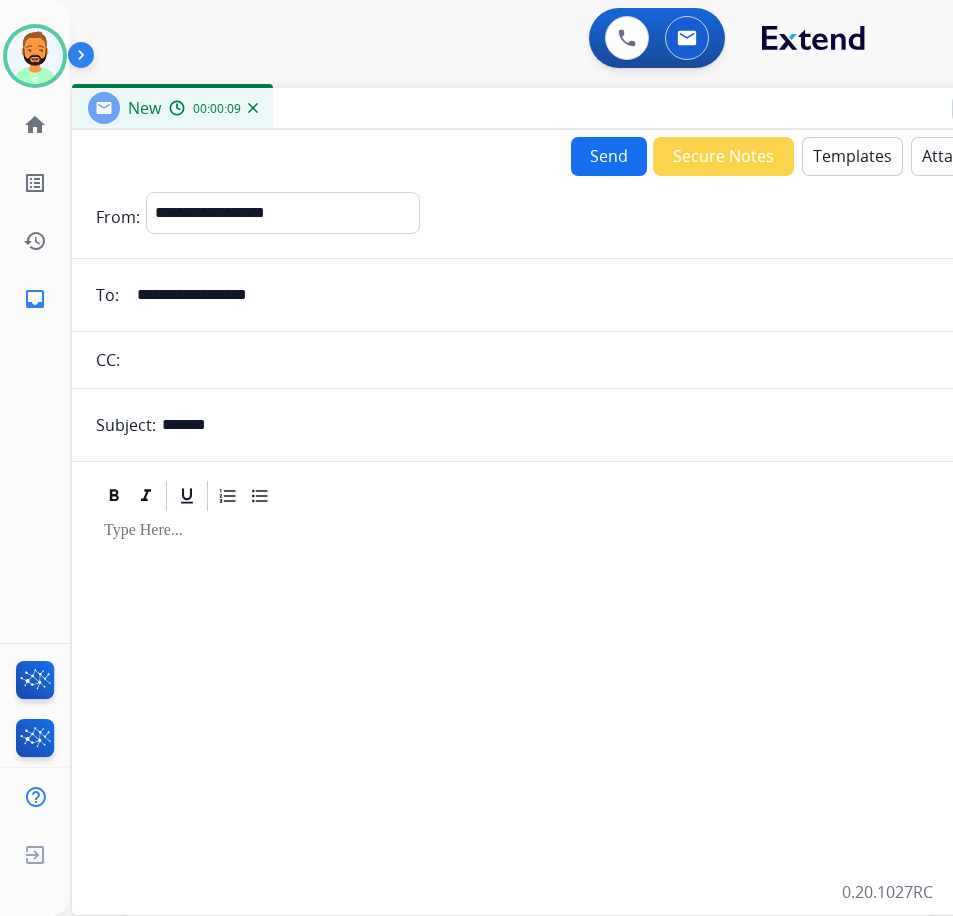 click on "Templates" at bounding box center [852, 156] 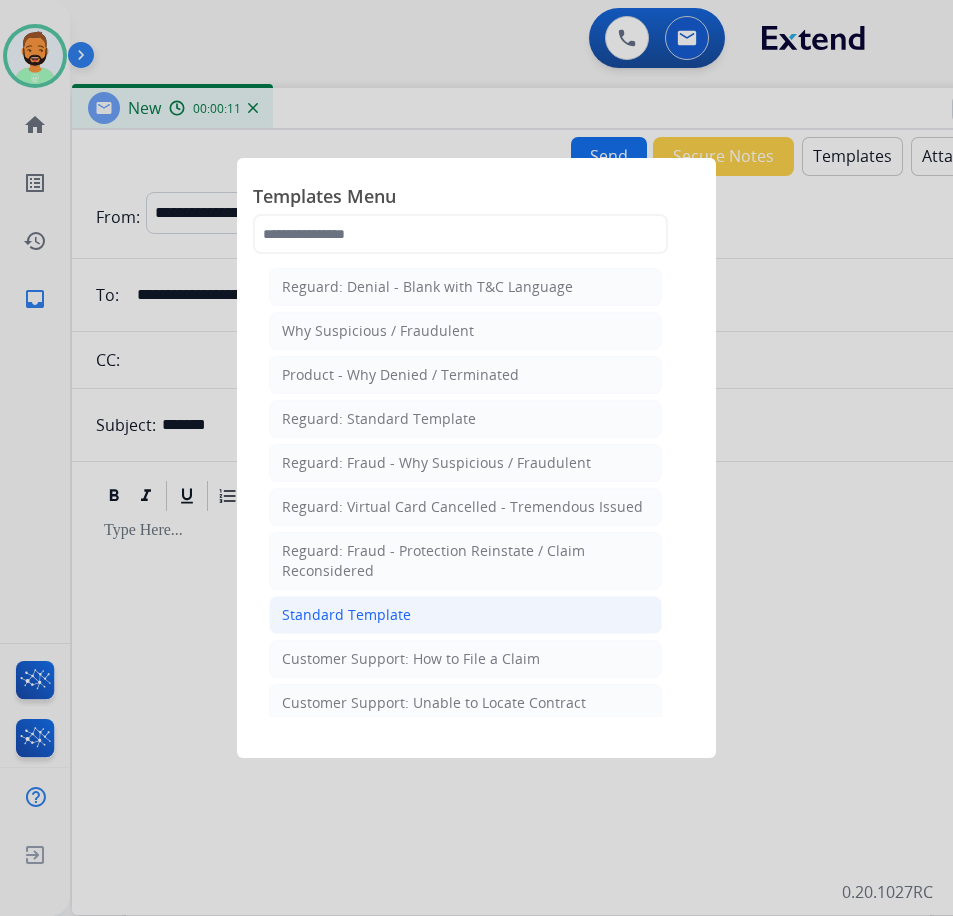 click on "Standard Template" 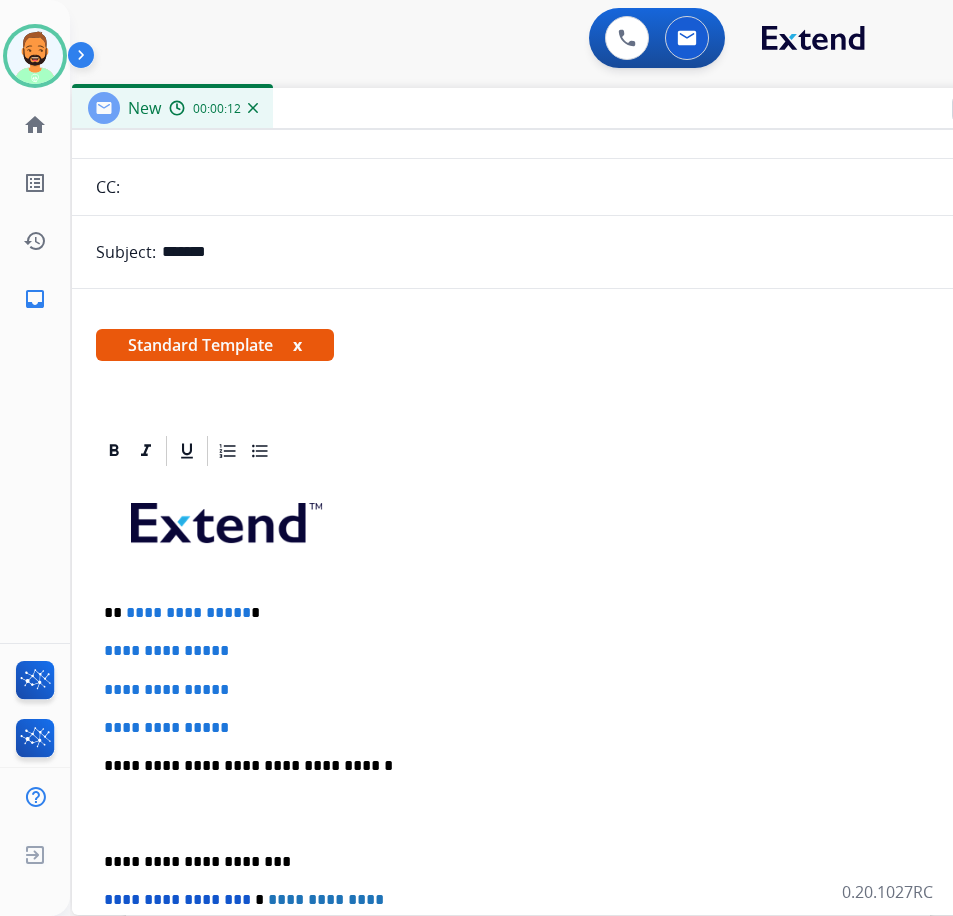 scroll, scrollTop: 200, scrollLeft: 0, axis: vertical 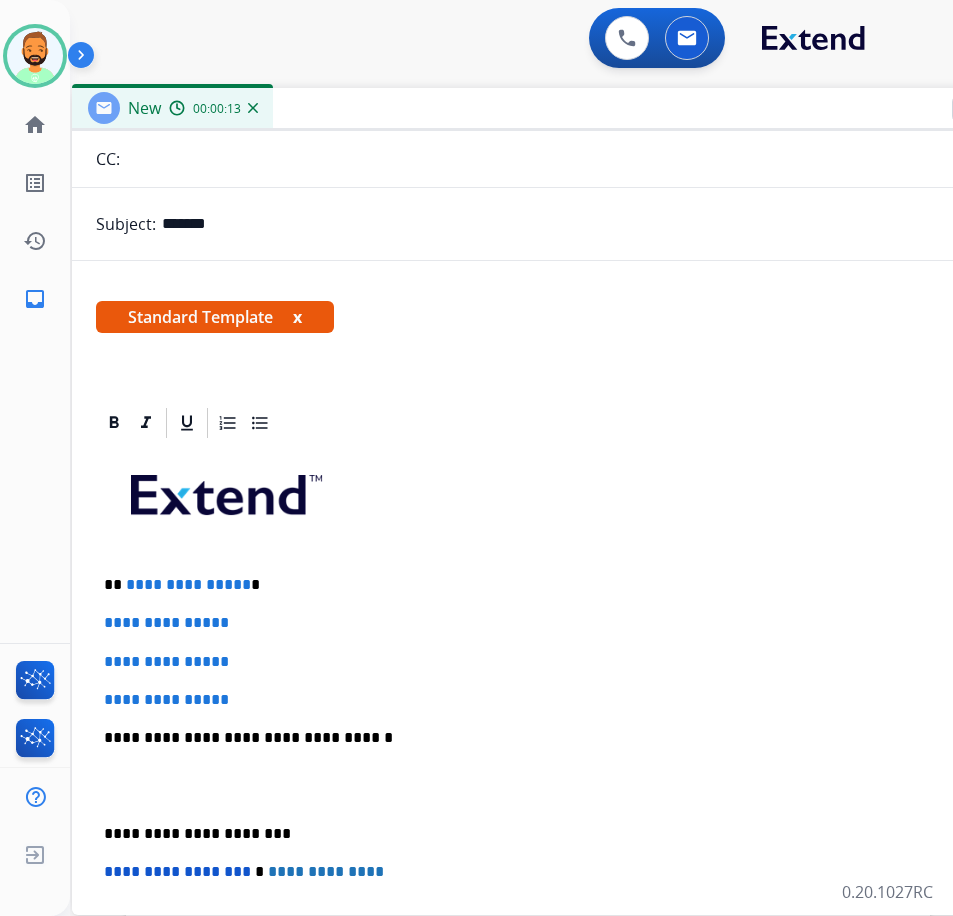 click on "**********" at bounding box center (572, 785) 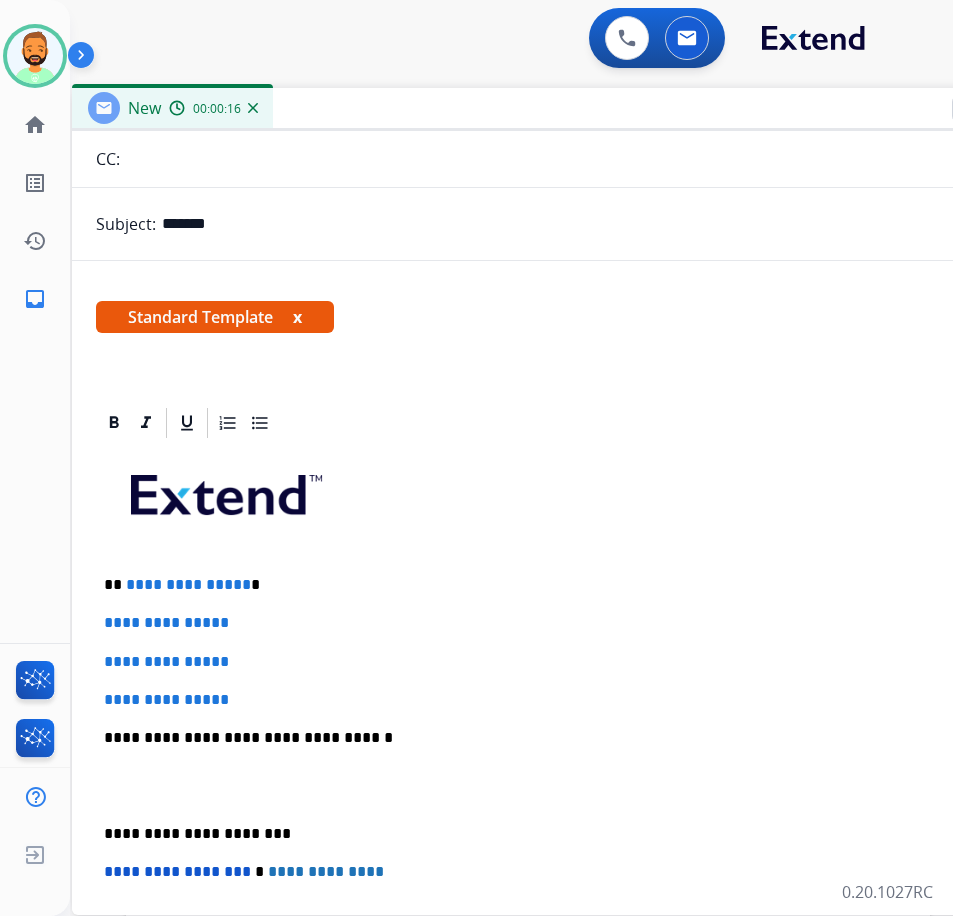 type 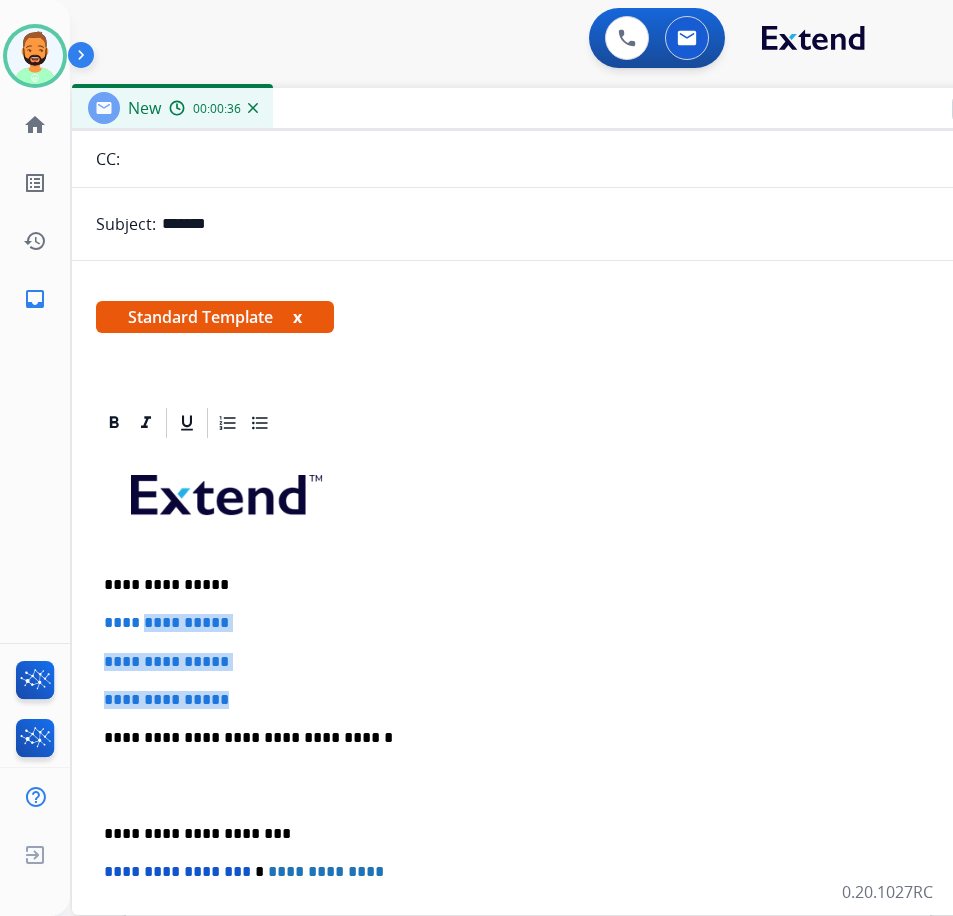 drag, startPoint x: 245, startPoint y: 690, endPoint x: 150, endPoint y: 615, distance: 121.037186 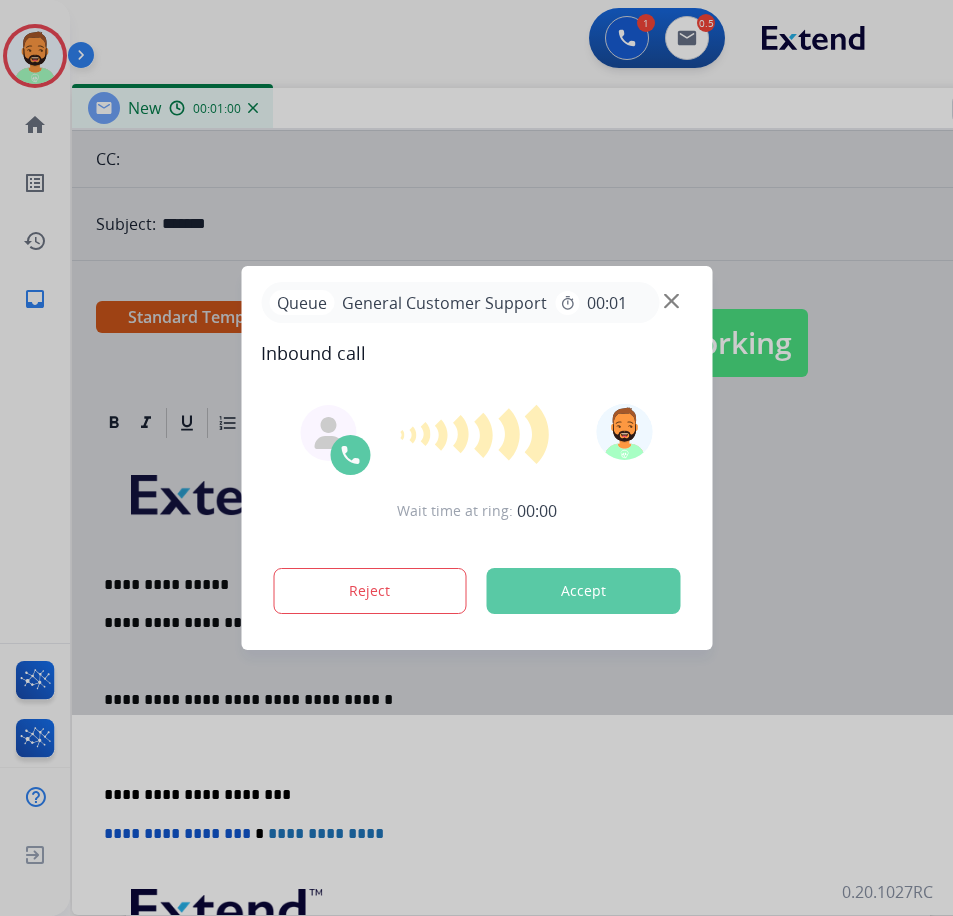 click at bounding box center [476, 458] 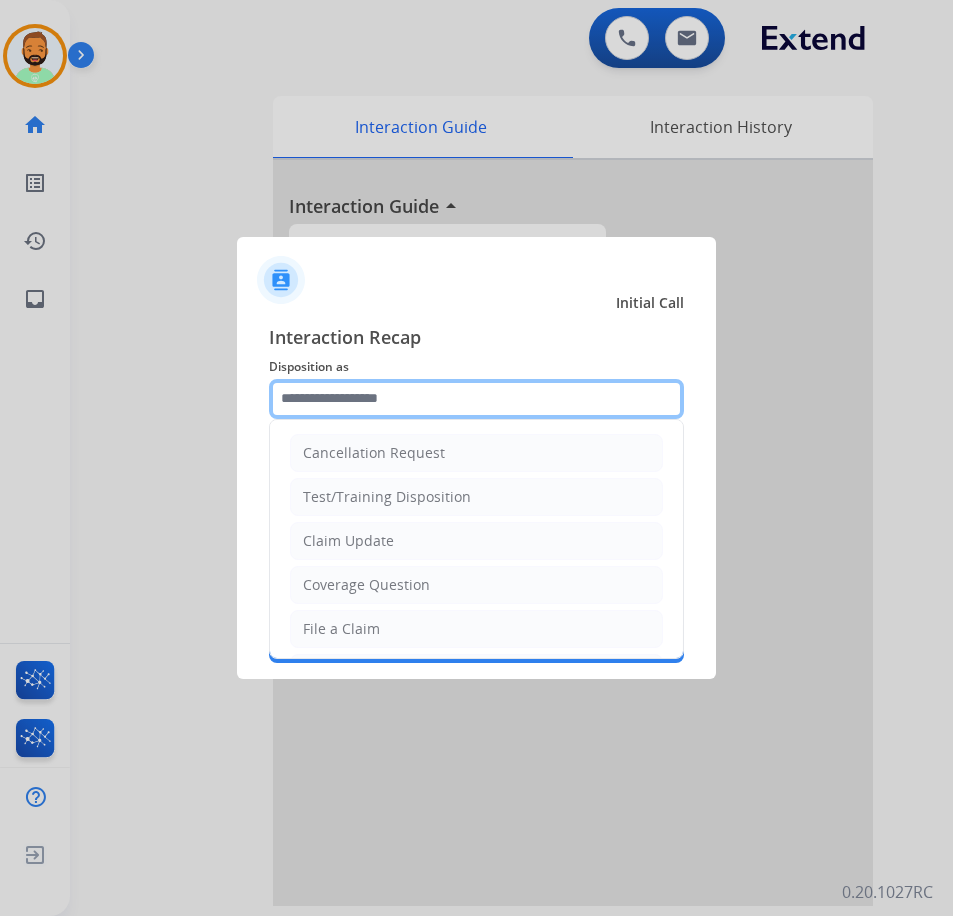 click 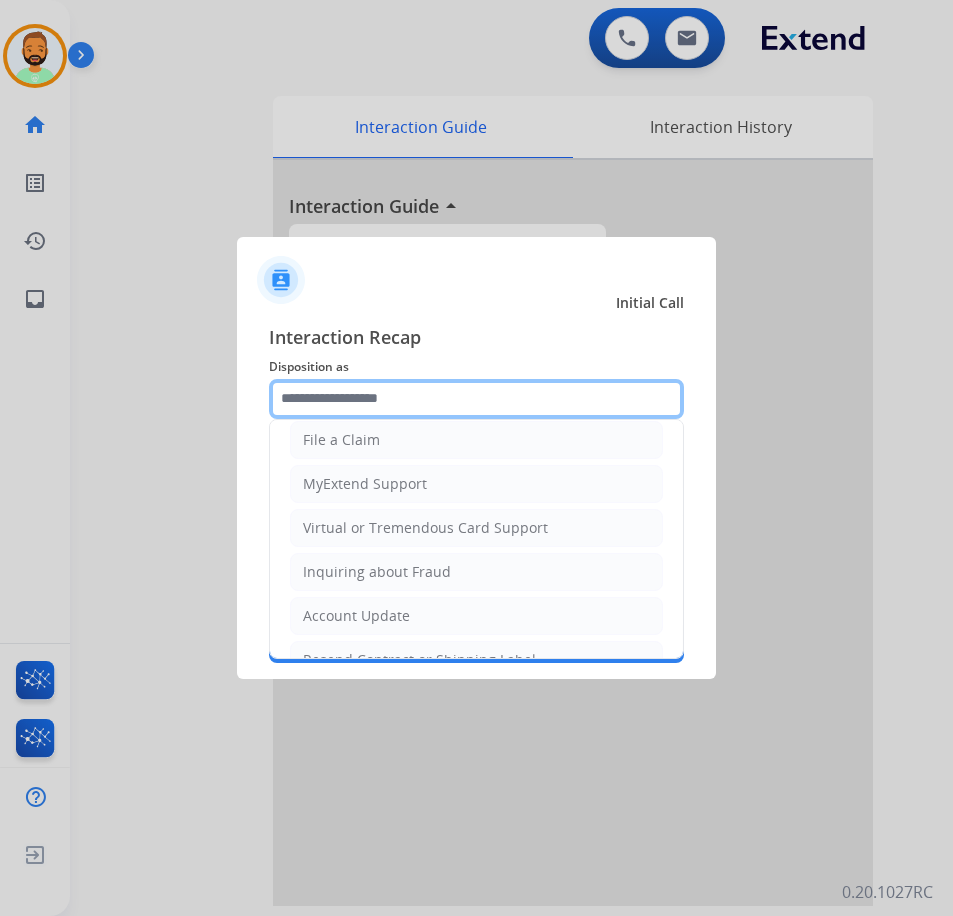 scroll, scrollTop: 200, scrollLeft: 0, axis: vertical 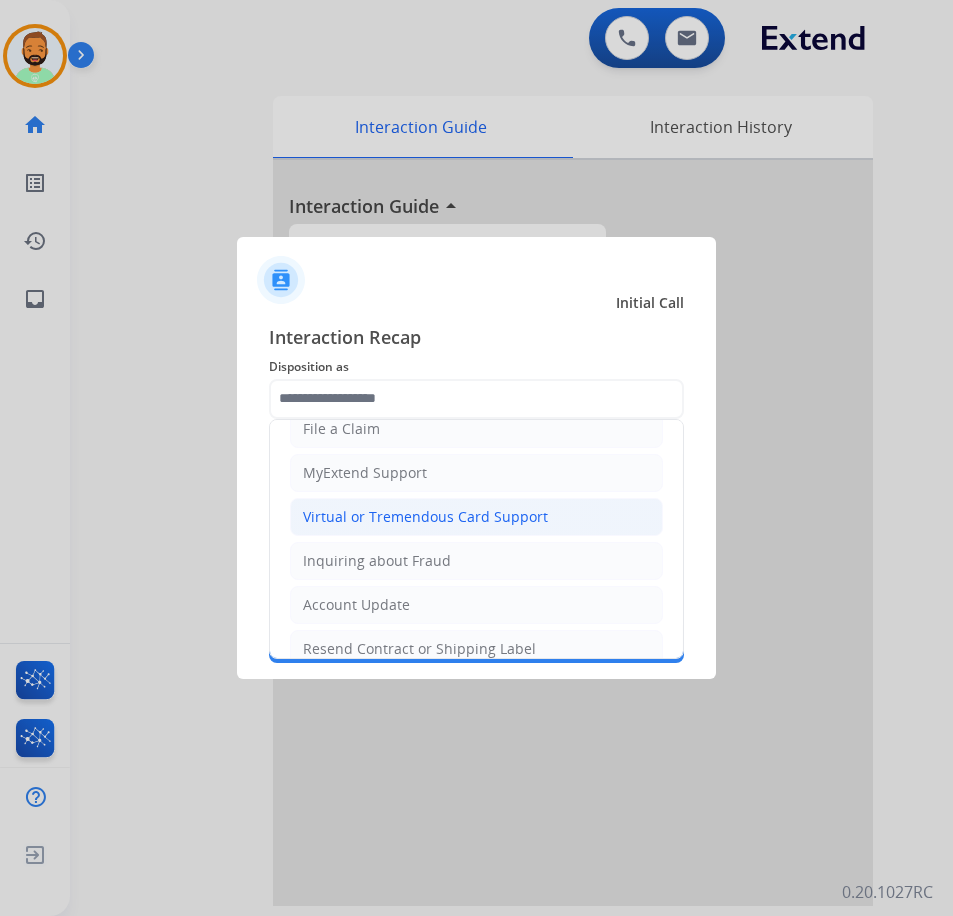 click on "Virtual or Tremendous Card Support" 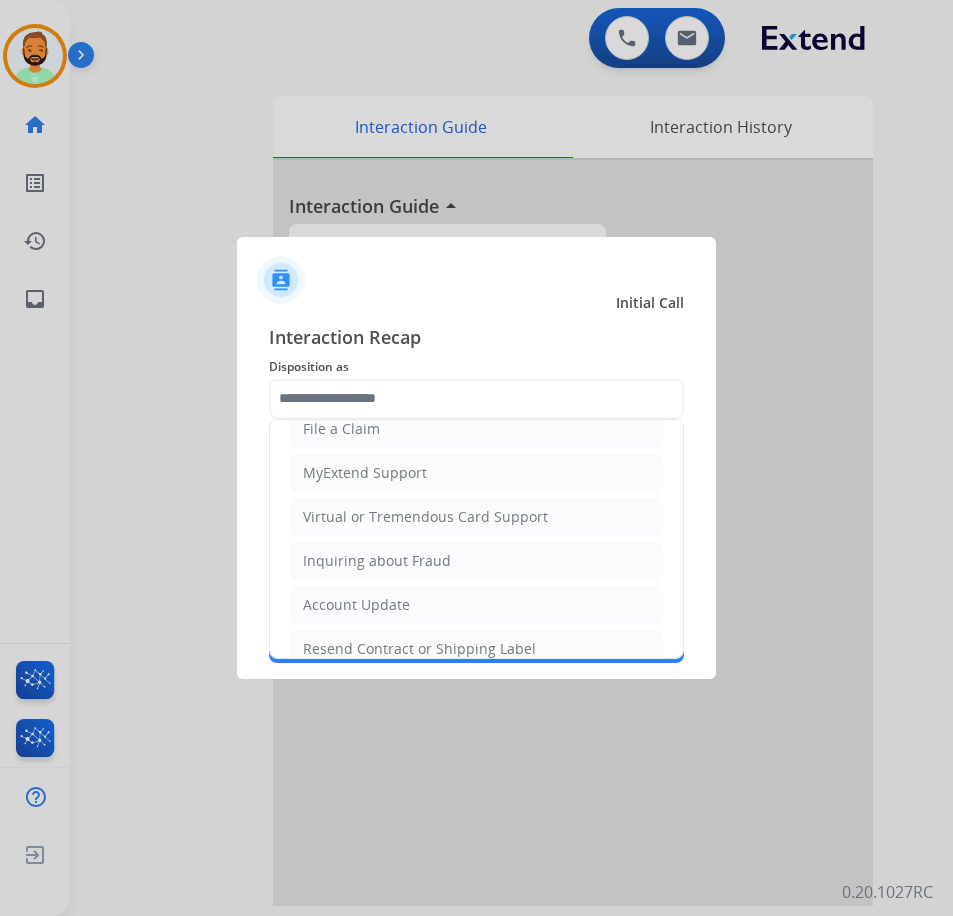type on "**********" 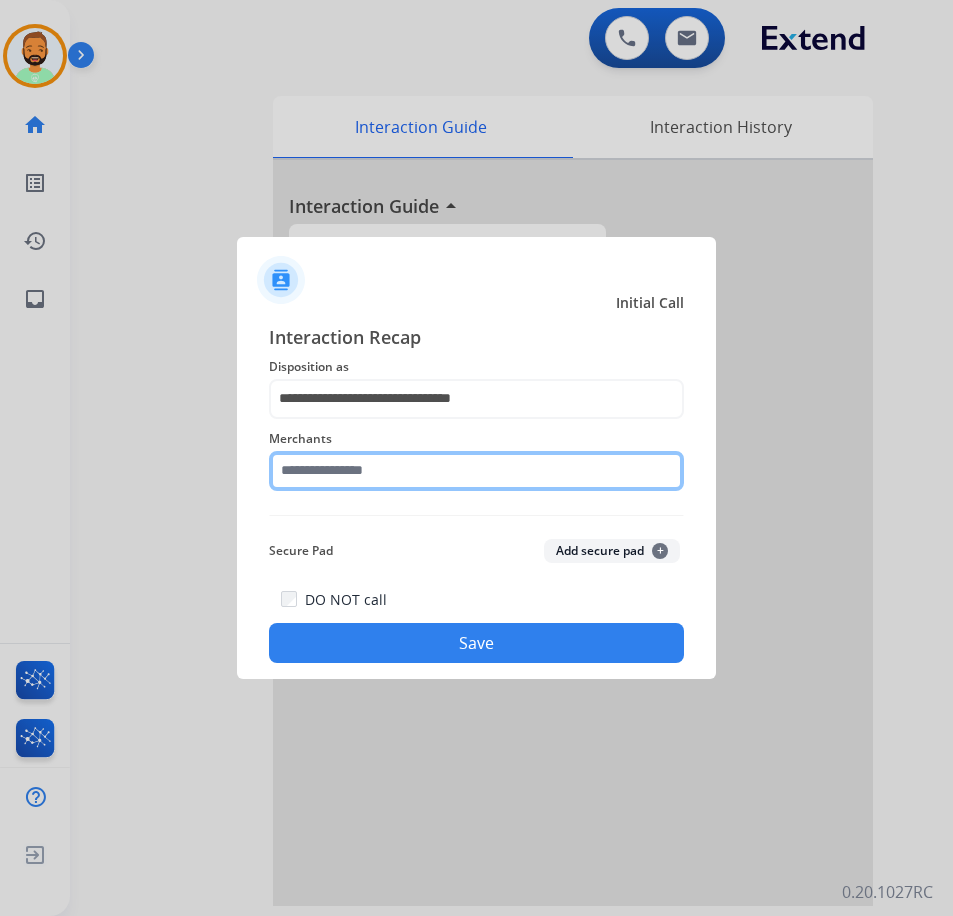 click 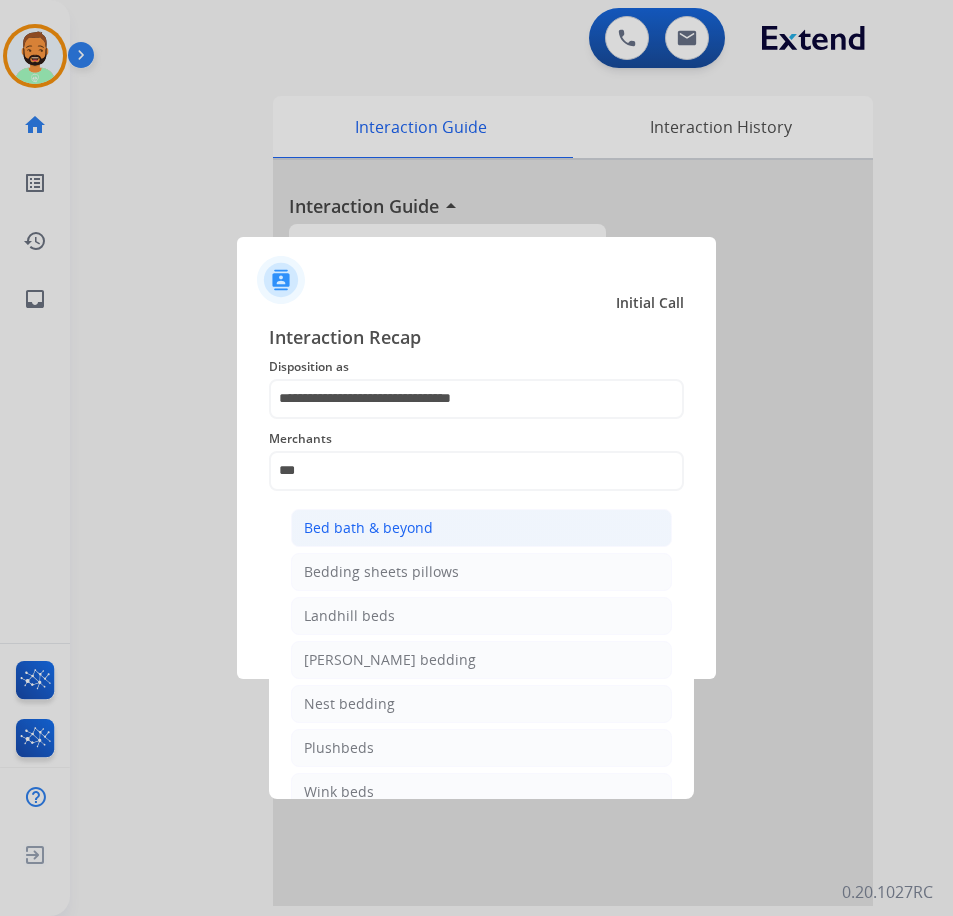 click on "Bed bath & beyond" 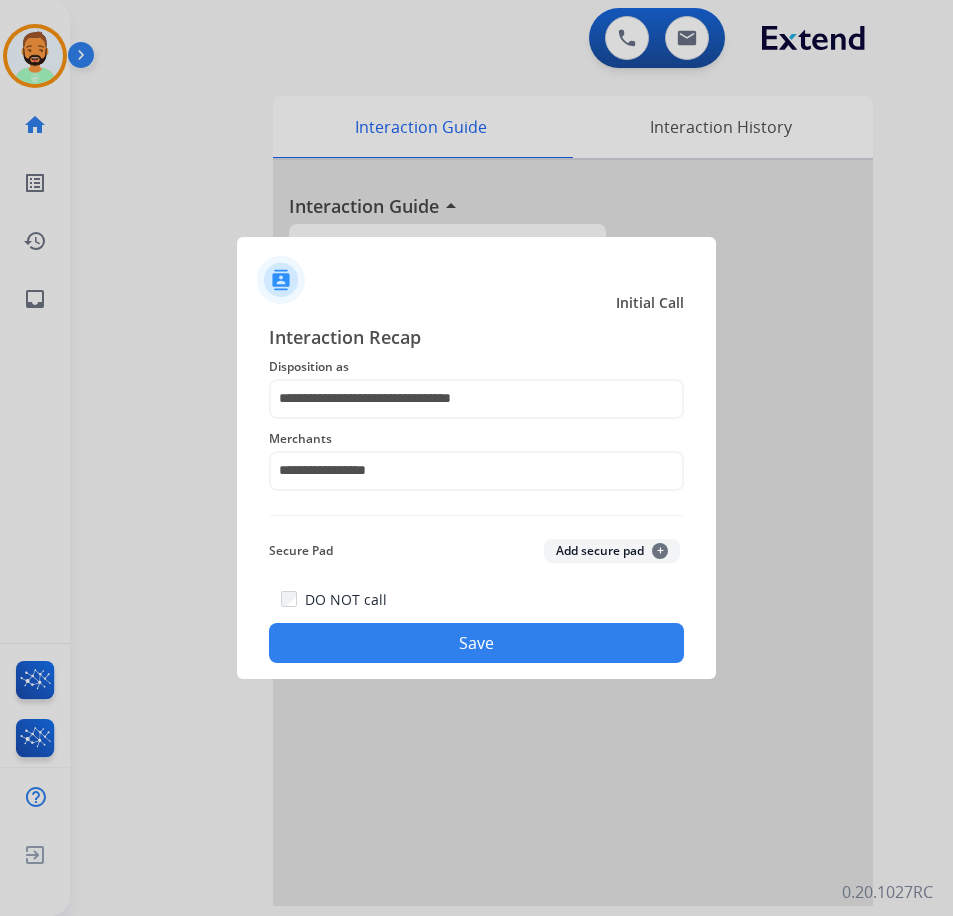 click on "Save" 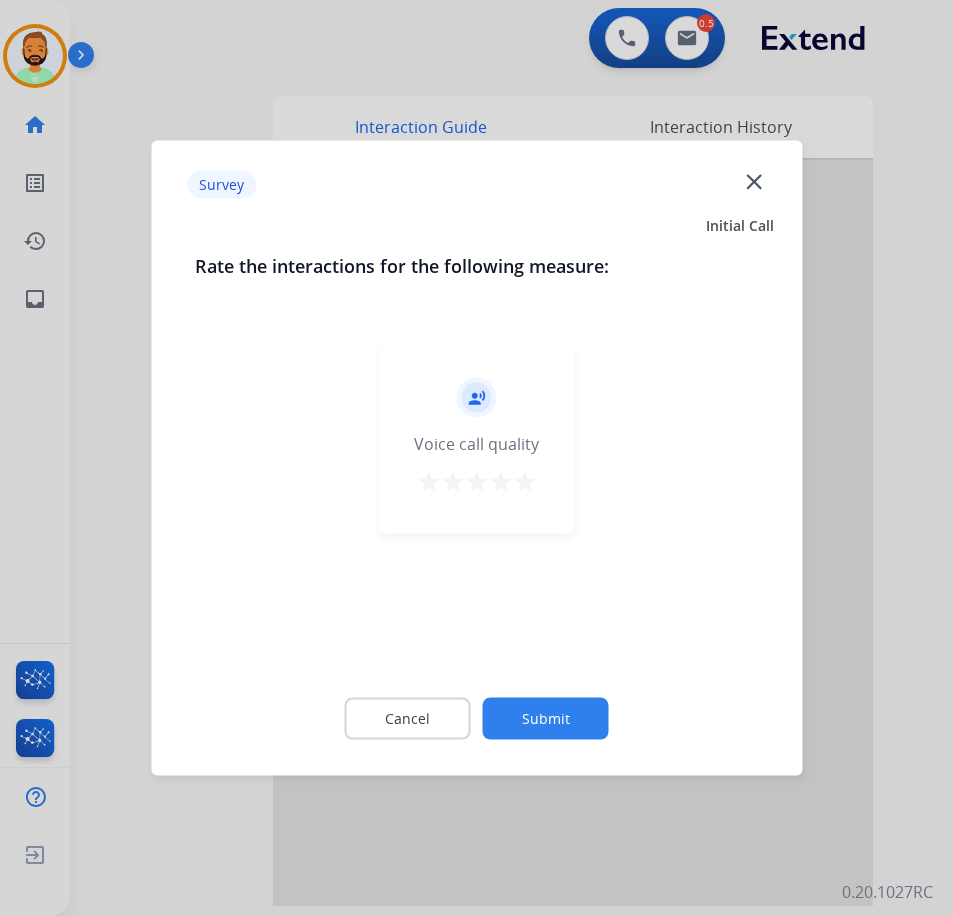 click on "Cancel Submit" 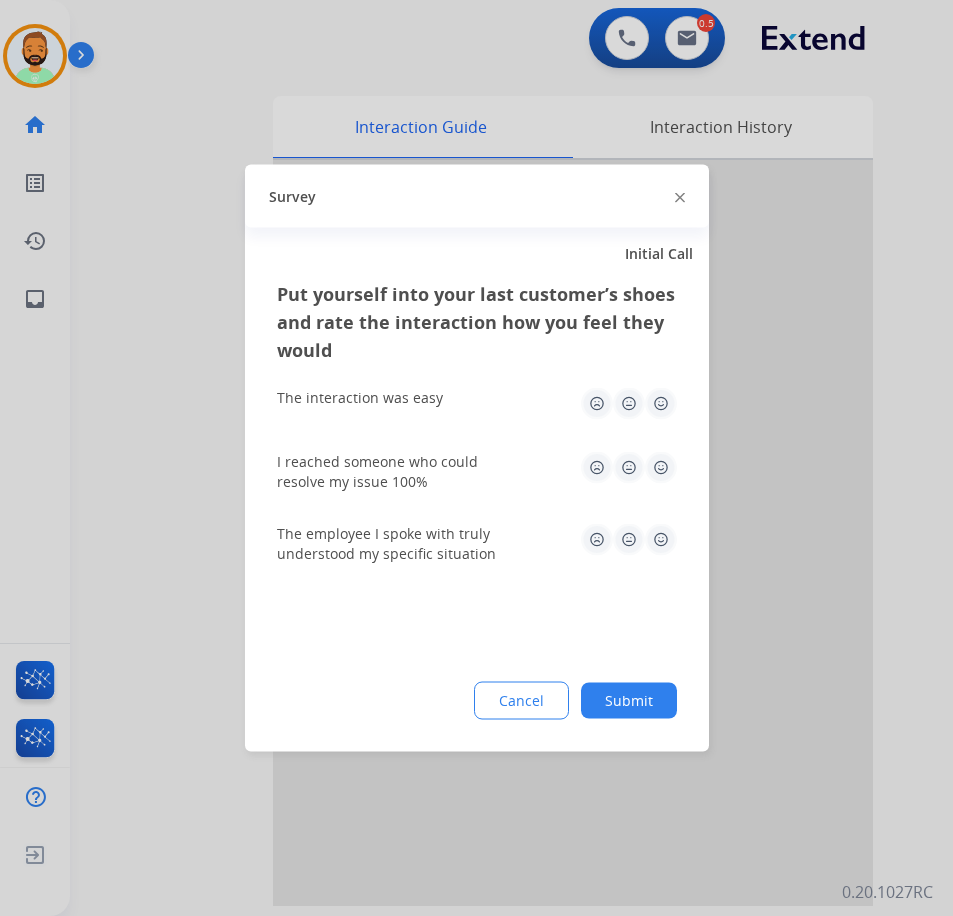 click on "Submit" 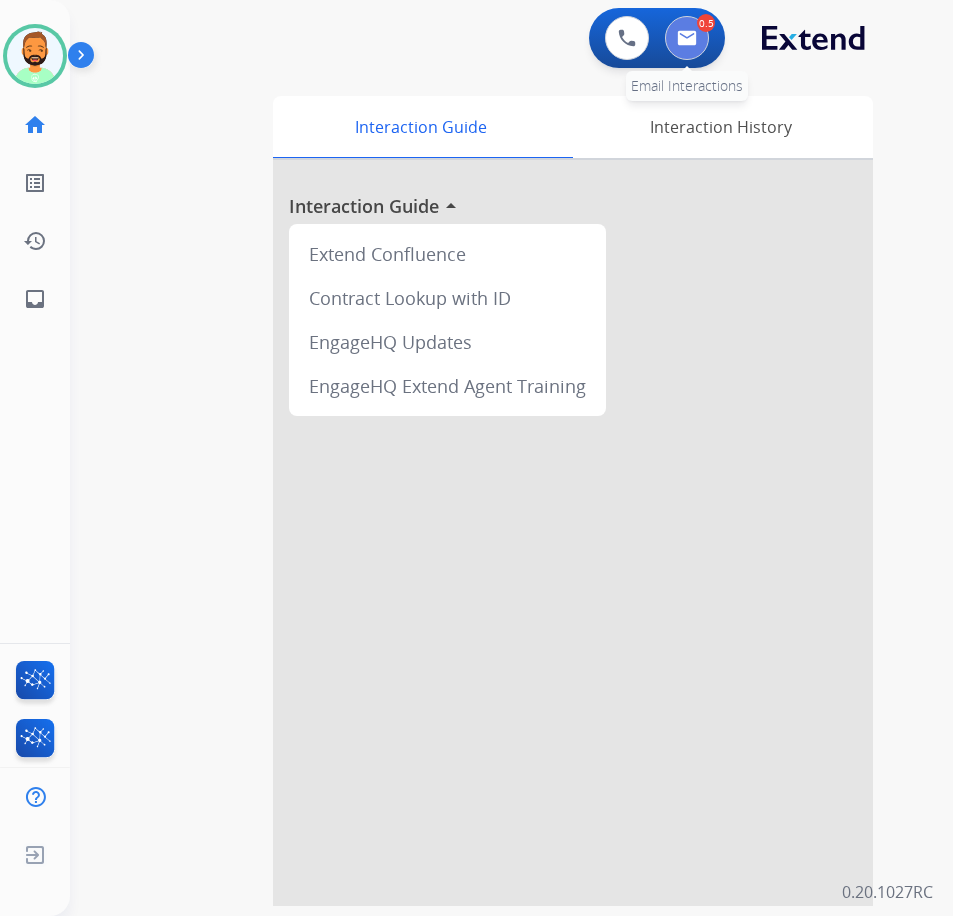 click at bounding box center (687, 38) 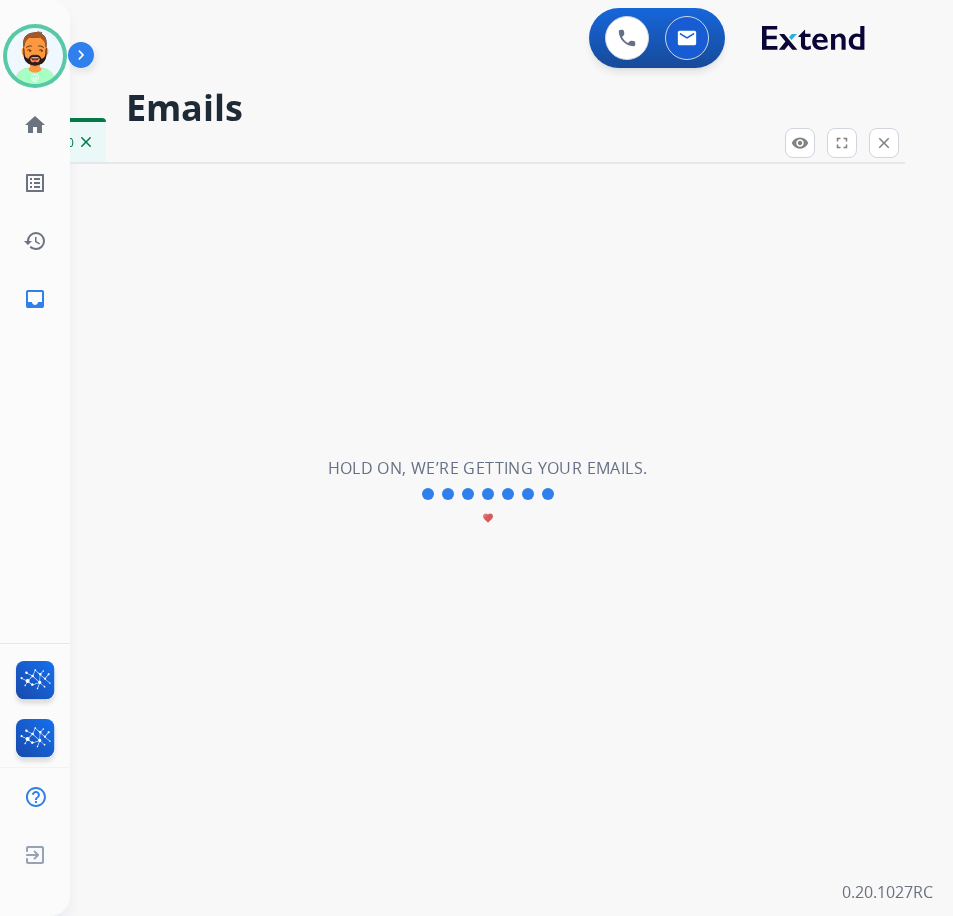 select on "**********" 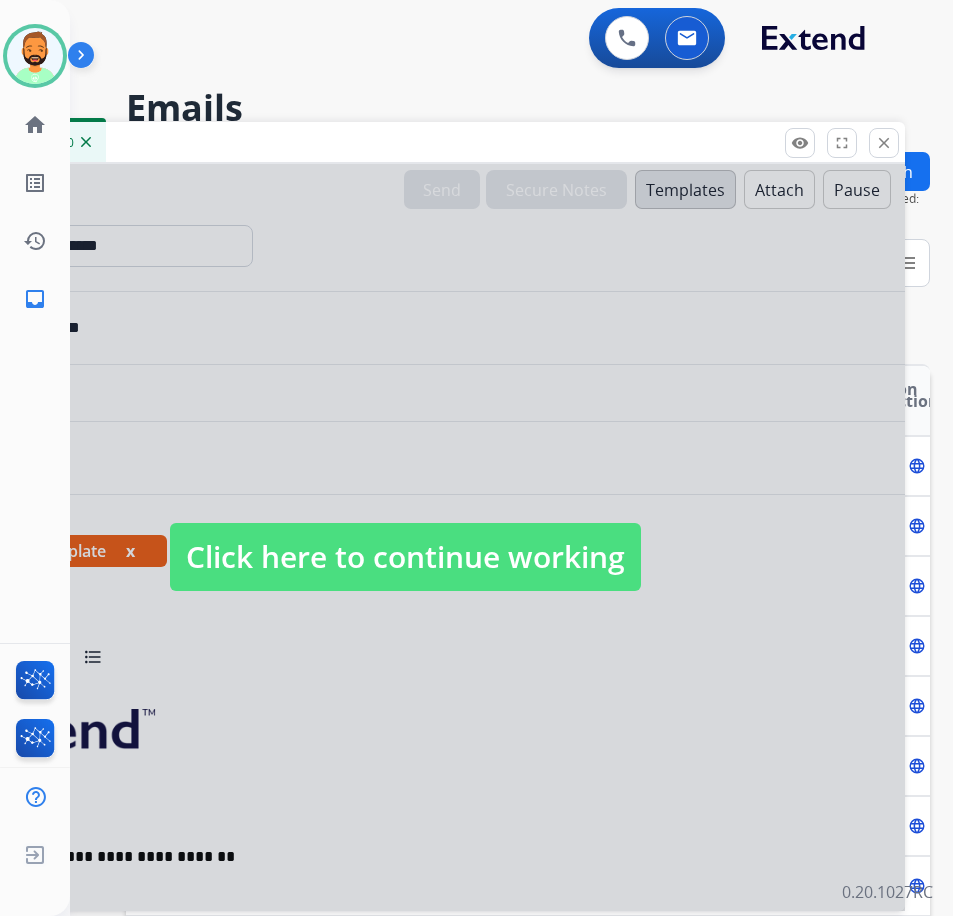click on "Click here to continue working" at bounding box center (405, 557) 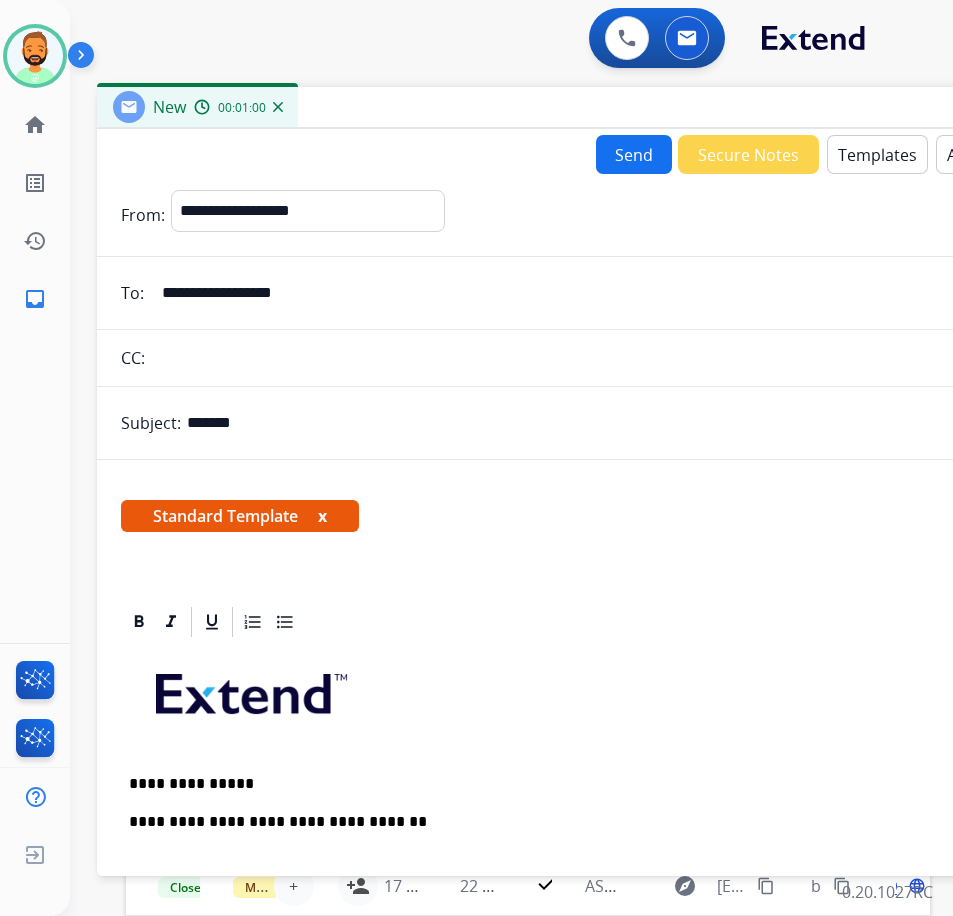 drag, startPoint x: 386, startPoint y: 146, endPoint x: 565, endPoint y: 122, distance: 180.60178 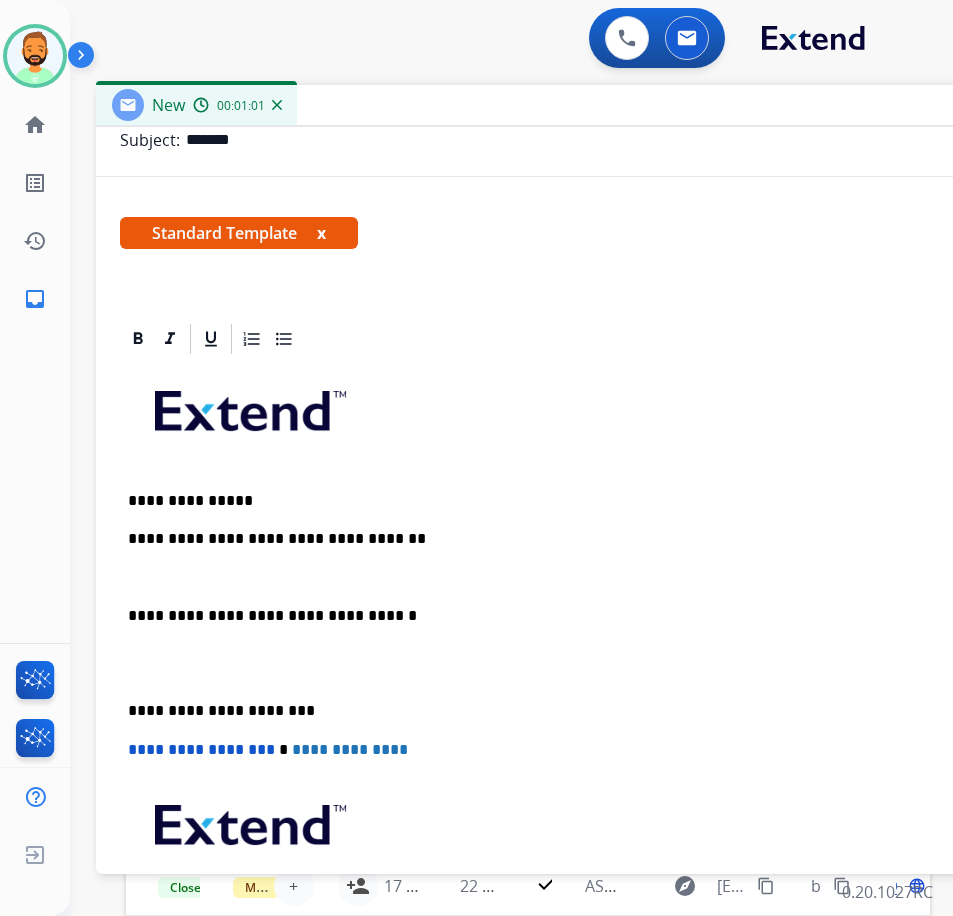 scroll, scrollTop: 300, scrollLeft: 0, axis: vertical 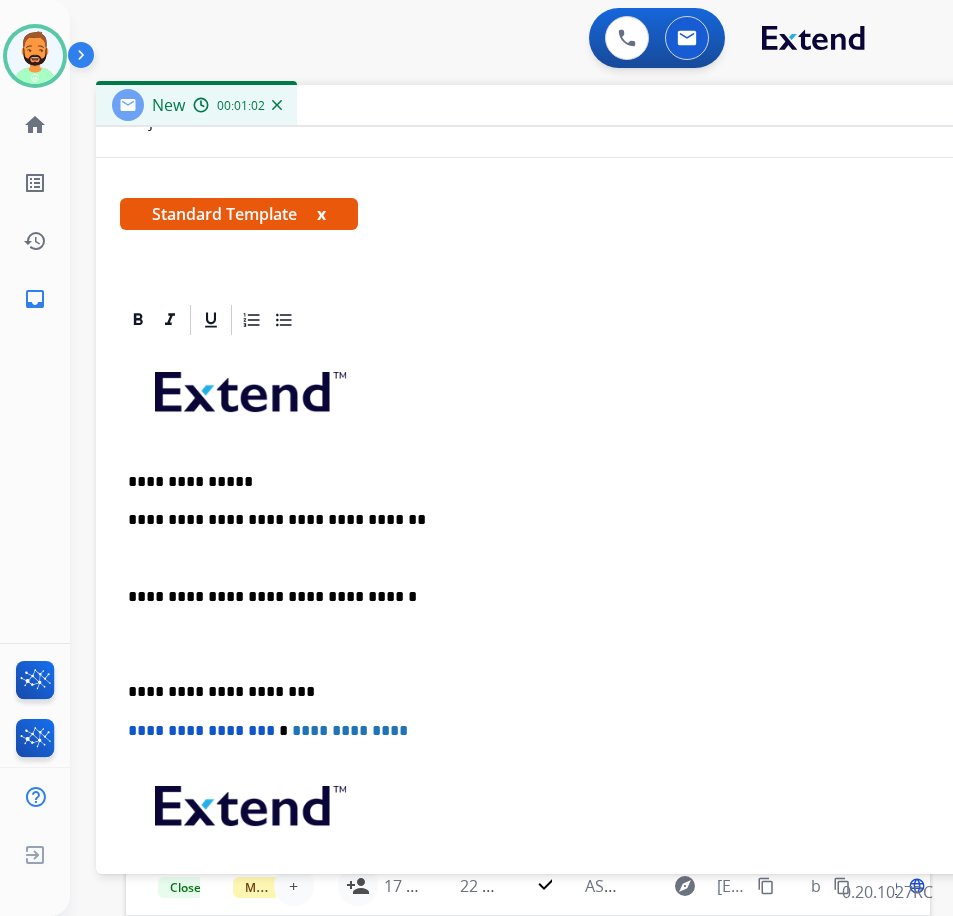 drag, startPoint x: 135, startPoint y: 671, endPoint x: 168, endPoint y: 688, distance: 37.12142 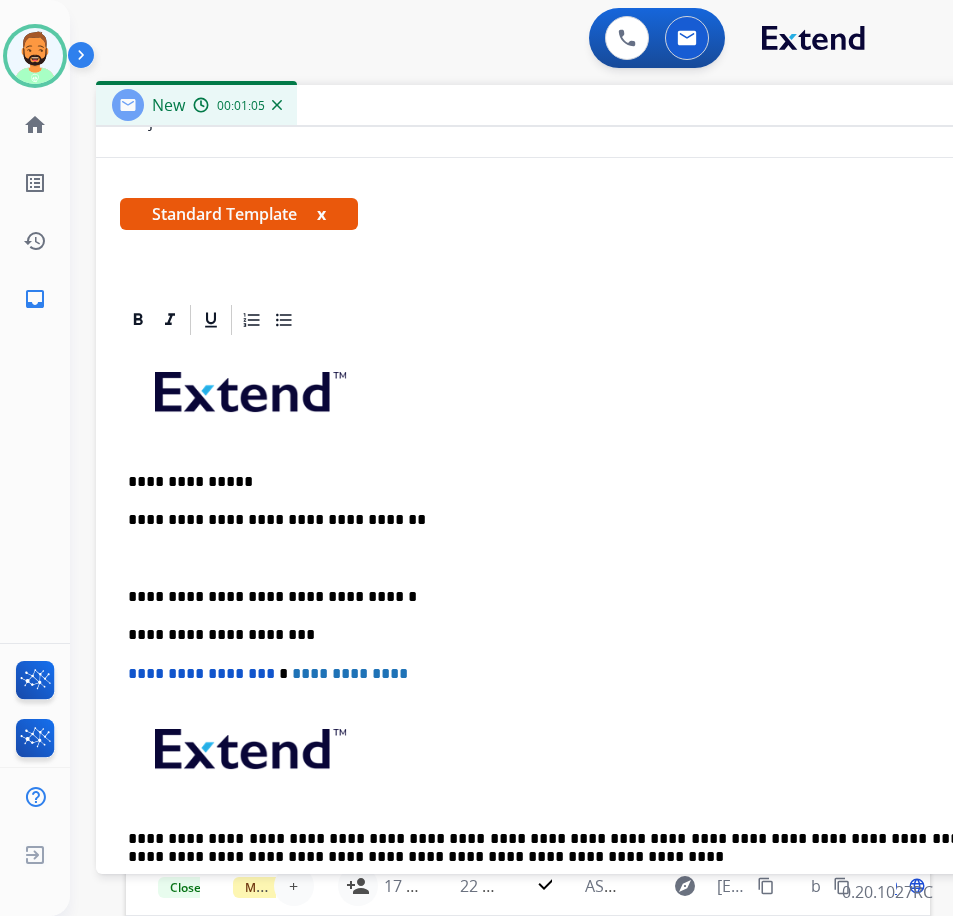 click on "**********" at bounding box center (596, 634) 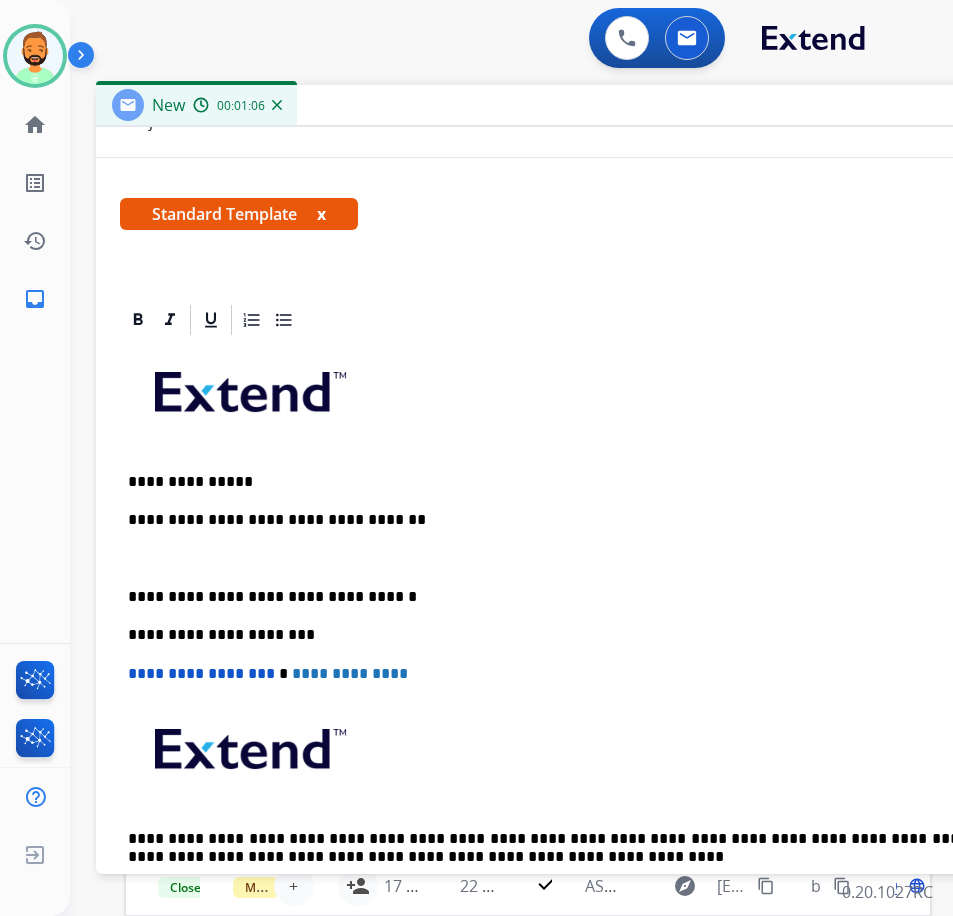 type 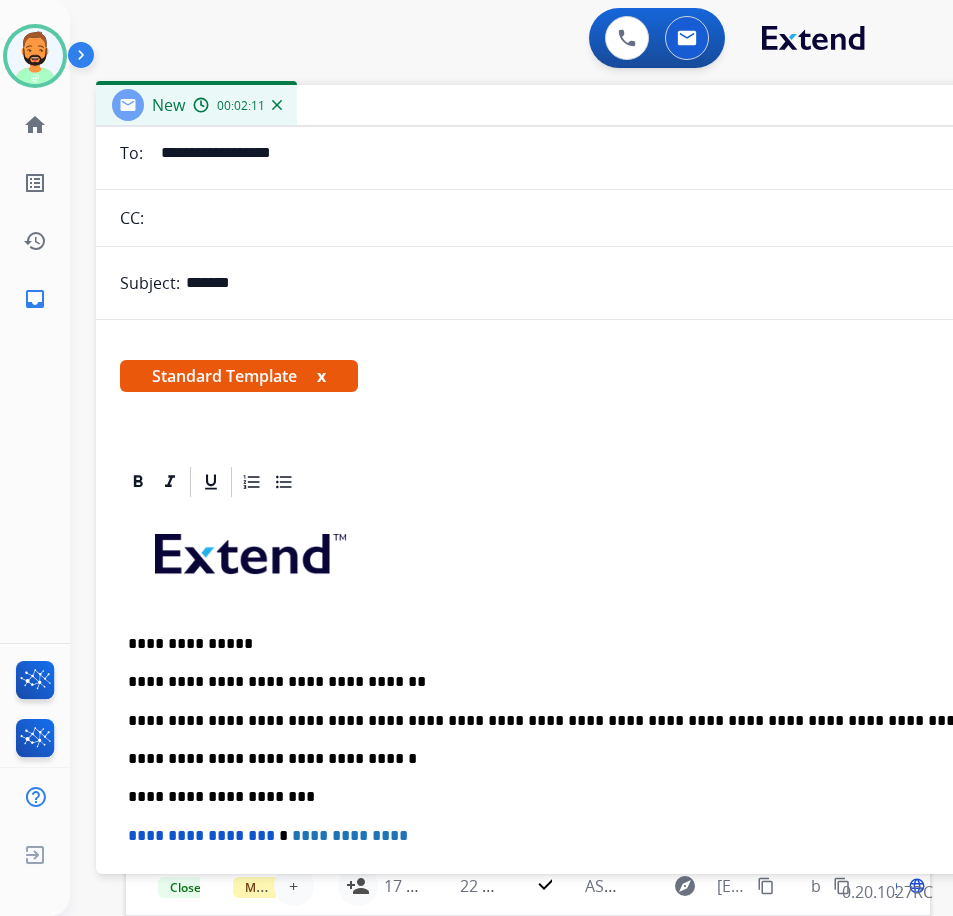 scroll, scrollTop: 0, scrollLeft: 0, axis: both 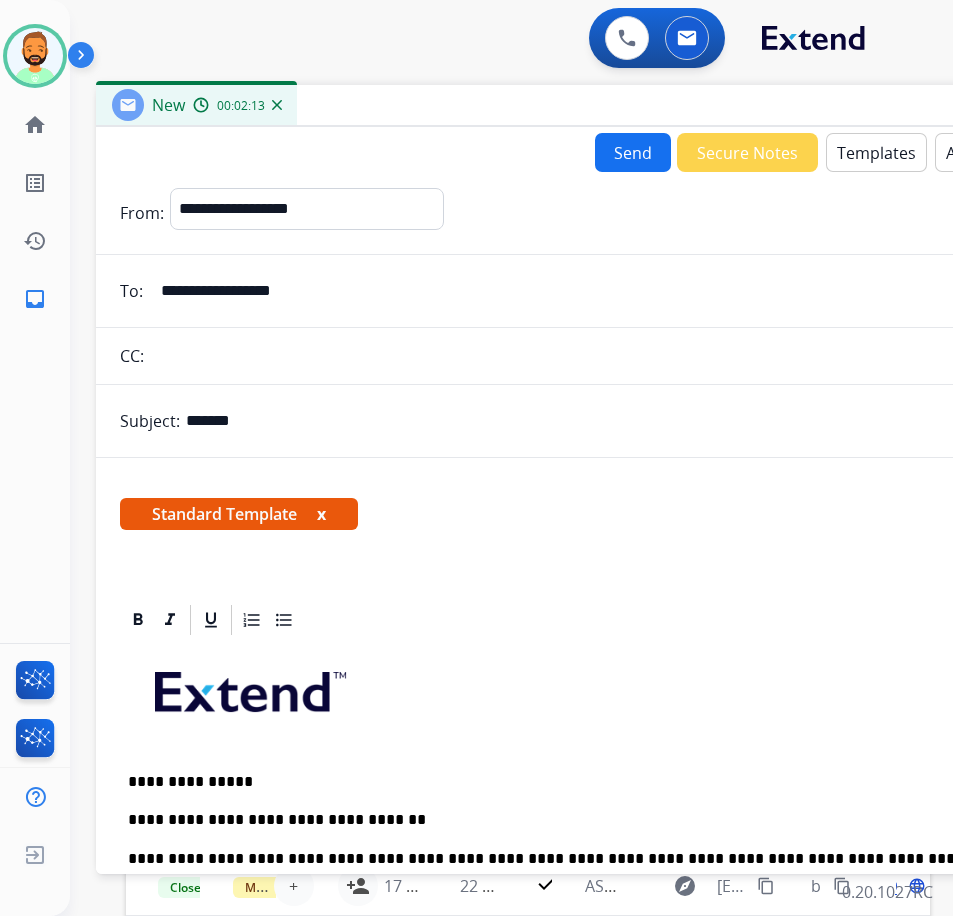 click on "Send" at bounding box center (633, 152) 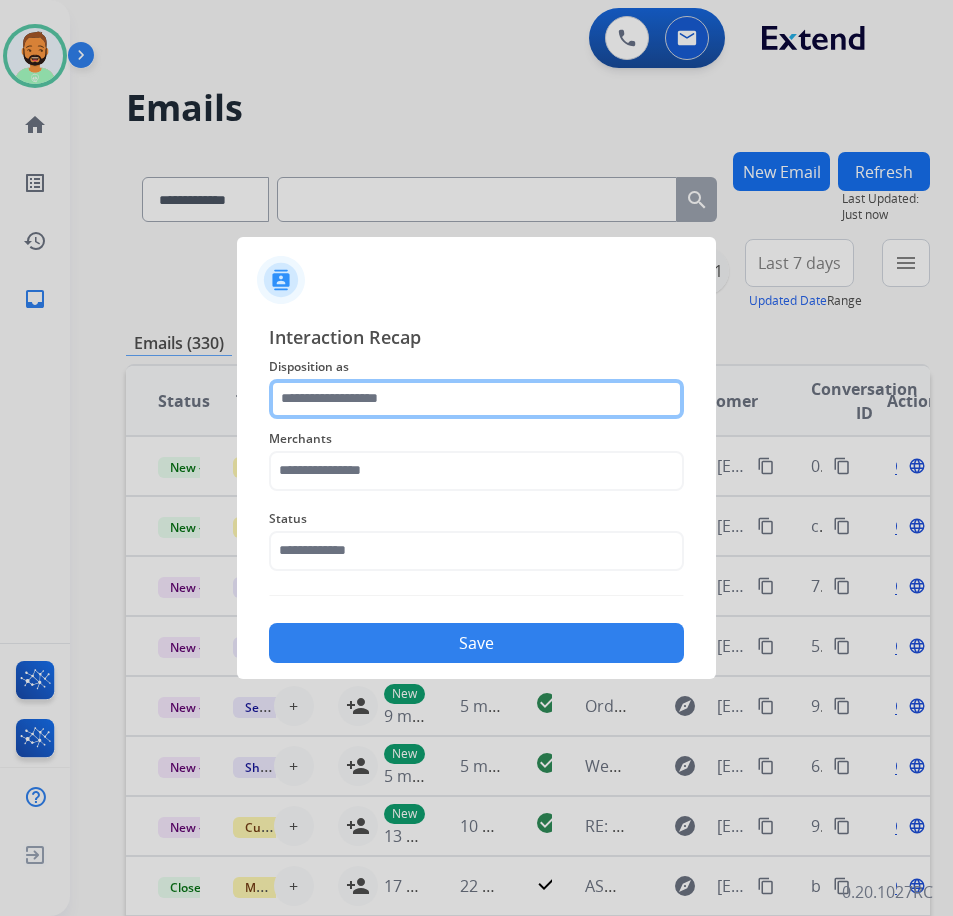 click 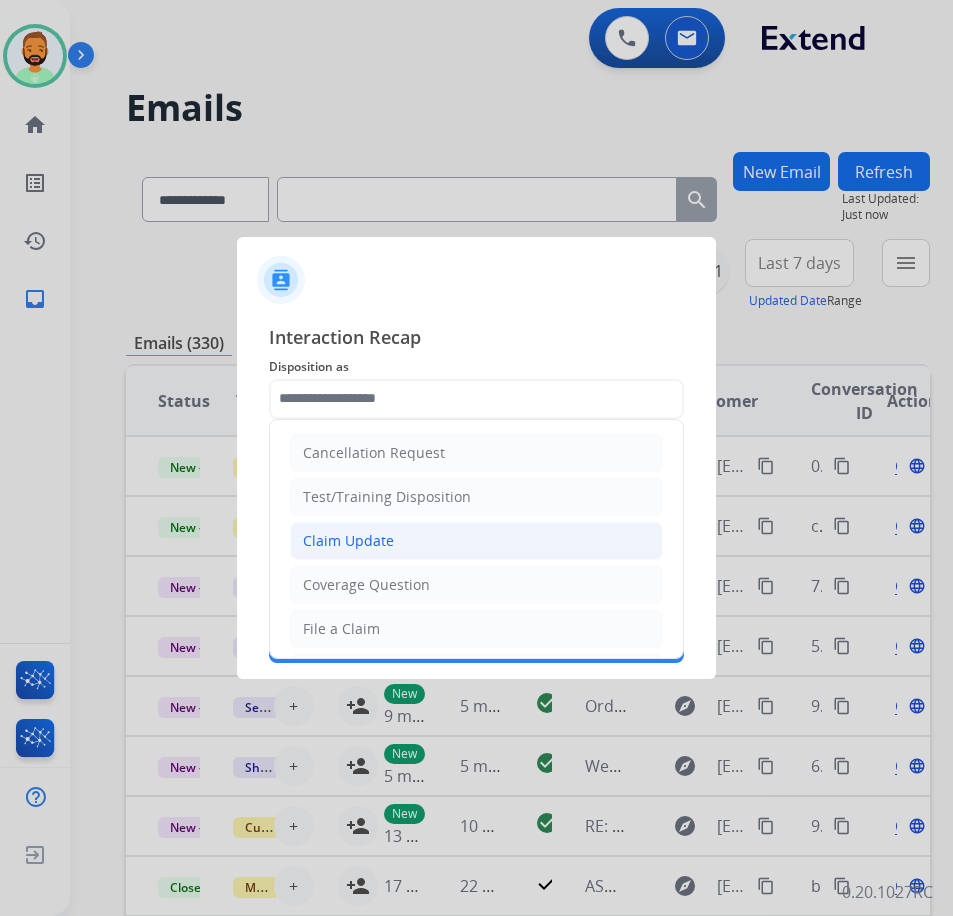 click on "Claim Update" 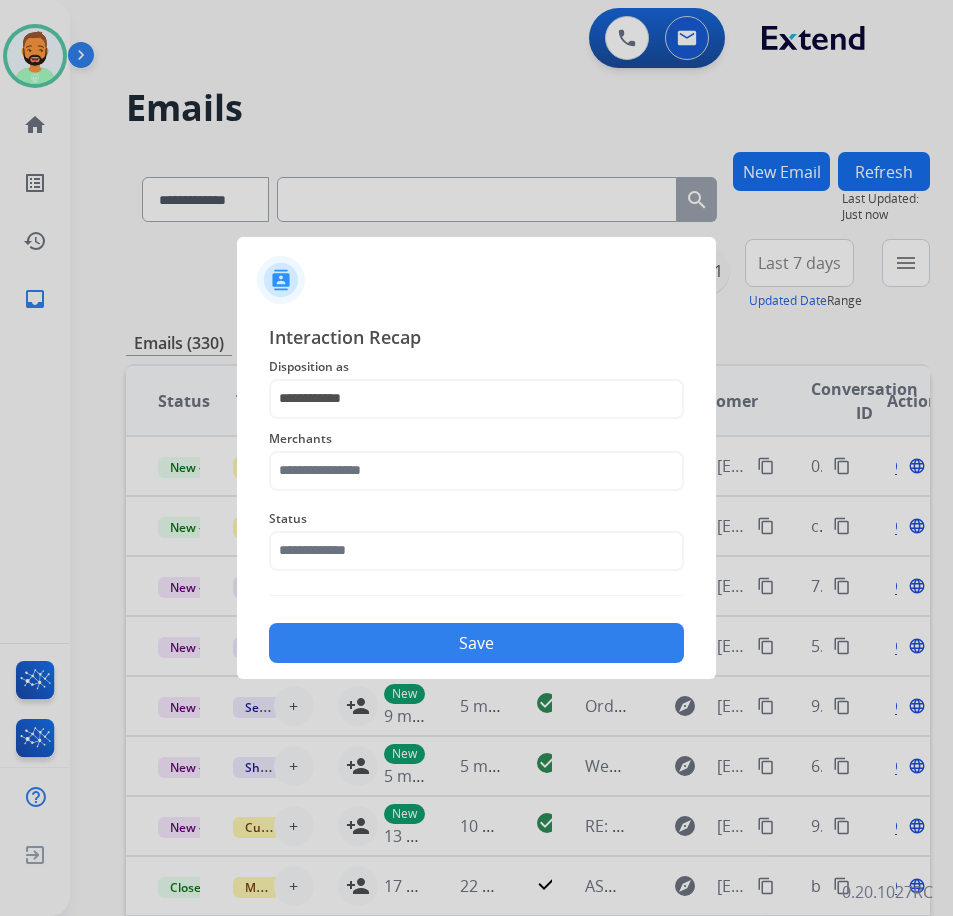 click on "Merchants" 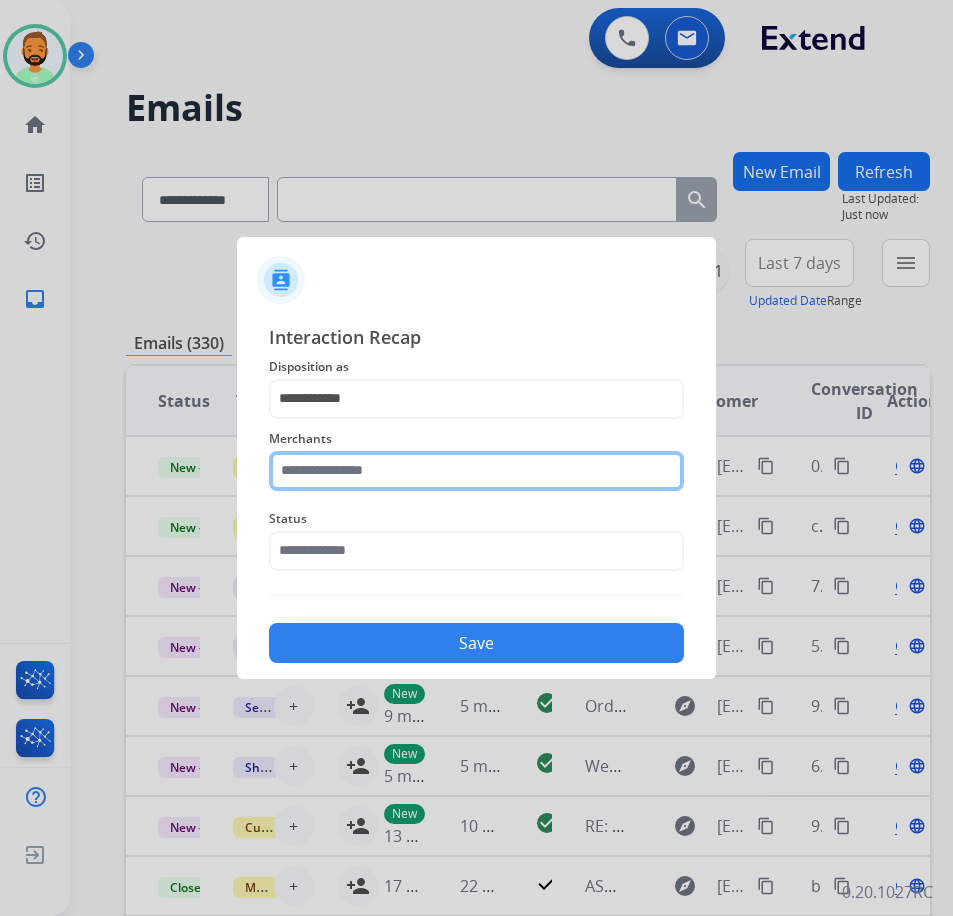 click 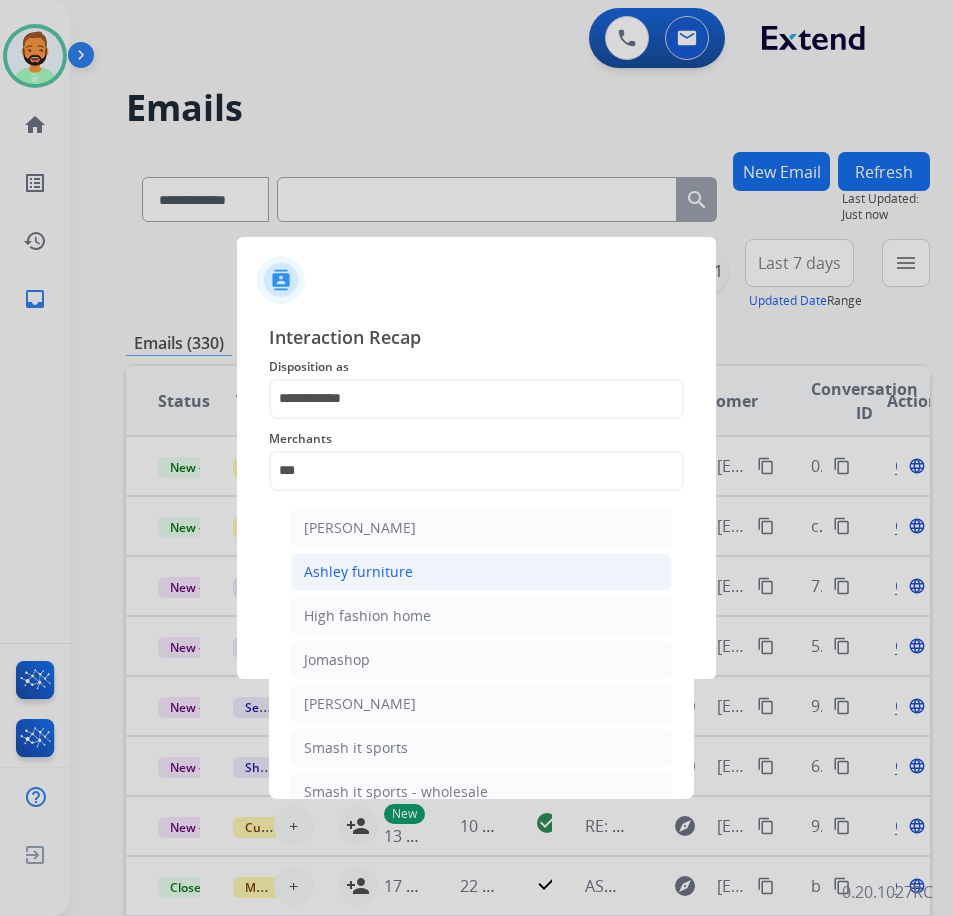click on "Ashley furniture" 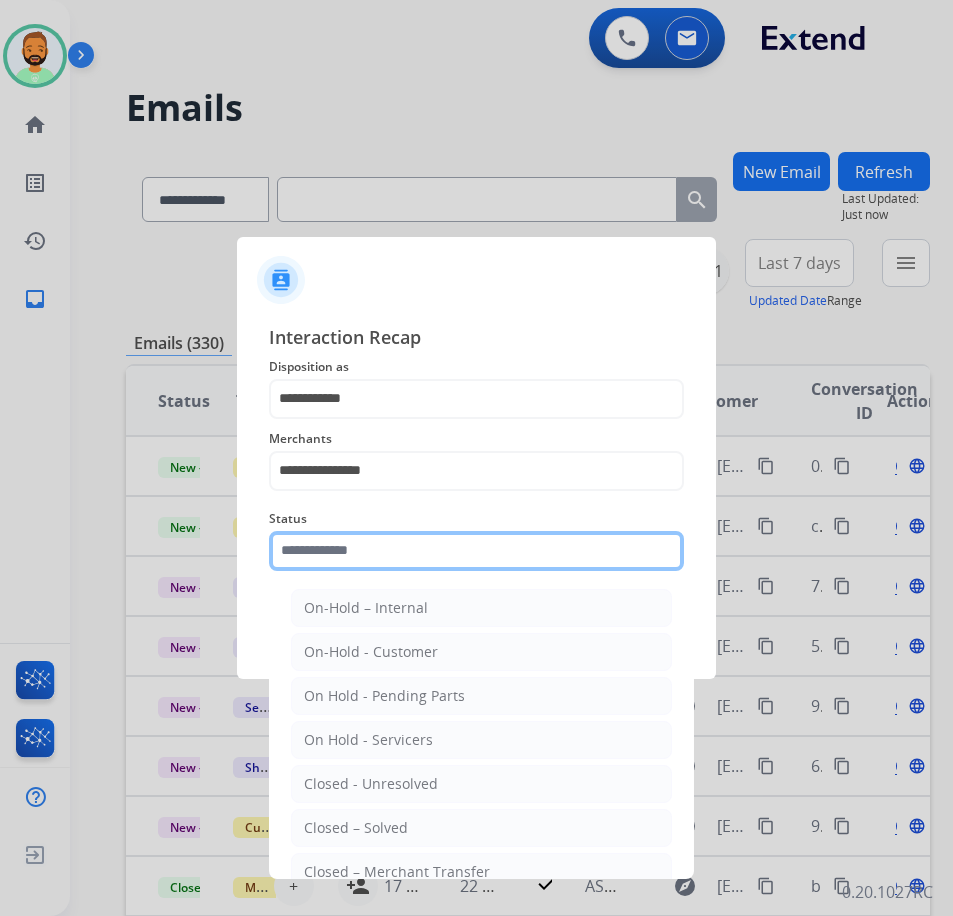 click 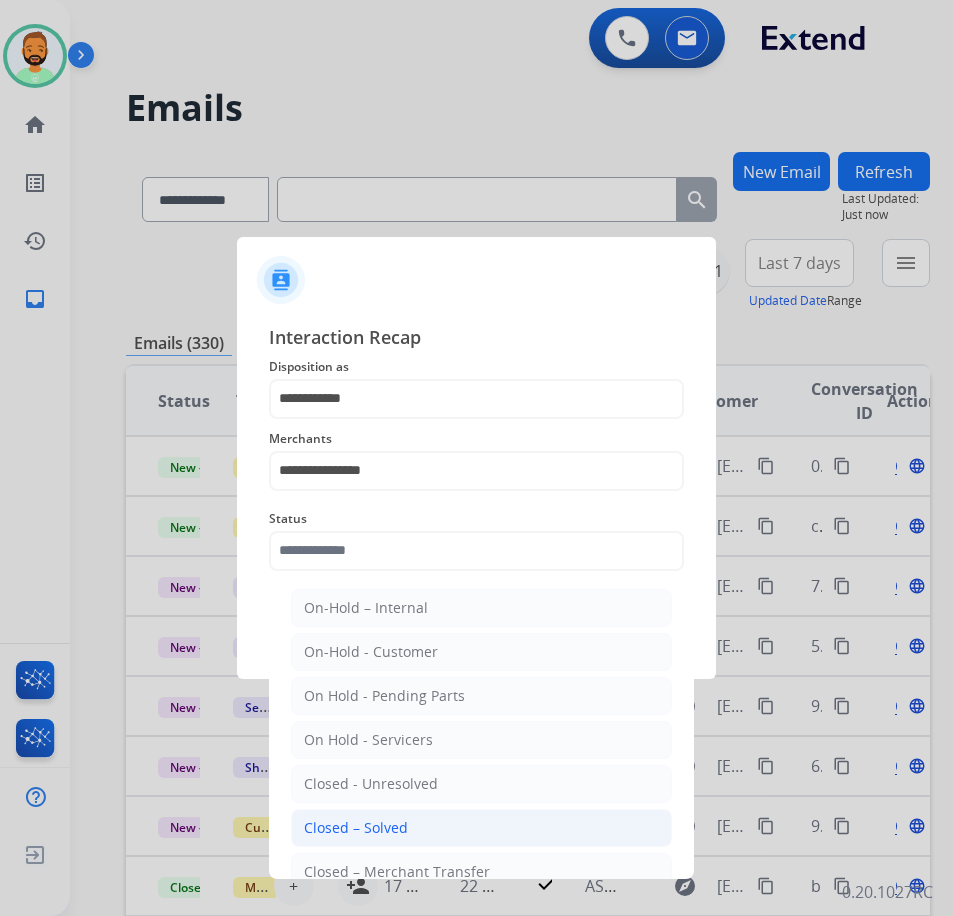 click on "Closed – Solved" 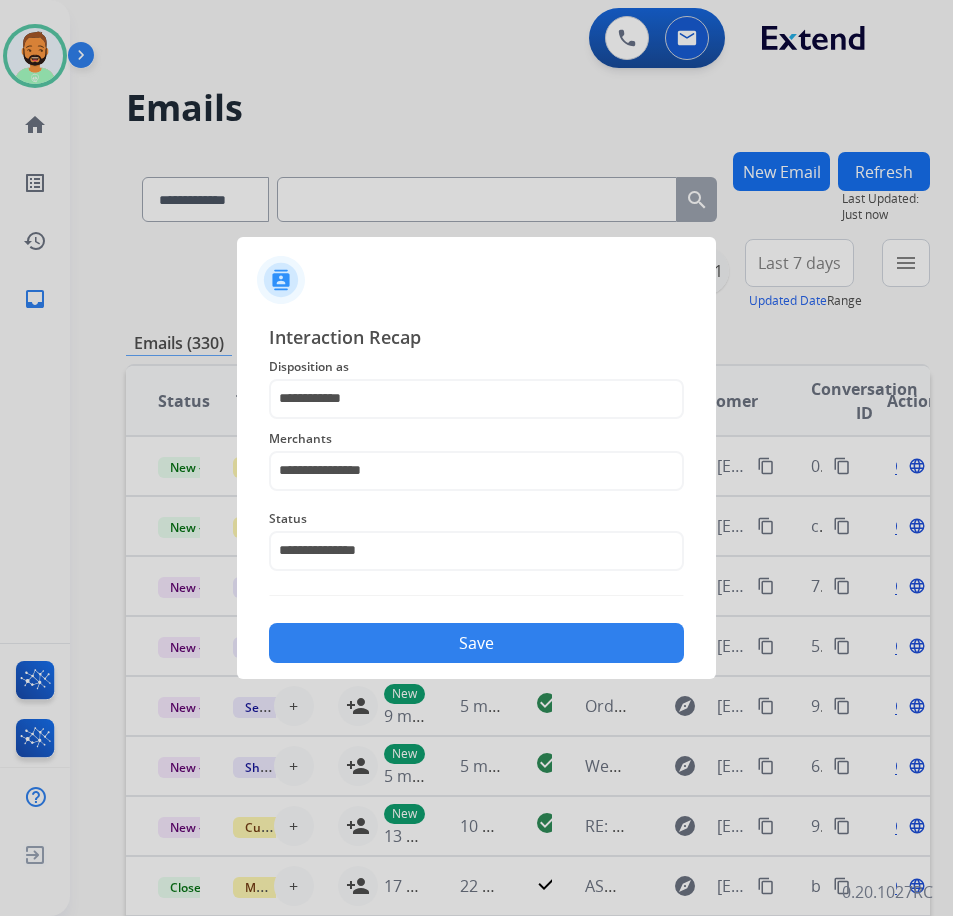 click on "Save" 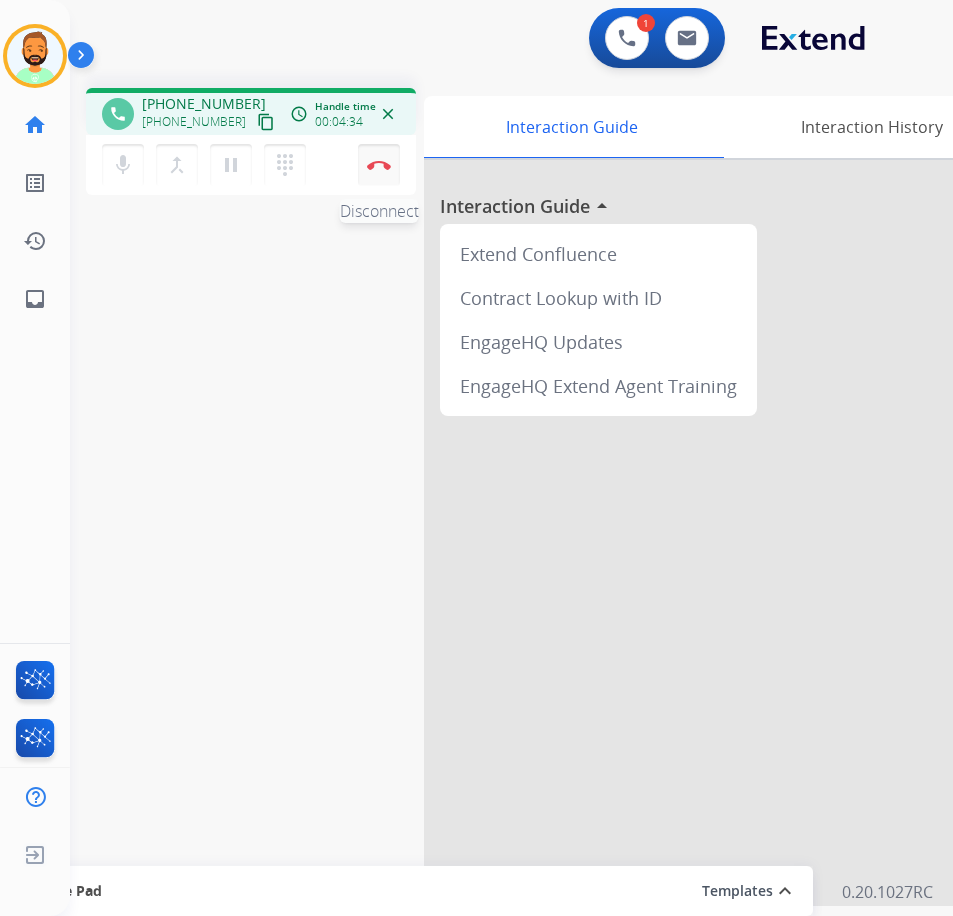 click on "Disconnect" at bounding box center (379, 165) 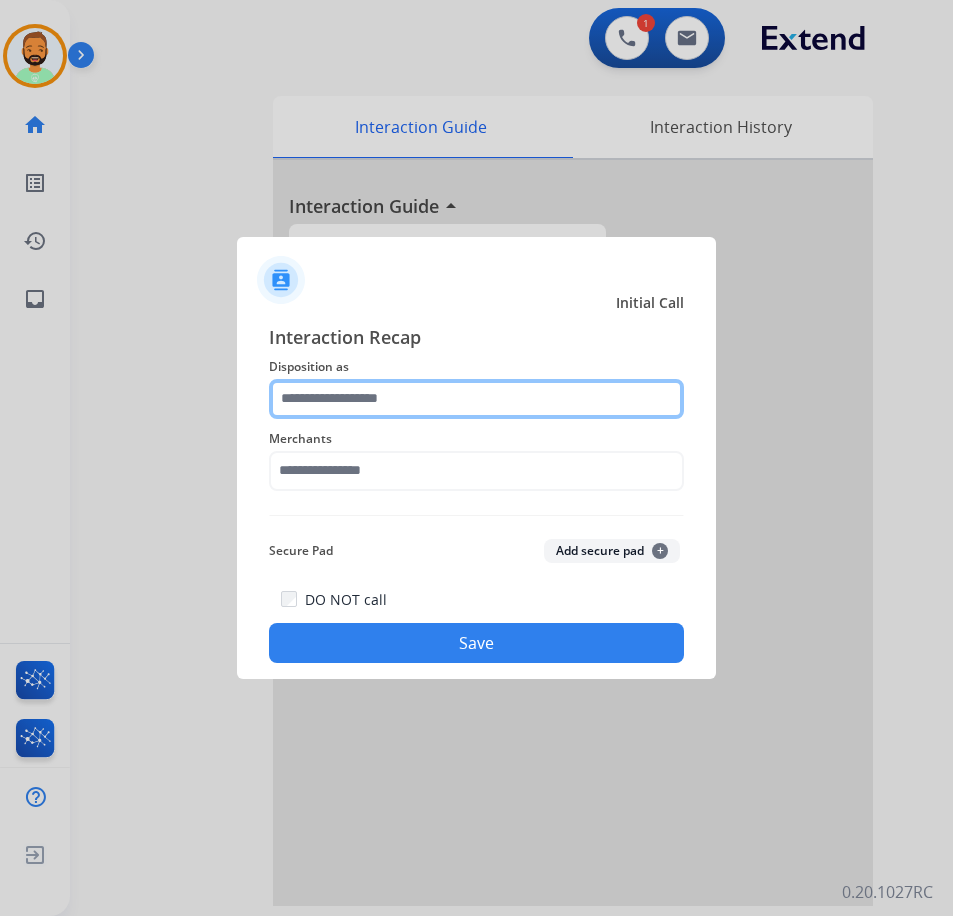 click 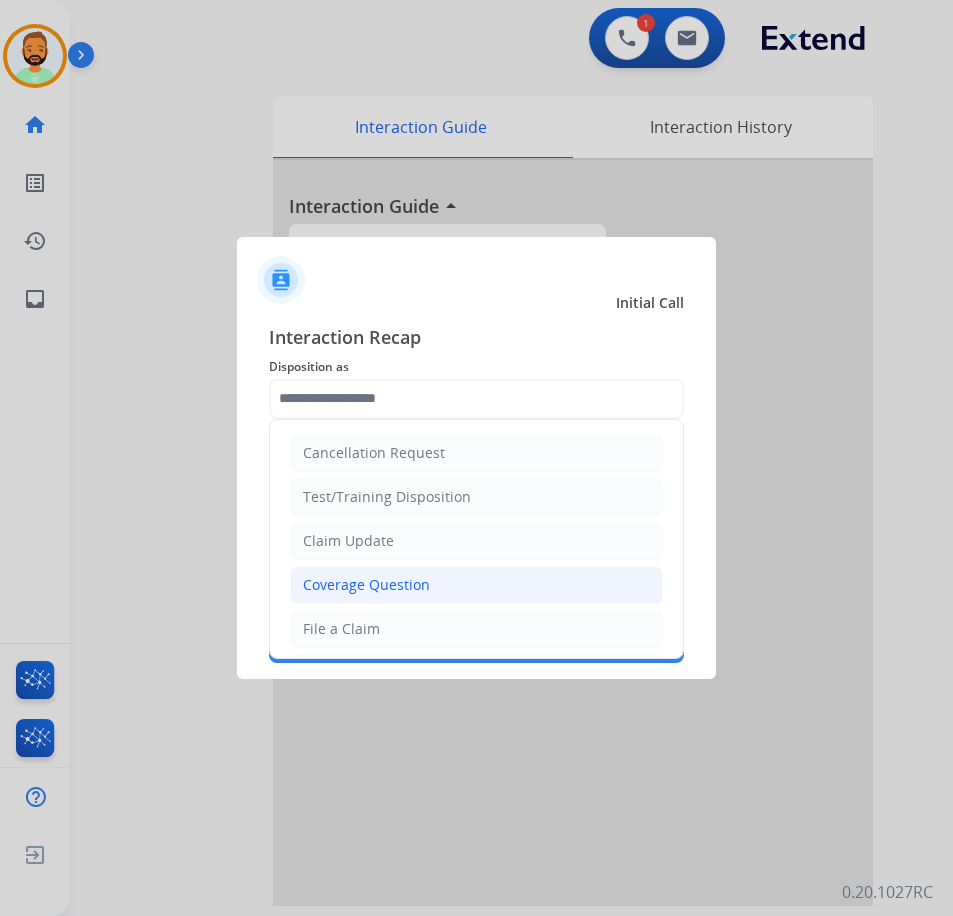 click on "Coverage Question" 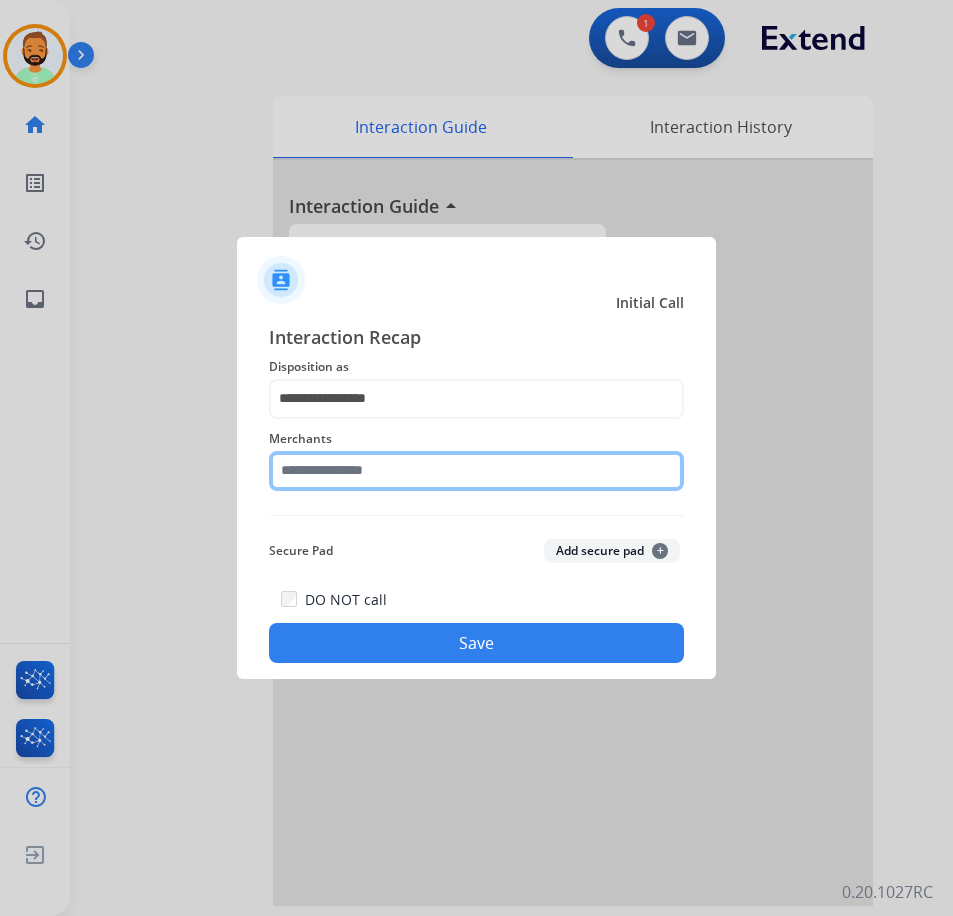 click 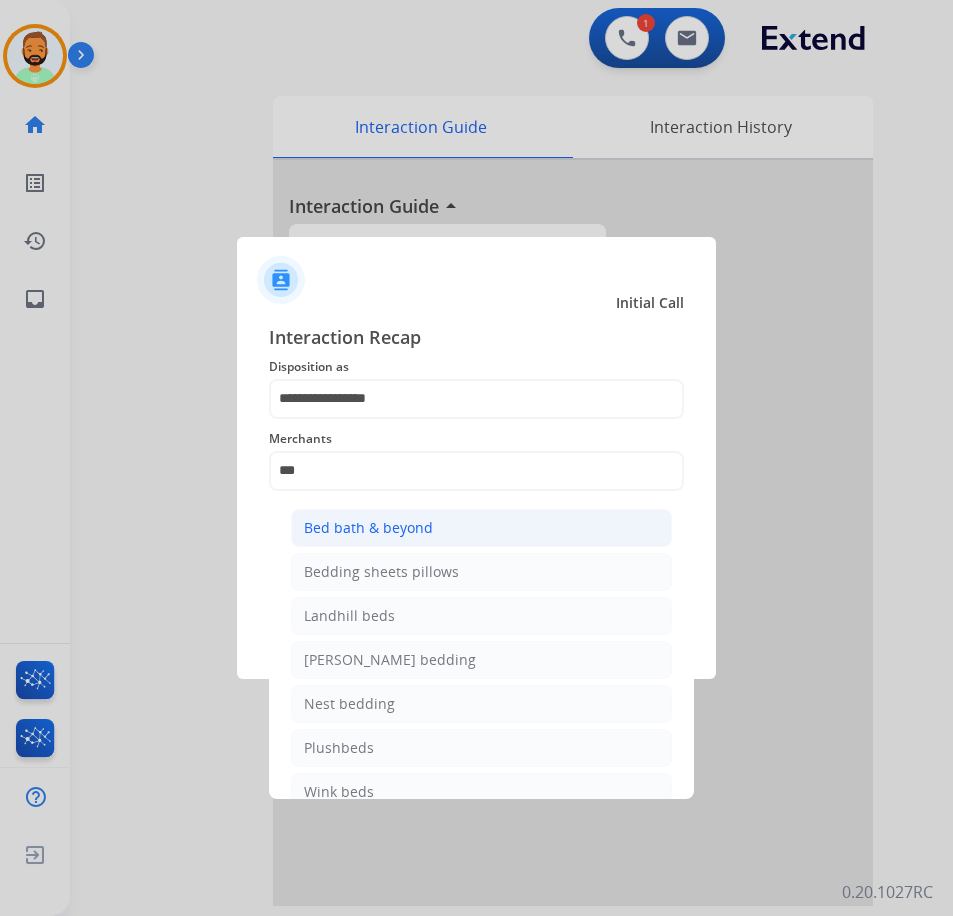 click on "Bed bath & beyond" 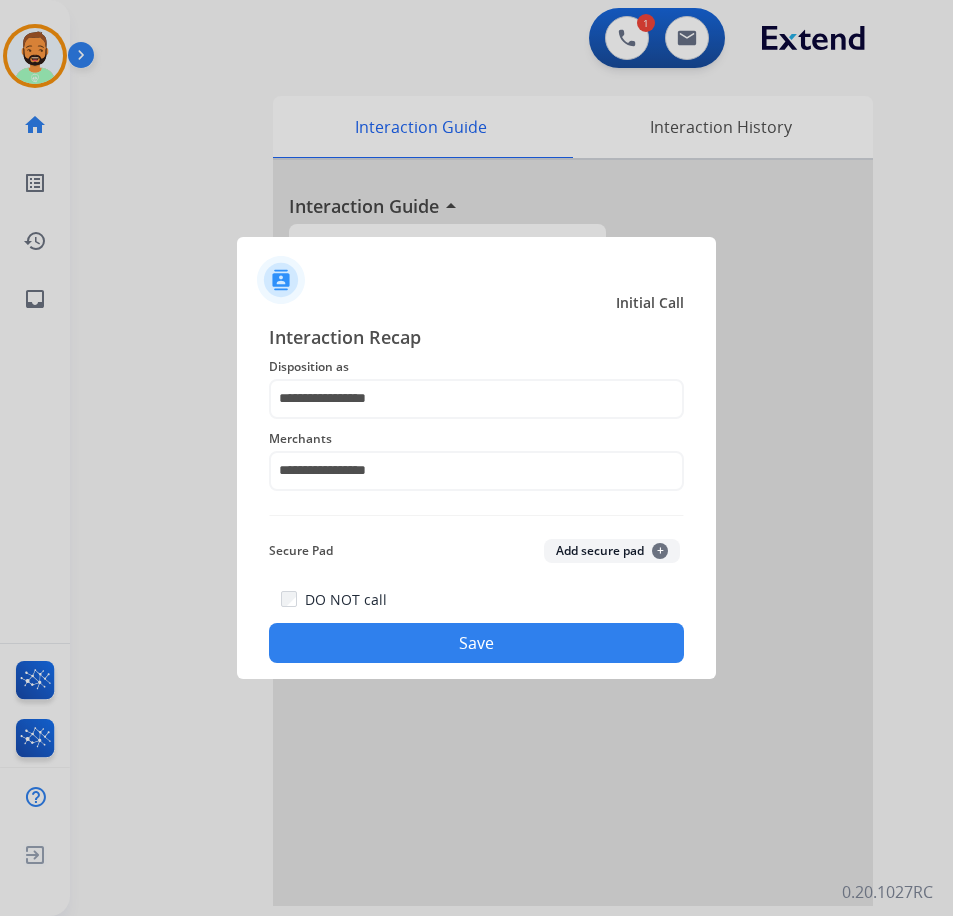 click on "Save" 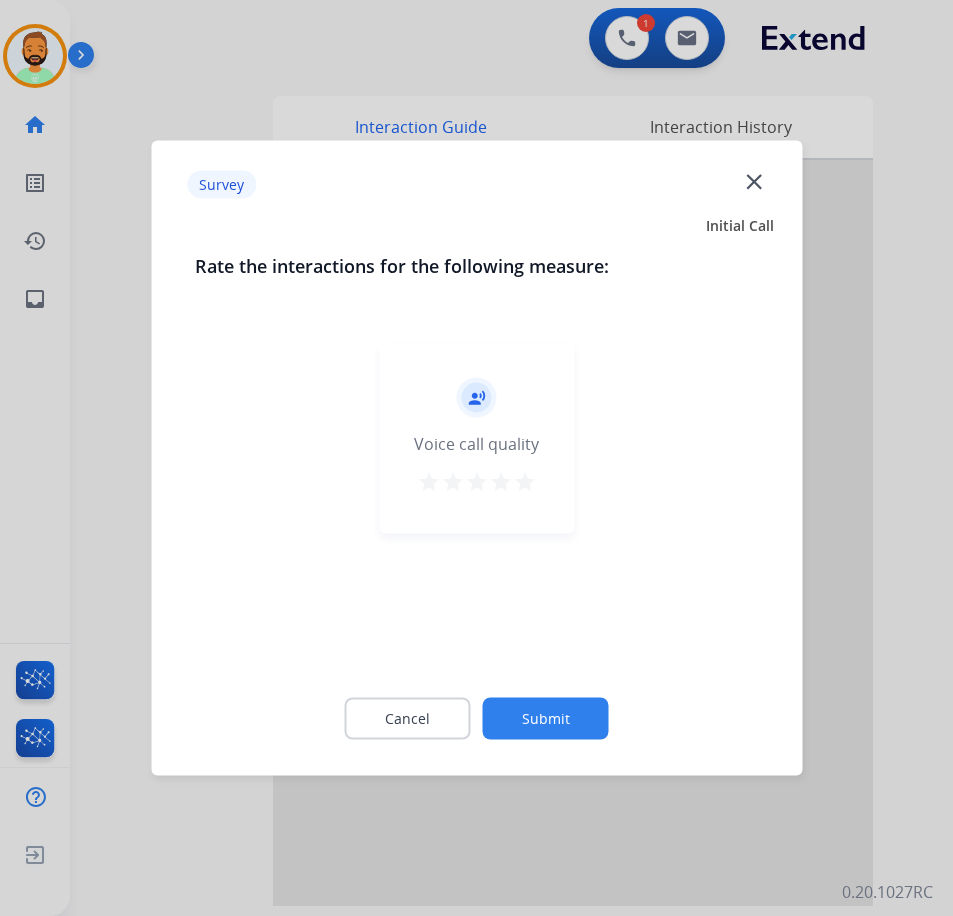 click on "Submit" 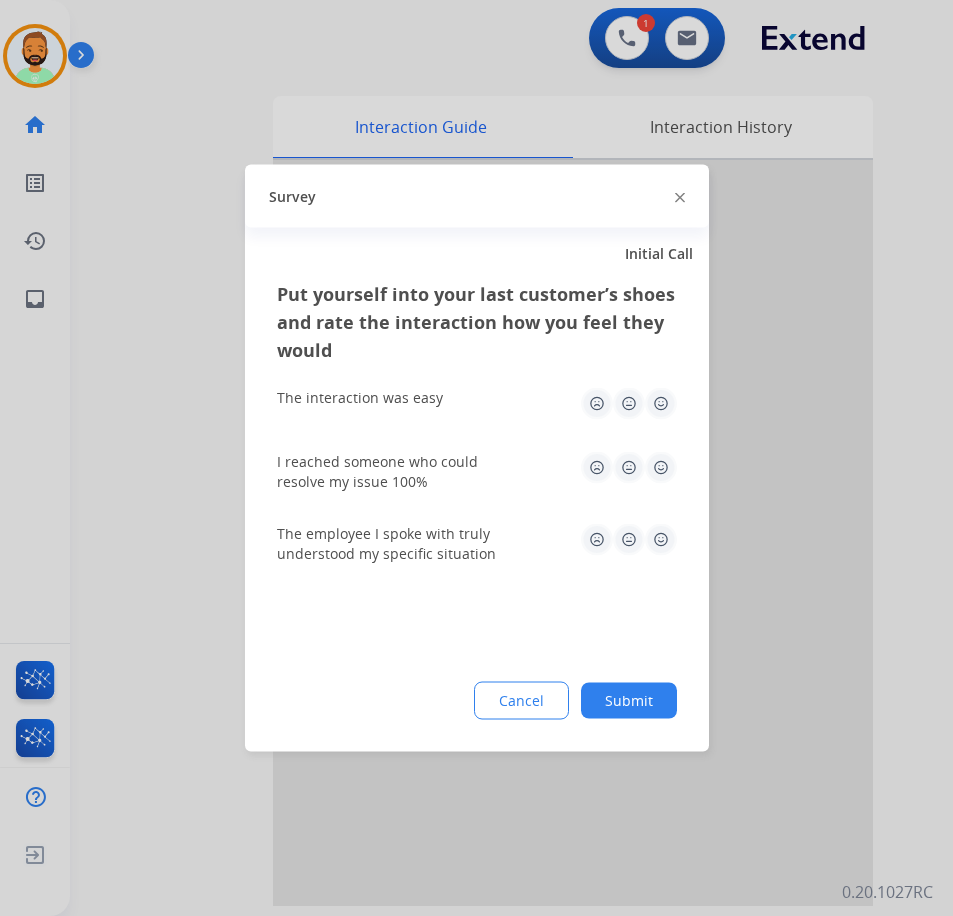 click on "Put yourself into your last customer’s shoes and rate the interaction how you feel they would  The interaction was easy   I reached someone who could resolve my issue 100%   The employee I spoke with truly understood my specific situation  Cancel Submit" 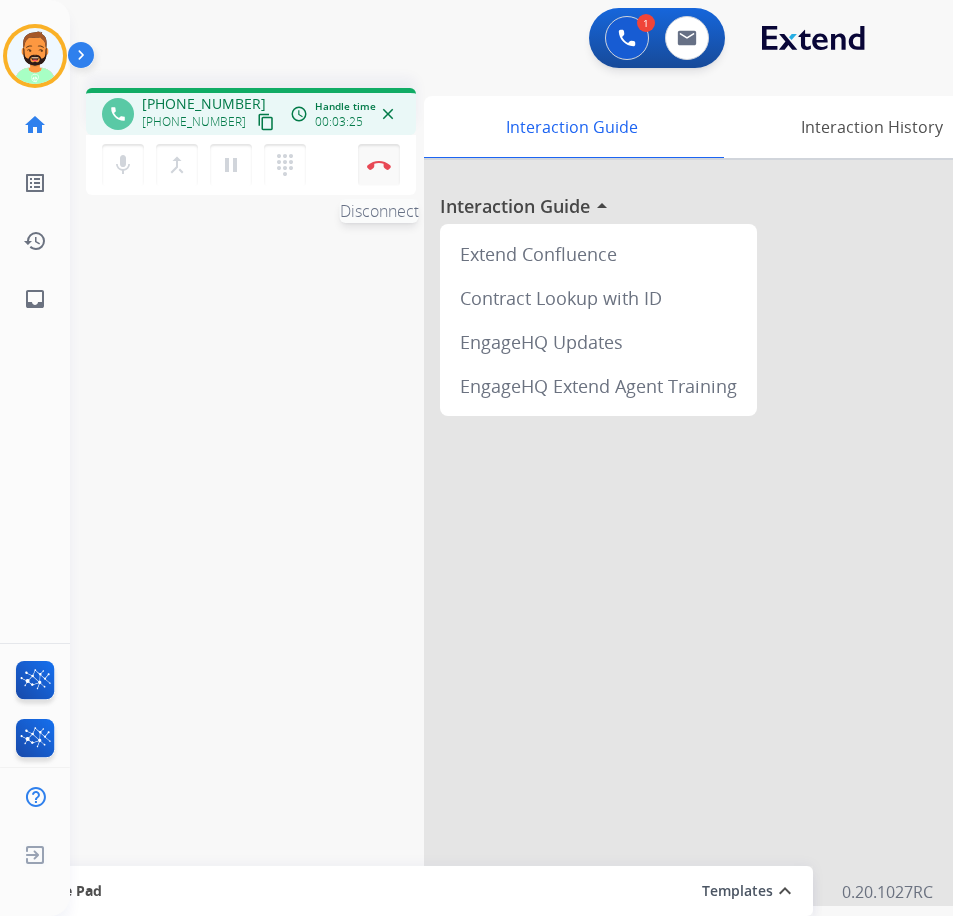 click at bounding box center [379, 165] 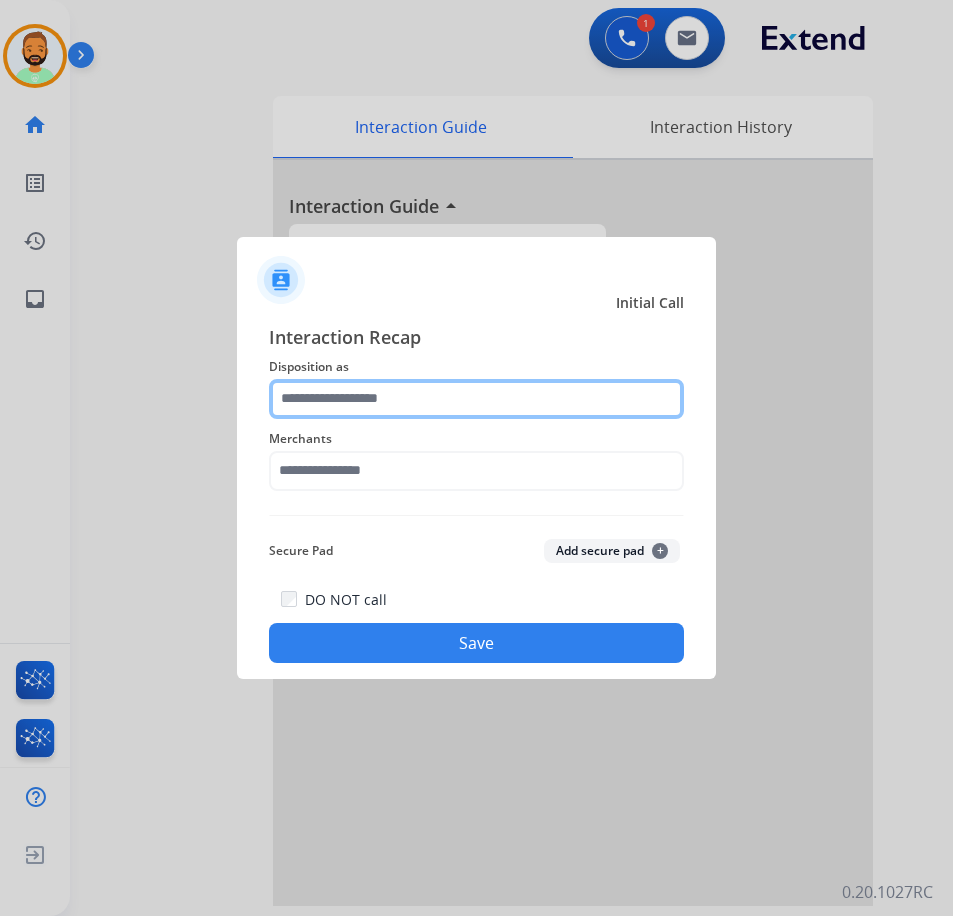 click 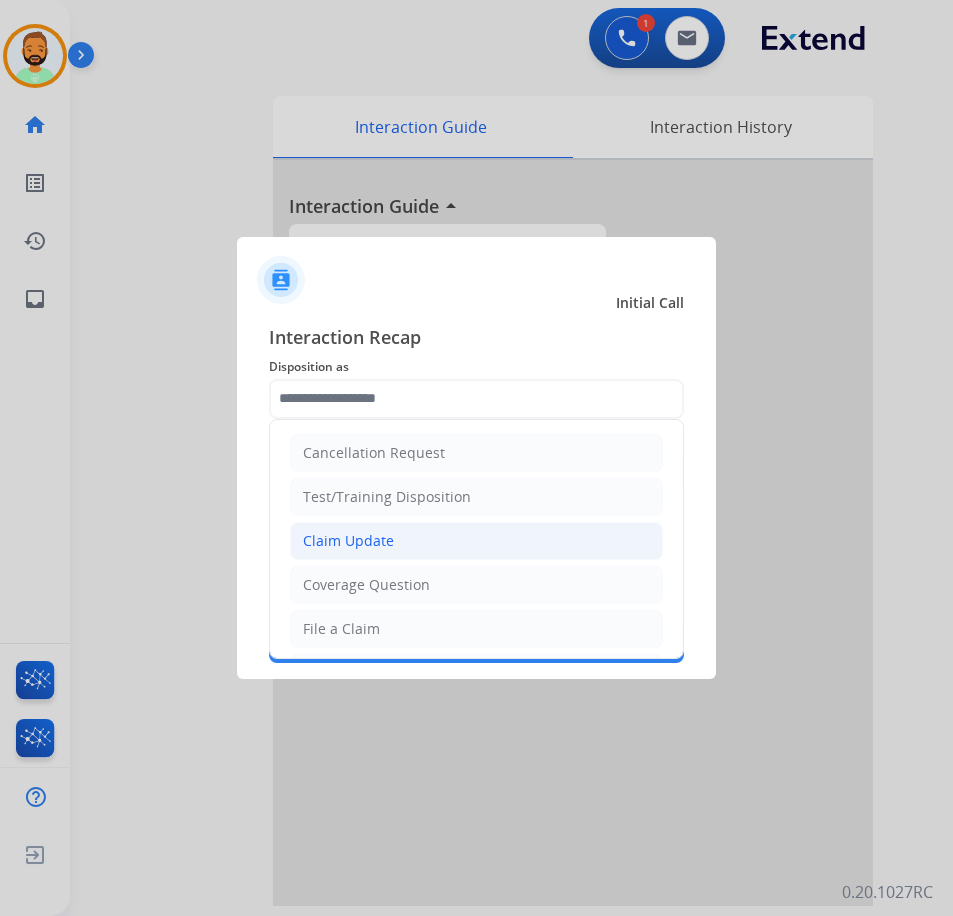 click on "Claim Update" 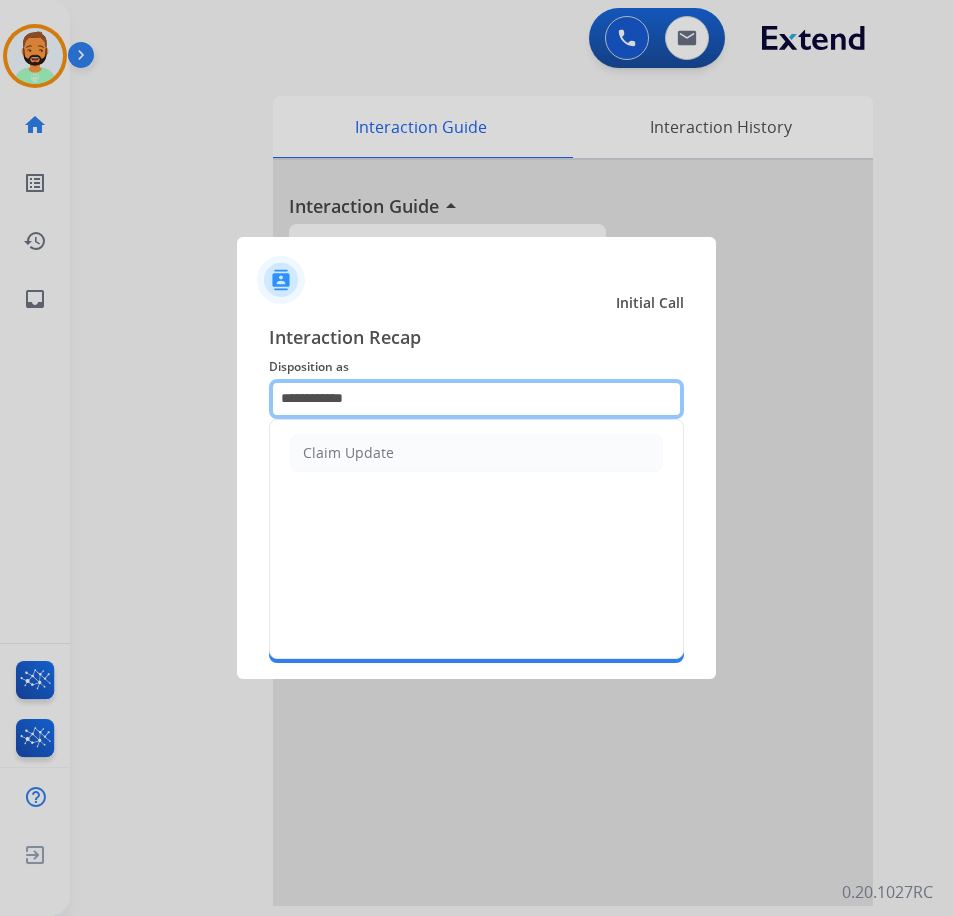 drag, startPoint x: 415, startPoint y: 411, endPoint x: 84, endPoint y: 391, distance: 331.60367 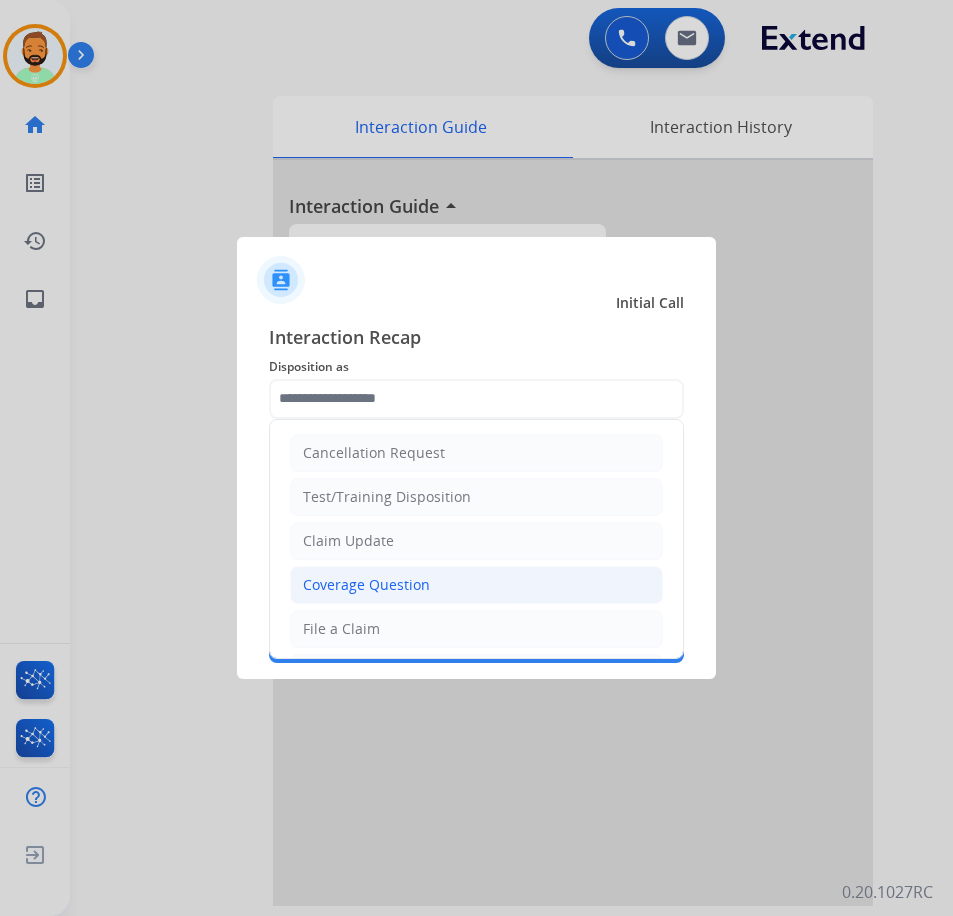 click on "Coverage Question" 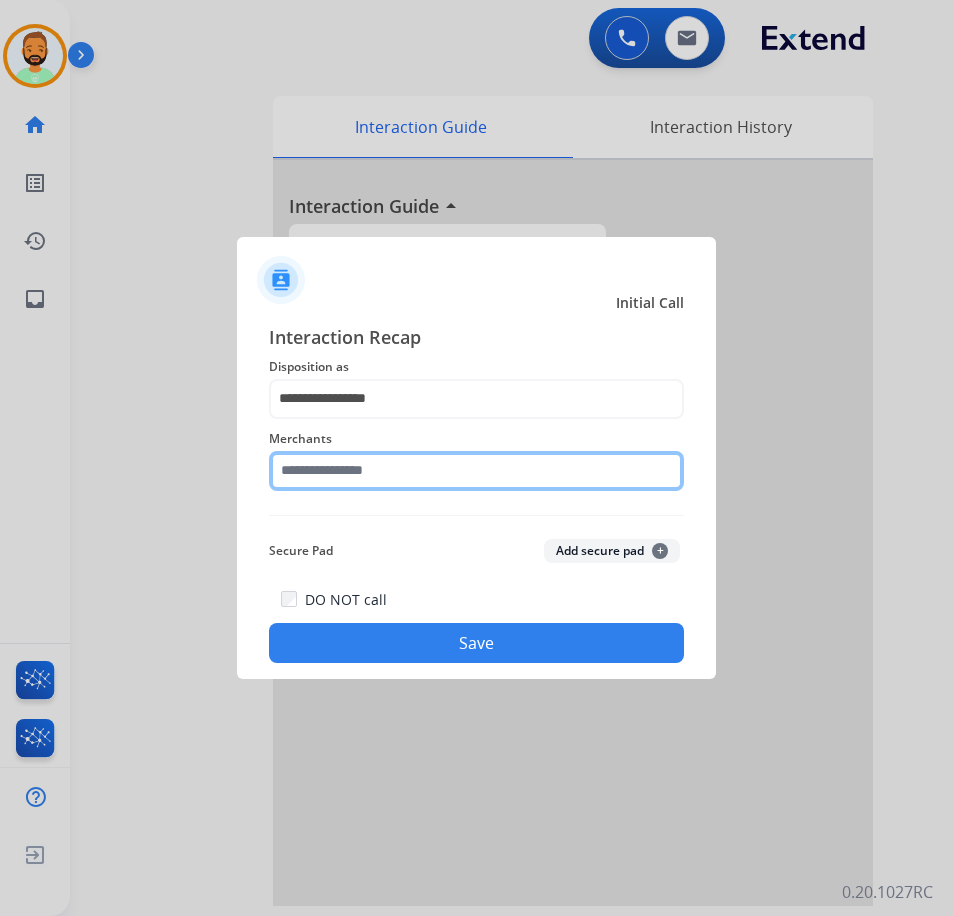 click 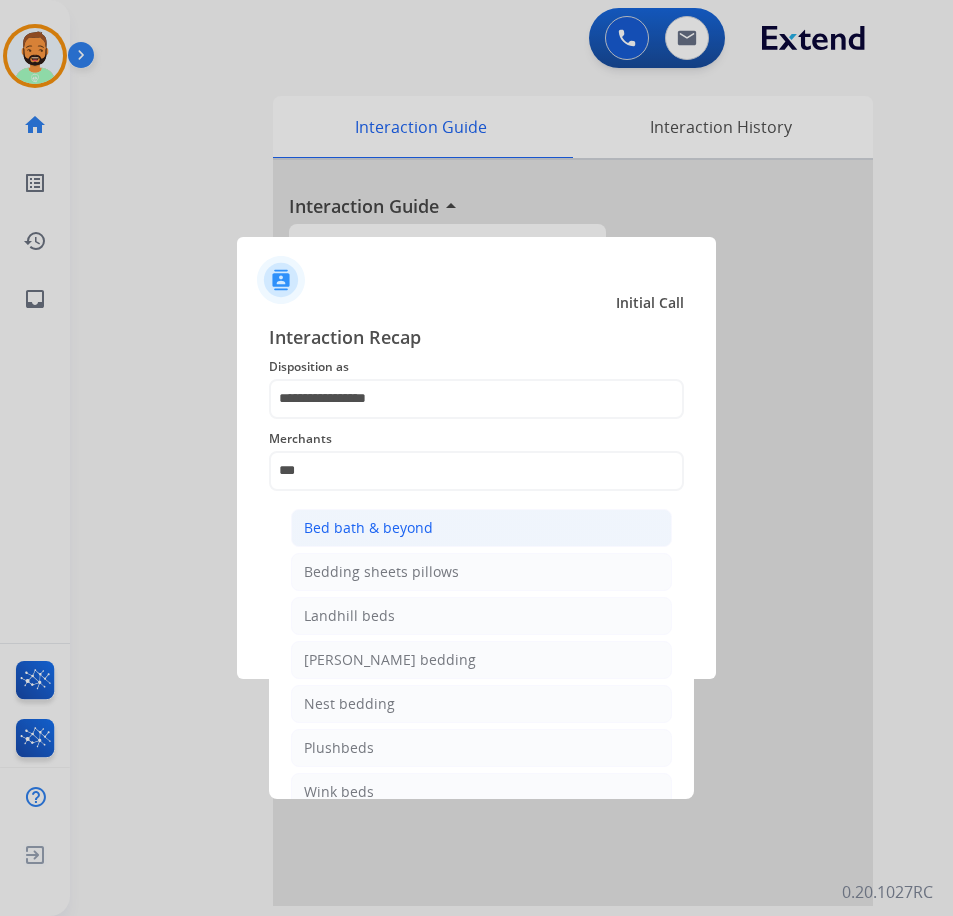 click on "Bed bath & beyond" 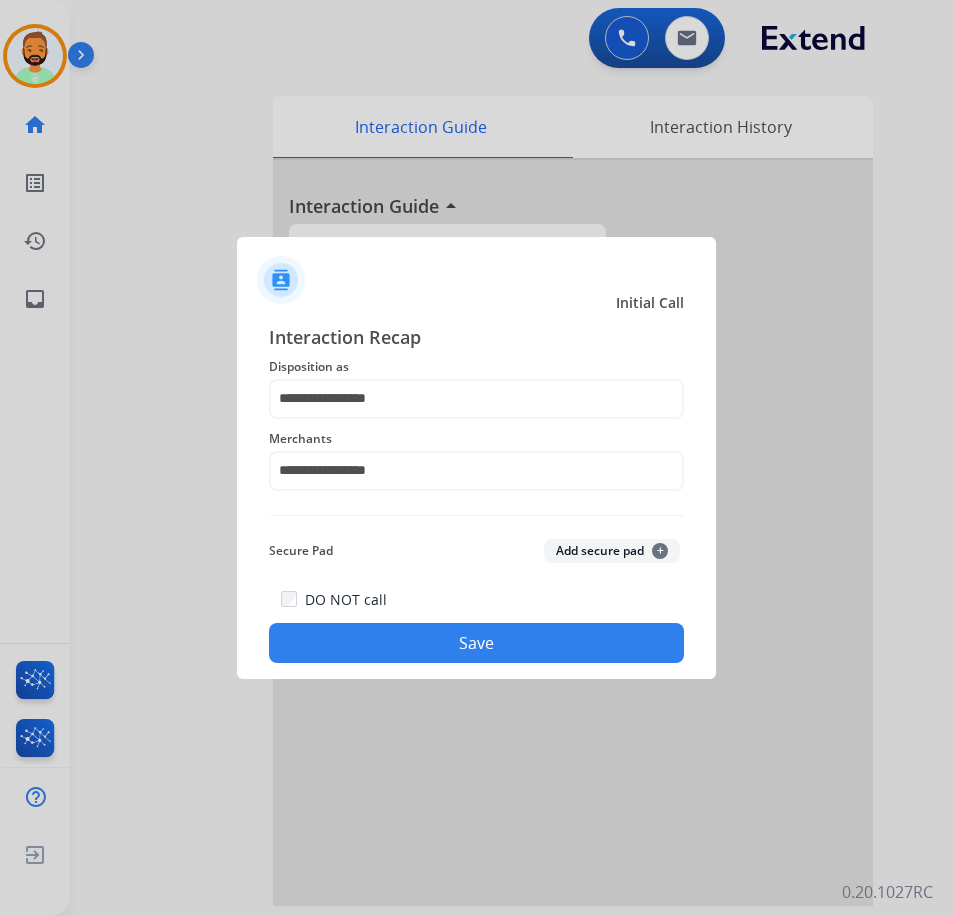click on "Save" 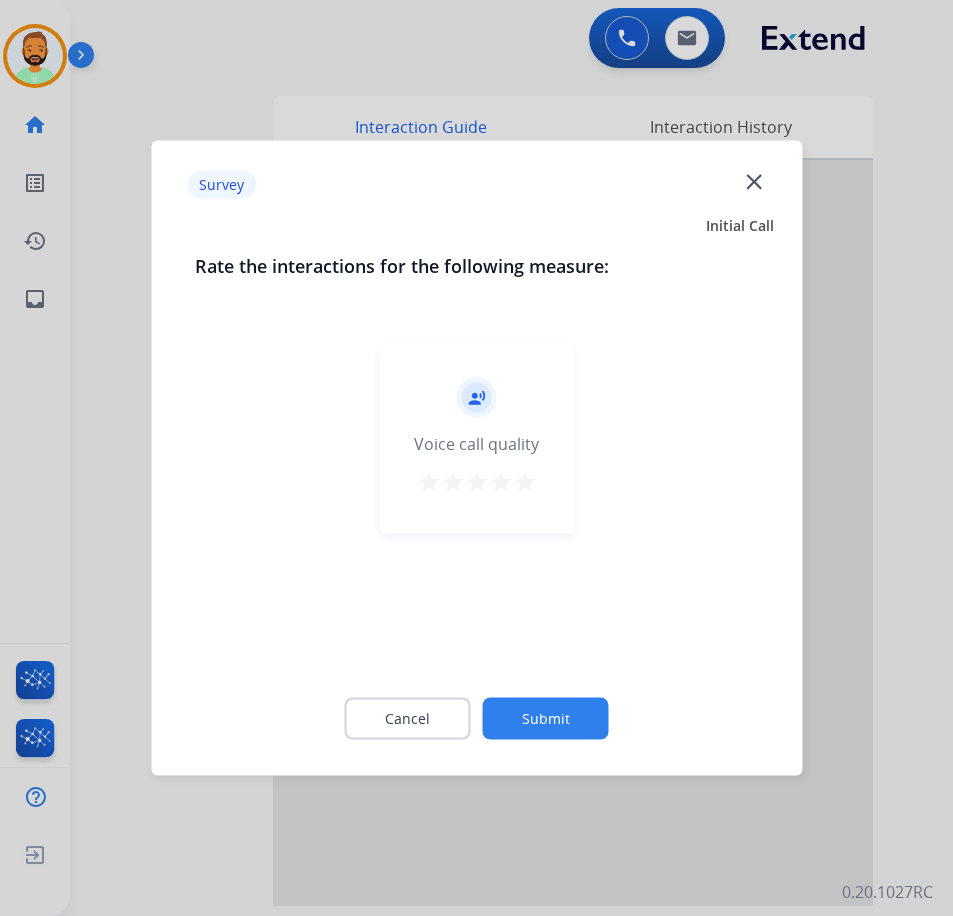 click on "Submit" 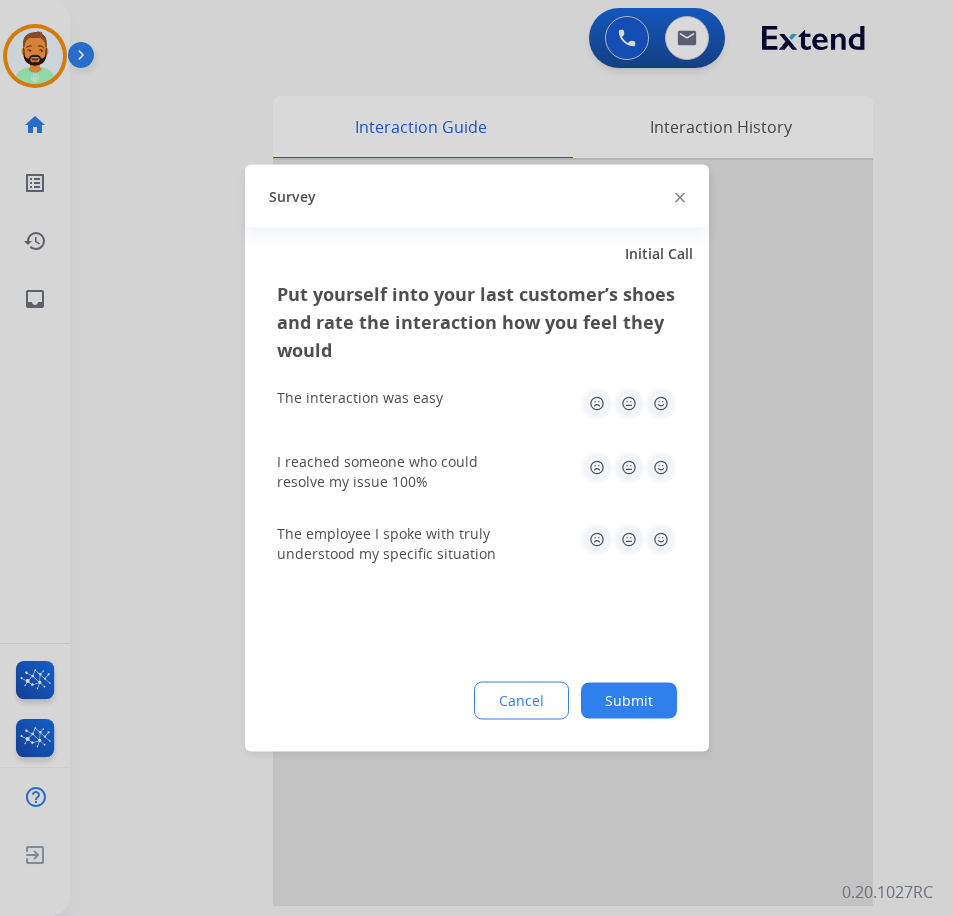 click on "Submit" 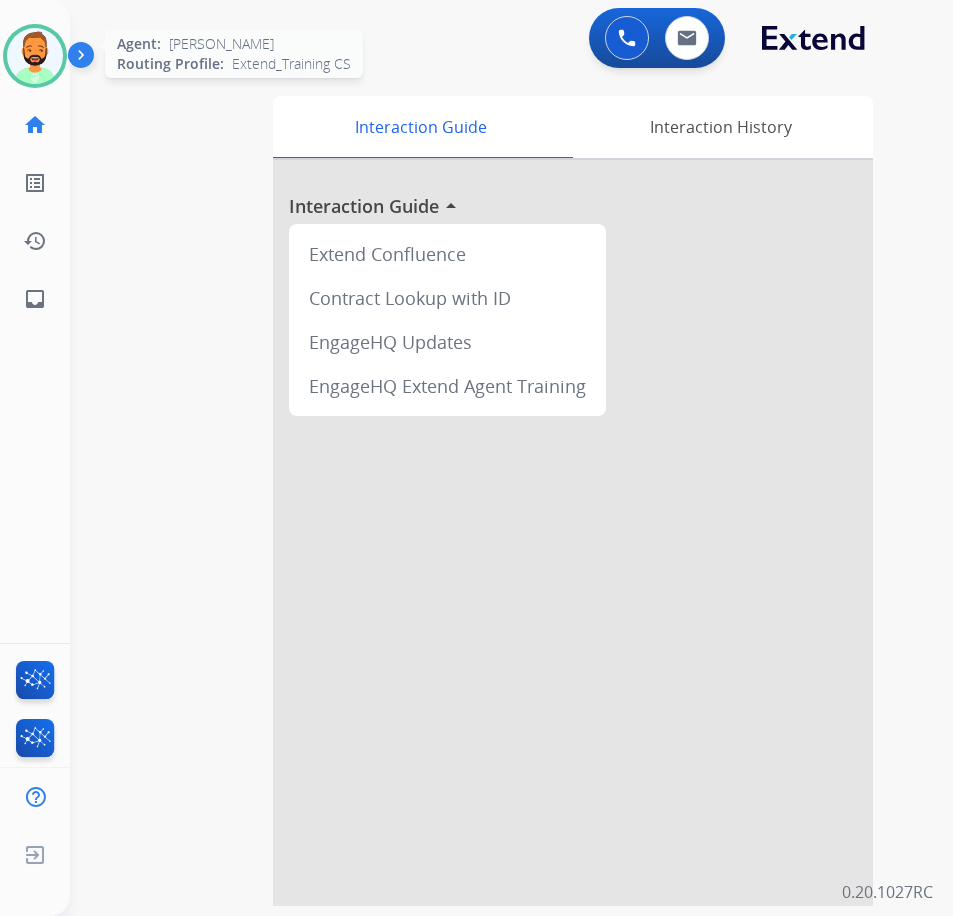 click at bounding box center [35, 56] 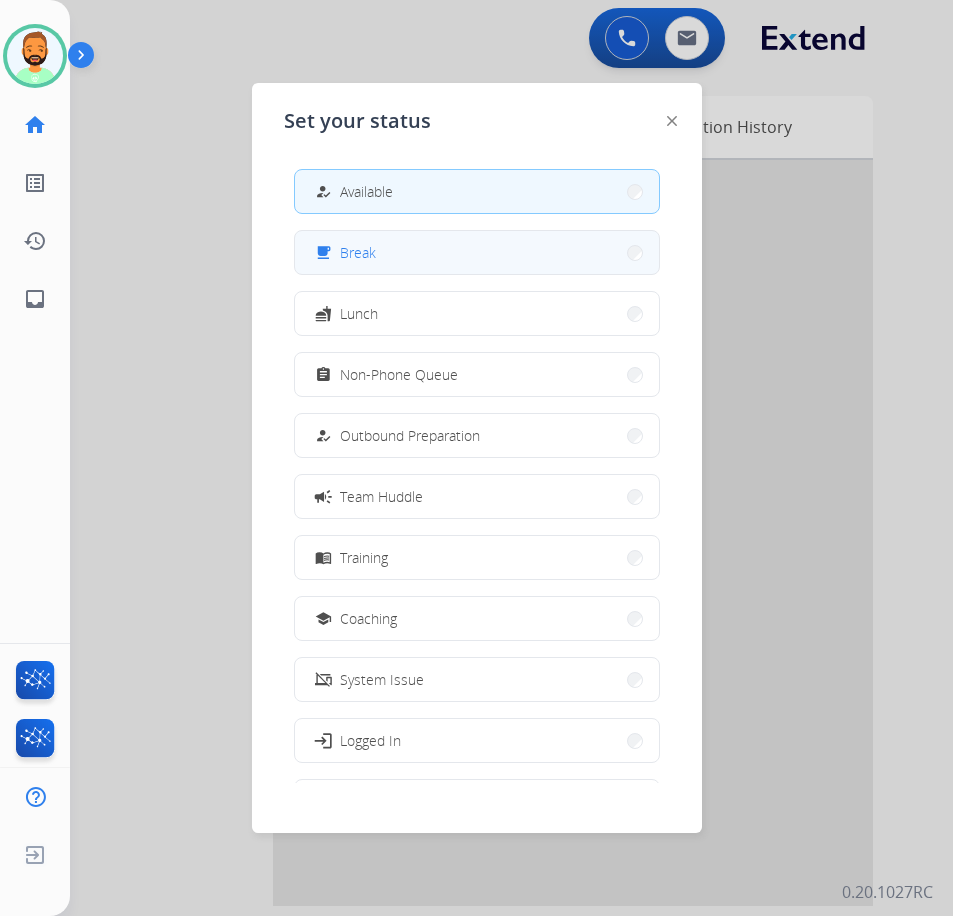 click on "free_breakfast" at bounding box center (325, 253) 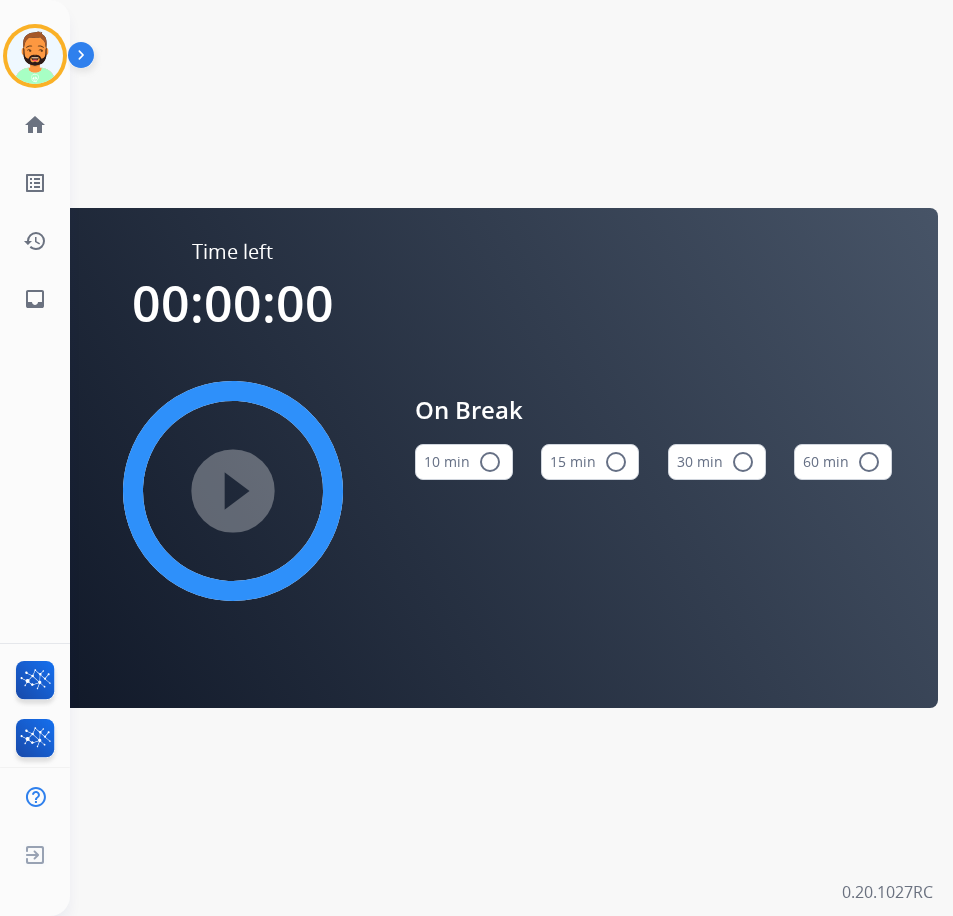 click on "radio_button_unchecked" at bounding box center (490, 462) 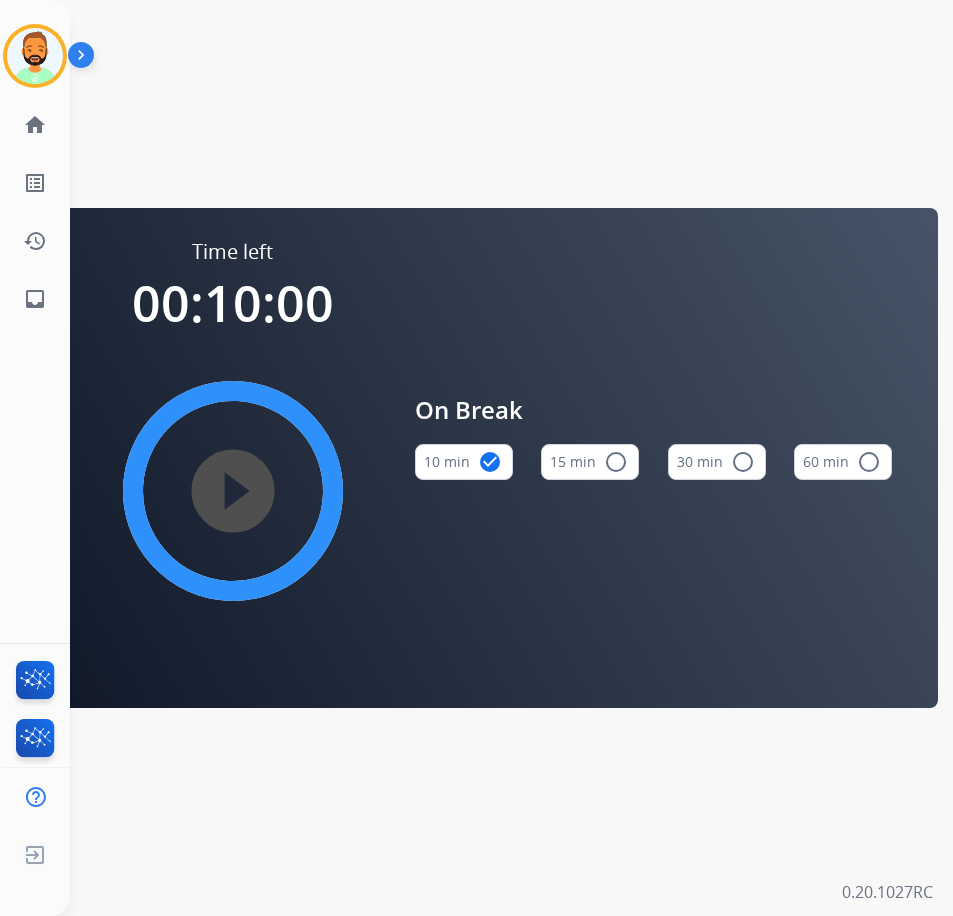 click on "play_circle_filled" at bounding box center [233, 491] 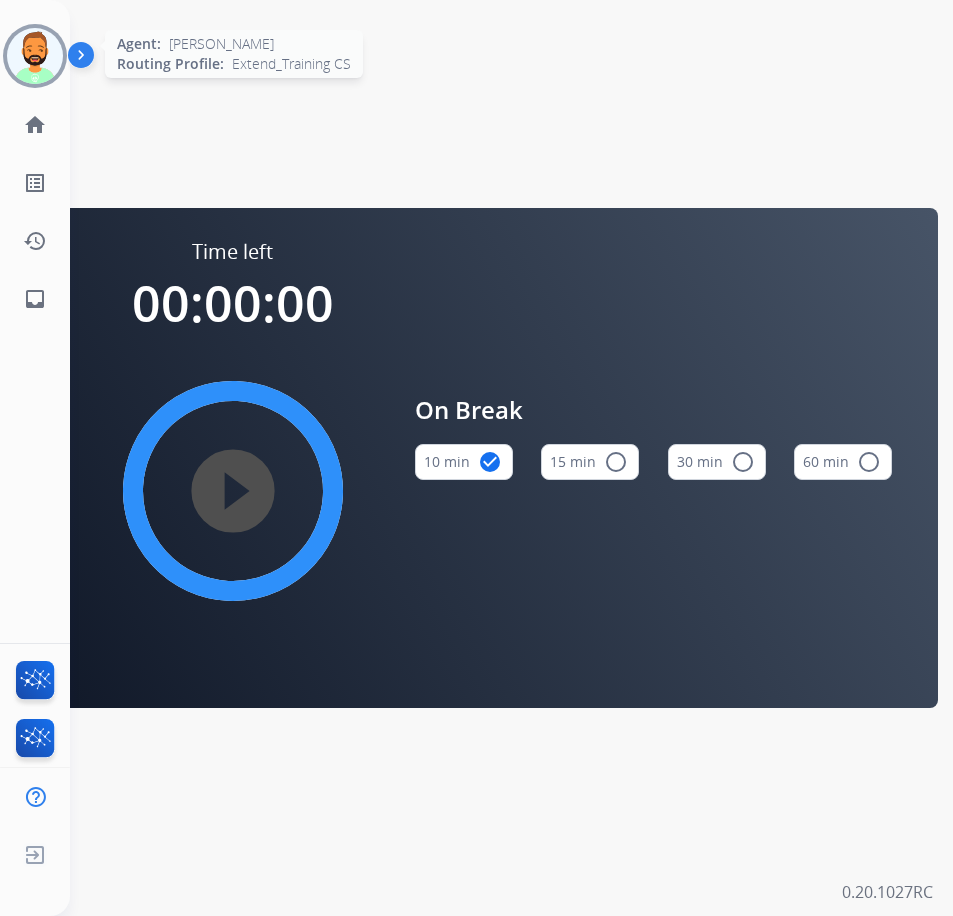 click at bounding box center (35, 56) 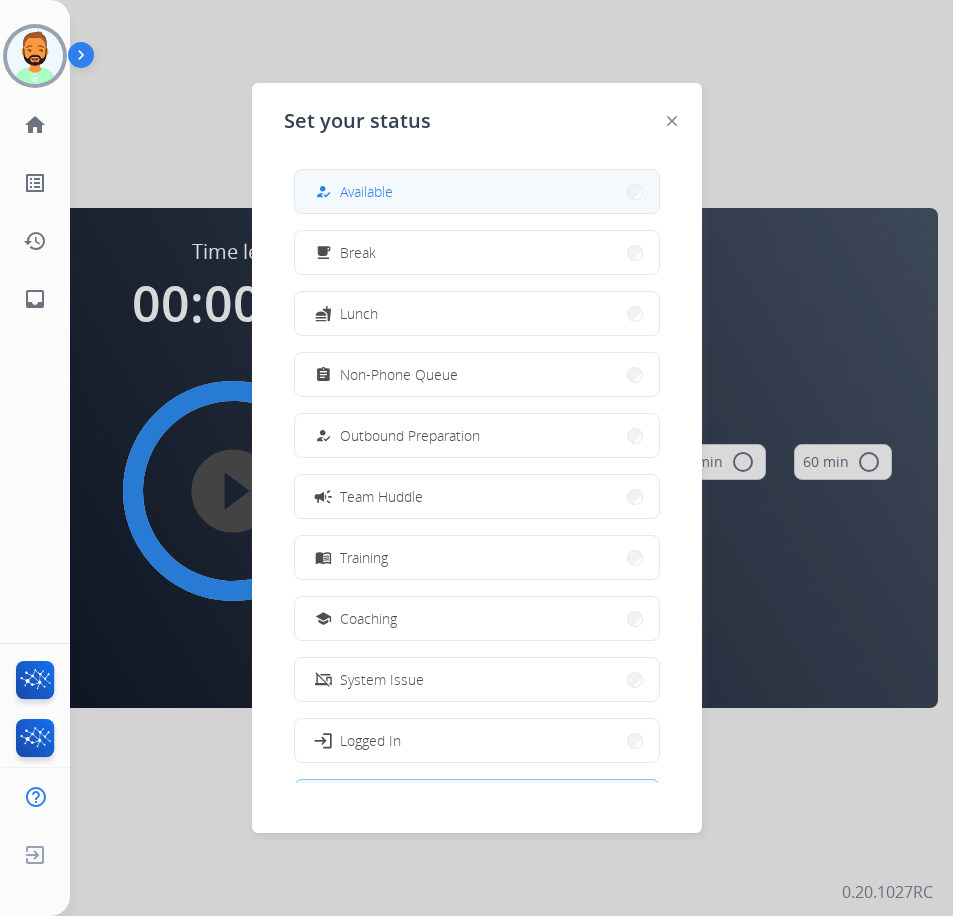 click on "Available" at bounding box center [366, 191] 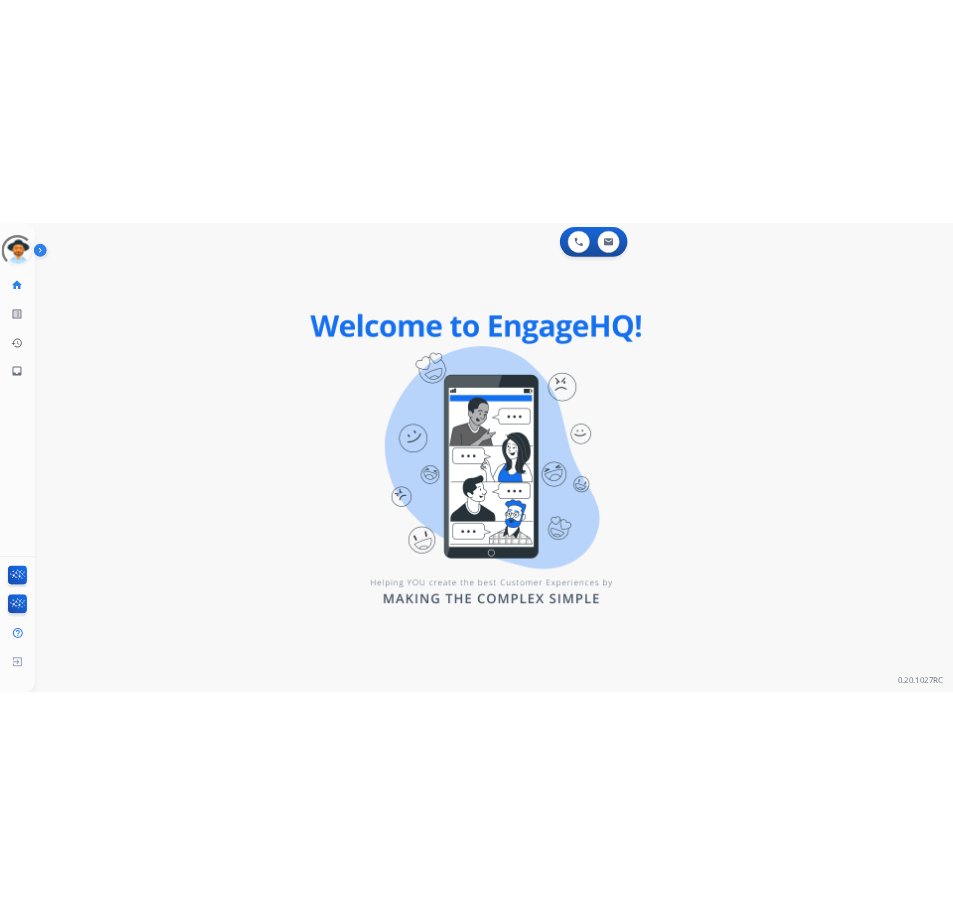 scroll, scrollTop: 0, scrollLeft: 0, axis: both 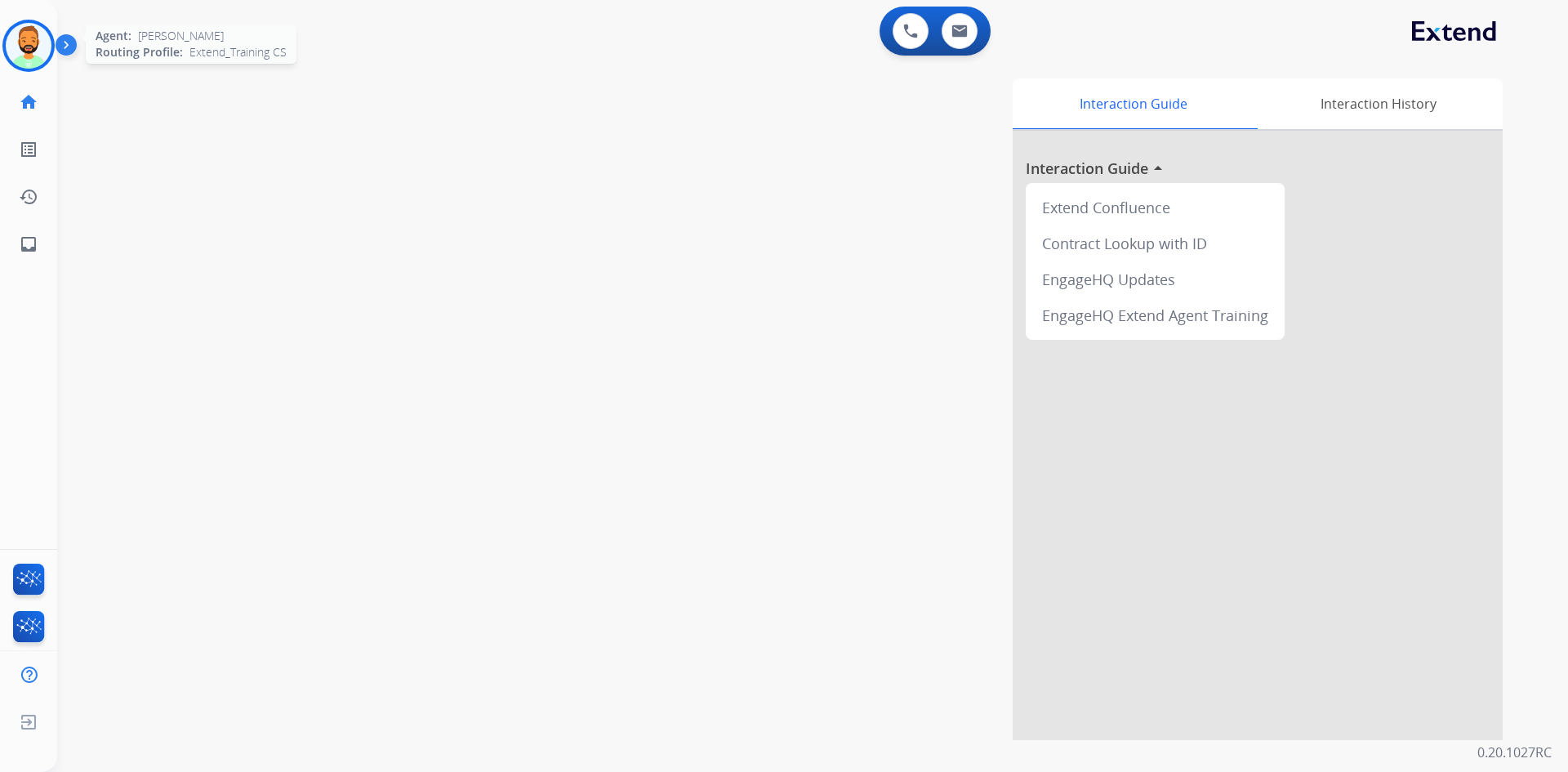 click at bounding box center [29, 46] 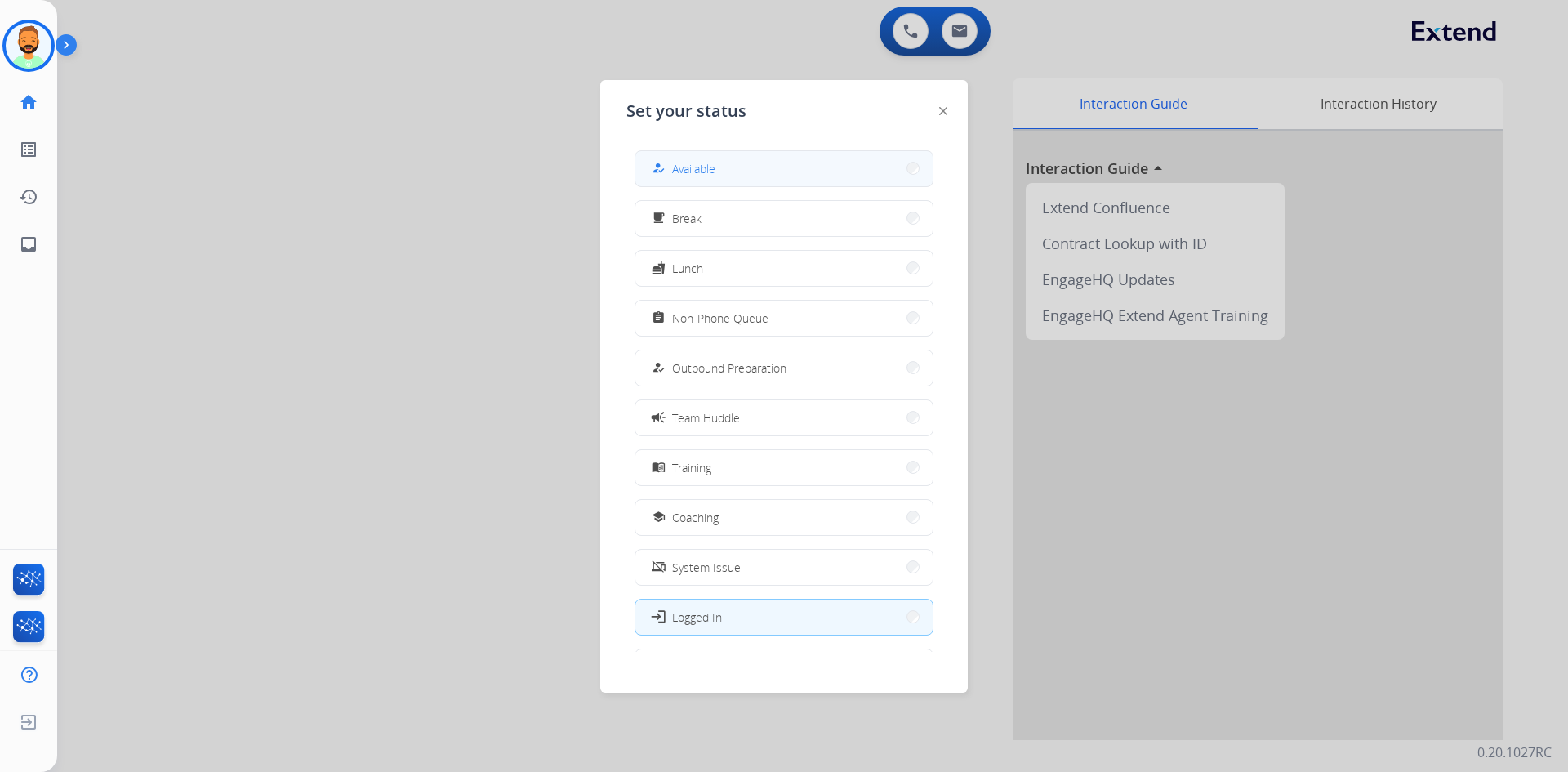 click on "how_to_reg Available" at bounding box center (784, 168) 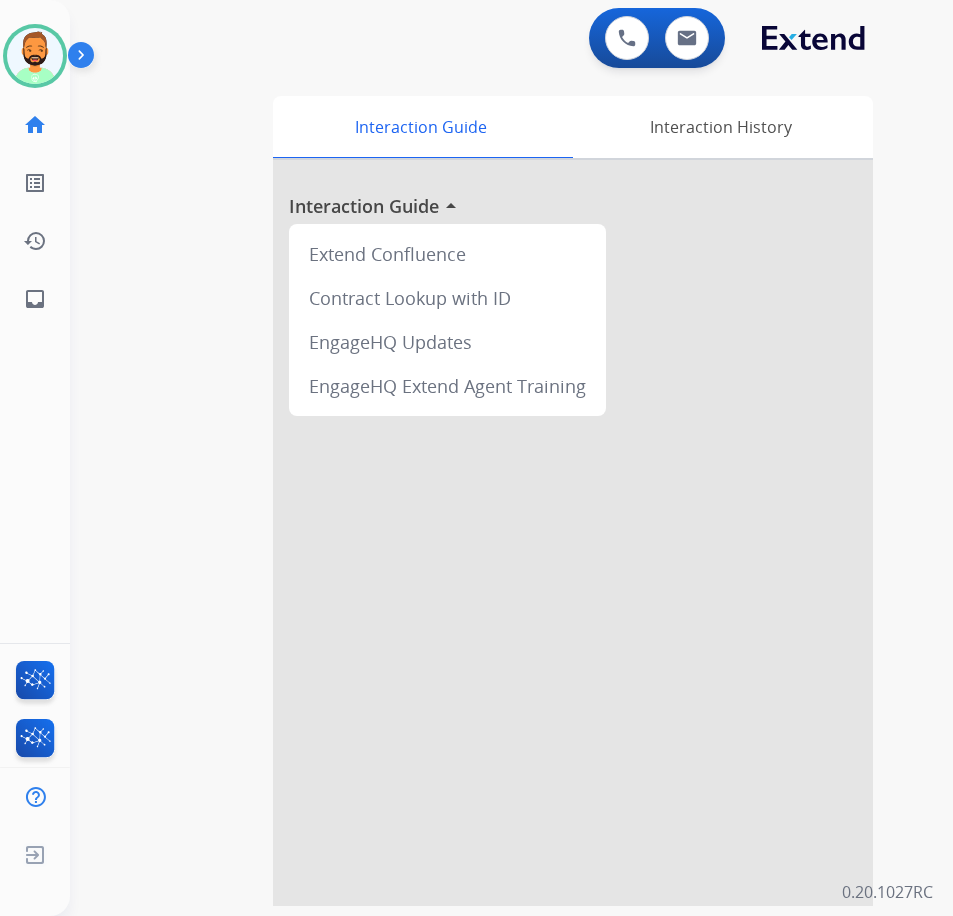 click on "0 Voice Interactions  0  Email Interactions" at bounding box center (657, 38) 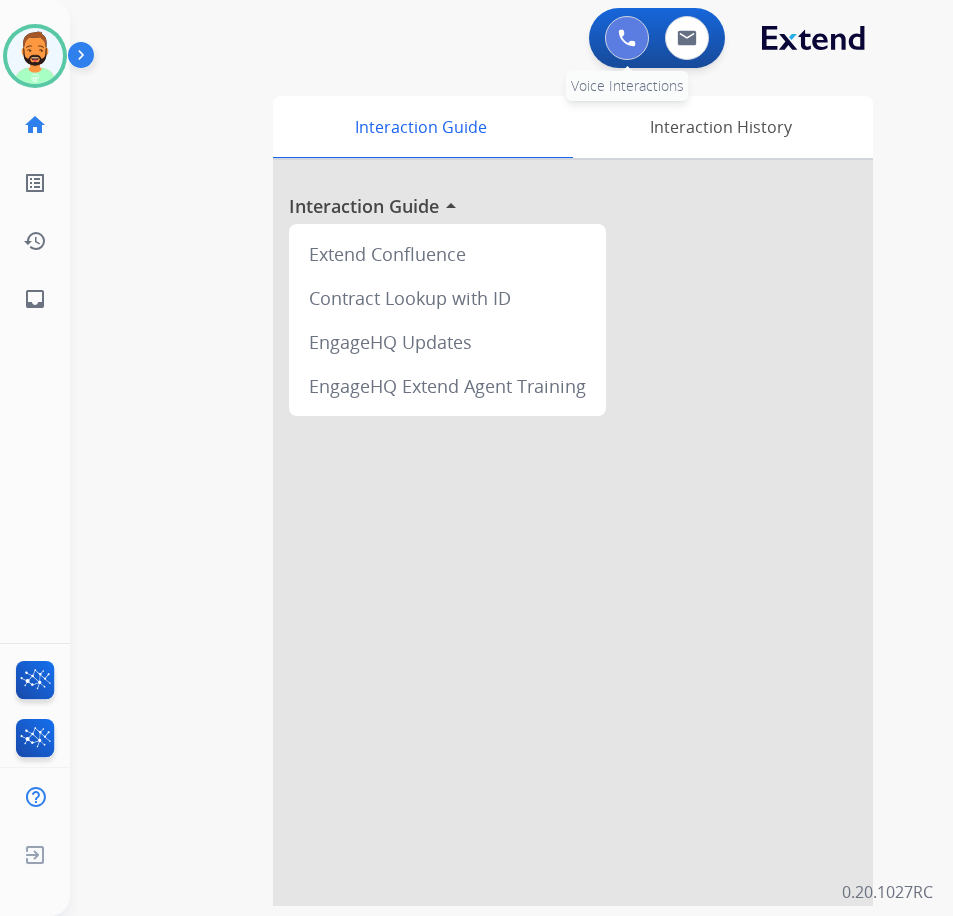 click at bounding box center [627, 38] 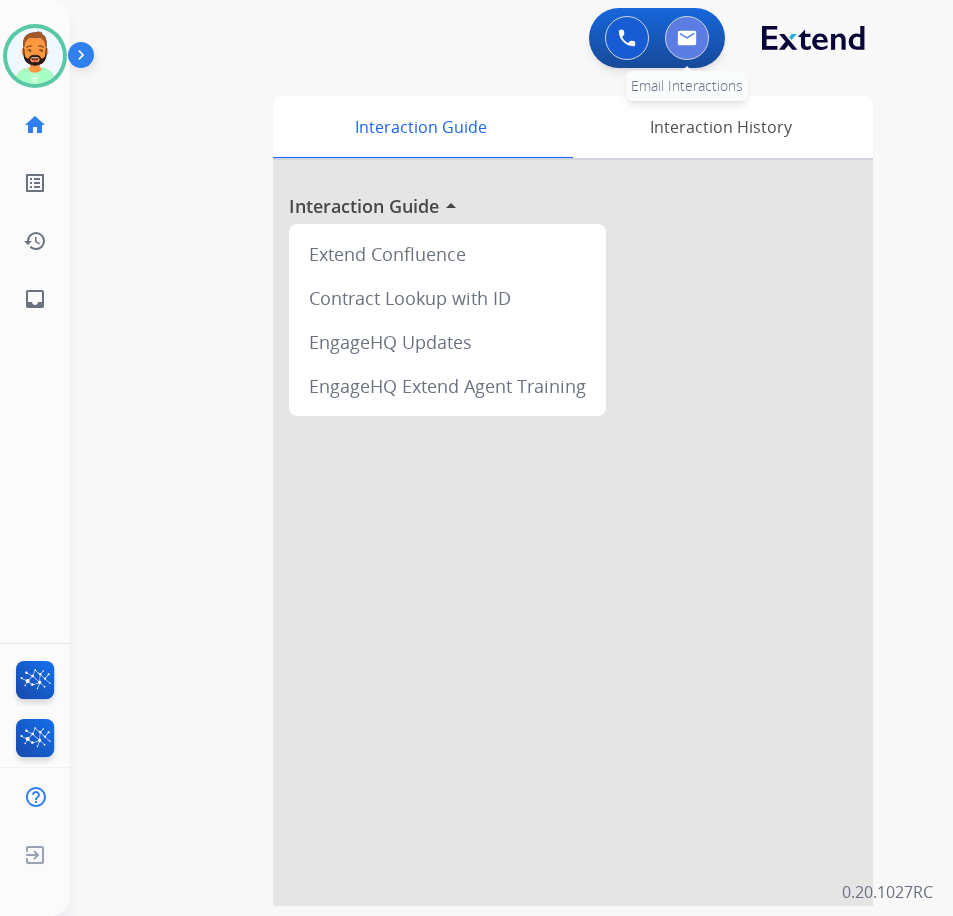 click at bounding box center (687, 38) 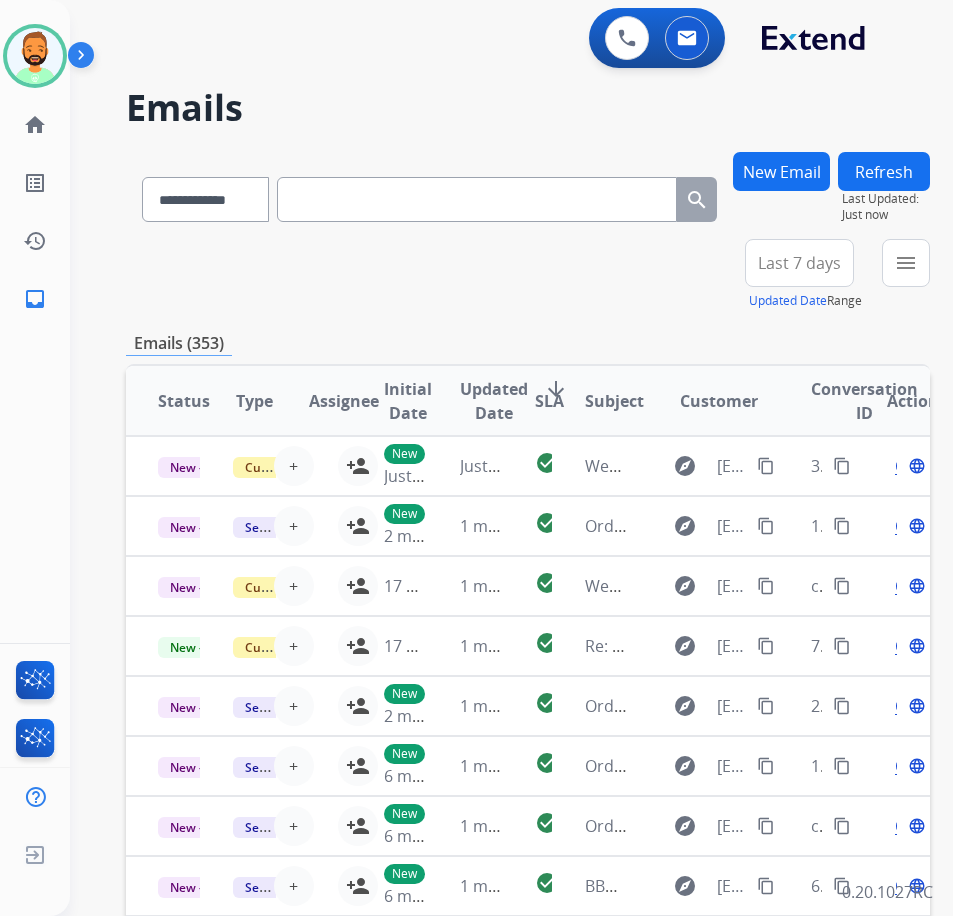 click on "New Email" at bounding box center [781, 171] 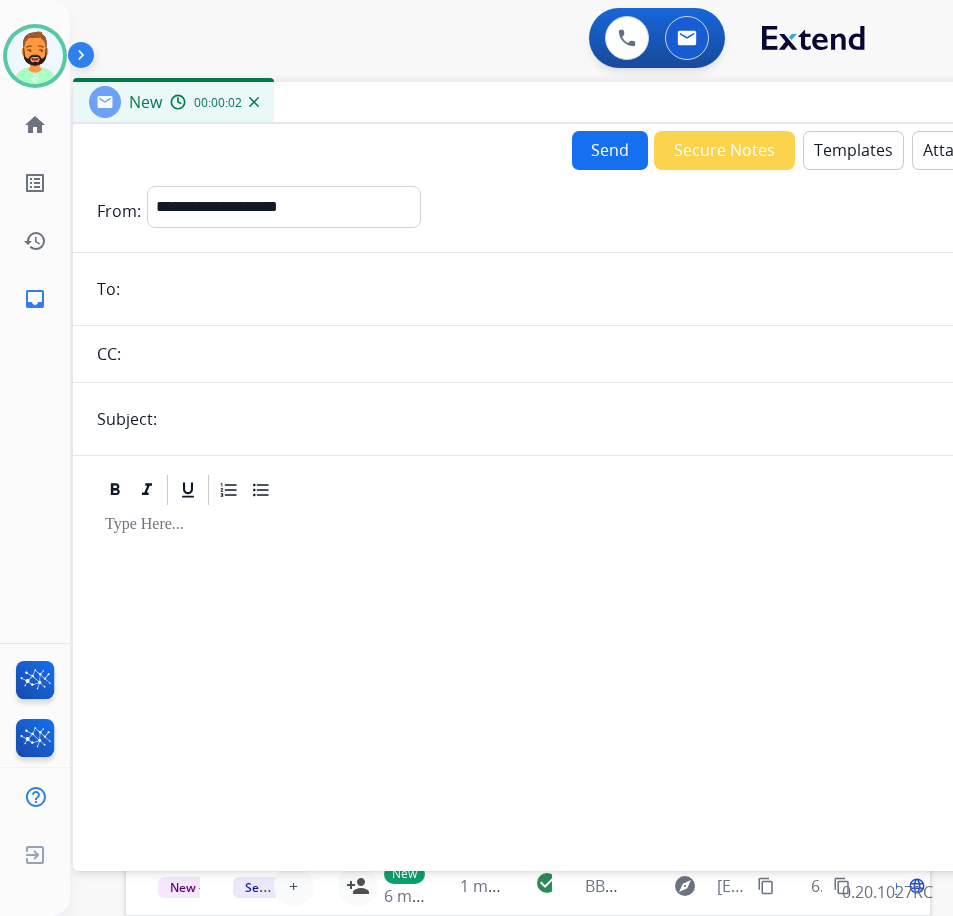drag, startPoint x: 499, startPoint y: 140, endPoint x: 667, endPoint y: 100, distance: 172.69626 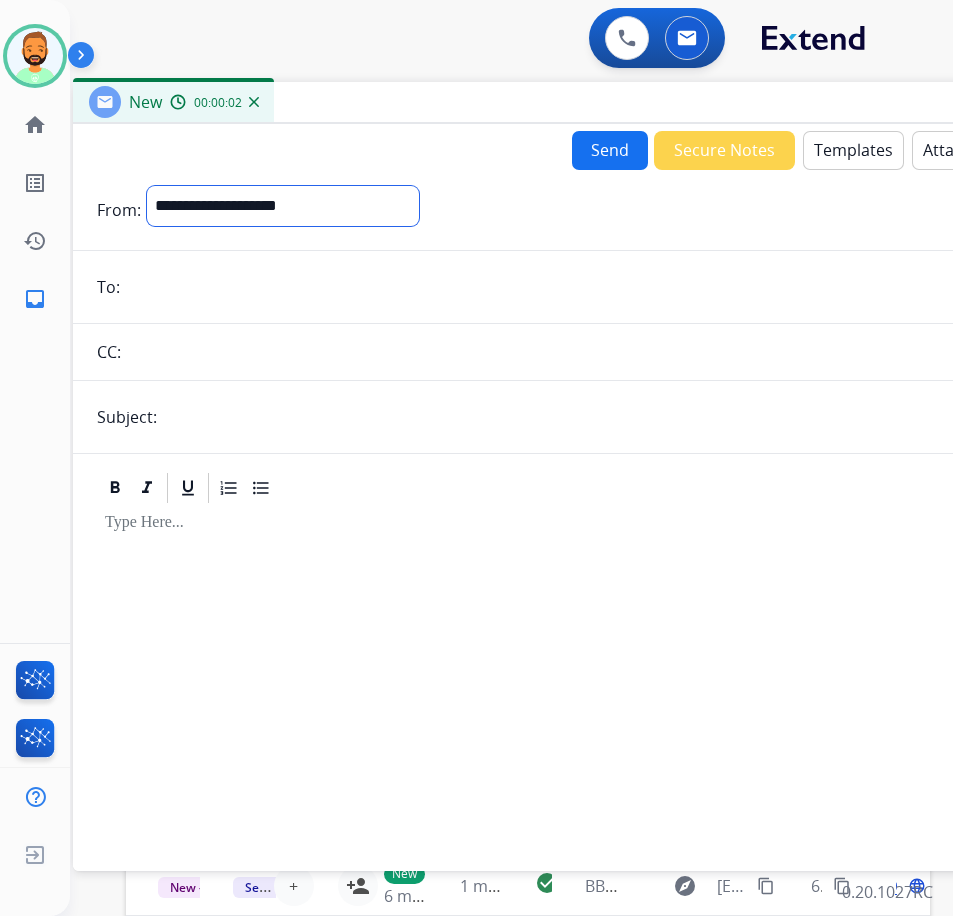 click on "**********" at bounding box center [283, 206] 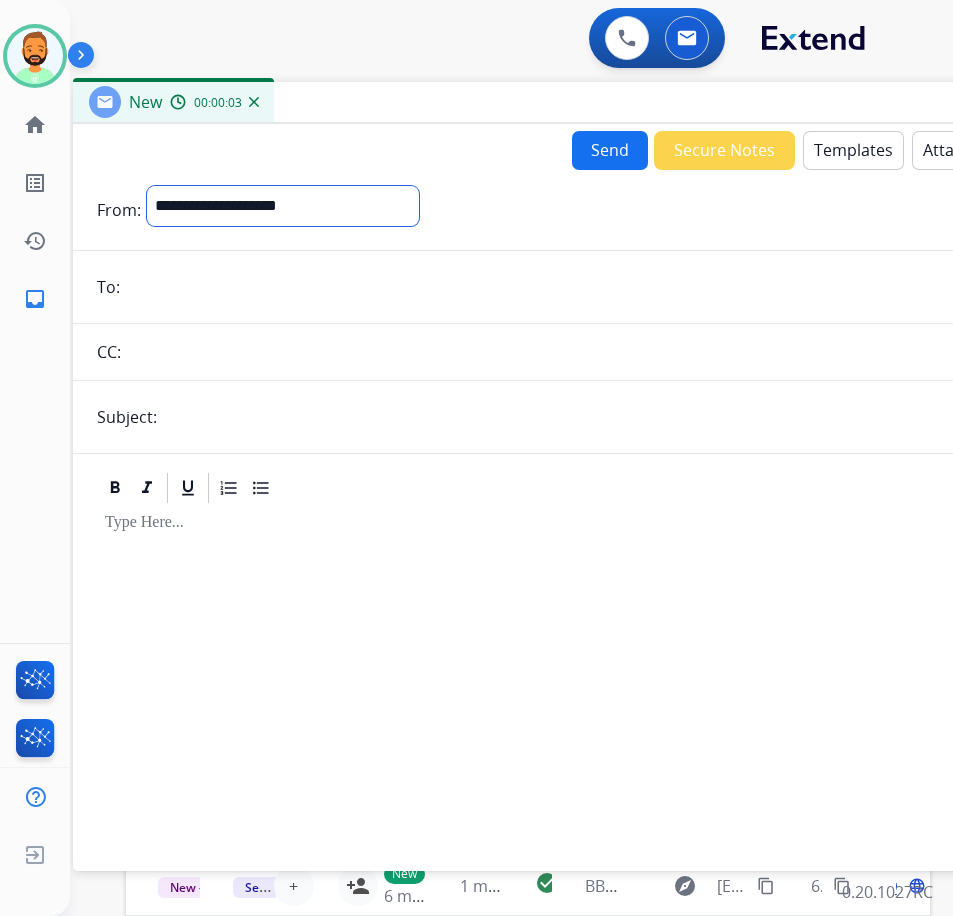 select on "**********" 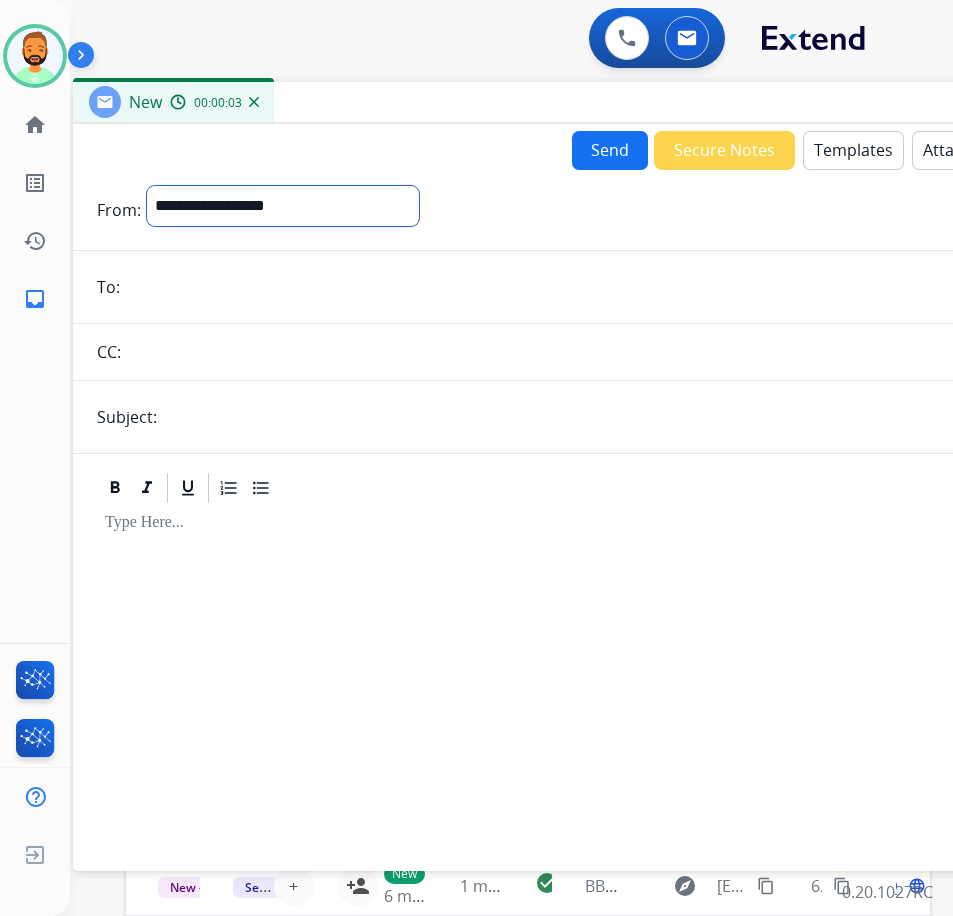 click on "**********" at bounding box center (283, 206) 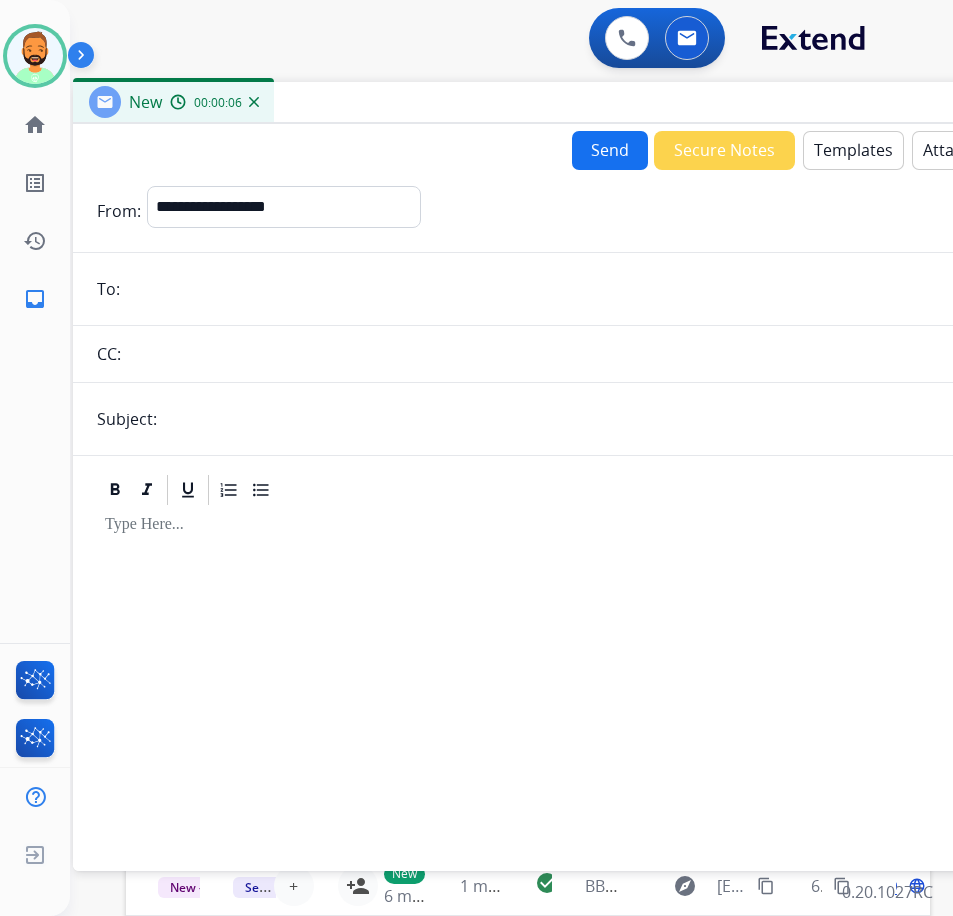 paste on "**********" 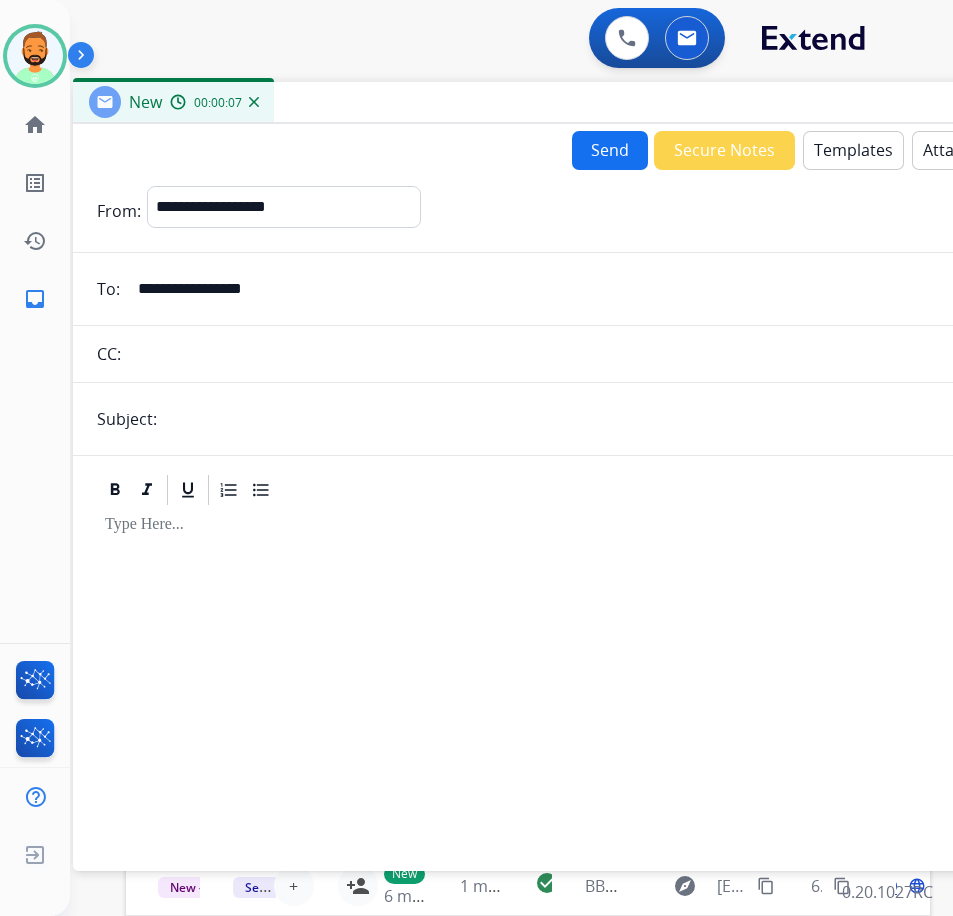 type on "**********" 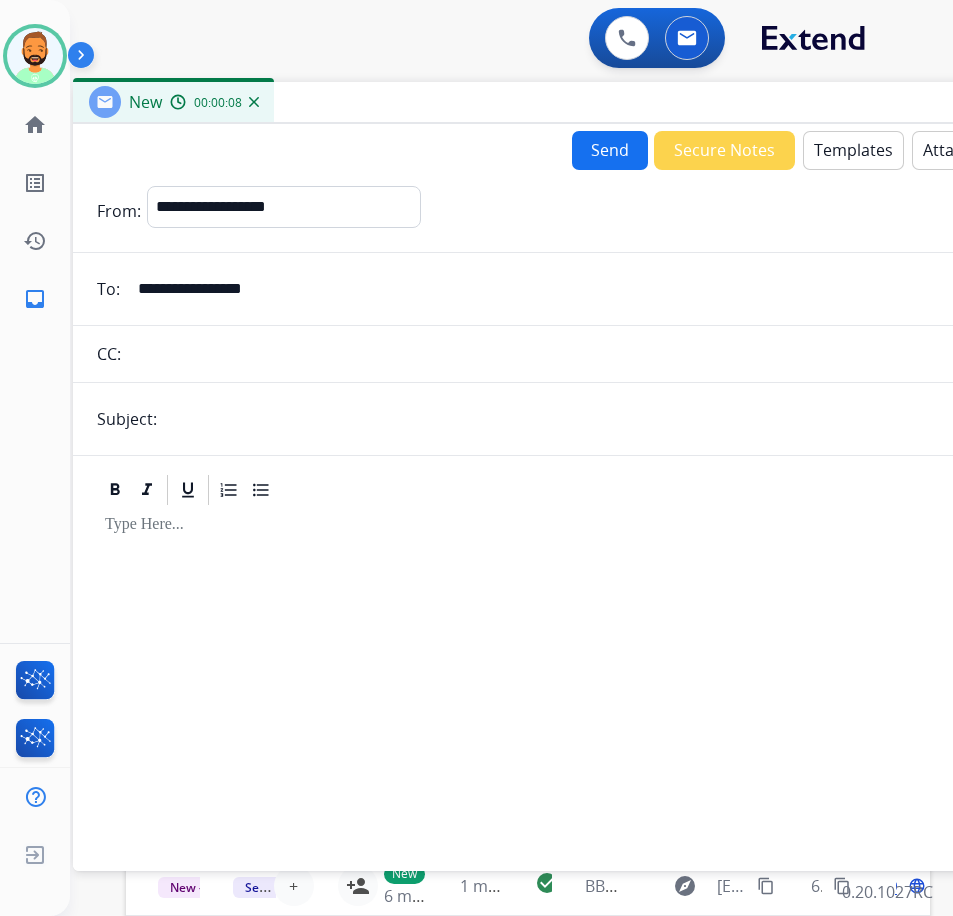 type on "*******" 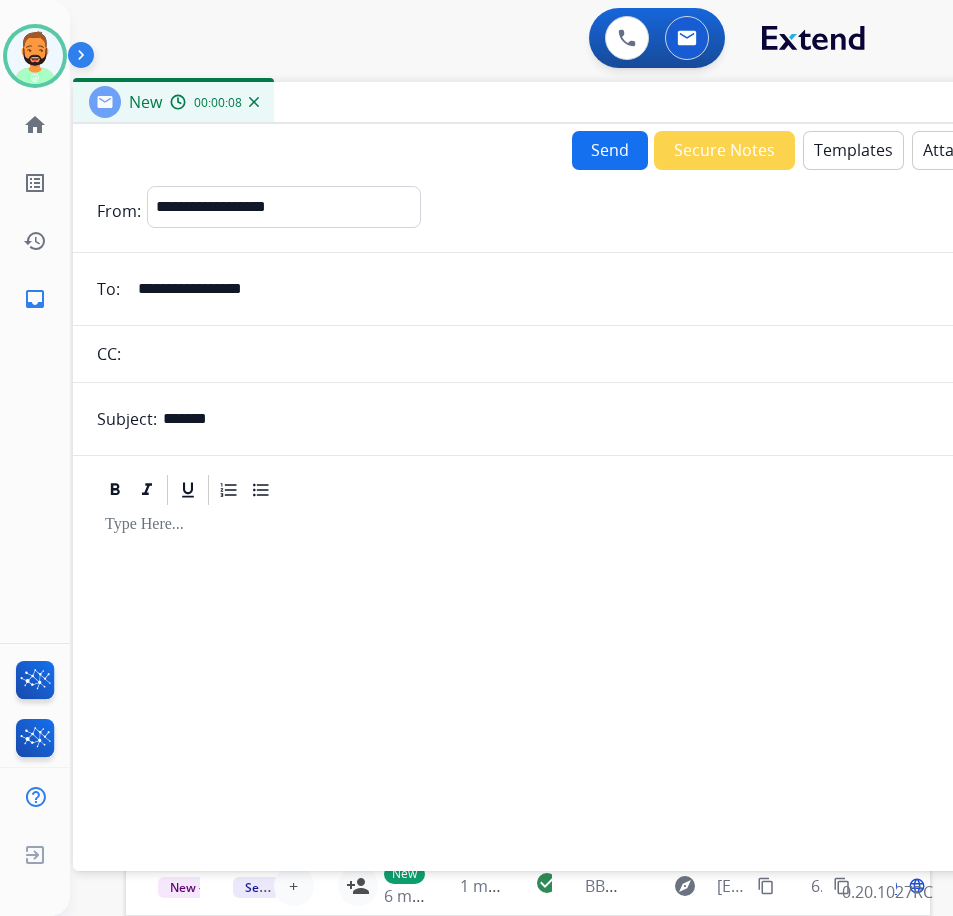 click at bounding box center [573, 679] 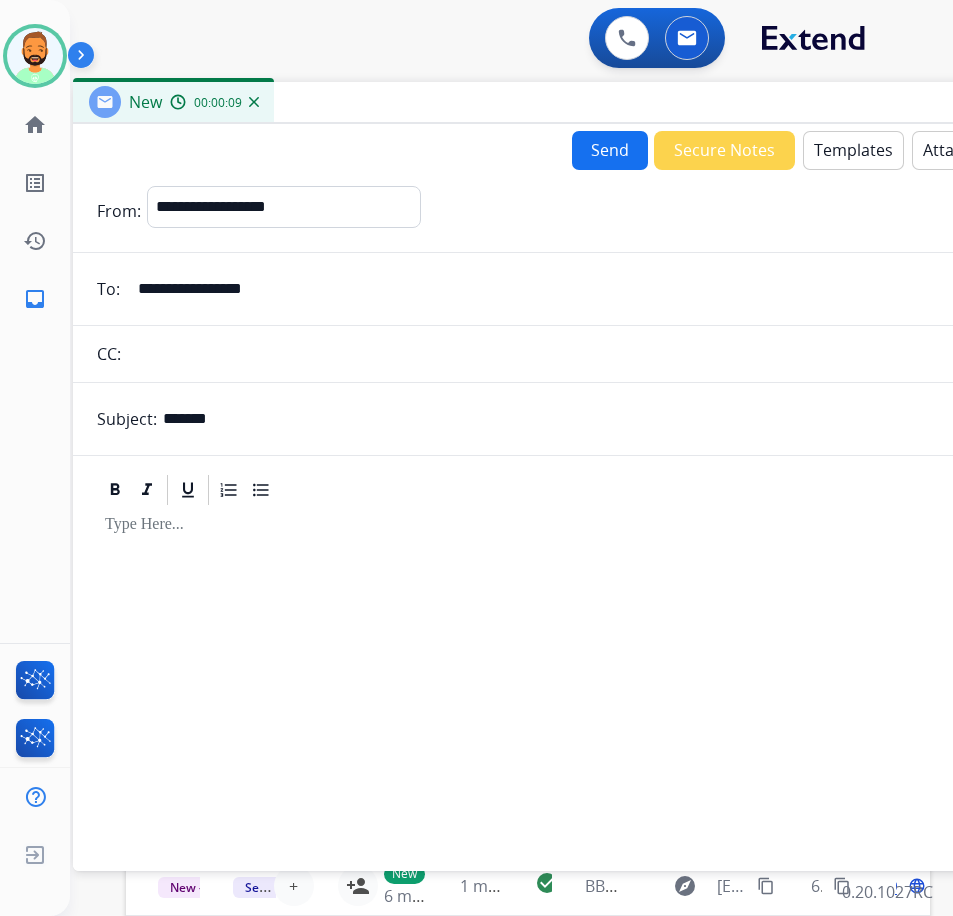 click on "Templates" at bounding box center [853, 150] 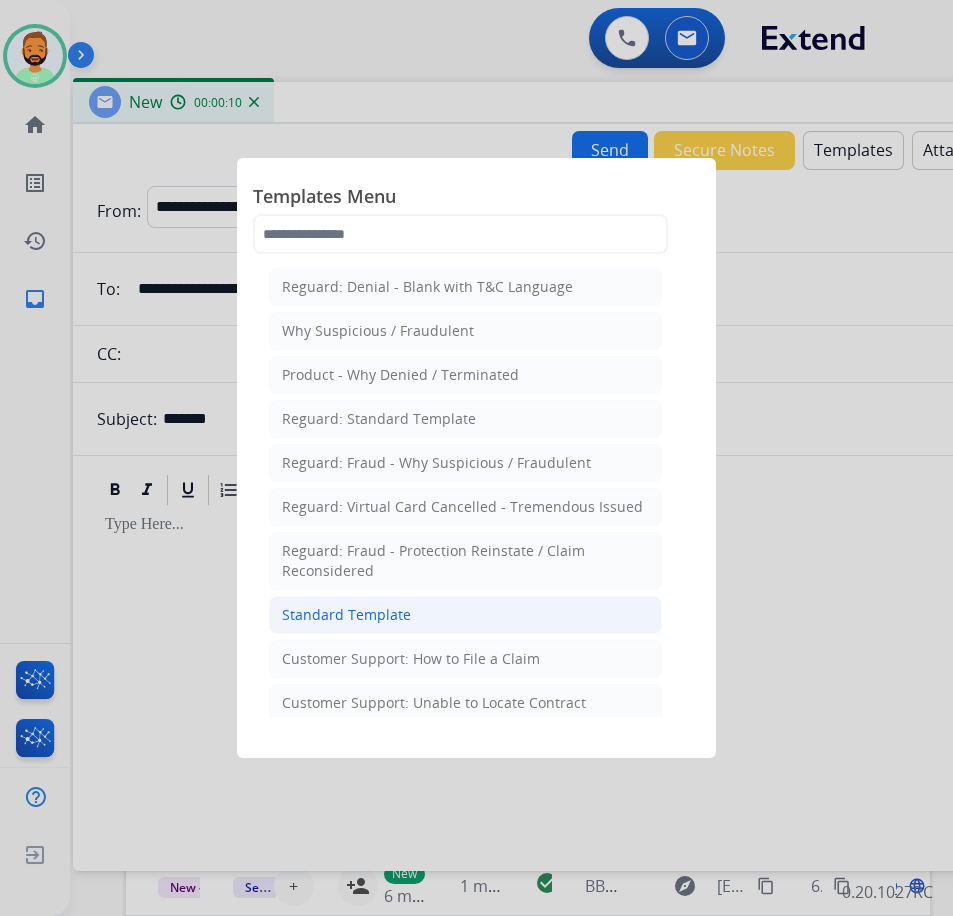 click on "Standard Template" 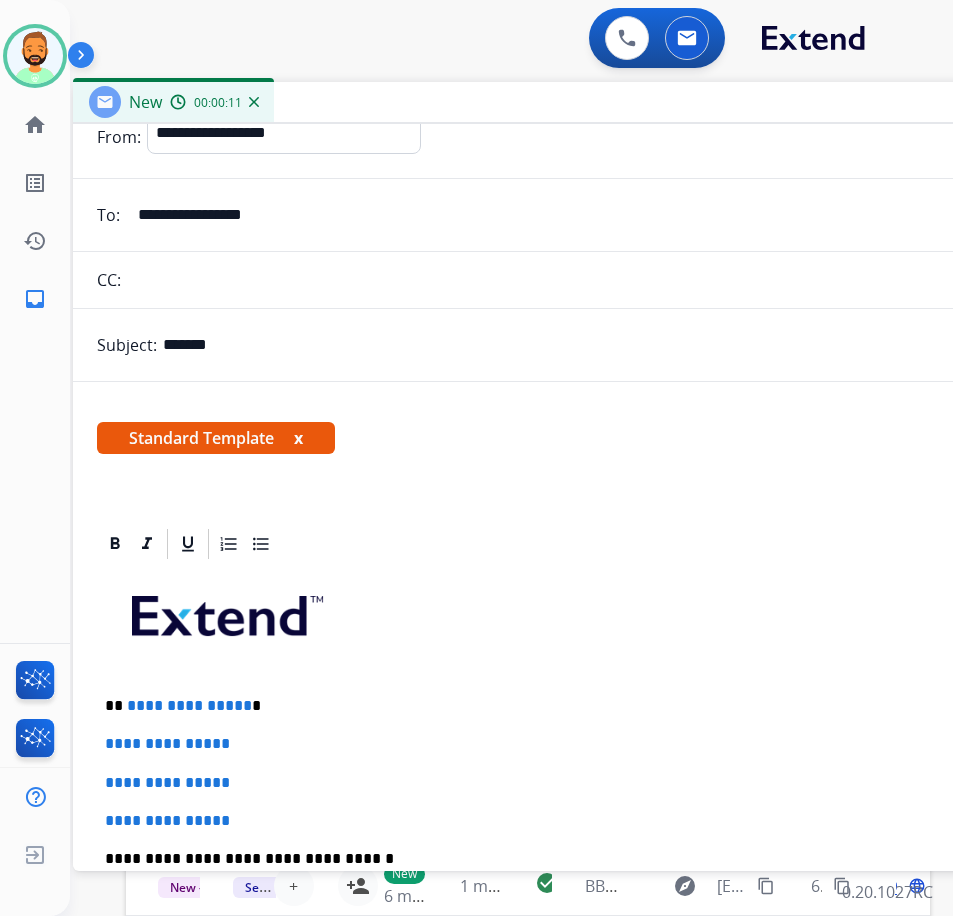 scroll, scrollTop: 200, scrollLeft: 0, axis: vertical 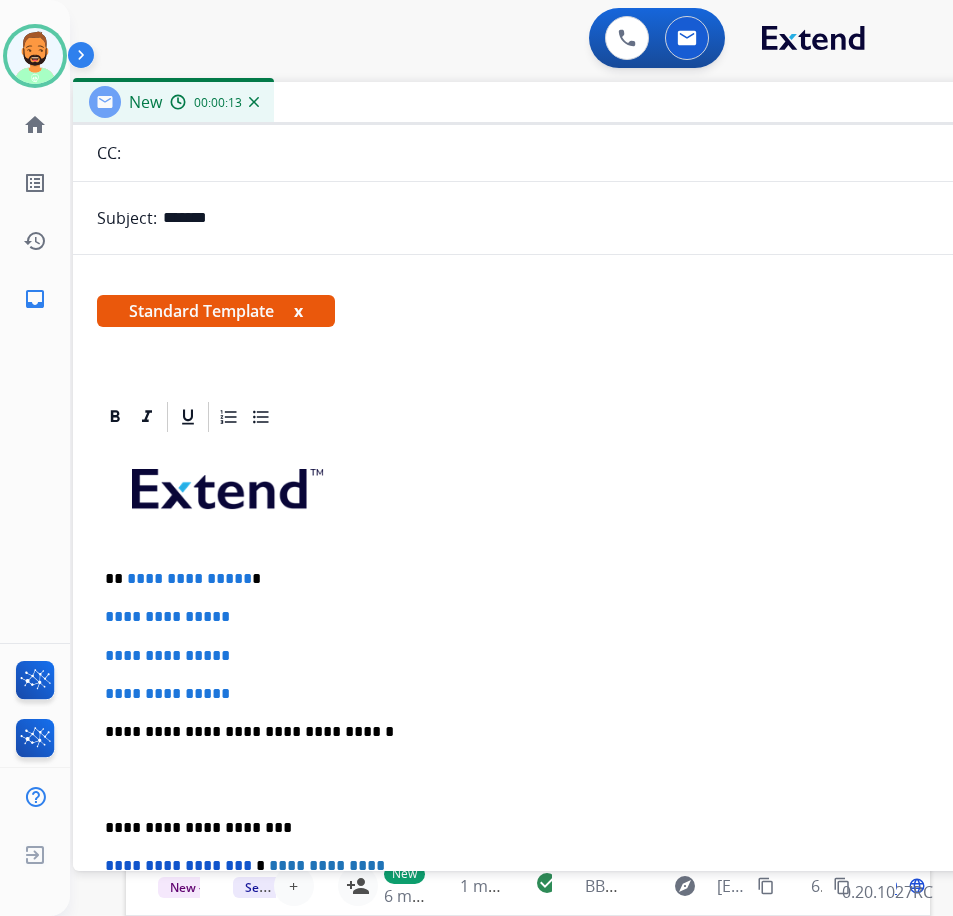 click on "**********" at bounding box center [565, 579] 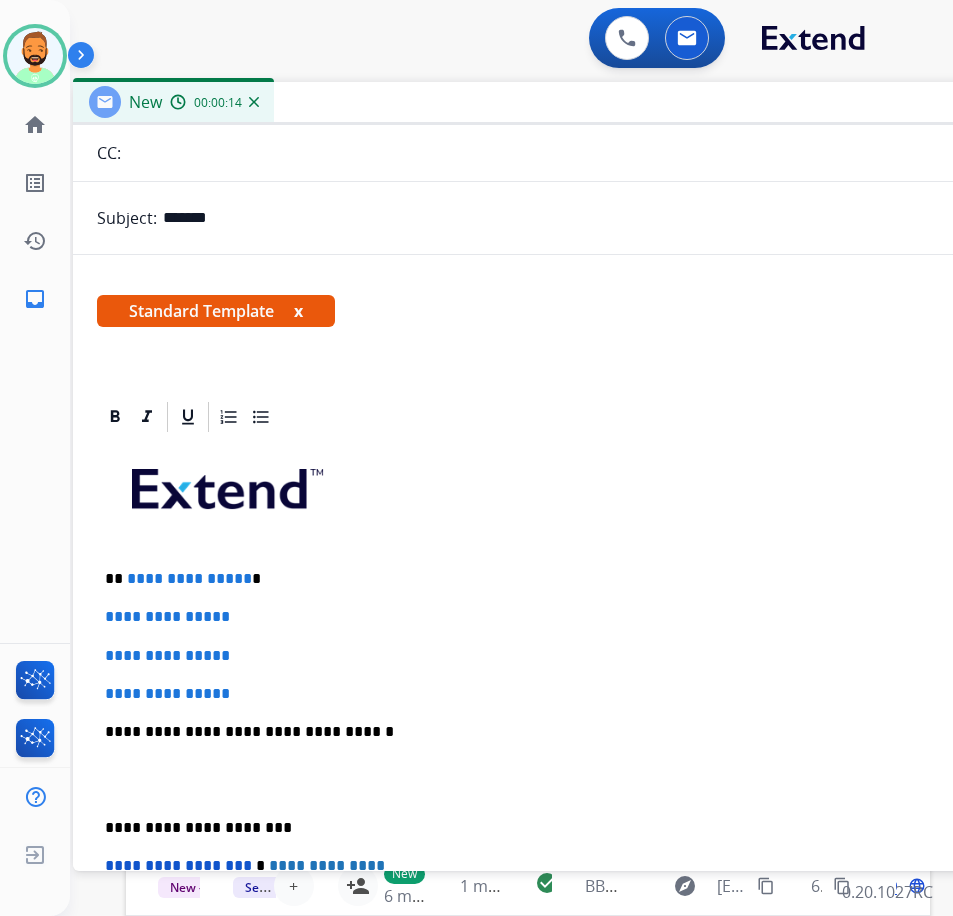 type 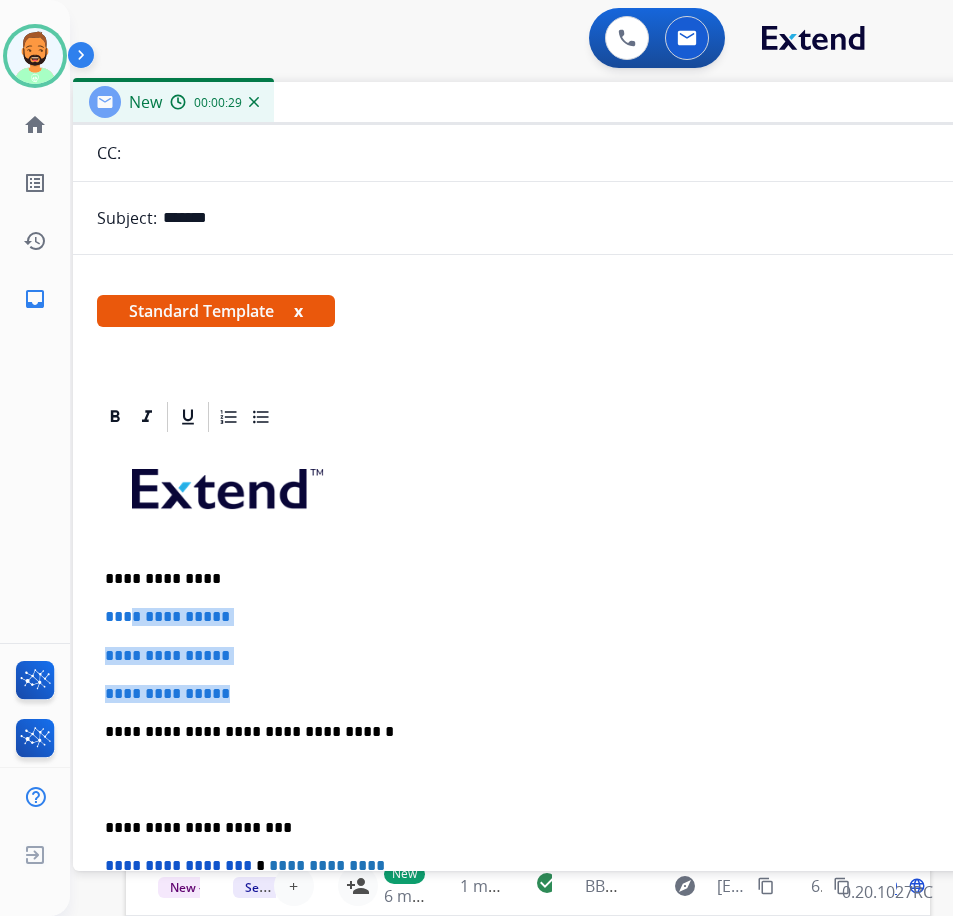drag, startPoint x: 252, startPoint y: 692, endPoint x: 129, endPoint y: 625, distance: 140.06427 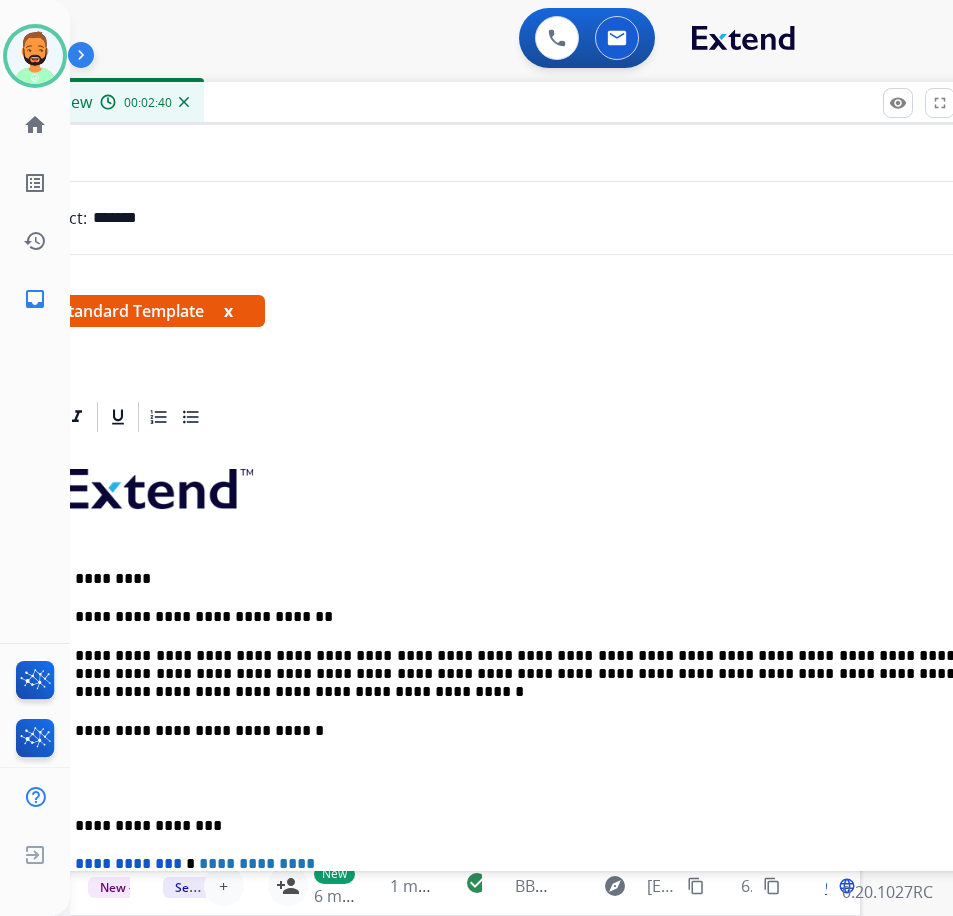 scroll, scrollTop: 0, scrollLeft: 61, axis: horizontal 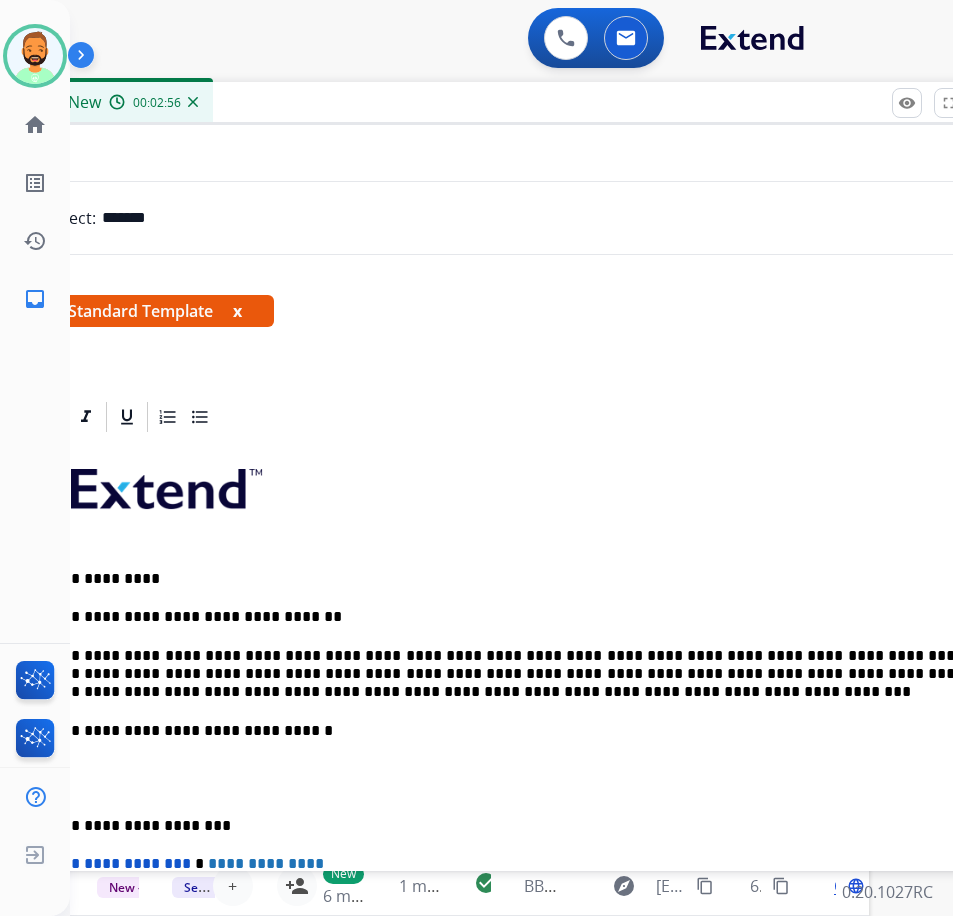 click on "**********" at bounding box center [504, 826] 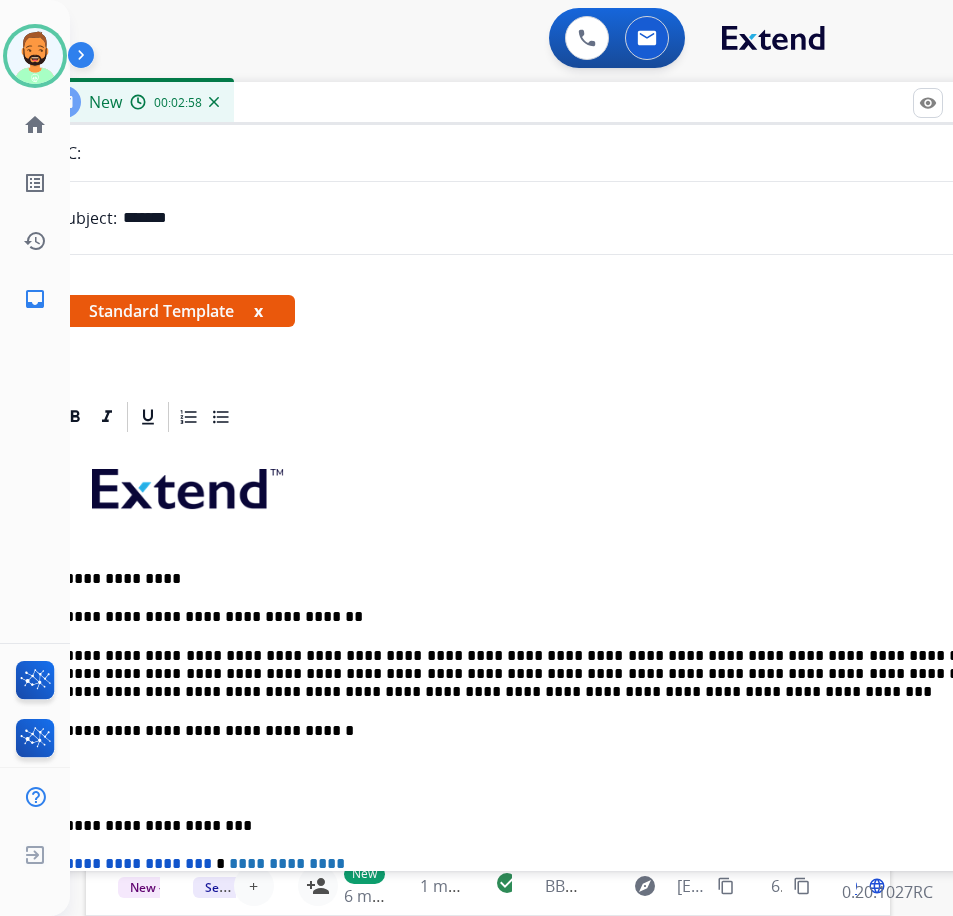 scroll, scrollTop: 0, scrollLeft: 30, axis: horizontal 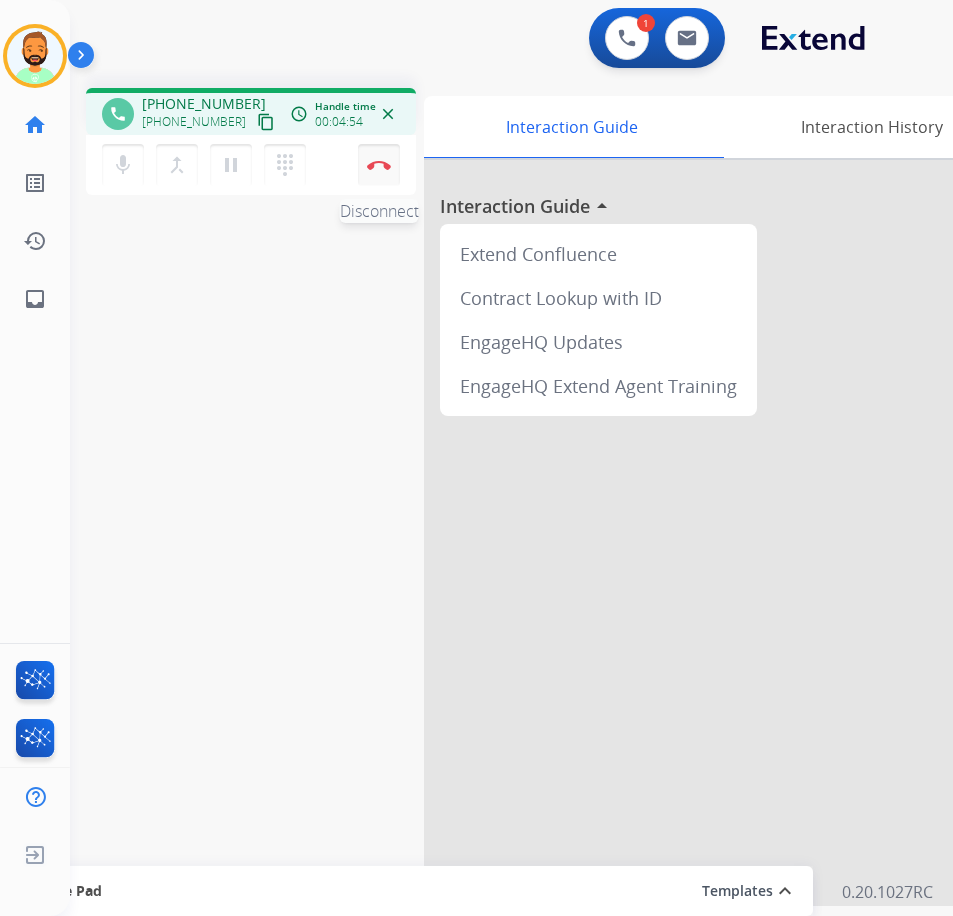 click at bounding box center [379, 165] 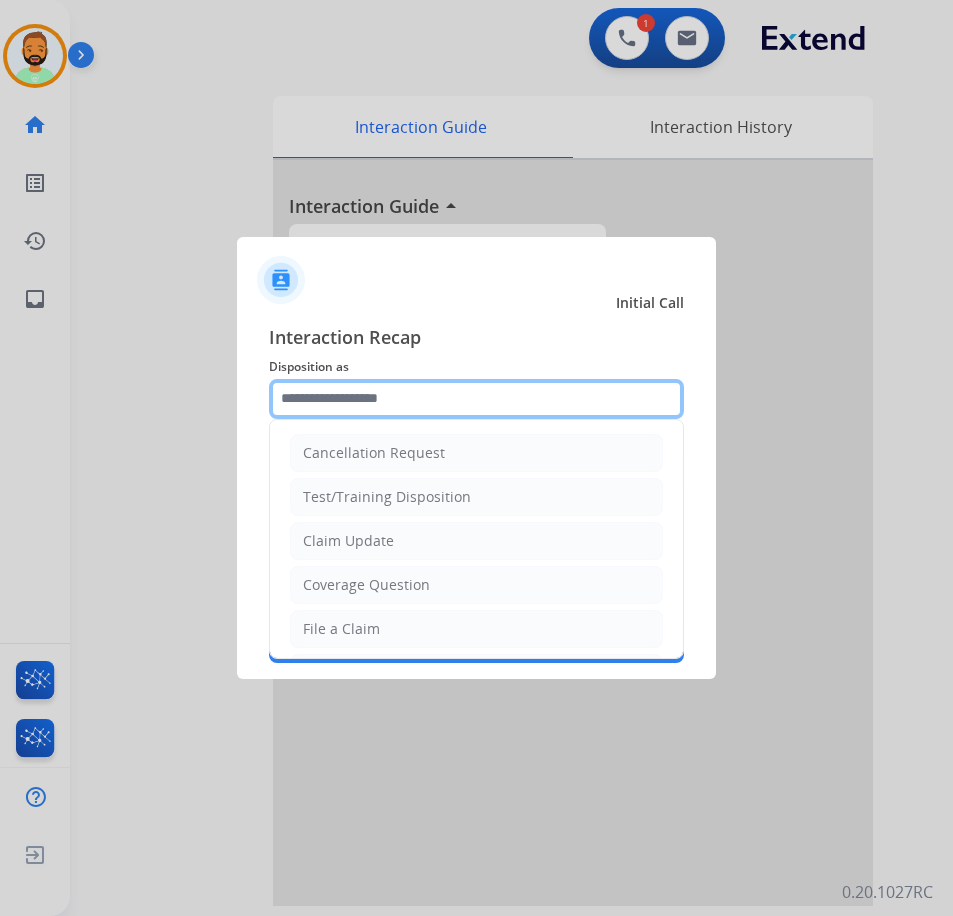 click 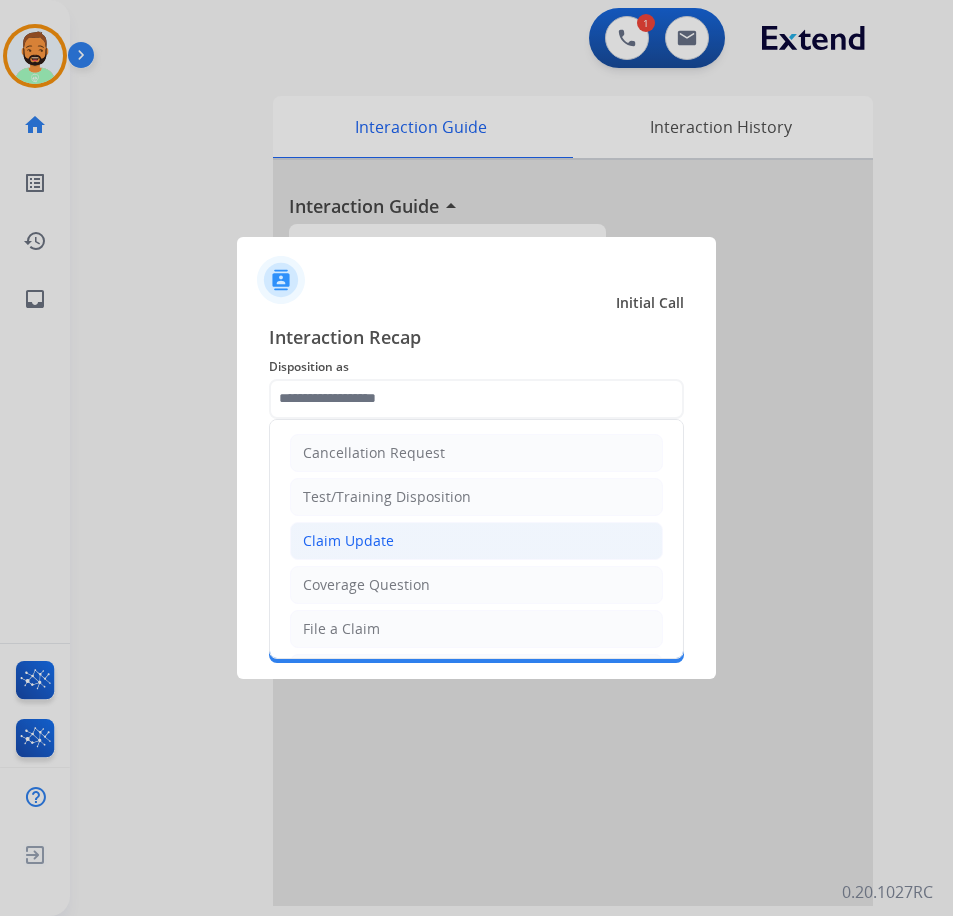click on "Claim Update" 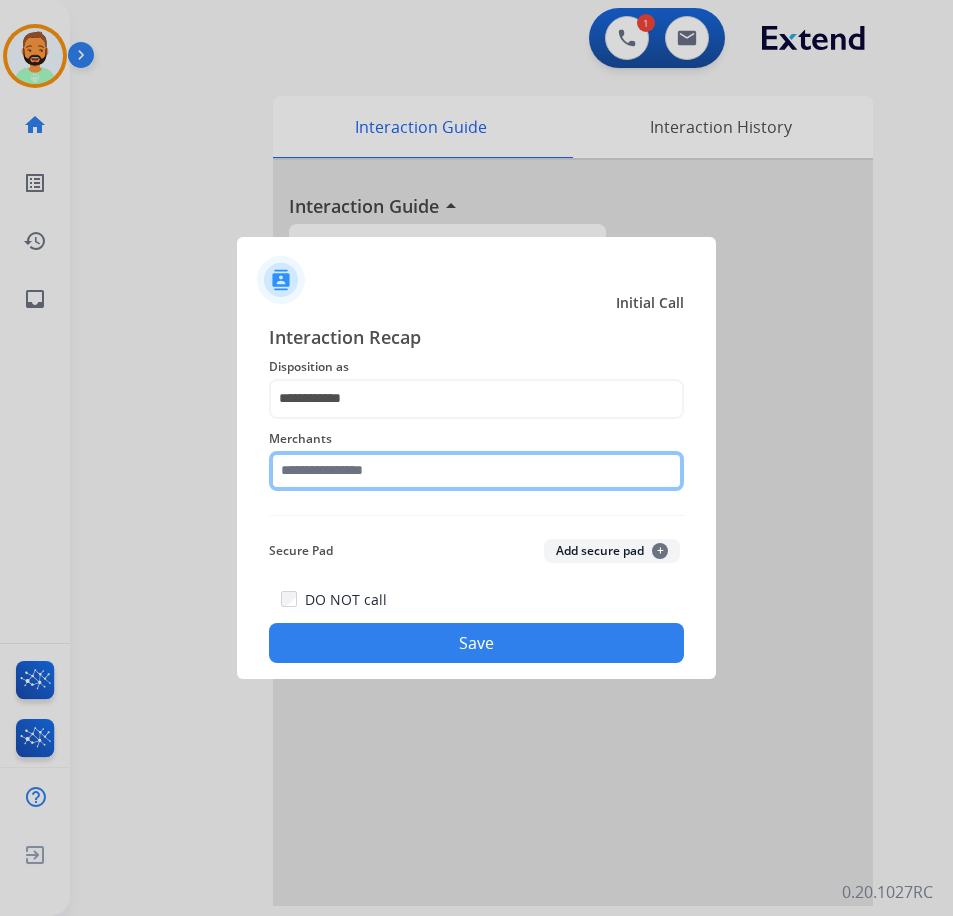 click 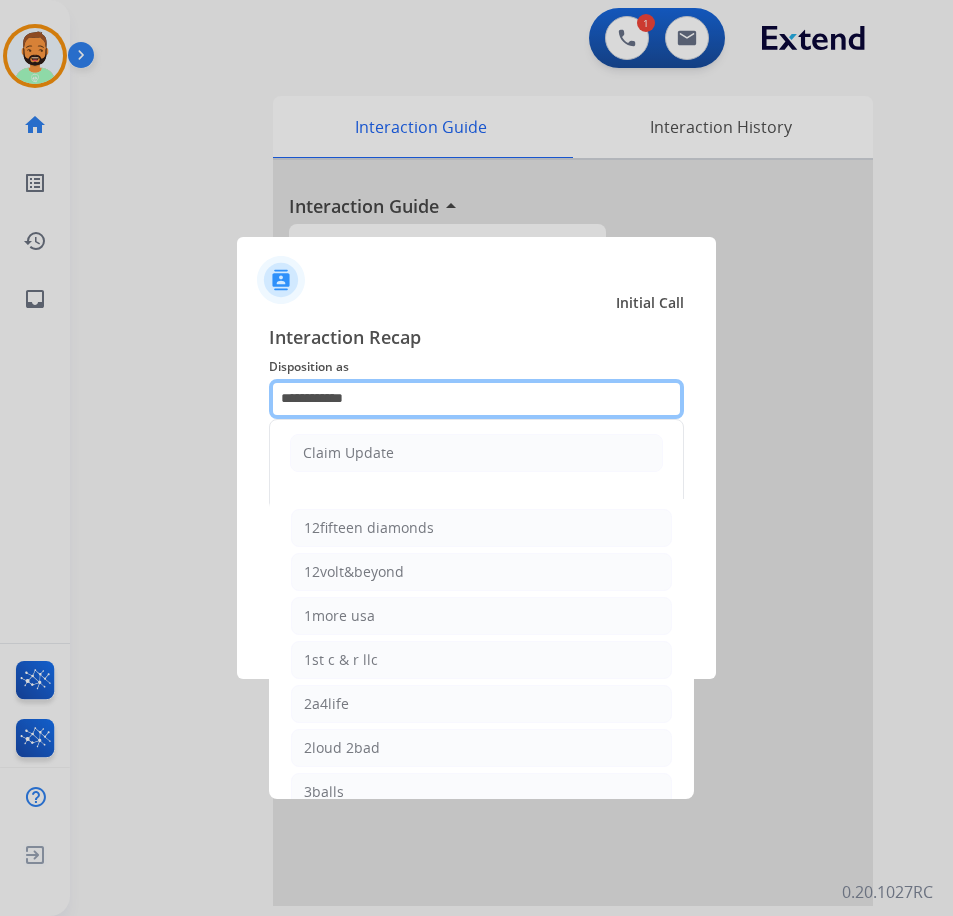 drag, startPoint x: 391, startPoint y: 389, endPoint x: 13, endPoint y: 406, distance: 378.38208 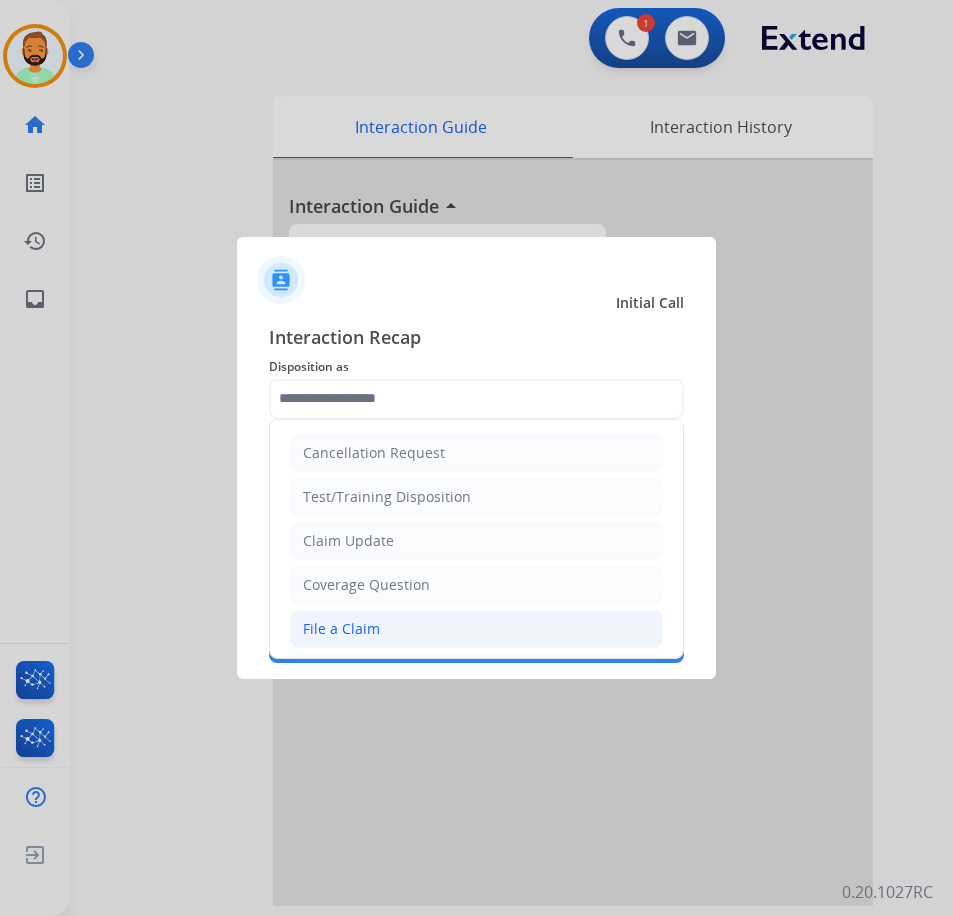 click on "File a Claim" 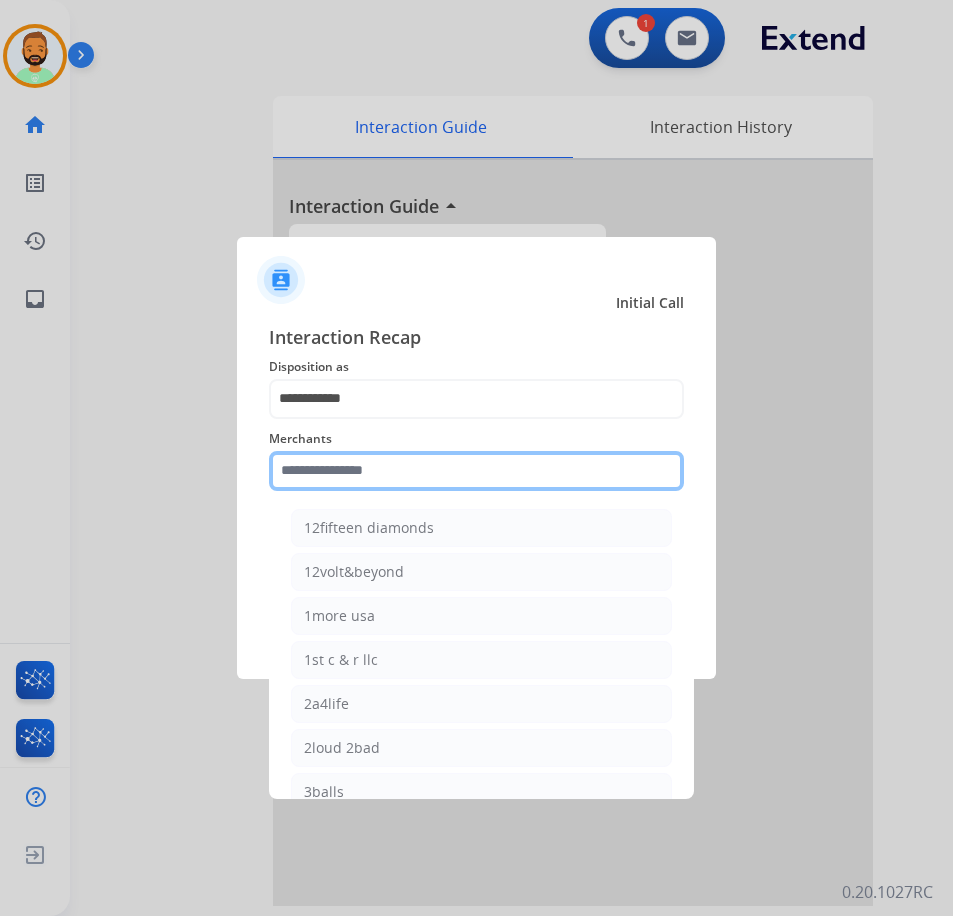 click 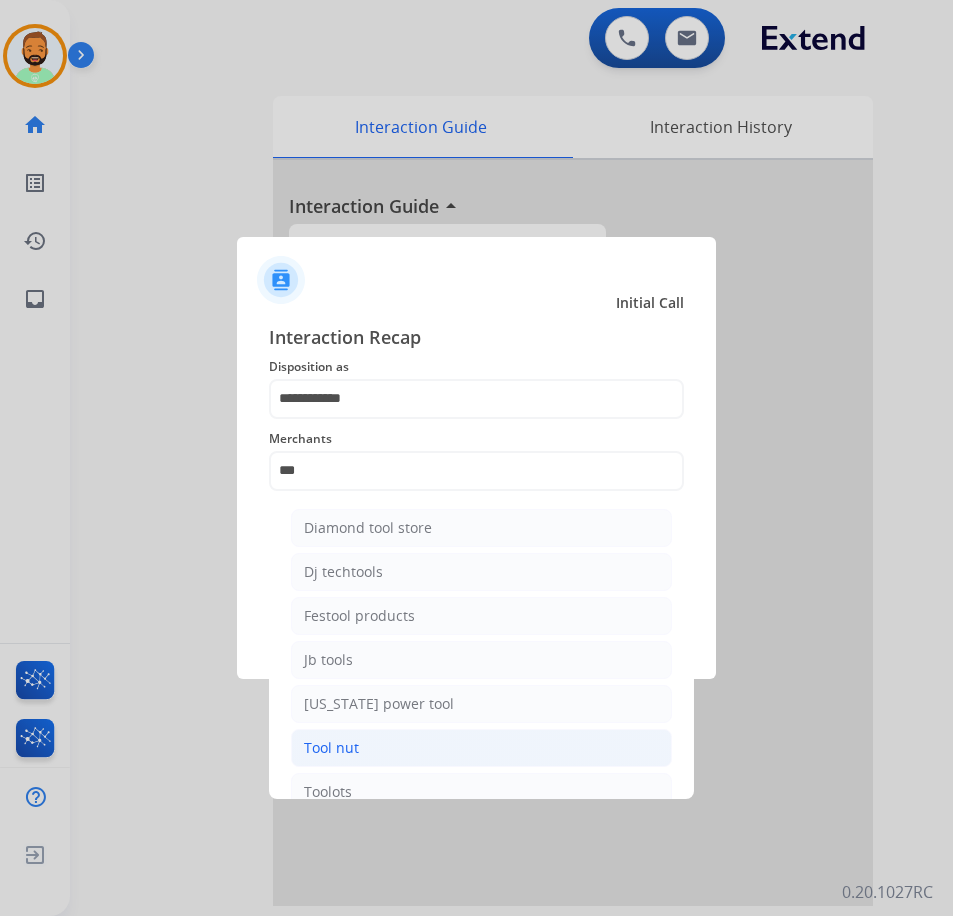 click on "Tool nut" 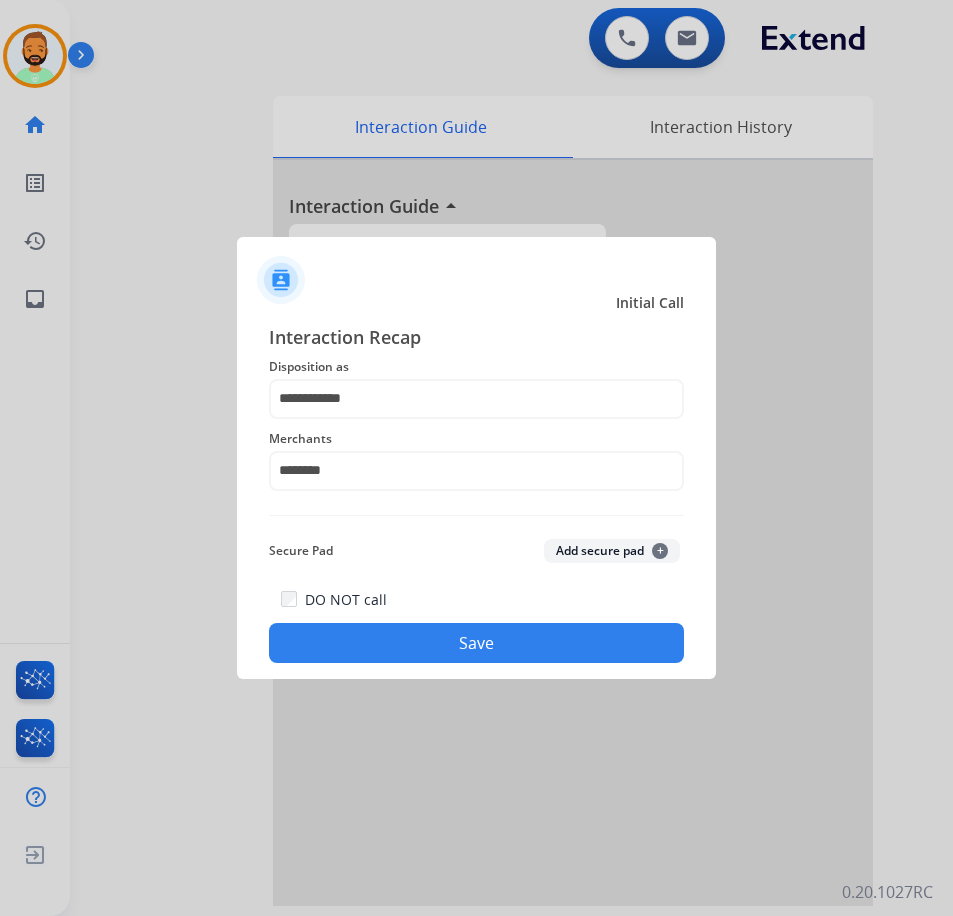 click on "Save" 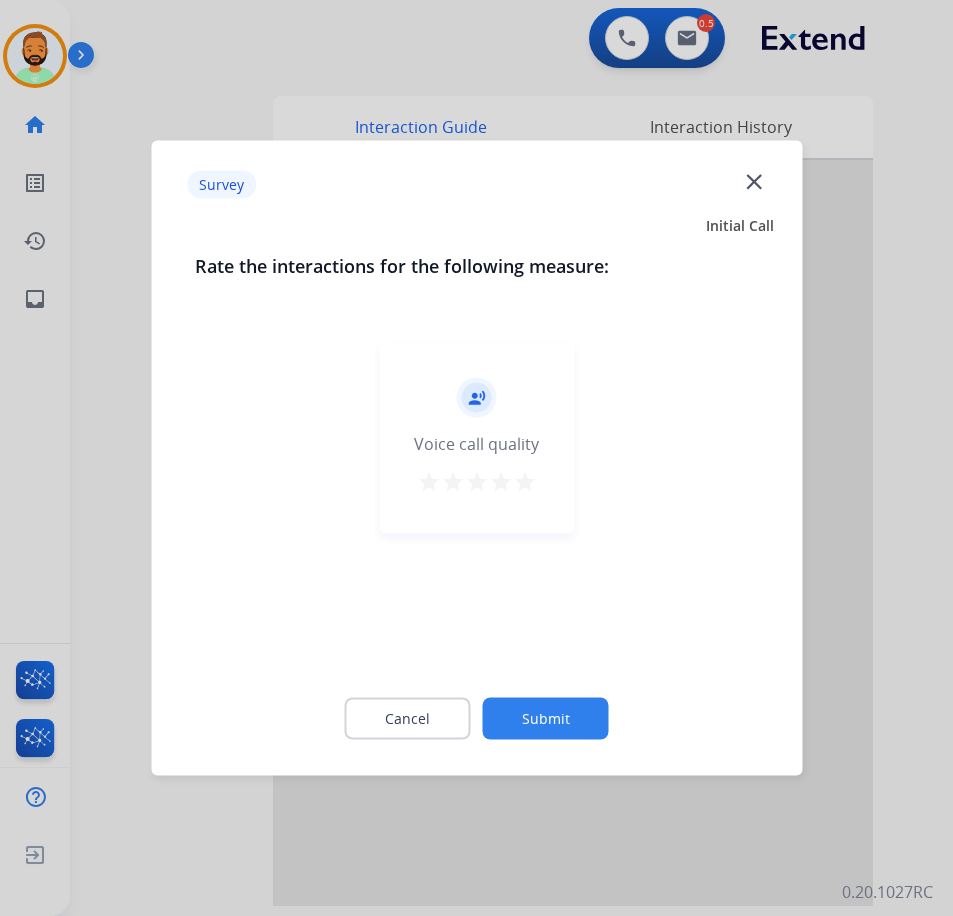 click on "Submit" 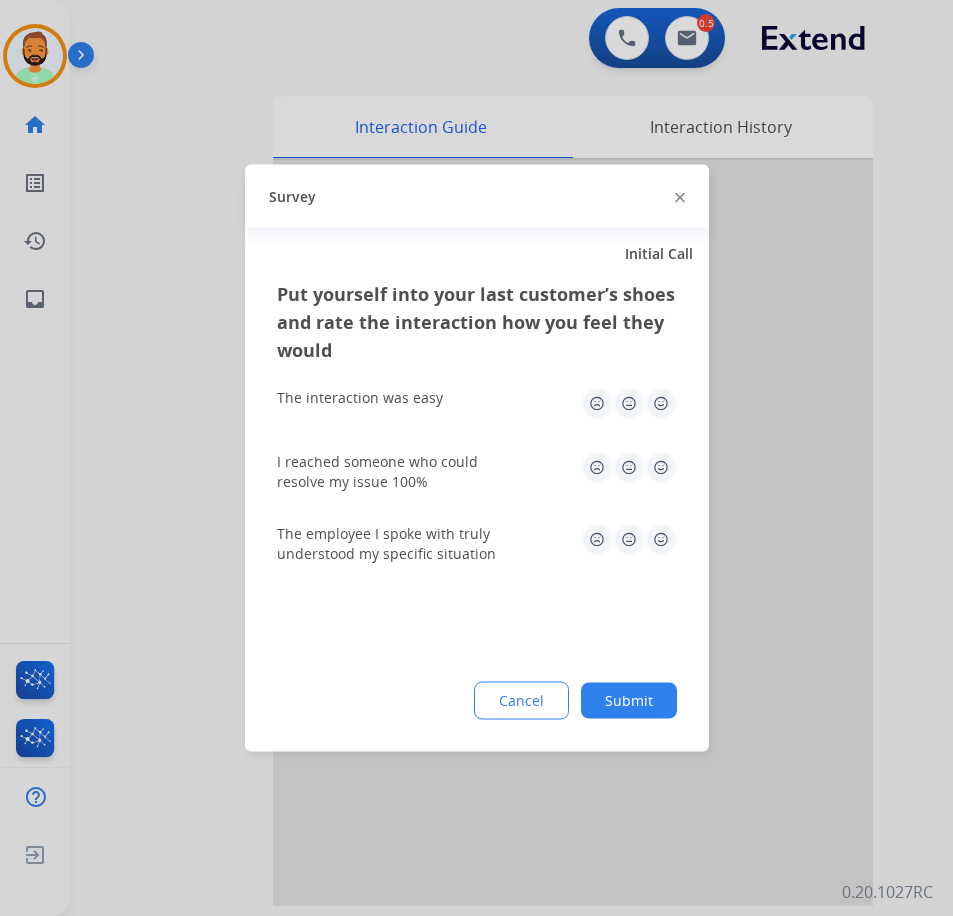 click on "Submit" 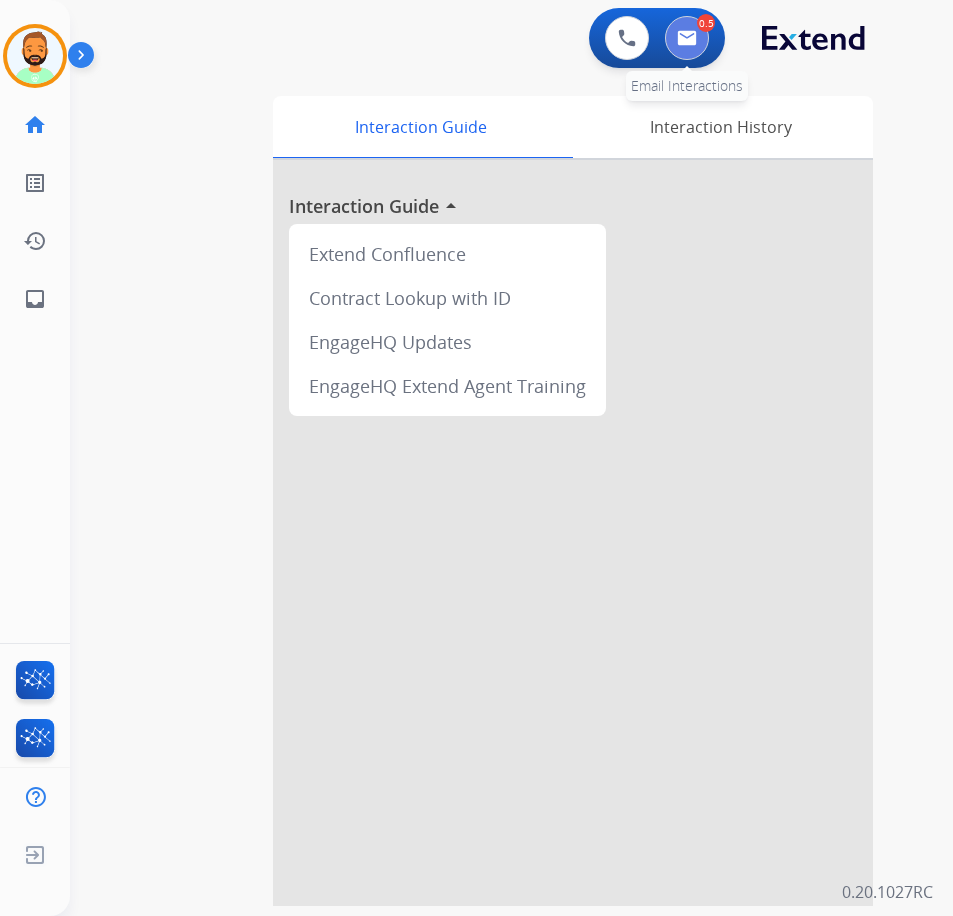 click at bounding box center (687, 38) 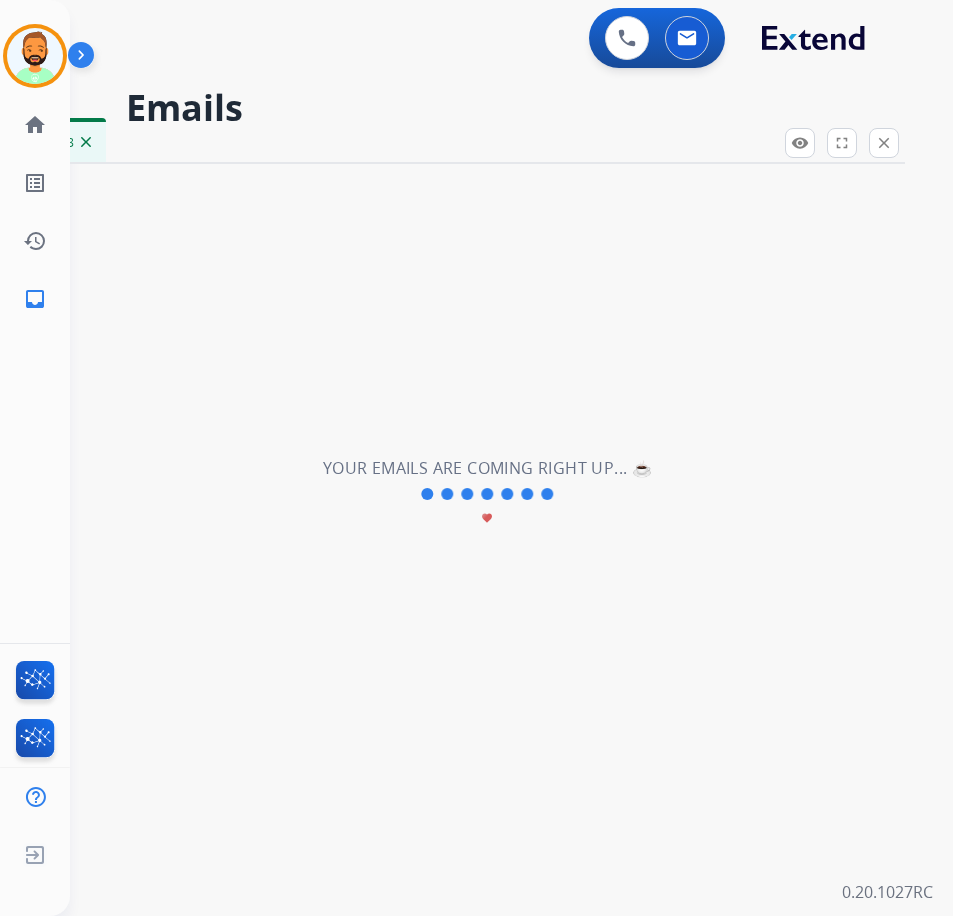 select on "**********" 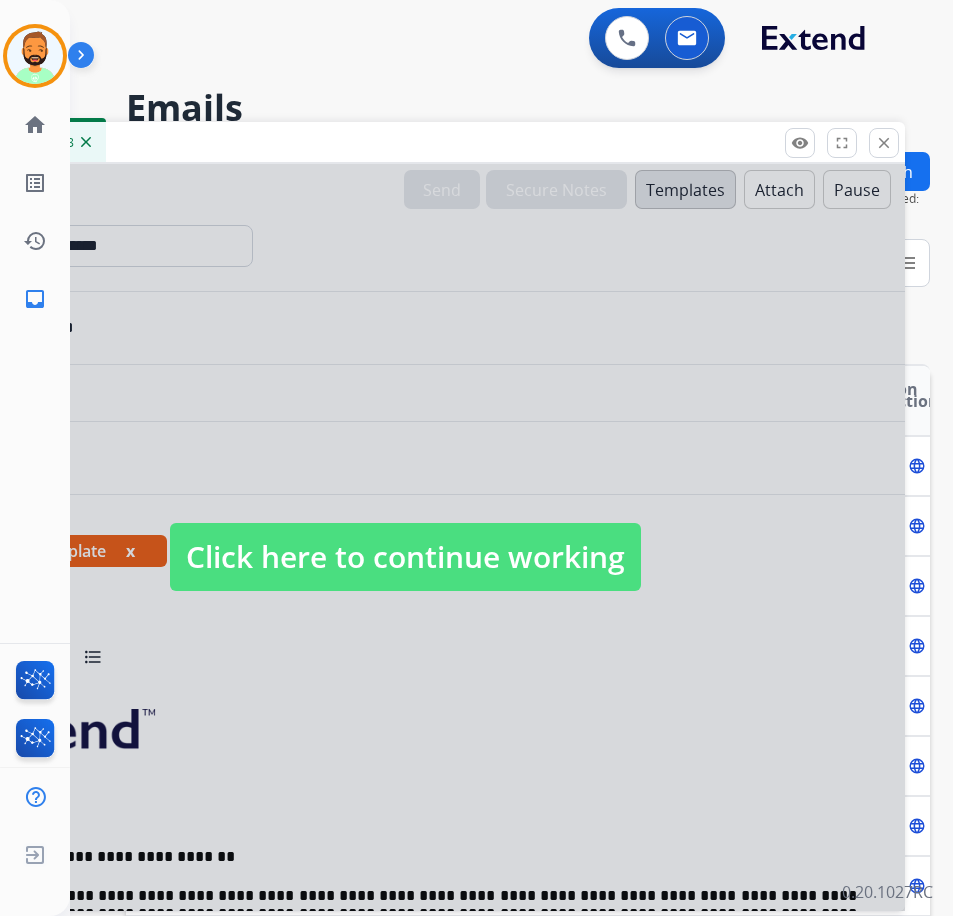 click on "Click here to continue working" at bounding box center [405, 557] 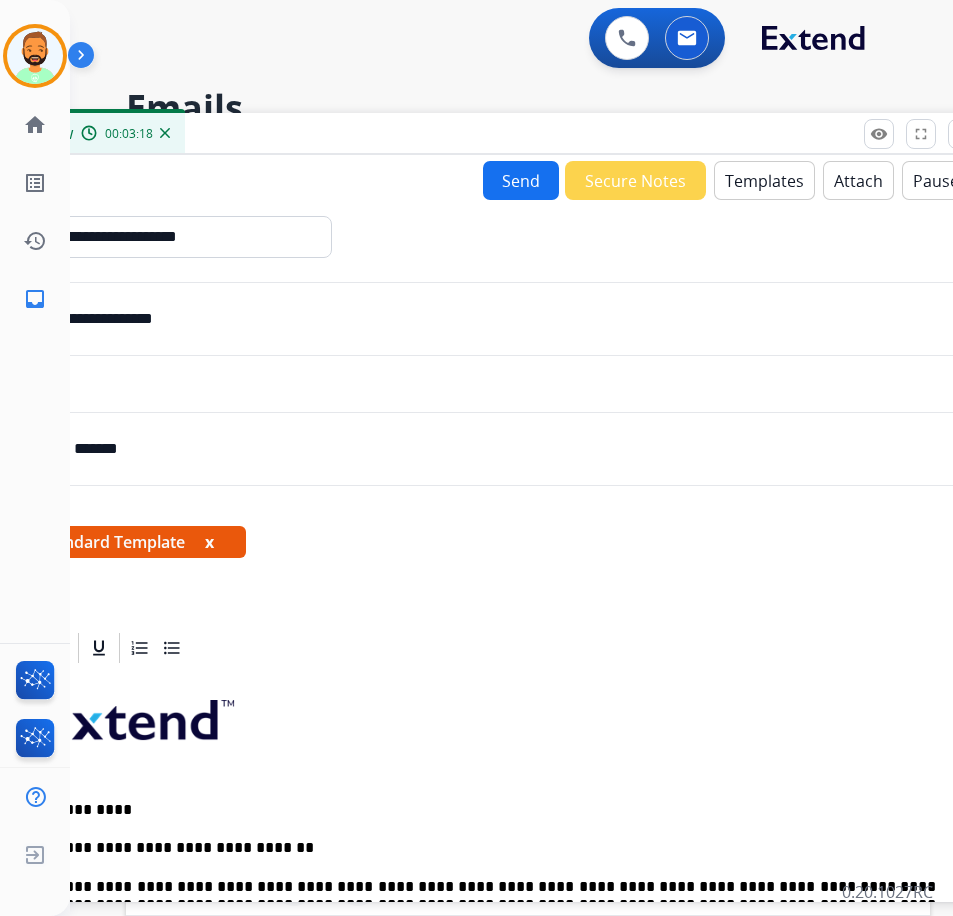 drag, startPoint x: 429, startPoint y: 140, endPoint x: 498, endPoint y: 135, distance: 69.18092 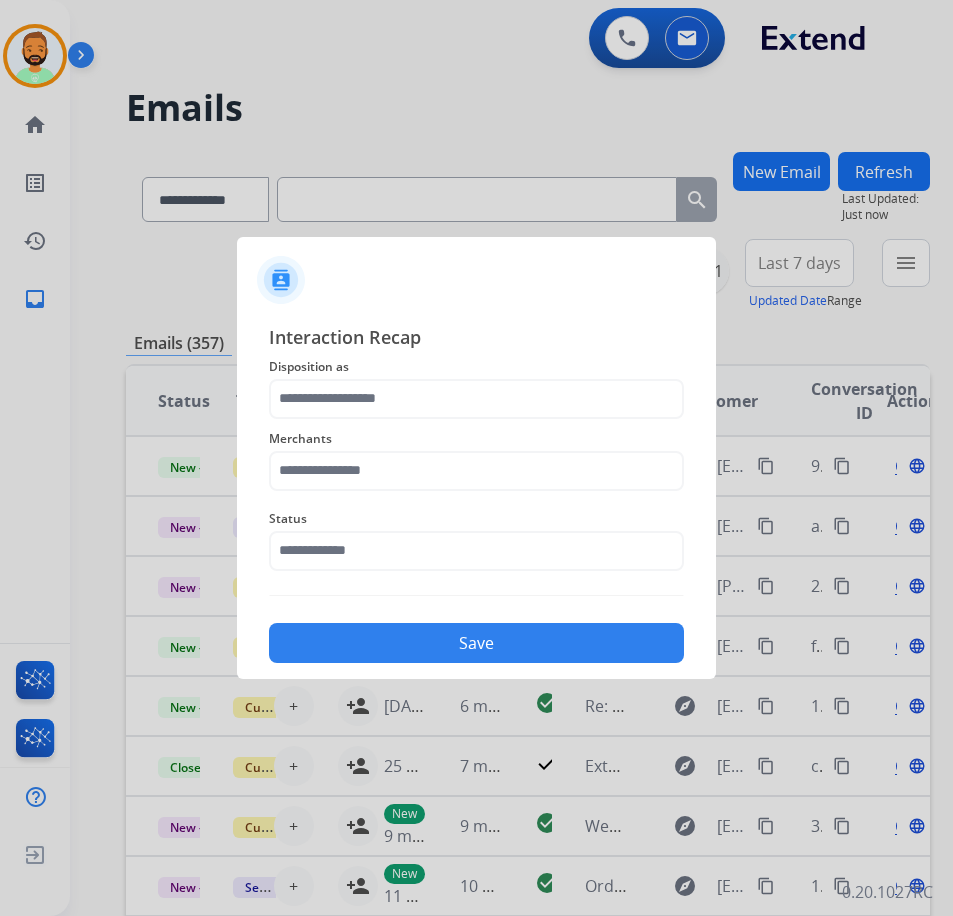 click on "Disposition as" 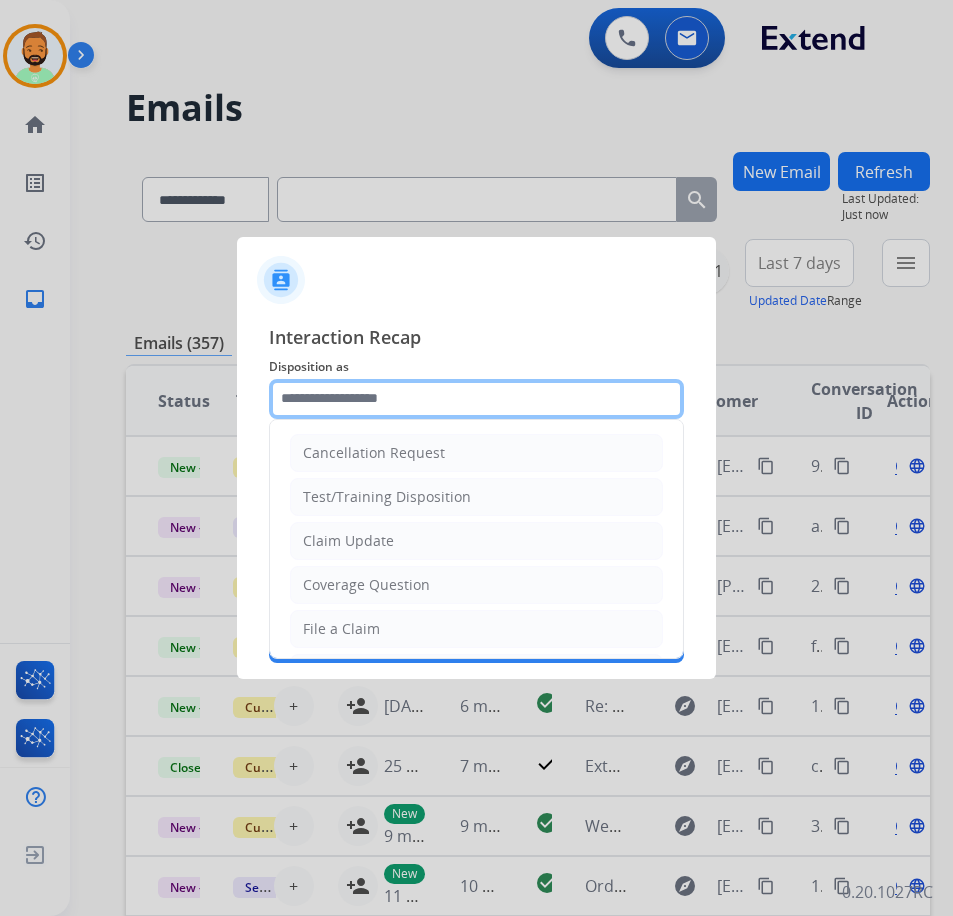 click 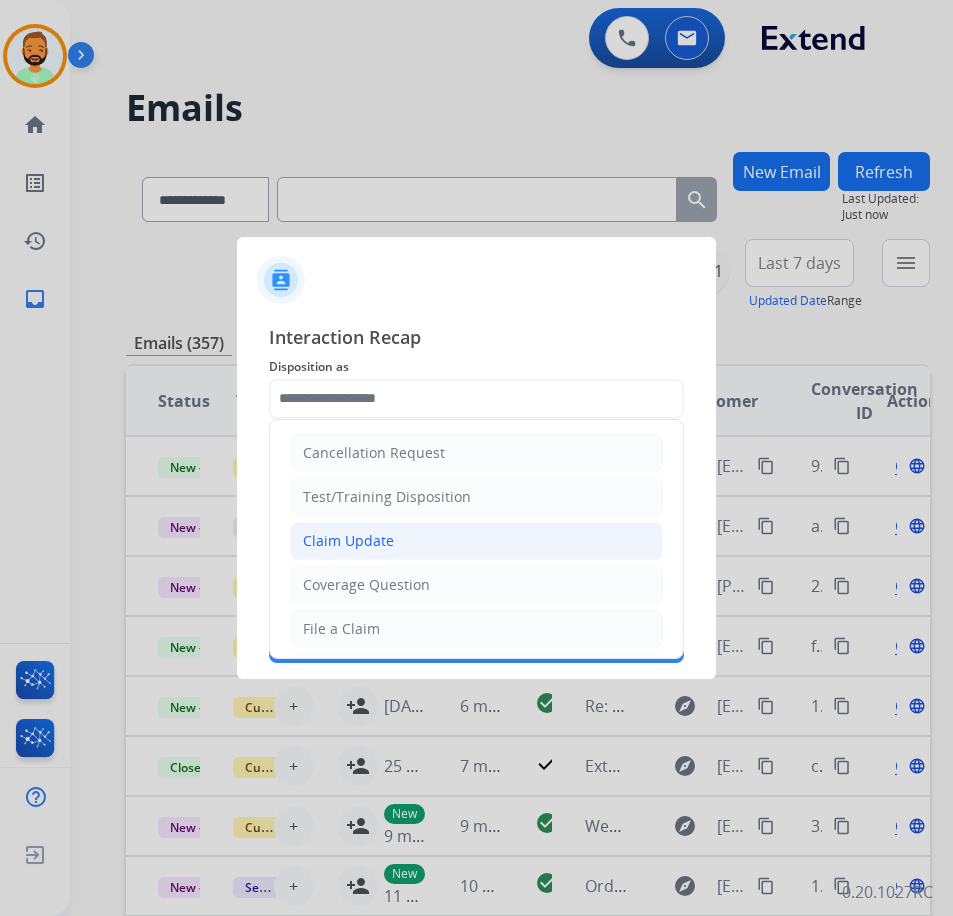 click on "Claim Update" 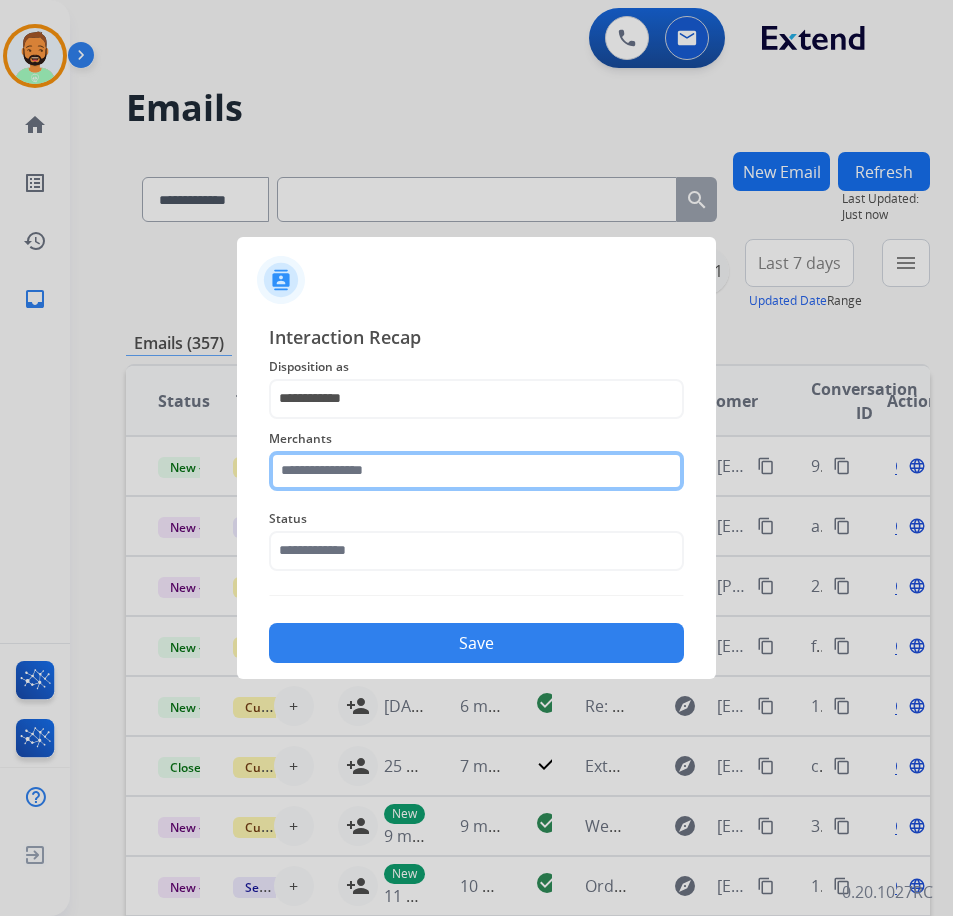 click 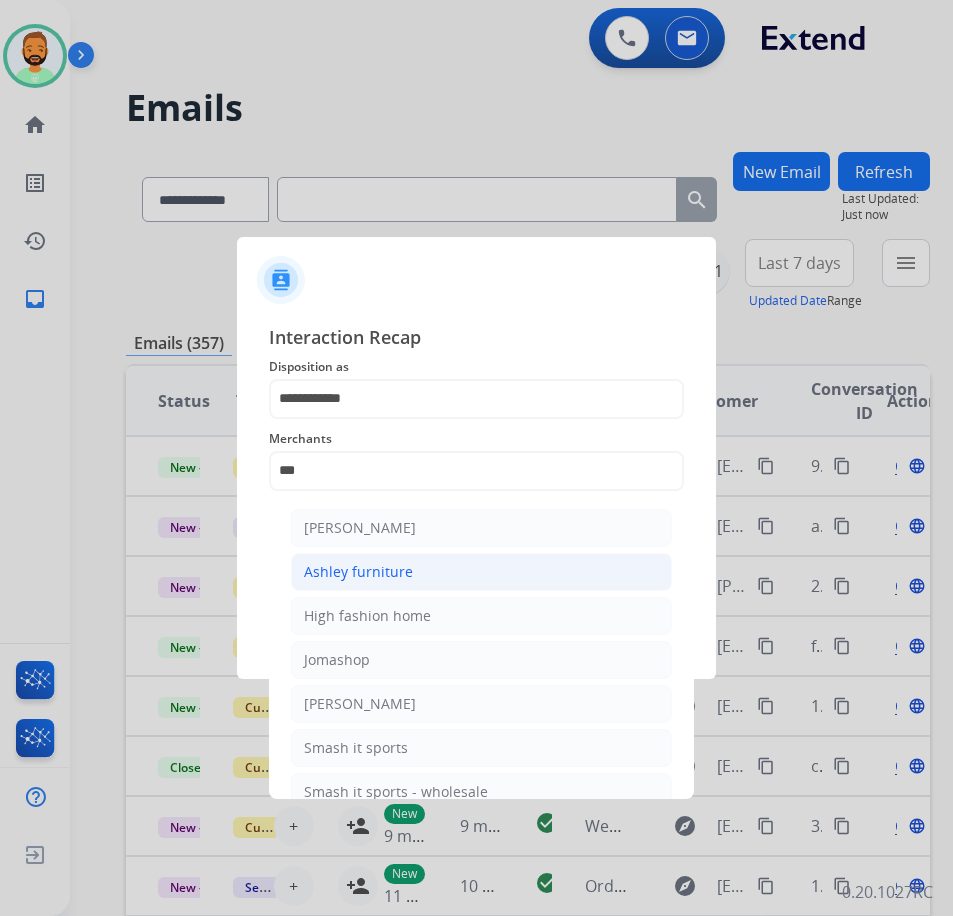 click on "Ashley furniture" 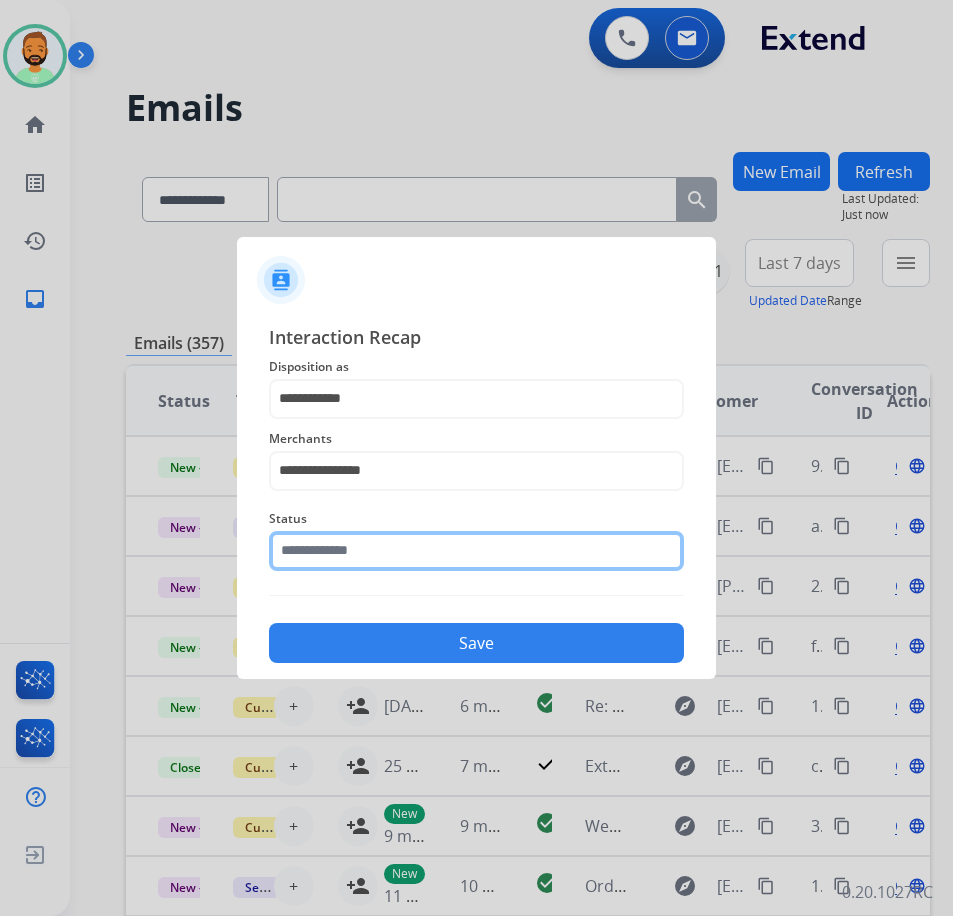 click 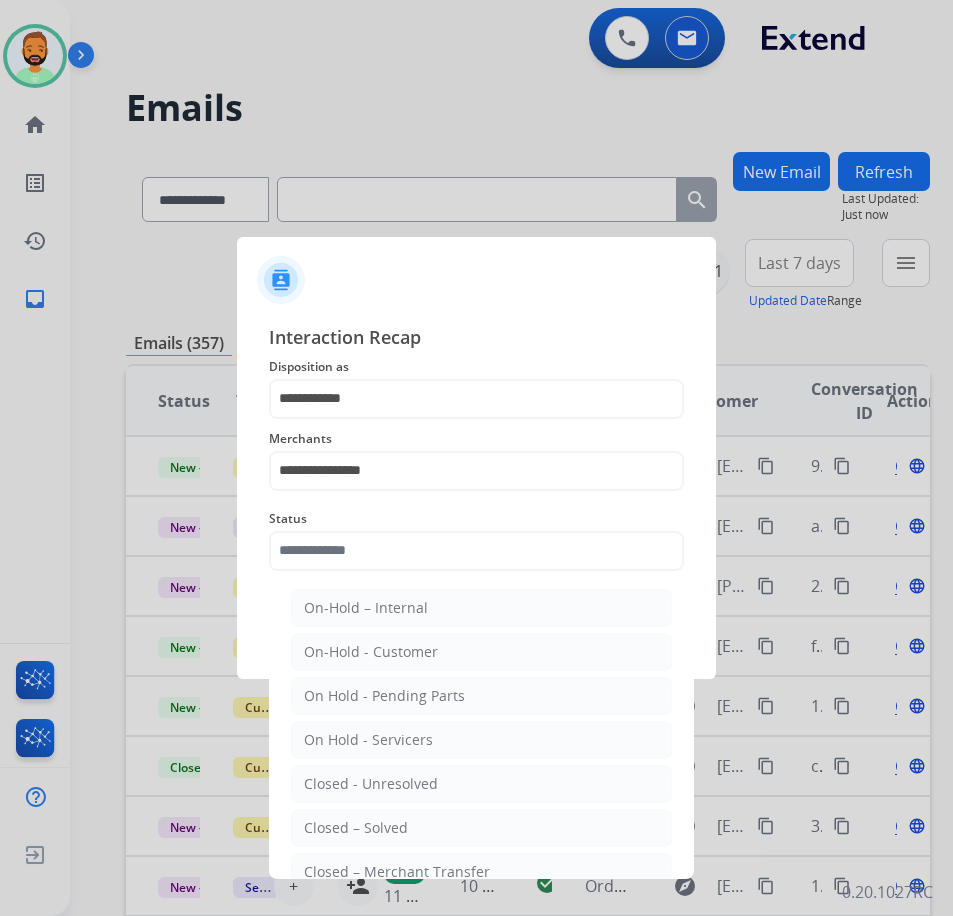 drag, startPoint x: 398, startPoint y: 820, endPoint x: 441, endPoint y: 763, distance: 71.40028 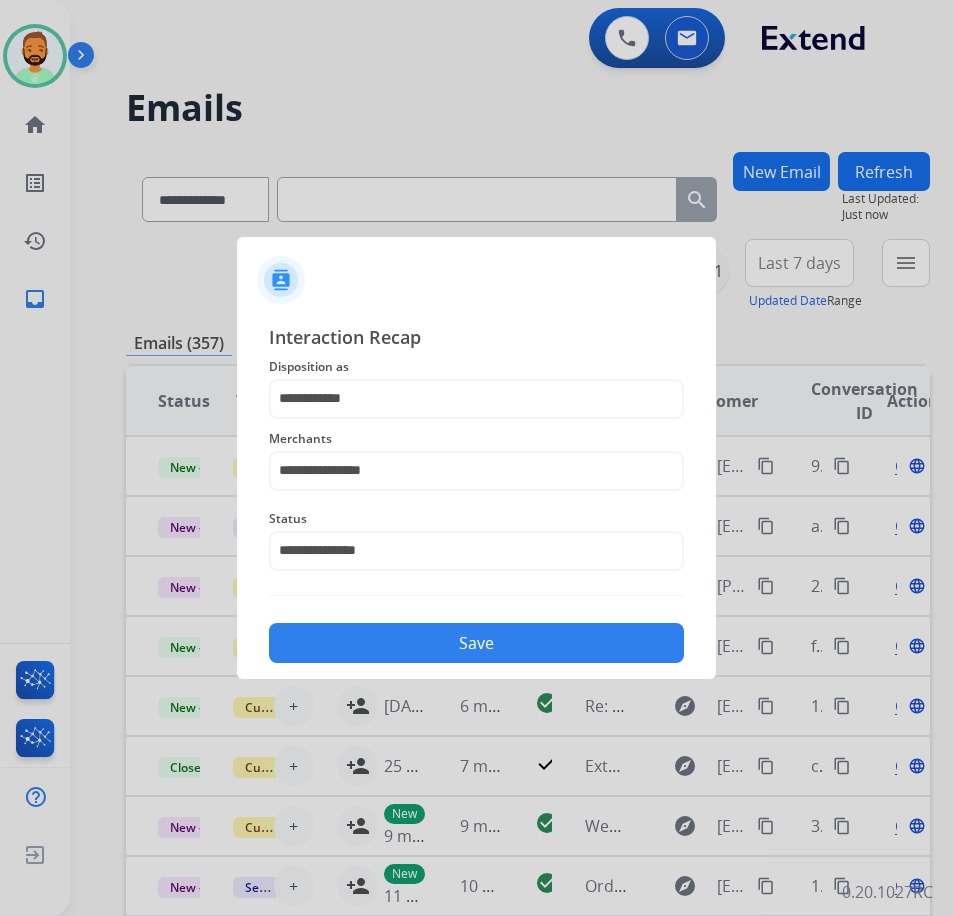 click on "Save" 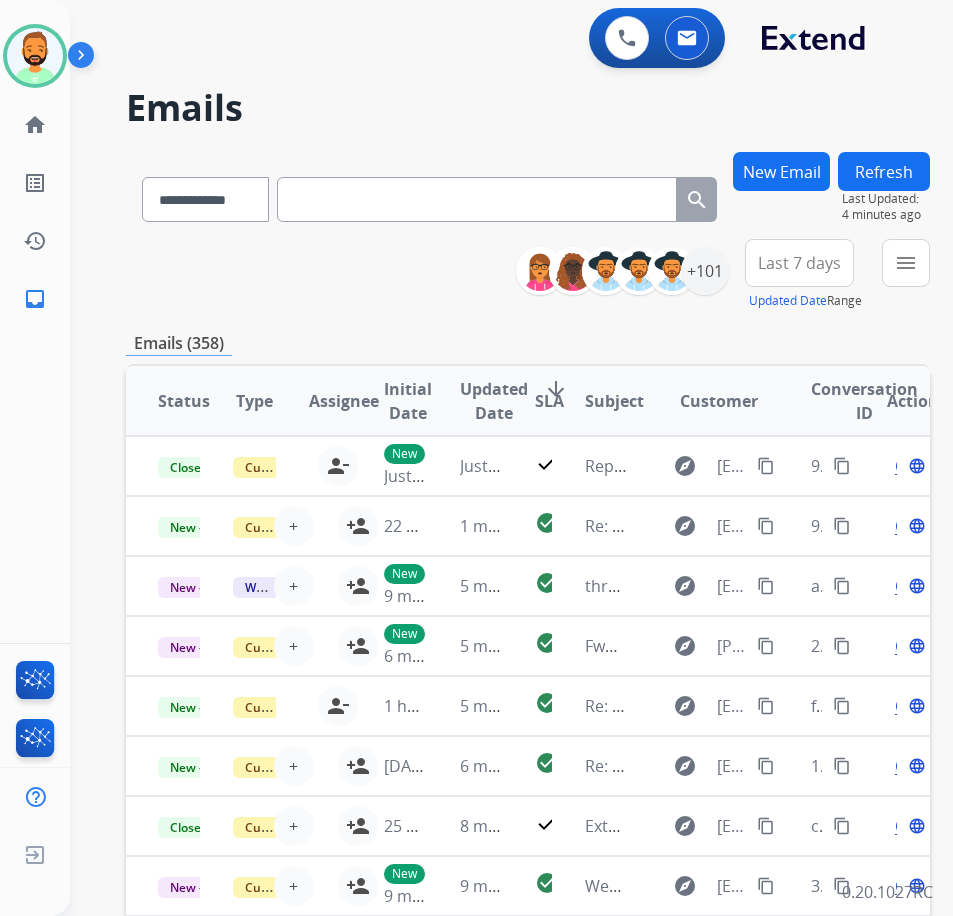 drag, startPoint x: 431, startPoint y: 302, endPoint x: 578, endPoint y: 393, distance: 172.88725 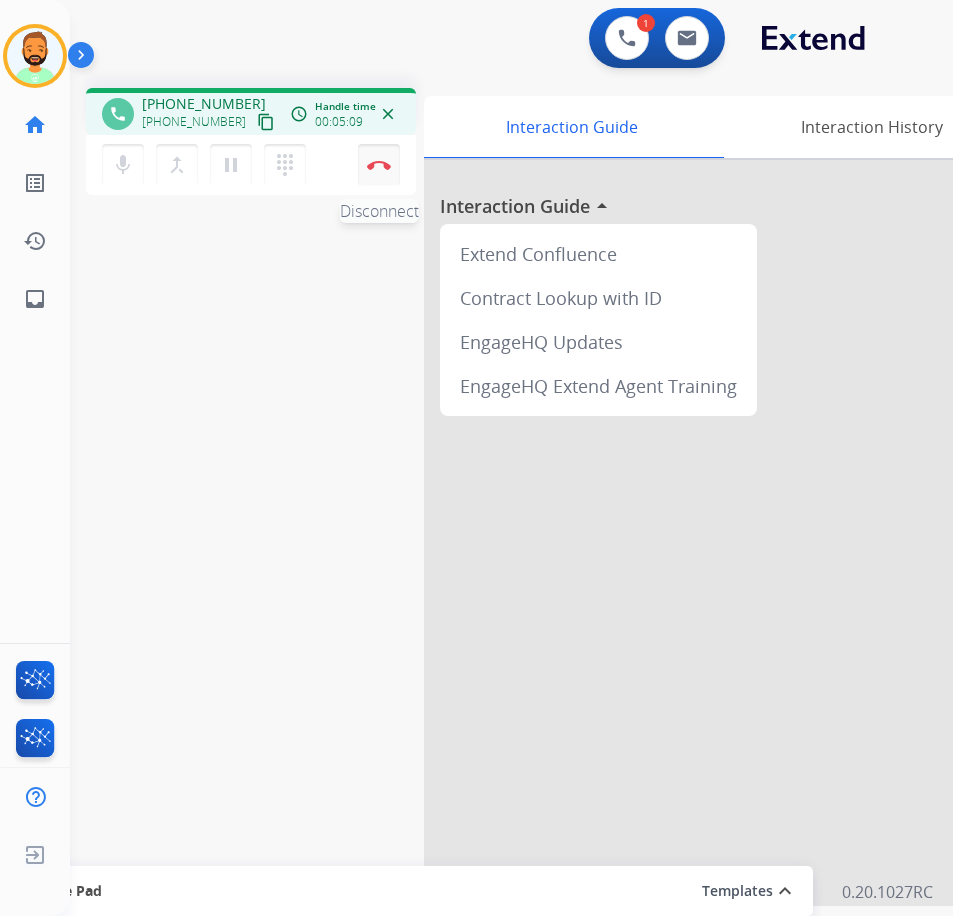 click at bounding box center (379, 165) 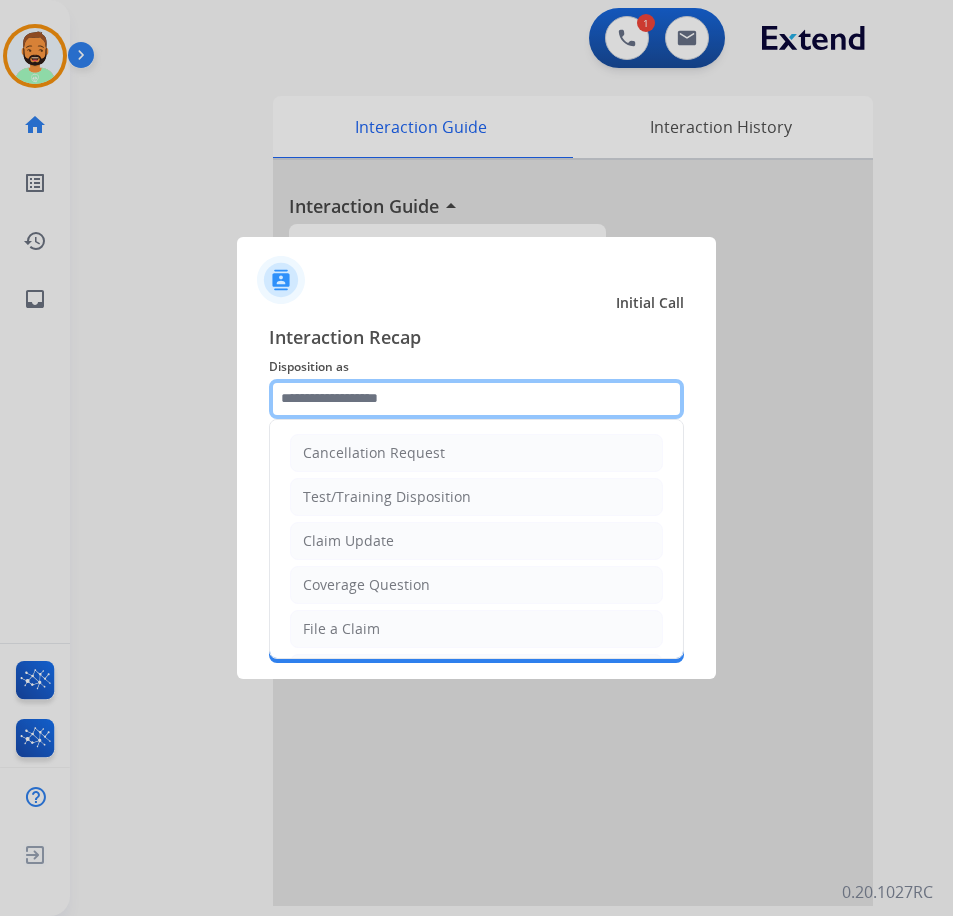 click 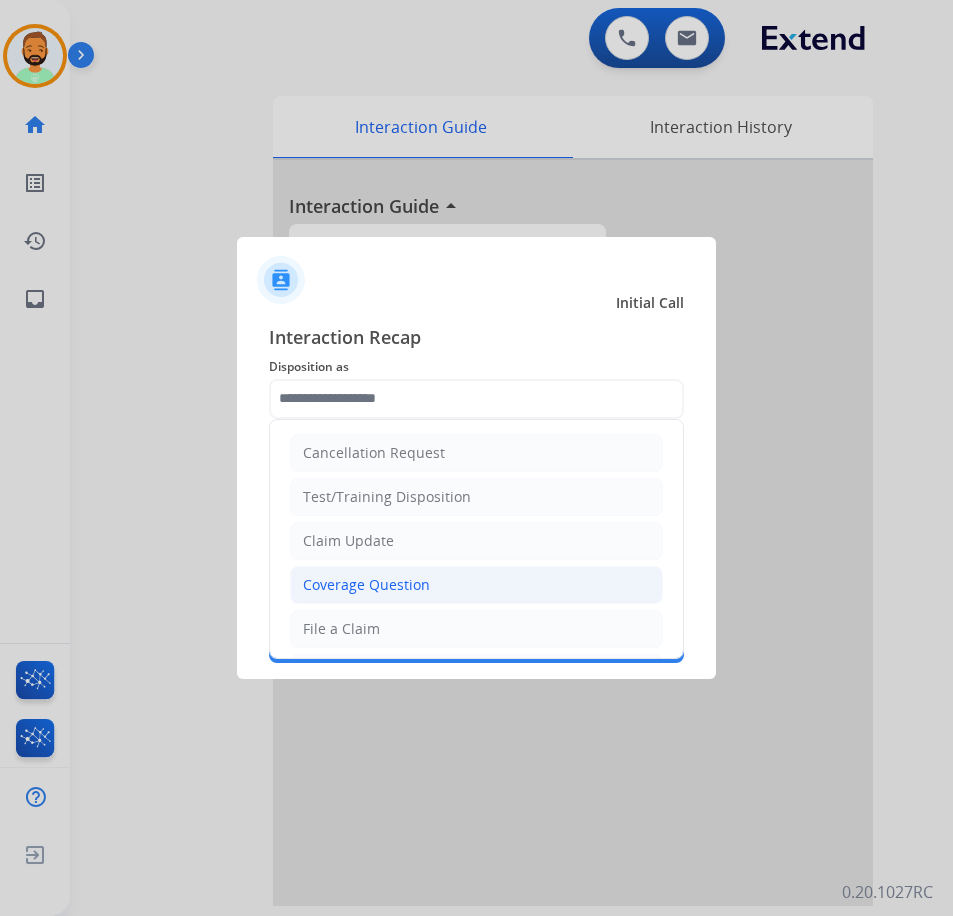 click on "Coverage Question" 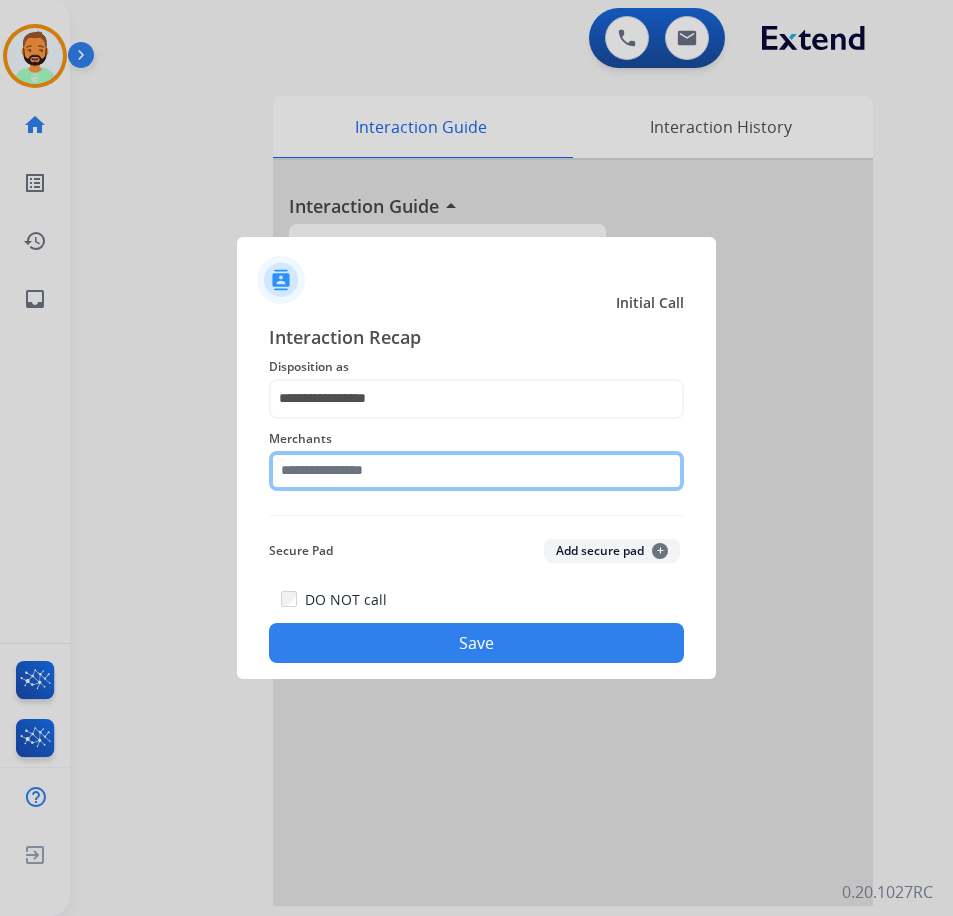 click 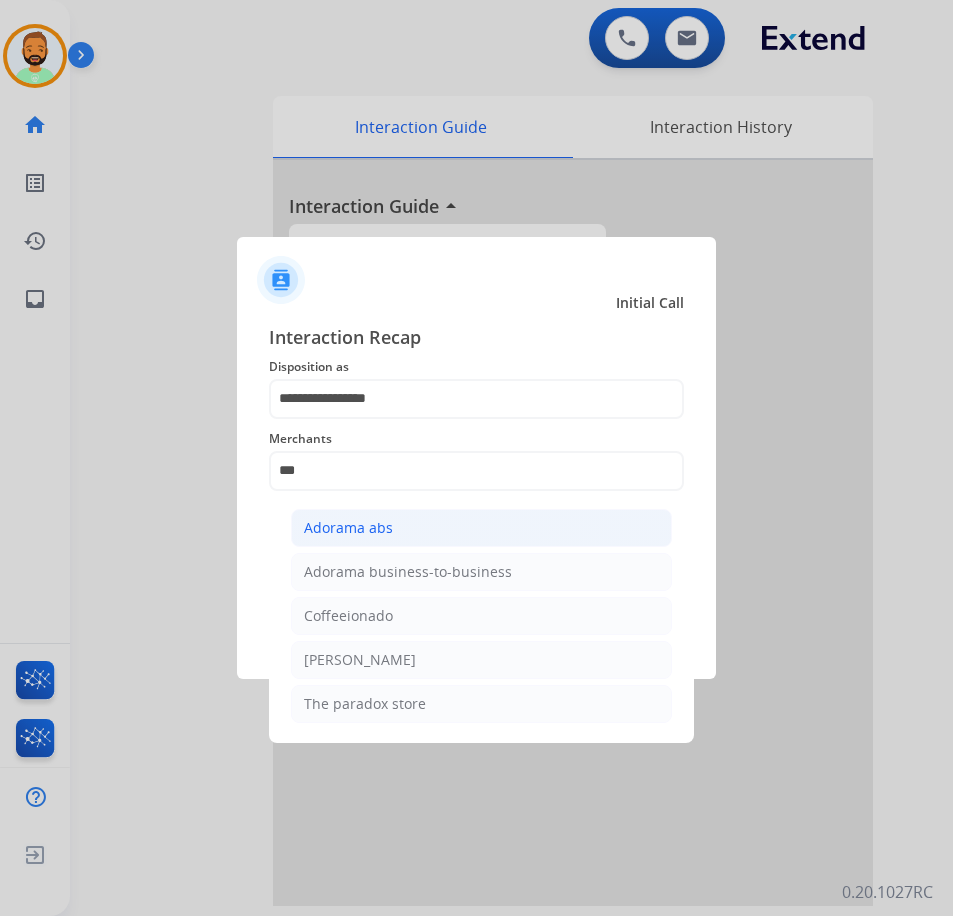 click on "Adorama abs" 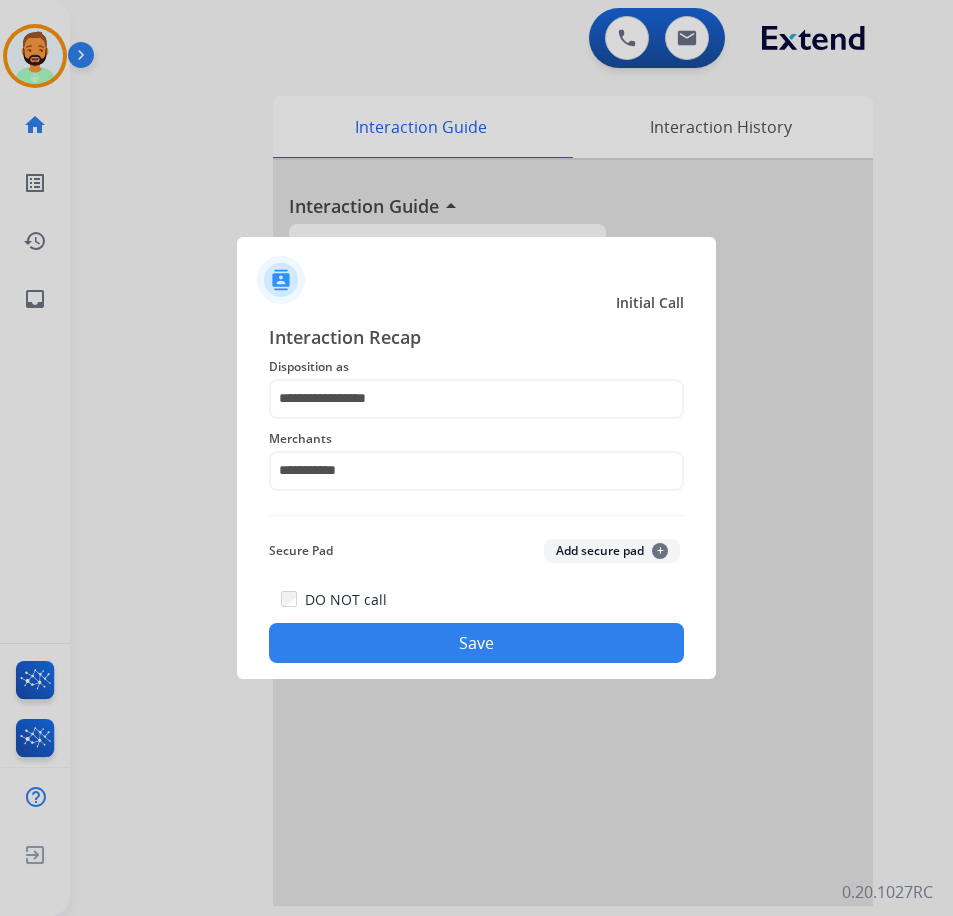 click on "Save" 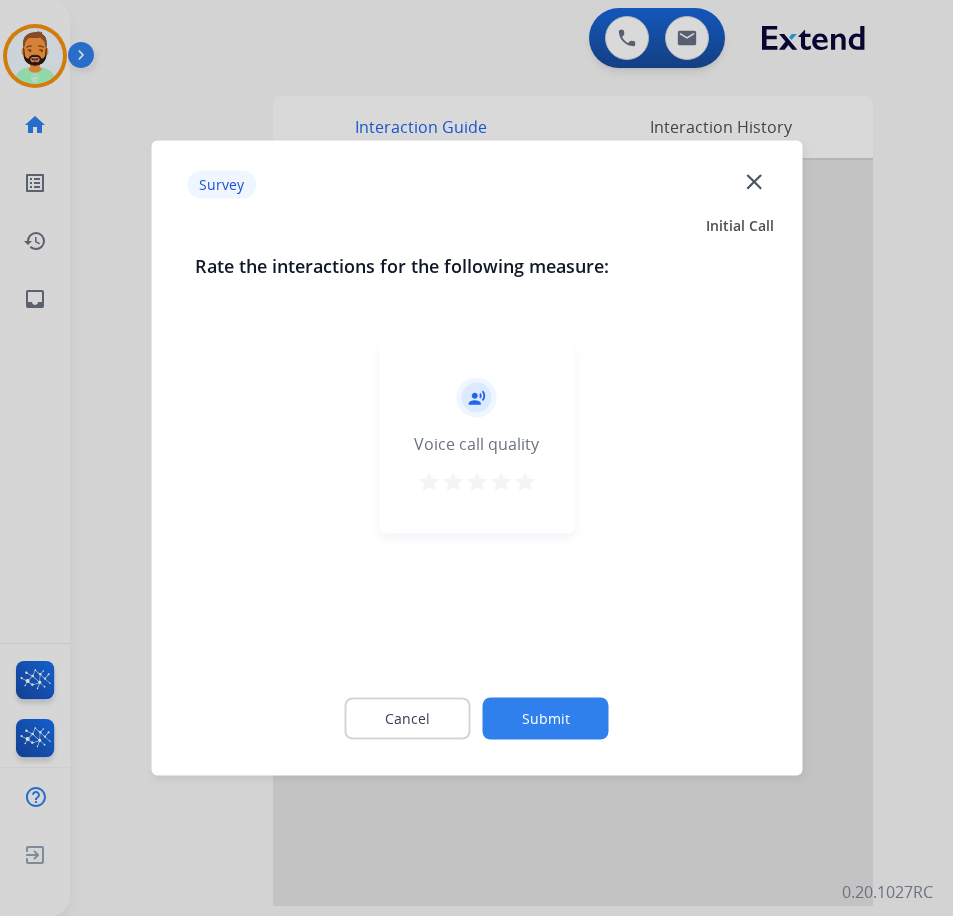 click on "Submit" 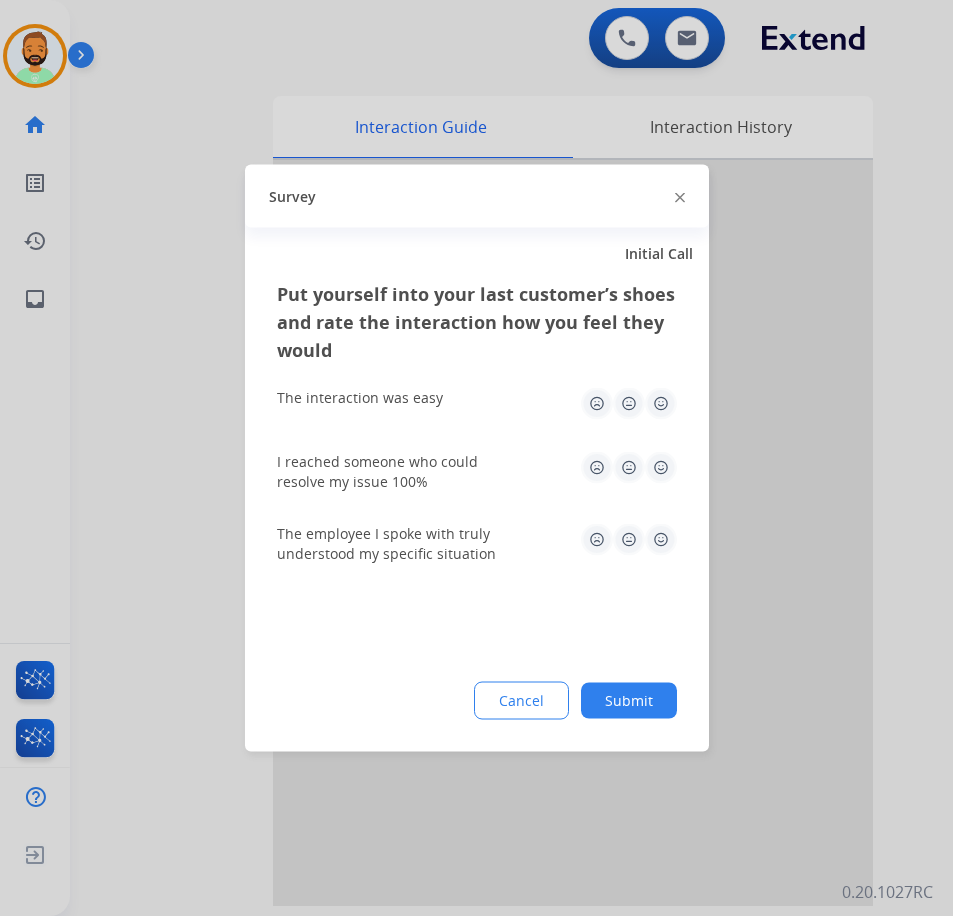 click on "Submit" 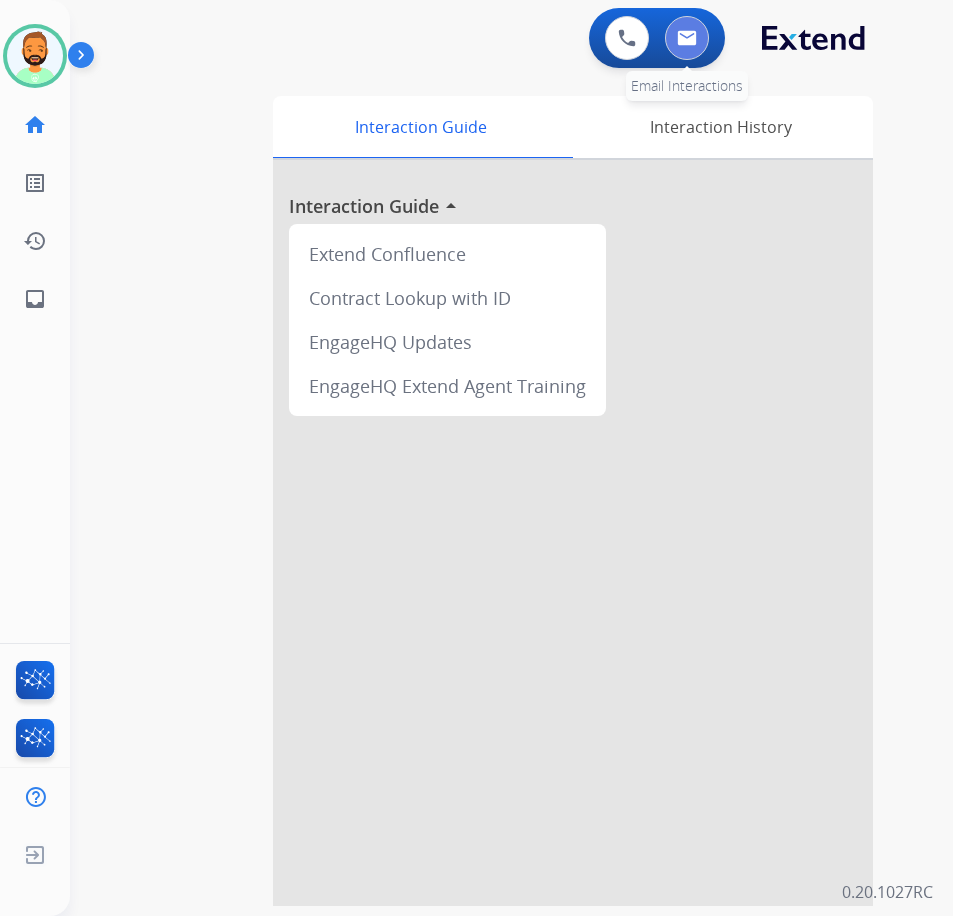click at bounding box center [687, 38] 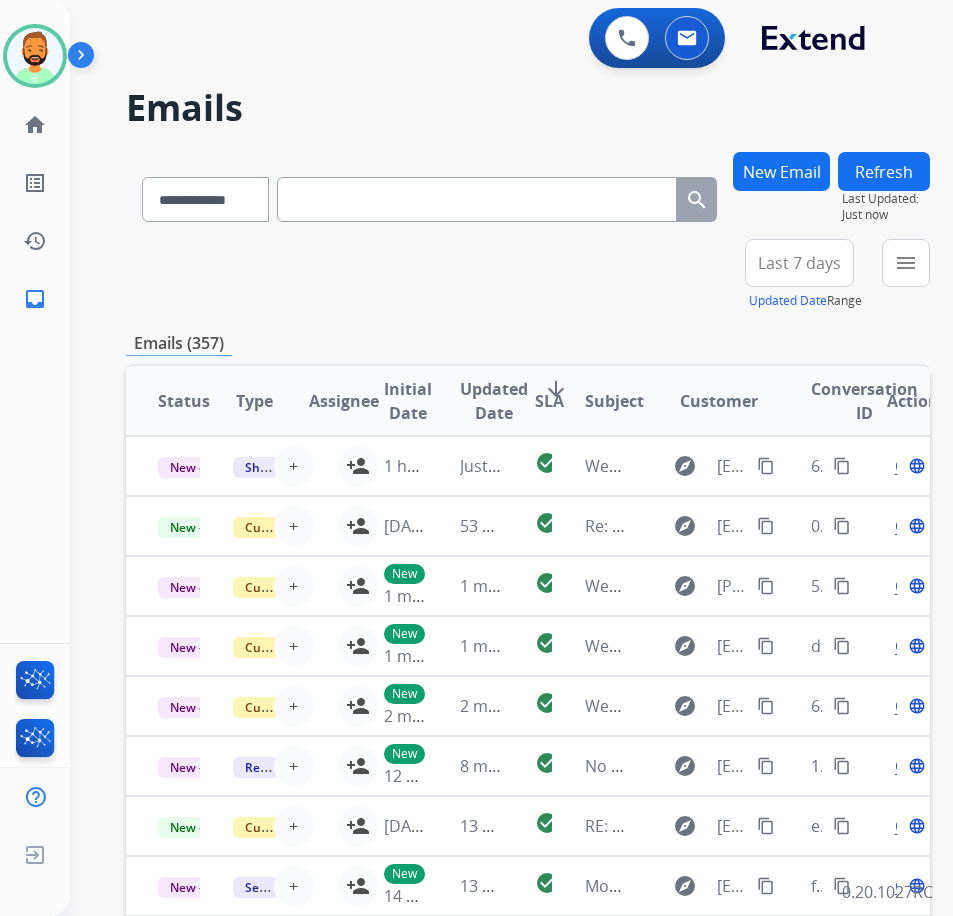 paste on "**********" 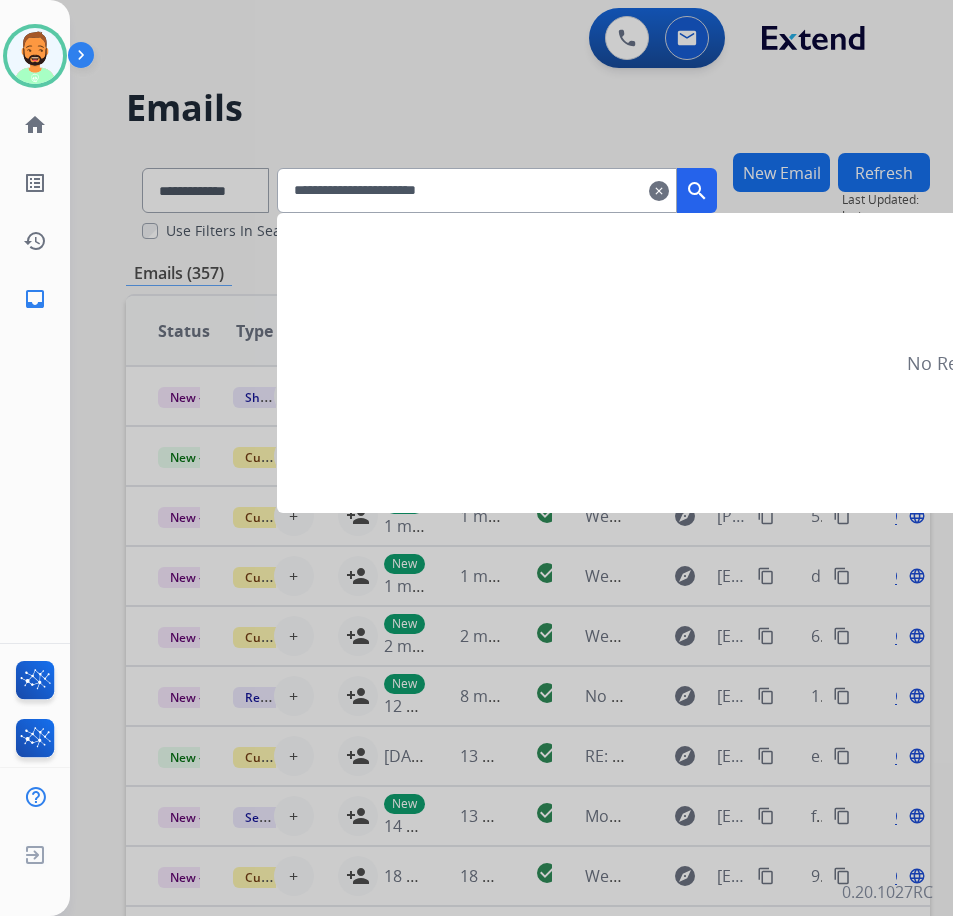 type on "**********" 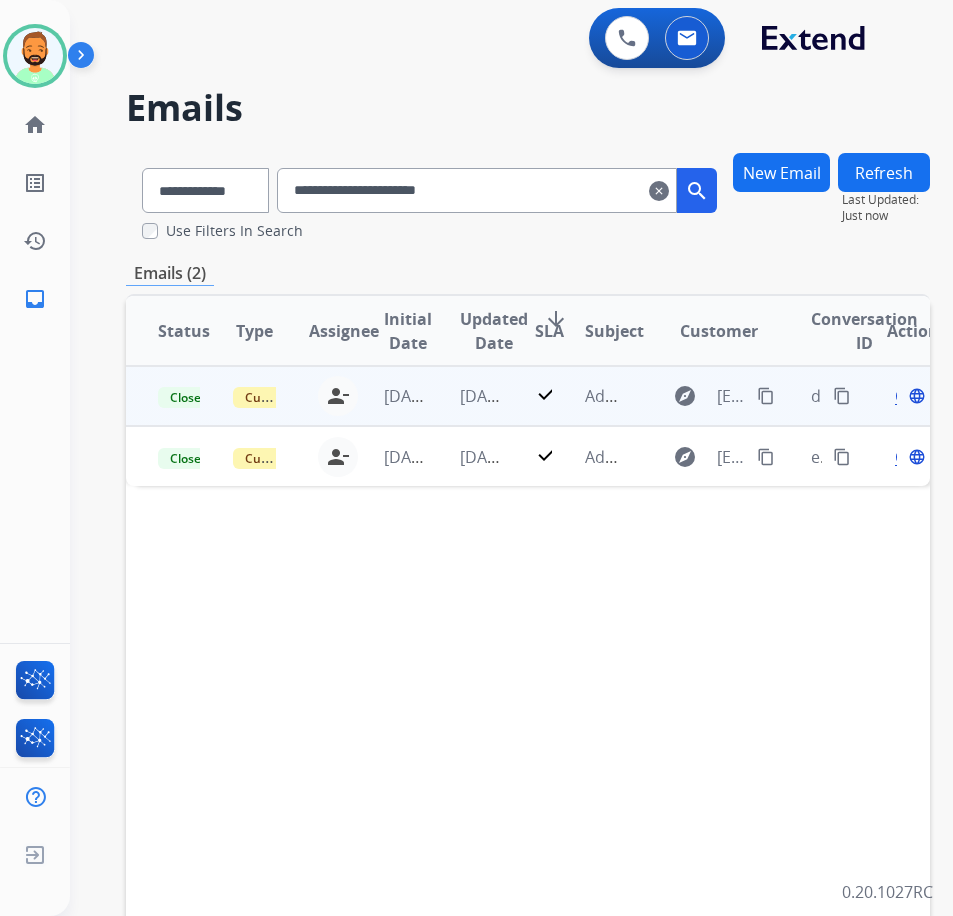 click on "check" at bounding box center (528, 396) 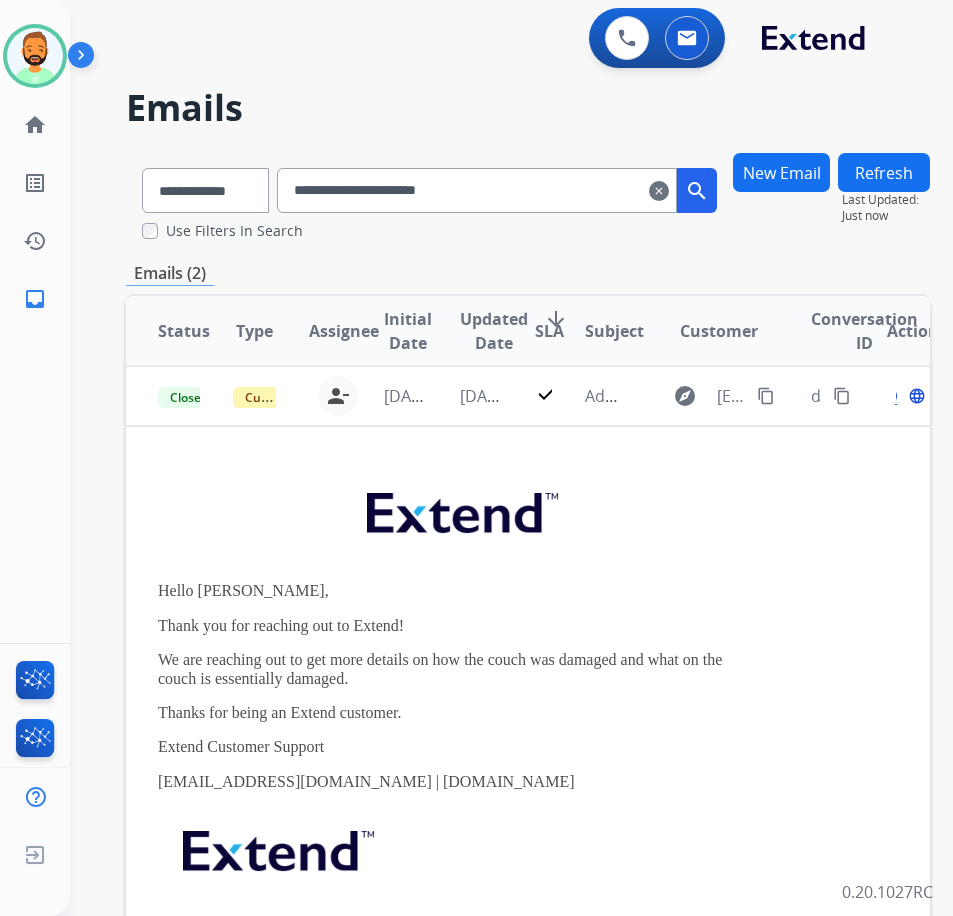click on "New Email" at bounding box center [781, 172] 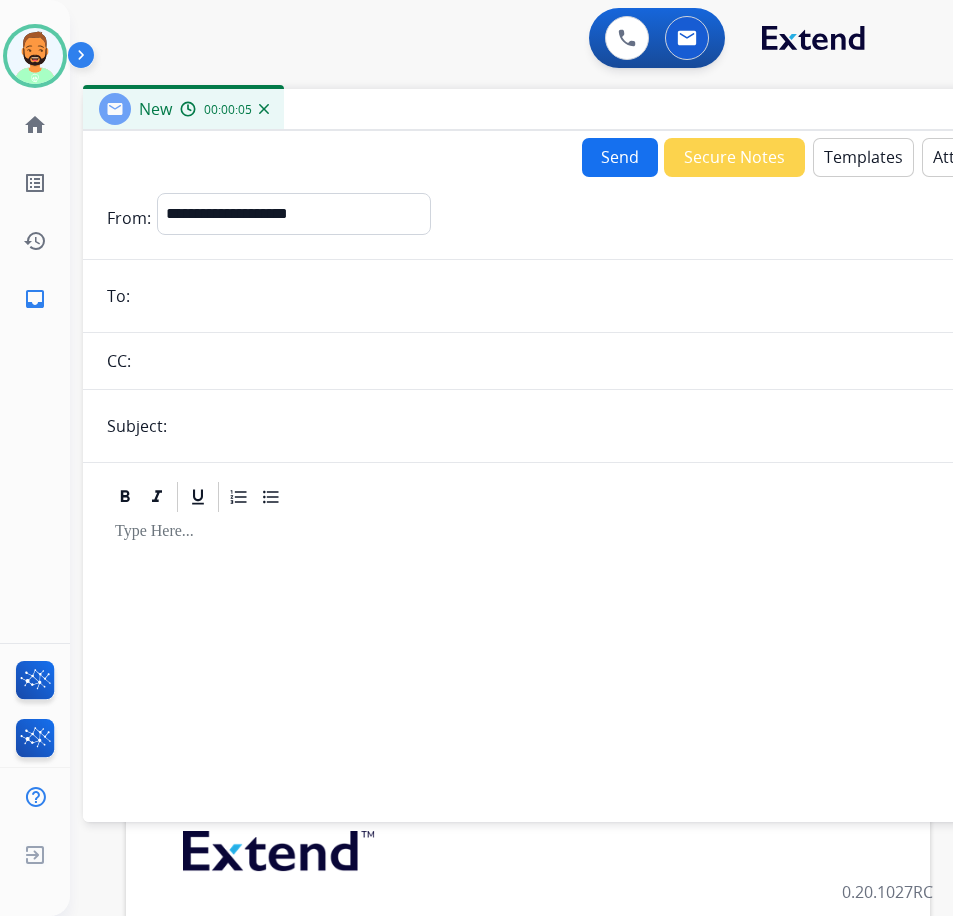 drag, startPoint x: 339, startPoint y: 147, endPoint x: 489, endPoint y: 152, distance: 150.08331 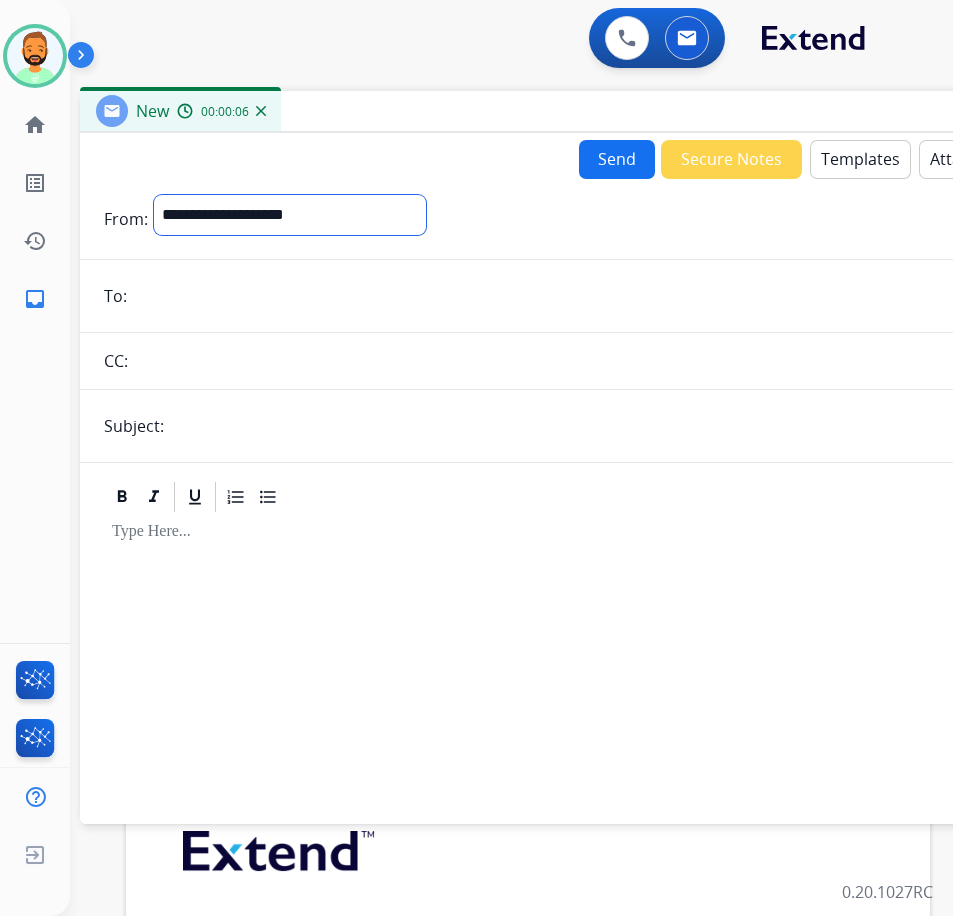 click on "**********" at bounding box center [290, 215] 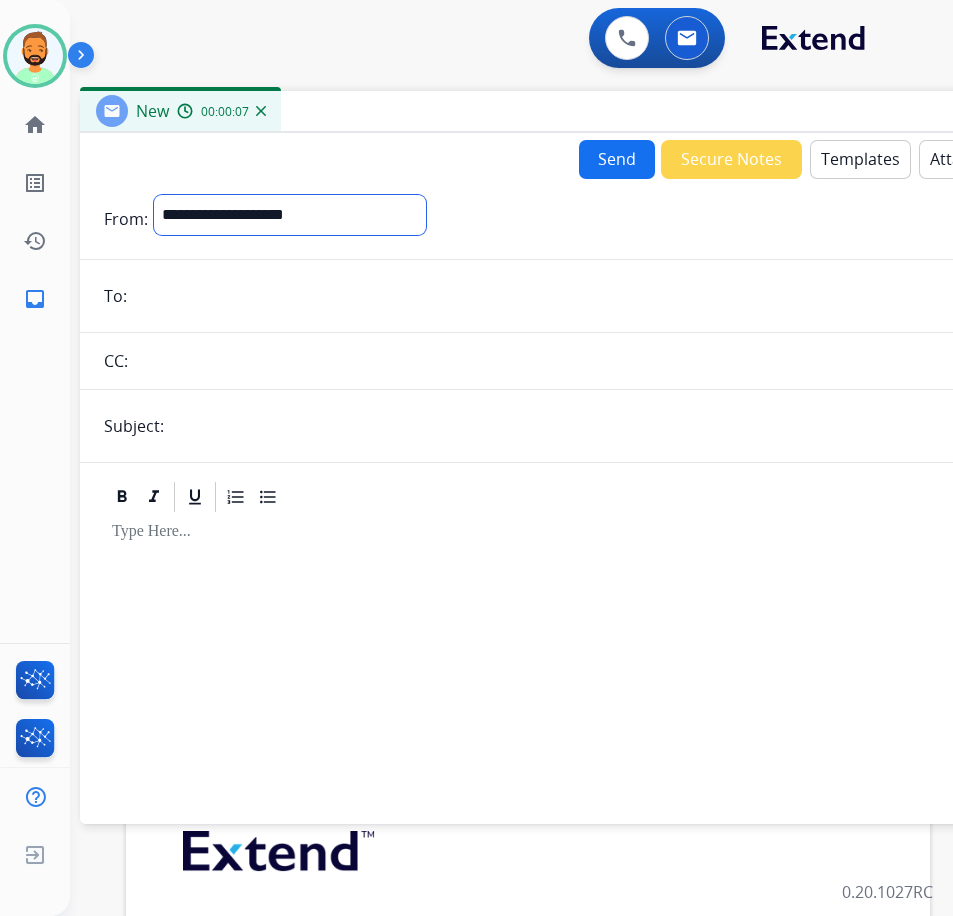 select on "**********" 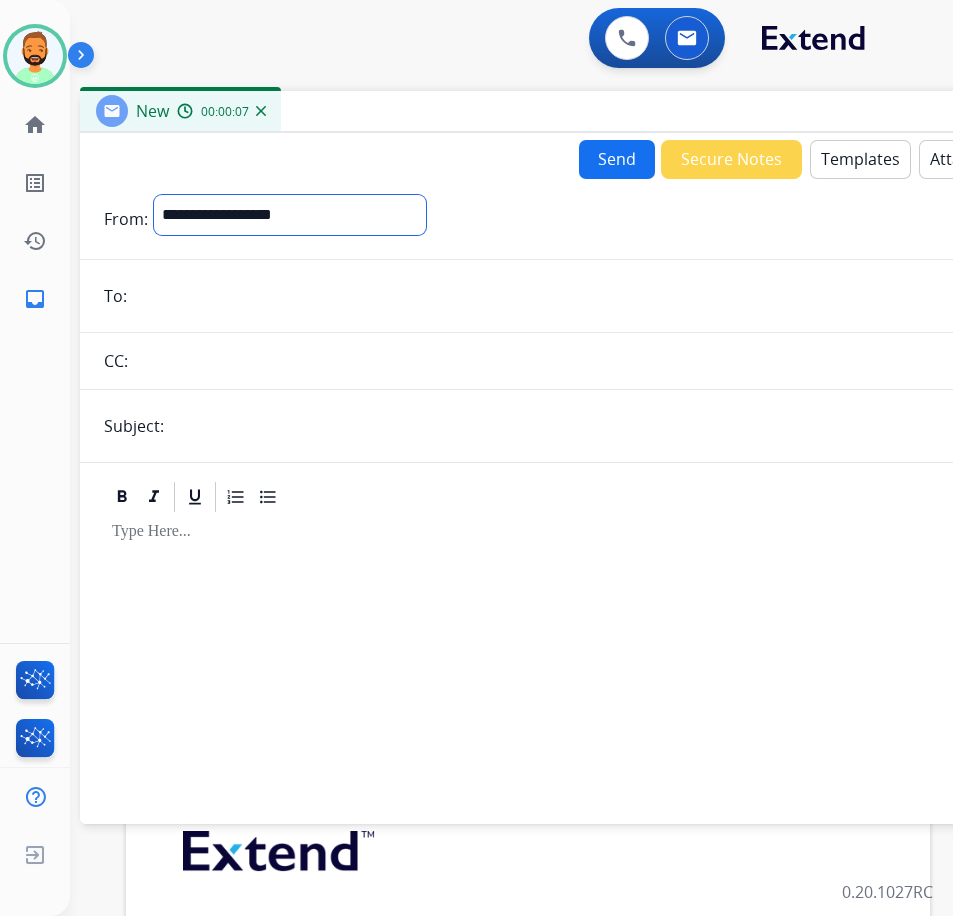 click on "**********" at bounding box center [290, 215] 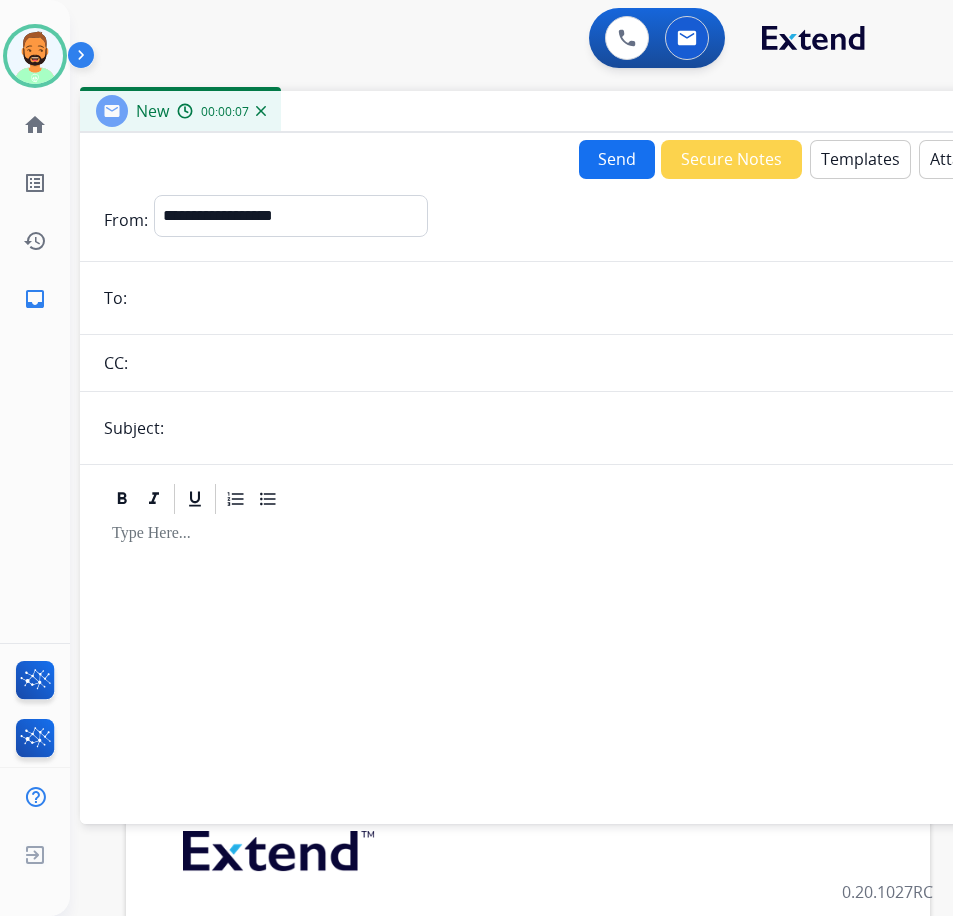 click at bounding box center [594, 298] 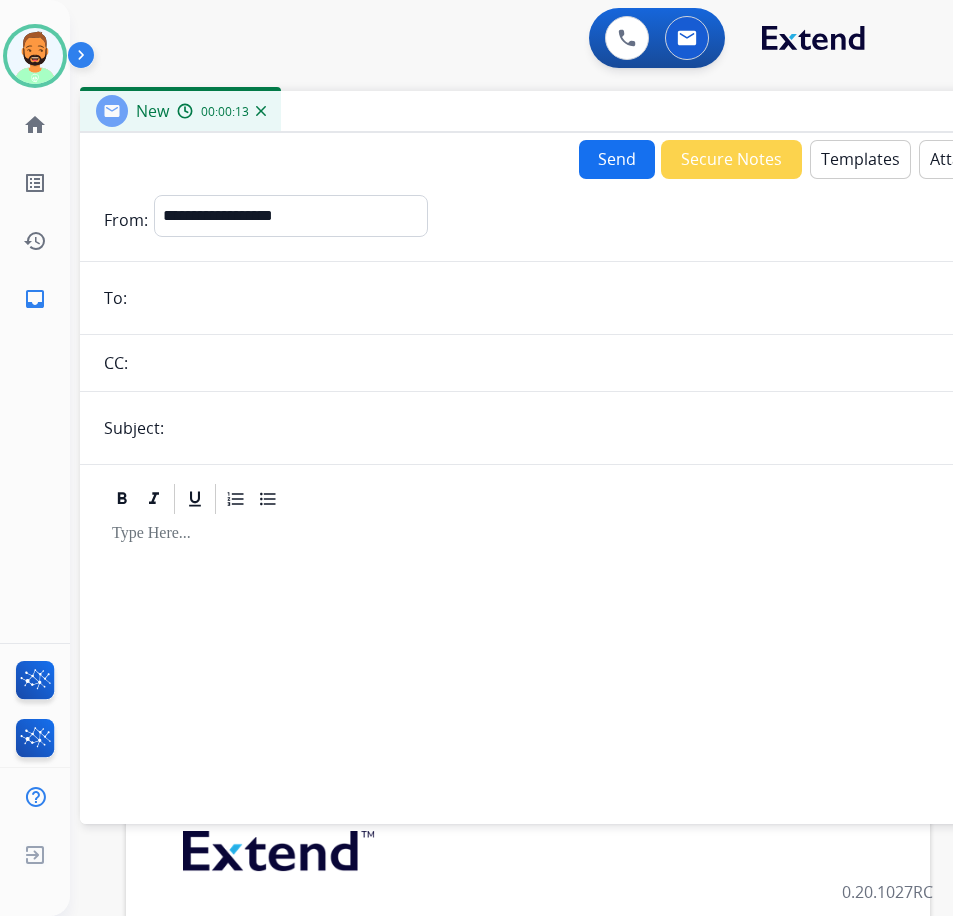 paste on "**********" 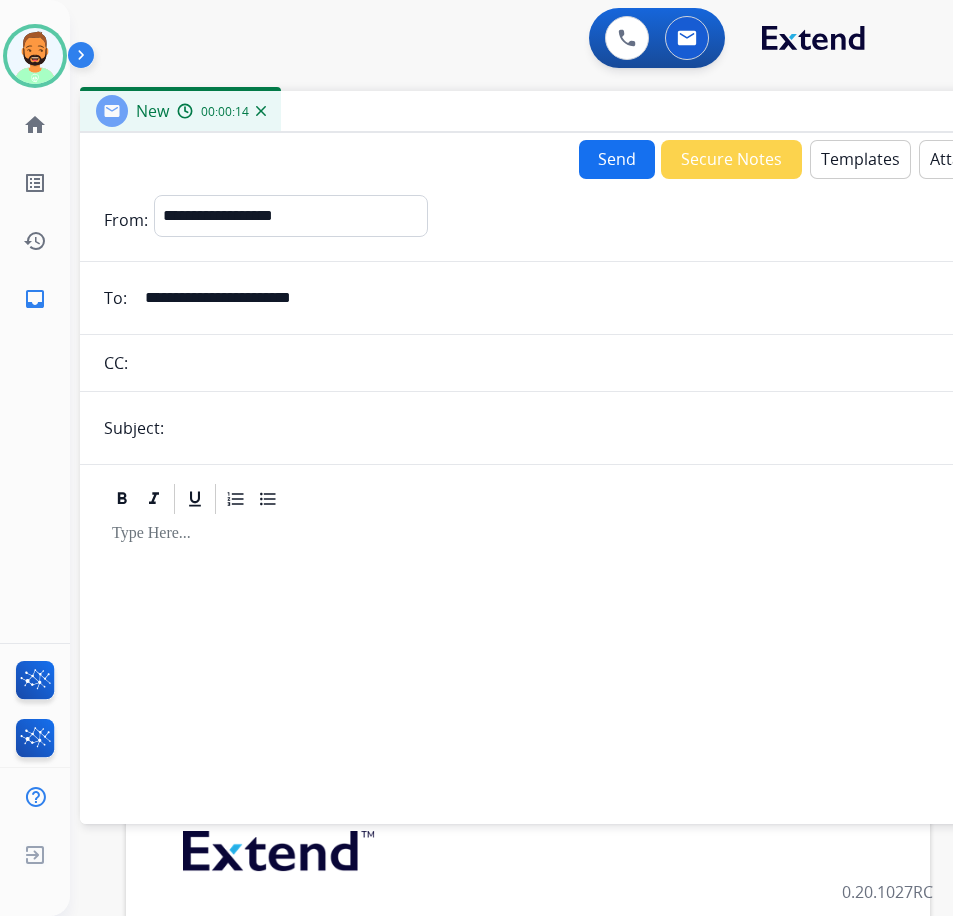 type on "**********" 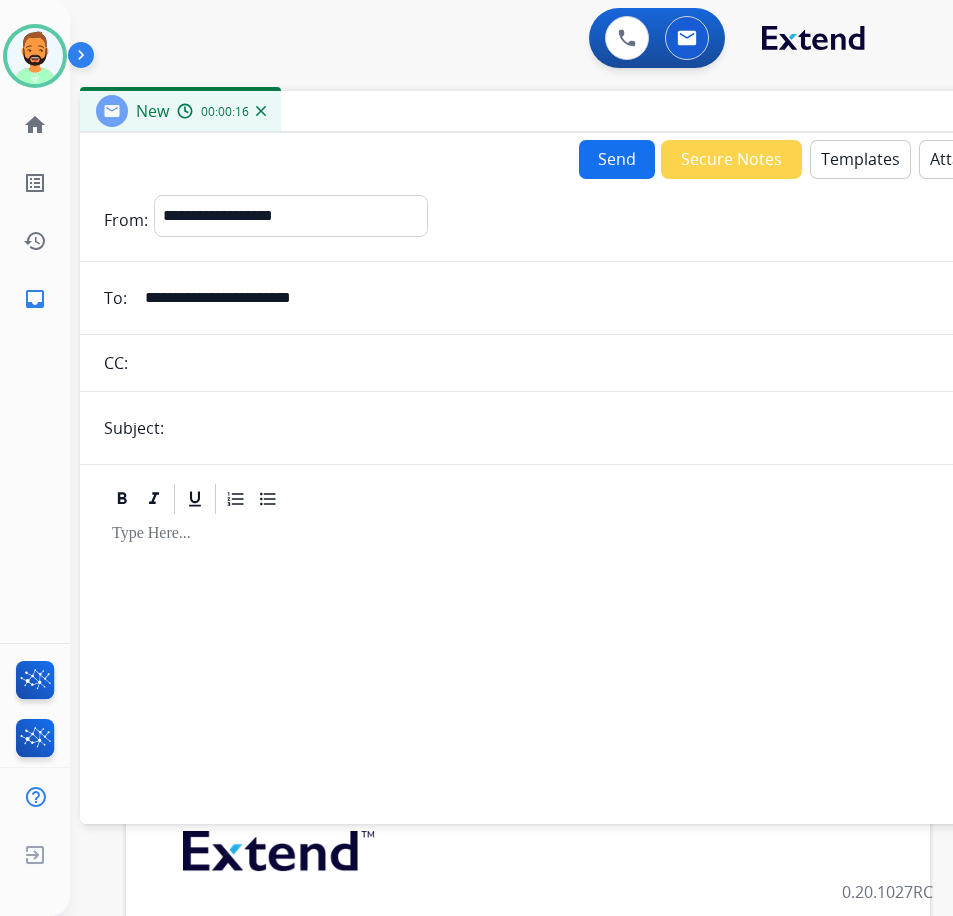 type on "**********" 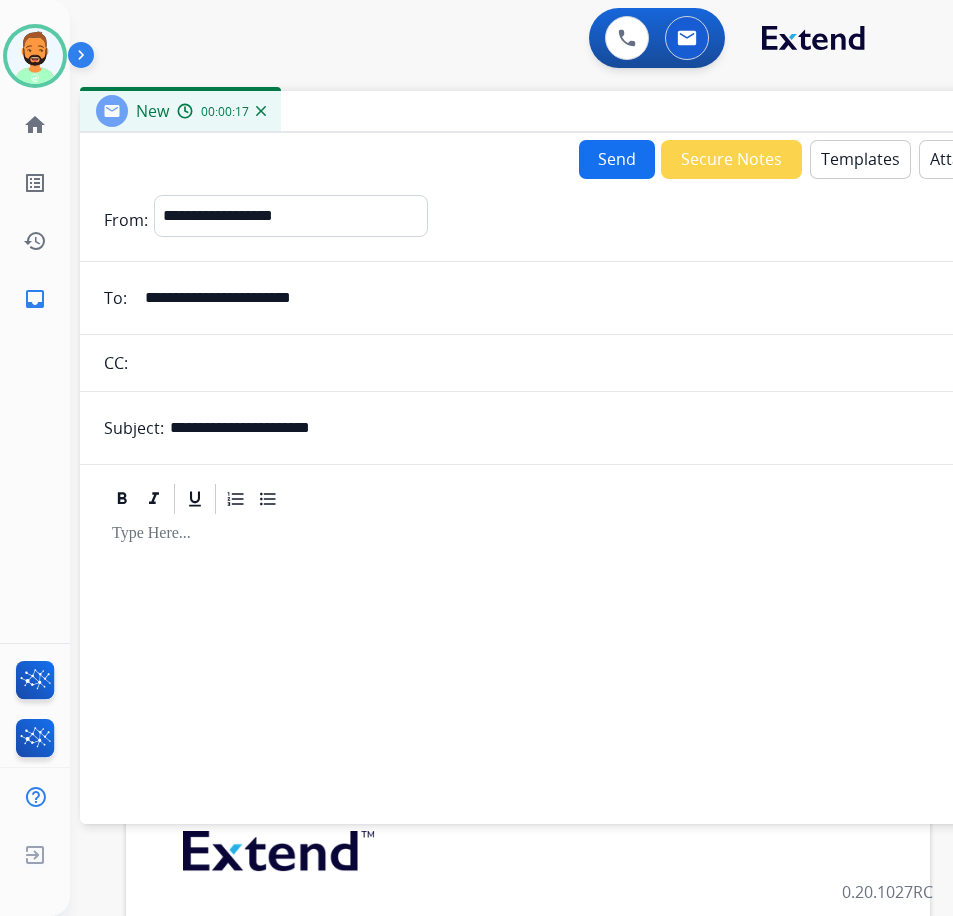 click at bounding box center (580, 660) 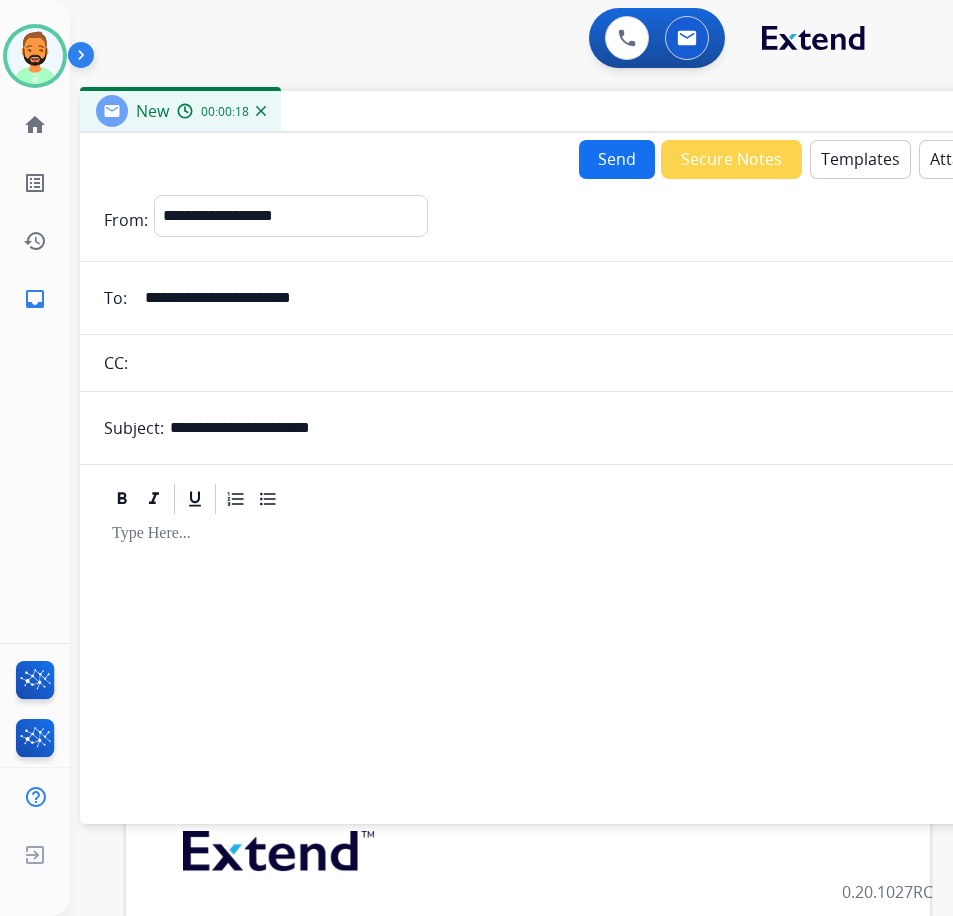 click on "Templates" at bounding box center (860, 159) 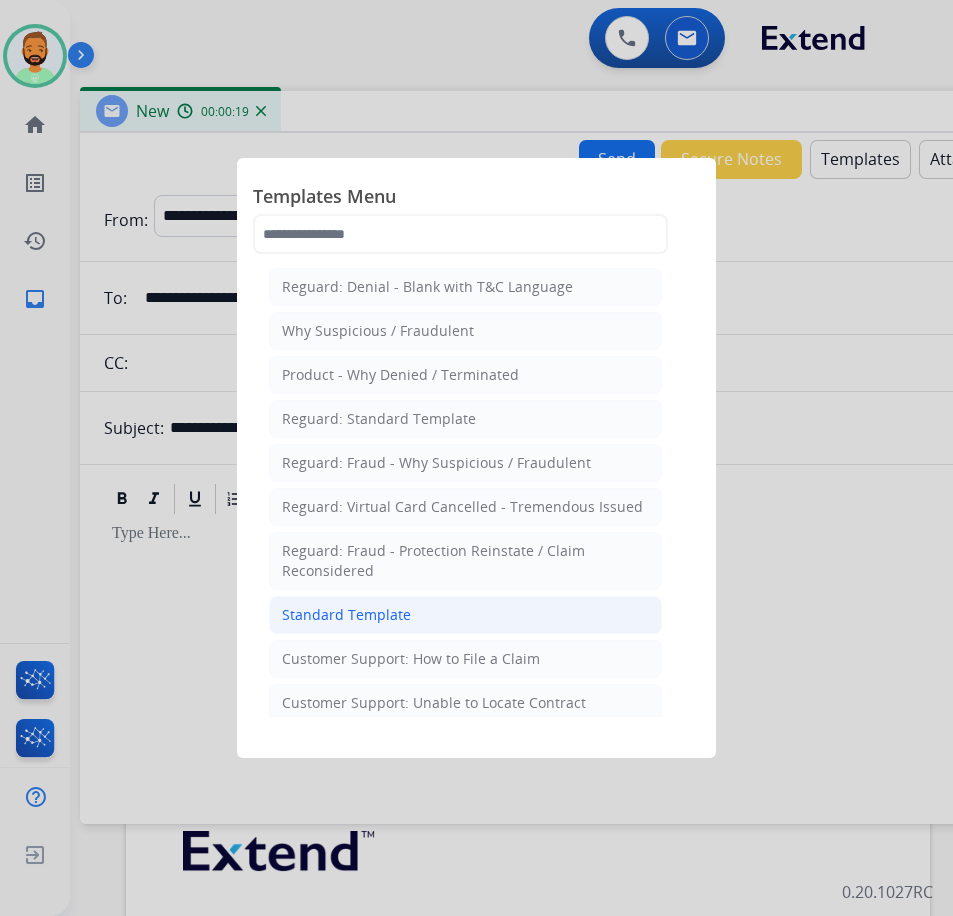 click on "Standard Template" 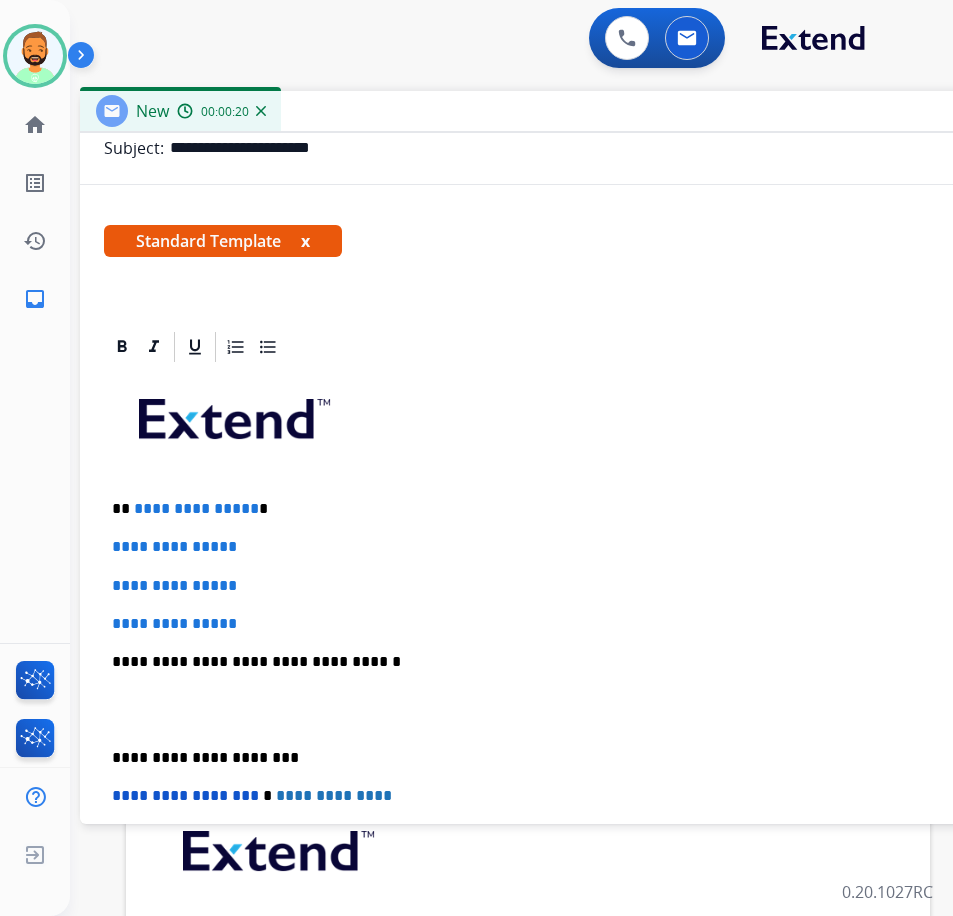scroll, scrollTop: 300, scrollLeft: 0, axis: vertical 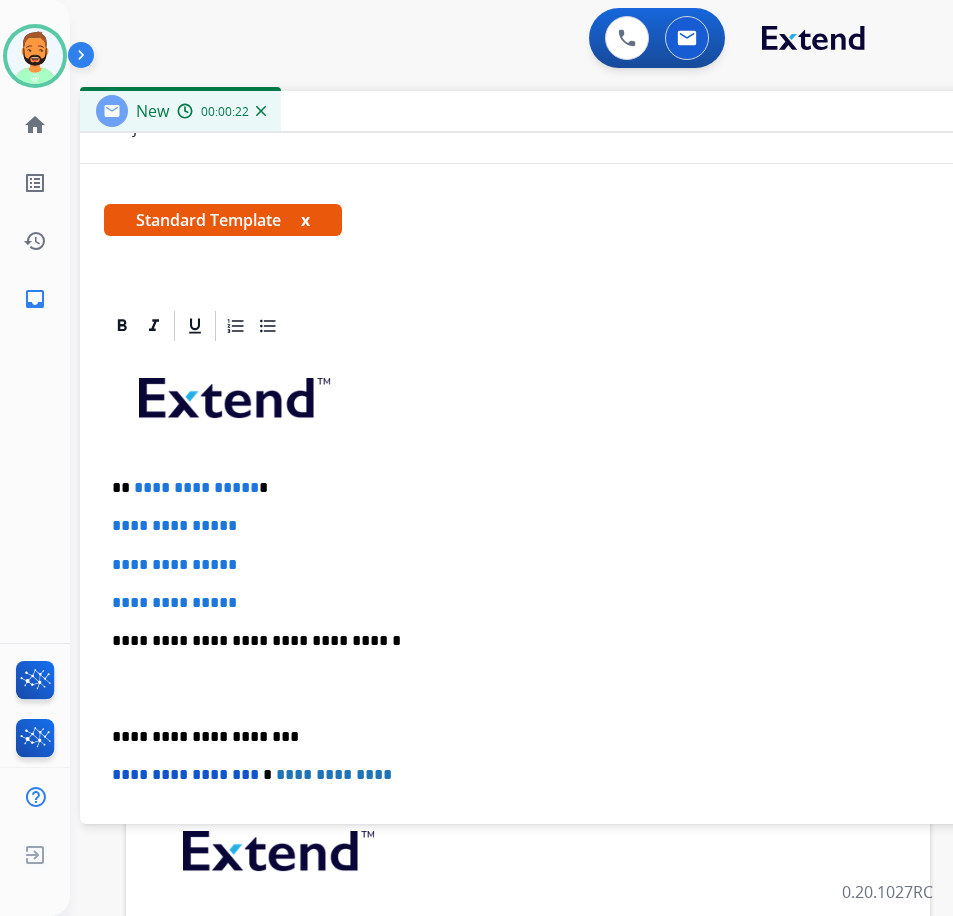 click on "**********" at bounding box center (580, 688) 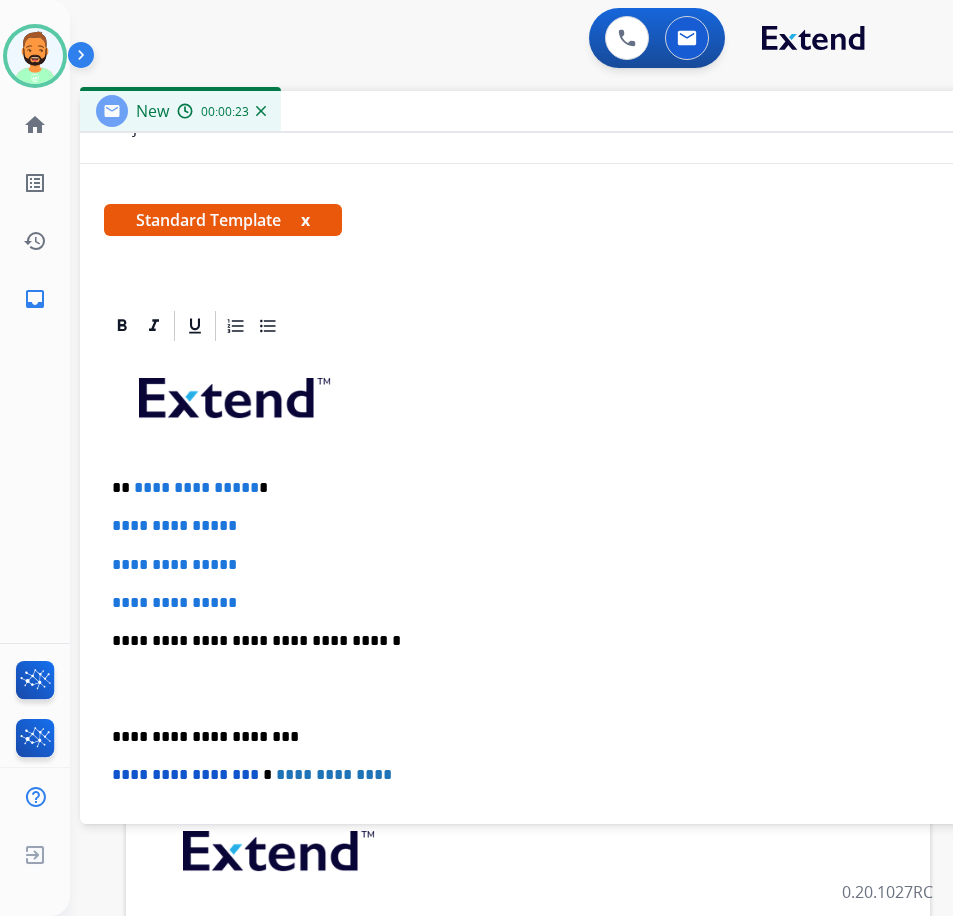 click on "**********" at bounding box center [572, 488] 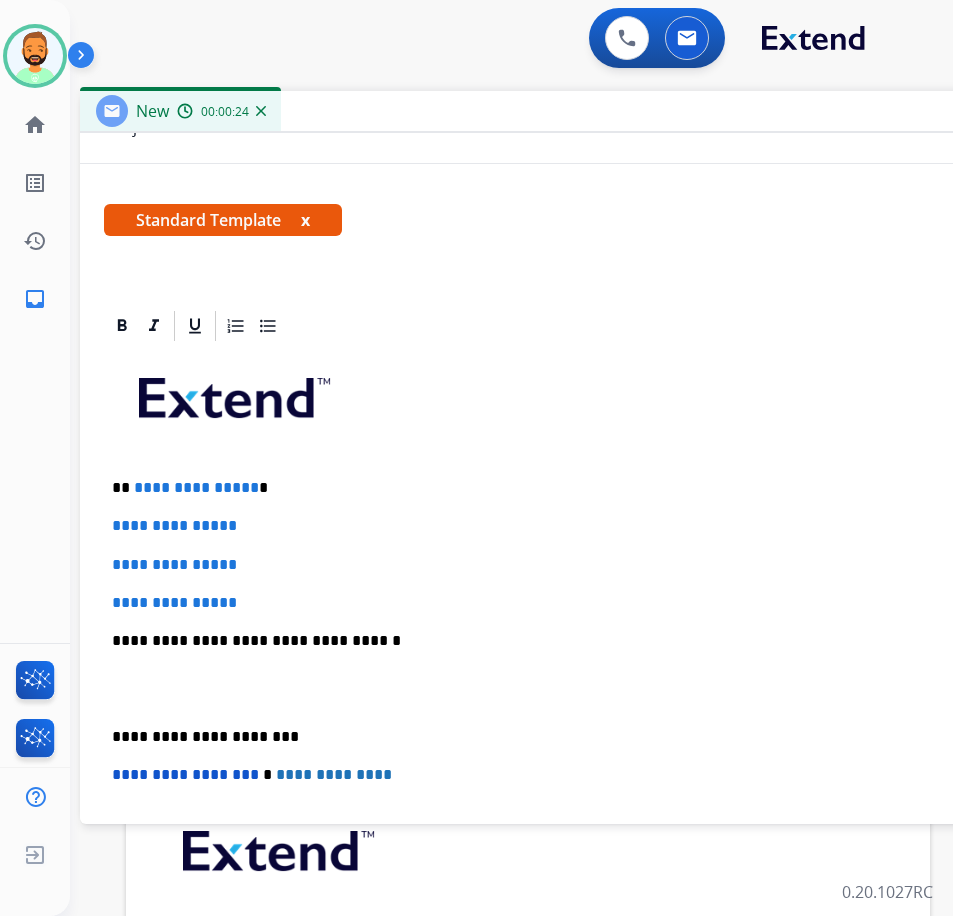 type 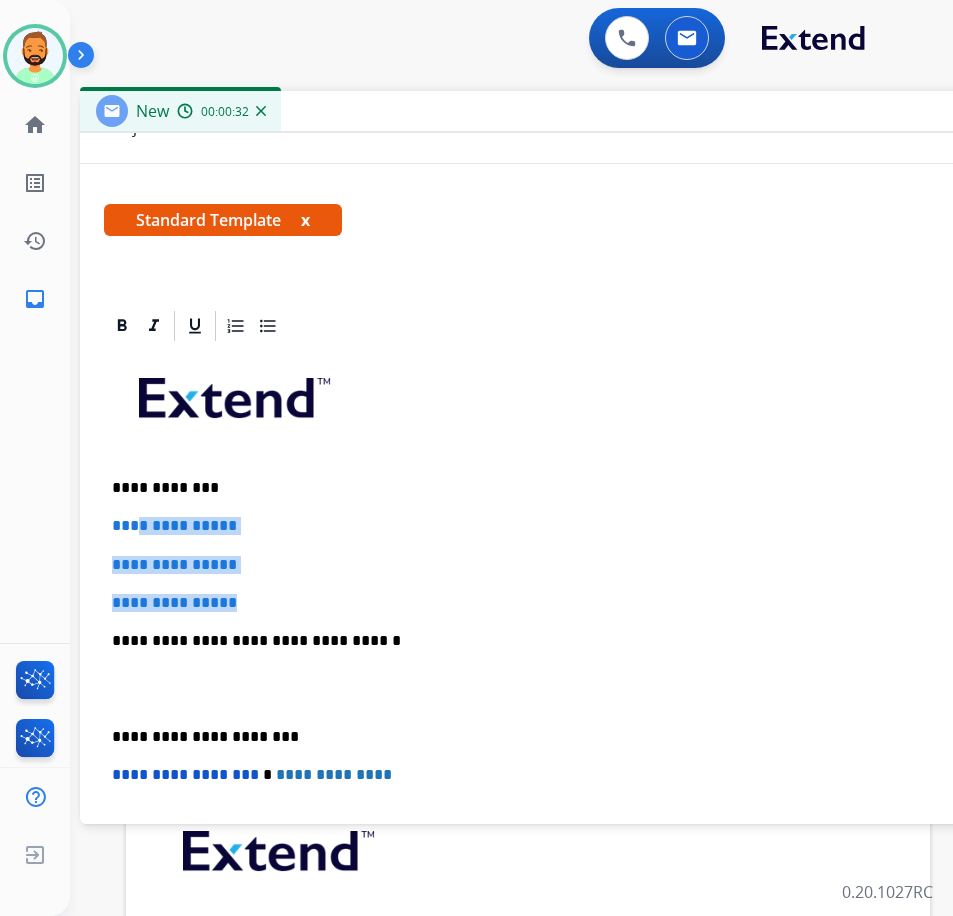 drag, startPoint x: 277, startPoint y: 601, endPoint x: 143, endPoint y: 508, distance: 163.1104 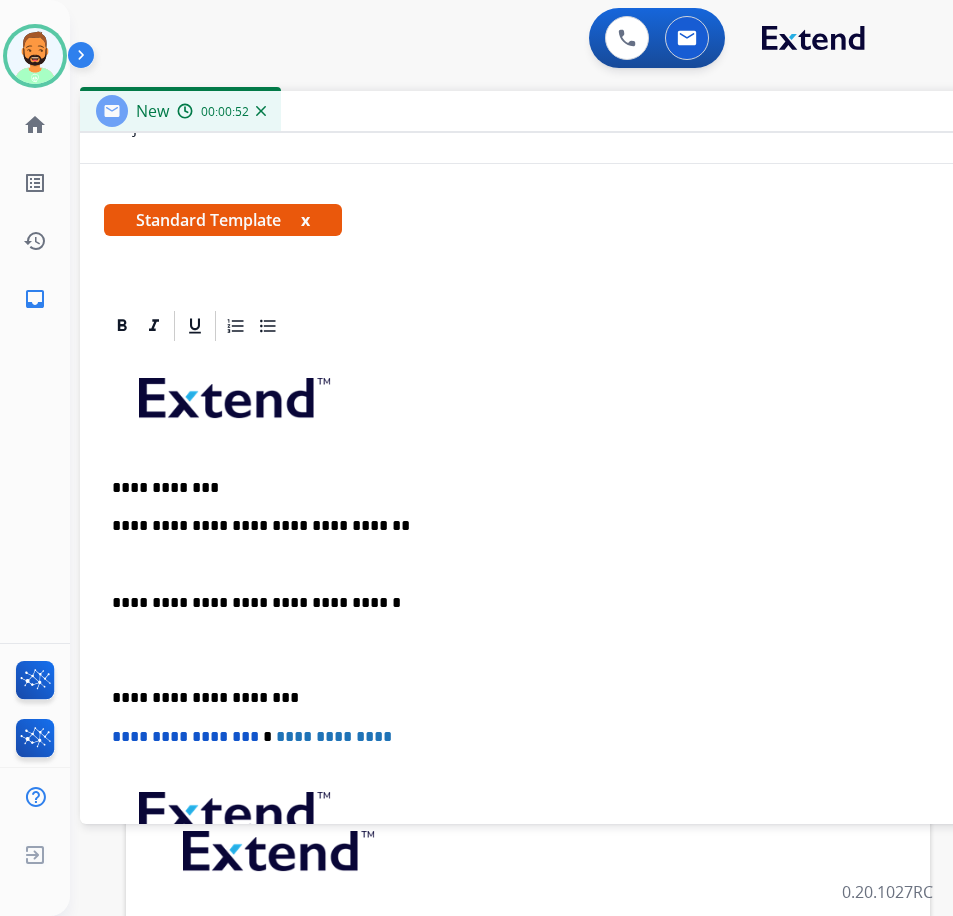 click on "**********" at bounding box center (572, 698) 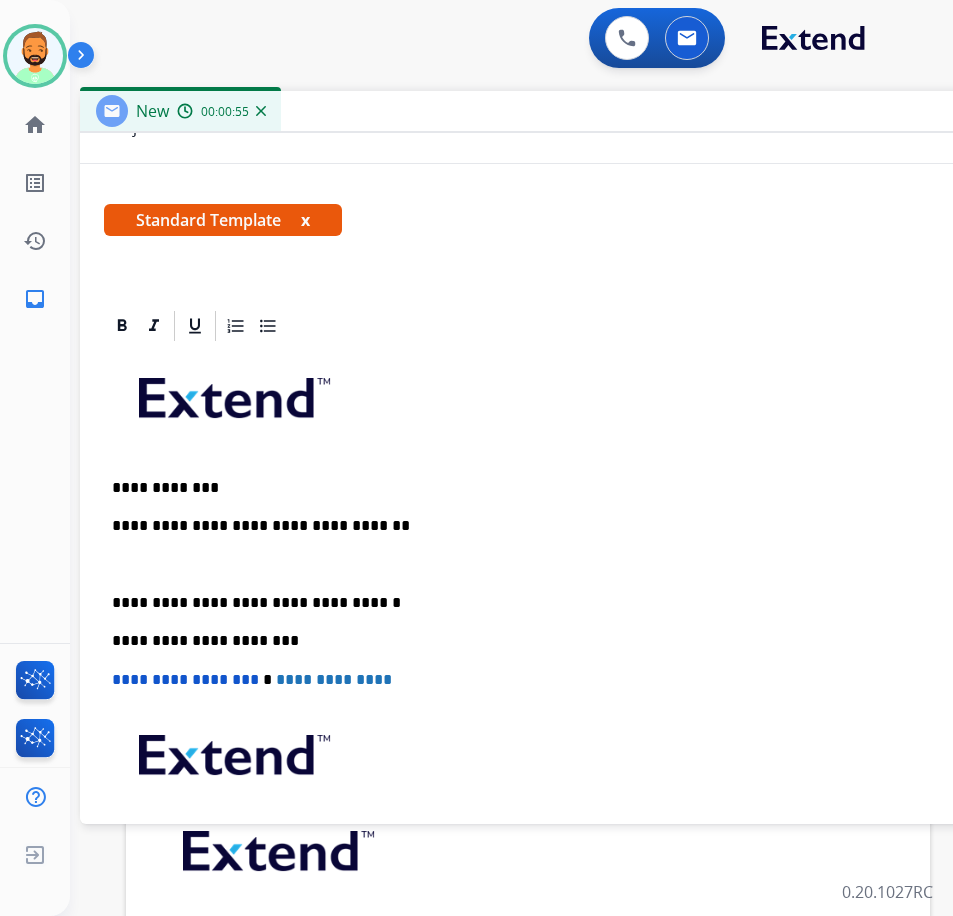 click at bounding box center [580, 565] 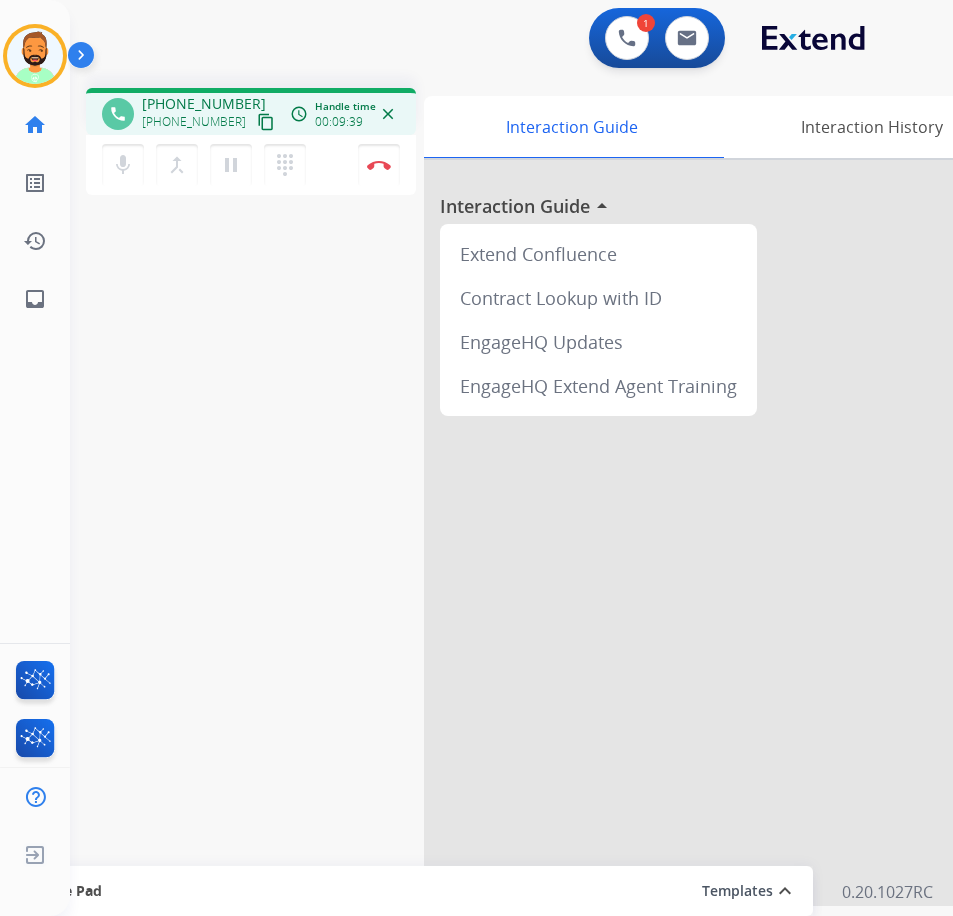 click on "phone +12124702962 +12124702962 content_copy access_time Call metrics Queue   00:10 Hold   00:00 Talk   09:40 Total   09:49 Handle time 00:09:39 close mic Mute merge_type Bridge pause Hold dialpad Dialpad Disconnect swap_horiz Break voice bridge close_fullscreen Connect 3-Way Call merge_type Separate 3-Way Call  Interaction Guide   Interaction History  Interaction Guide arrow_drop_up  Extend Confluence   Contract Lookup with ID   EngageHQ Updates   EngageHQ Extend Agent Training  Secure Pad Templates expand_less Choose a template Save" at bounding box center [487, 489] 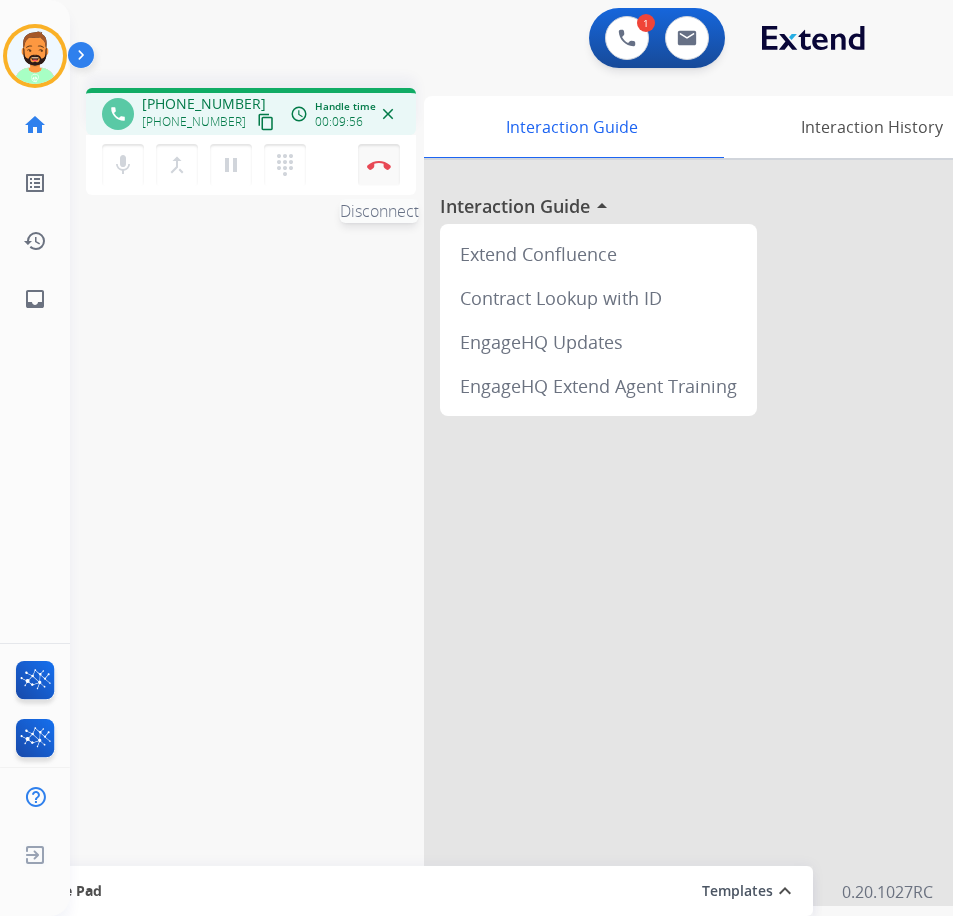 click at bounding box center (379, 165) 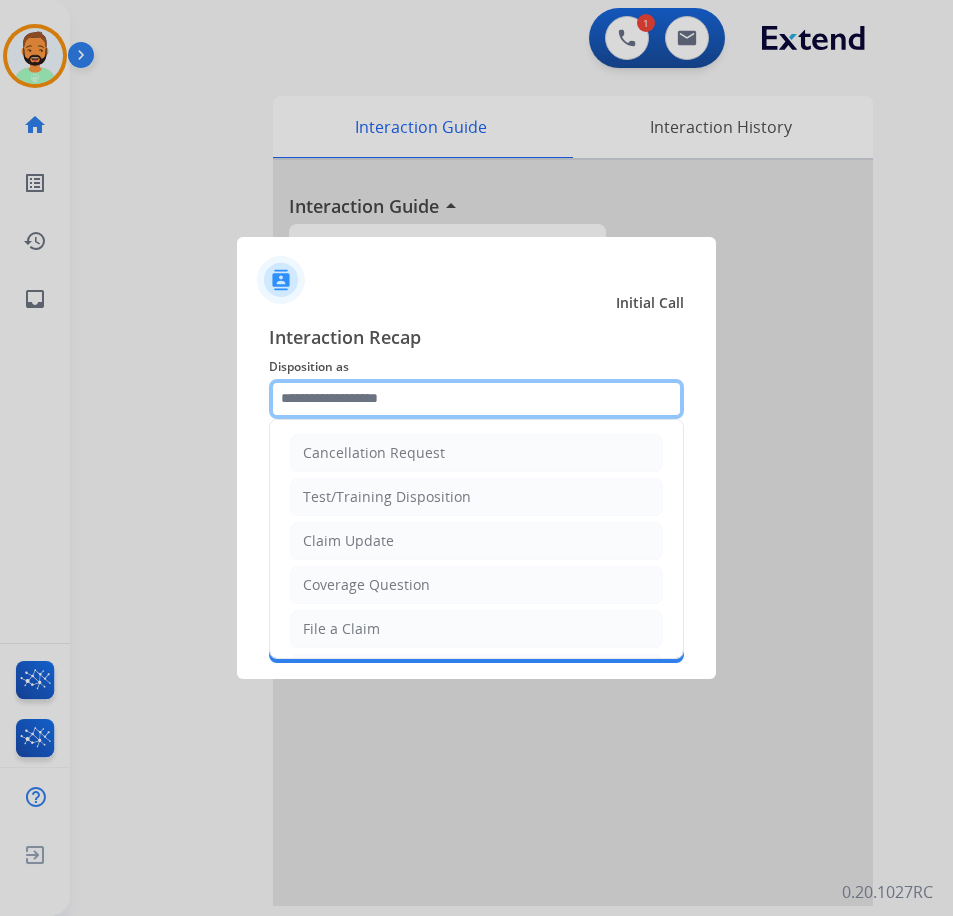 click 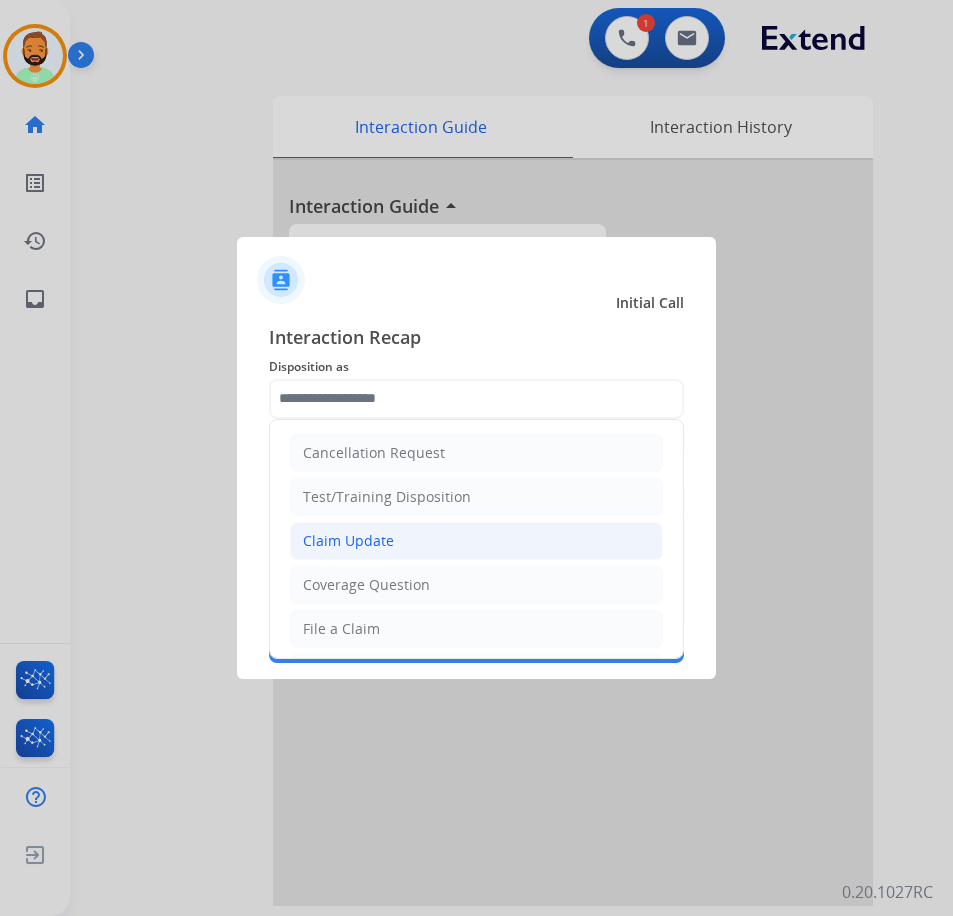 click on "Claim Update" 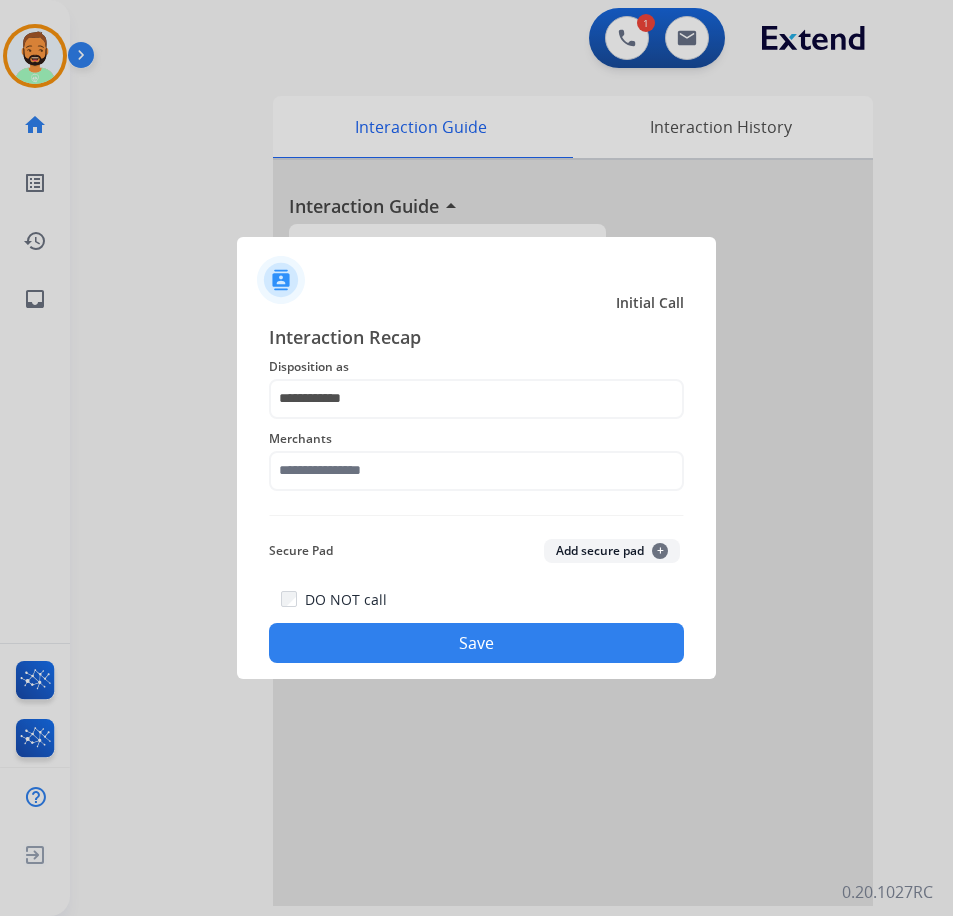 click on "Merchants" 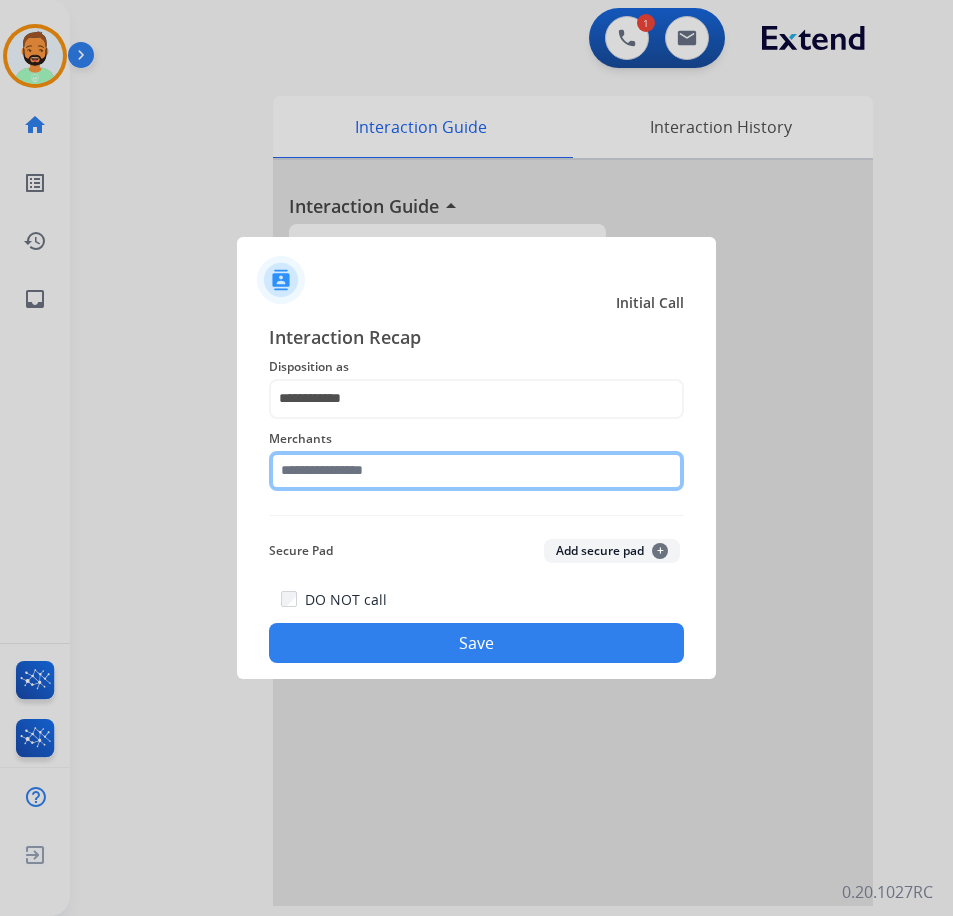 click 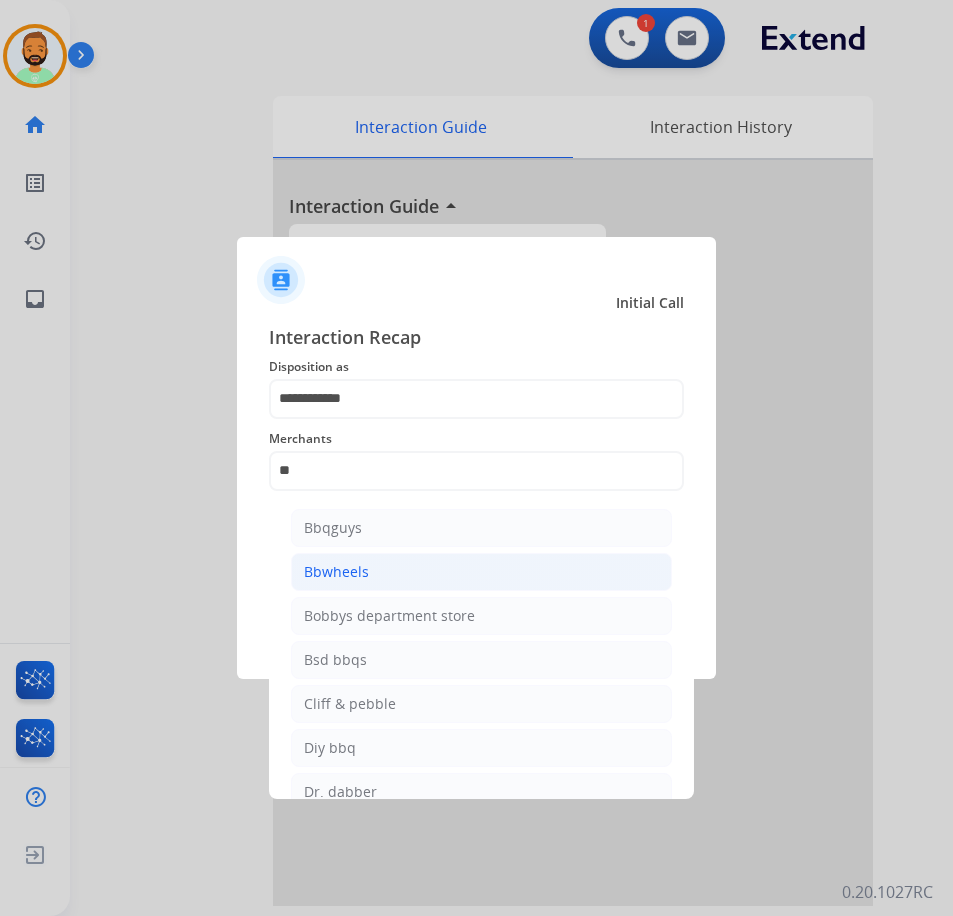 click on "Bbwheels" 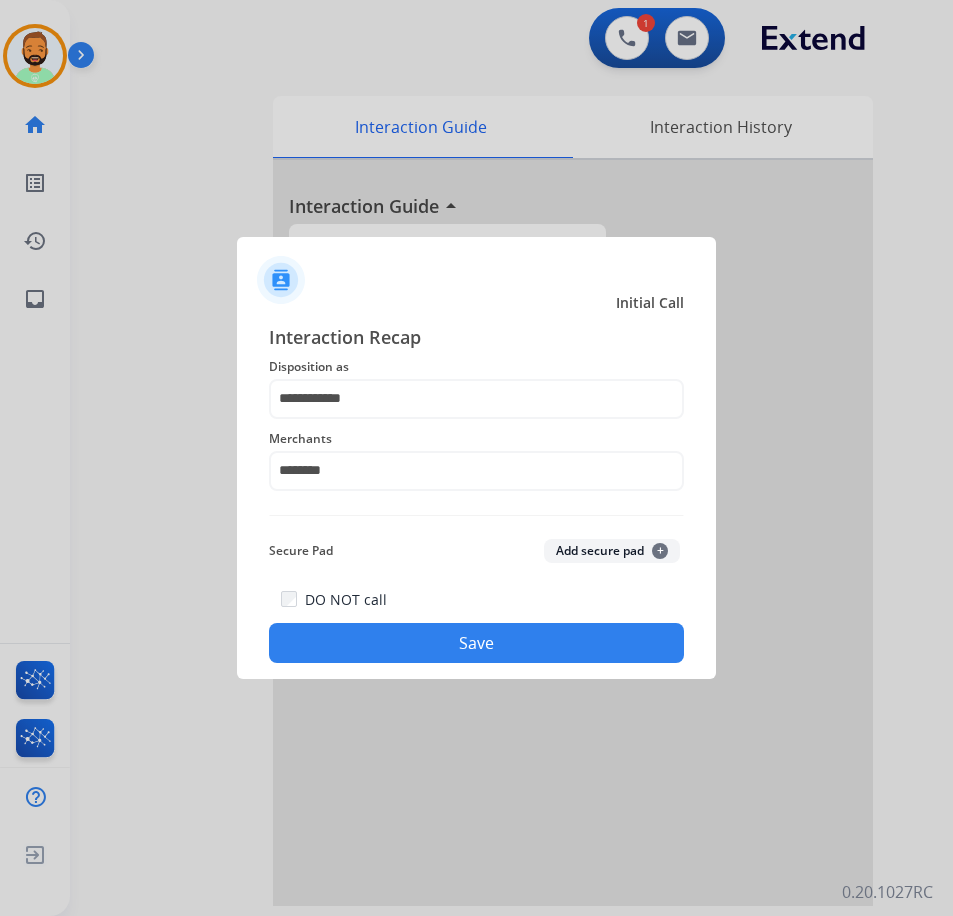 click on "Save" 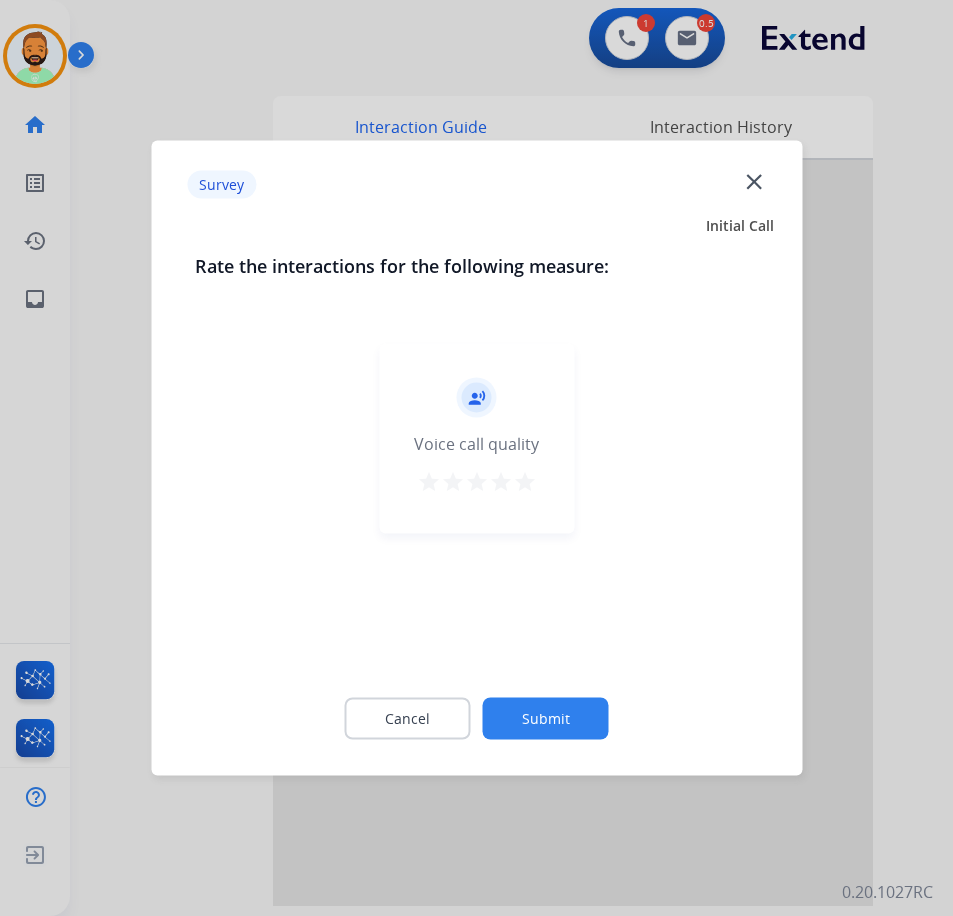 click on "Submit" 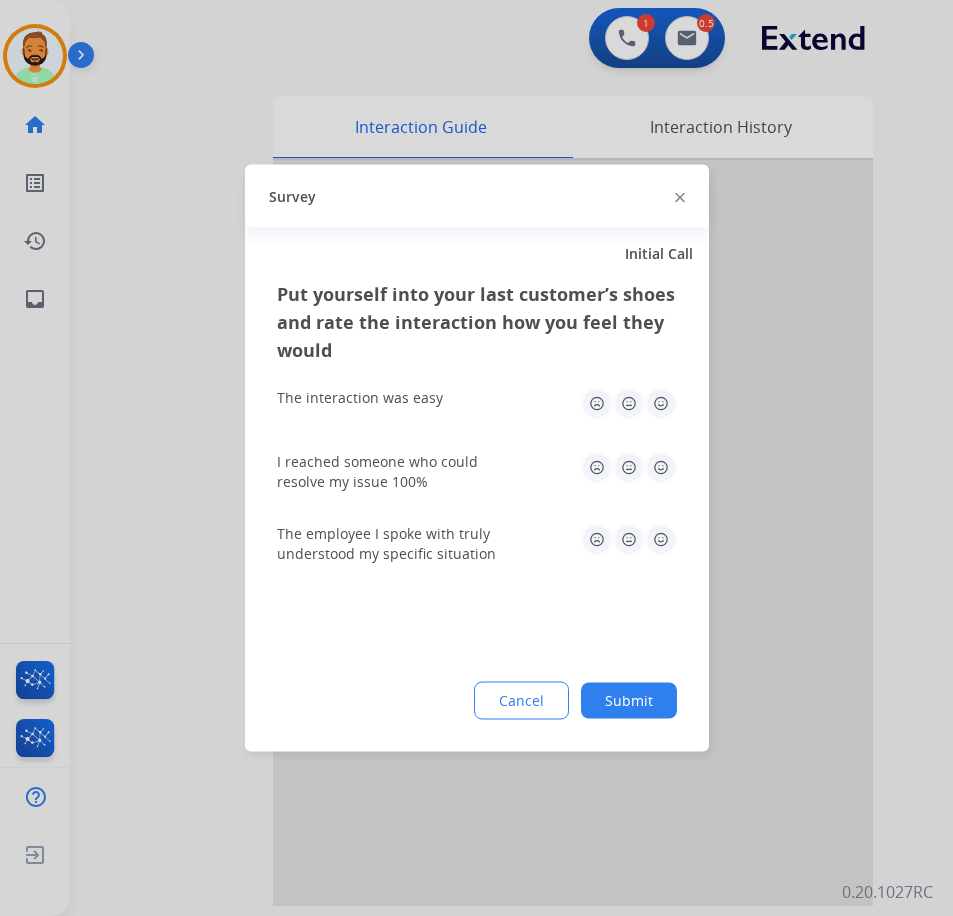 click on "Submit" 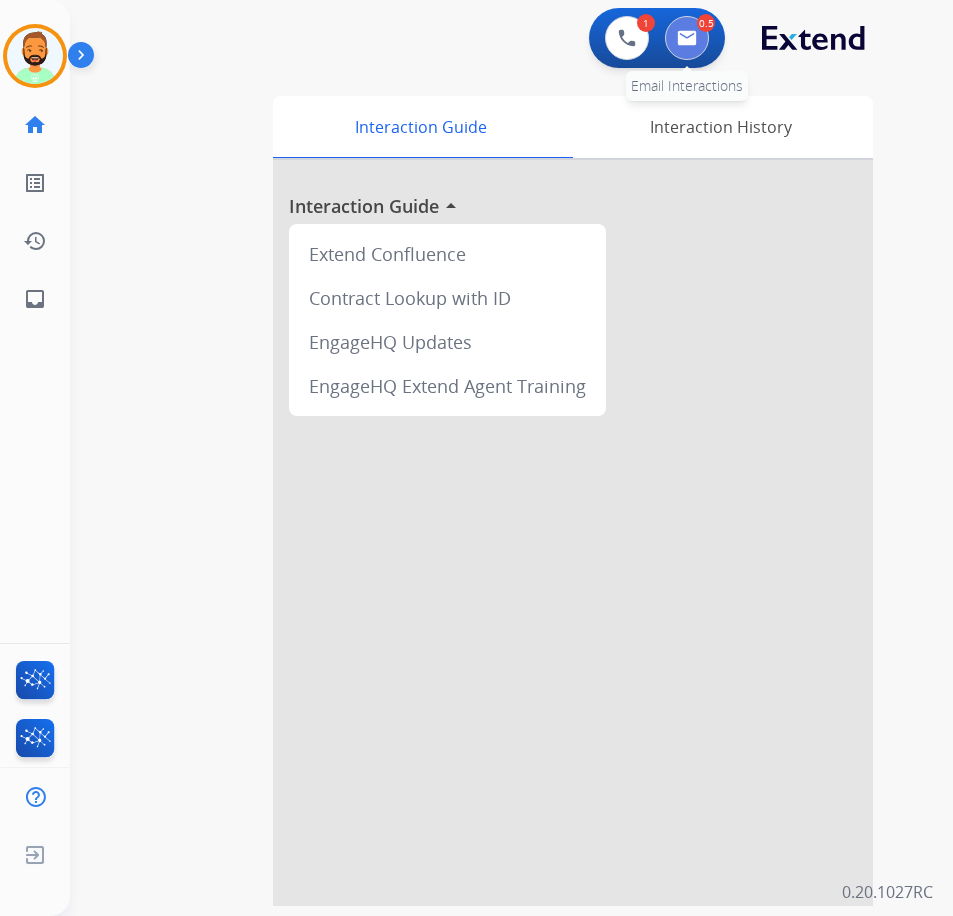 click at bounding box center [687, 38] 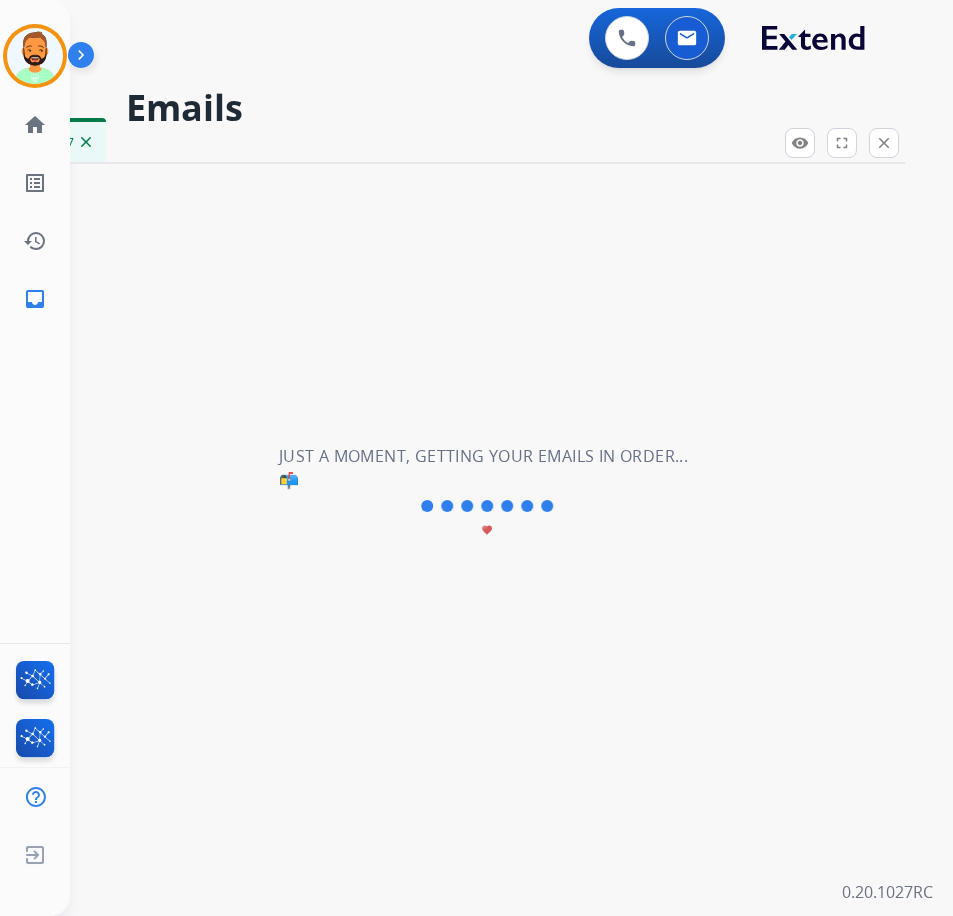 select on "**********" 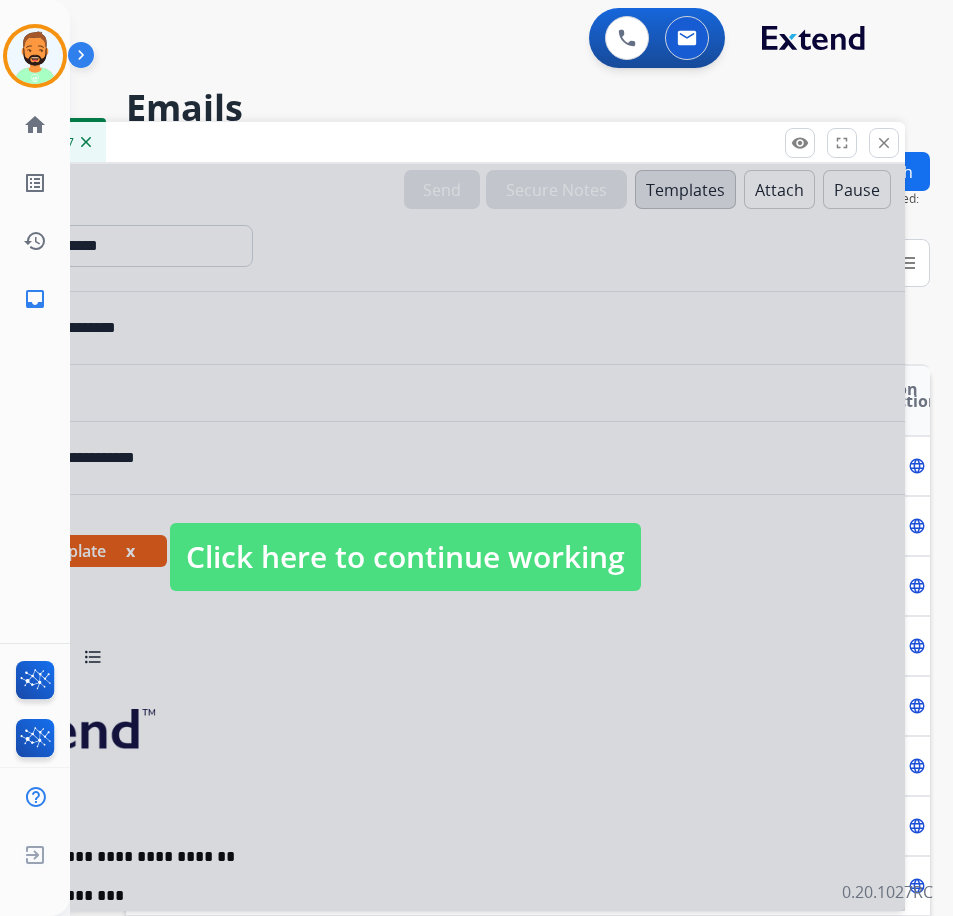 click on "Click here to continue working" at bounding box center [405, 557] 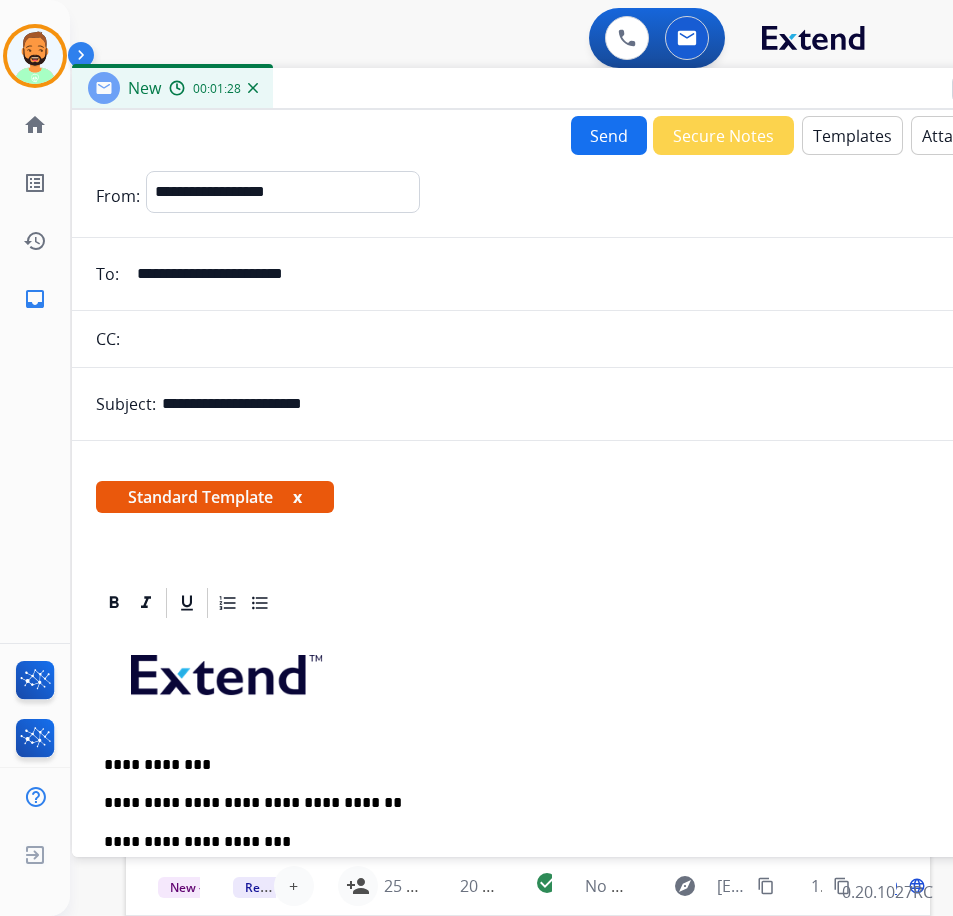 drag, startPoint x: 343, startPoint y: 155, endPoint x: 510, endPoint y: 101, distance: 175.51353 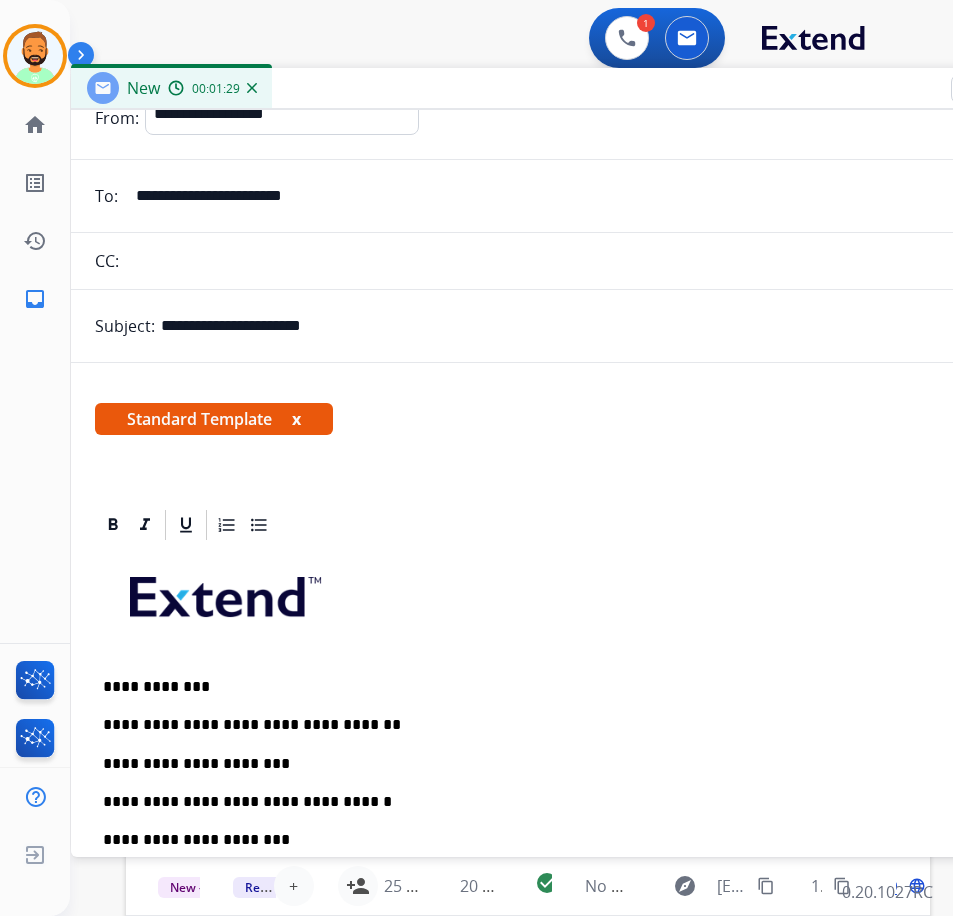 scroll, scrollTop: 200, scrollLeft: 0, axis: vertical 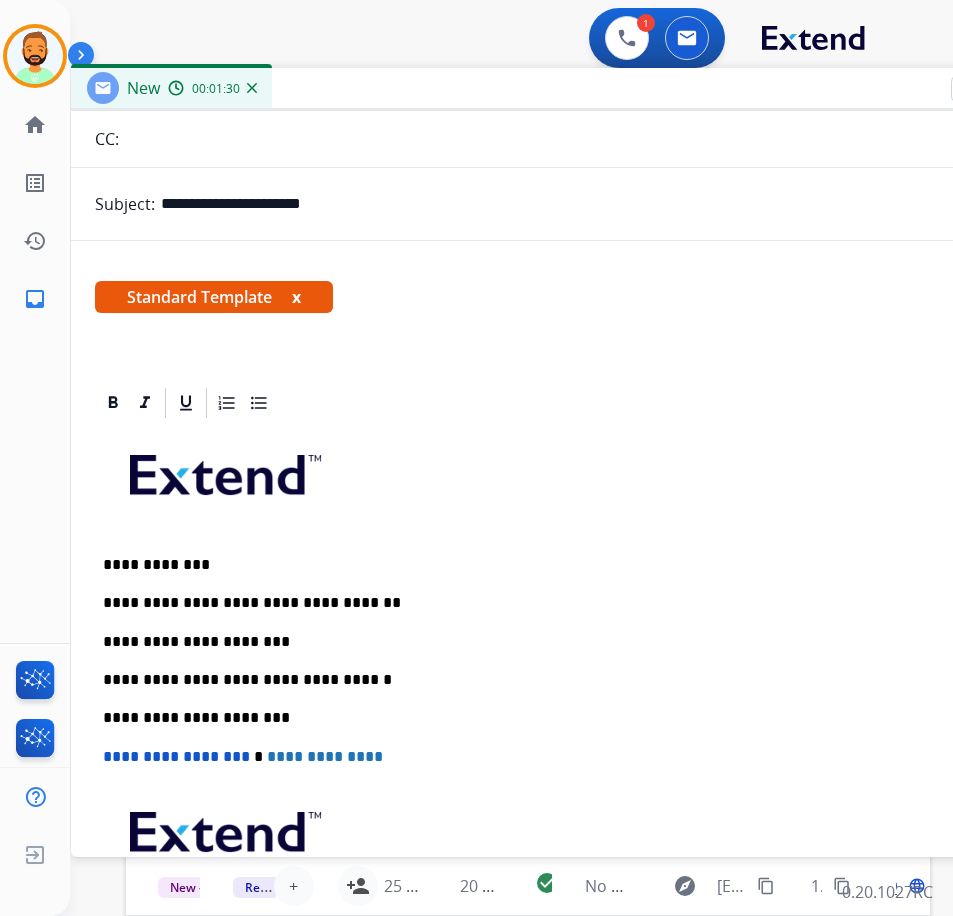 click on "**********" at bounding box center (563, 642) 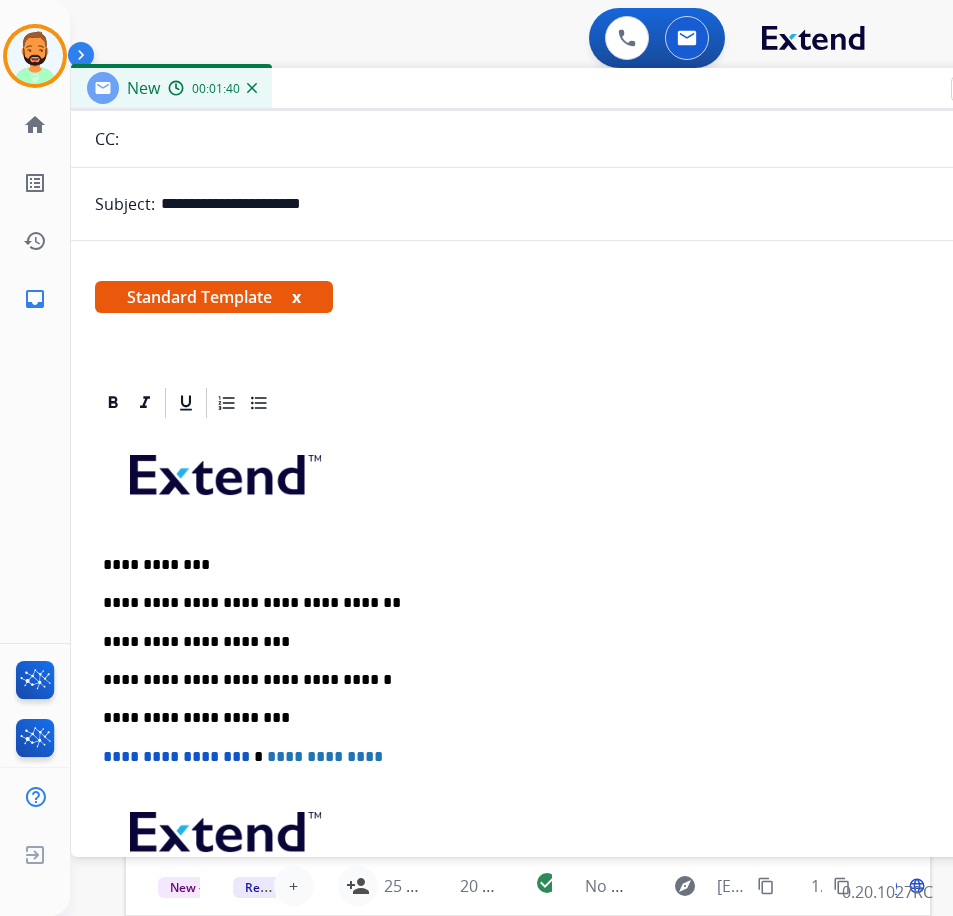 click on "**********" at bounding box center [571, 717] 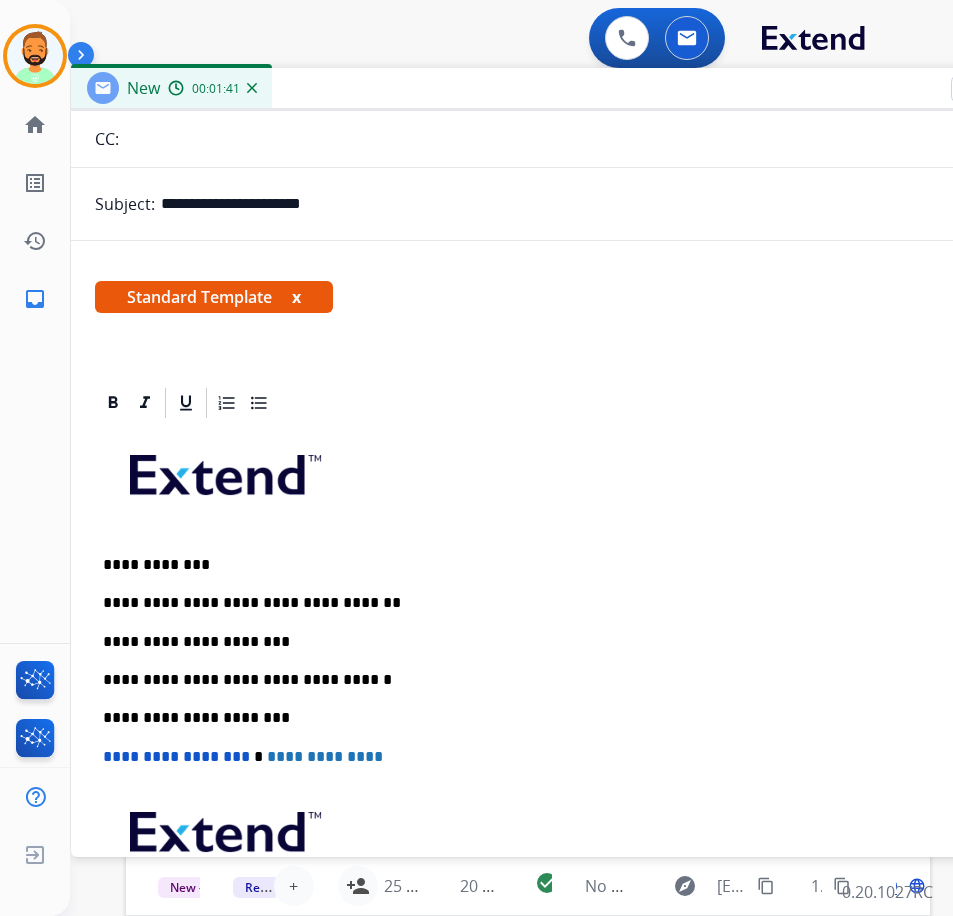 type 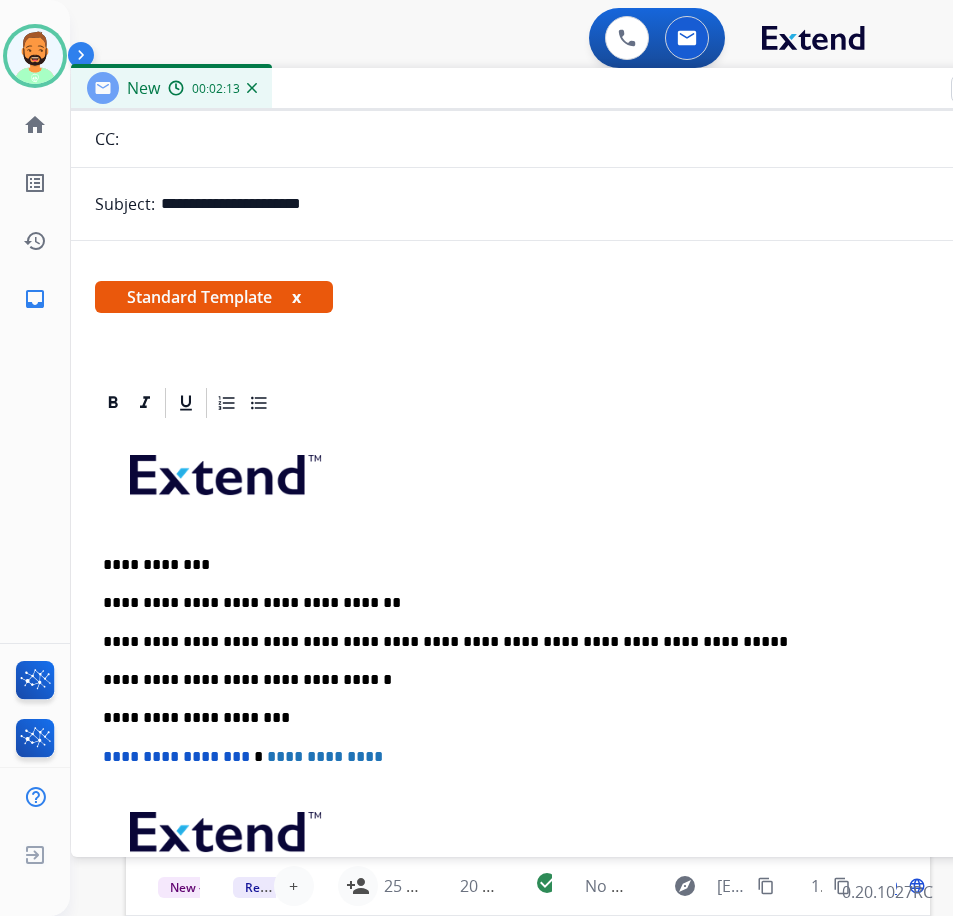 click on "**********" at bounding box center (563, 642) 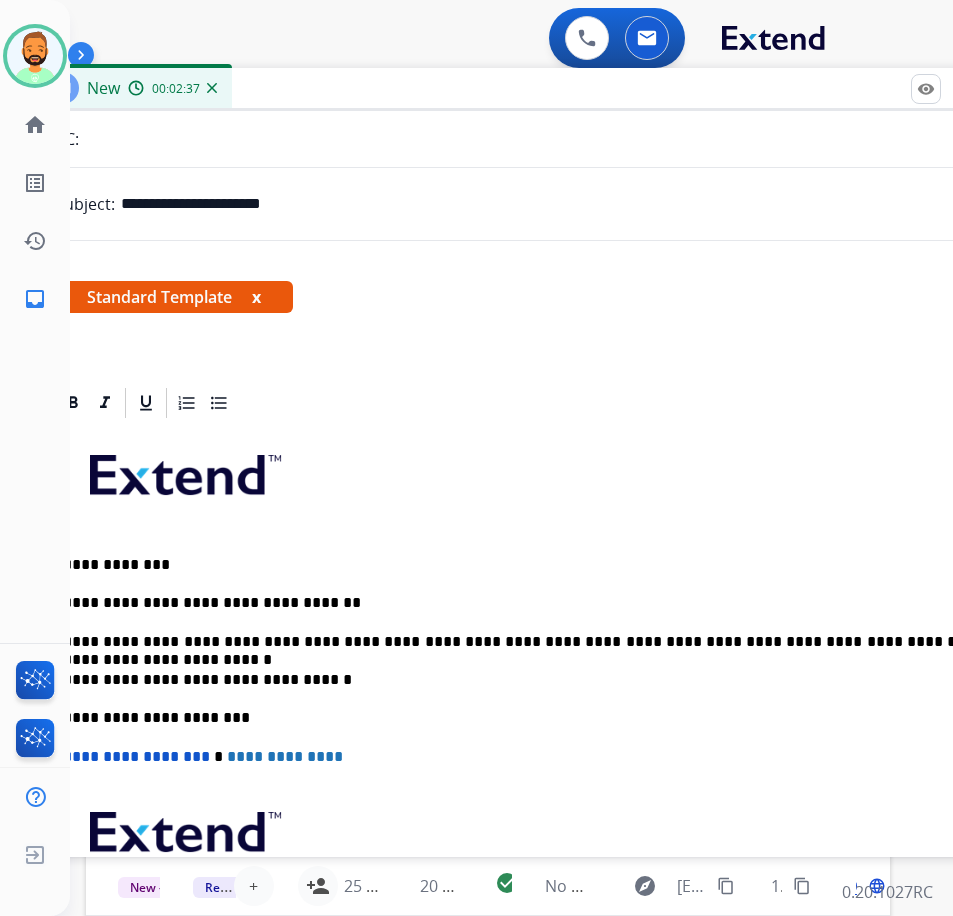 scroll, scrollTop: 0, scrollLeft: 44, axis: horizontal 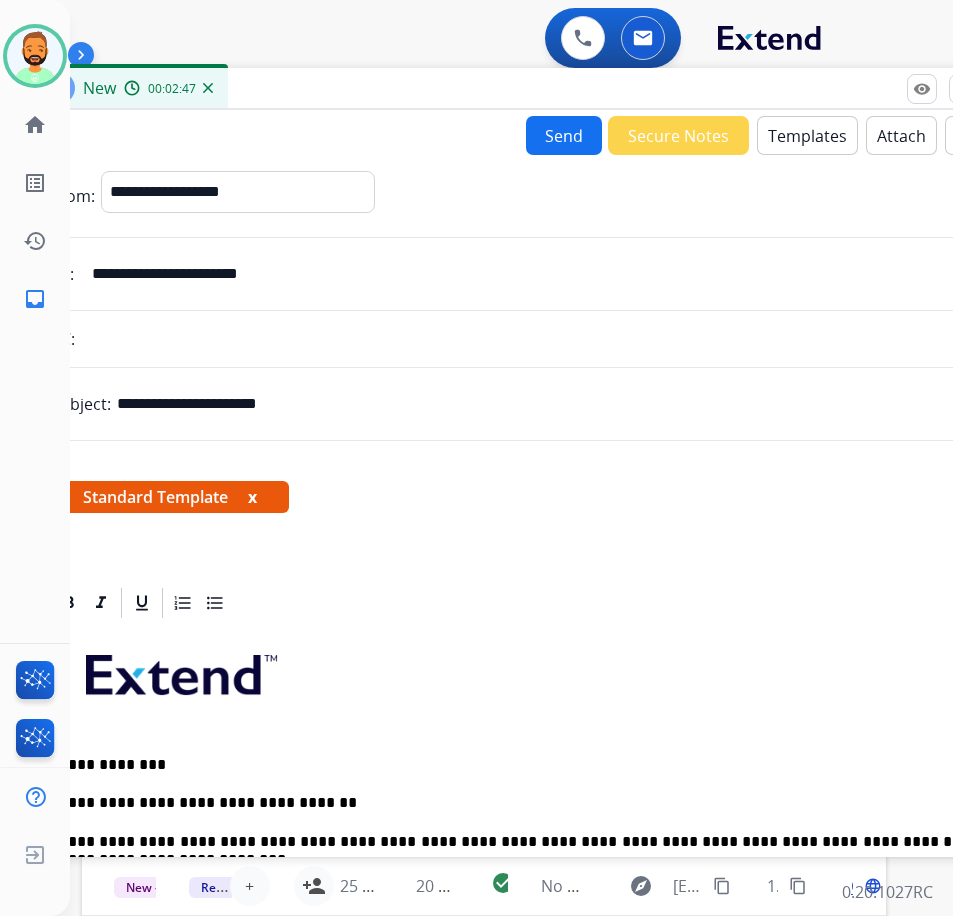 click on "Send" at bounding box center [564, 135] 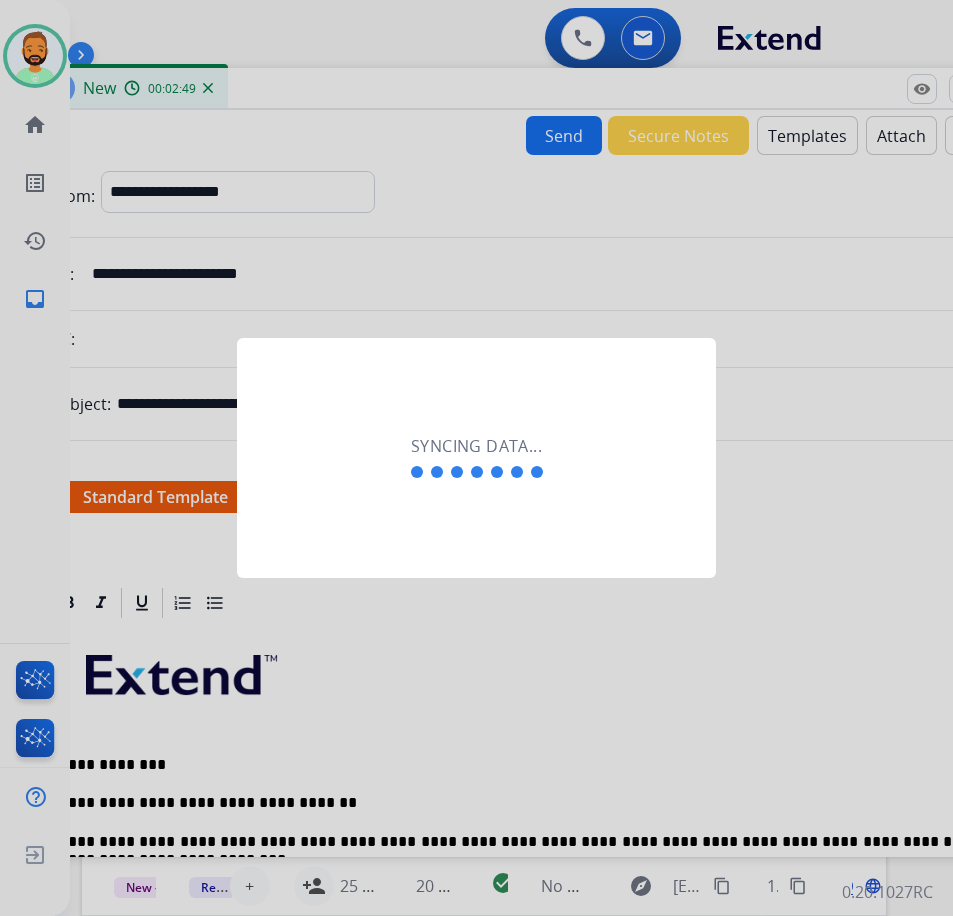 scroll, scrollTop: 0, scrollLeft: 3, axis: horizontal 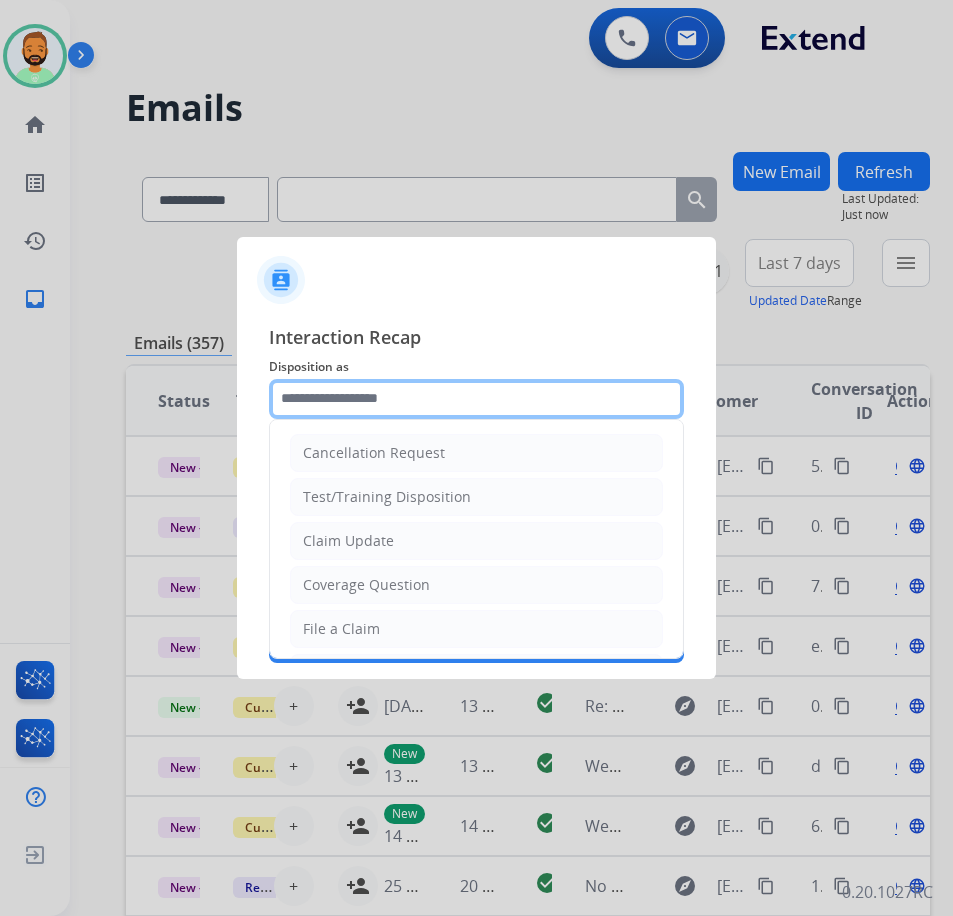 click 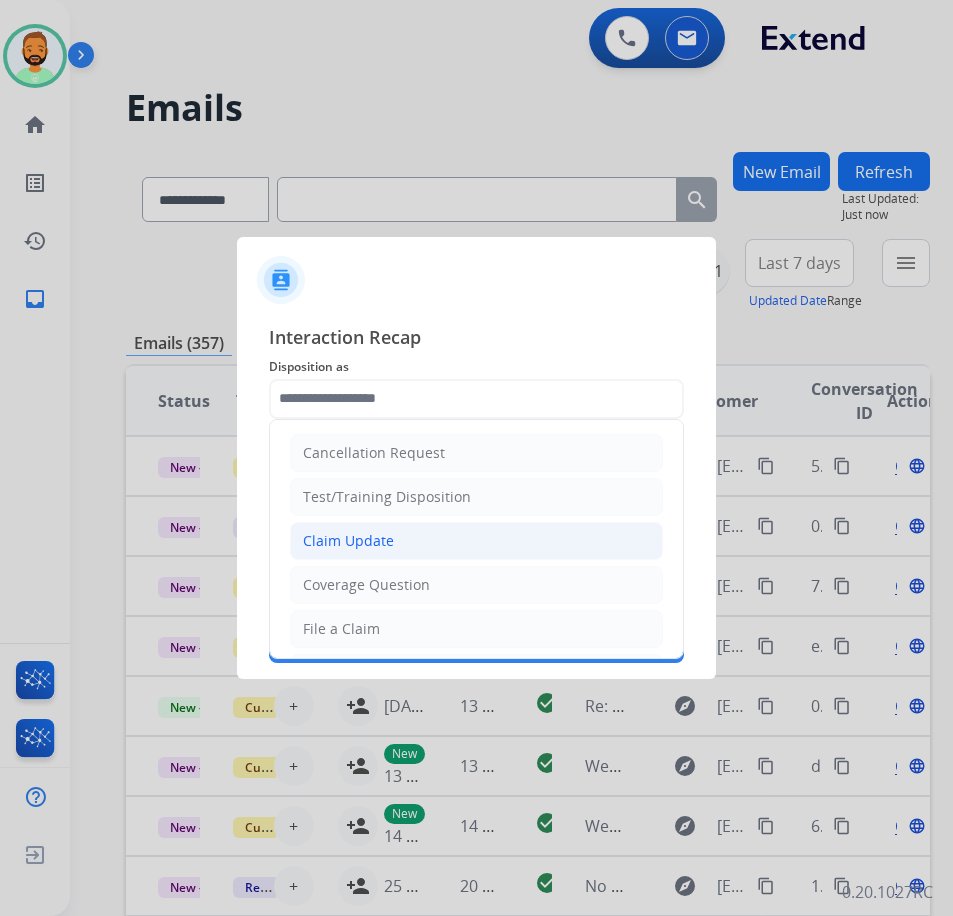 click on "Claim Update" 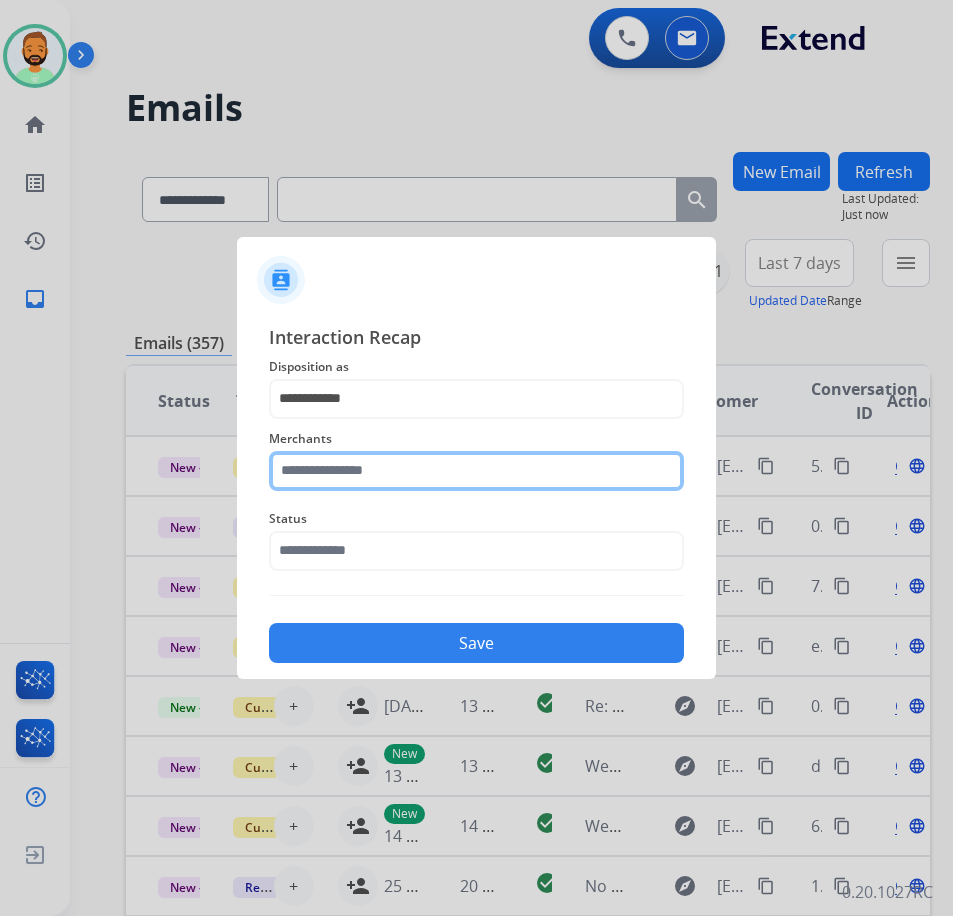 click 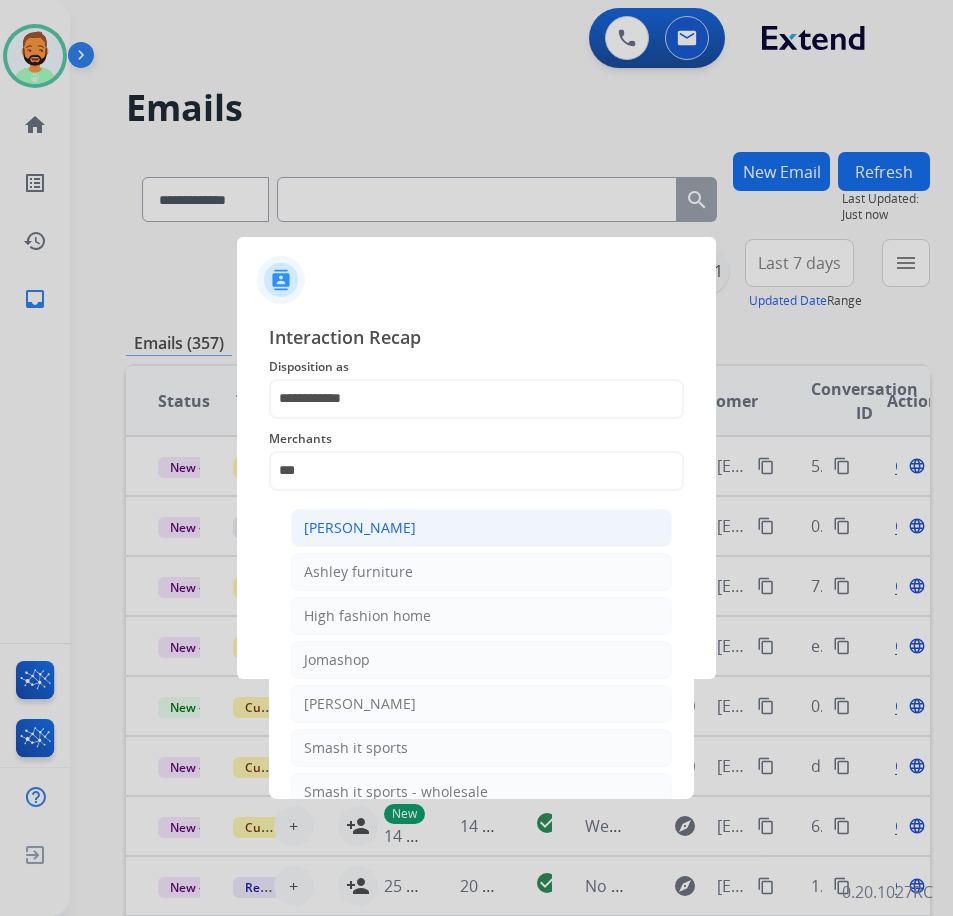 click on "[PERSON_NAME]" 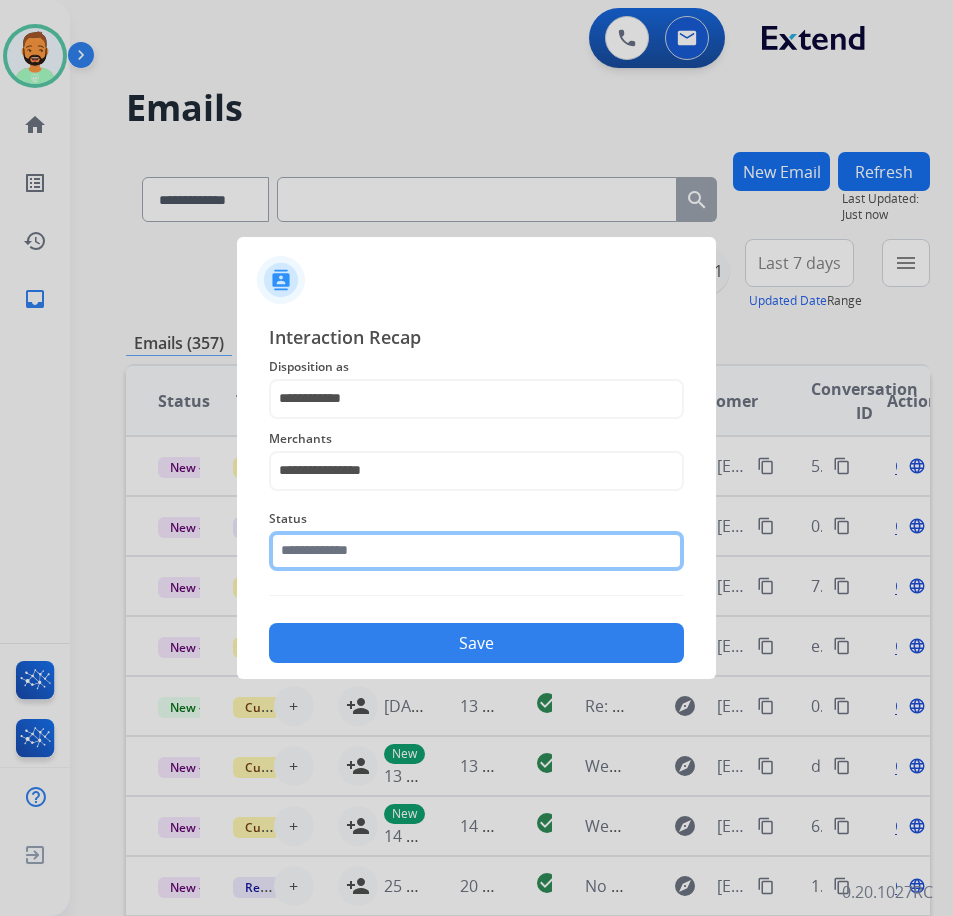 click 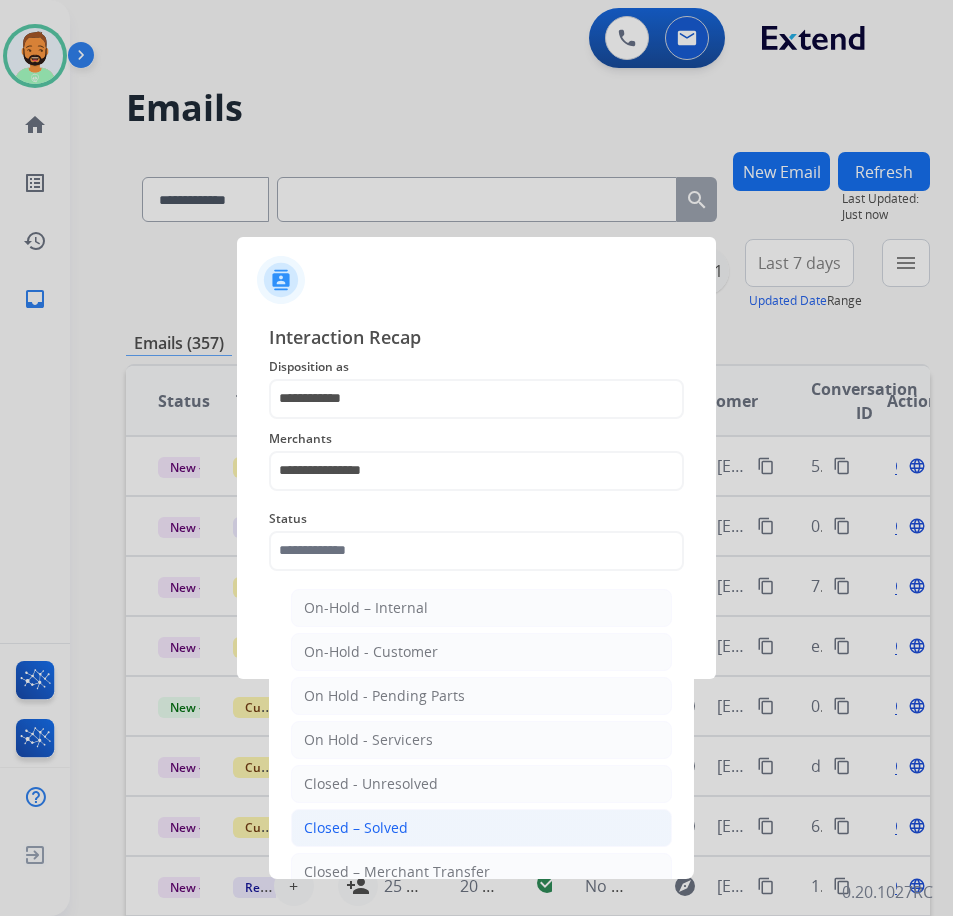 click on "Closed – Solved" 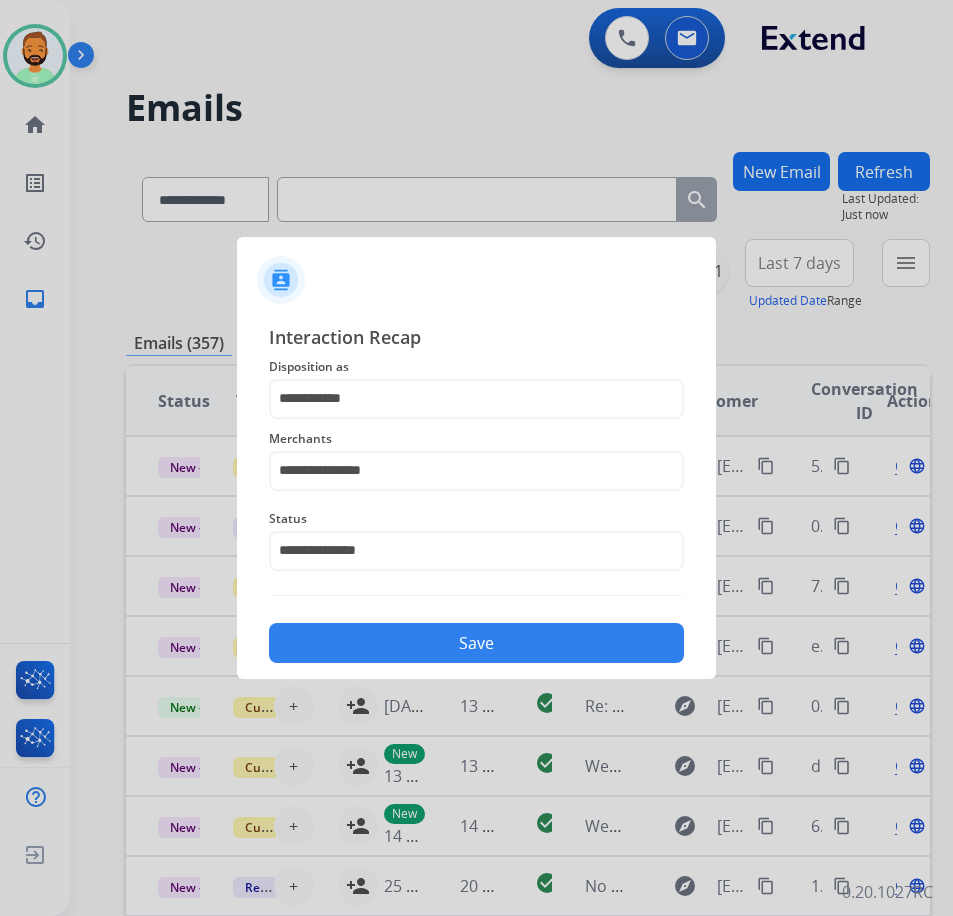 click on "Save" 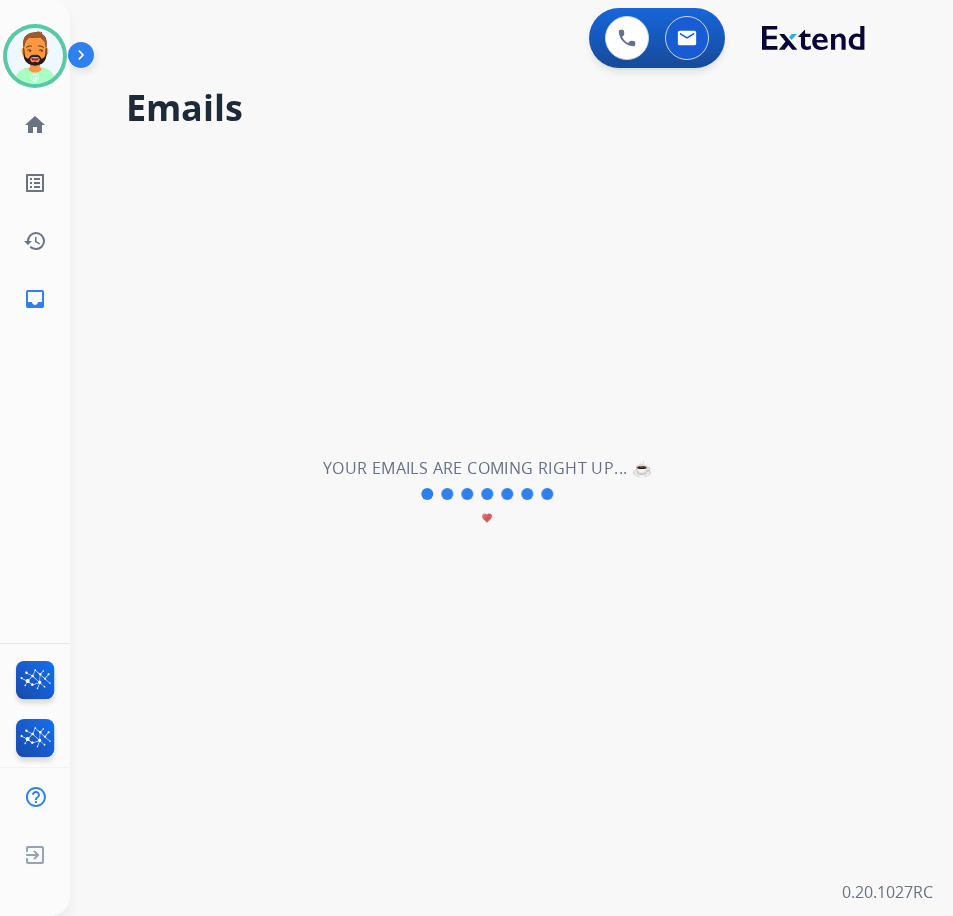 scroll, scrollTop: 0, scrollLeft: 0, axis: both 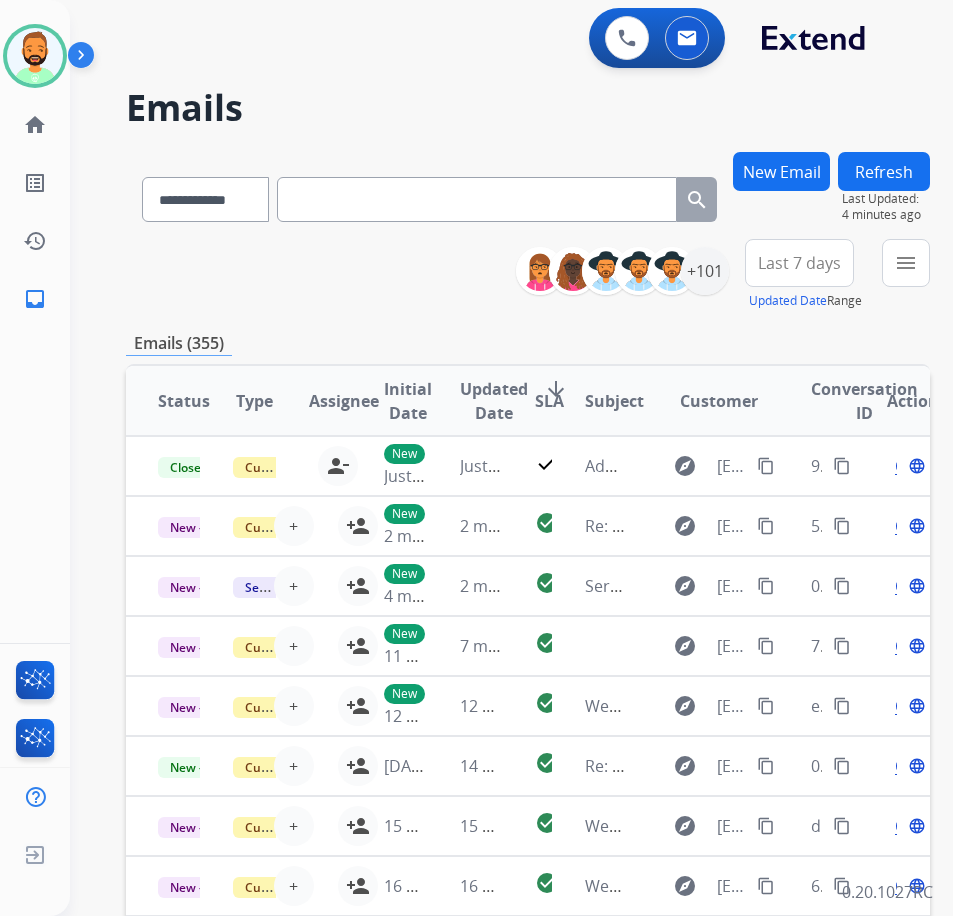 paste on "**********" 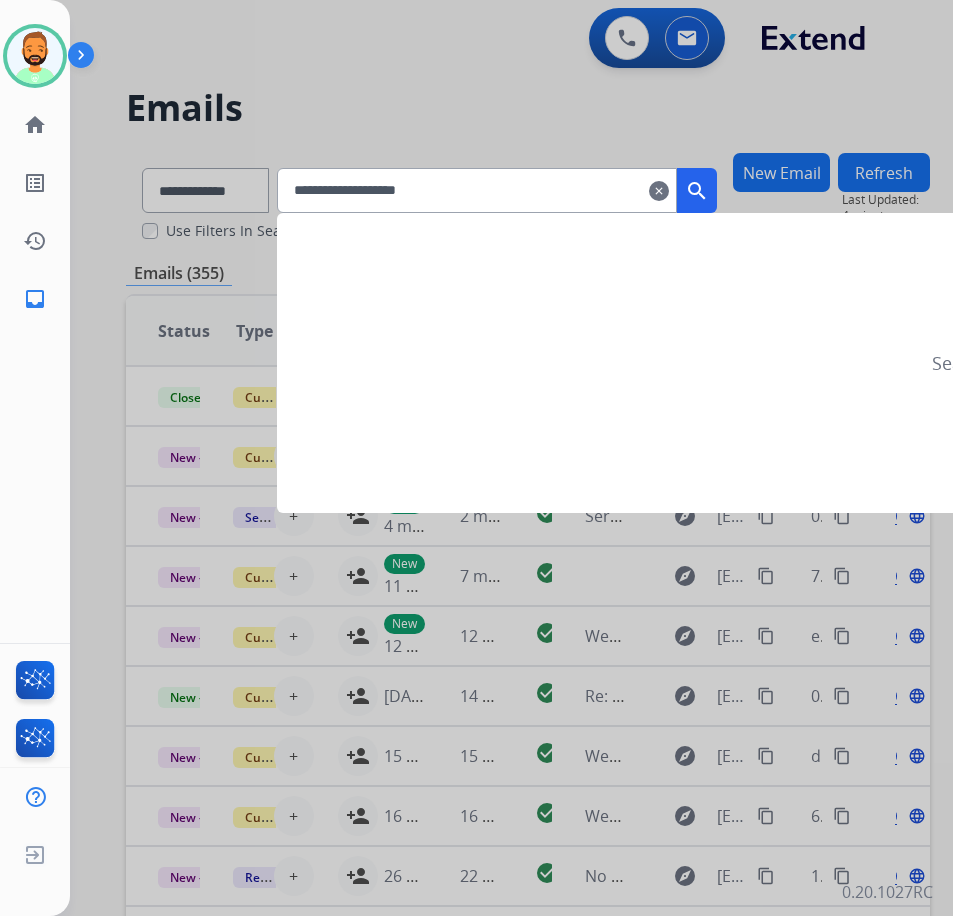 type on "**********" 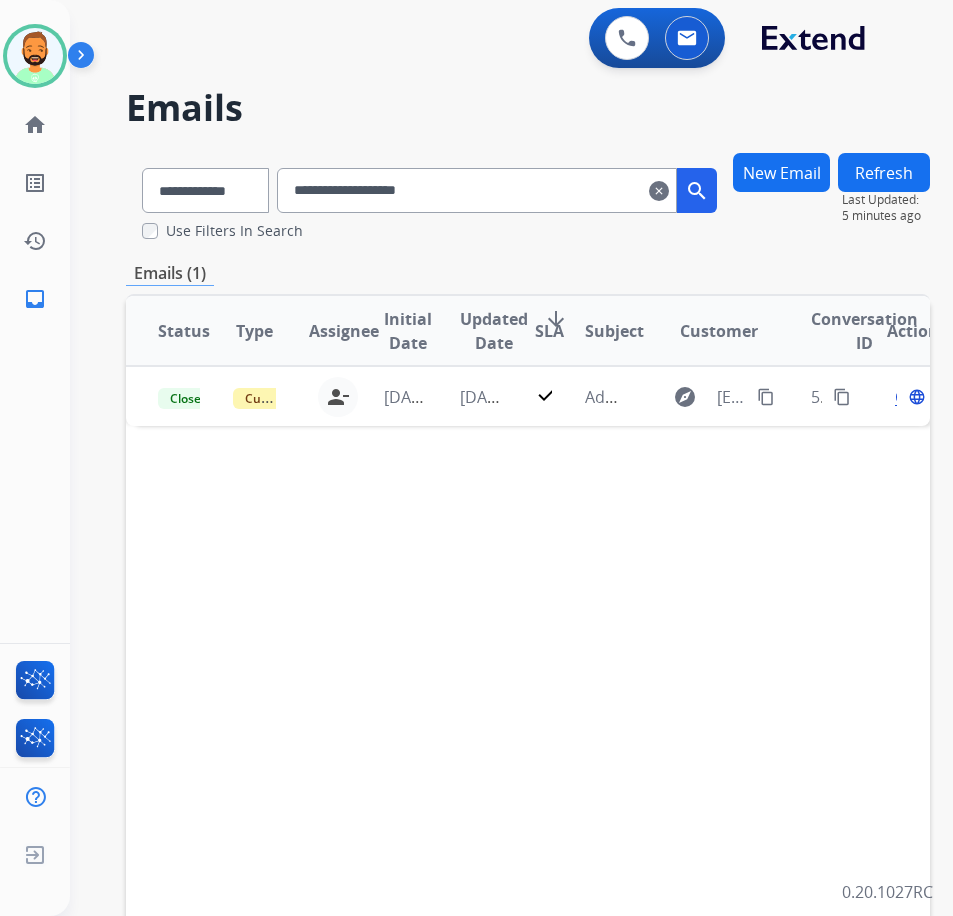 click on "clear" at bounding box center (659, 191) 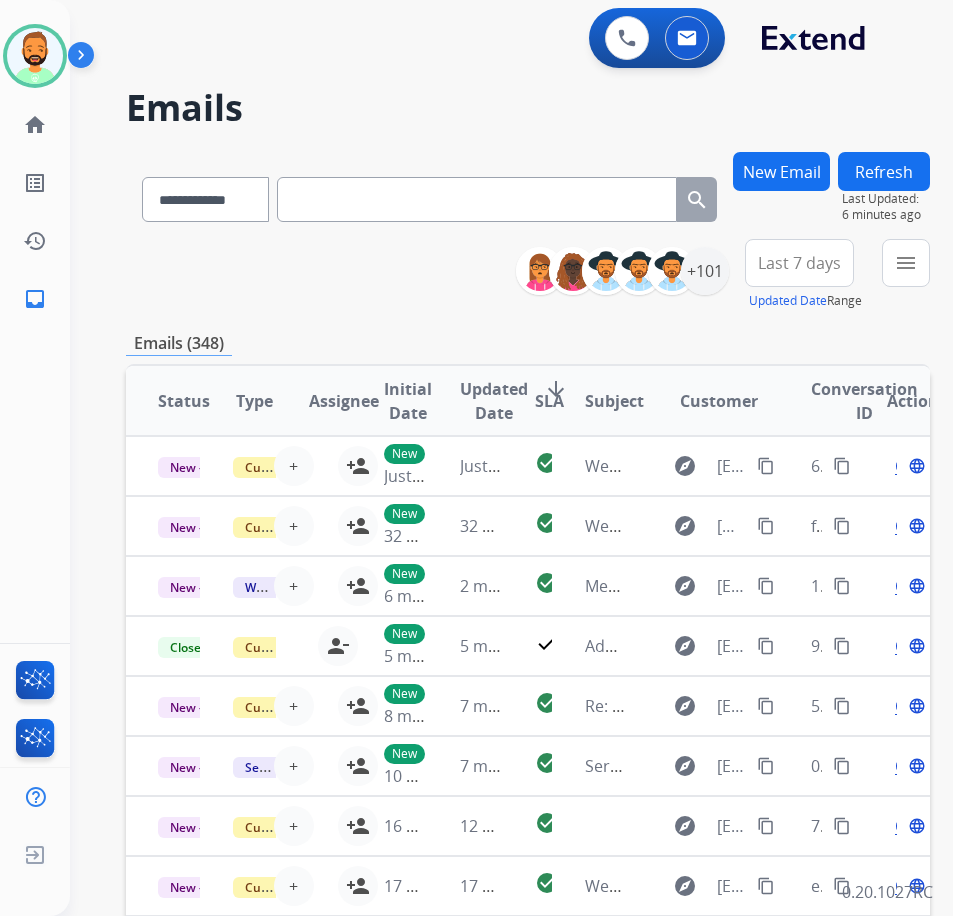 paste on "**********" 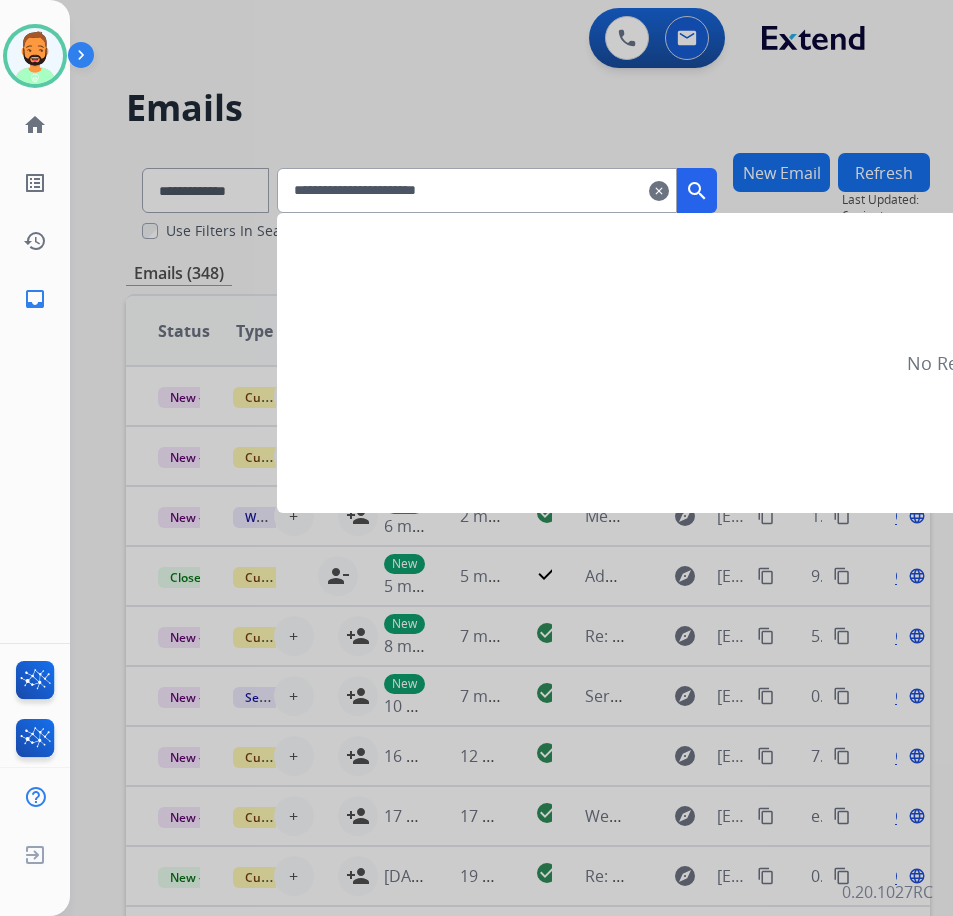 type on "**********" 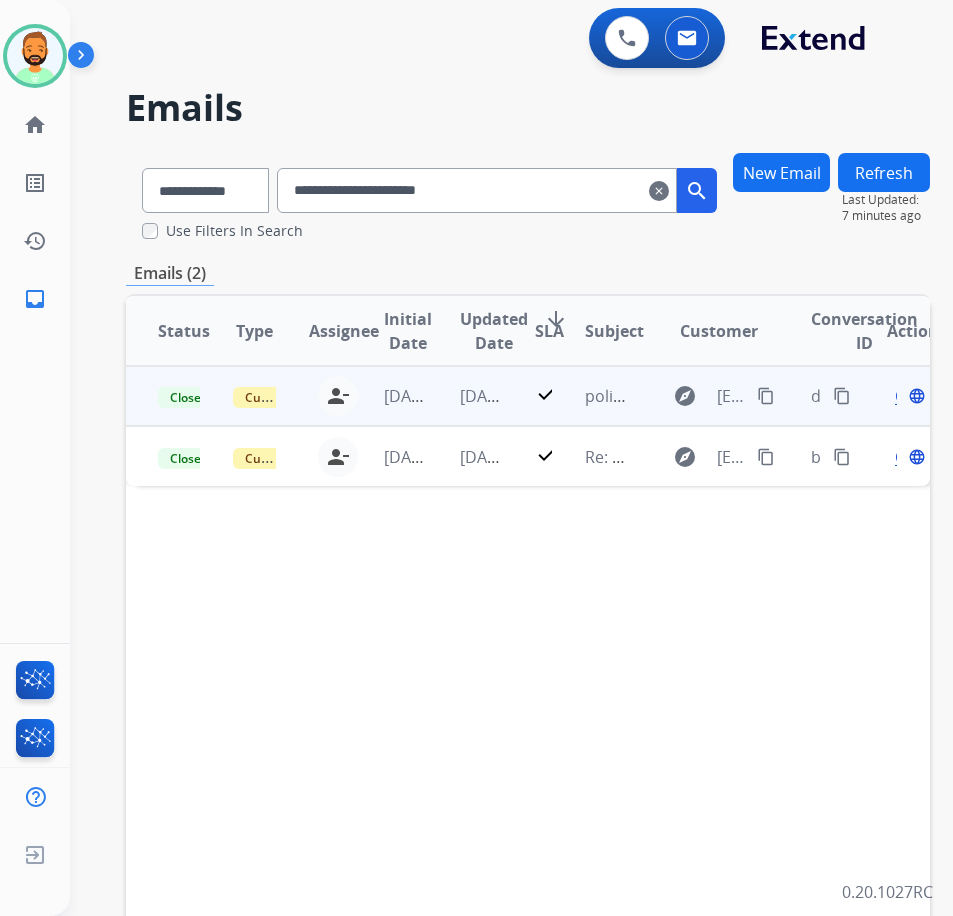 click on "6 days ago" at bounding box center (465, 396) 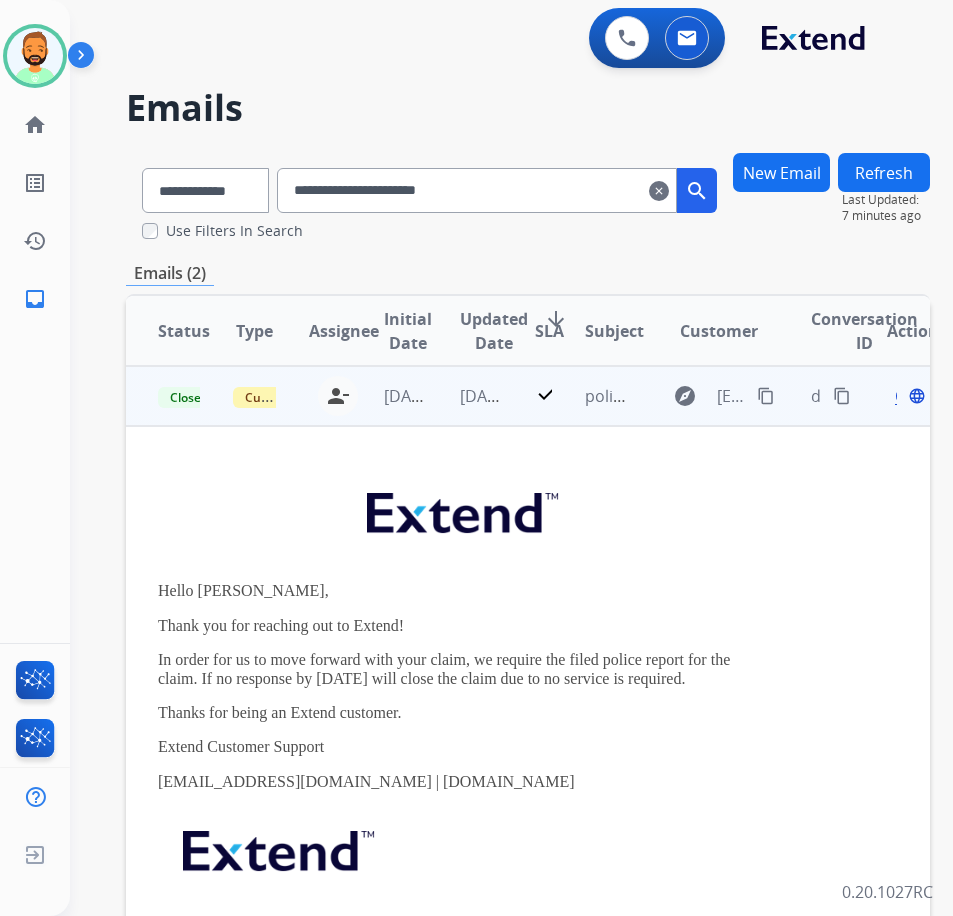 click on "Open" at bounding box center [915, 396] 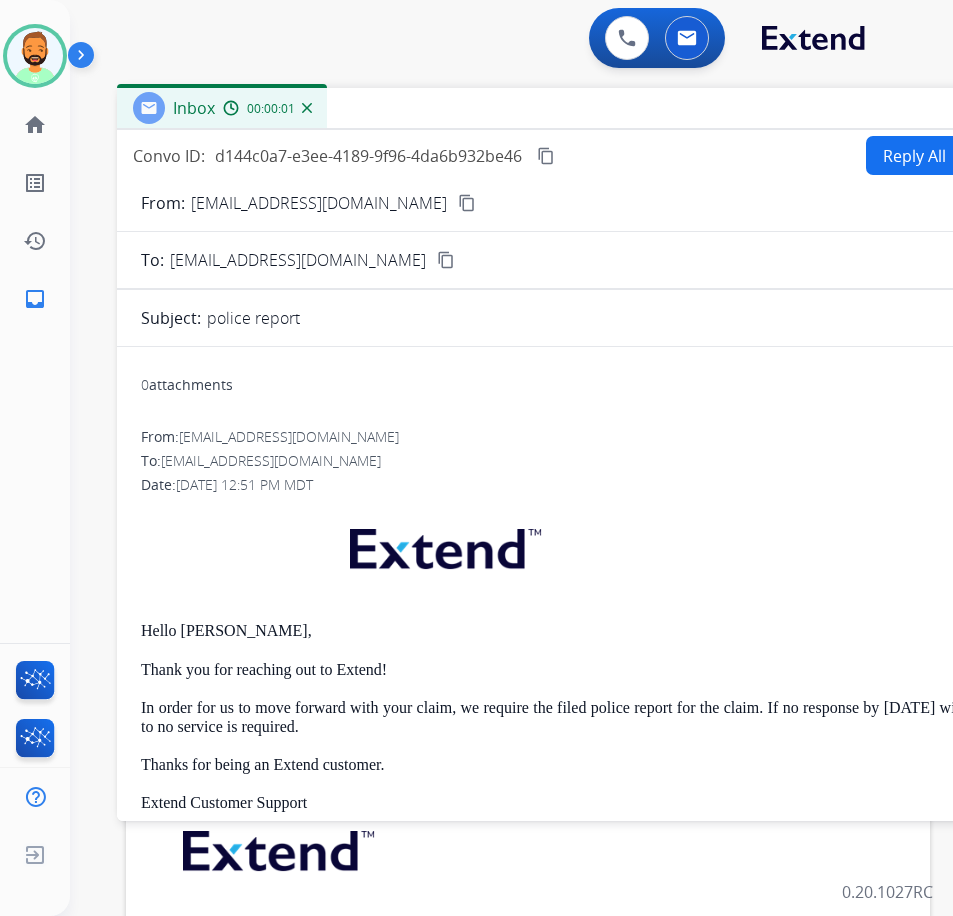 drag, startPoint x: 563, startPoint y: 157, endPoint x: 773, endPoint y: 123, distance: 212.73457 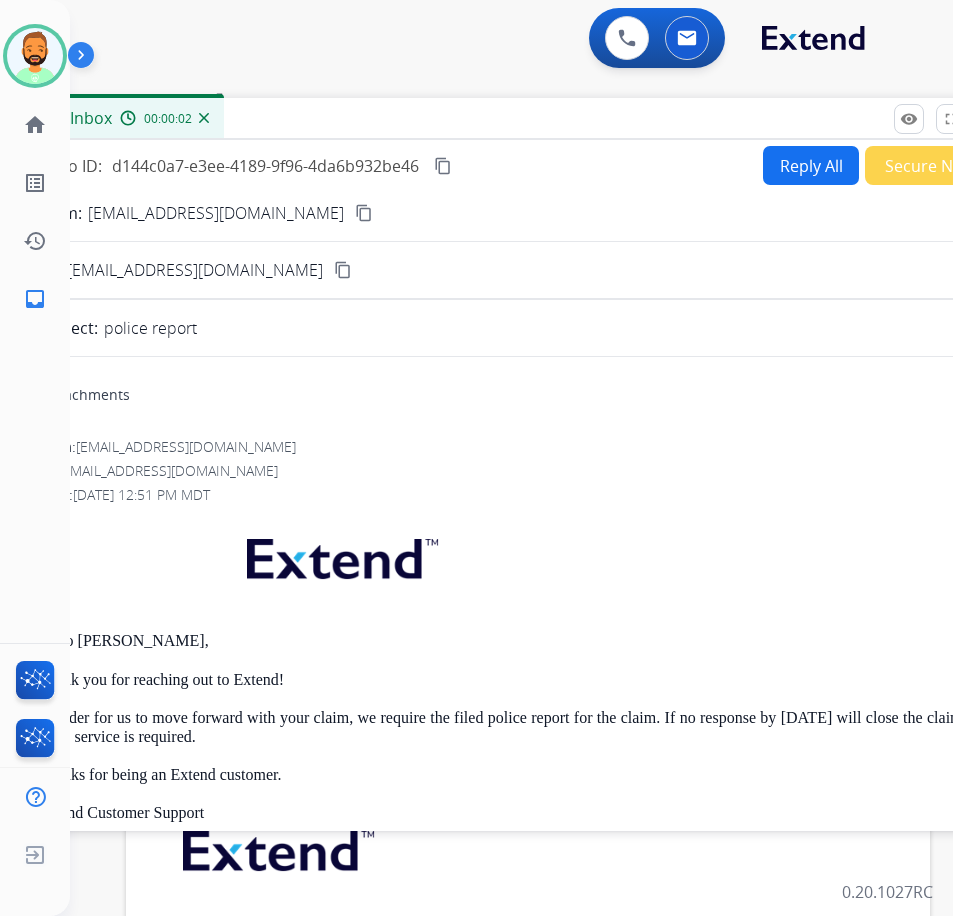 drag, startPoint x: 910, startPoint y: 117, endPoint x: 647, endPoint y: 145, distance: 264.4863 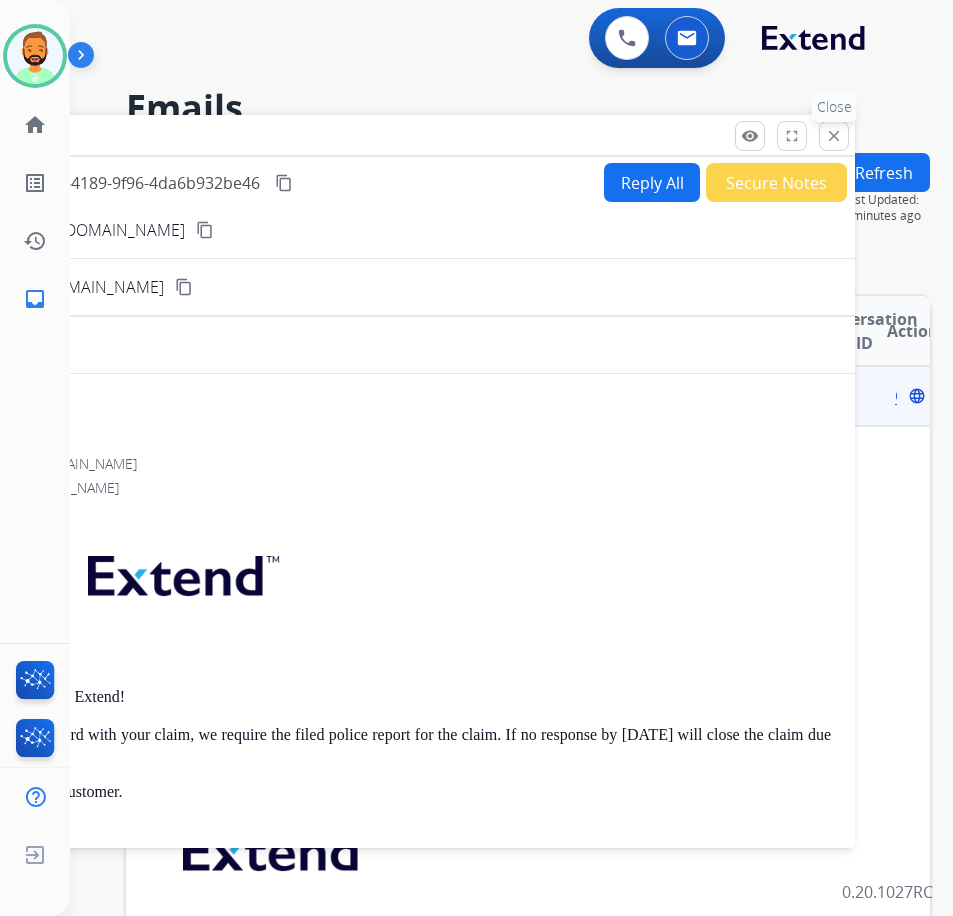 click on "close" at bounding box center (834, 136) 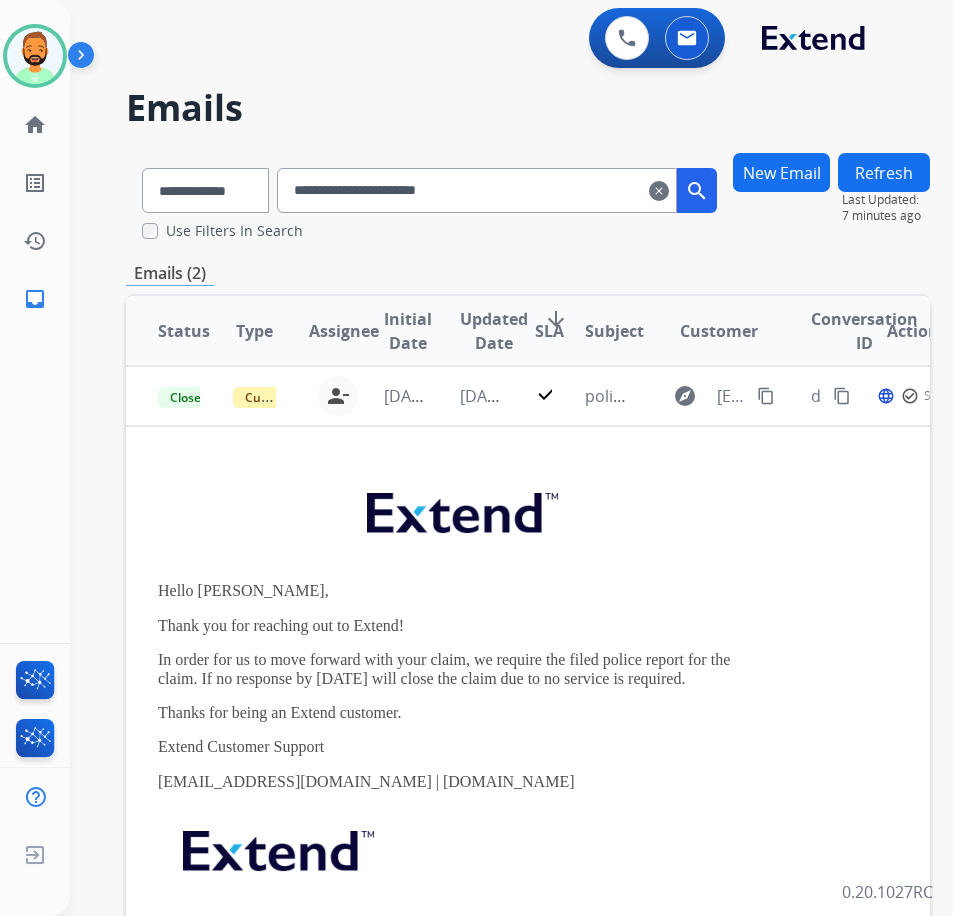 click on "clear" at bounding box center (659, 191) 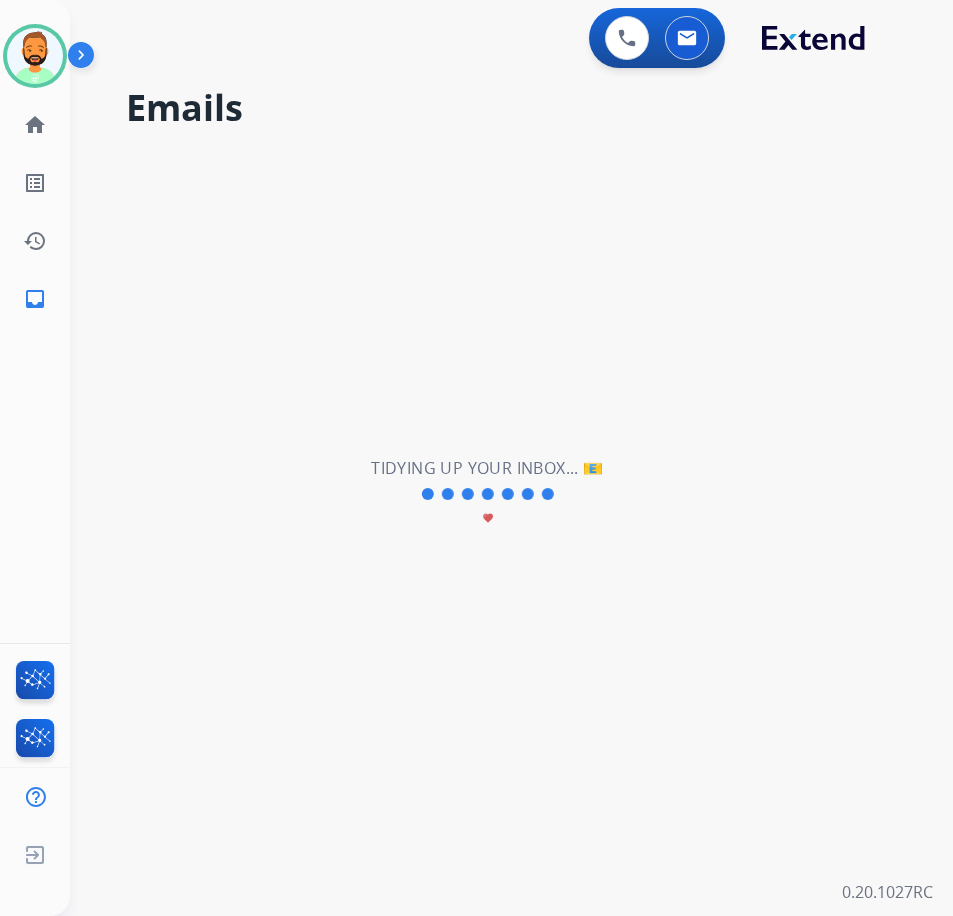 type 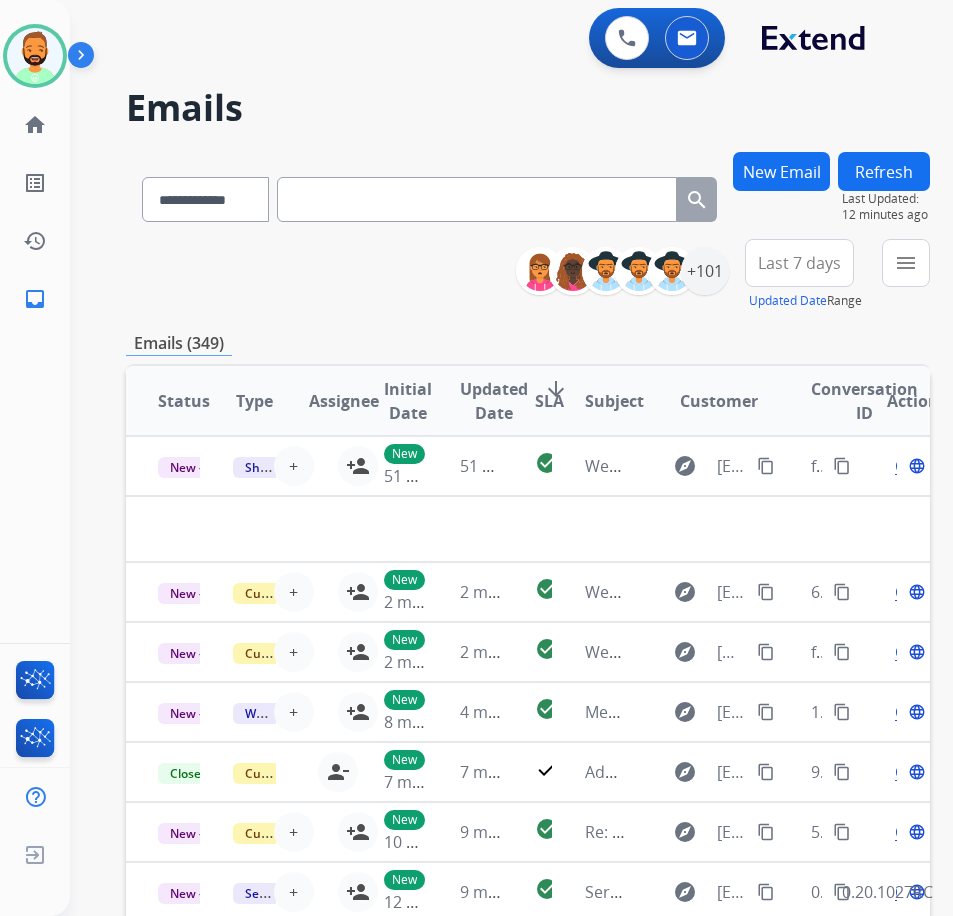 click on "New Email" at bounding box center [781, 171] 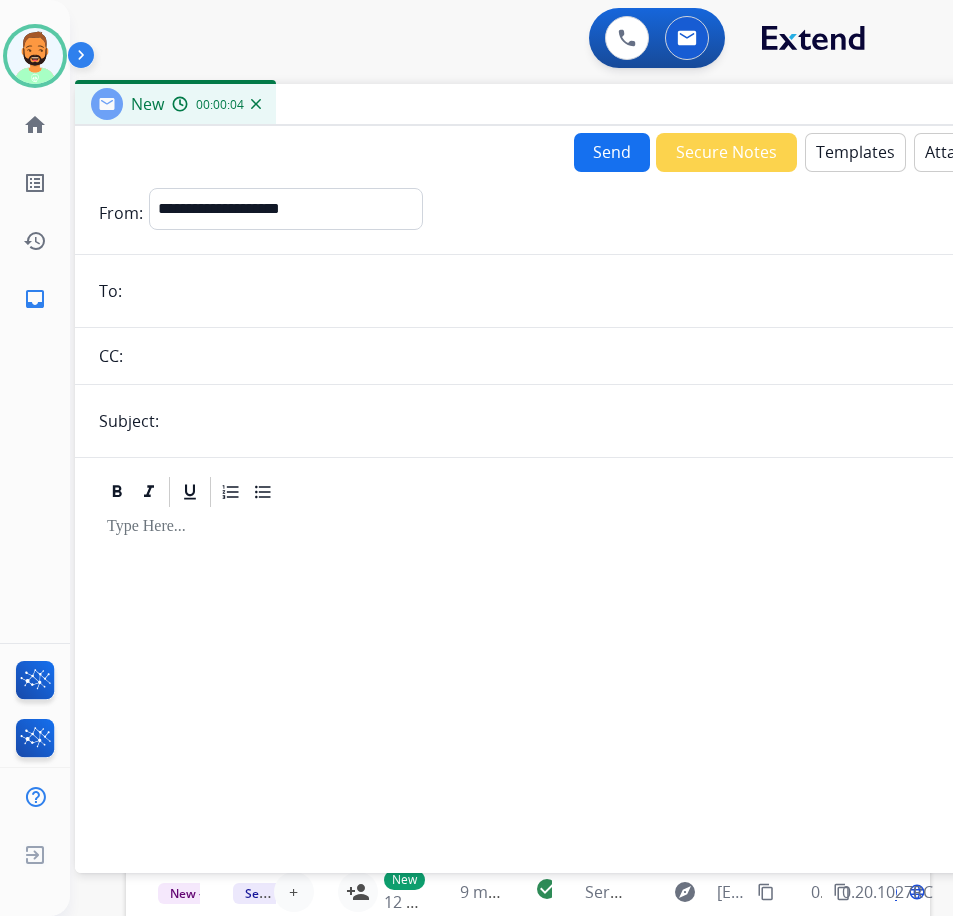 drag, startPoint x: 491, startPoint y: 144, endPoint x: 661, endPoint y: 106, distance: 174.1953 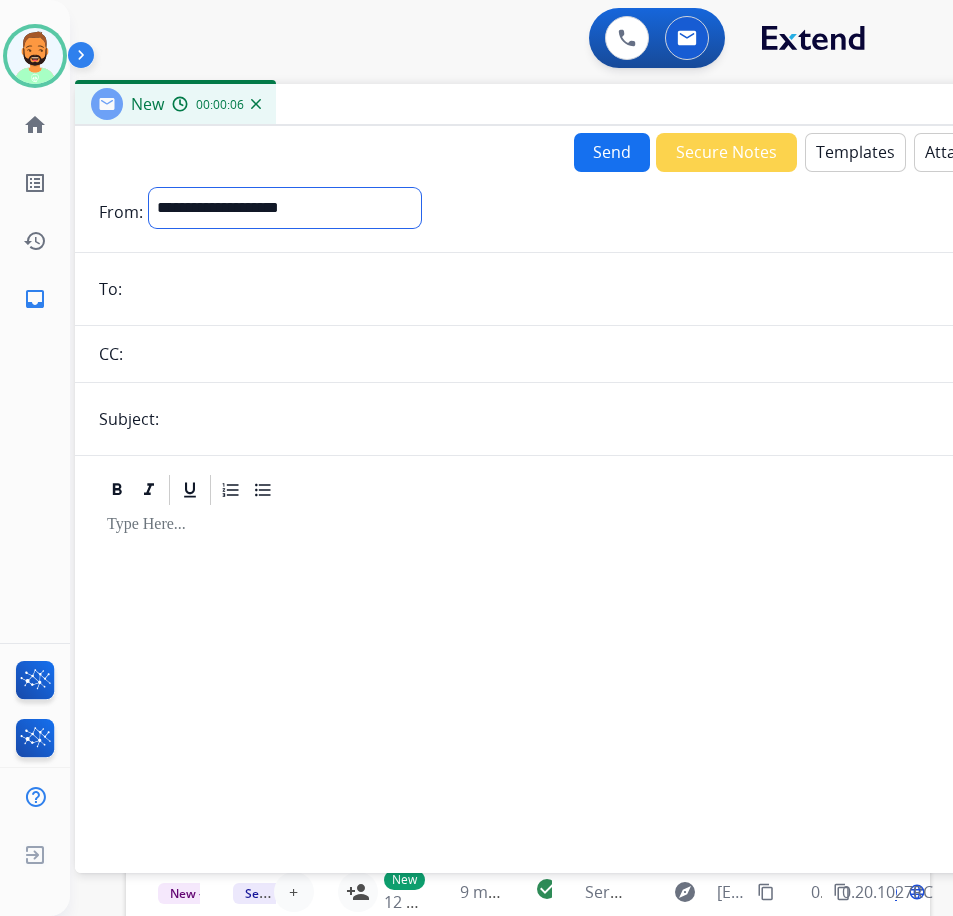 click on "**********" at bounding box center [285, 208] 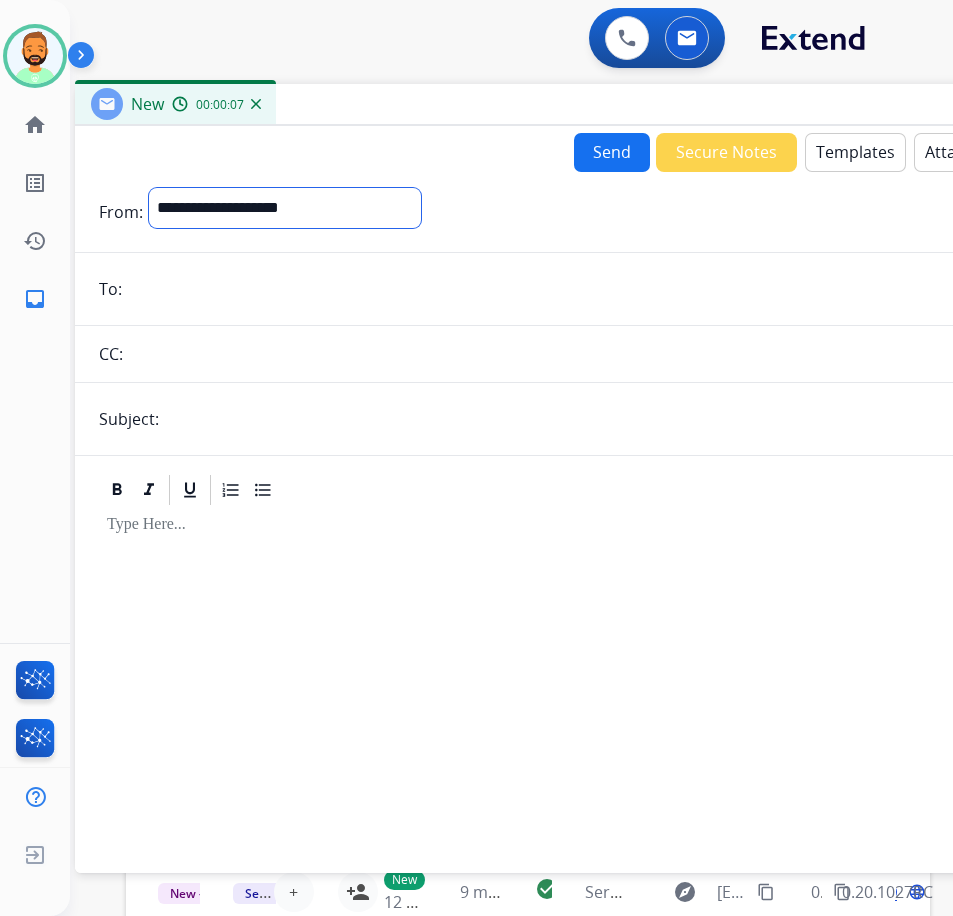 select on "**********" 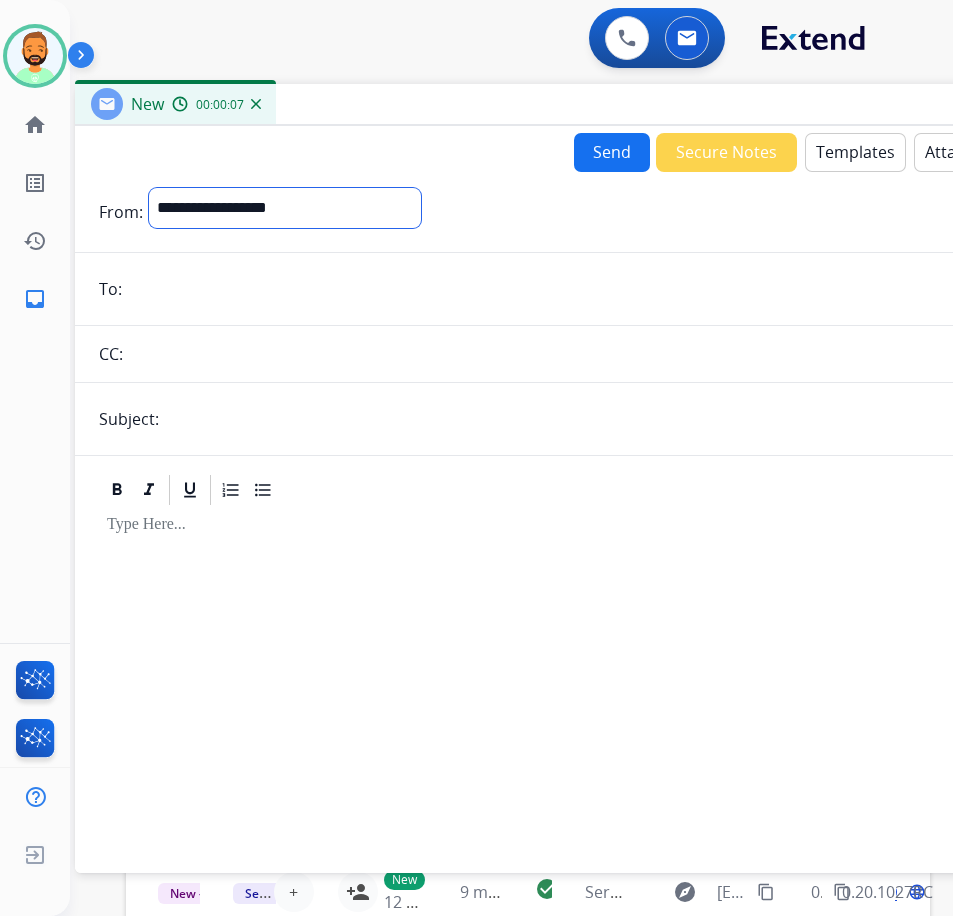 click on "**********" at bounding box center [285, 208] 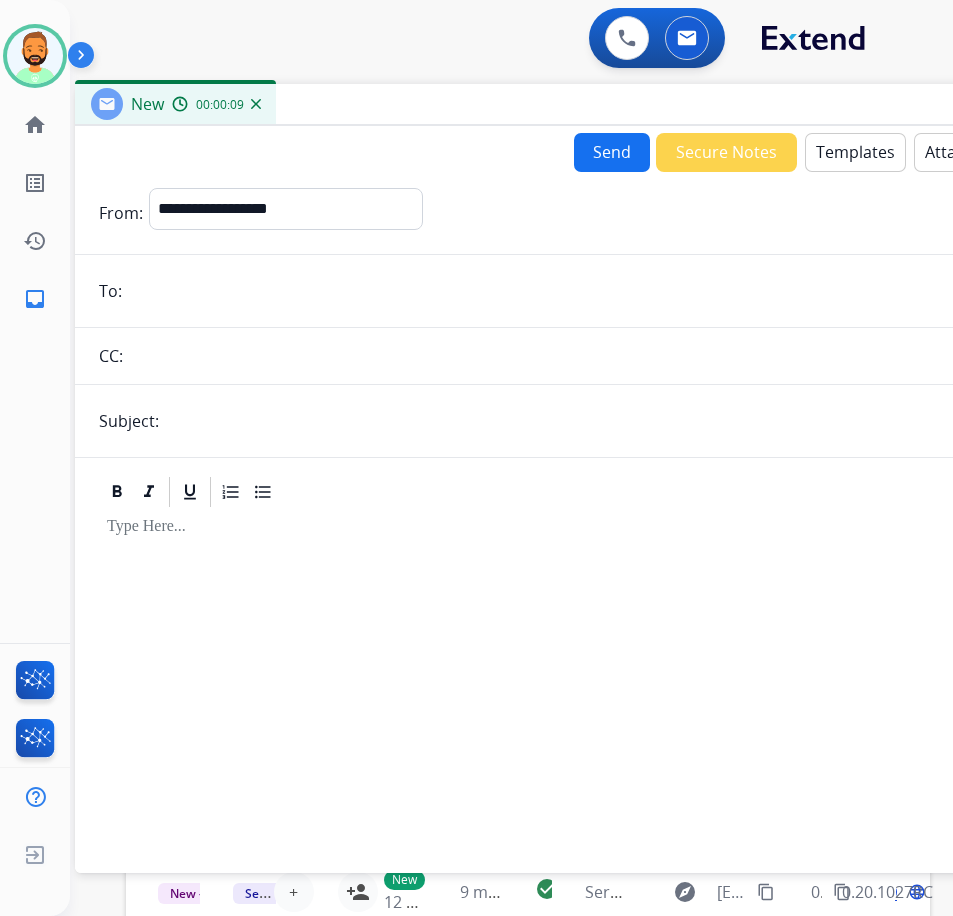 paste on "**********" 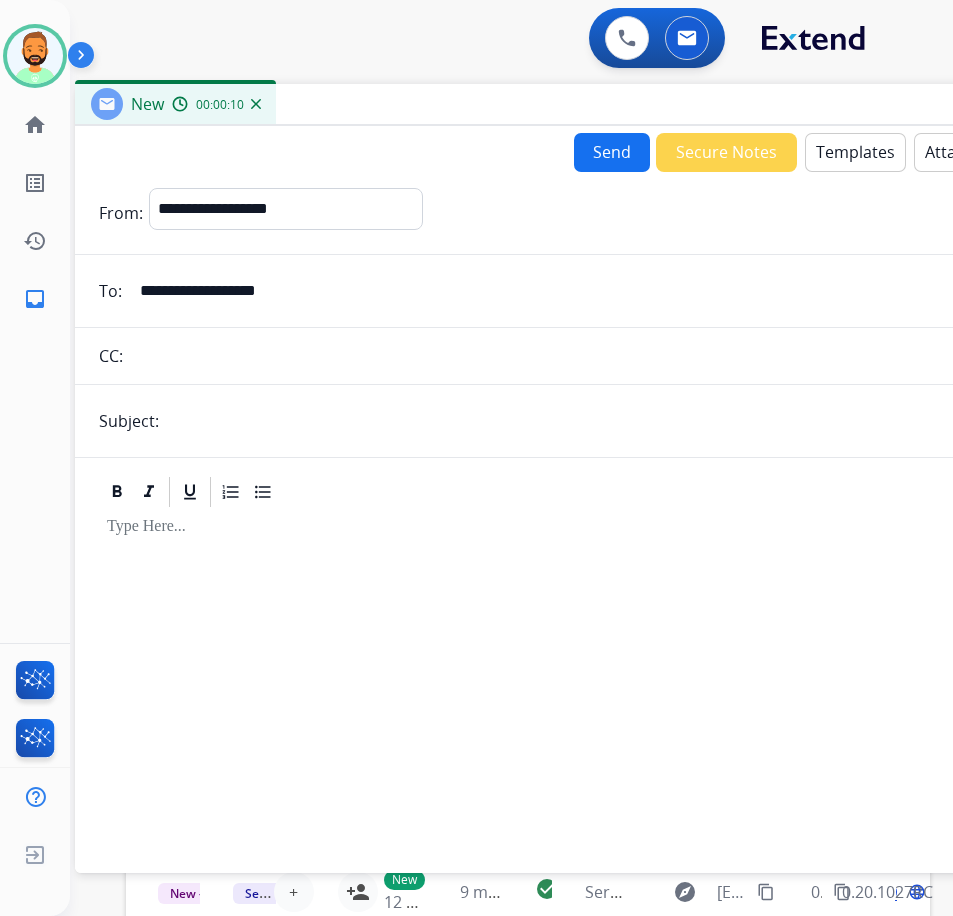 type on "**********" 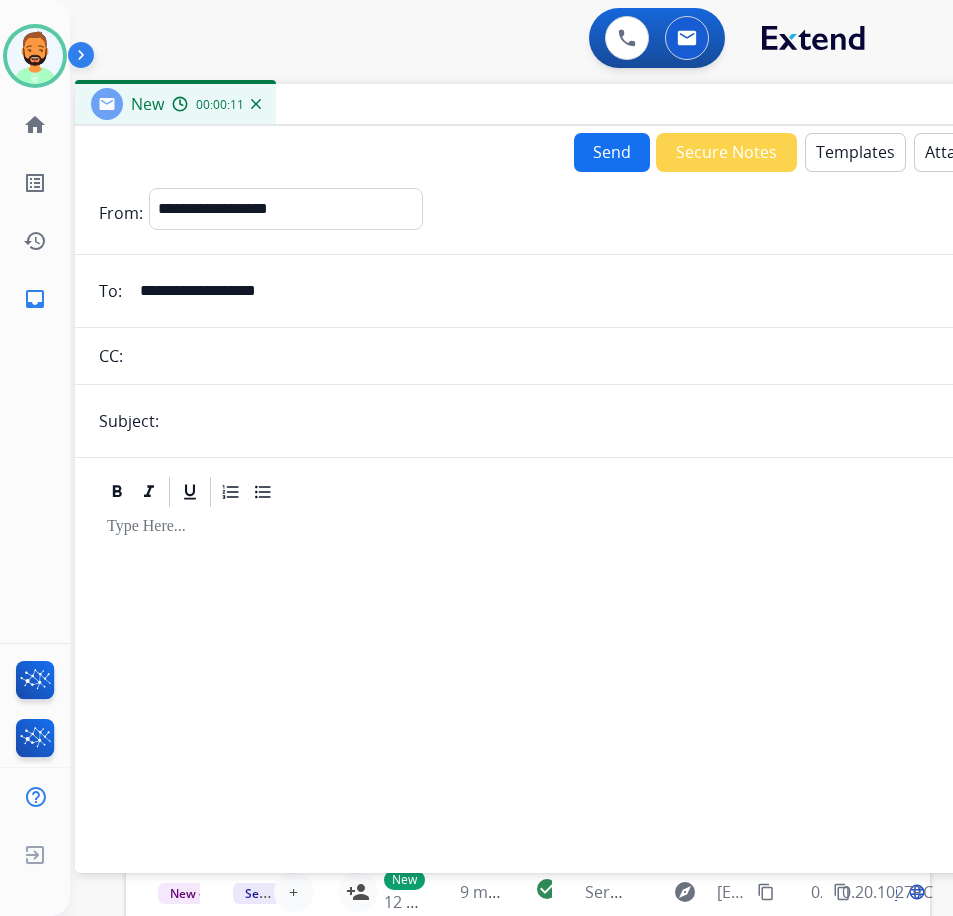 click at bounding box center [608, 421] 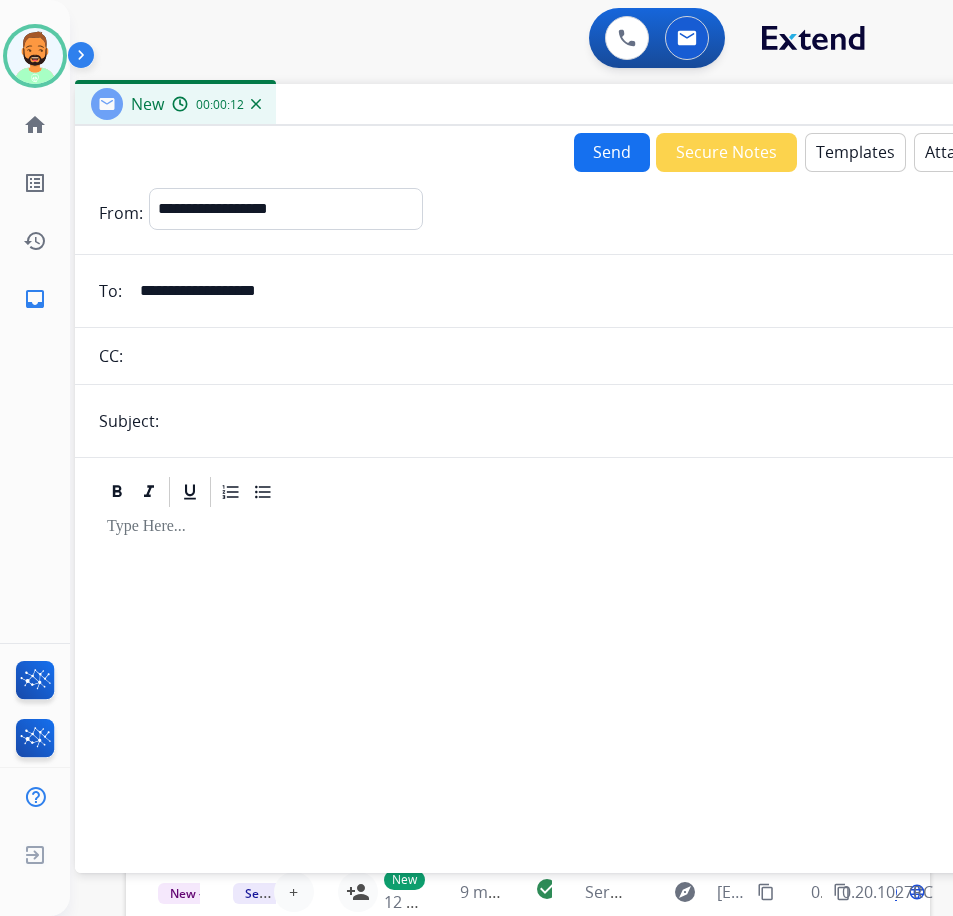 type on "*******" 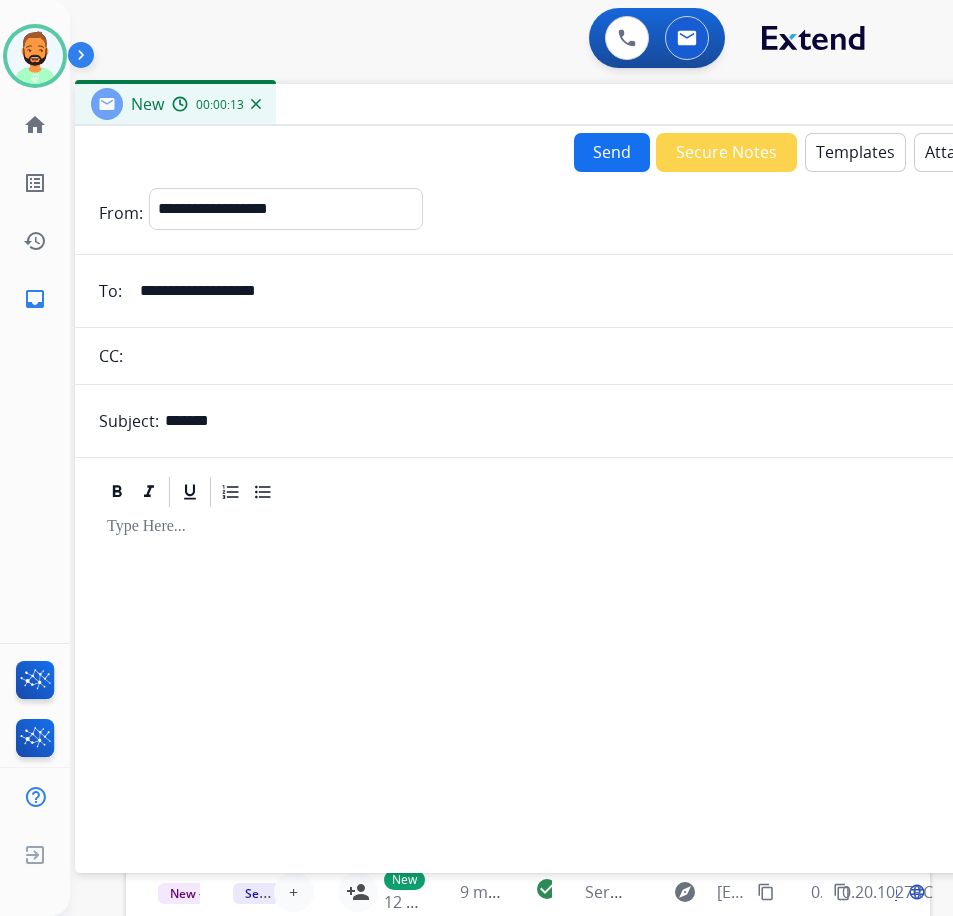 click at bounding box center [575, 681] 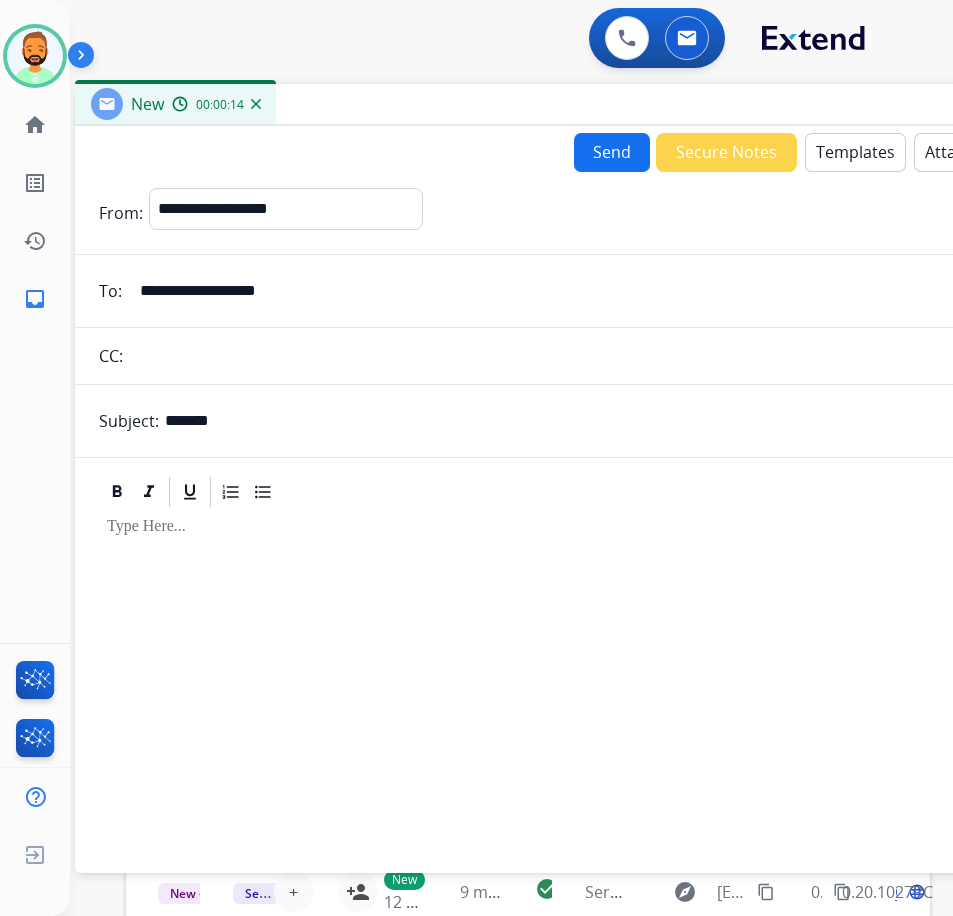 click on "Templates" at bounding box center (855, 152) 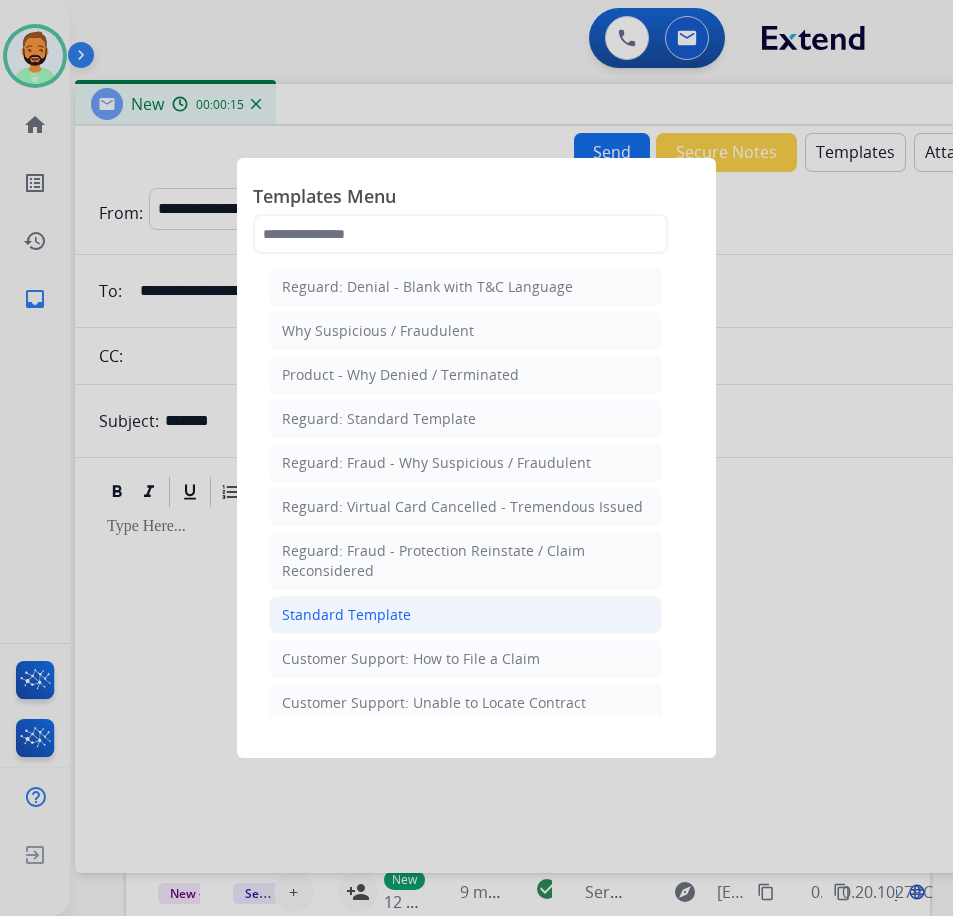 click on "Standard Template" 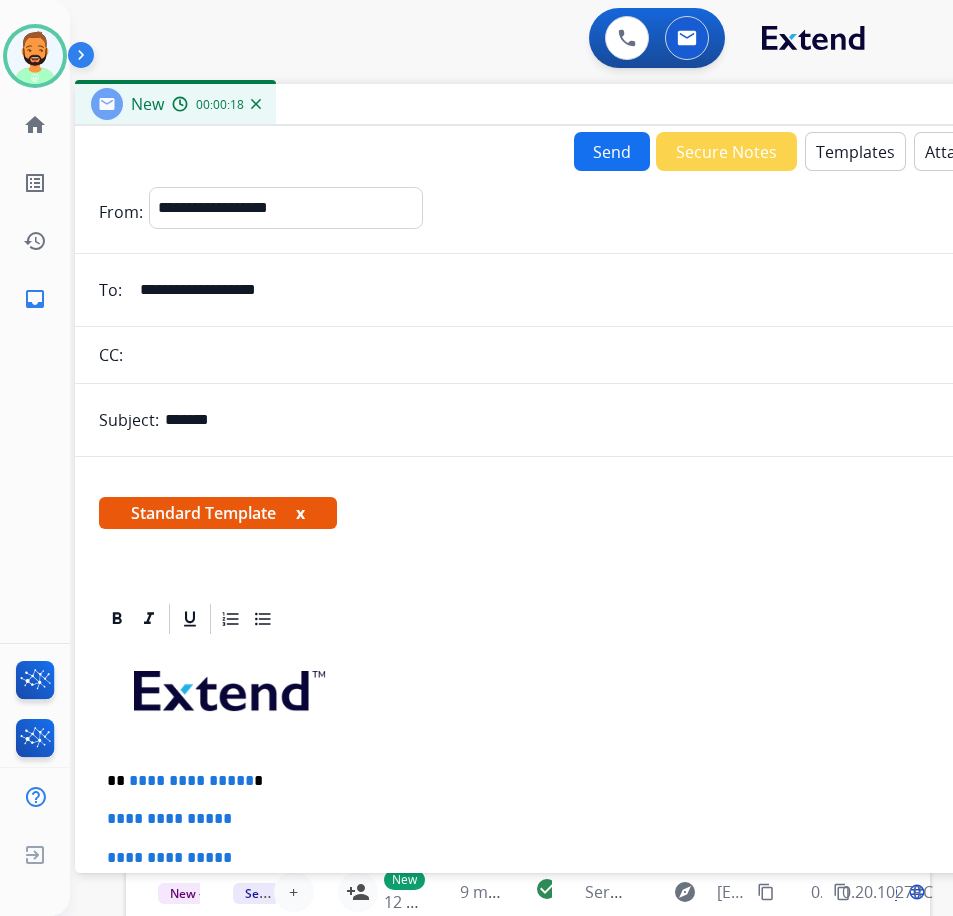 click on "**********" at bounding box center (567, 781) 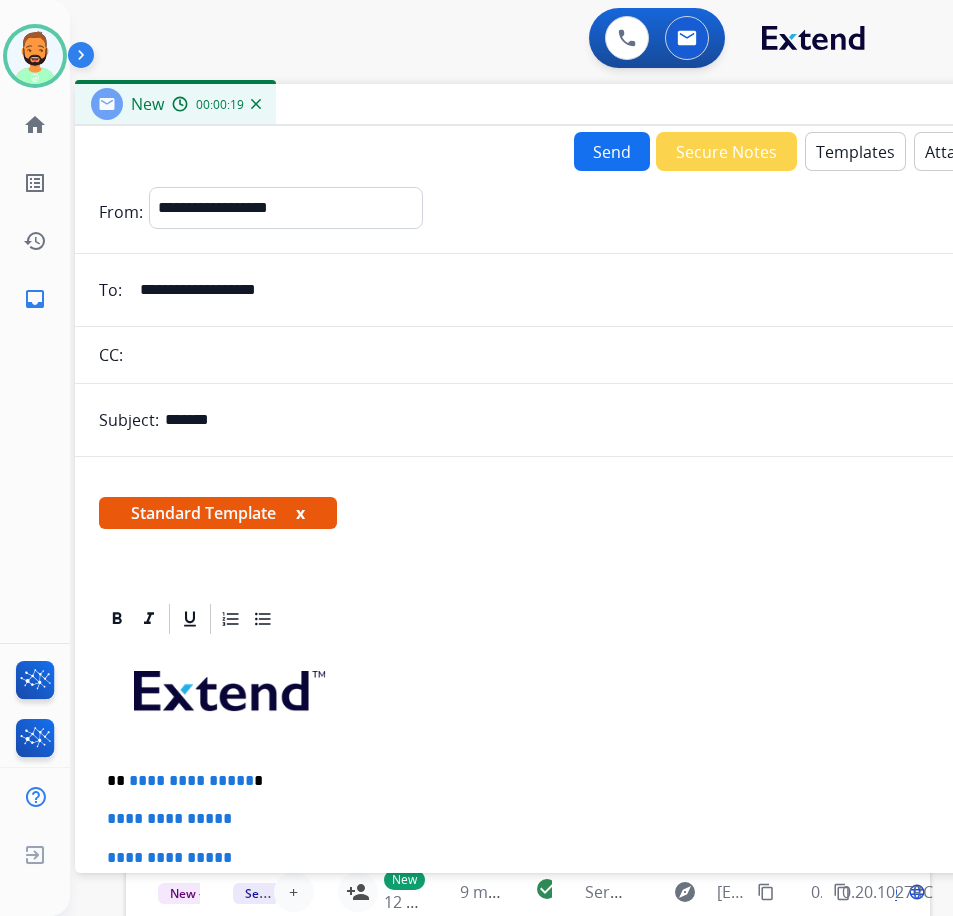 type 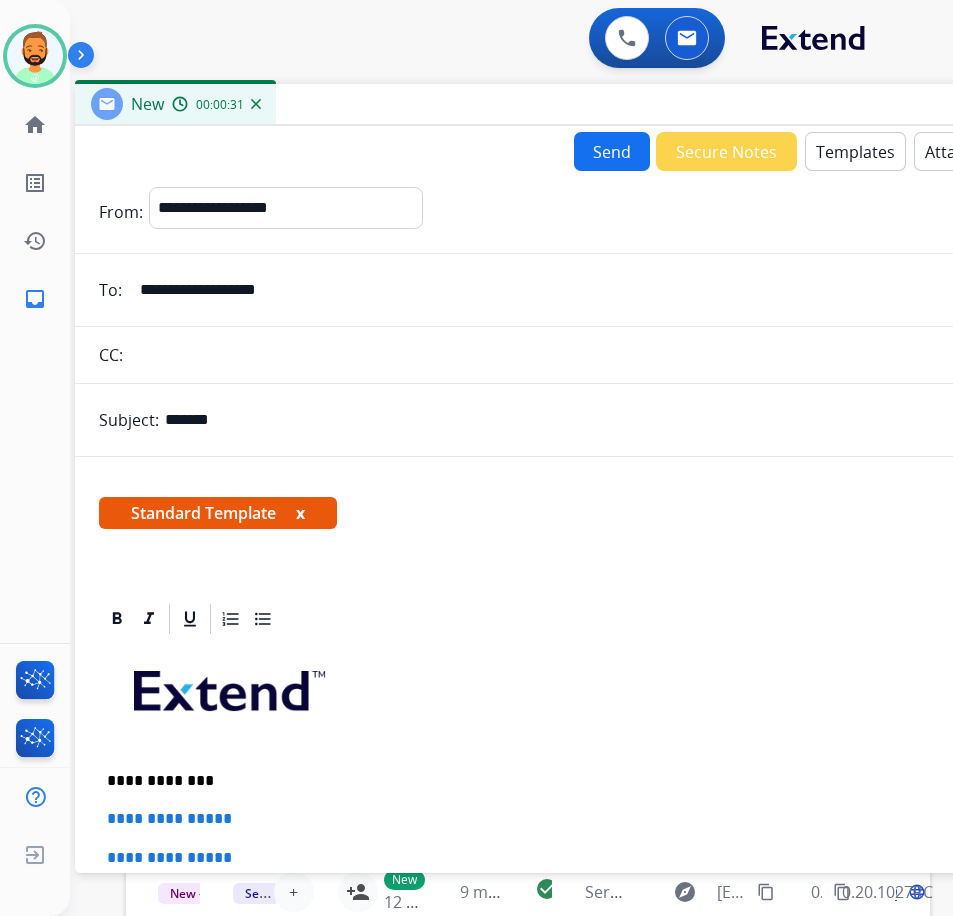 scroll, scrollTop: 100, scrollLeft: 0, axis: vertical 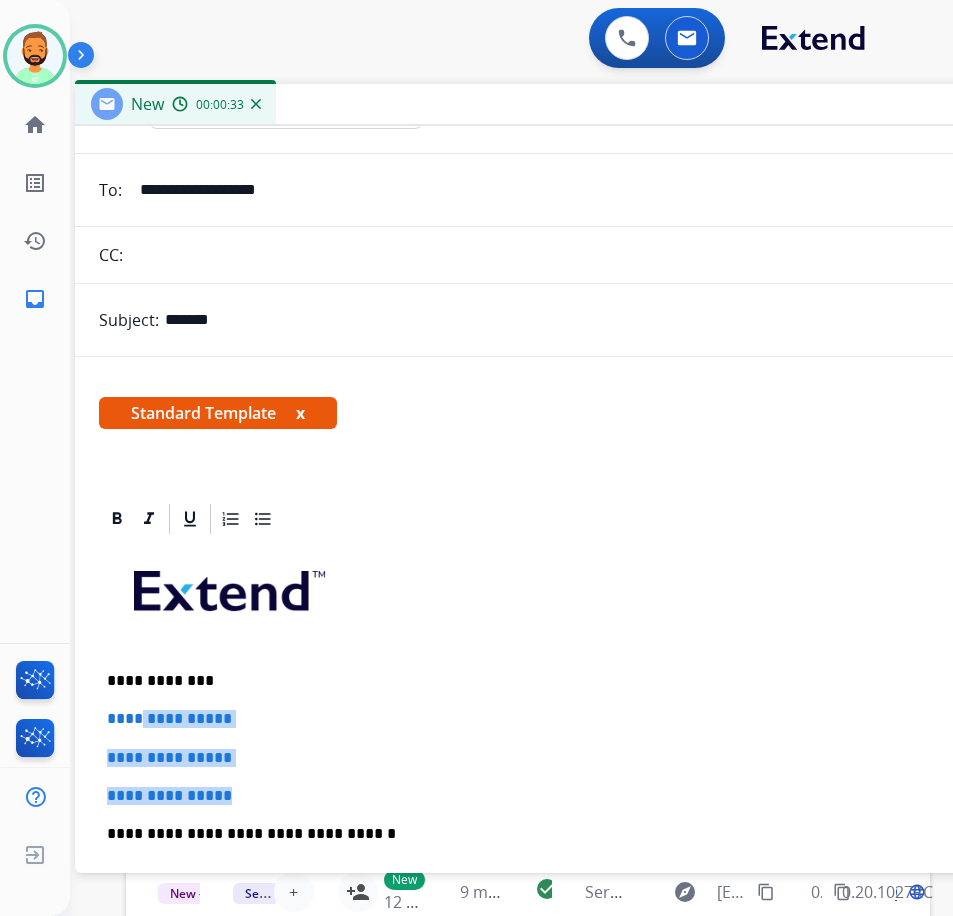drag, startPoint x: 288, startPoint y: 799, endPoint x: 141, endPoint y: 718, distance: 167.8392 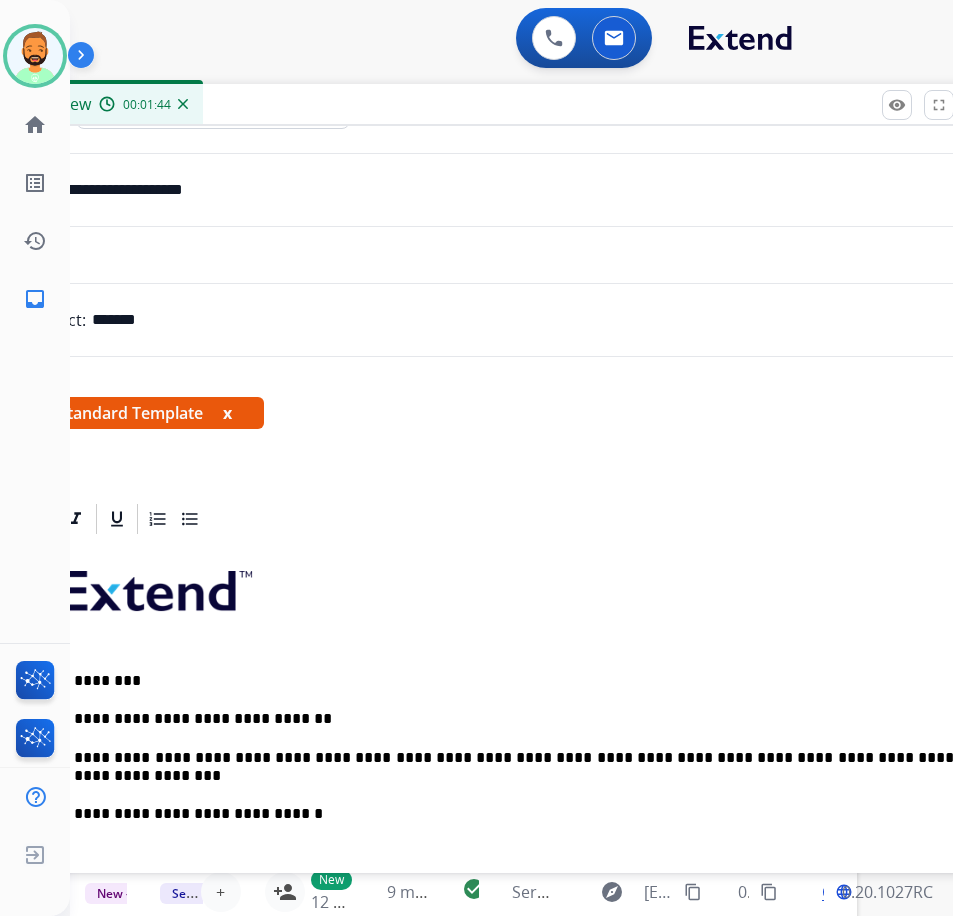 scroll, scrollTop: 0, scrollLeft: 49, axis: horizontal 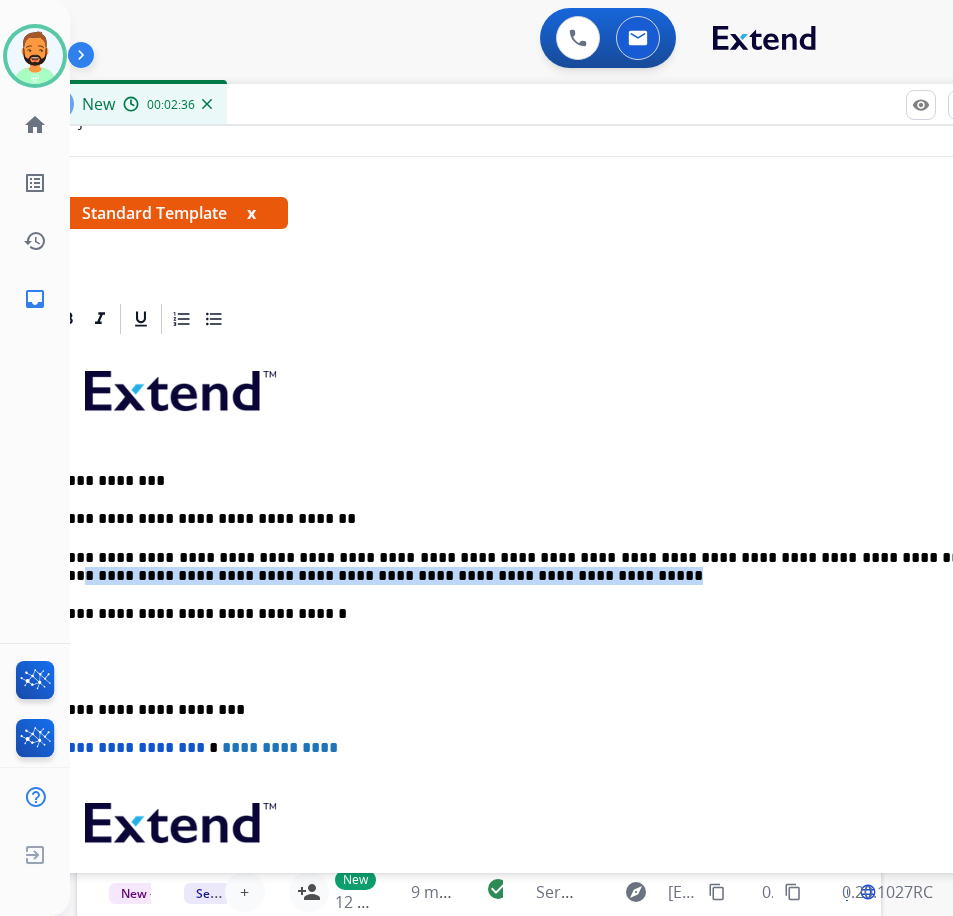 drag, startPoint x: 867, startPoint y: 556, endPoint x: 867, endPoint y: 579, distance: 23 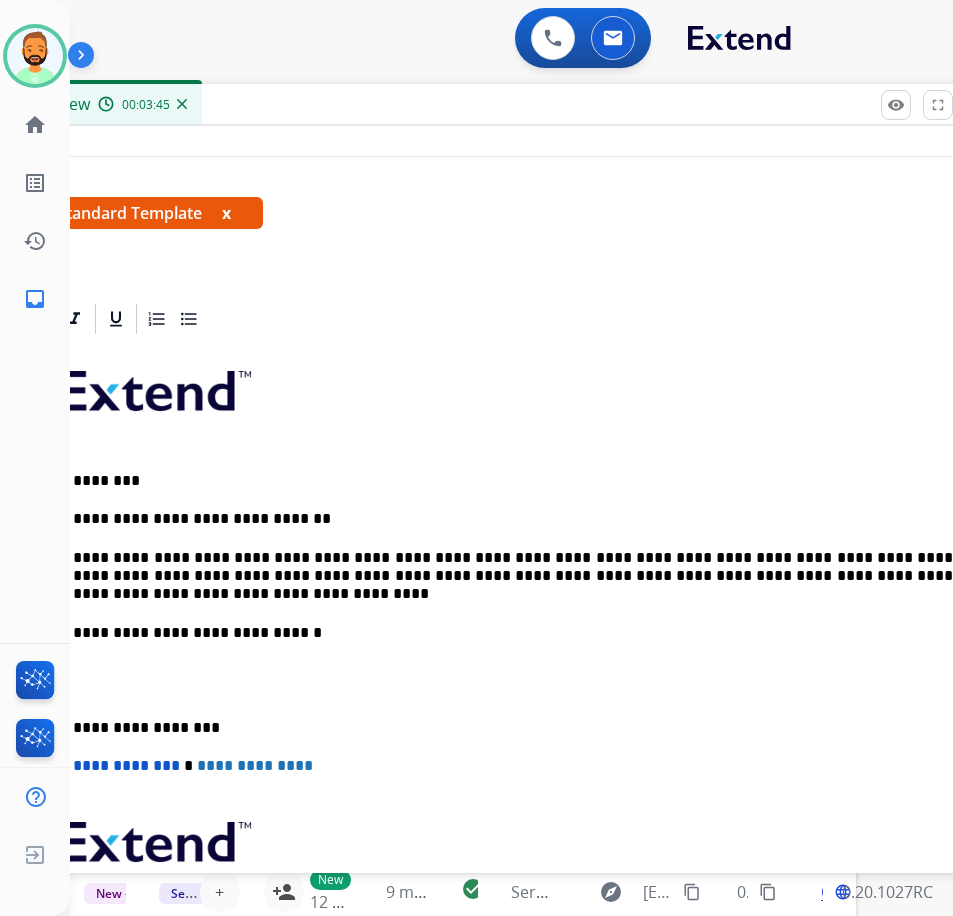 scroll, scrollTop: 0, scrollLeft: 44, axis: horizontal 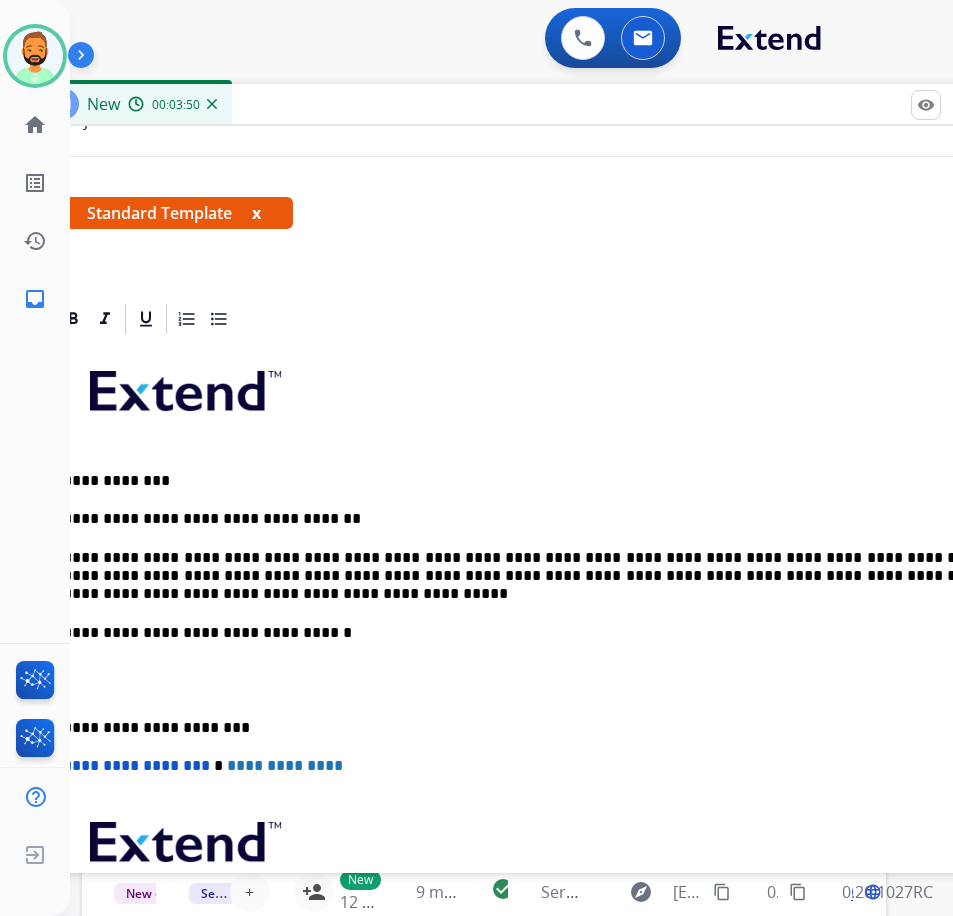 click at bounding box center (531, 680) 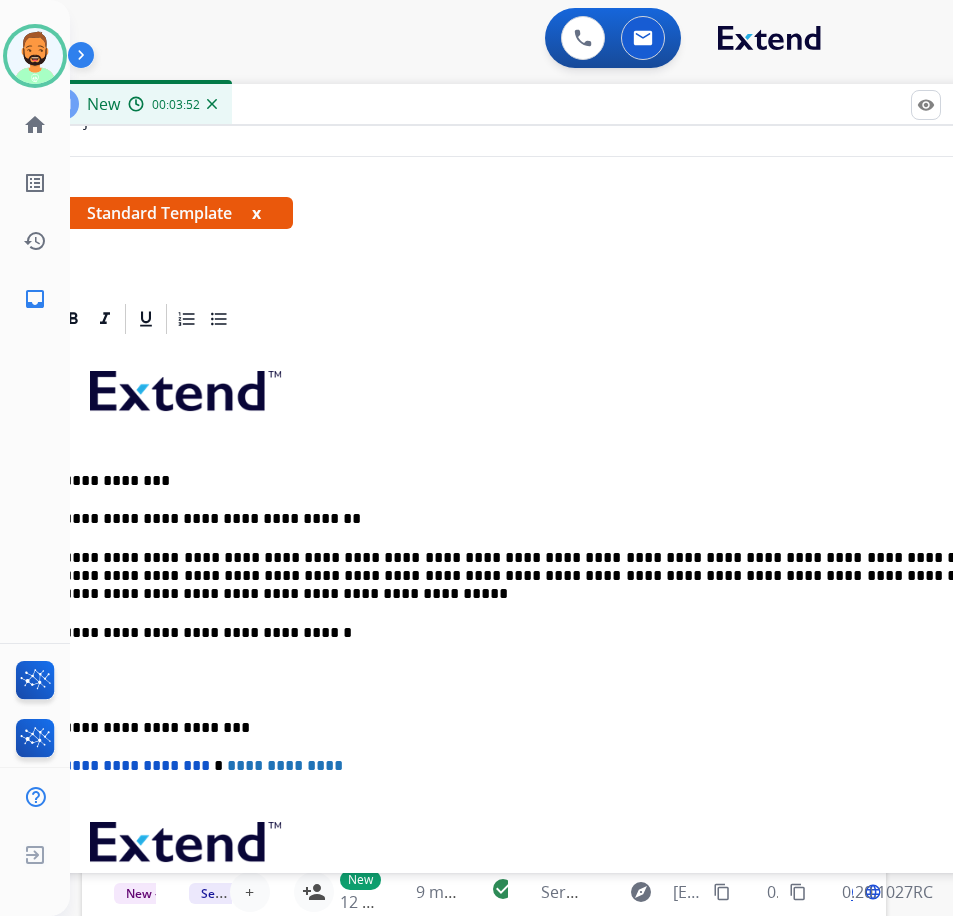 click on "**********" at bounding box center (523, 728) 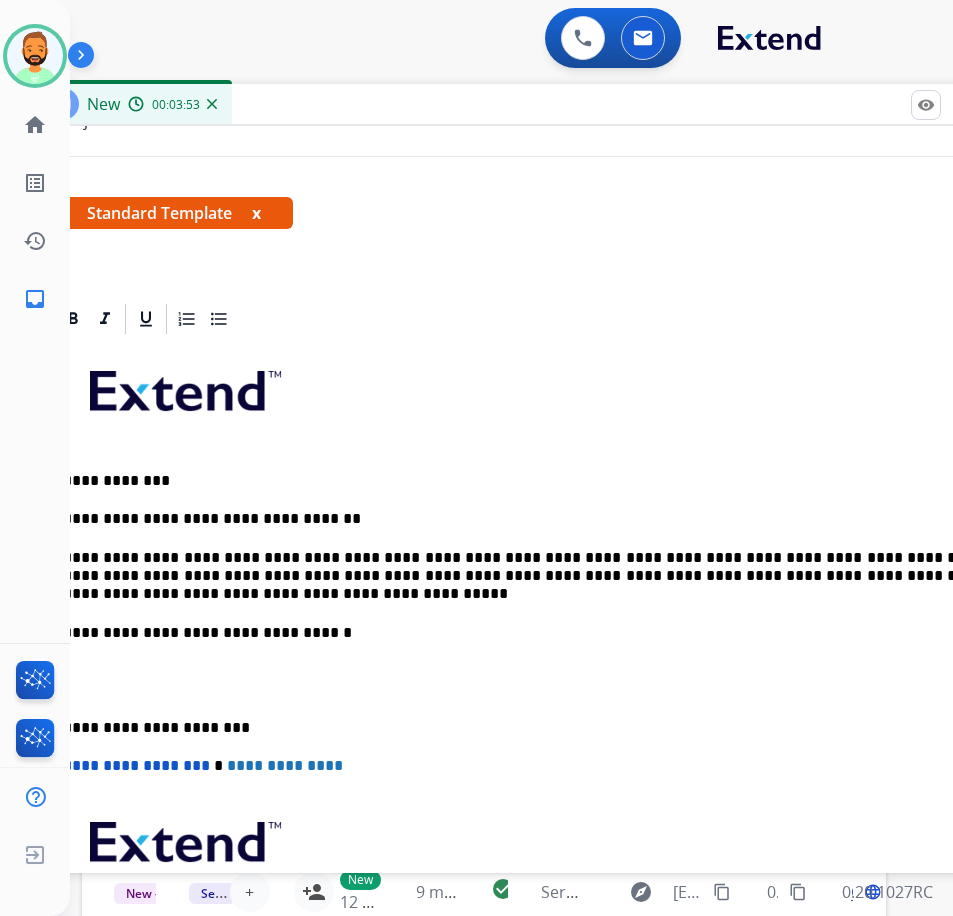 scroll, scrollTop: 0, scrollLeft: 32, axis: horizontal 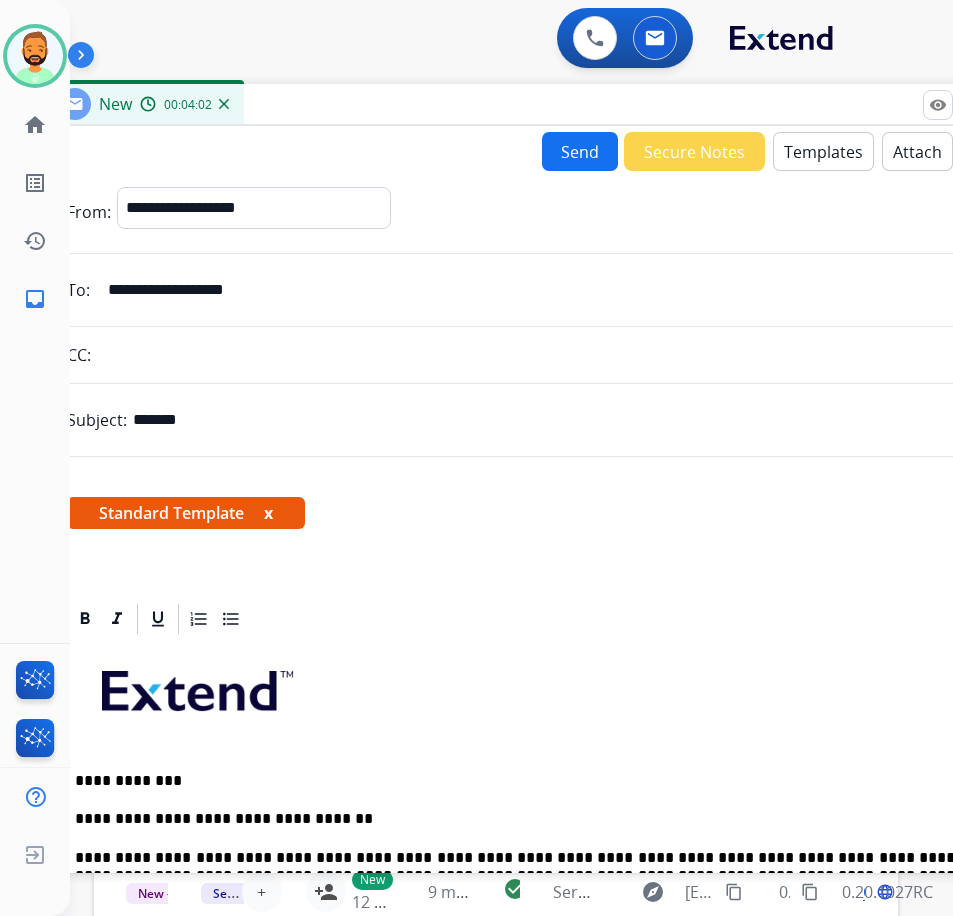 click on "Send" at bounding box center (580, 151) 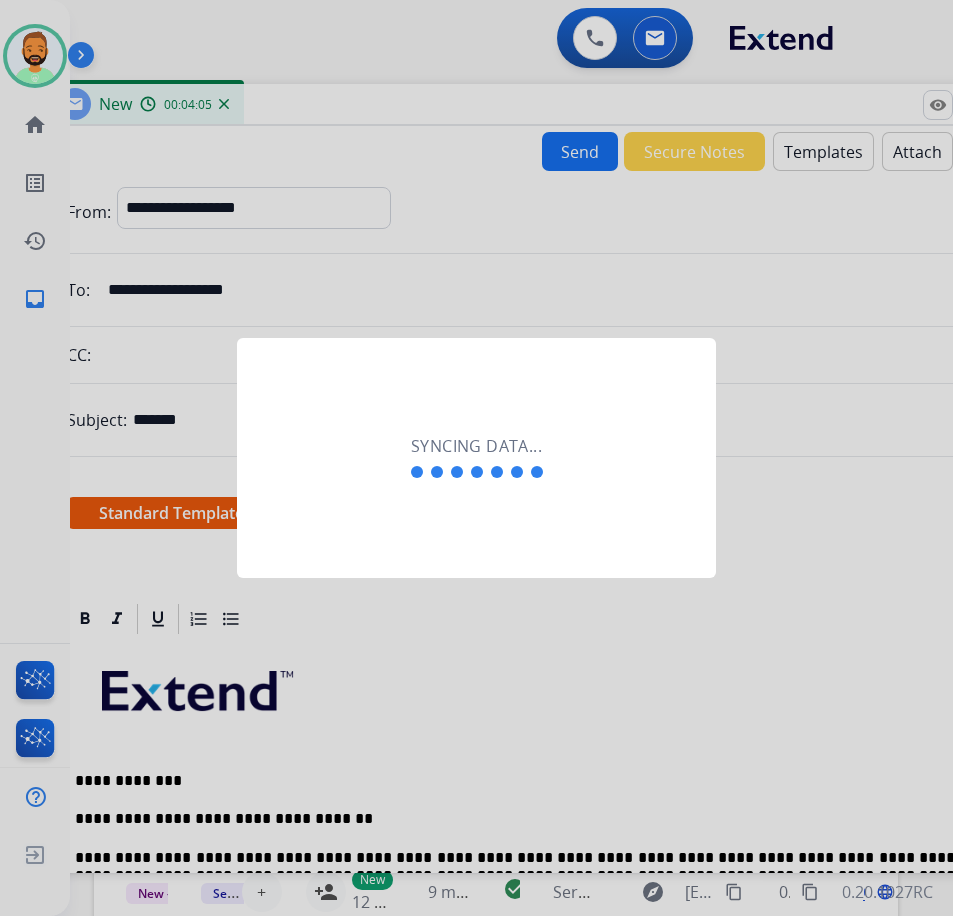 scroll, scrollTop: 0, scrollLeft: 3, axis: horizontal 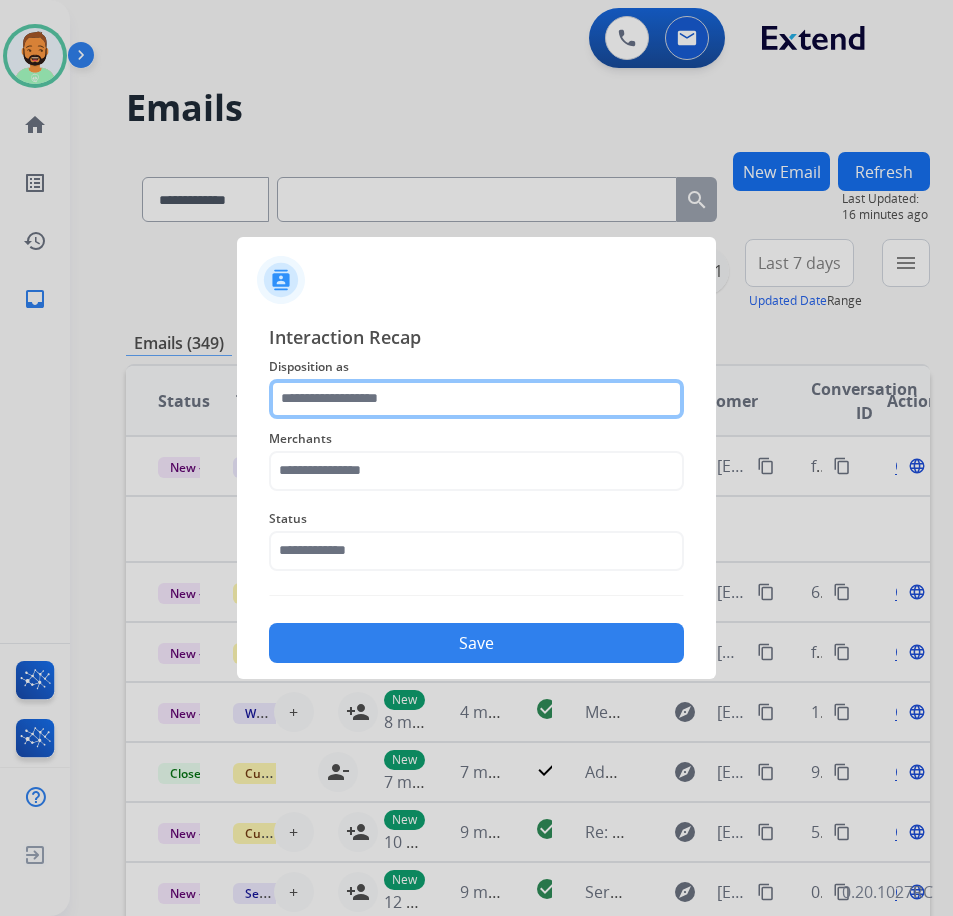 click 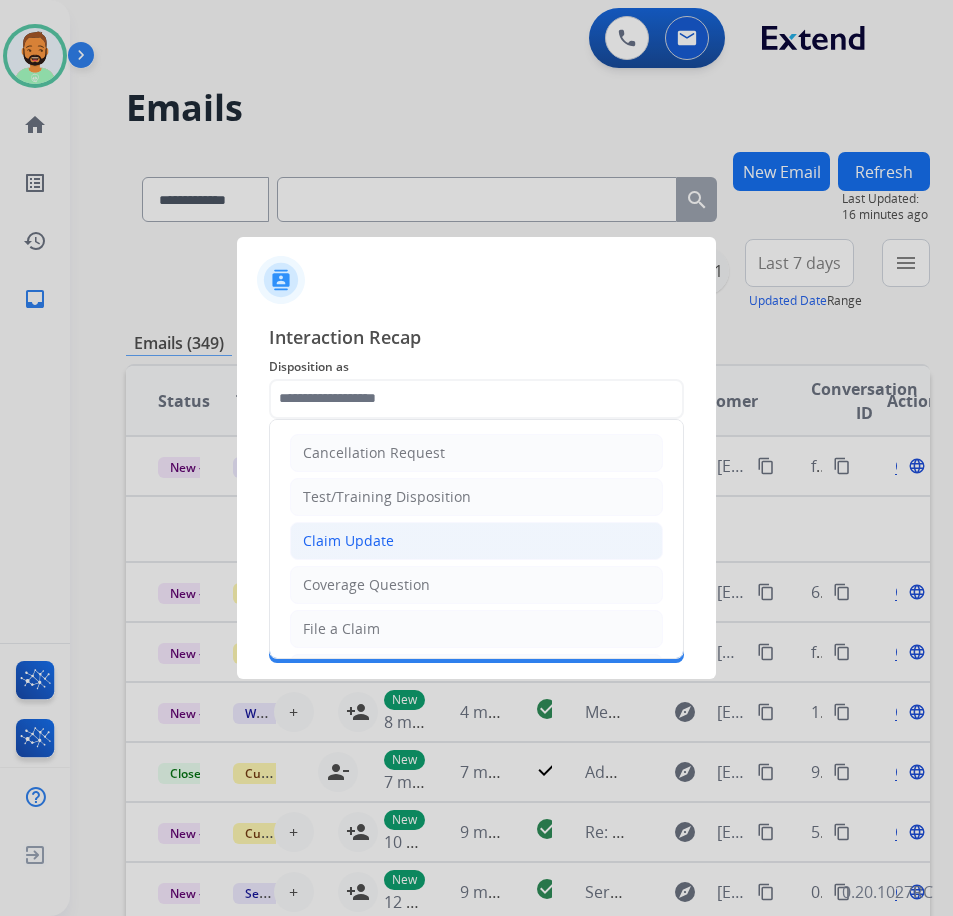 click on "Claim Update" 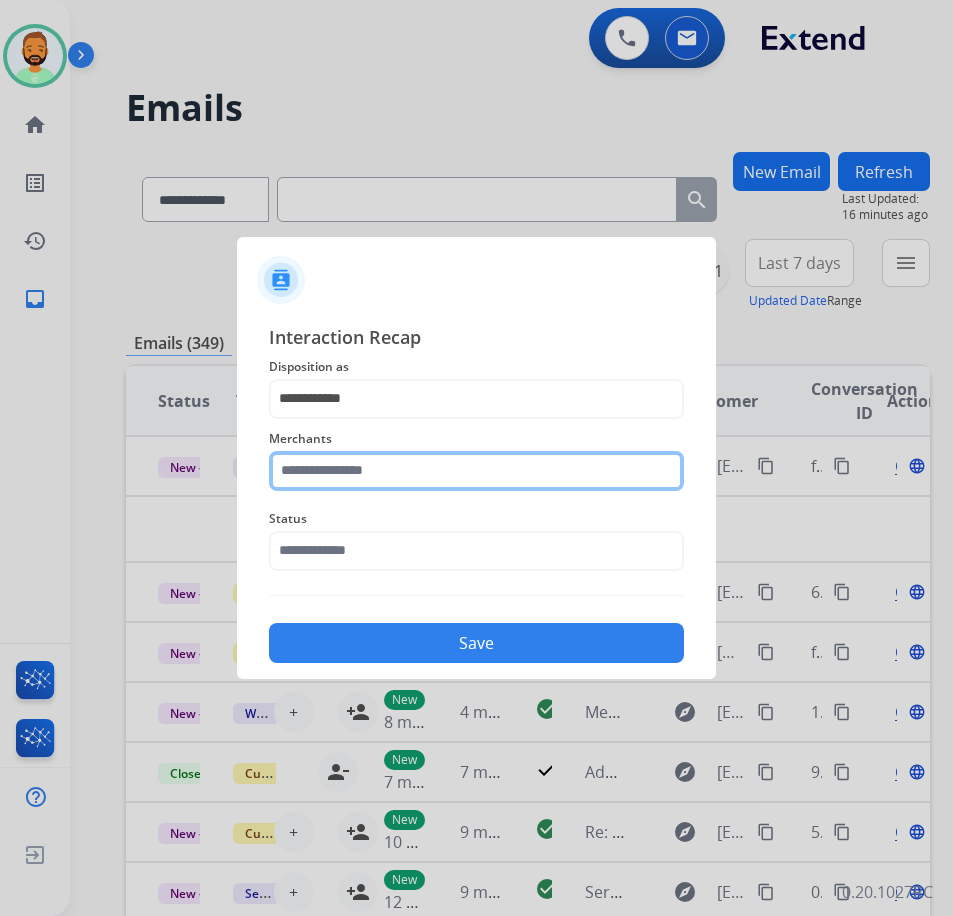 click 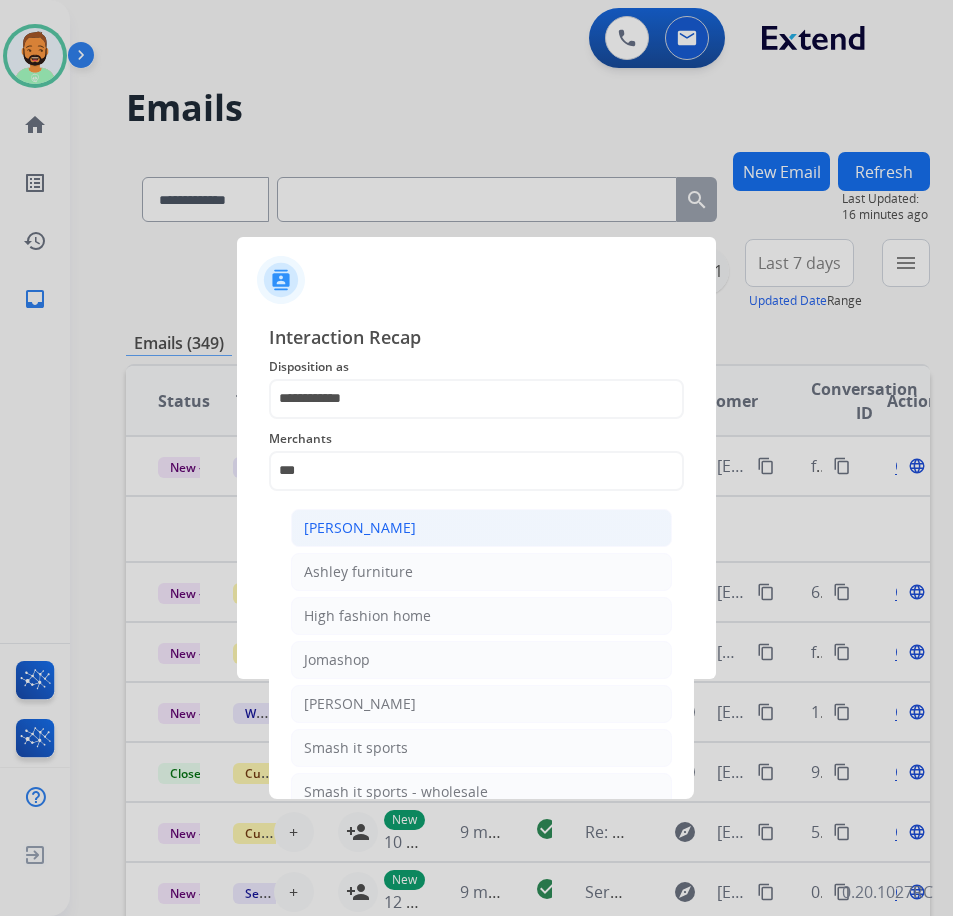 click on "[PERSON_NAME]" 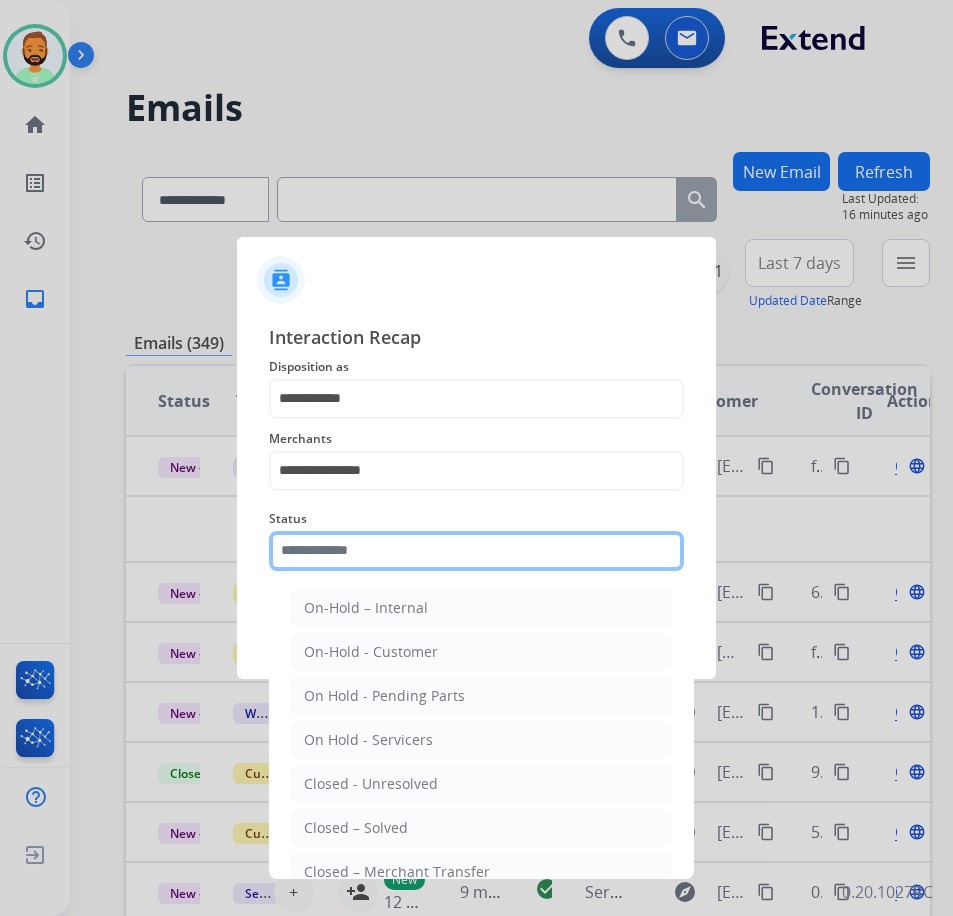 click 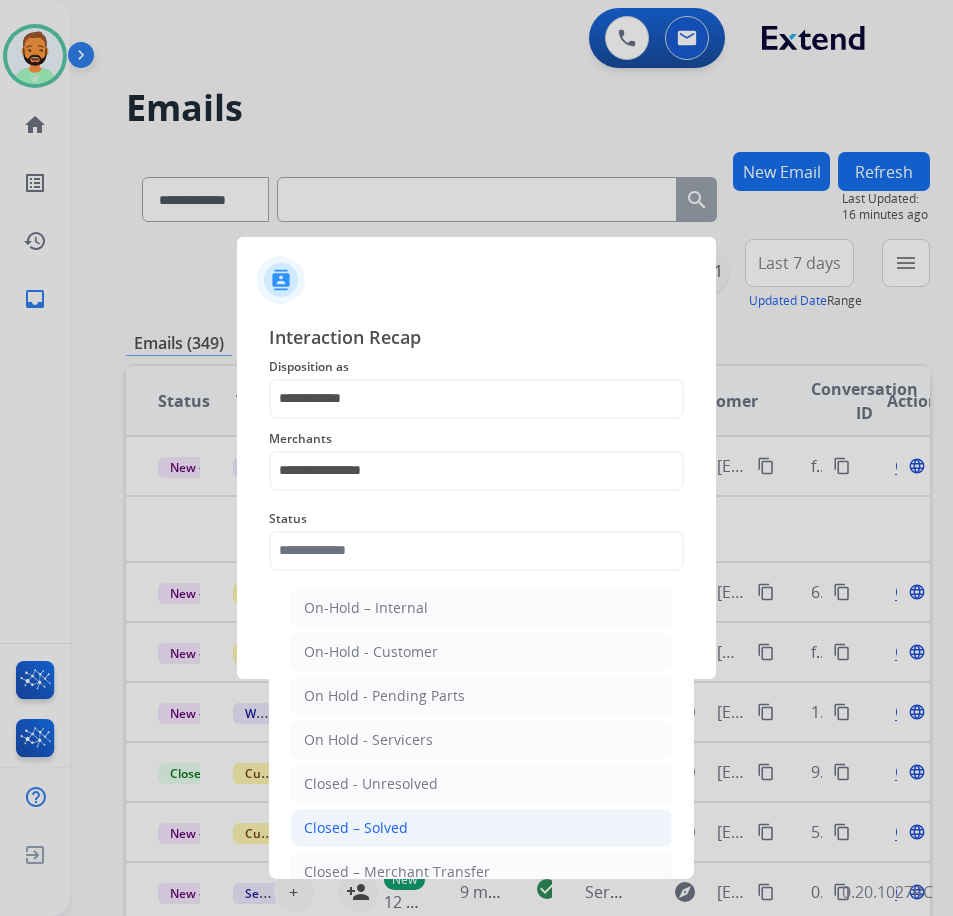 click on "Closed – Solved" 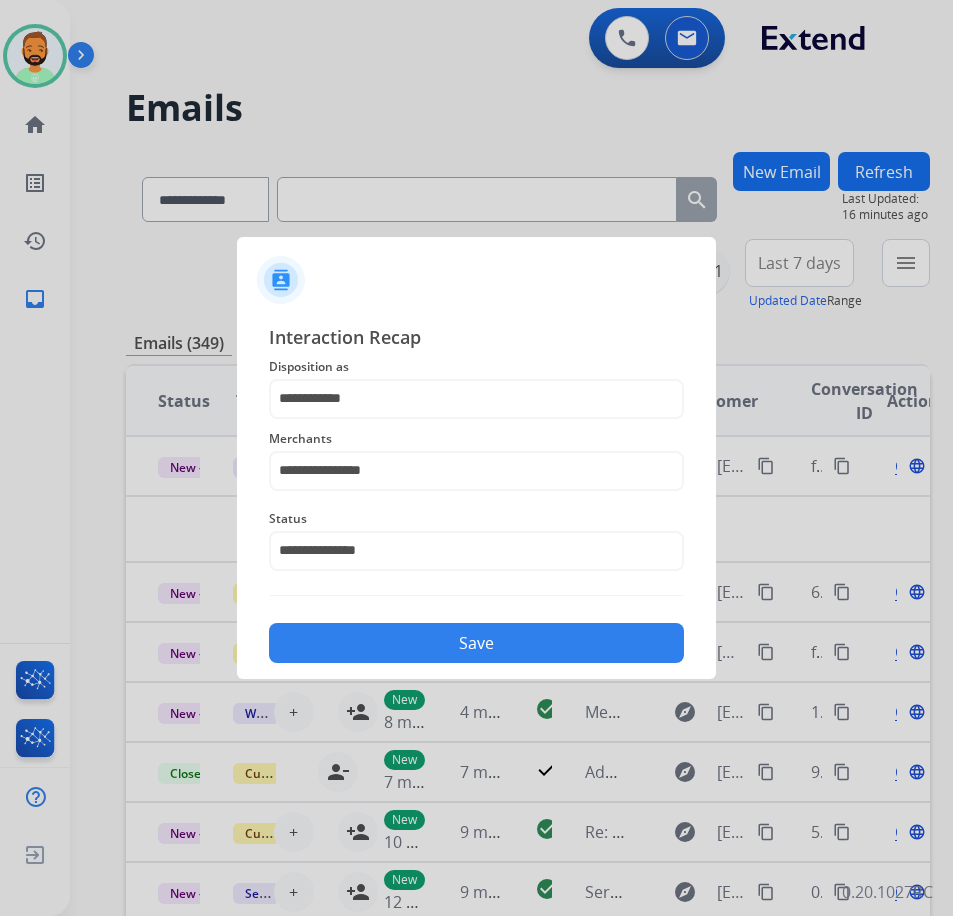 click on "Save" 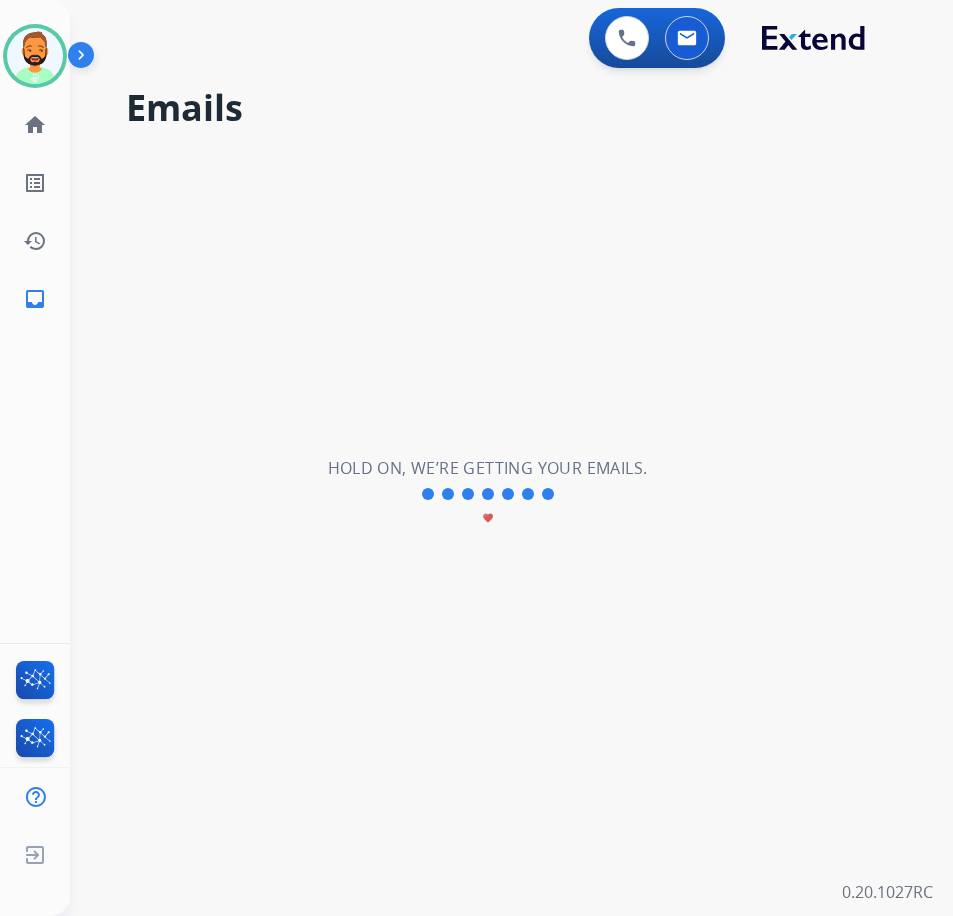 scroll, scrollTop: 0, scrollLeft: 0, axis: both 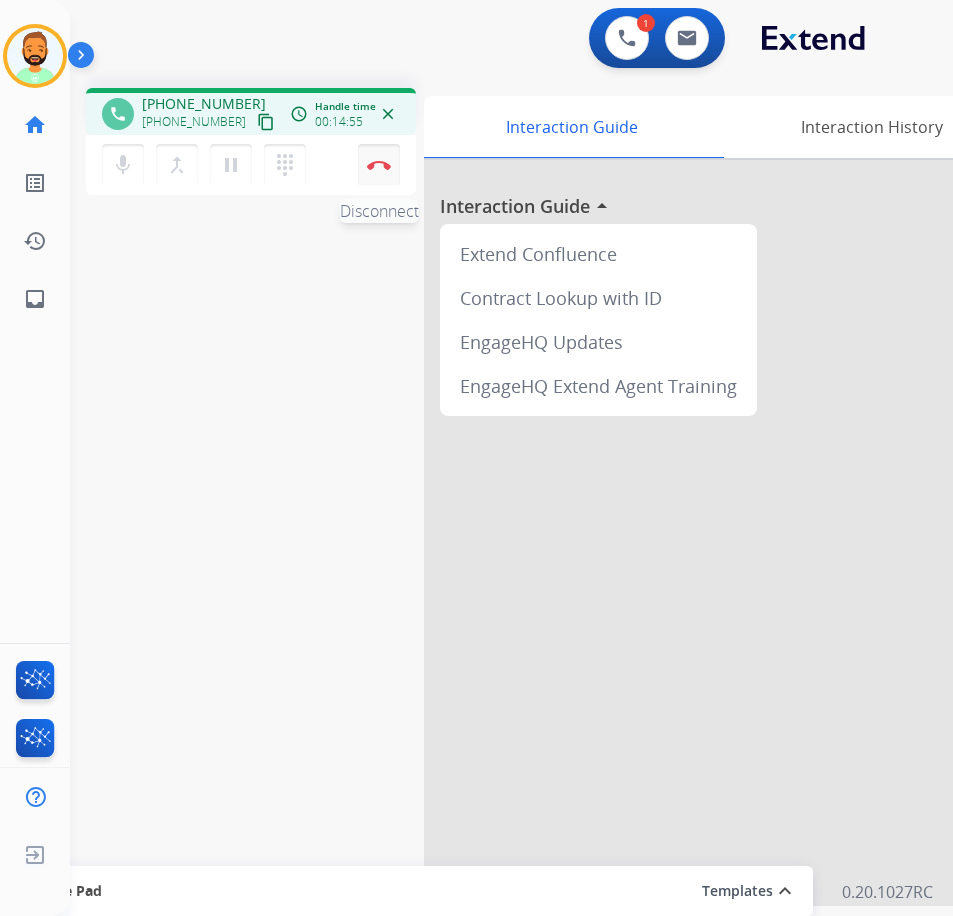 click on "Disconnect" at bounding box center (379, 165) 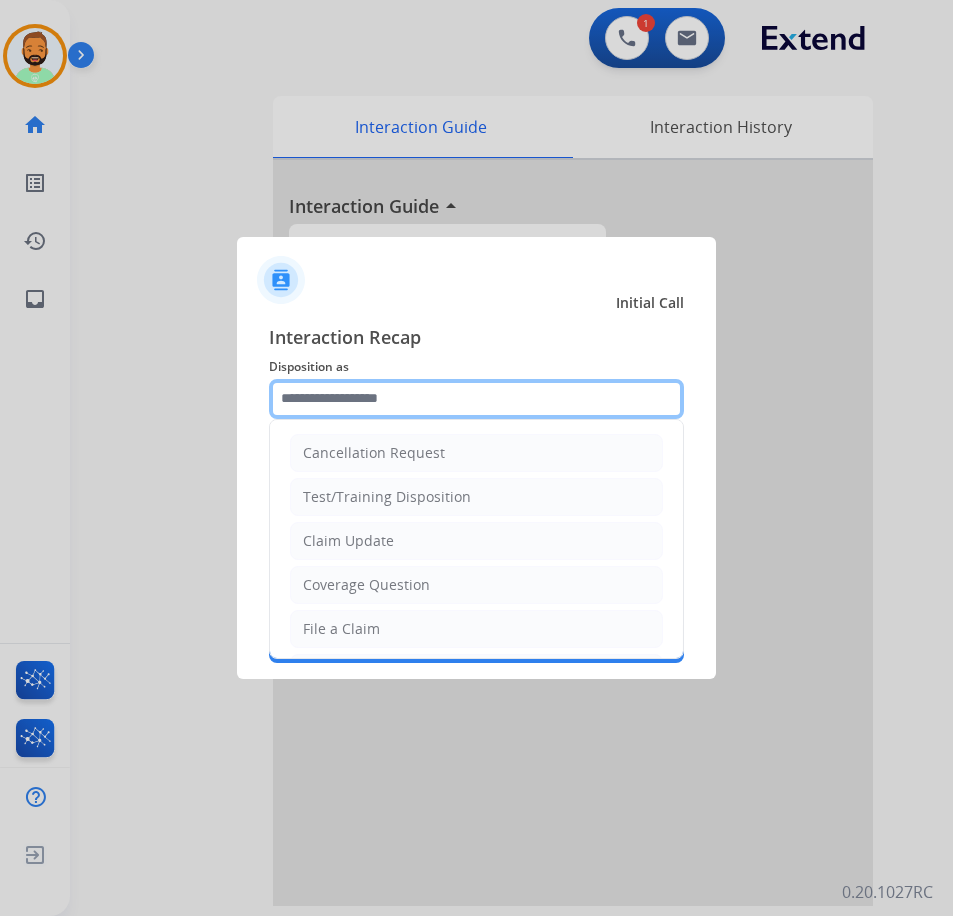 drag, startPoint x: 446, startPoint y: 407, endPoint x: 470, endPoint y: 394, distance: 27.294687 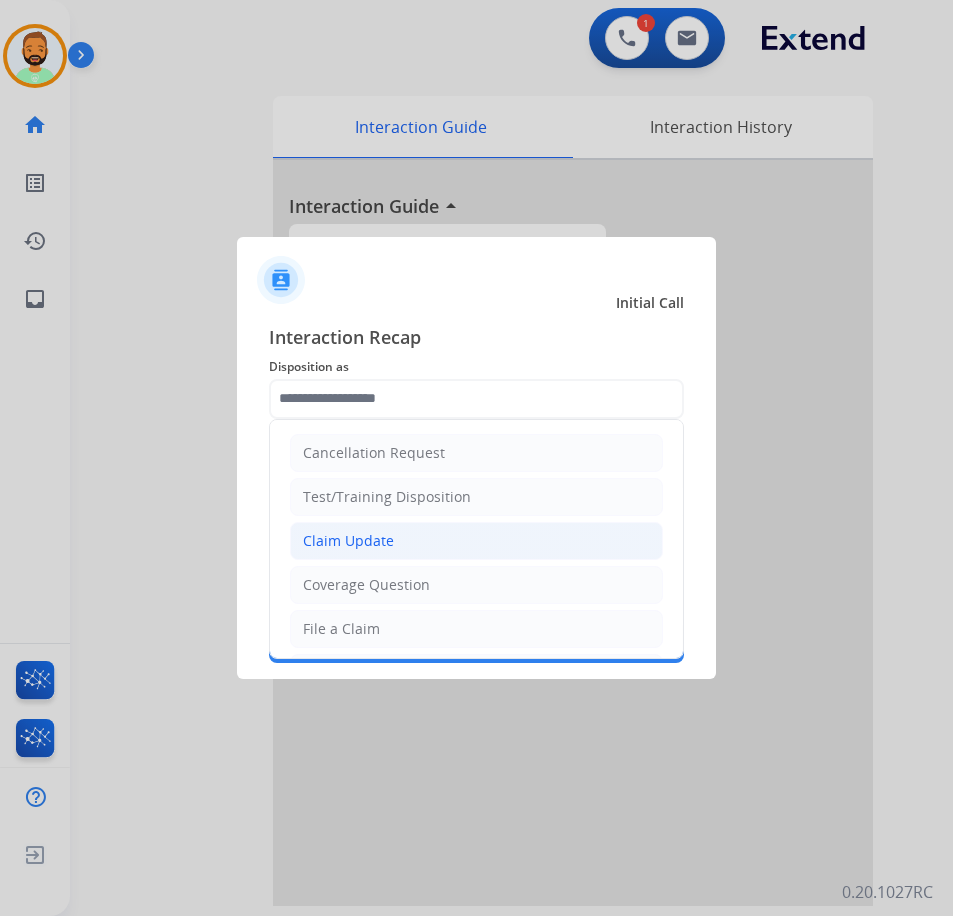 click on "Claim Update" 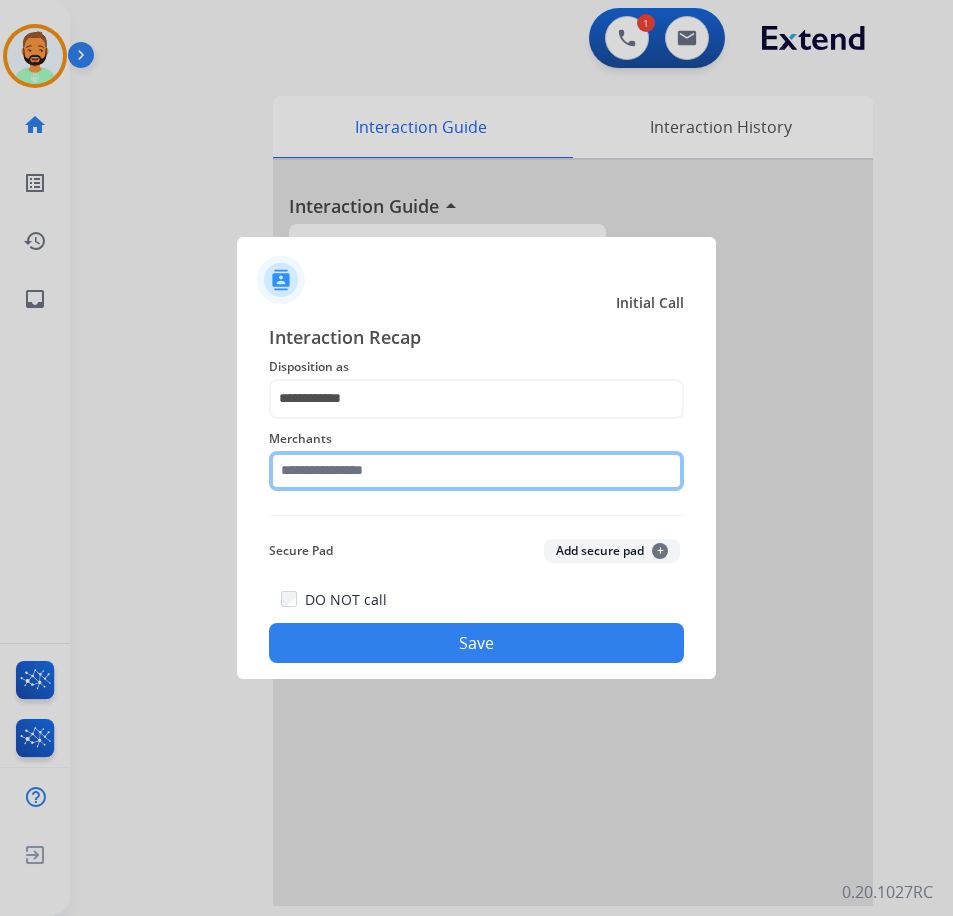 click 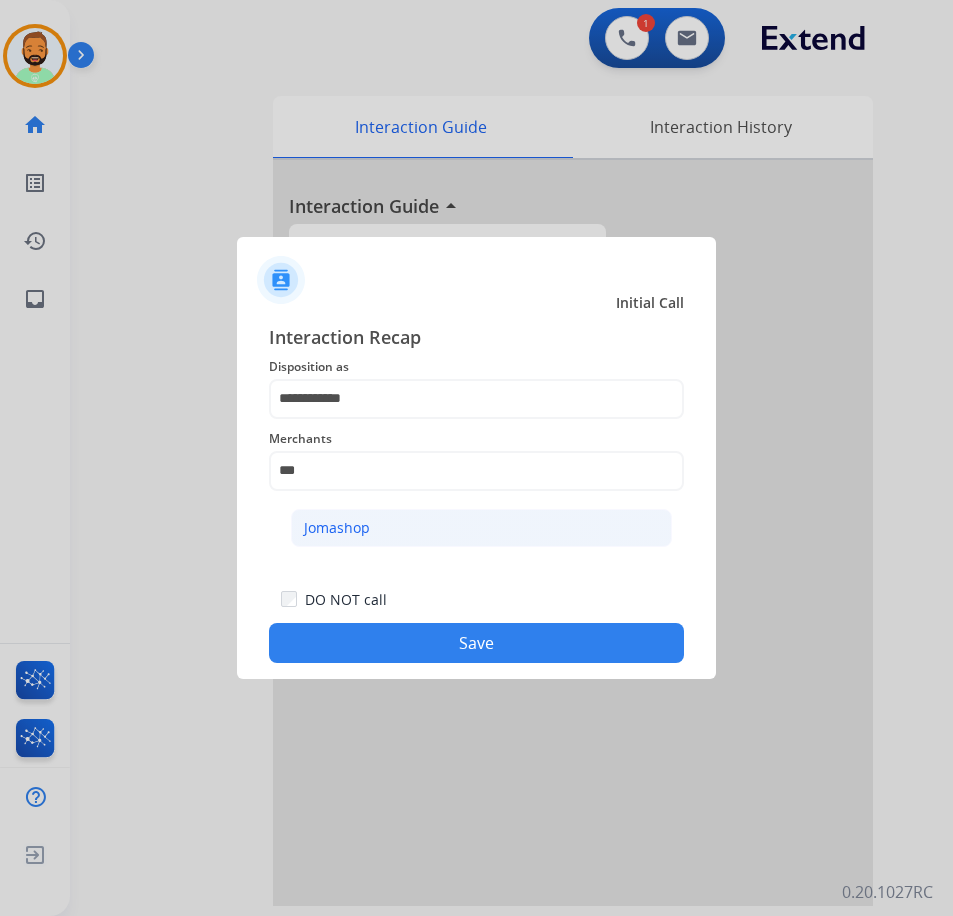 click on "Jomashop" 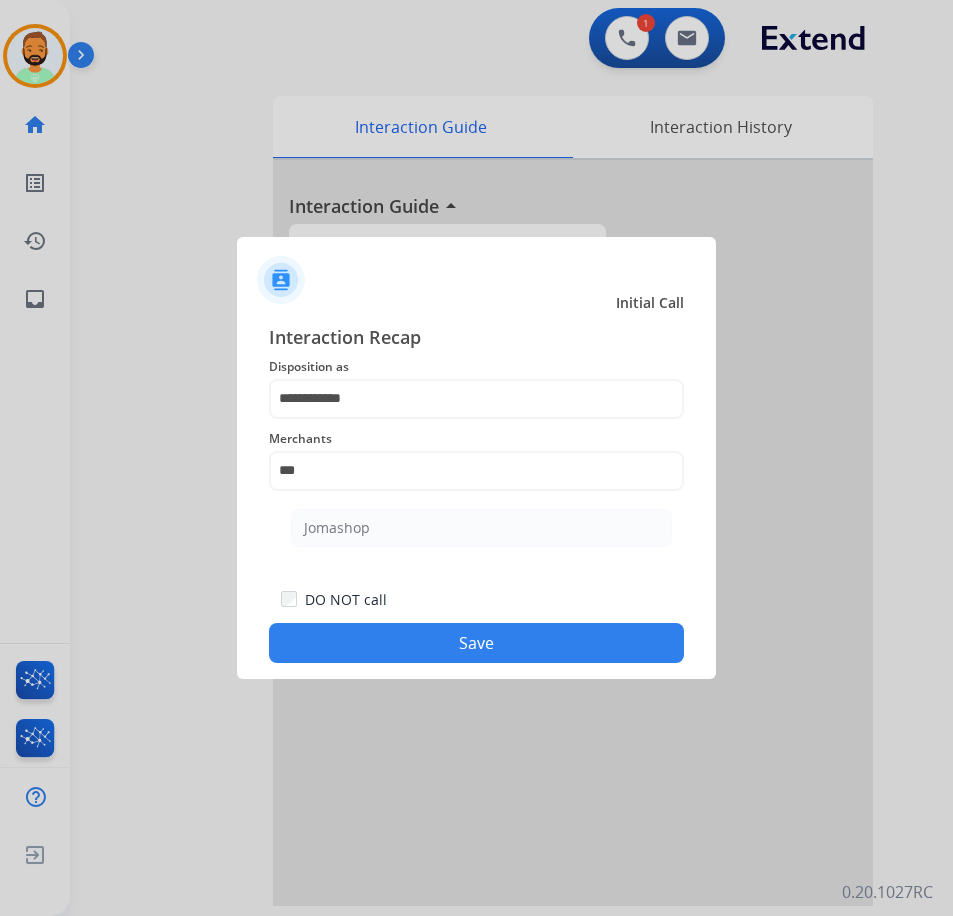 type on "********" 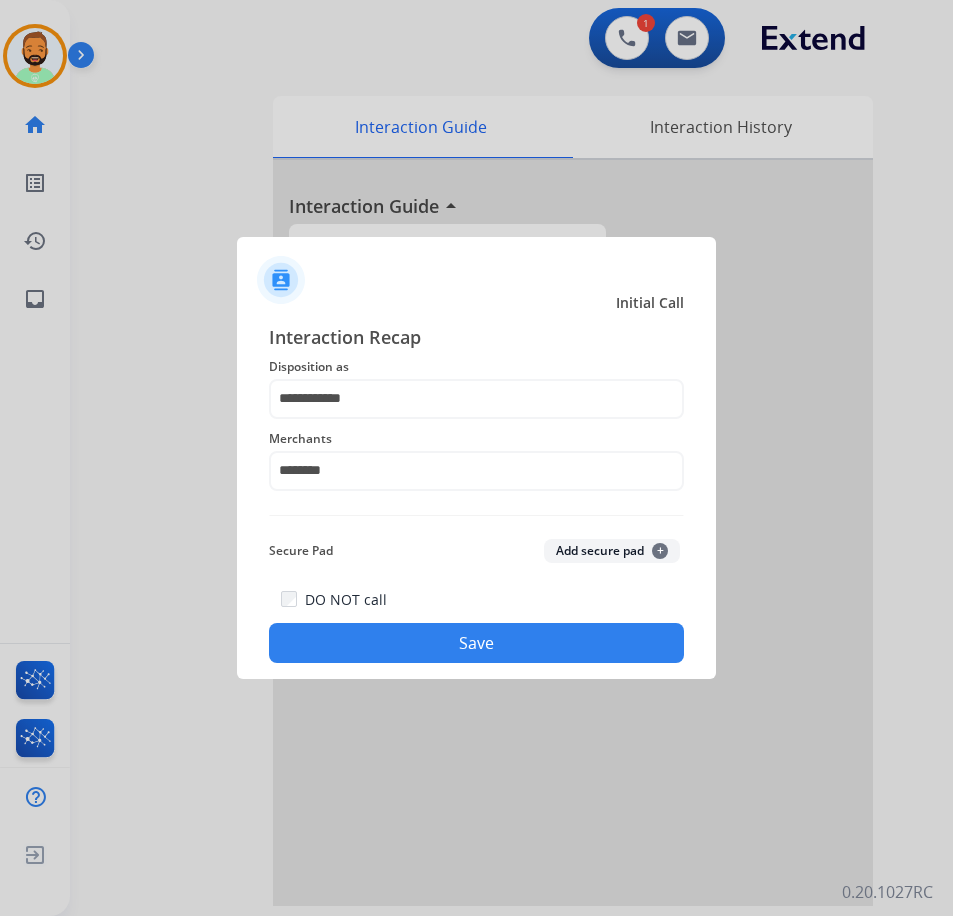 click on "Save" 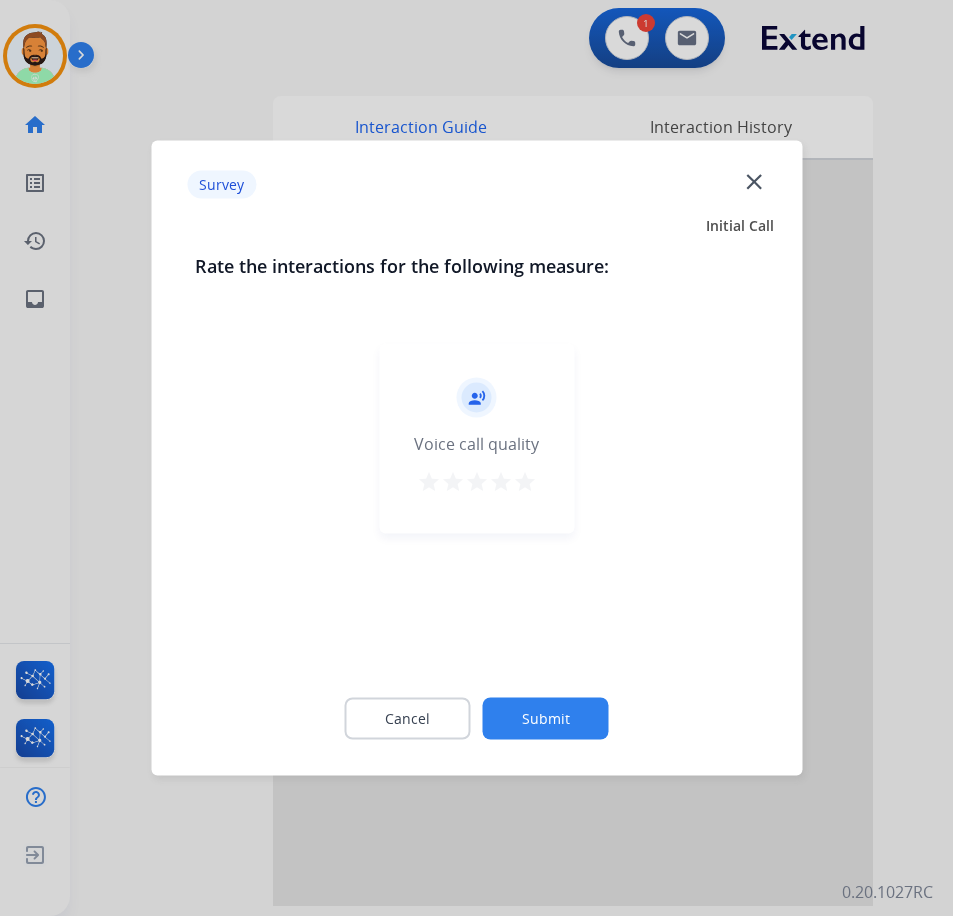 click on "Submit" 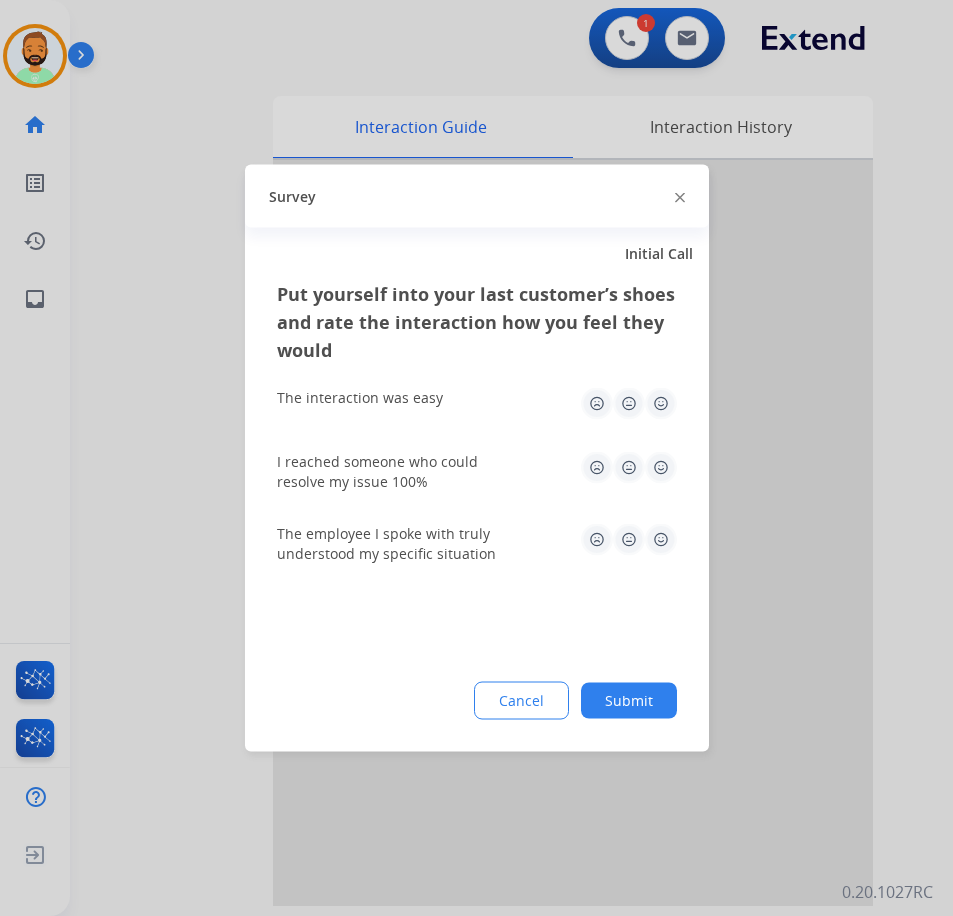 click on "Submit" 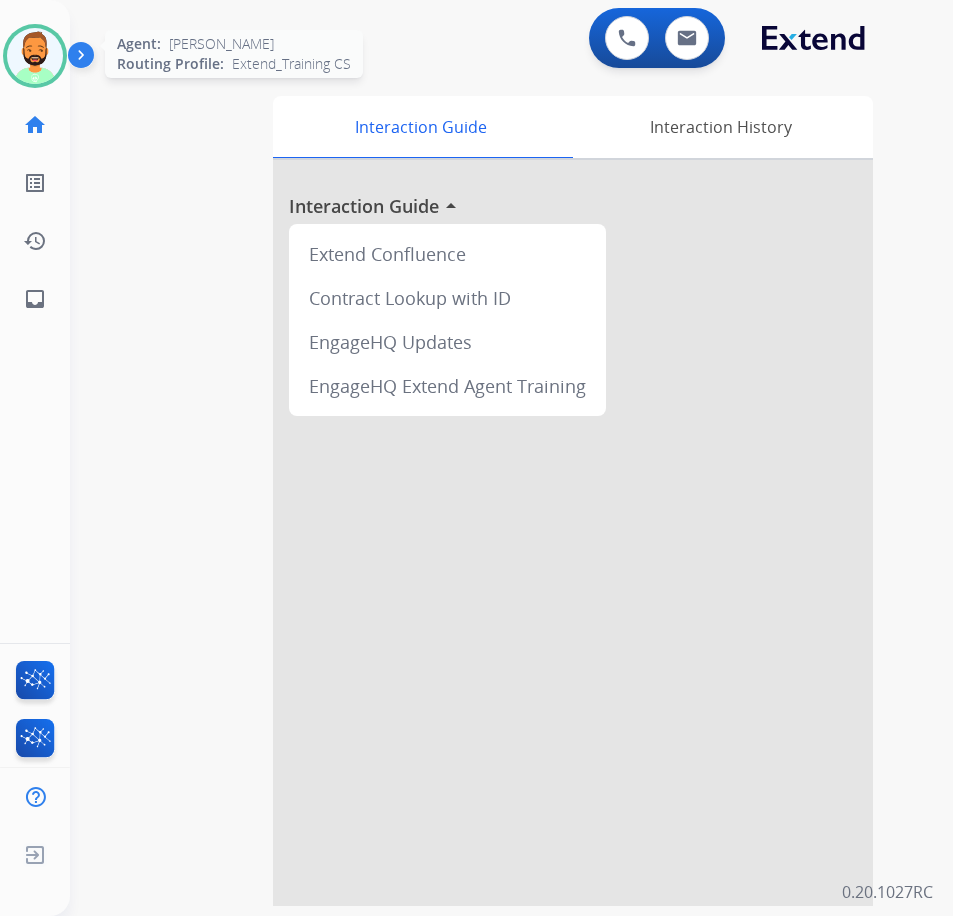 click at bounding box center [35, 56] 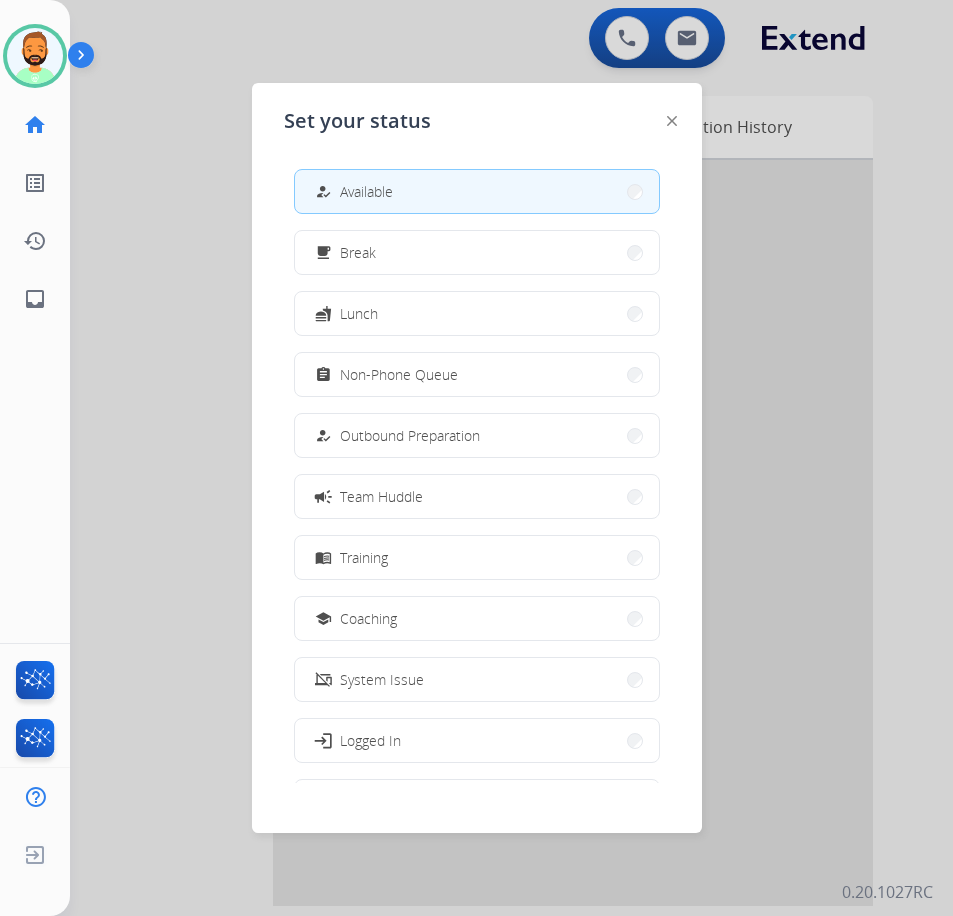 click on "how_to_reg Available" at bounding box center (477, 191) 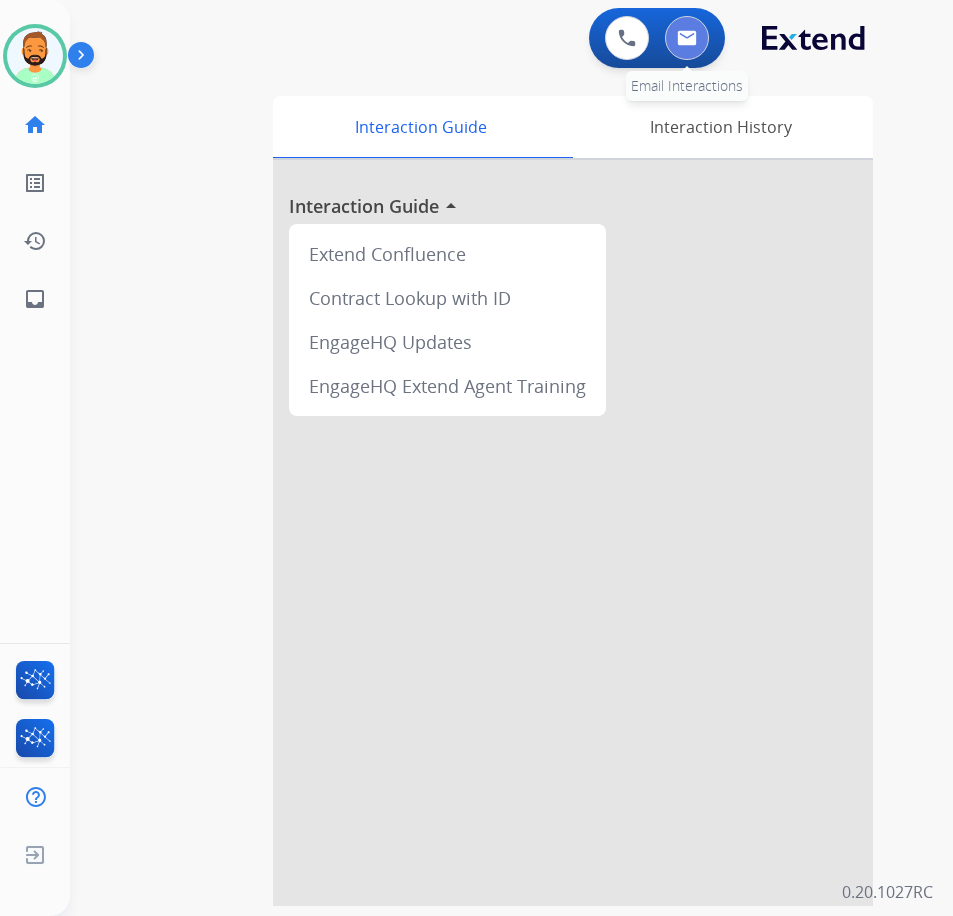 click at bounding box center (687, 38) 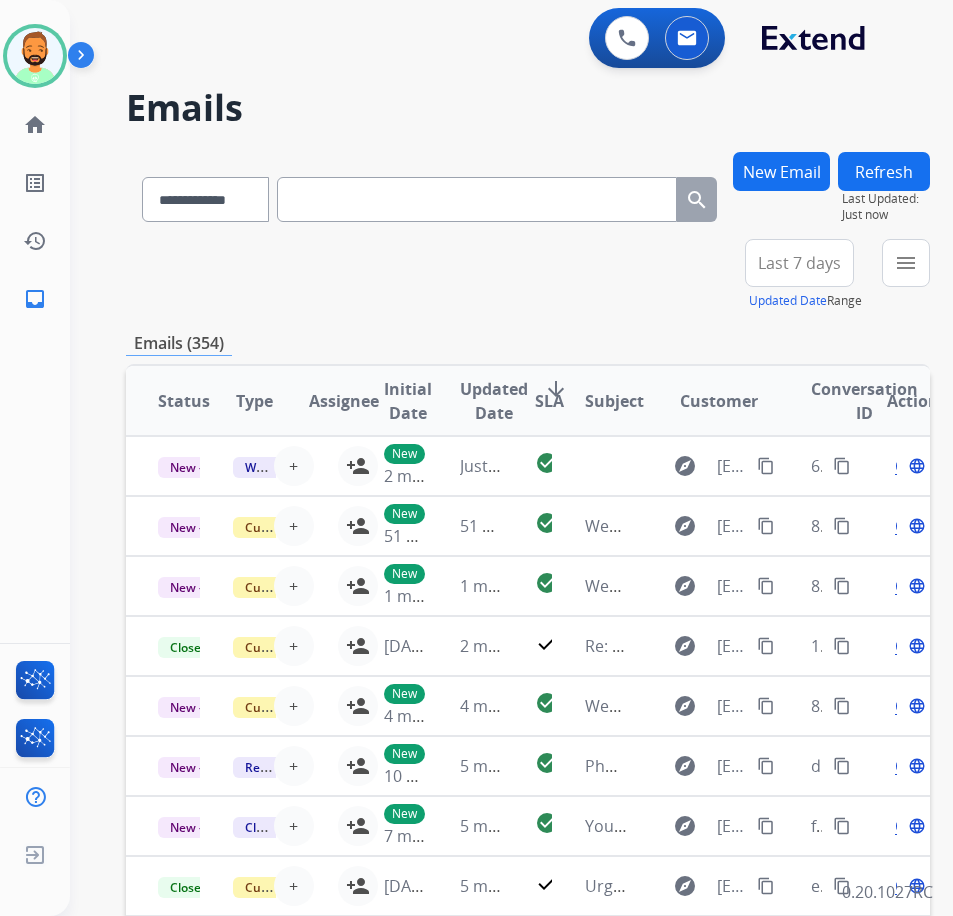 click on "Last 7 days" at bounding box center (799, 263) 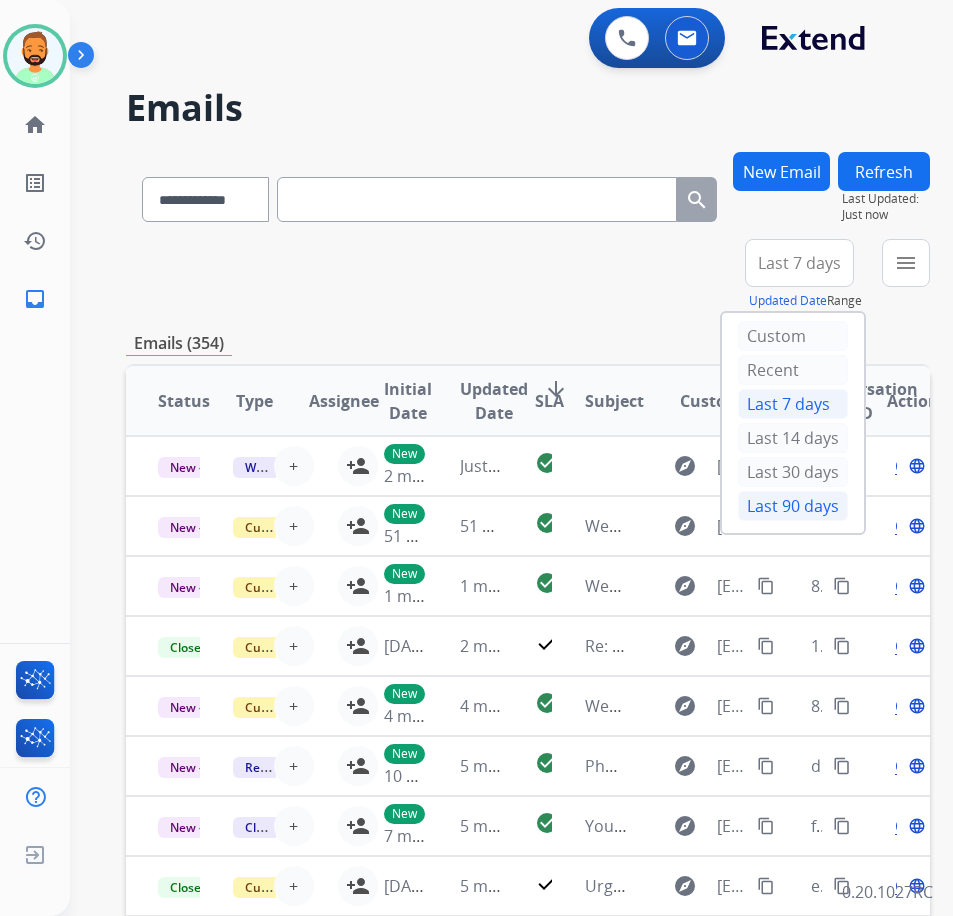 click on "Last 90 days" at bounding box center (793, 506) 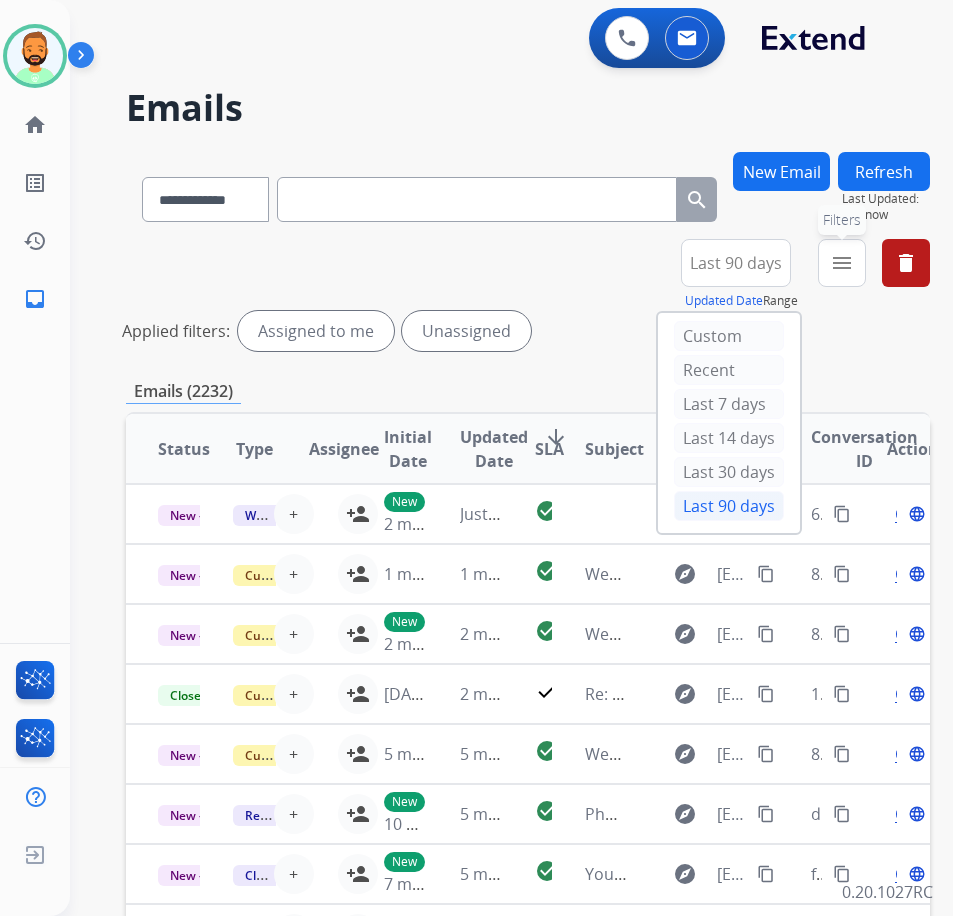 click on "menu" at bounding box center [842, 263] 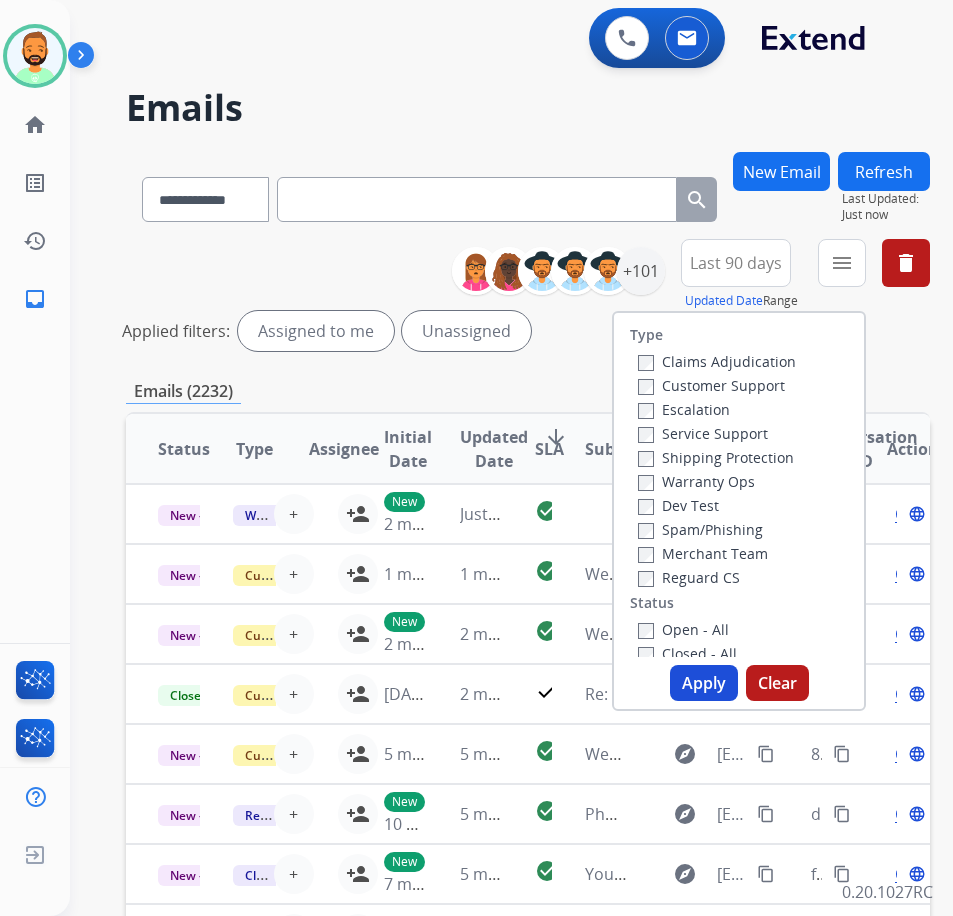 click on "Customer Support" at bounding box center [711, 385] 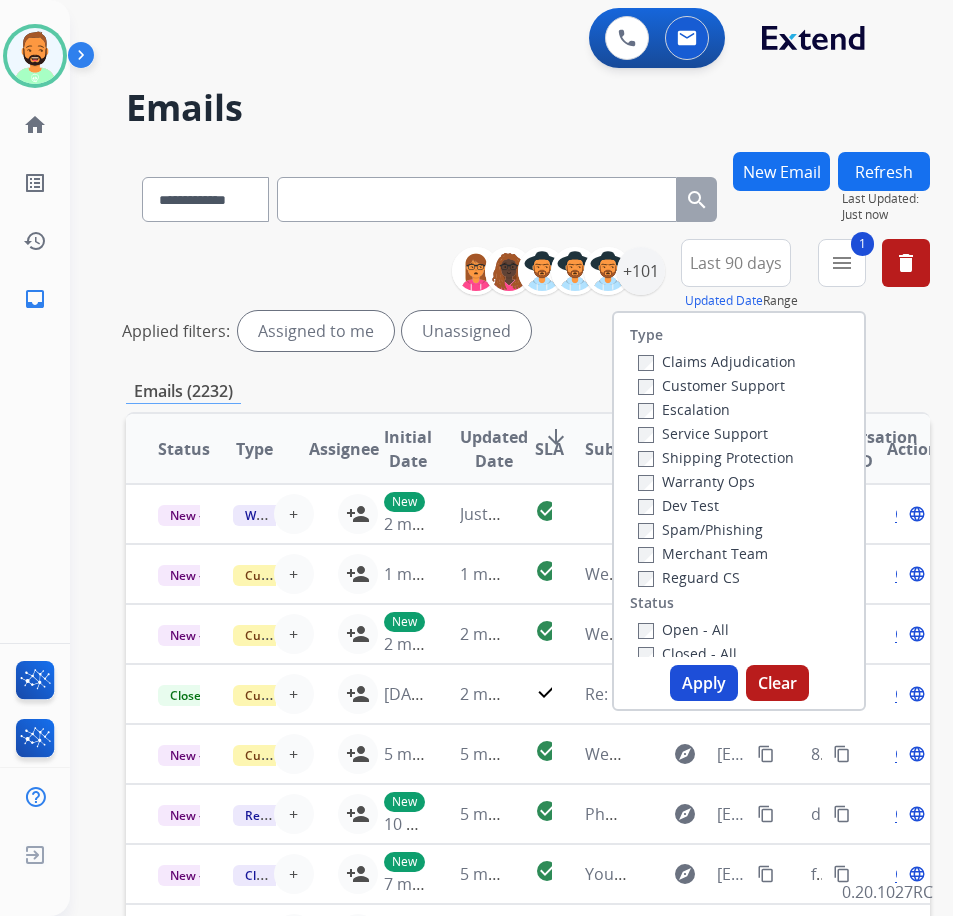 drag, startPoint x: 732, startPoint y: 451, endPoint x: 727, endPoint y: 461, distance: 11.18034 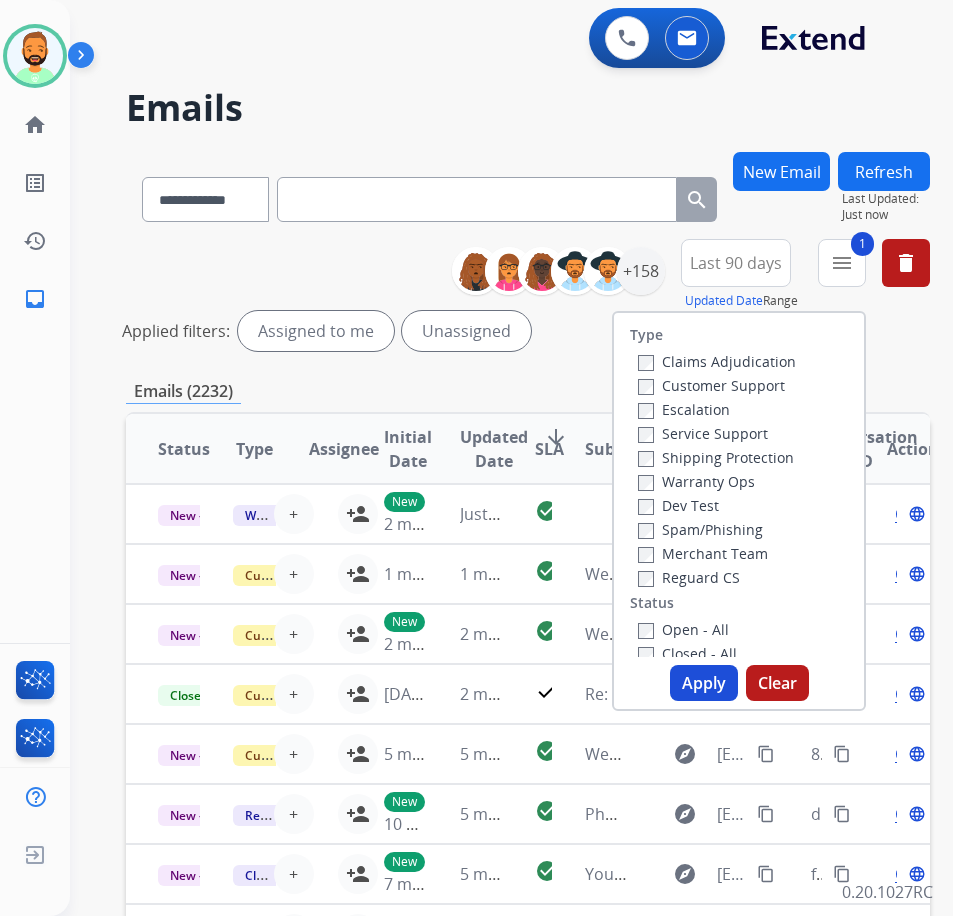 click on "Open - All" at bounding box center [683, 629] 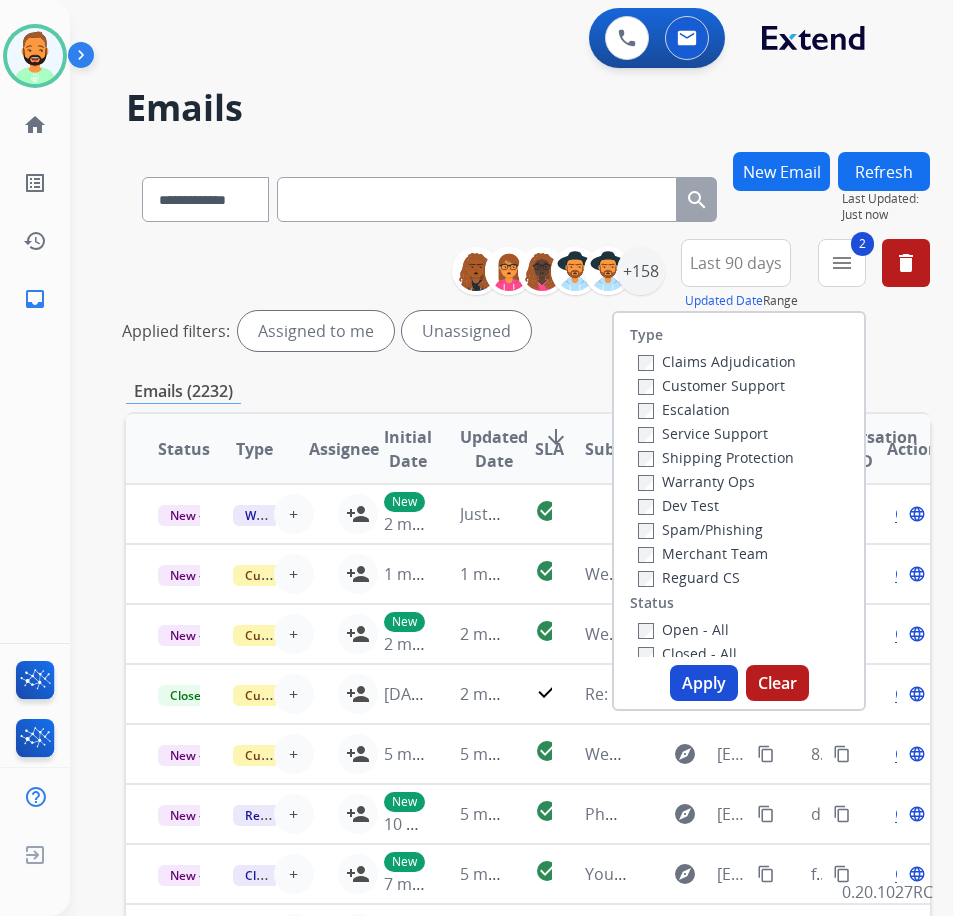 click on "Shipping Protection" at bounding box center (717, 457) 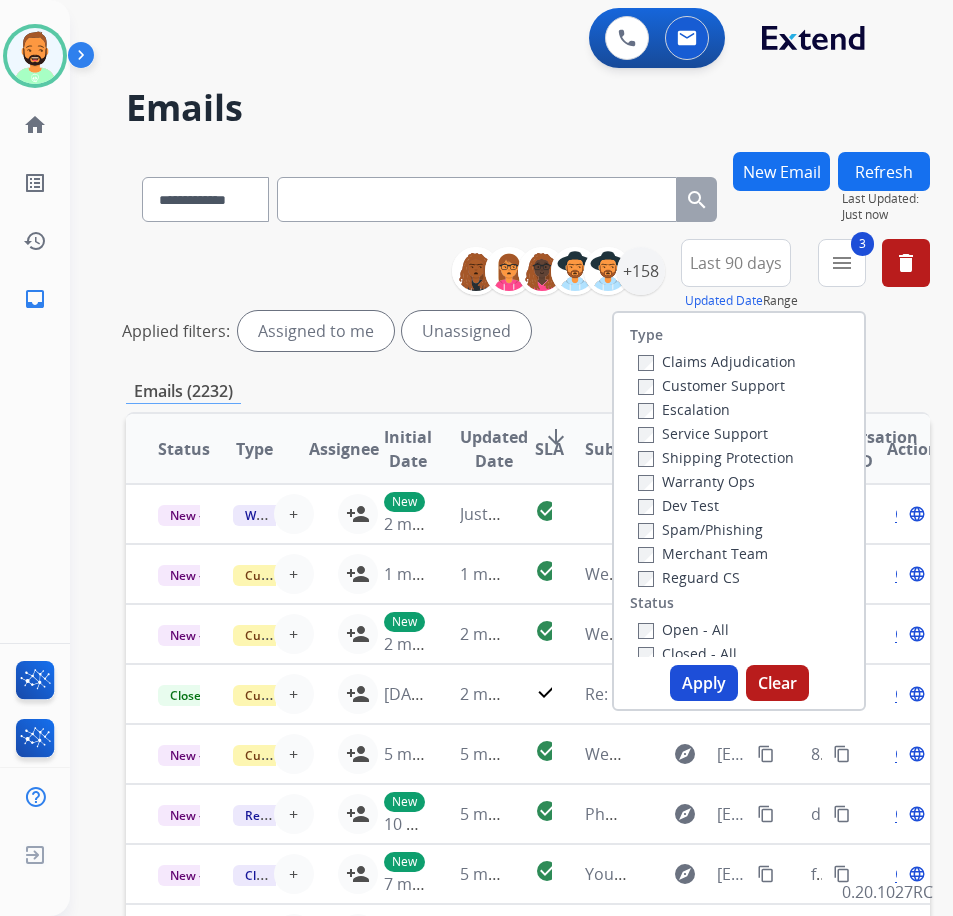 click on "Apply" at bounding box center (704, 683) 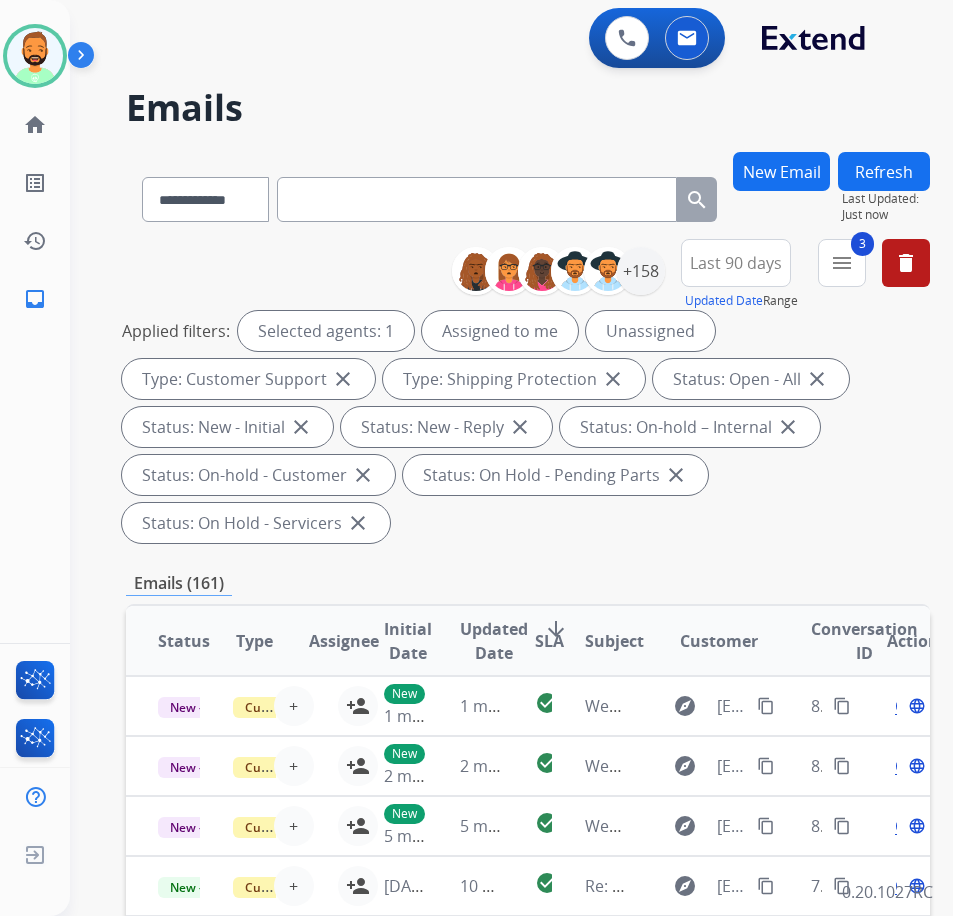 paste on "**********" 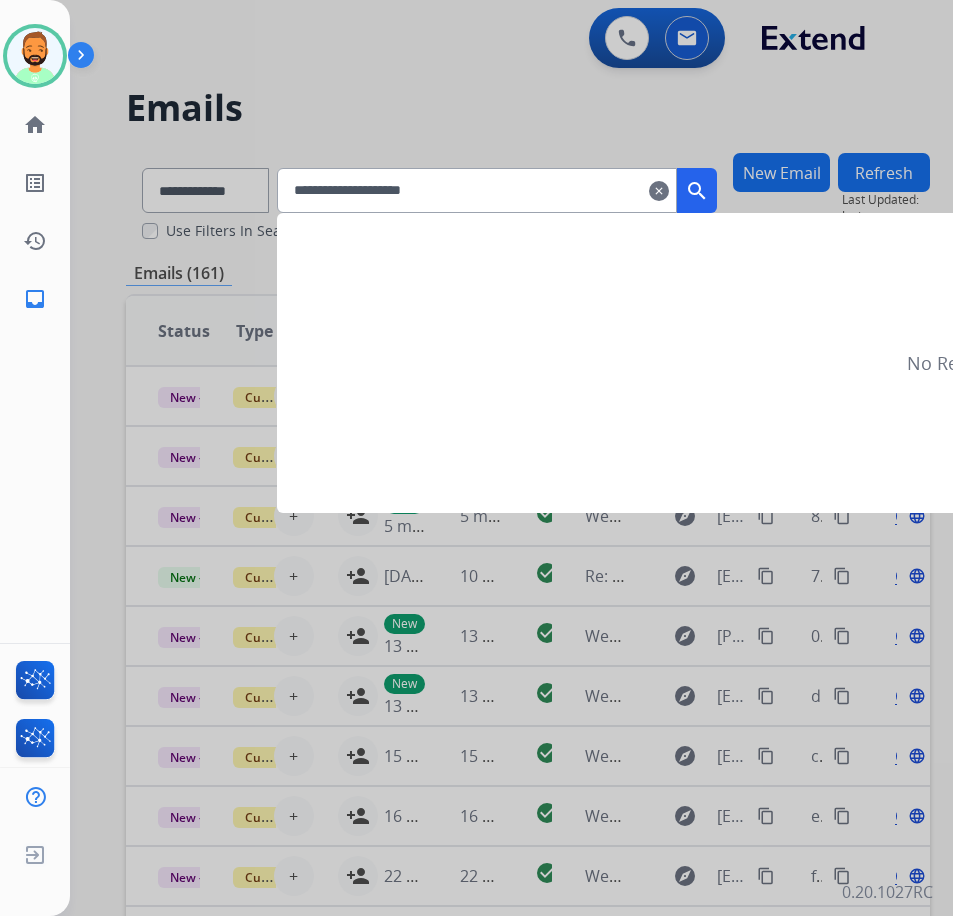 type on "**********" 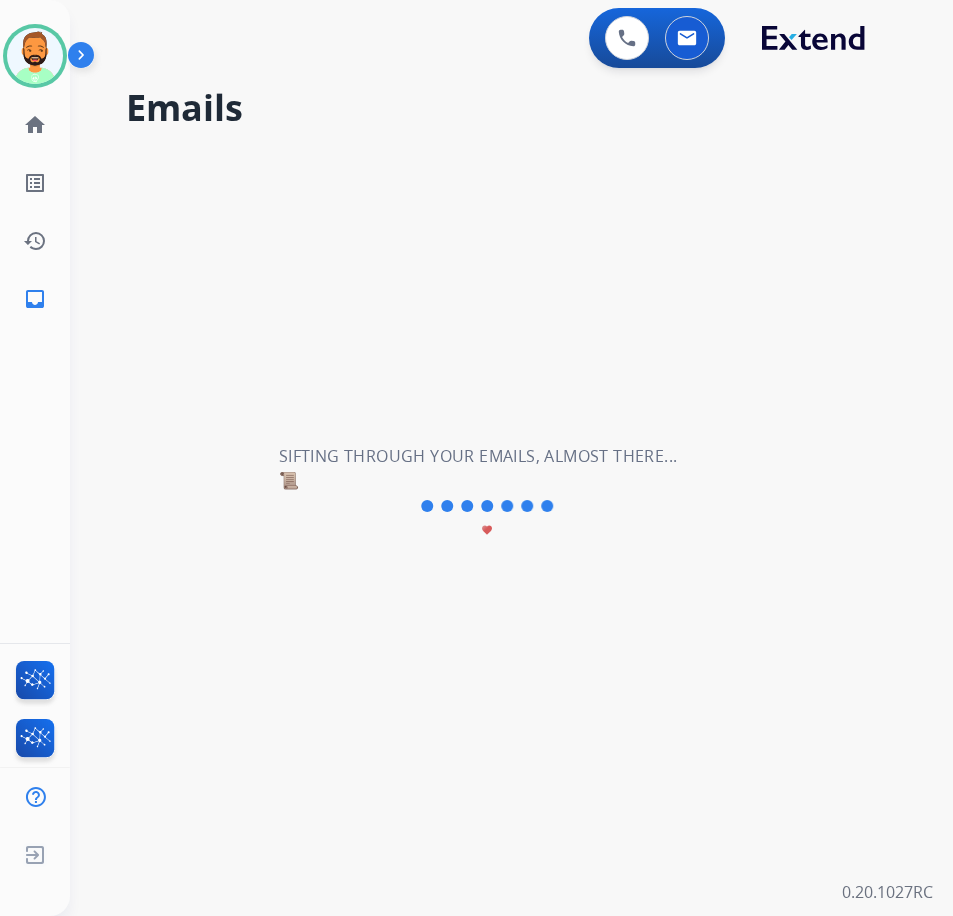 click on "**********" at bounding box center [487, 494] 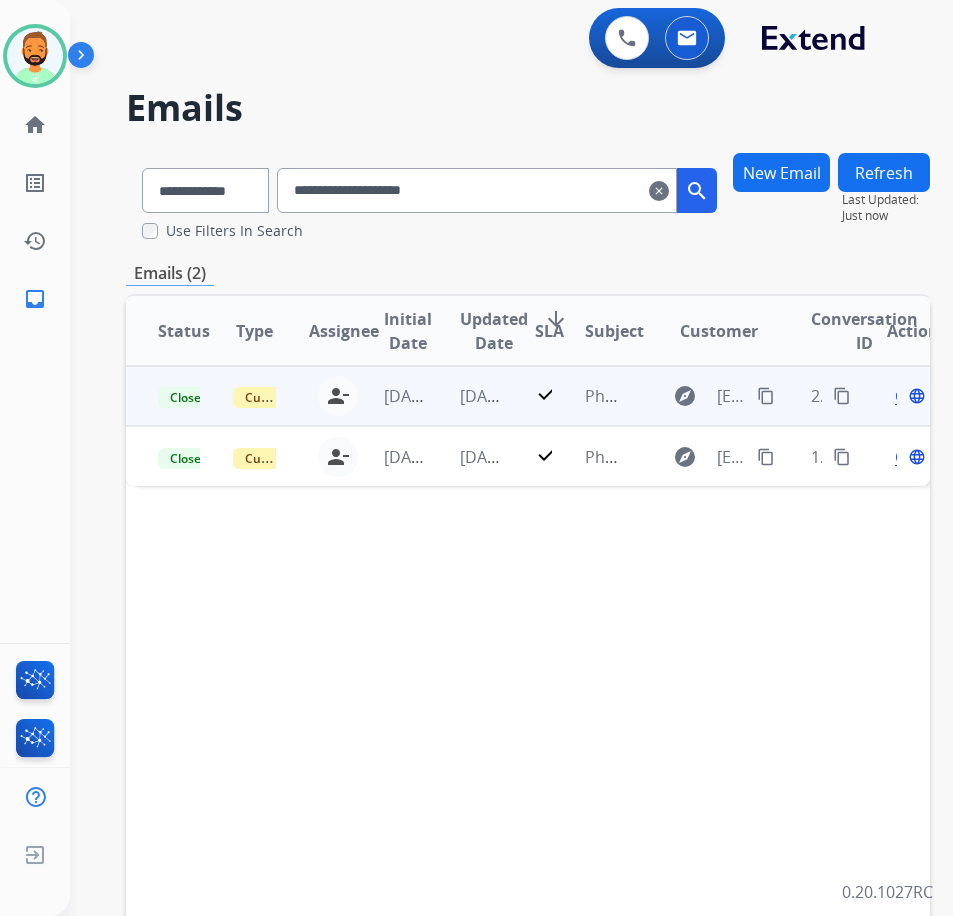 click on "4 days ago" at bounding box center (465, 396) 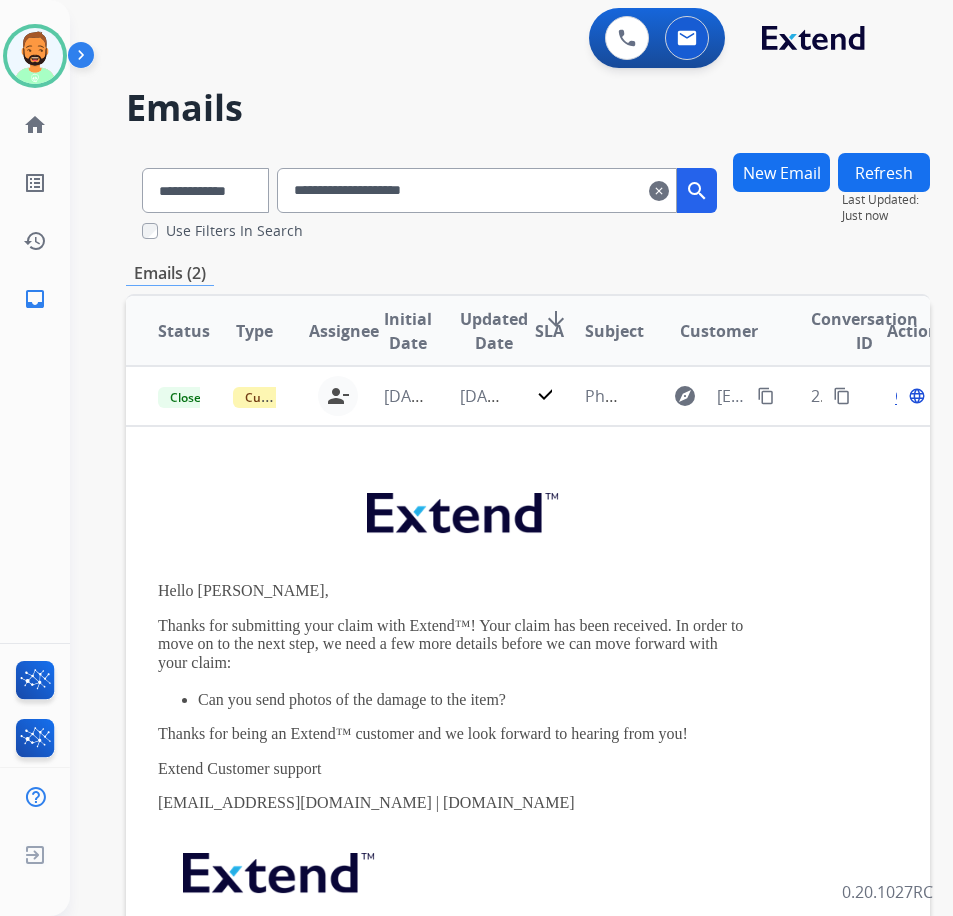 drag, startPoint x: 718, startPoint y: 187, endPoint x: 675, endPoint y: 257, distance: 82.1523 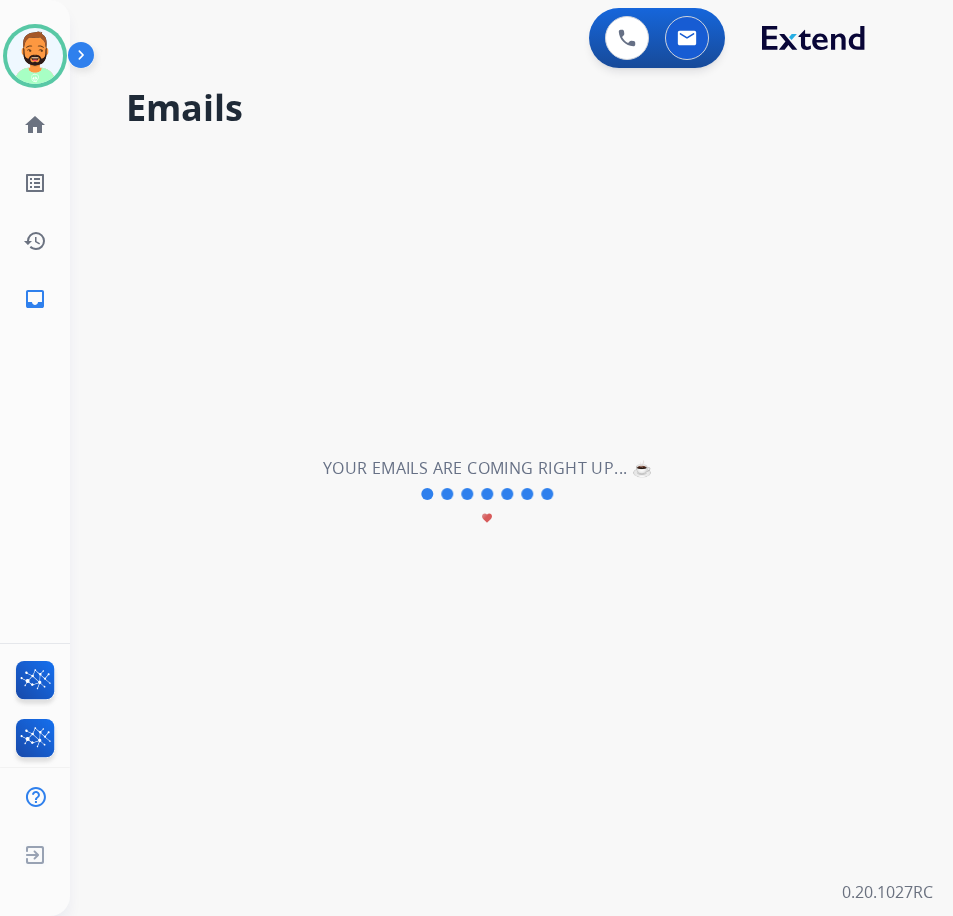 type 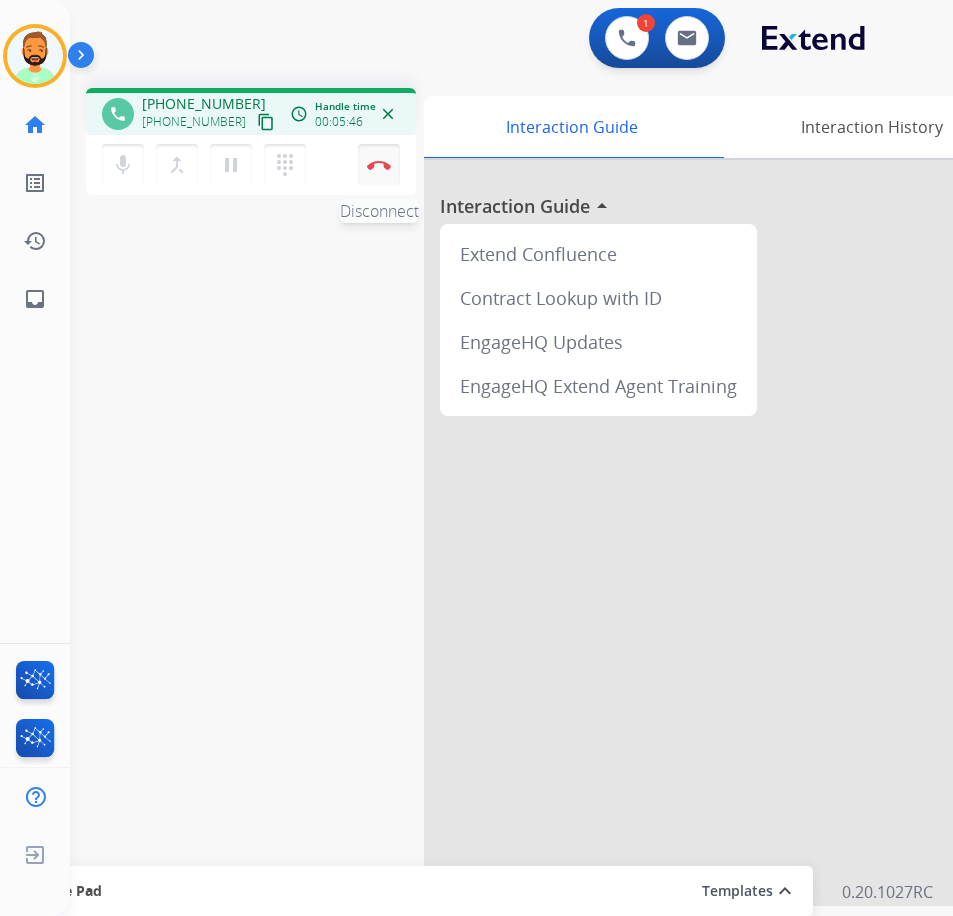 click at bounding box center (379, 165) 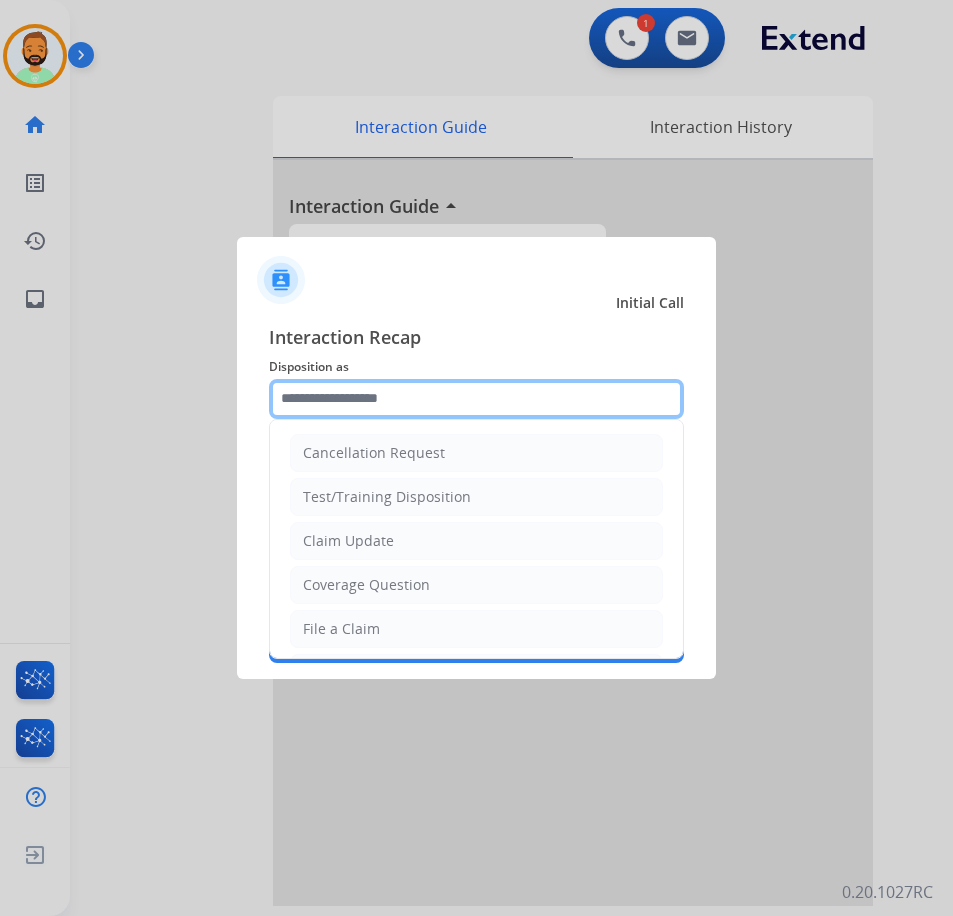 click 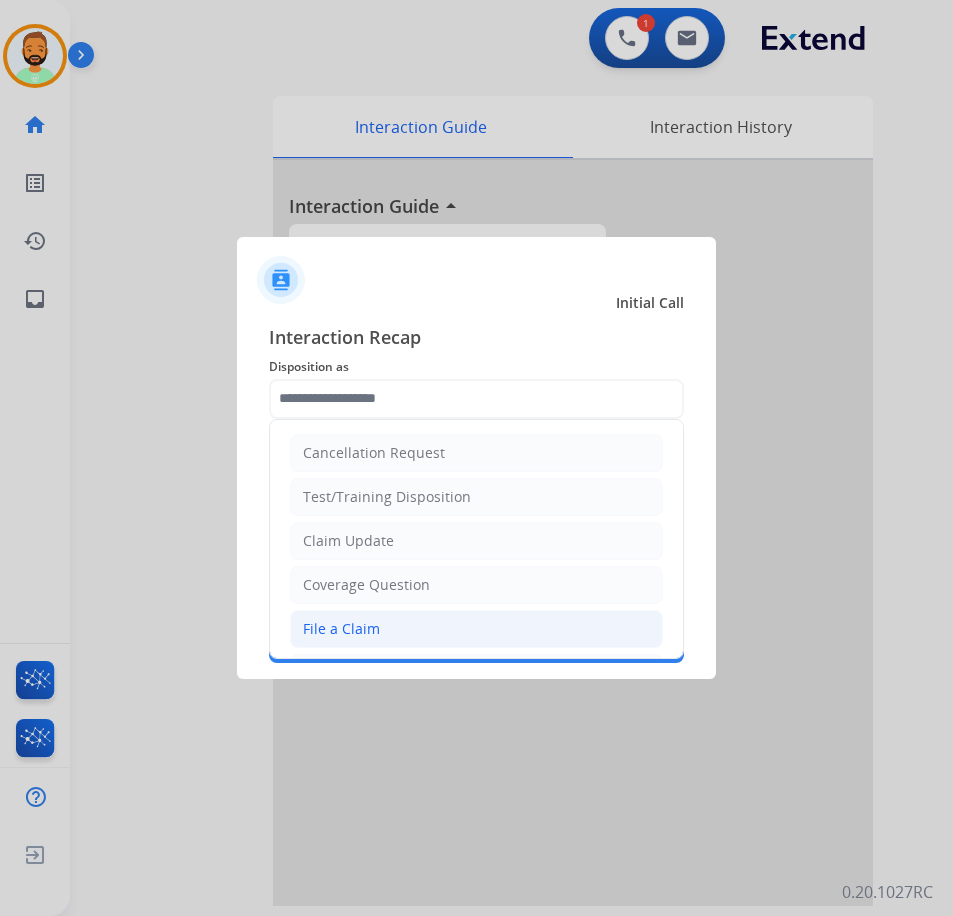 click on "File a Claim" 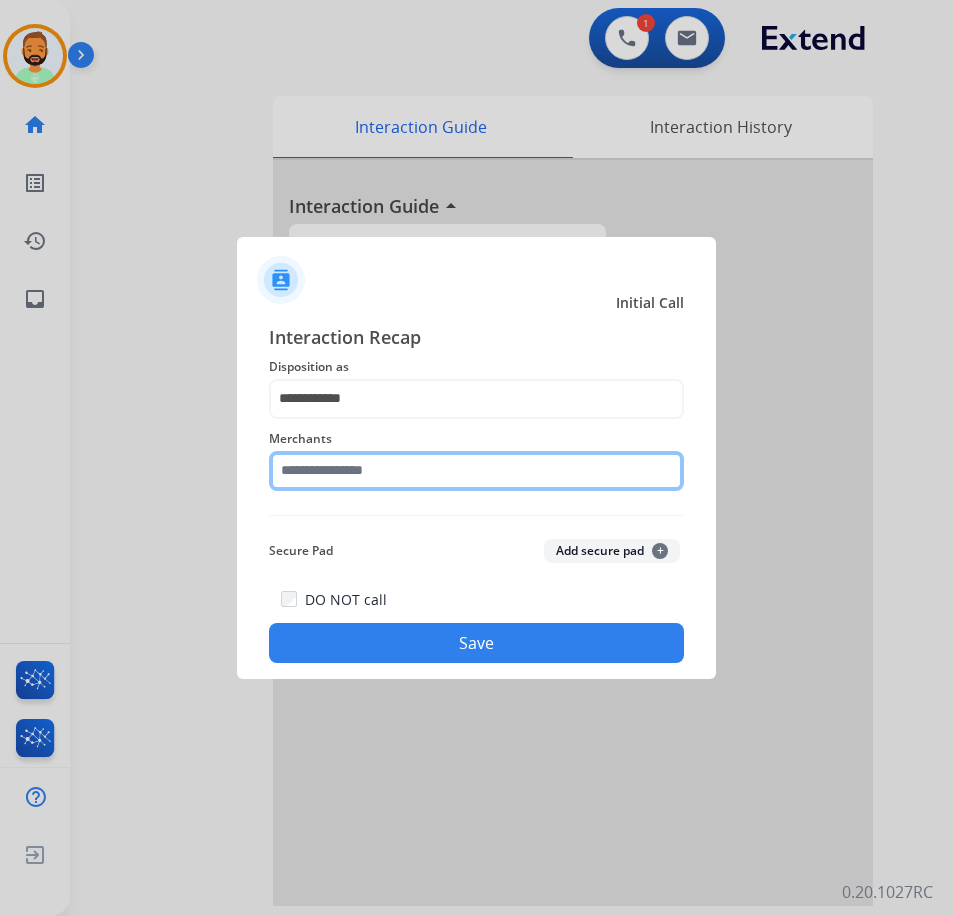 click 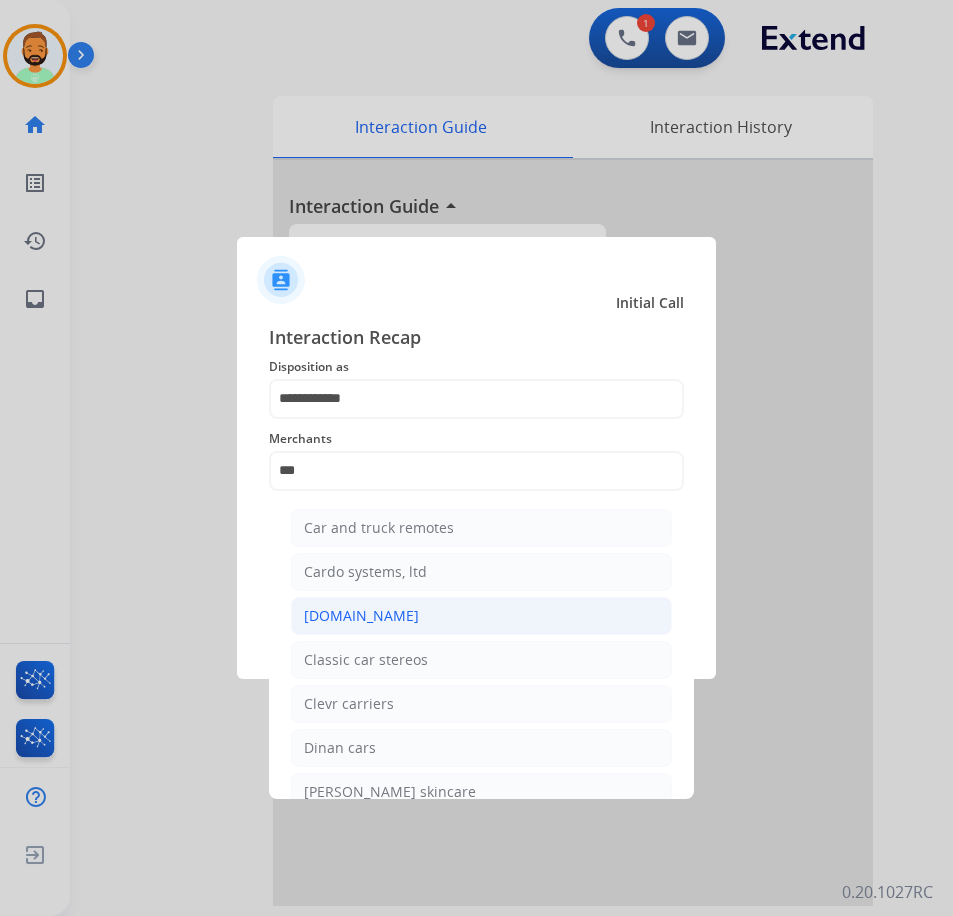 click on "[DOMAIN_NAME]" 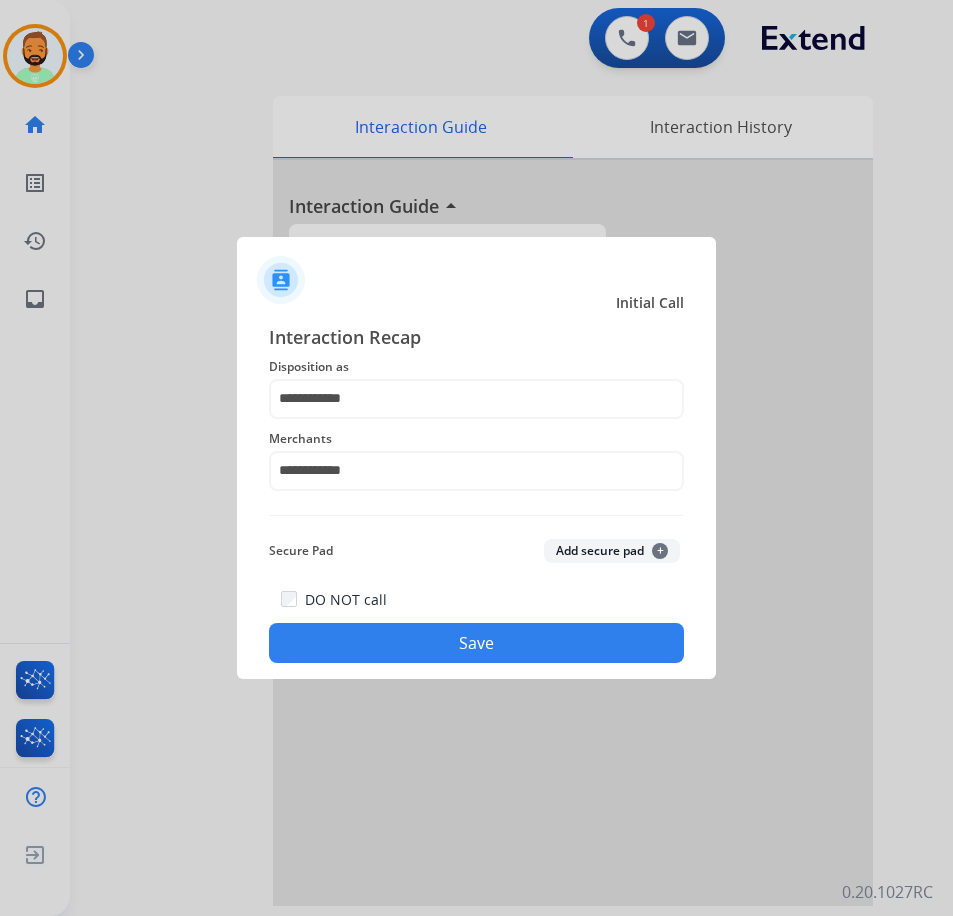 click on "Save" 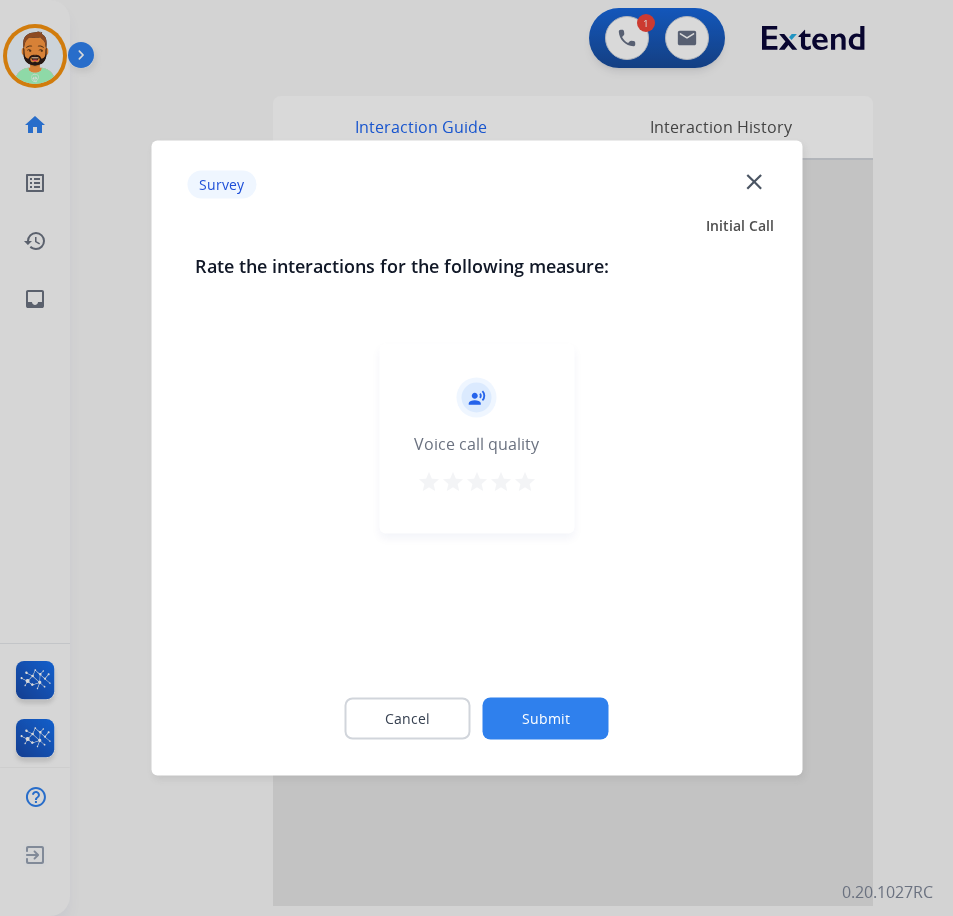 click on "Submit" 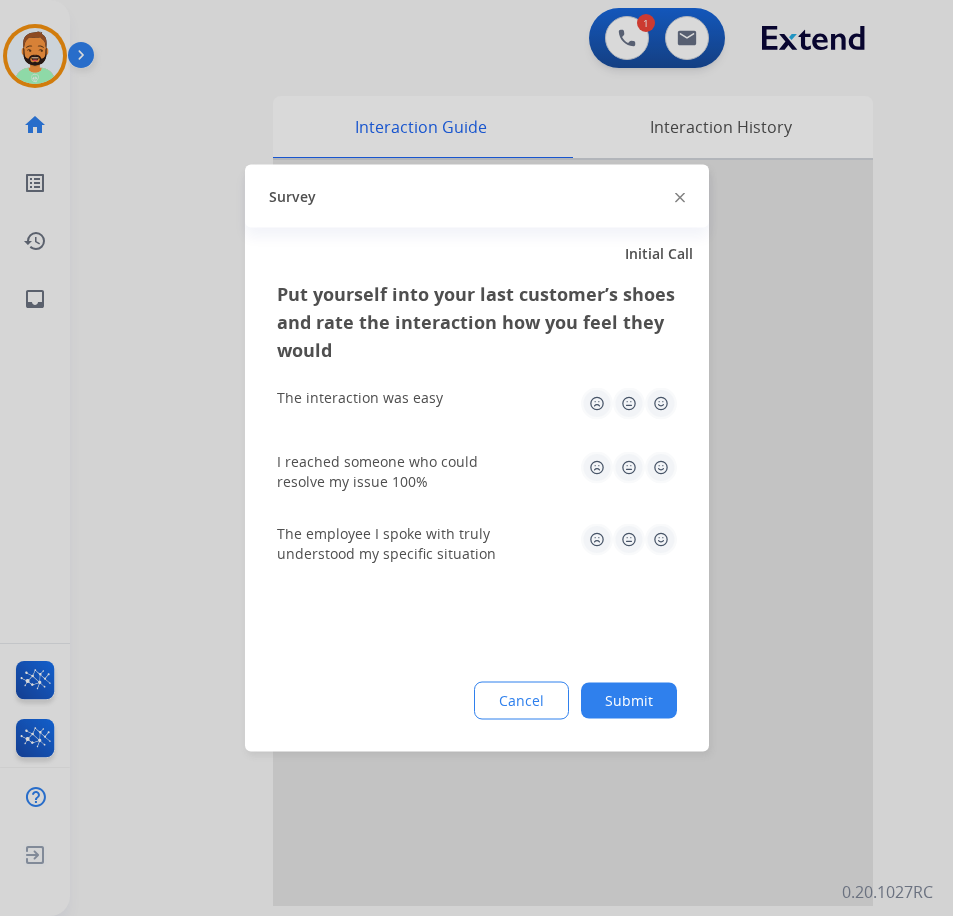 click on "Submit" 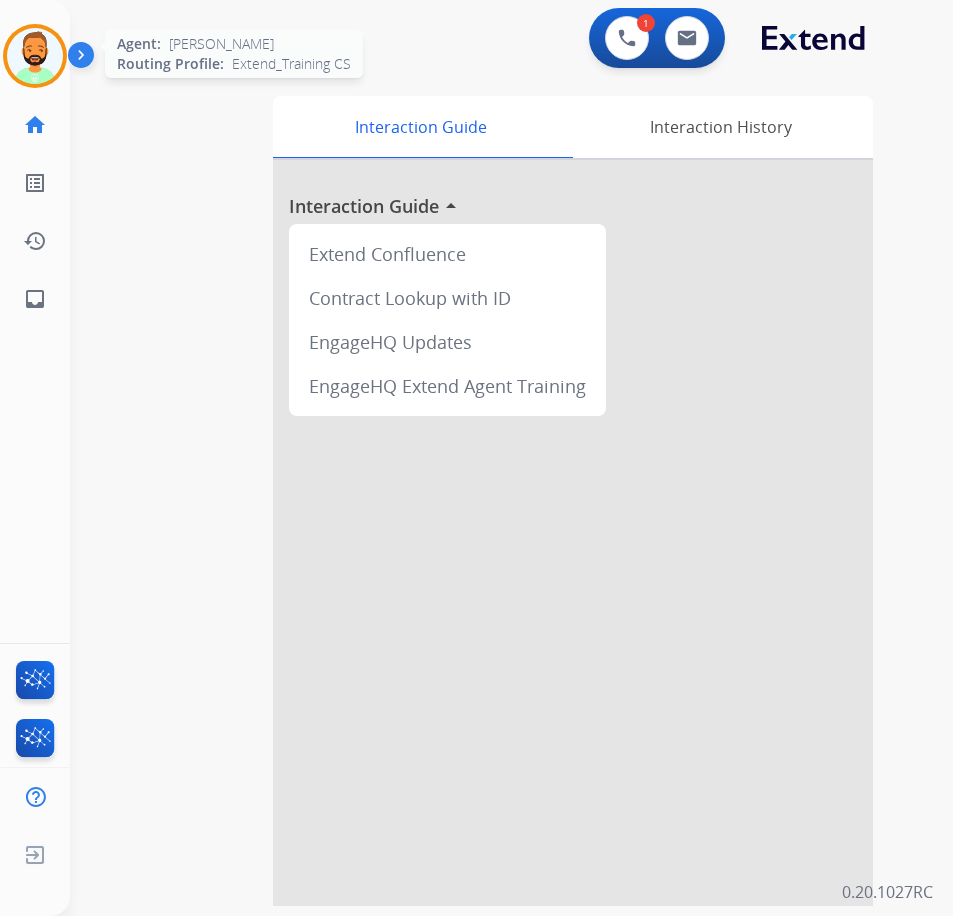 click at bounding box center [35, 56] 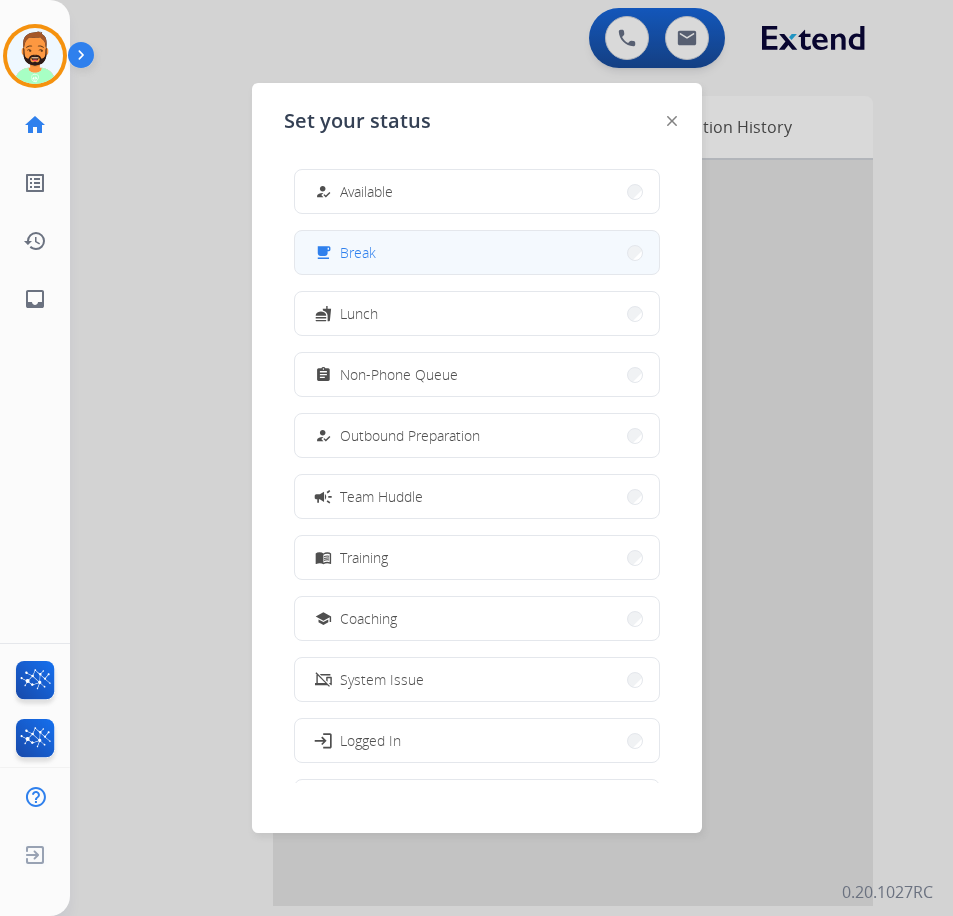 click on "free_breakfast Break" at bounding box center (477, 252) 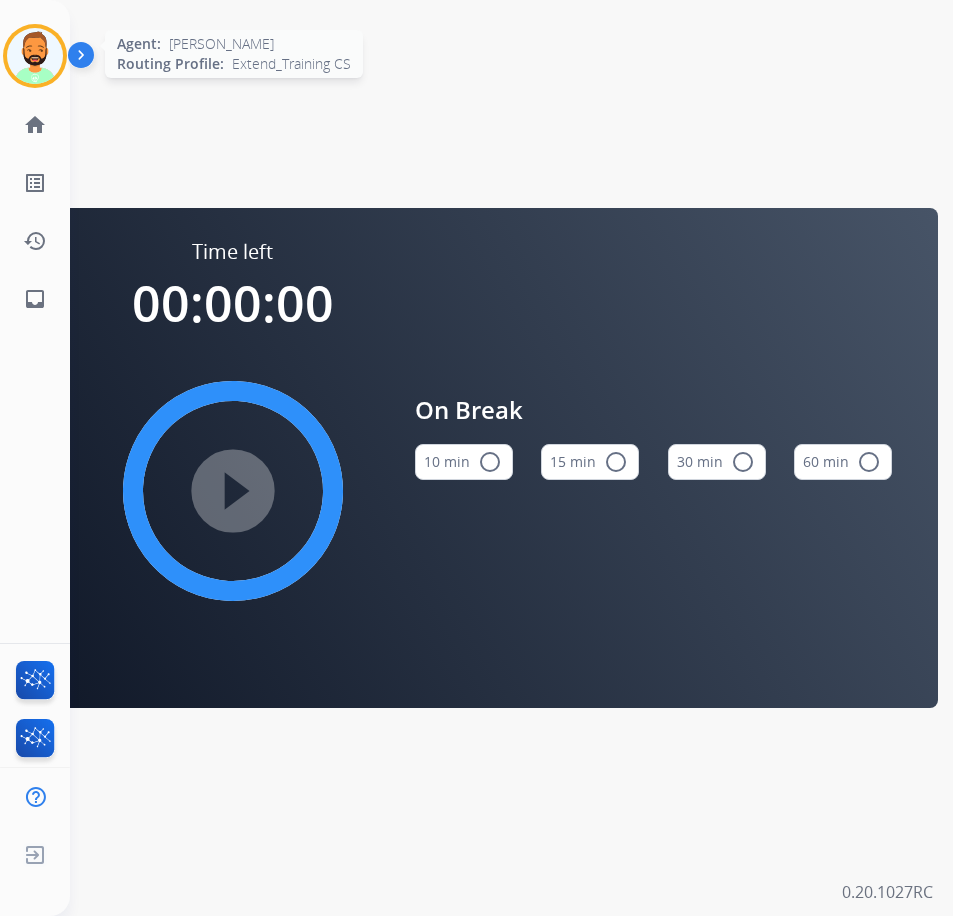 click at bounding box center (35, 56) 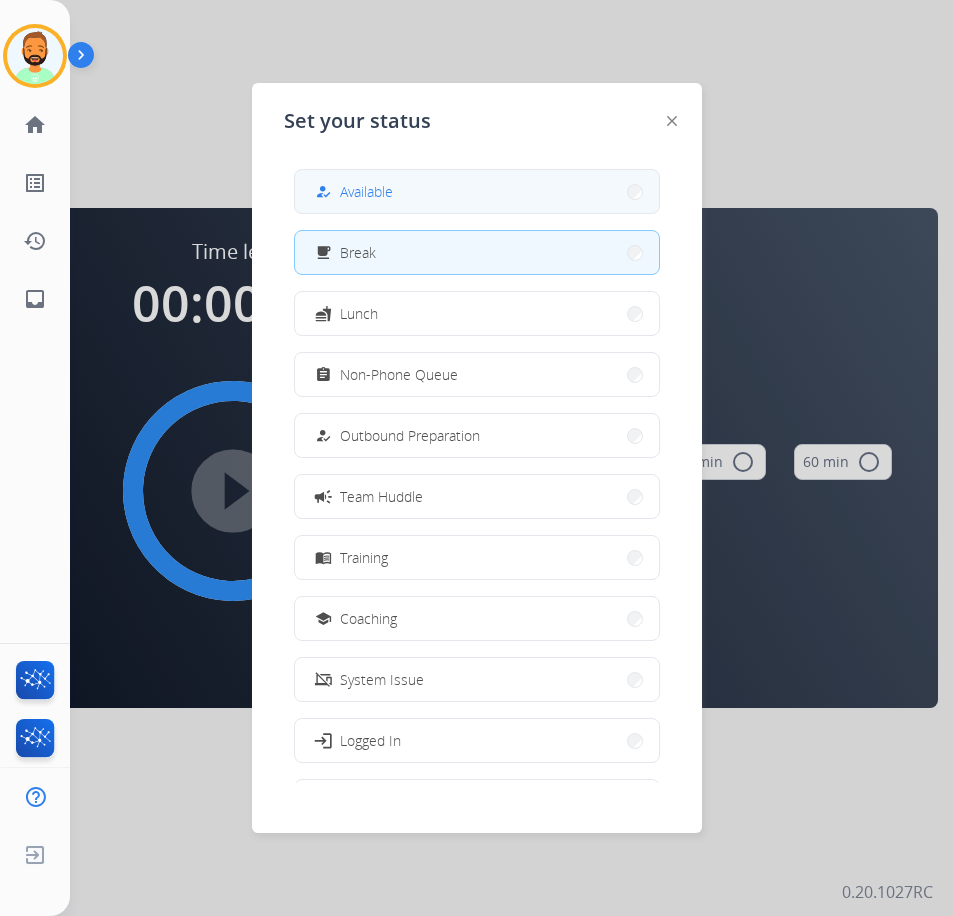 click on "Available" at bounding box center [366, 191] 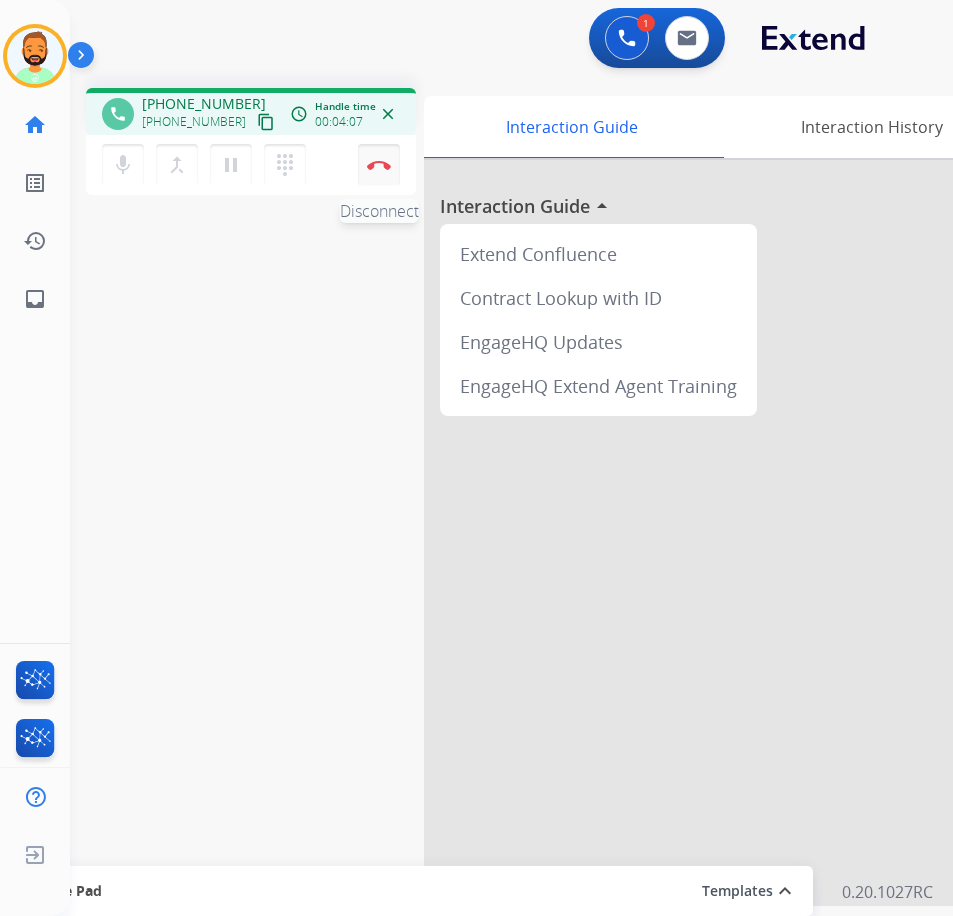 click at bounding box center [379, 165] 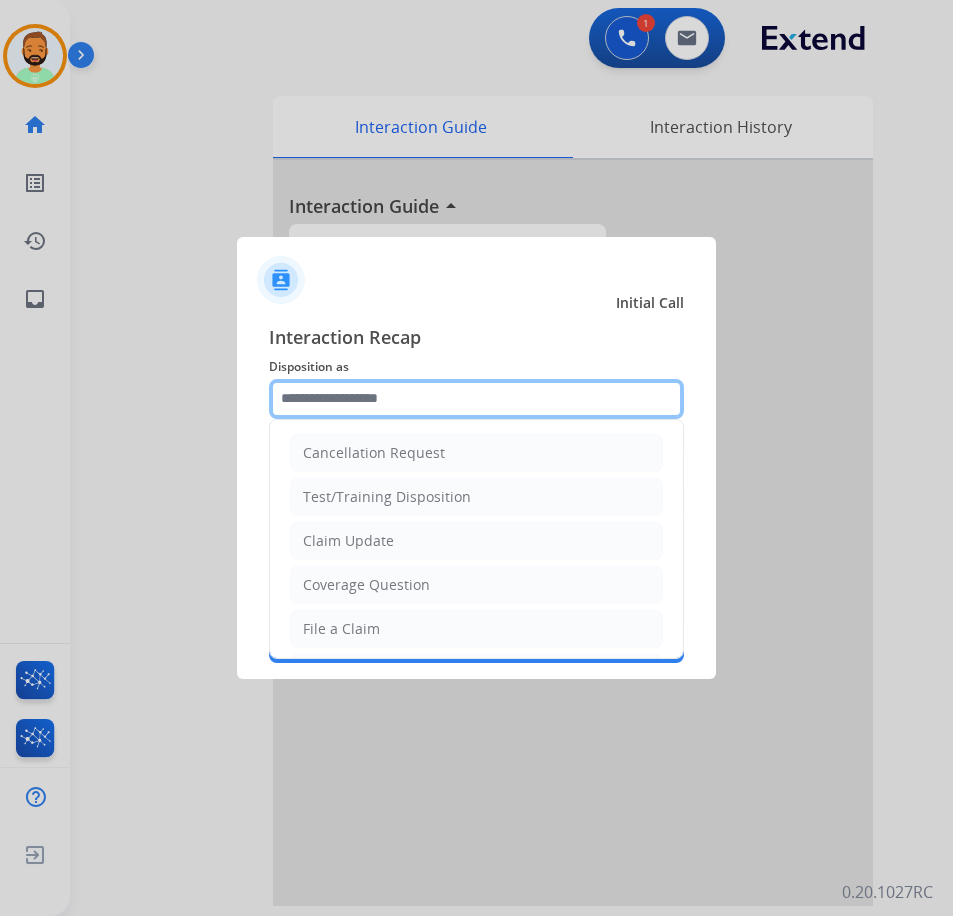 click 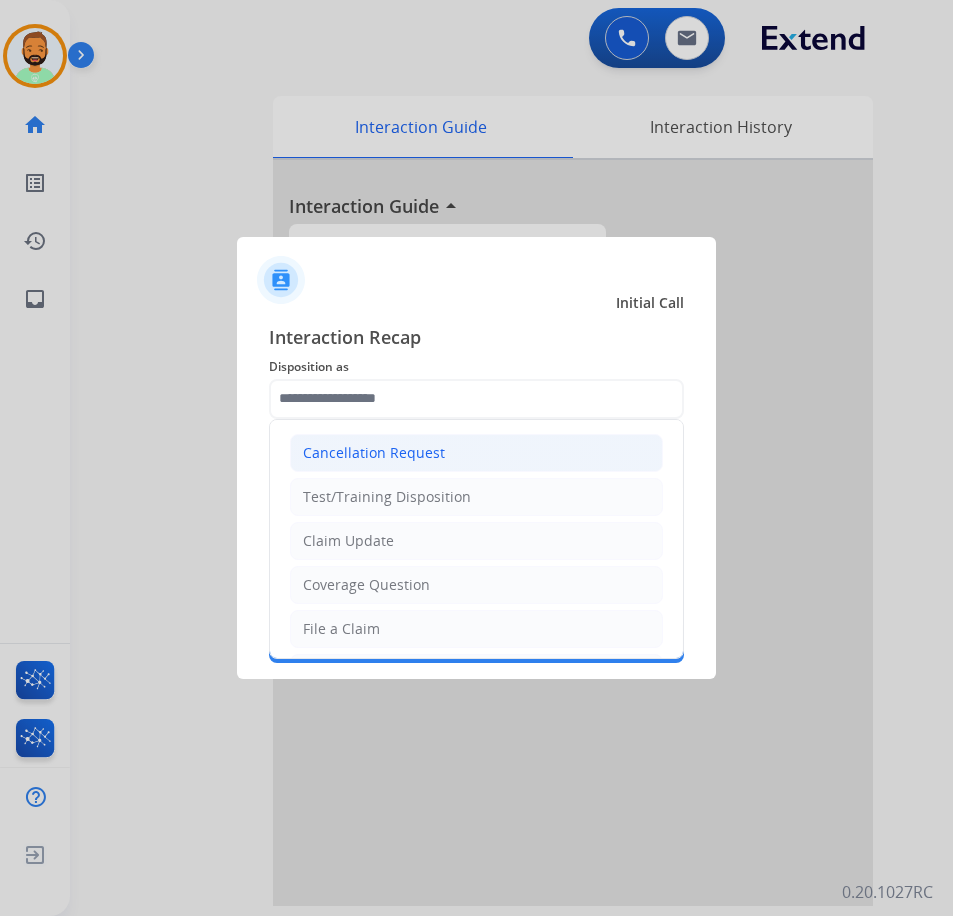 click on "Cancellation Request" 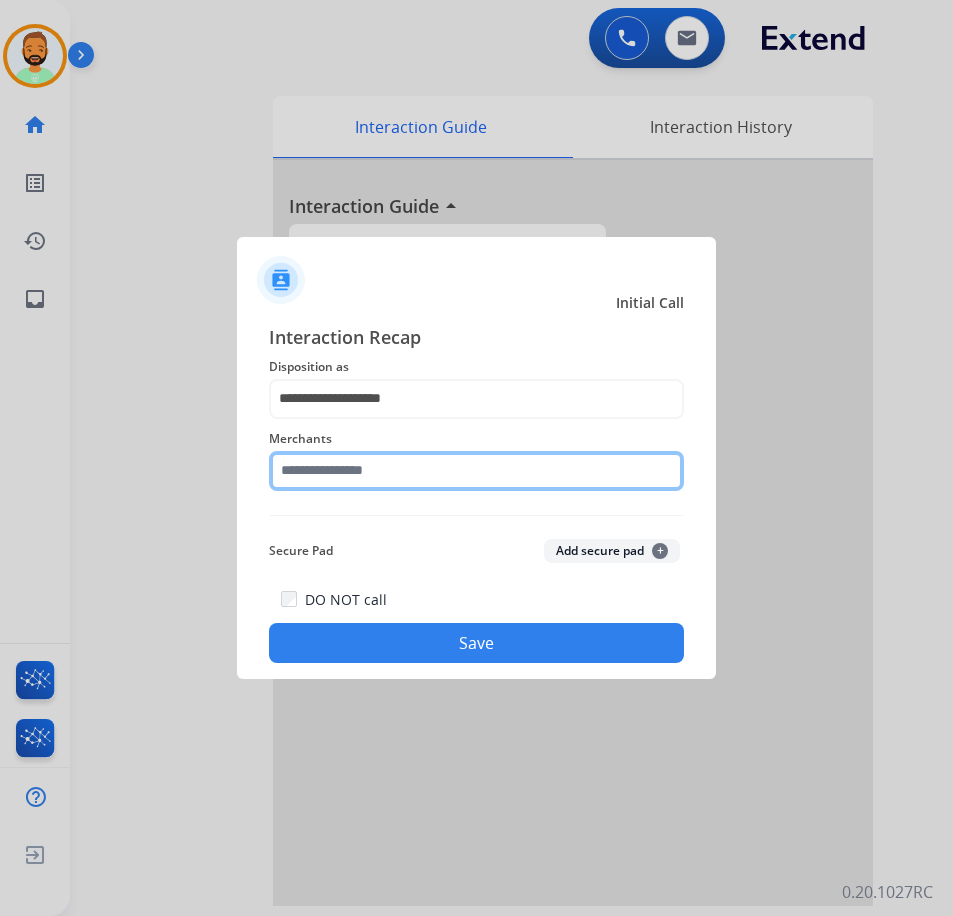 click 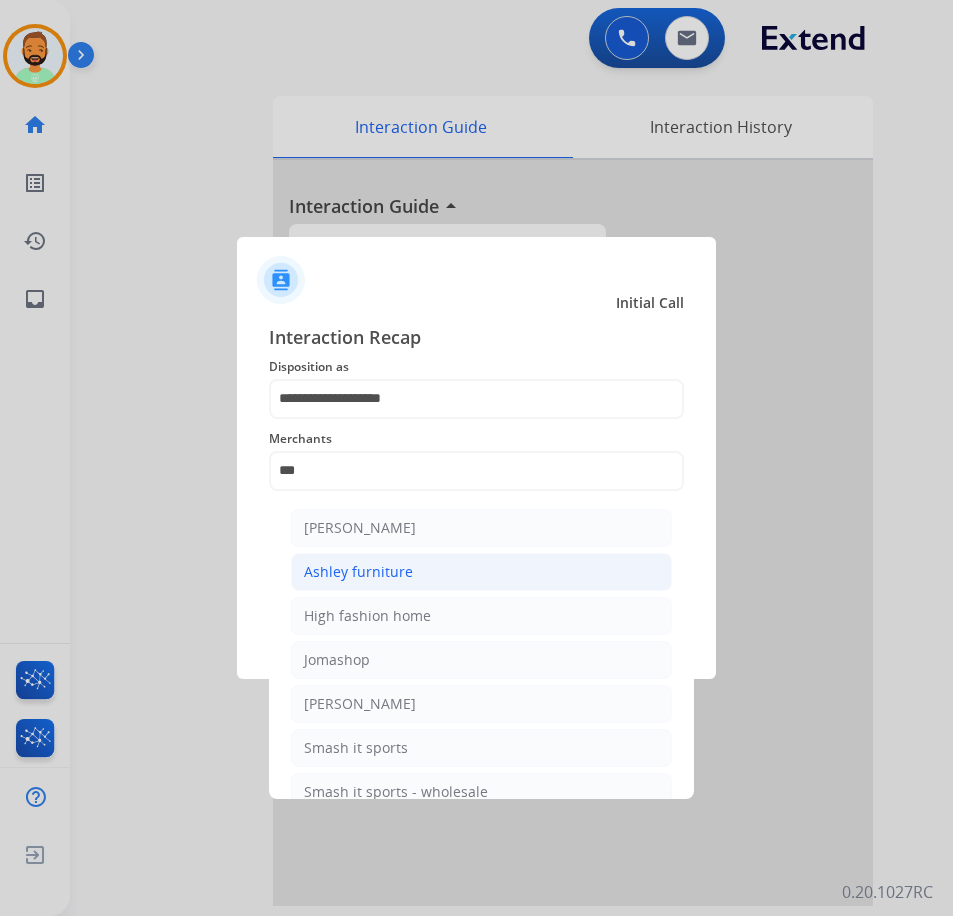 click on "Ashley furniture" 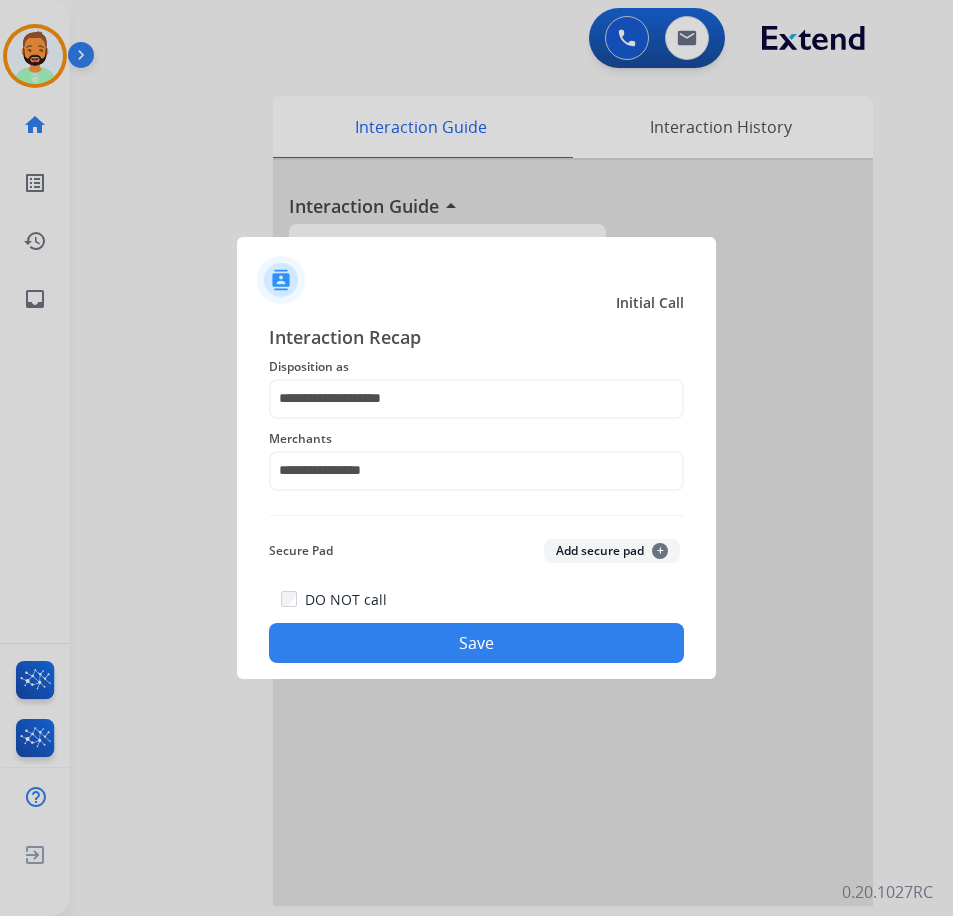 click on "Save" 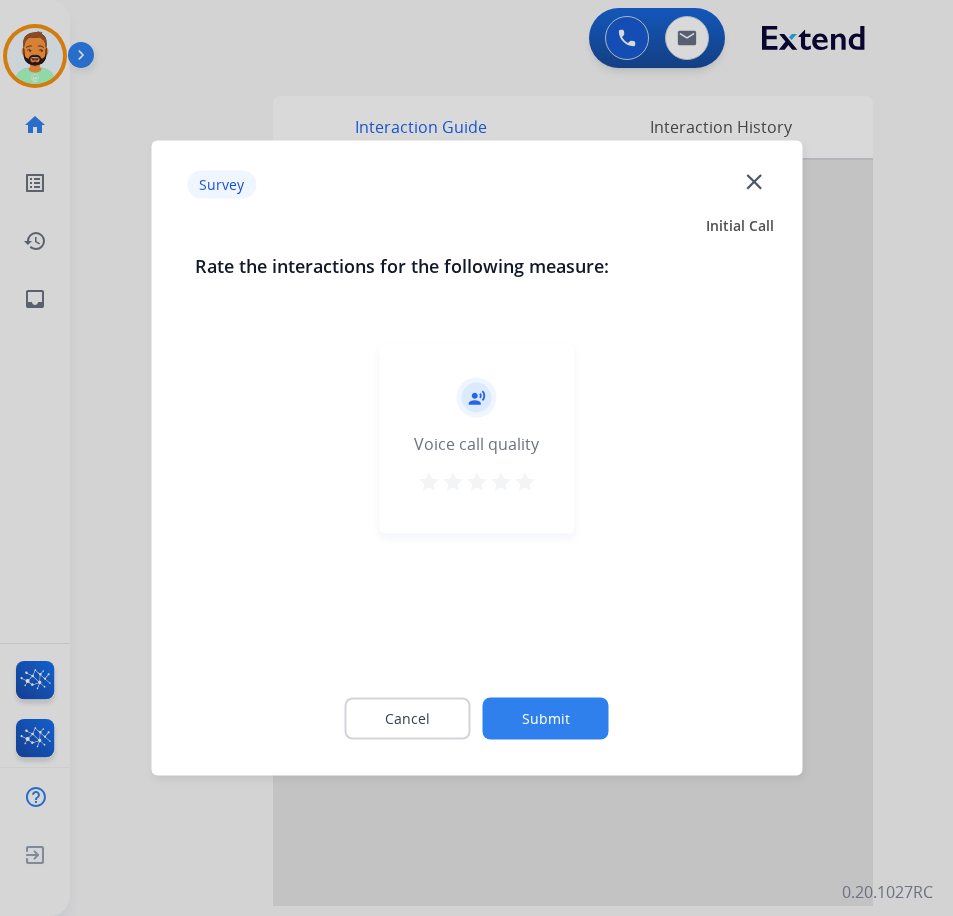click on "Submit" 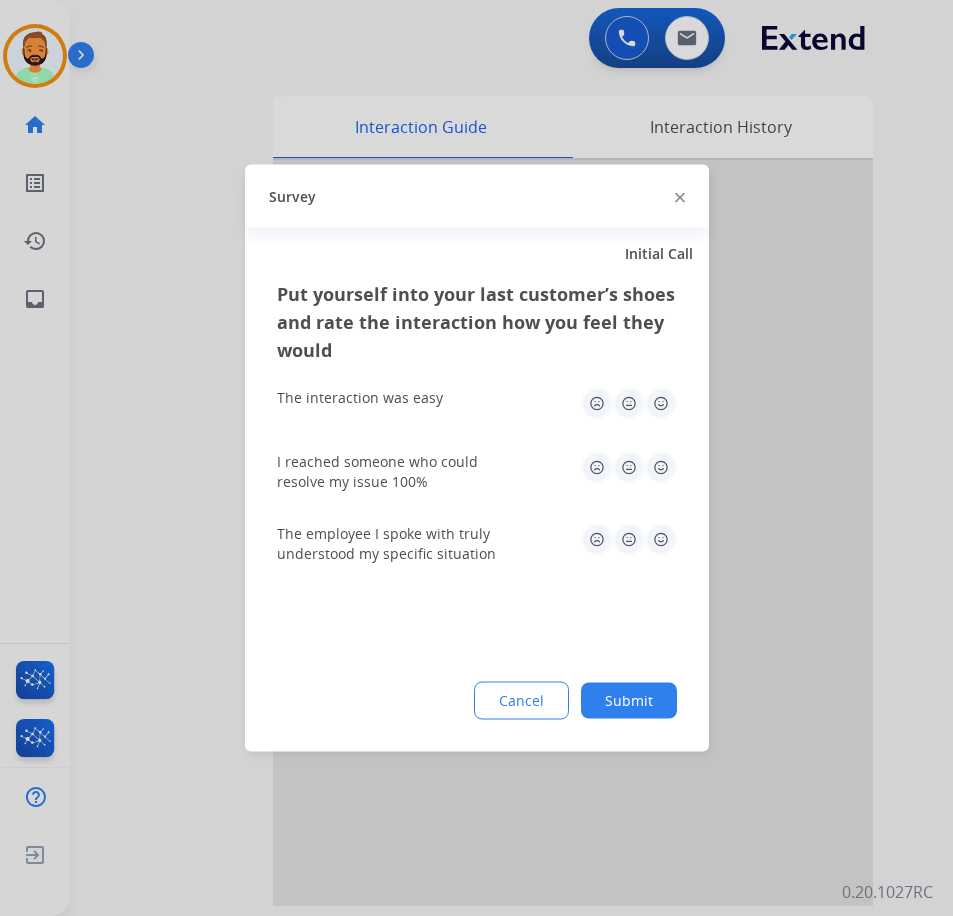 click on "Submit" 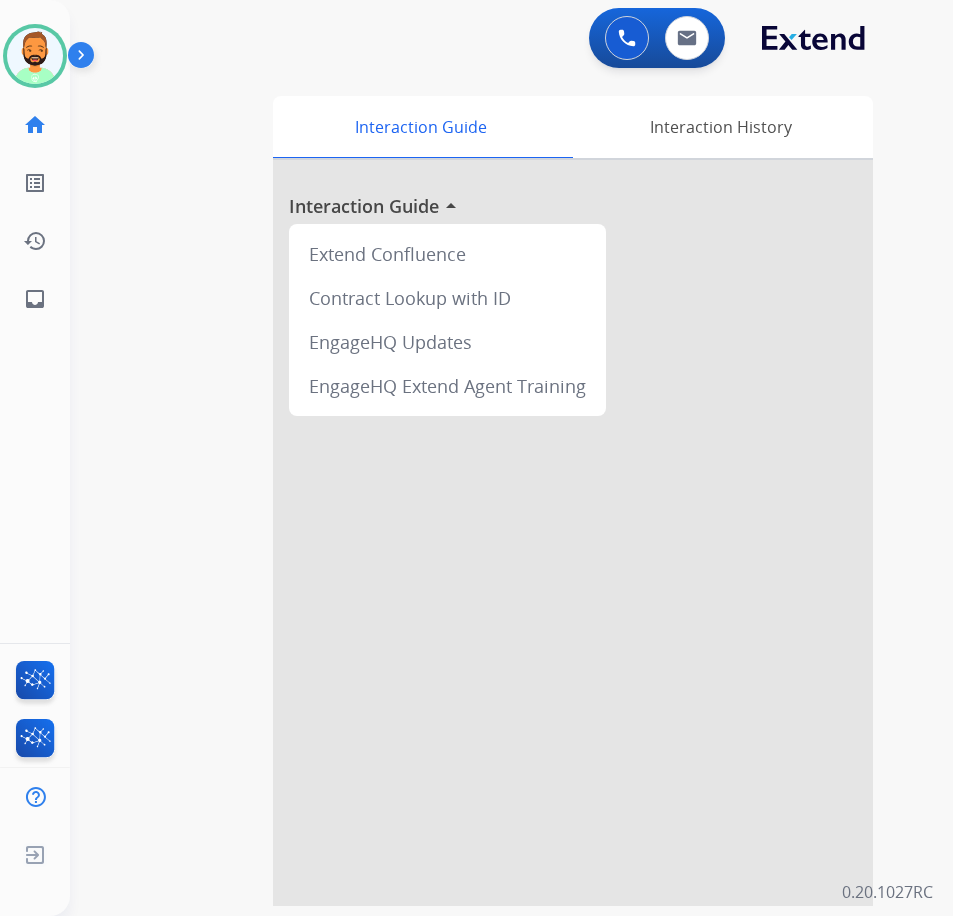 click at bounding box center [85, 59] 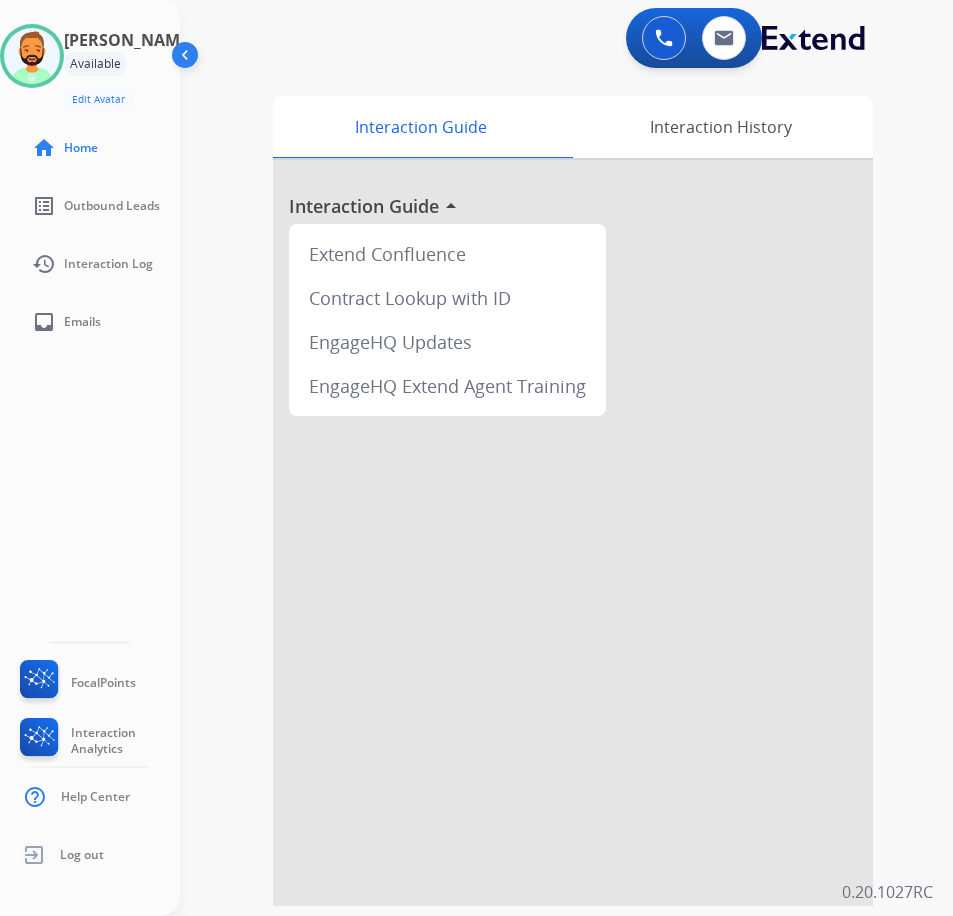 click at bounding box center [187, 59] 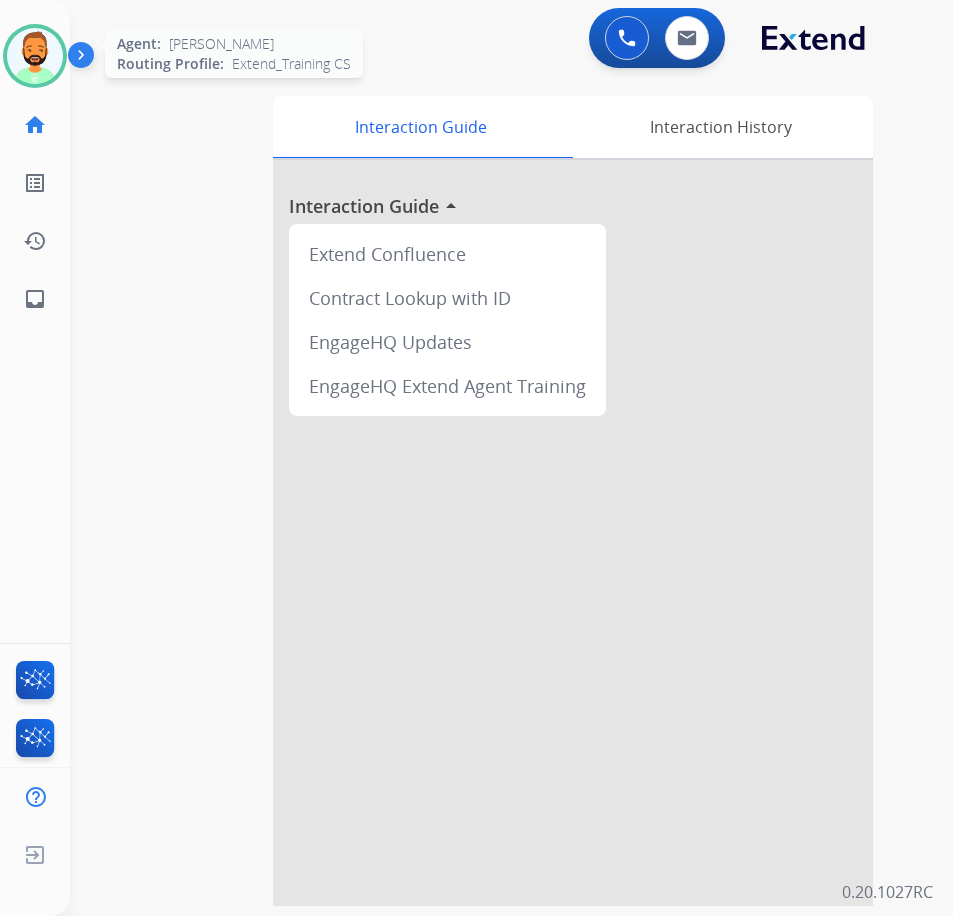 click at bounding box center [35, 56] 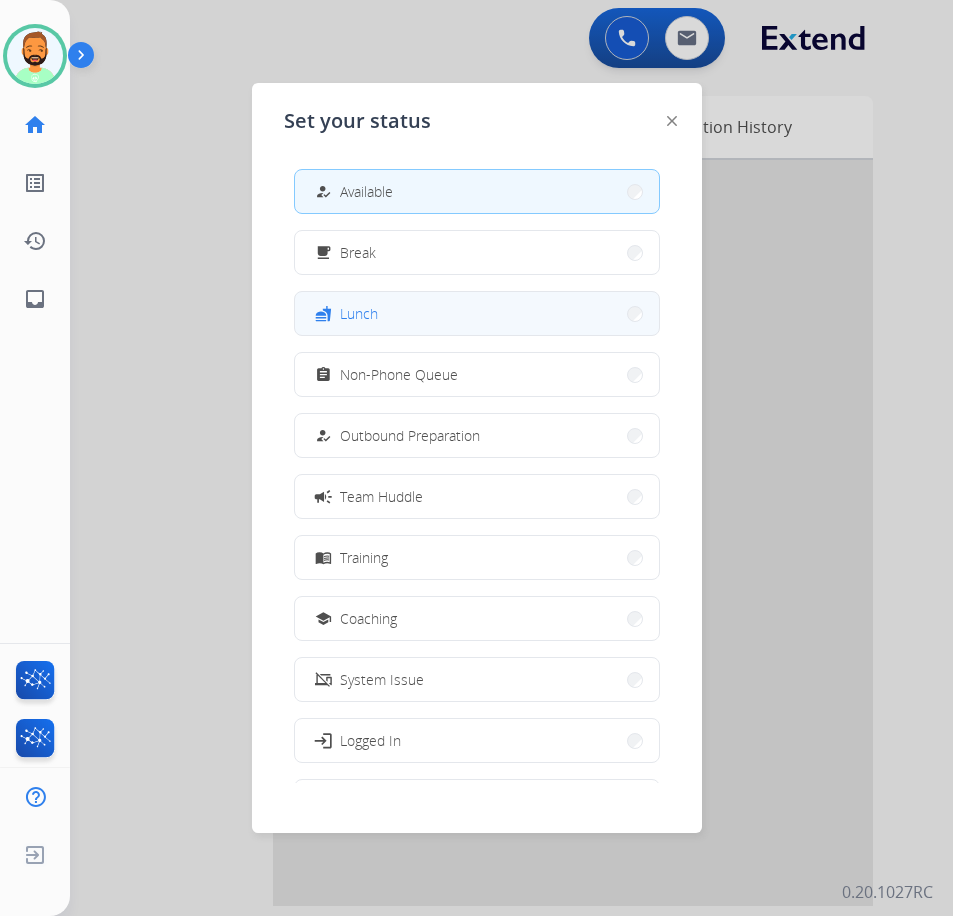 click on "fastfood Lunch" at bounding box center (477, 313) 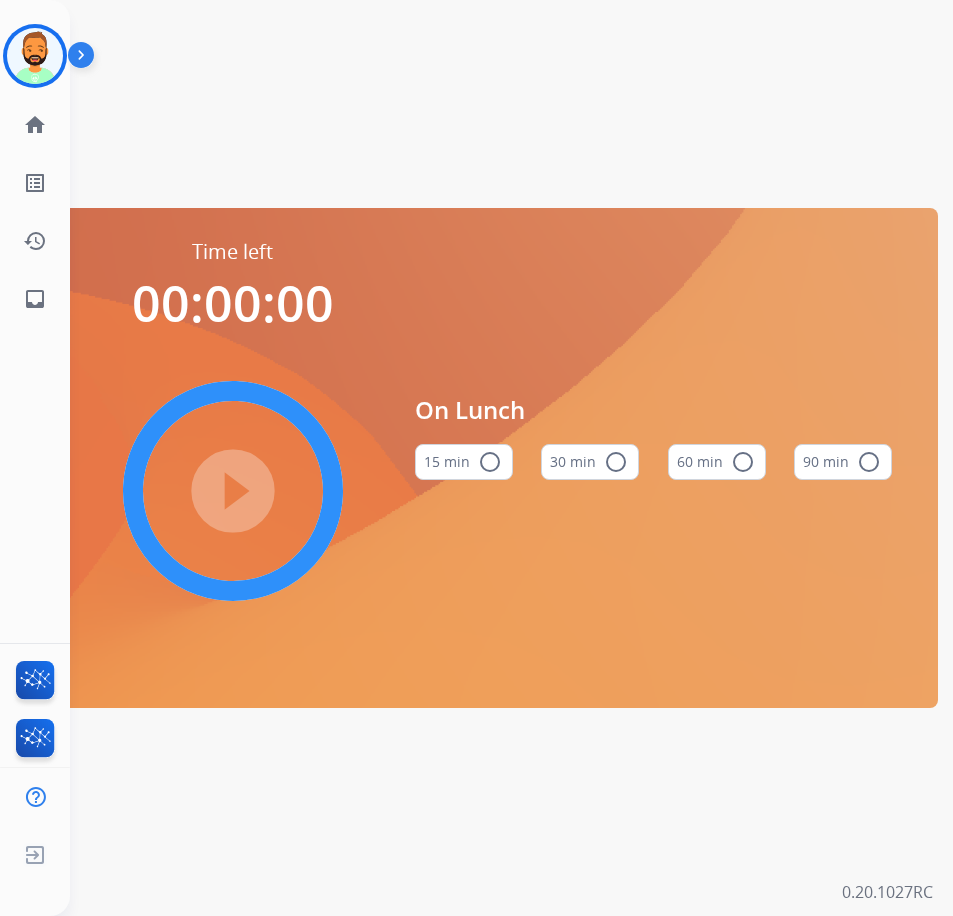 drag, startPoint x: 588, startPoint y: 458, endPoint x: 489, endPoint y: 458, distance: 99 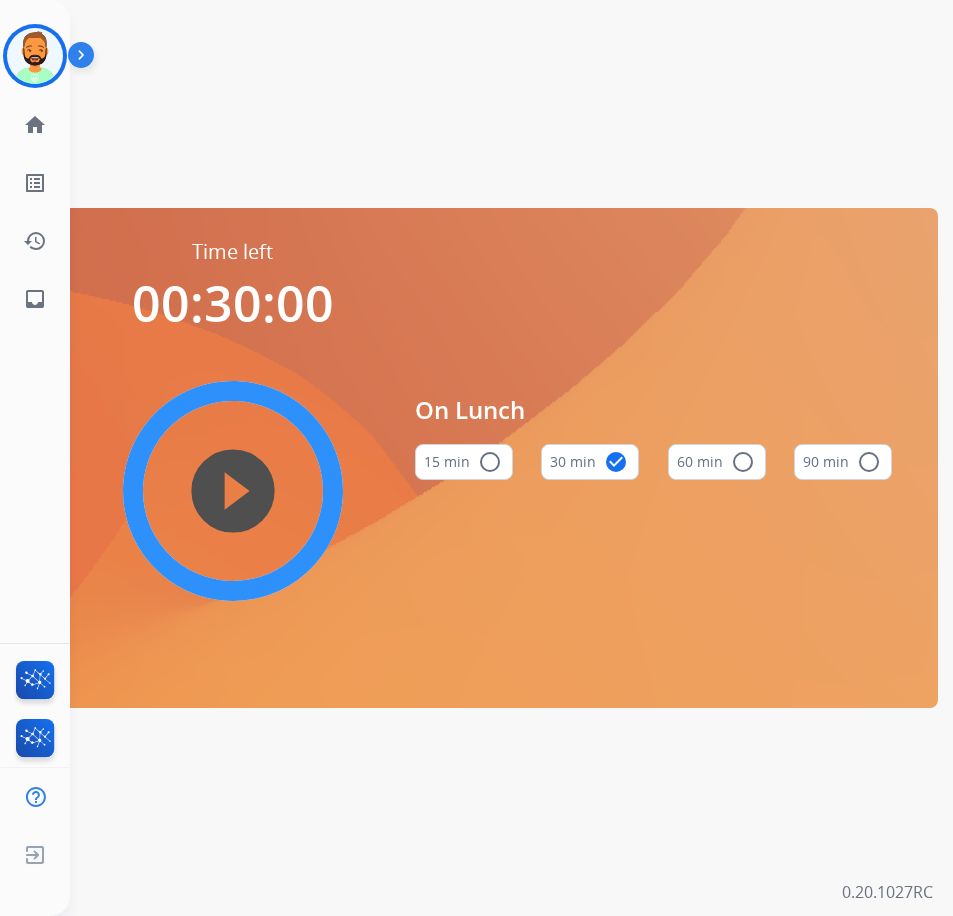 click on "play_circle_filled" at bounding box center (233, 491) 